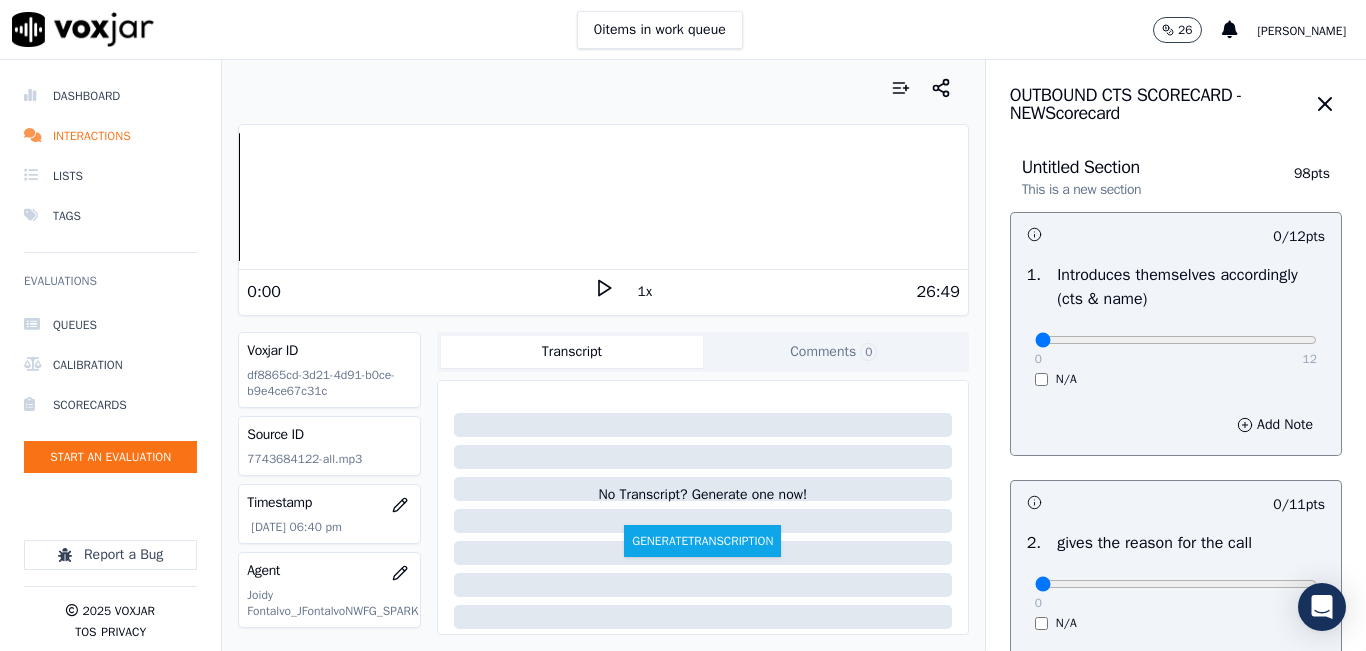 scroll, scrollTop: 0, scrollLeft: 0, axis: both 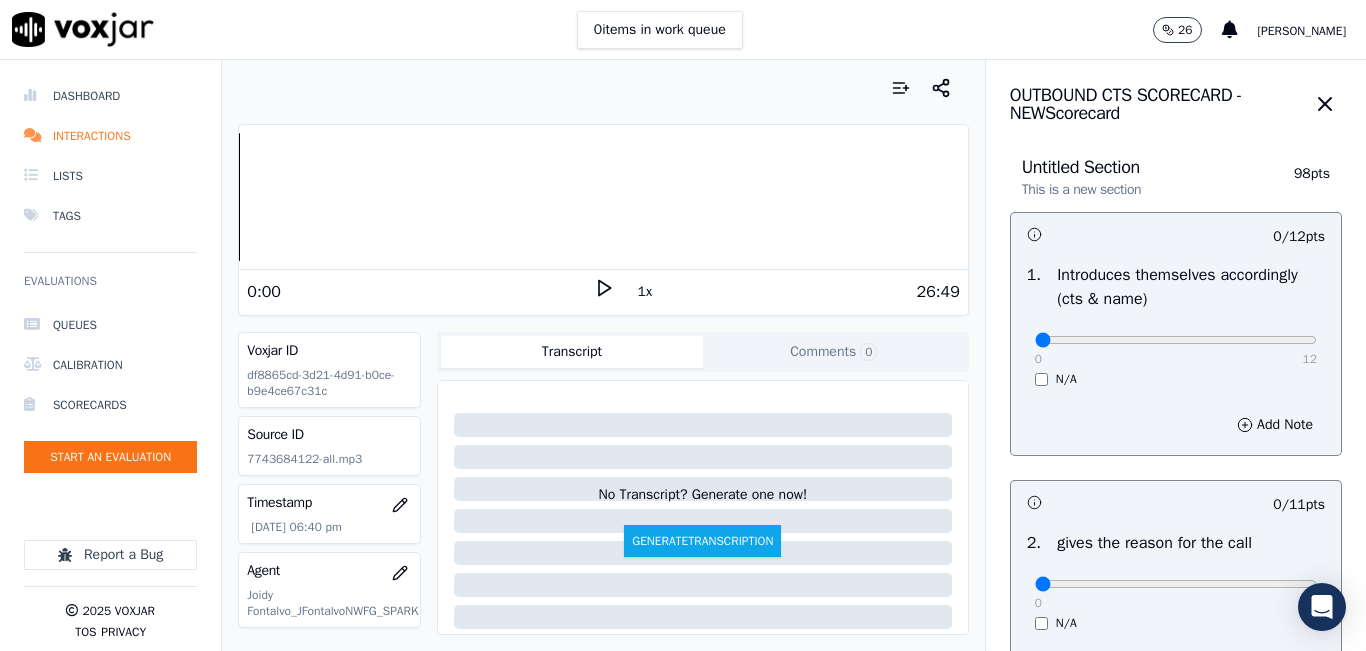 click 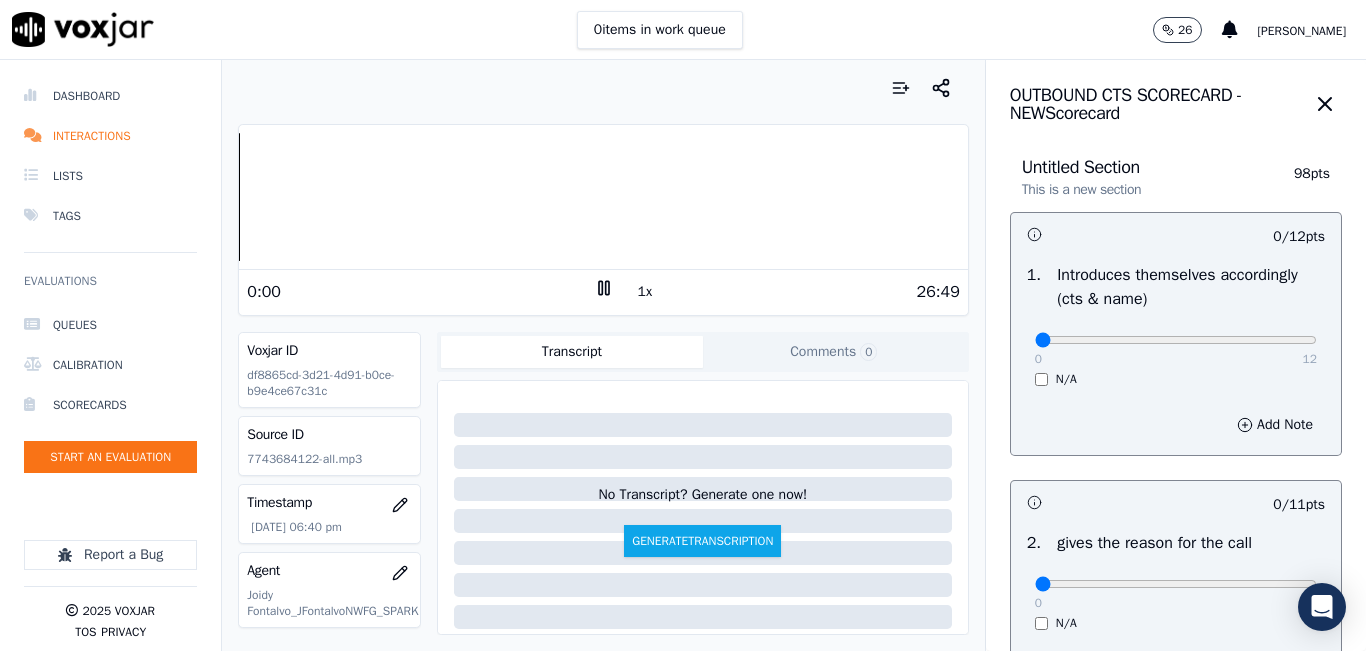 click on "1x" at bounding box center [645, 292] 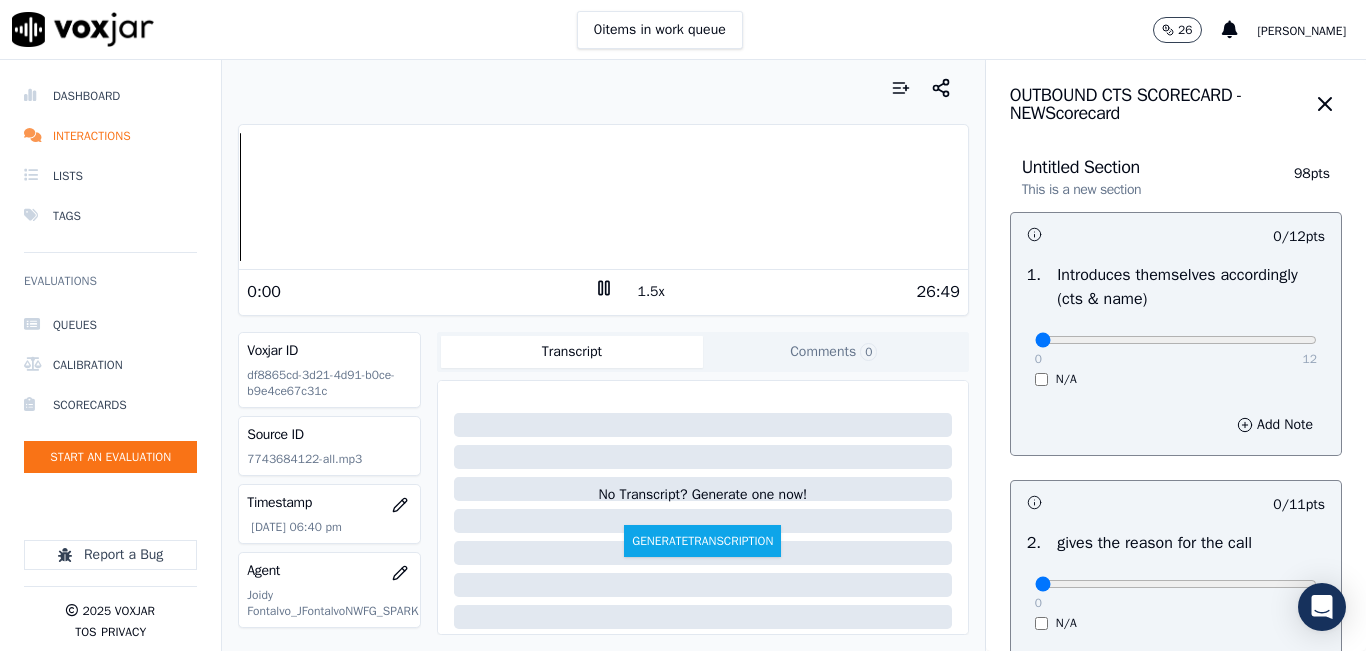 click on "1.5x" at bounding box center [651, 292] 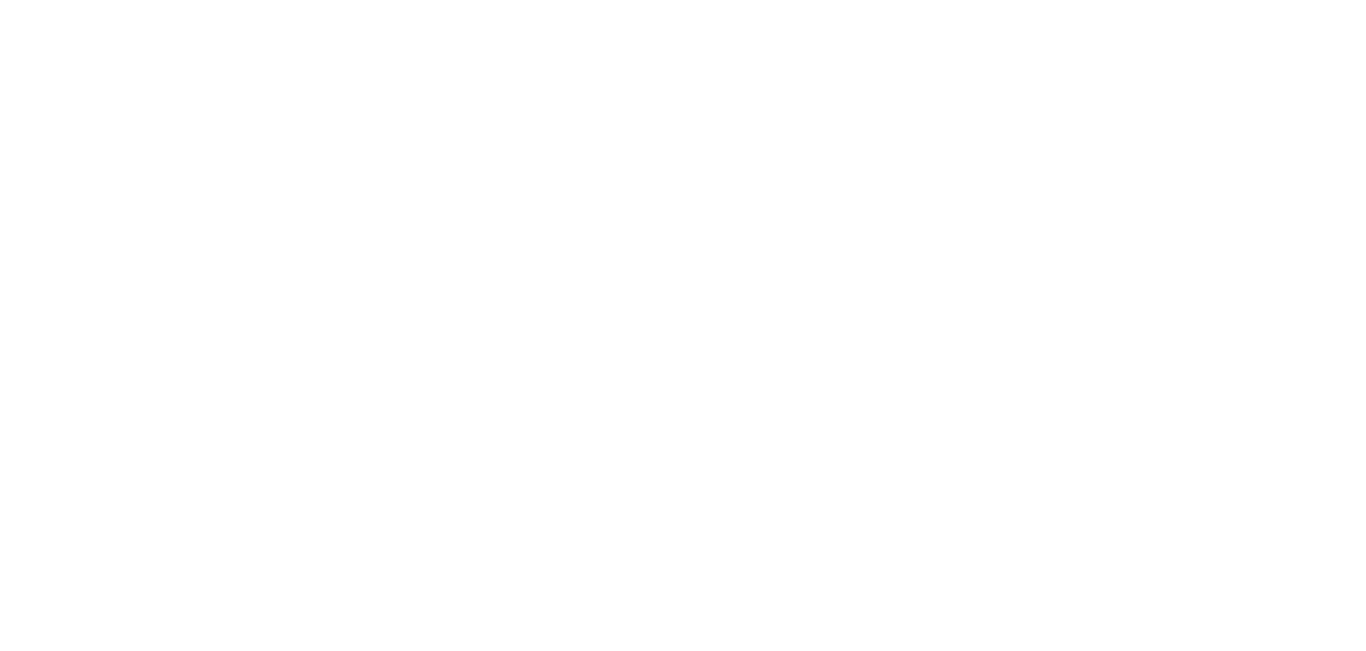 scroll, scrollTop: 0, scrollLeft: 0, axis: both 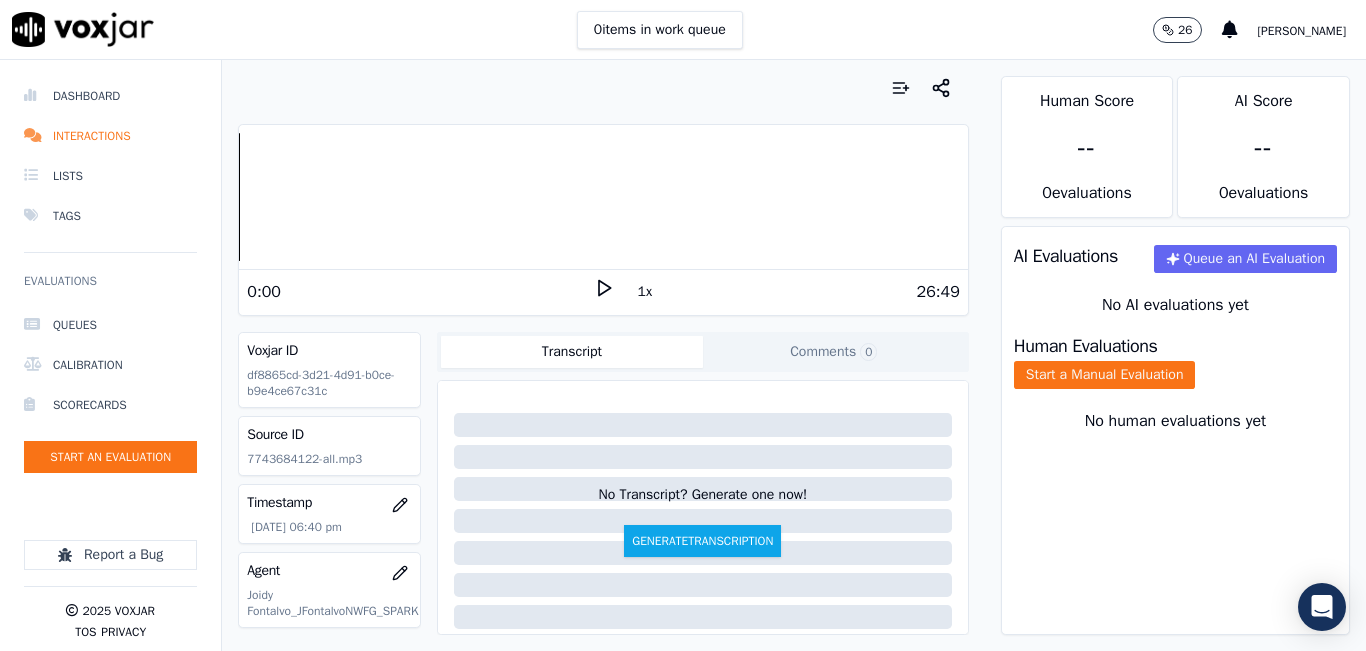click 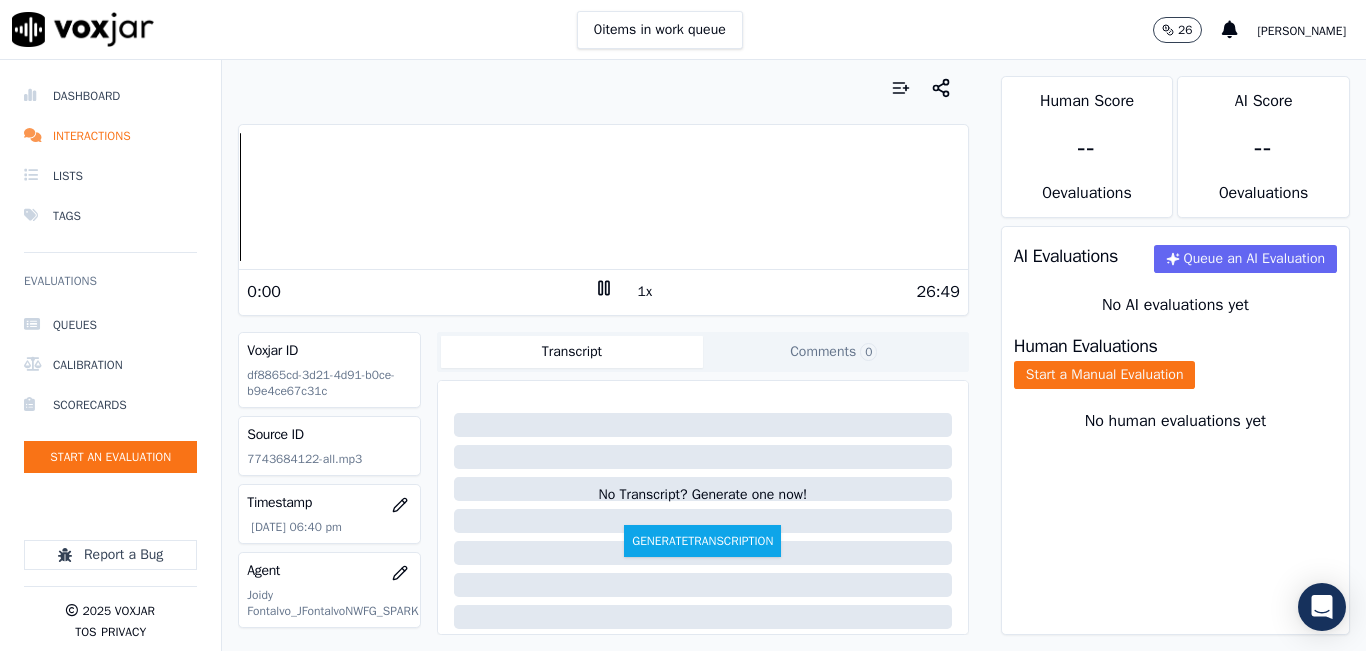 click on "1x" at bounding box center (645, 292) 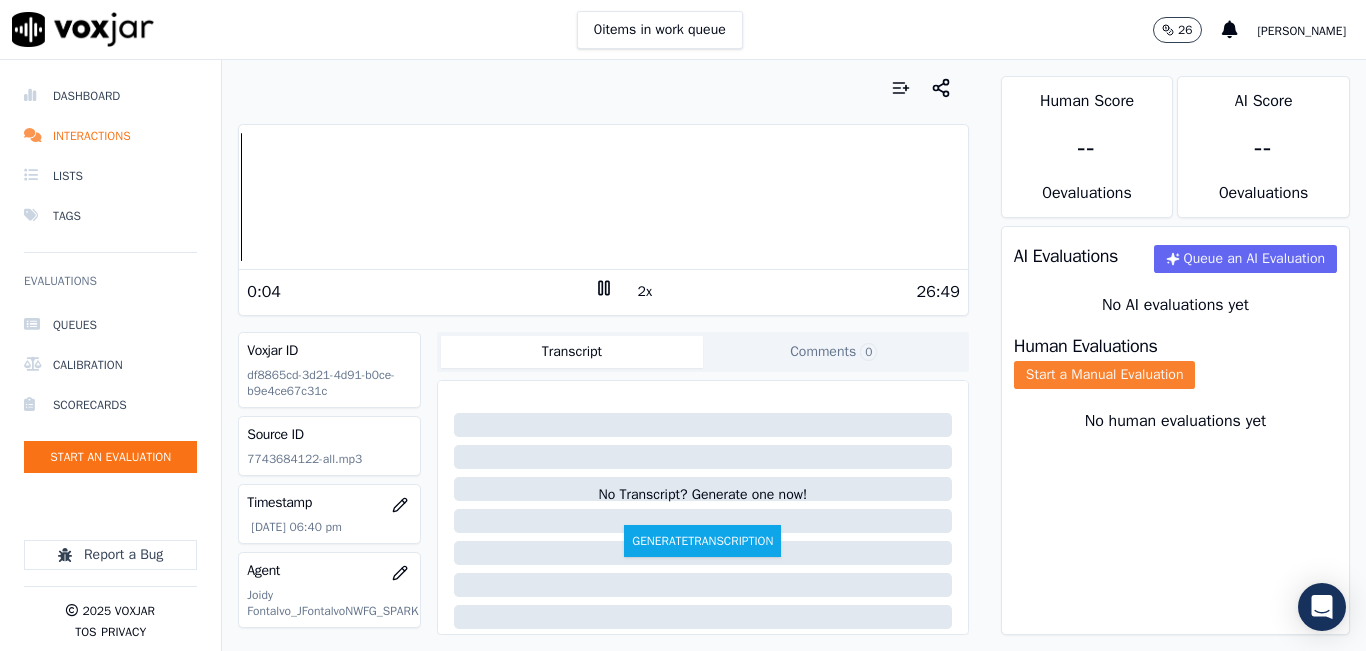 click on "Start a Manual Evaluation" 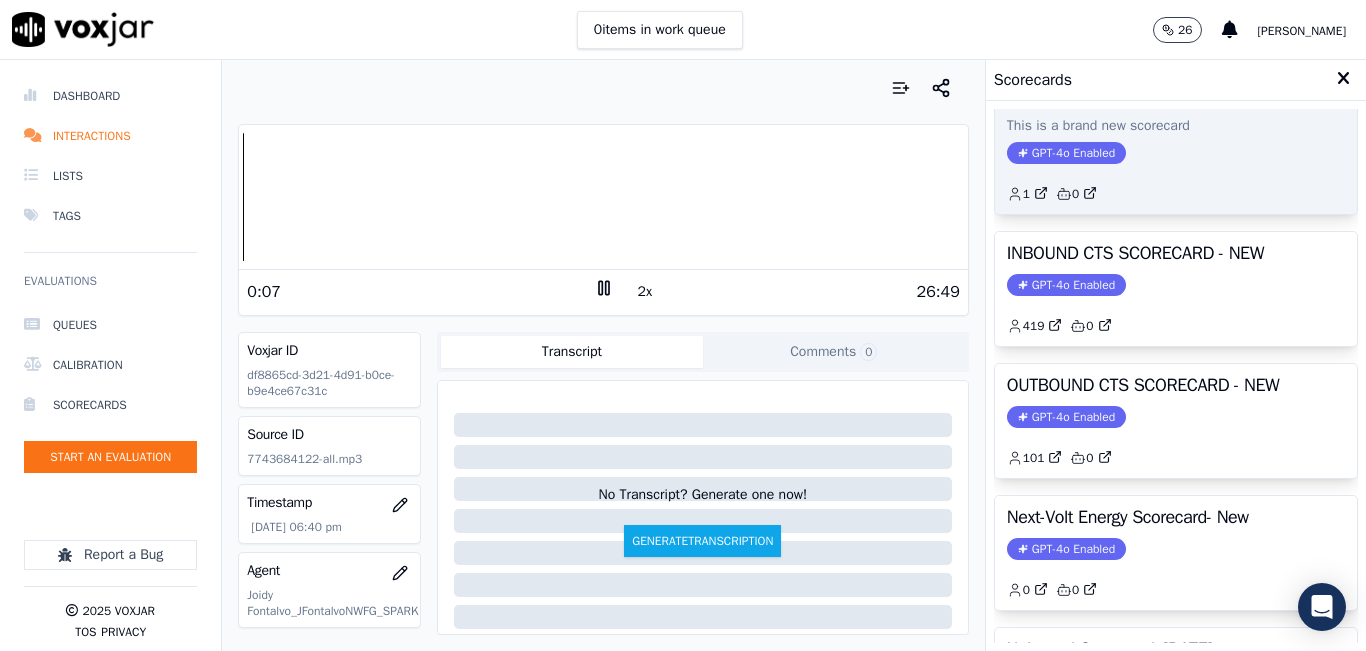 scroll, scrollTop: 200, scrollLeft: 0, axis: vertical 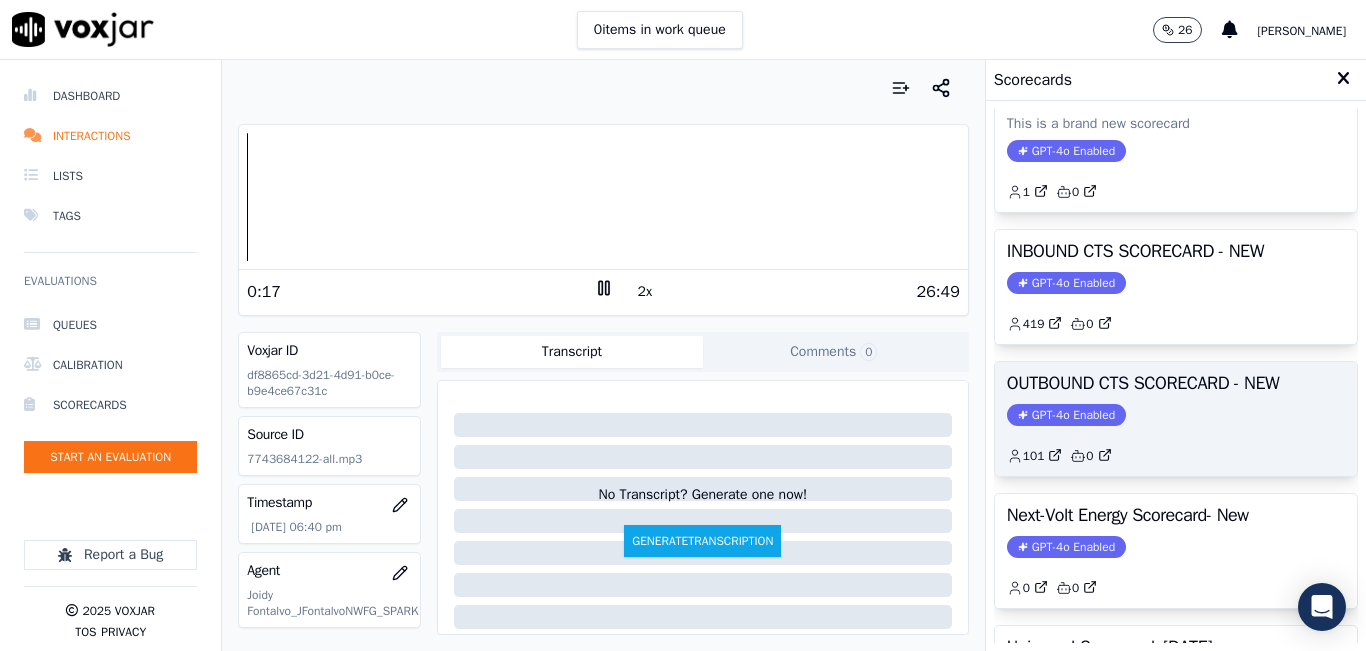 click on "GPT-4o Enabled" 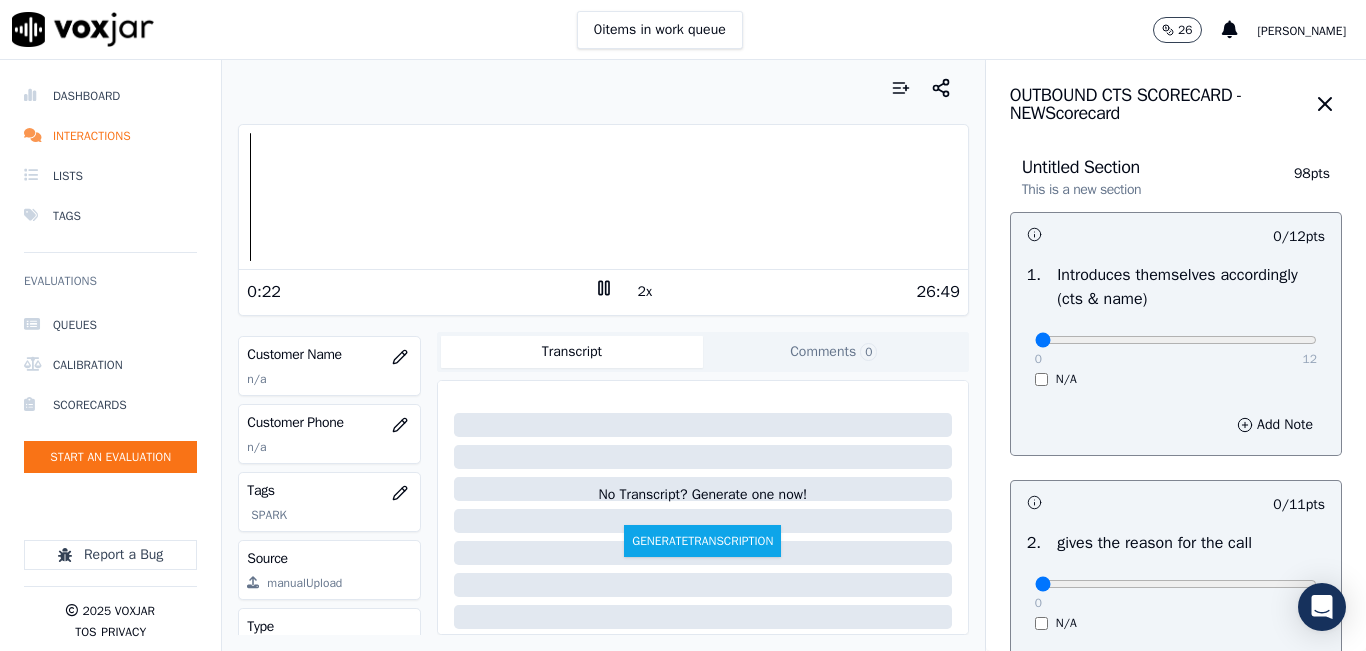 scroll, scrollTop: 200, scrollLeft: 0, axis: vertical 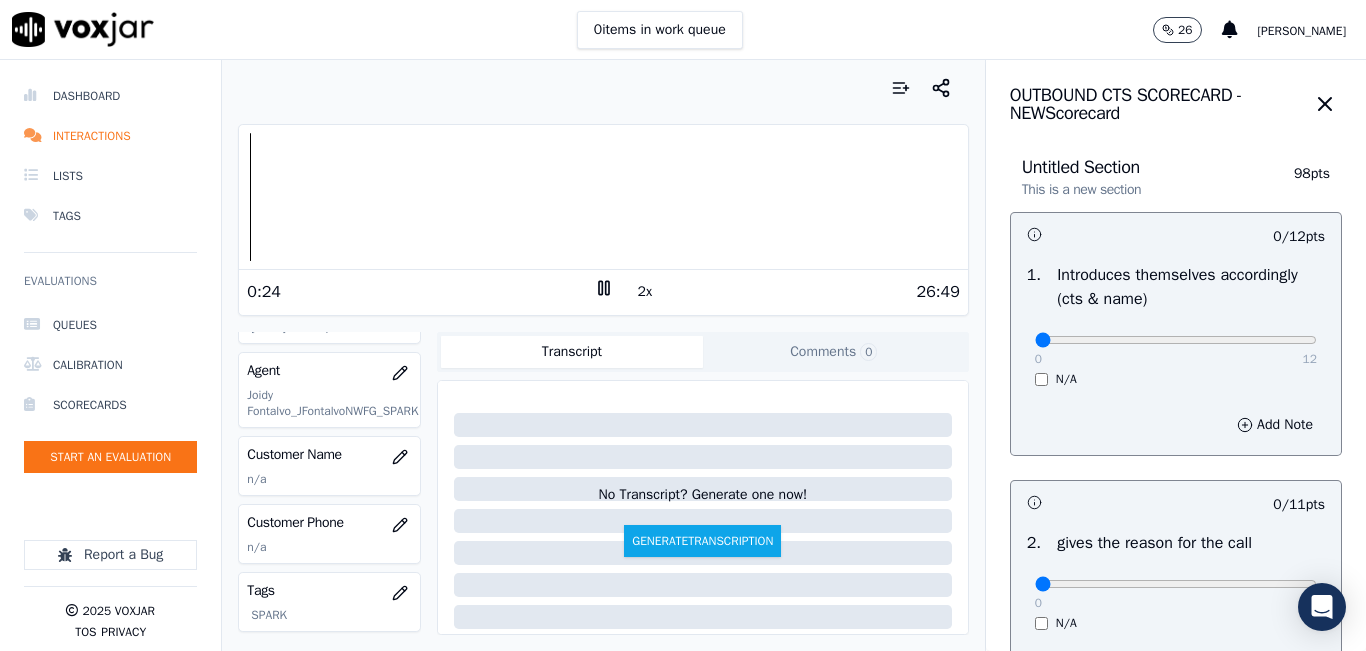 click at bounding box center (603, 88) 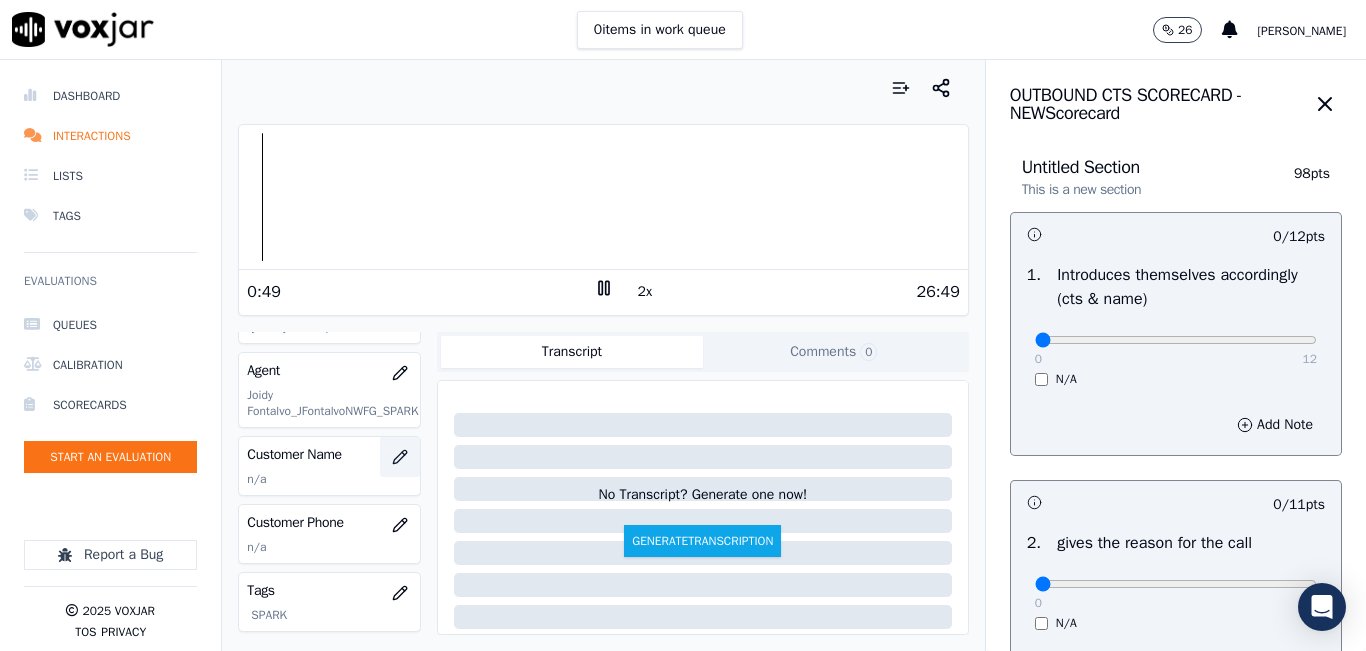 click 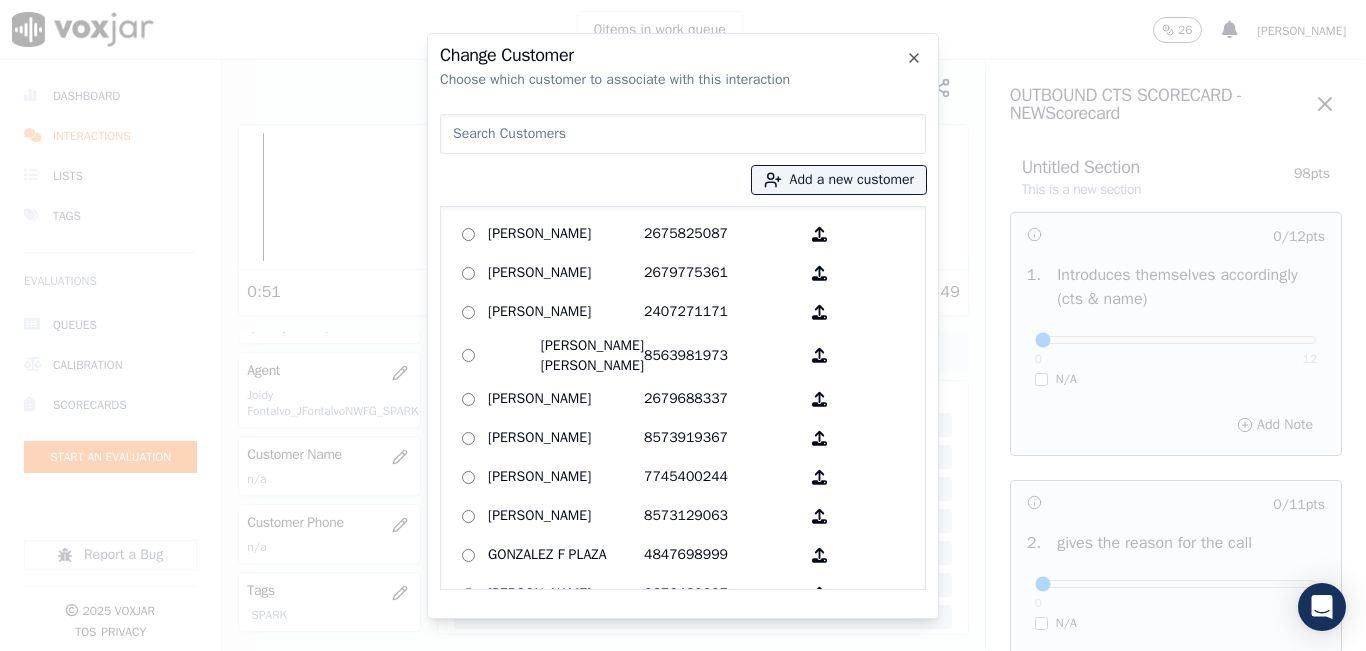 click at bounding box center (683, 134) 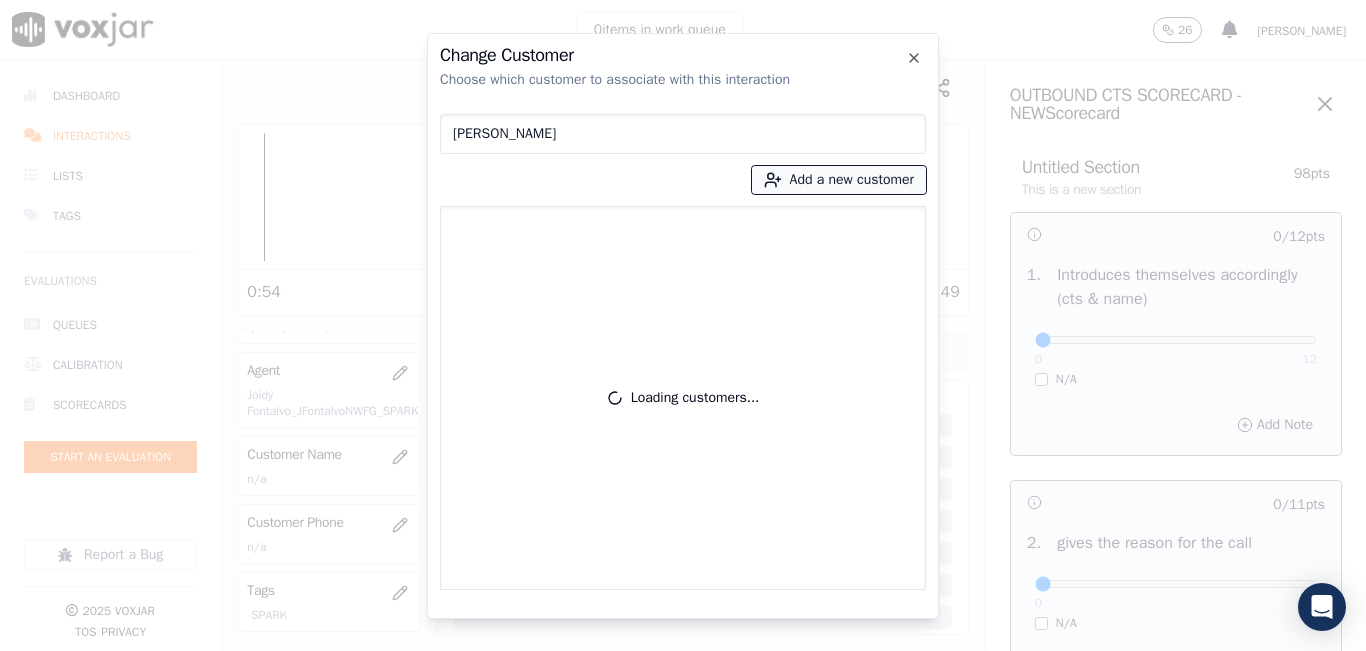 type on "JOSE MALDONADO" 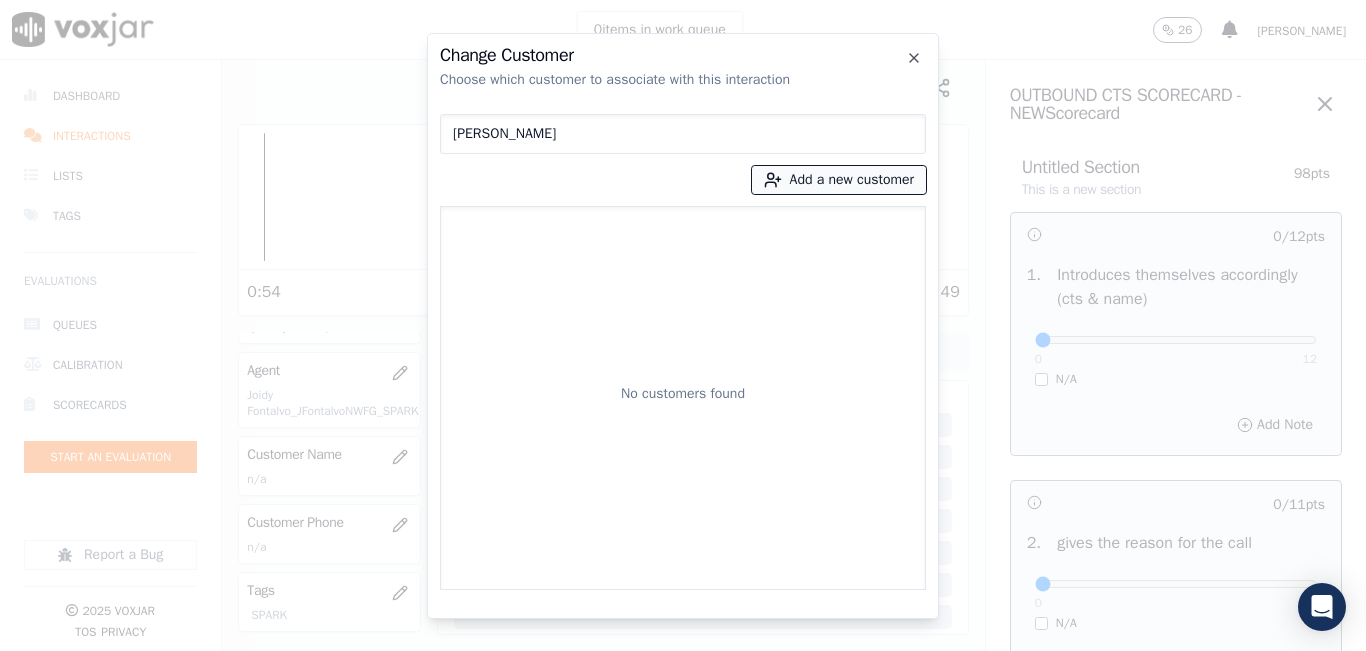 click on "Add a new customer" at bounding box center (839, 180) 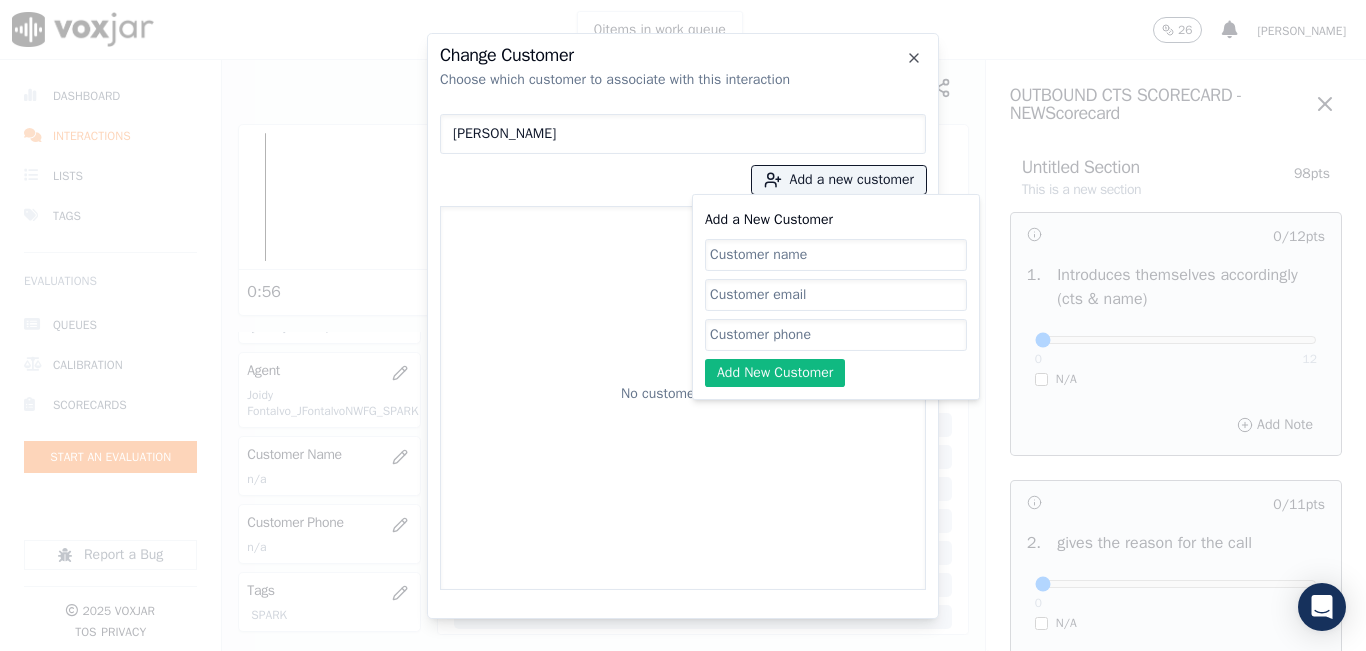 click on "Add a New Customer" 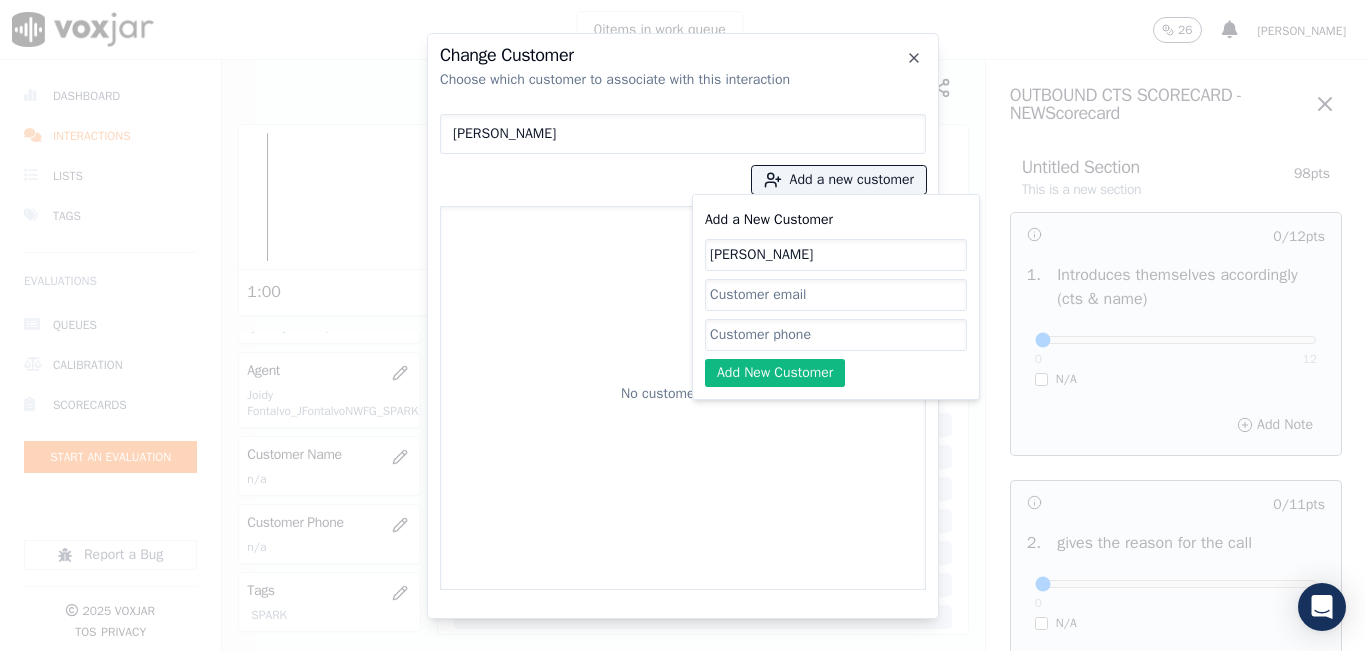 type on "JOSE MALDONADO" 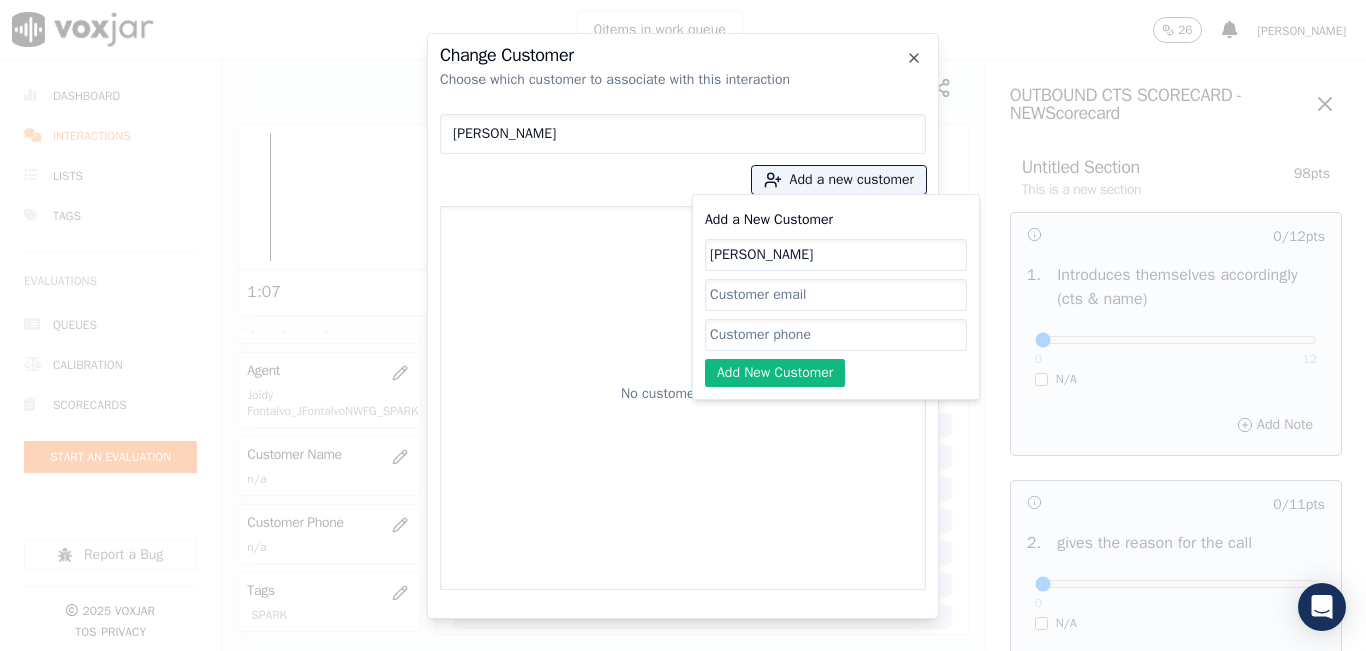click on "Add a New Customer" 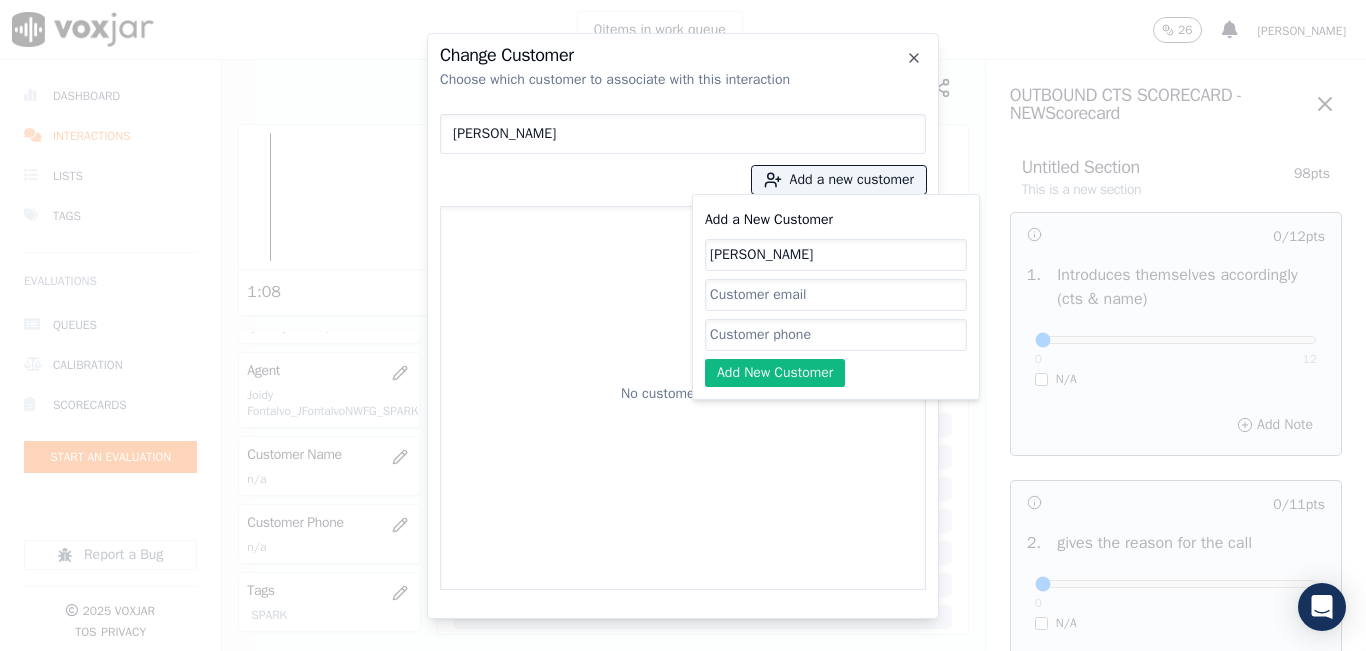 paste on "7743684122" 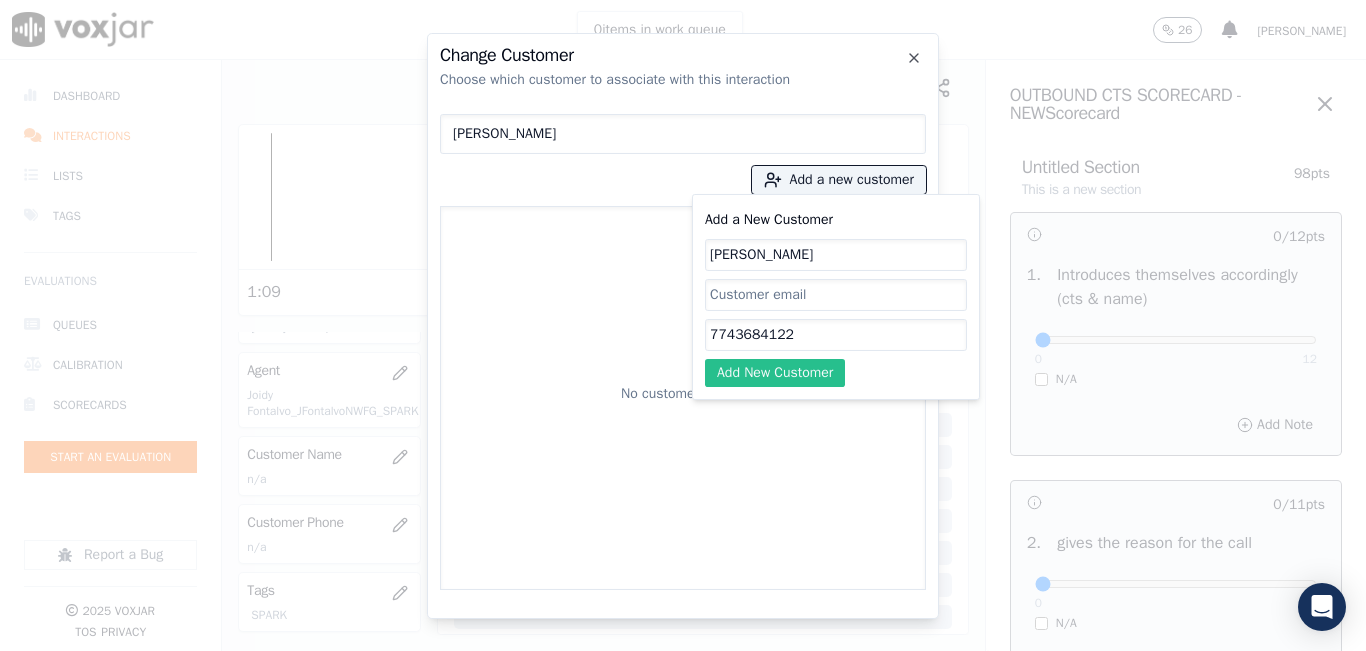 type on "7743684122" 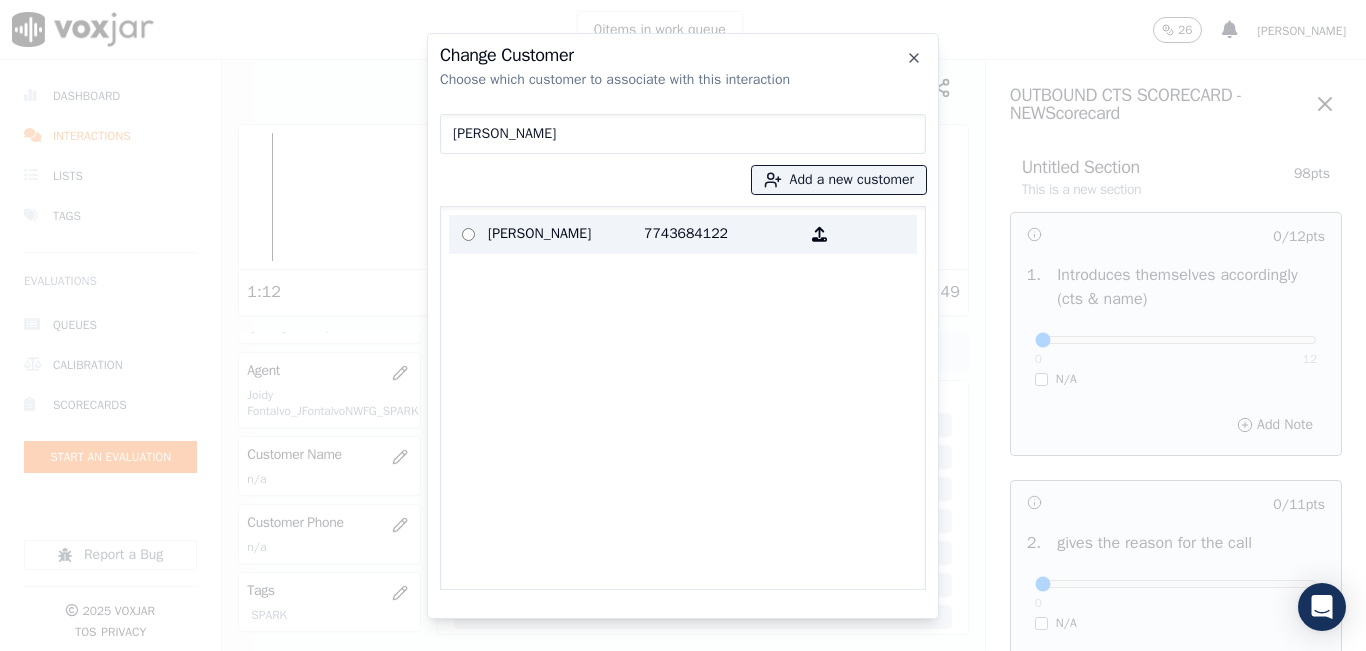 click on "[PERSON_NAME]" at bounding box center [566, 234] 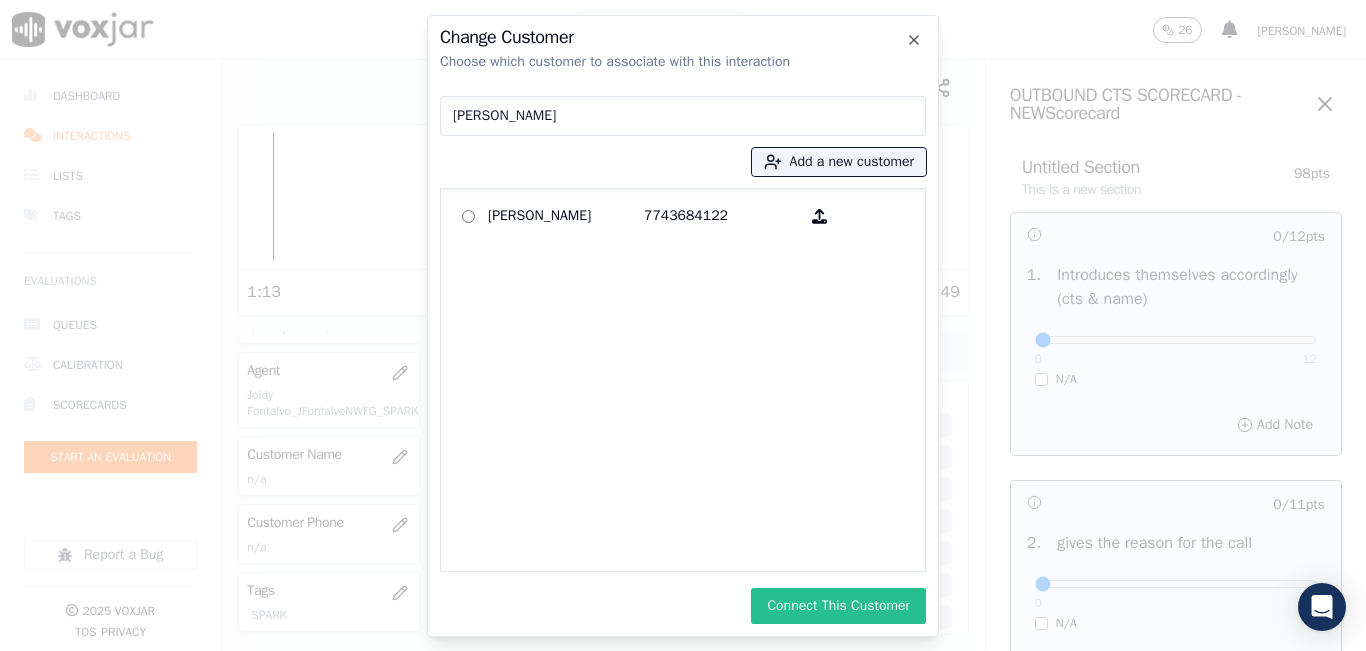 click on "Connect This Customer" at bounding box center (838, 606) 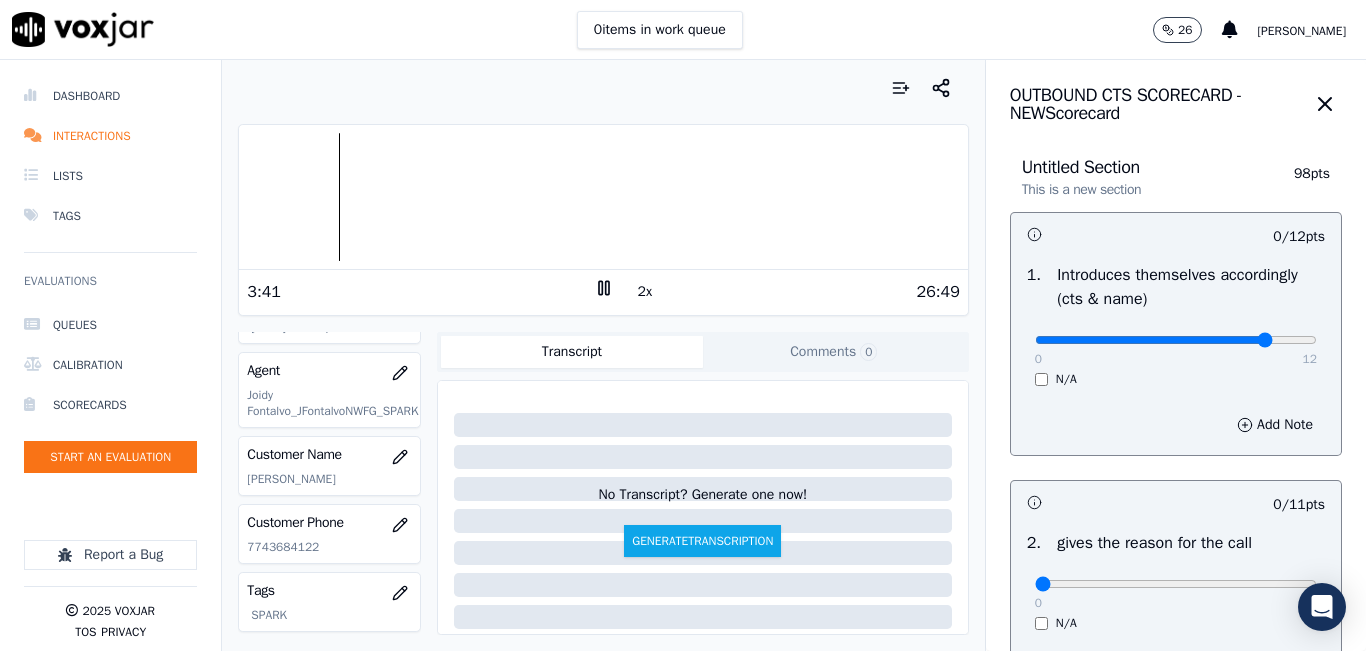 click at bounding box center [1176, 340] 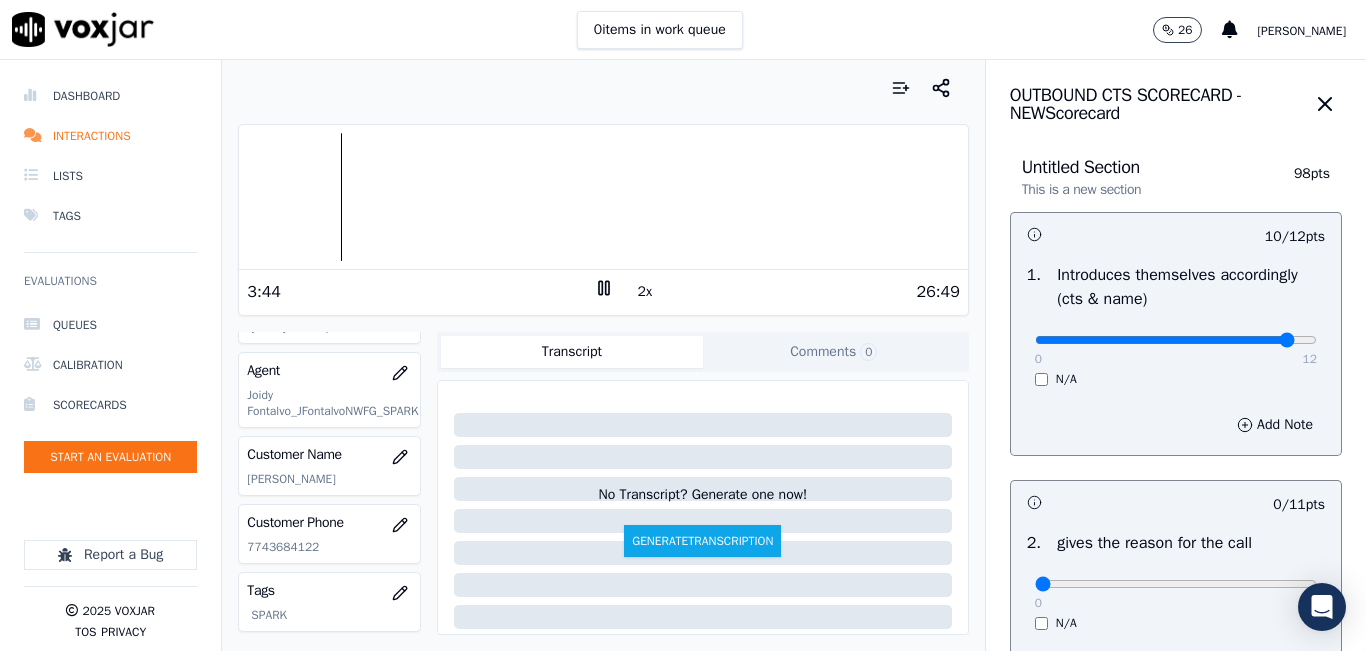 type on "11" 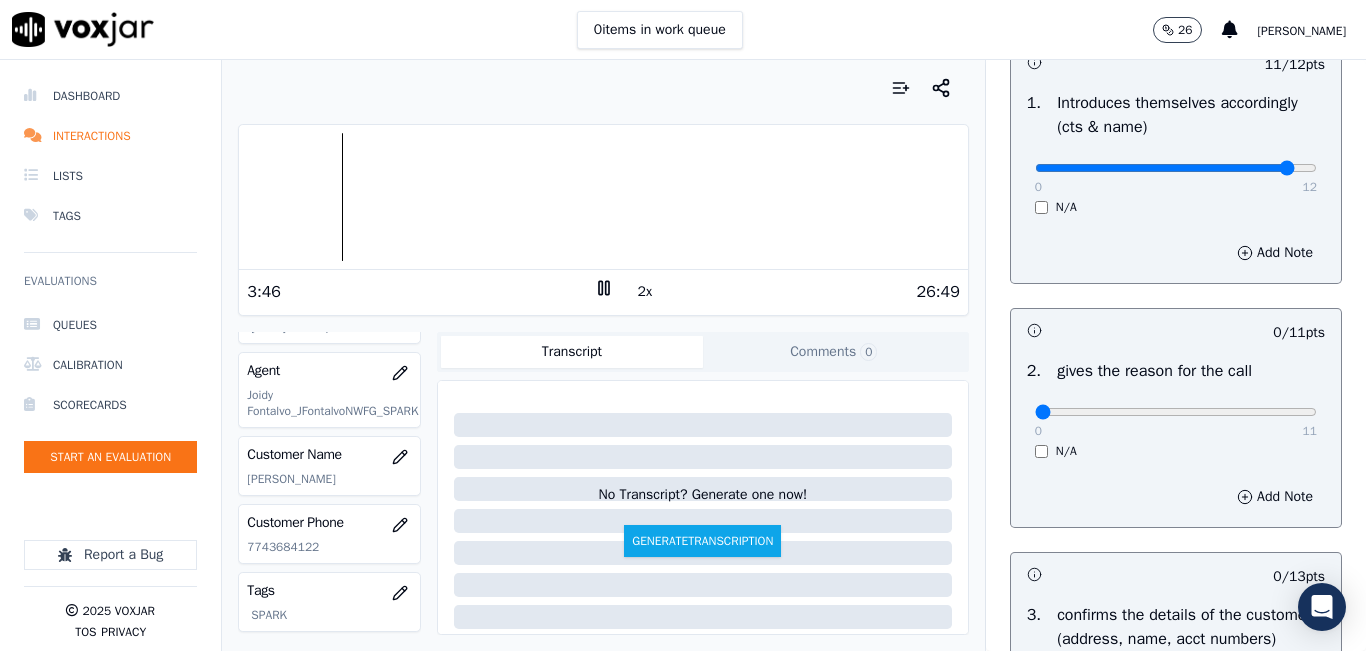 scroll, scrollTop: 200, scrollLeft: 0, axis: vertical 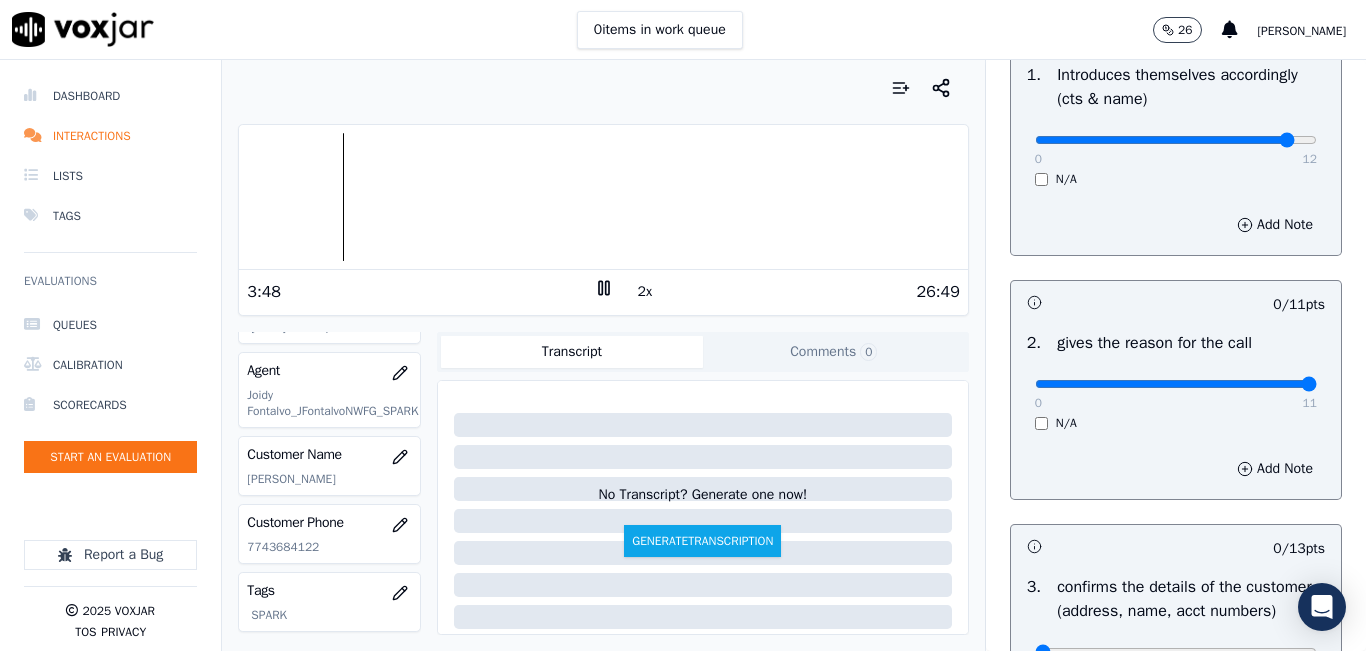 drag, startPoint x: 1240, startPoint y: 384, endPoint x: 1318, endPoint y: 403, distance: 80.280754 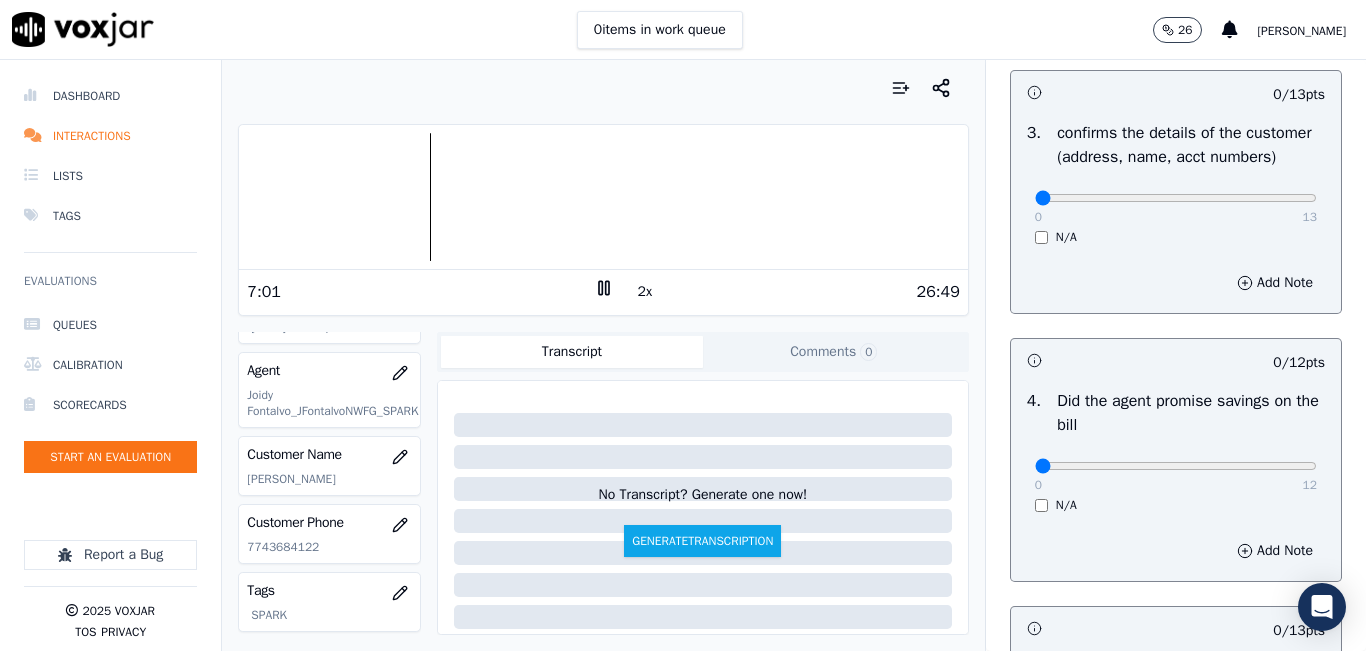 scroll, scrollTop: 600, scrollLeft: 0, axis: vertical 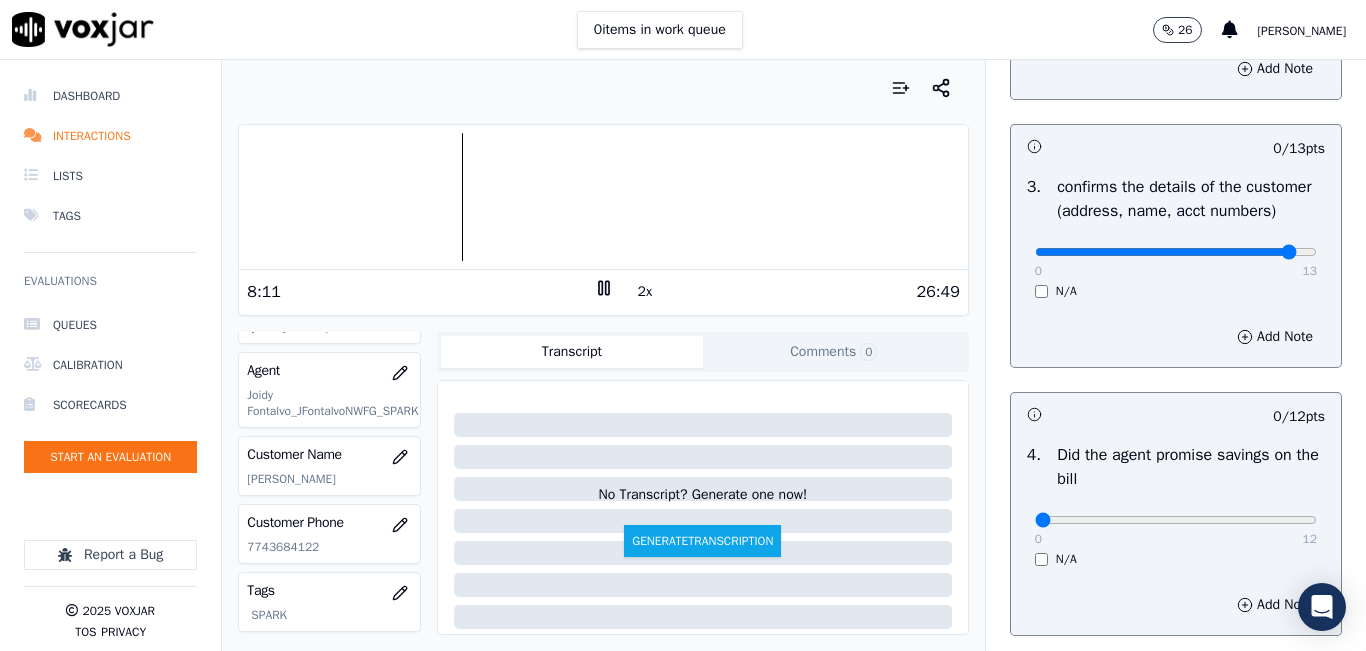 click at bounding box center [1176, -260] 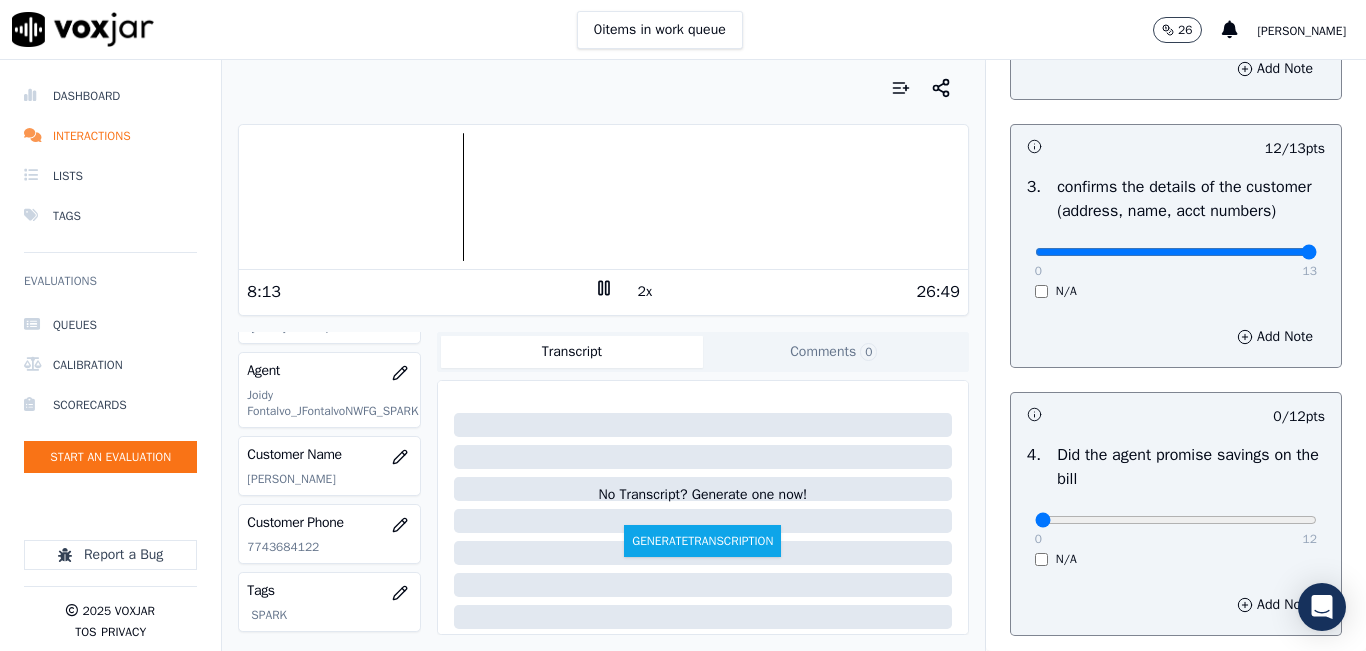 drag, startPoint x: 1258, startPoint y: 272, endPoint x: 1284, endPoint y: 276, distance: 26.305893 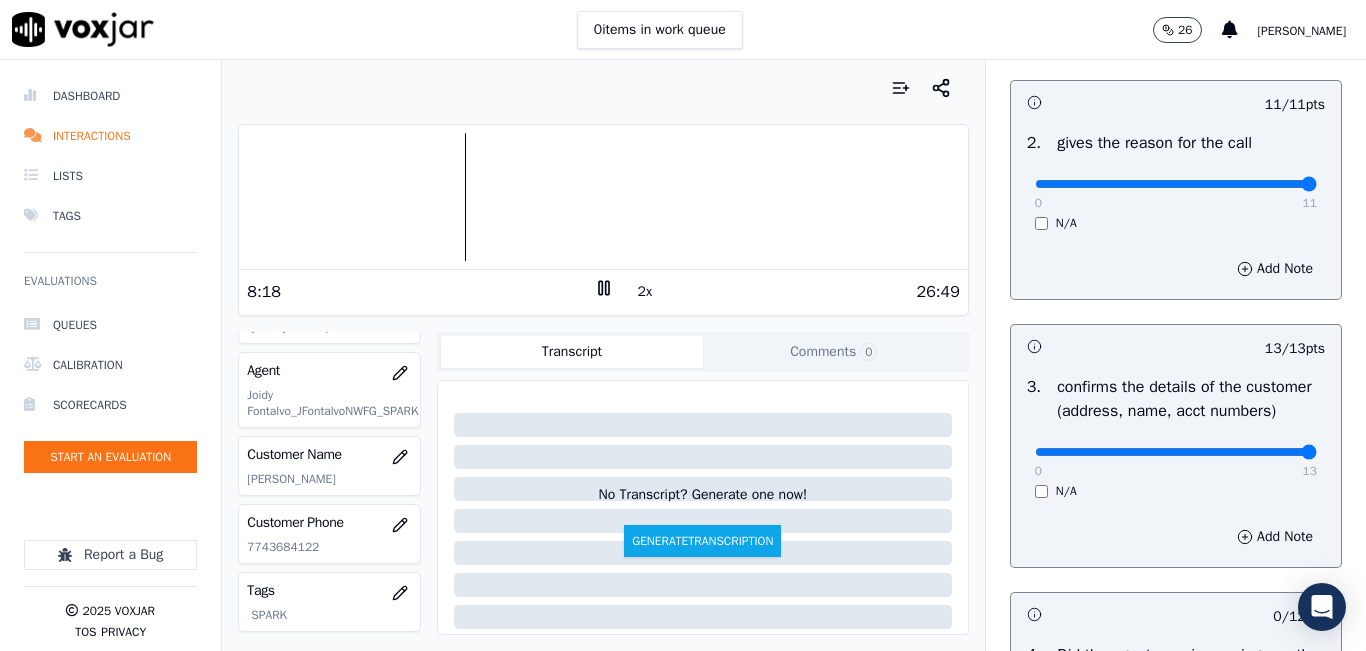 scroll, scrollTop: 800, scrollLeft: 0, axis: vertical 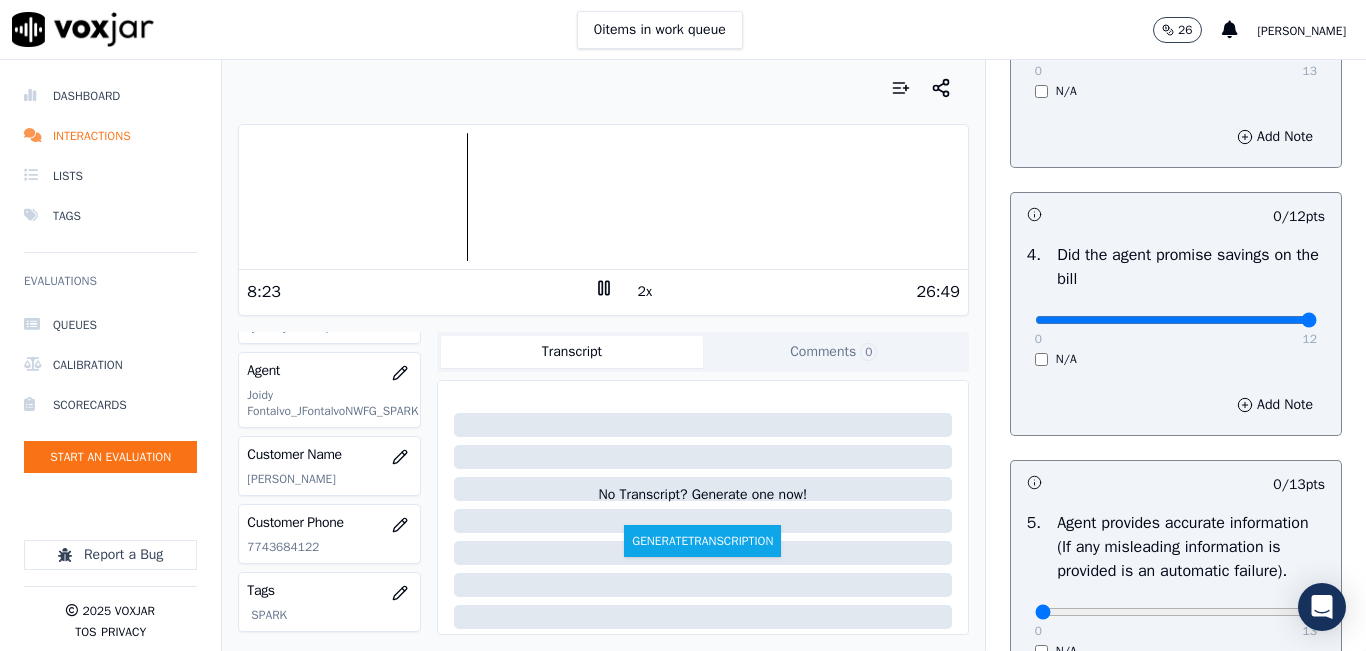 drag, startPoint x: 1213, startPoint y: 347, endPoint x: 1296, endPoint y: 360, distance: 84.0119 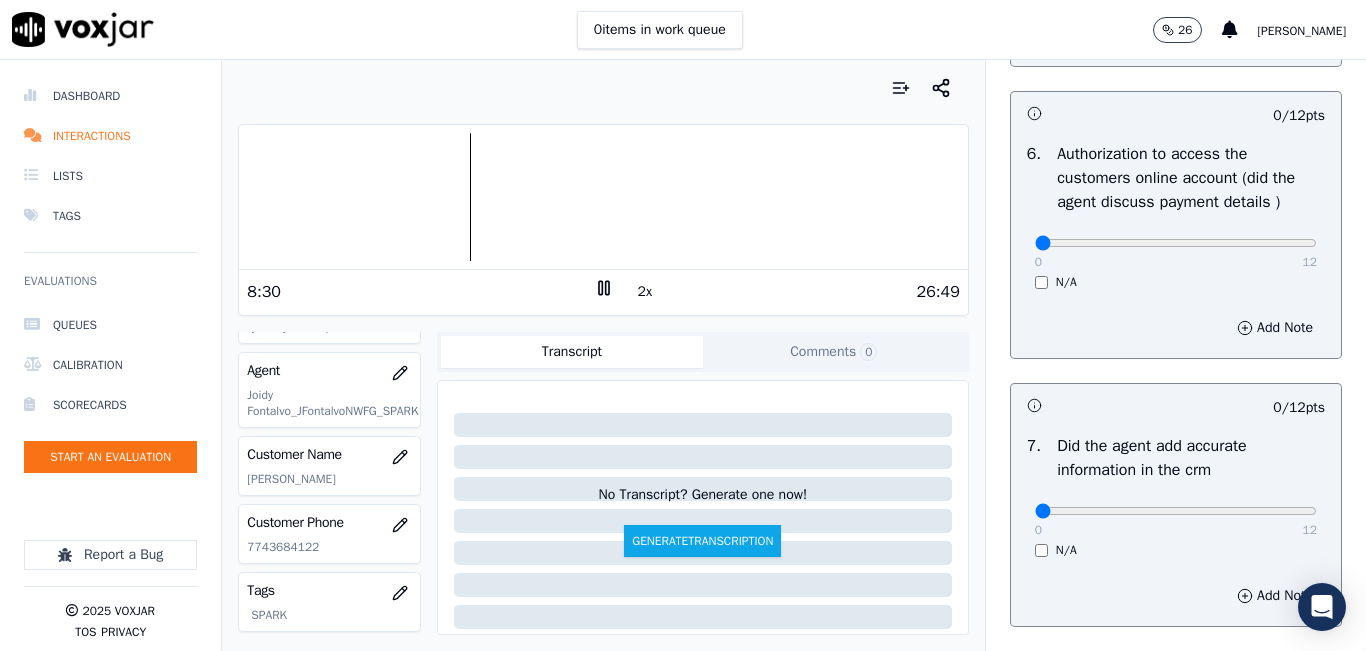 scroll, scrollTop: 1500, scrollLeft: 0, axis: vertical 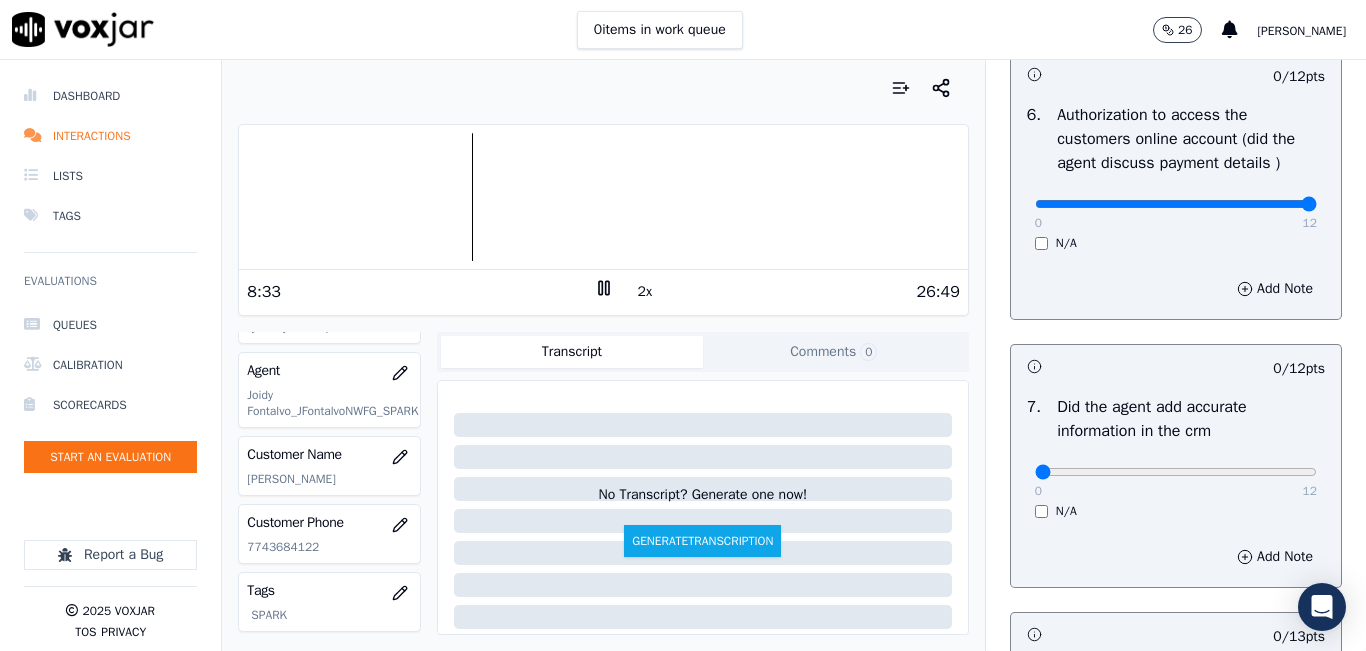type on "12" 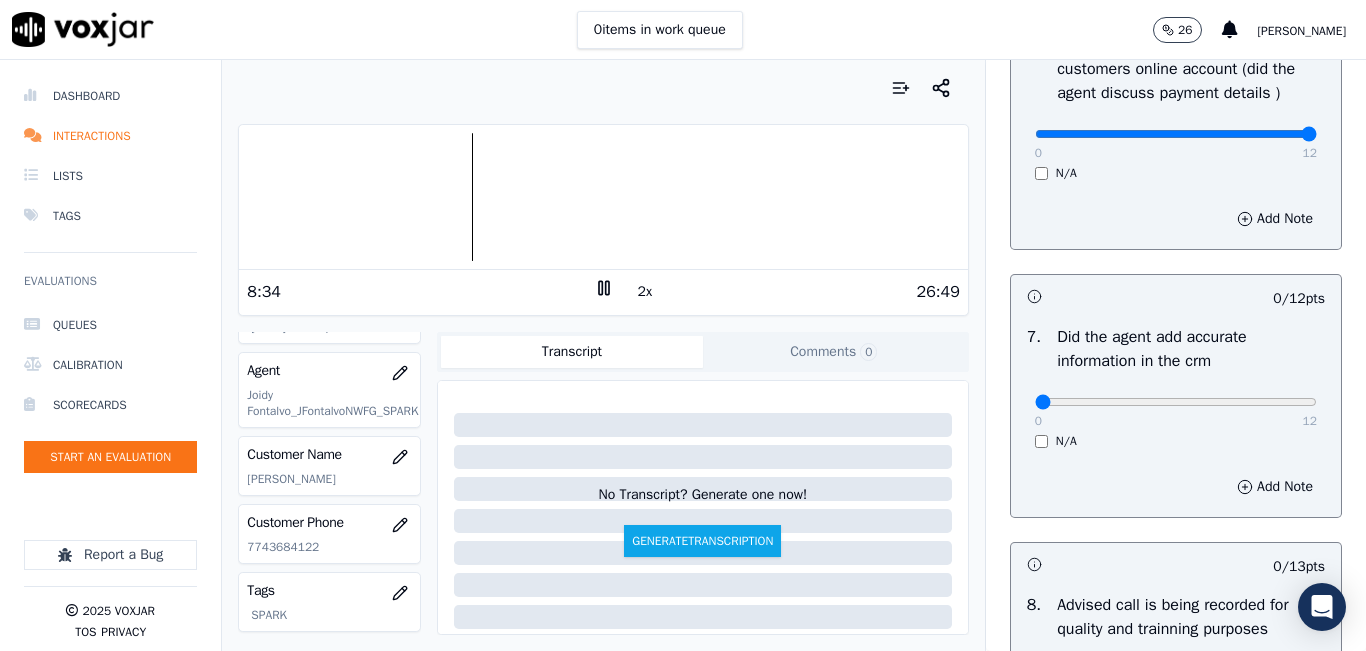 scroll, scrollTop: 1800, scrollLeft: 0, axis: vertical 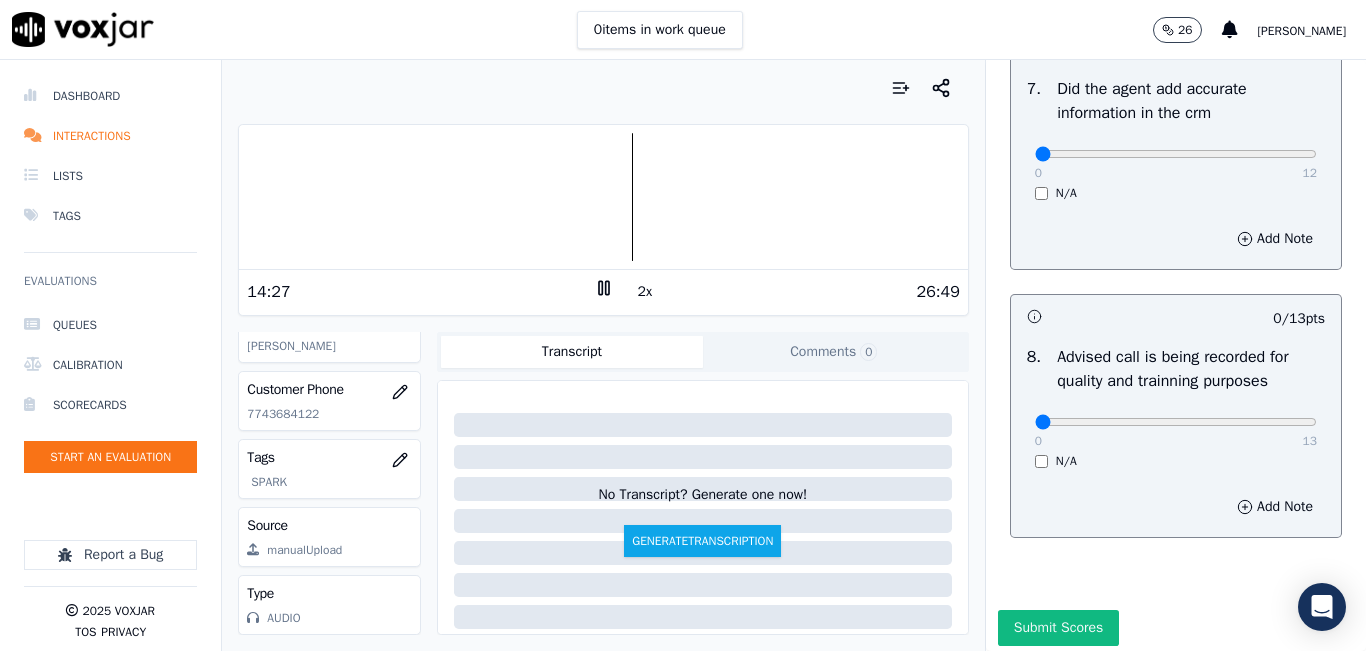 click at bounding box center (603, 197) 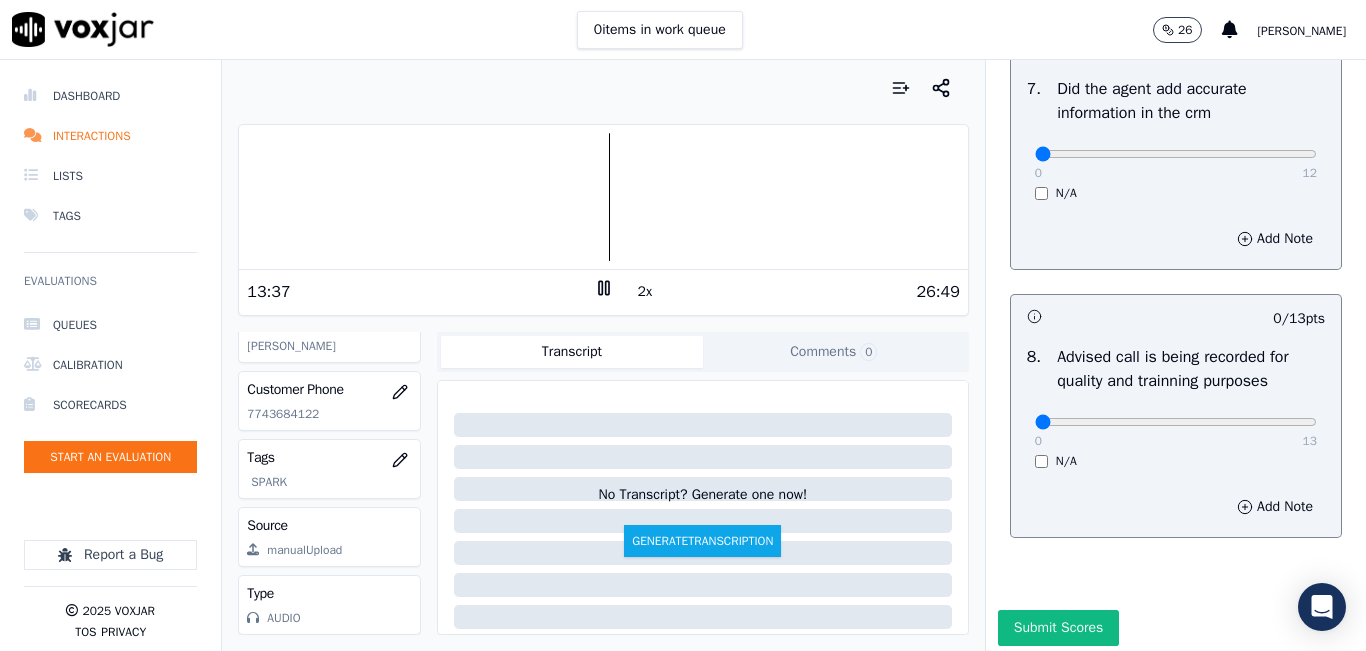 click on "2x" at bounding box center [645, 292] 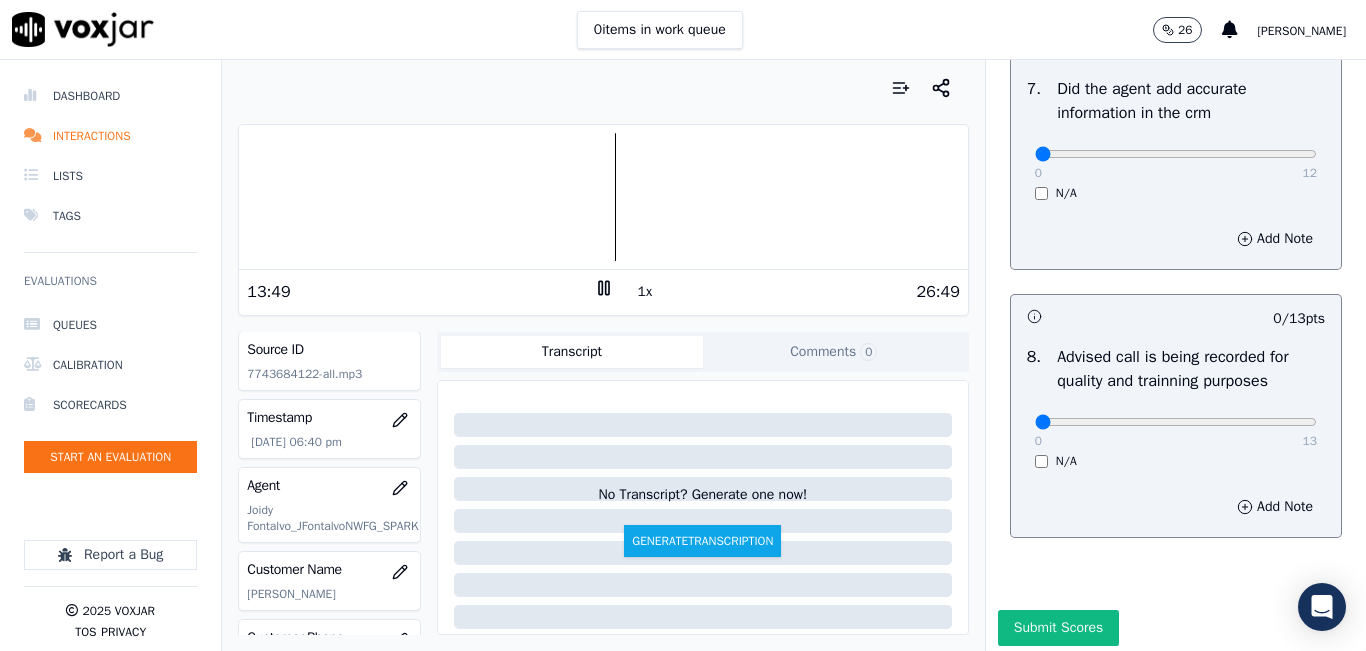 scroll, scrollTop: 0, scrollLeft: 0, axis: both 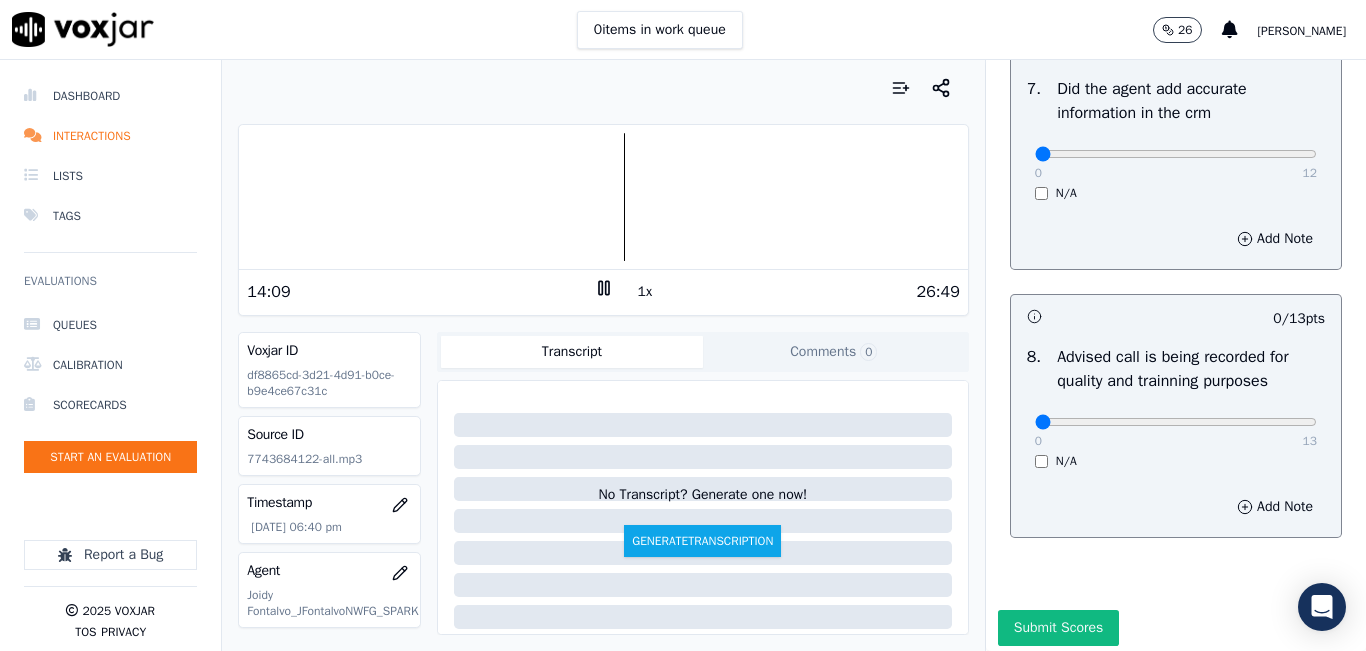 click 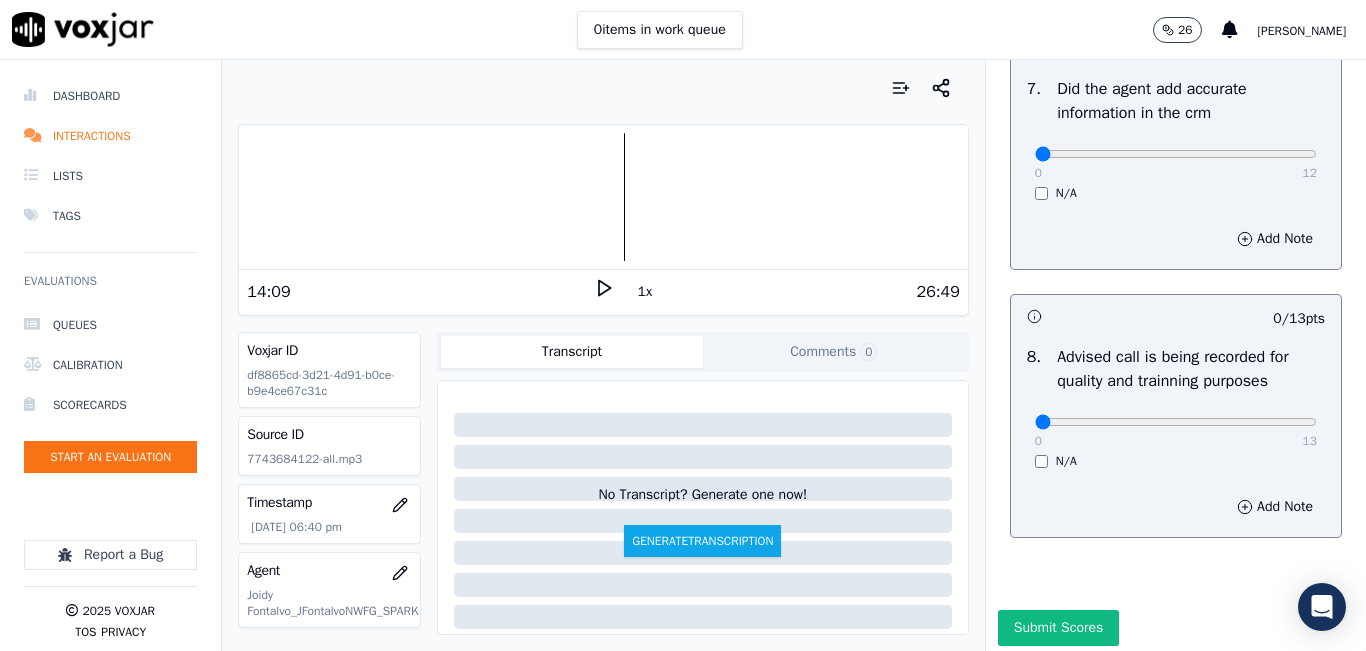 click 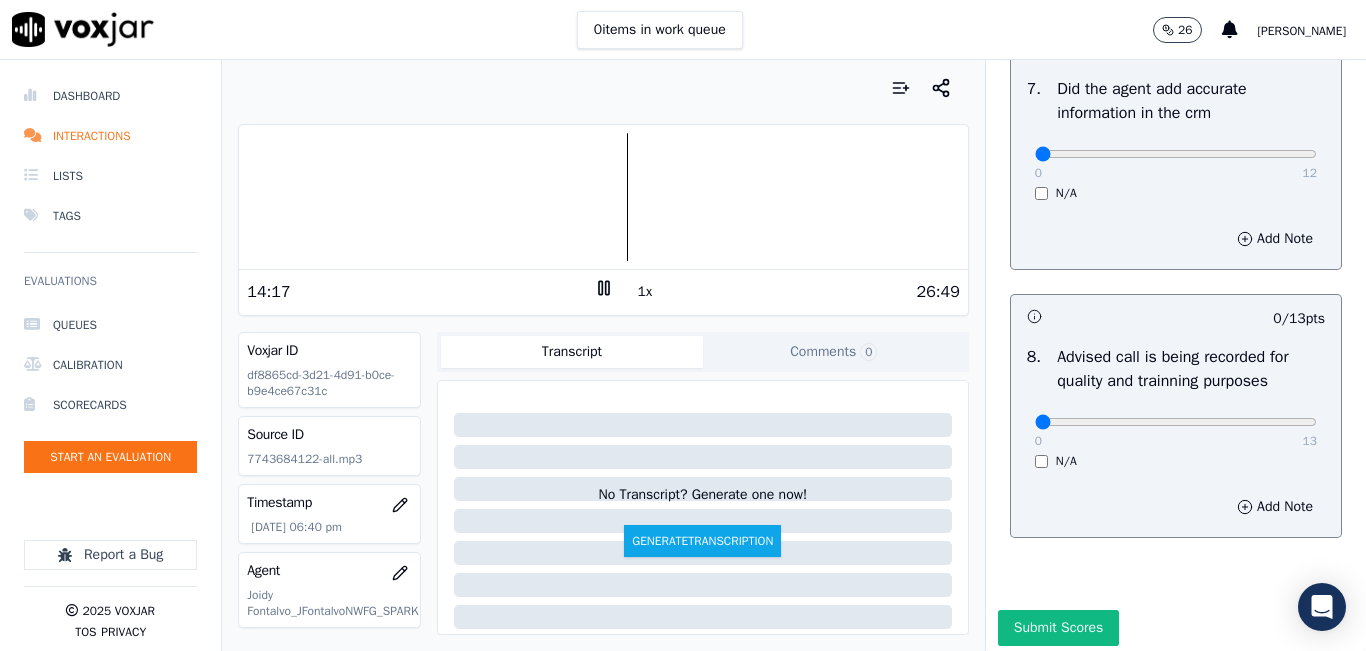 click at bounding box center [603, 197] 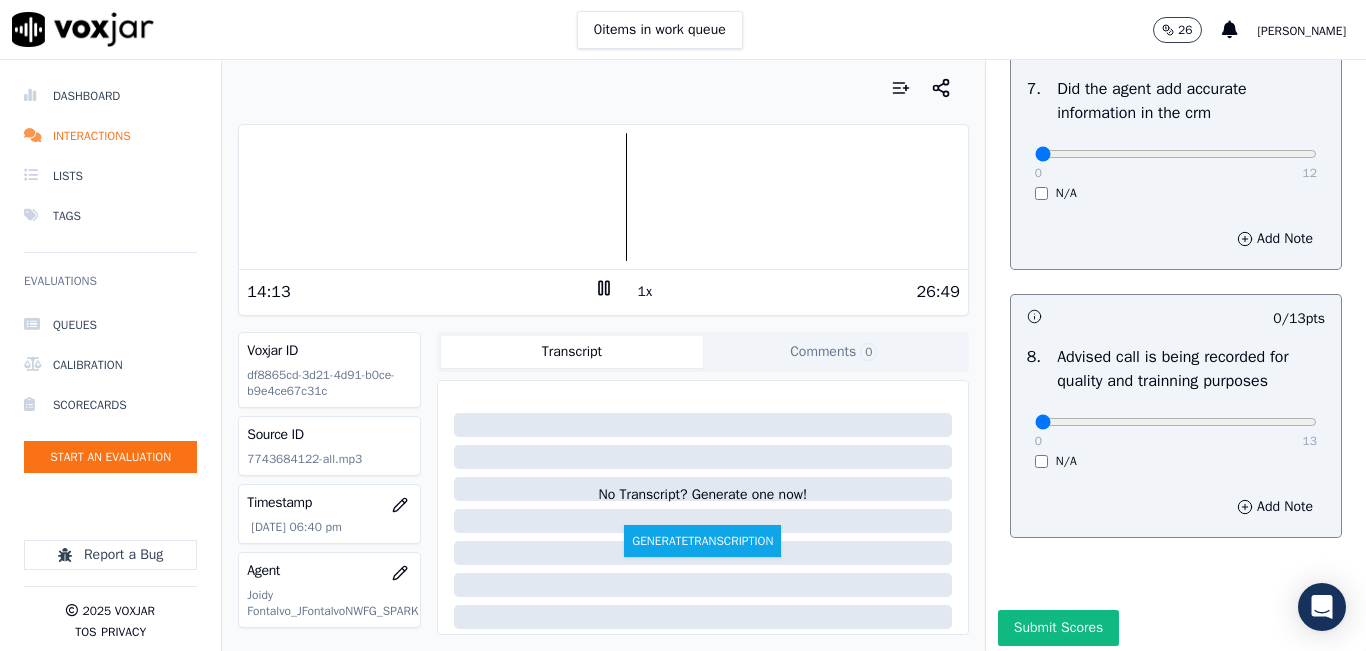 click 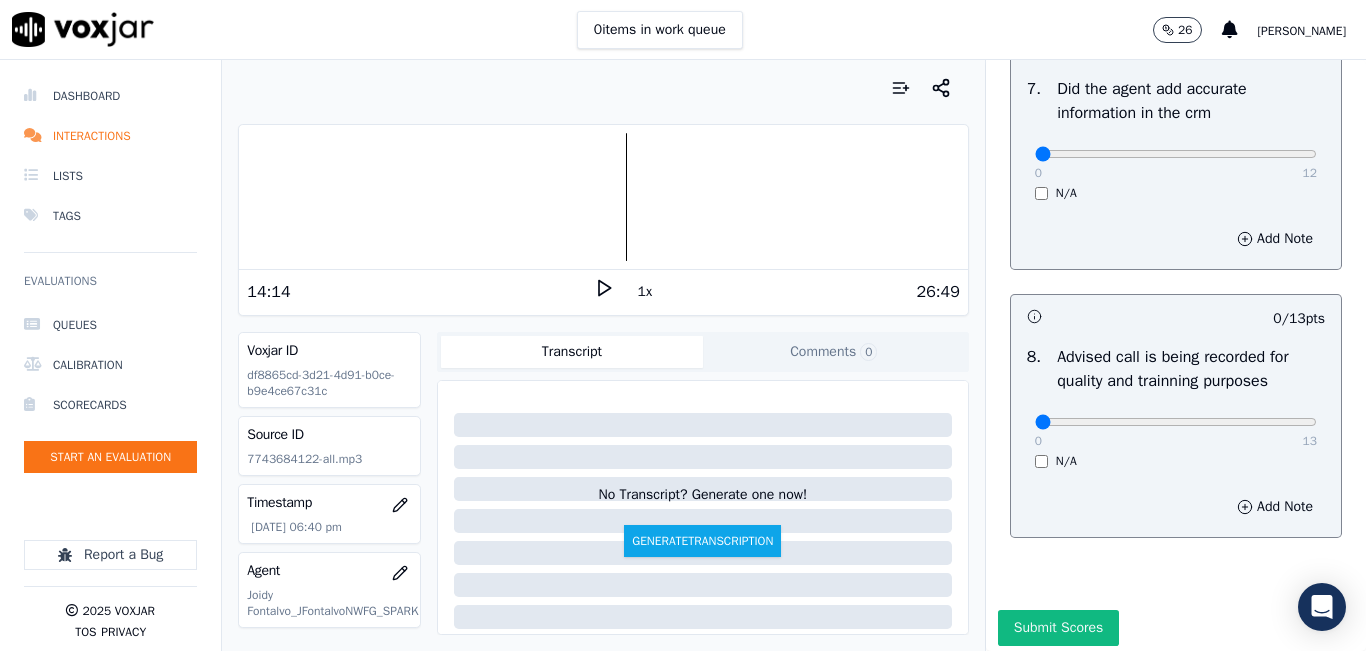 click 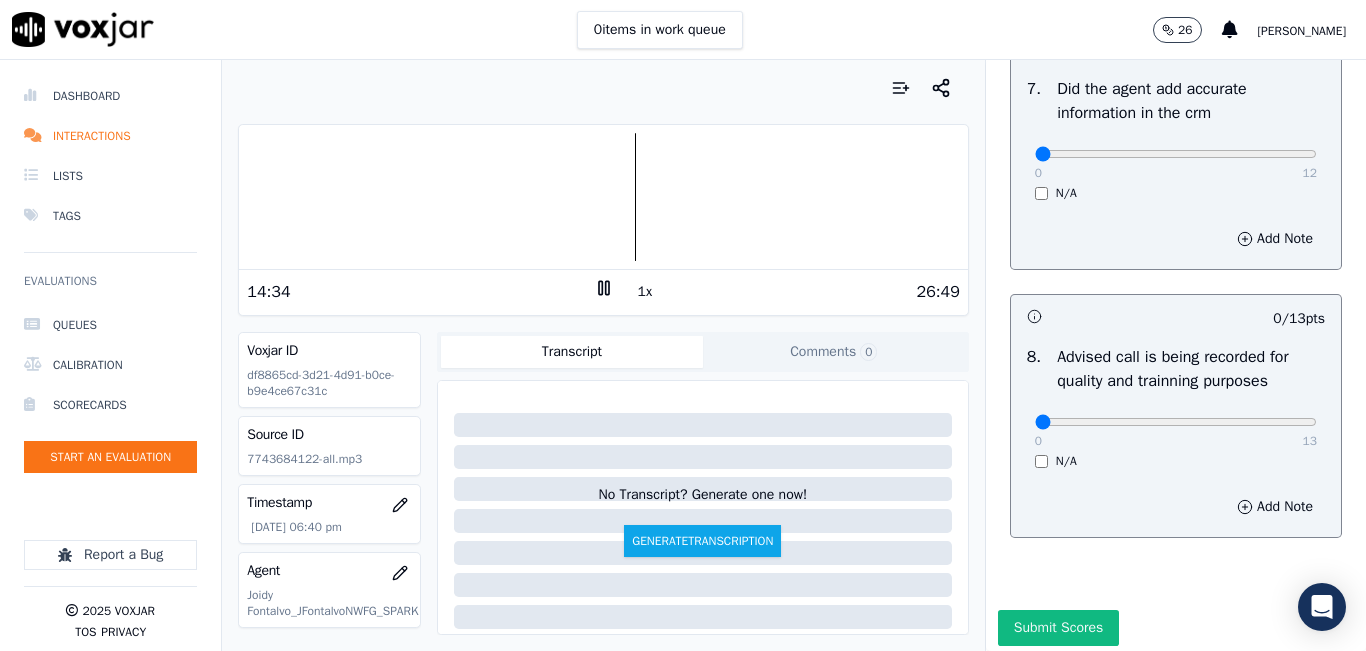 click 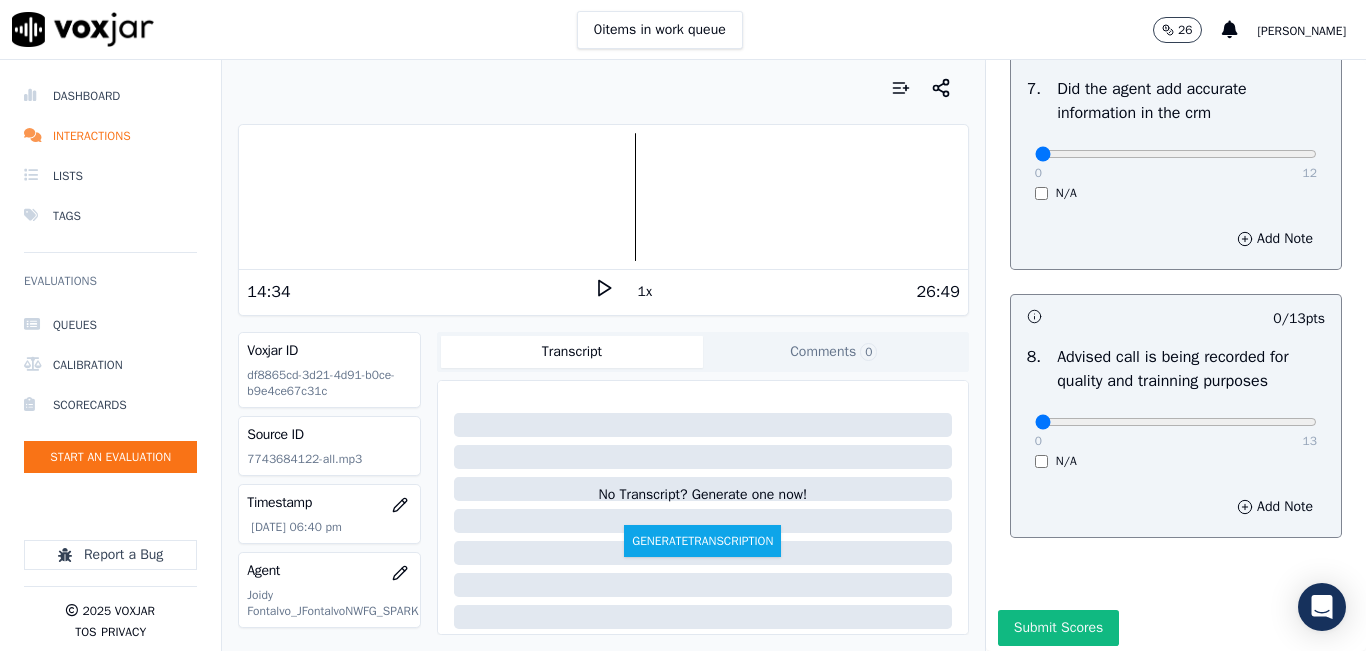 click 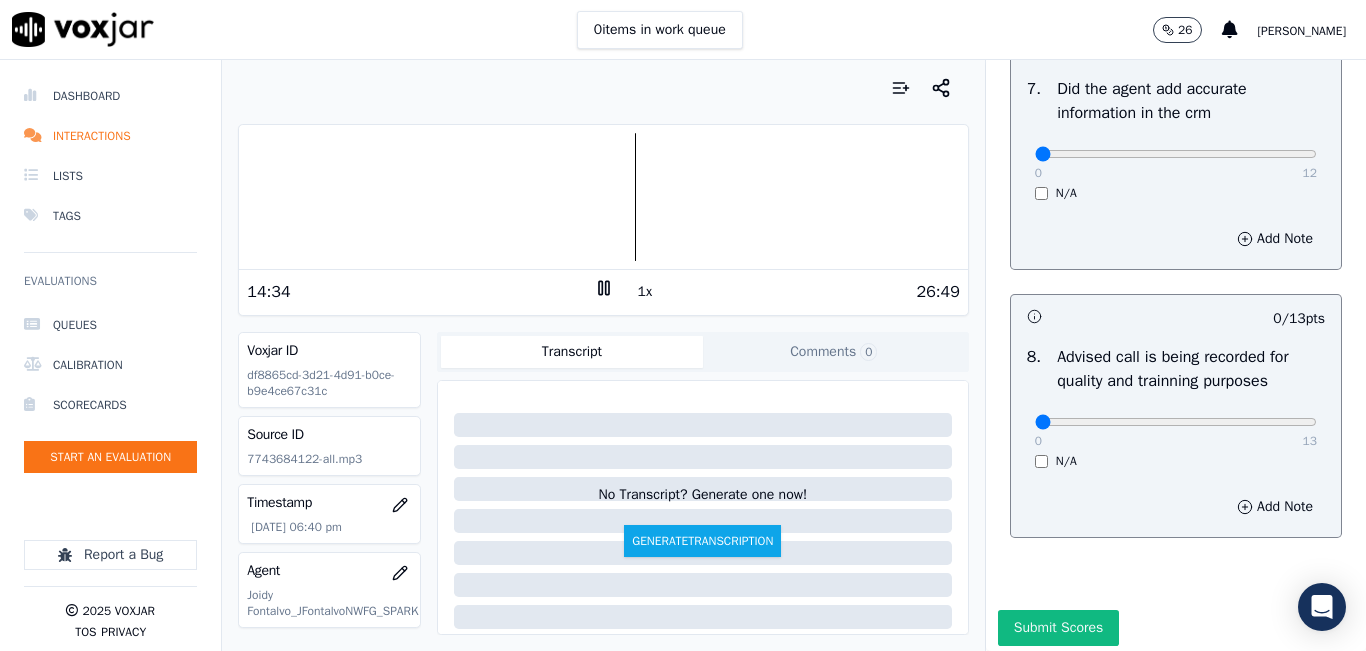 click at bounding box center (603, 197) 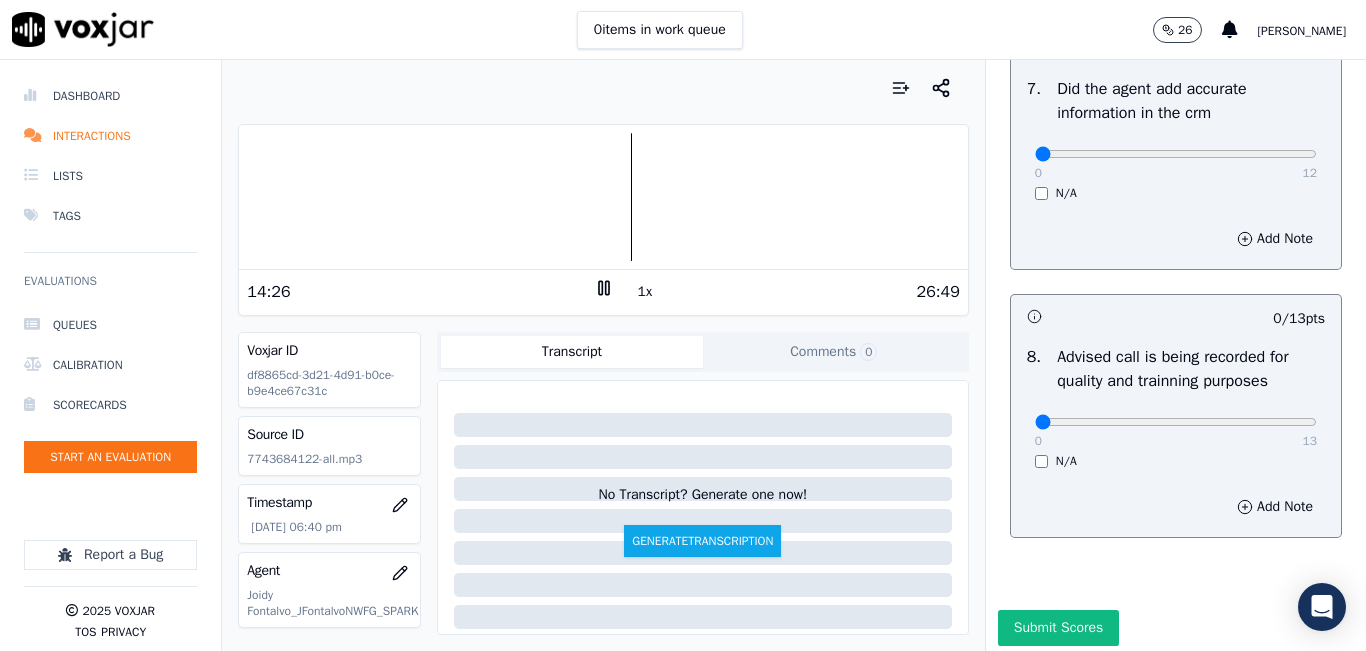 click at bounding box center [603, 197] 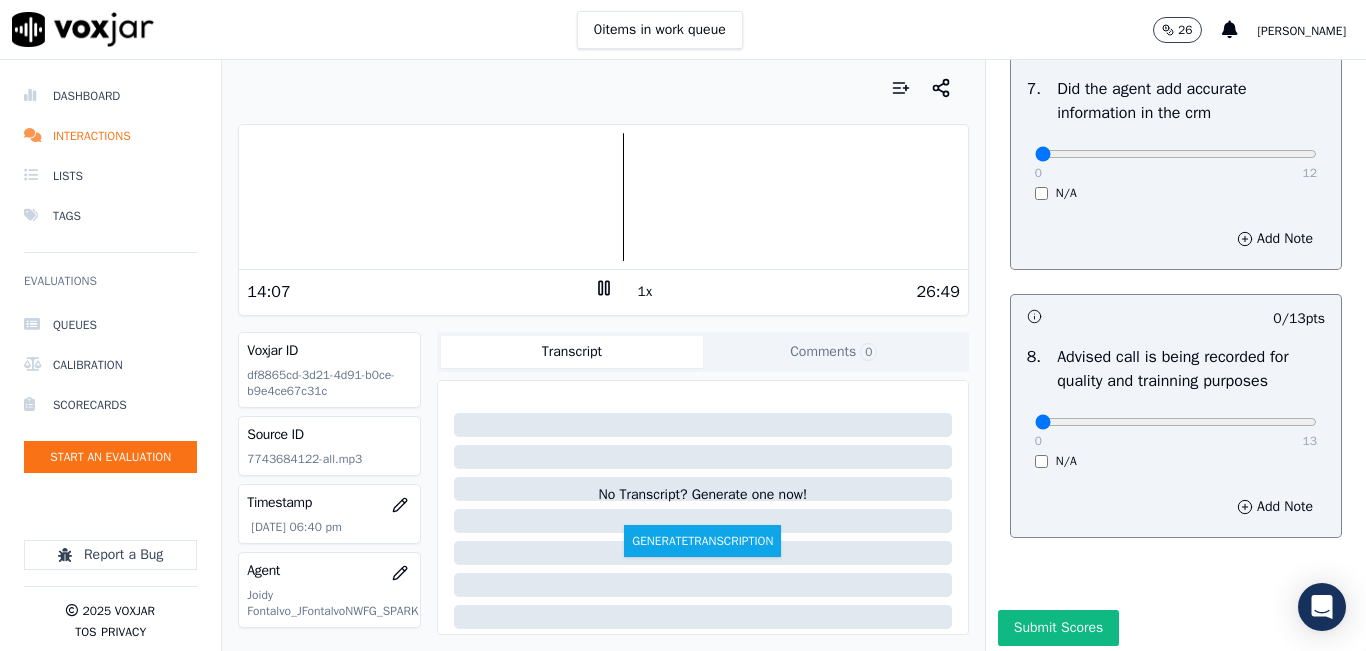 click on "0  items in work queue     26         carlos barrios" at bounding box center [683, 30] 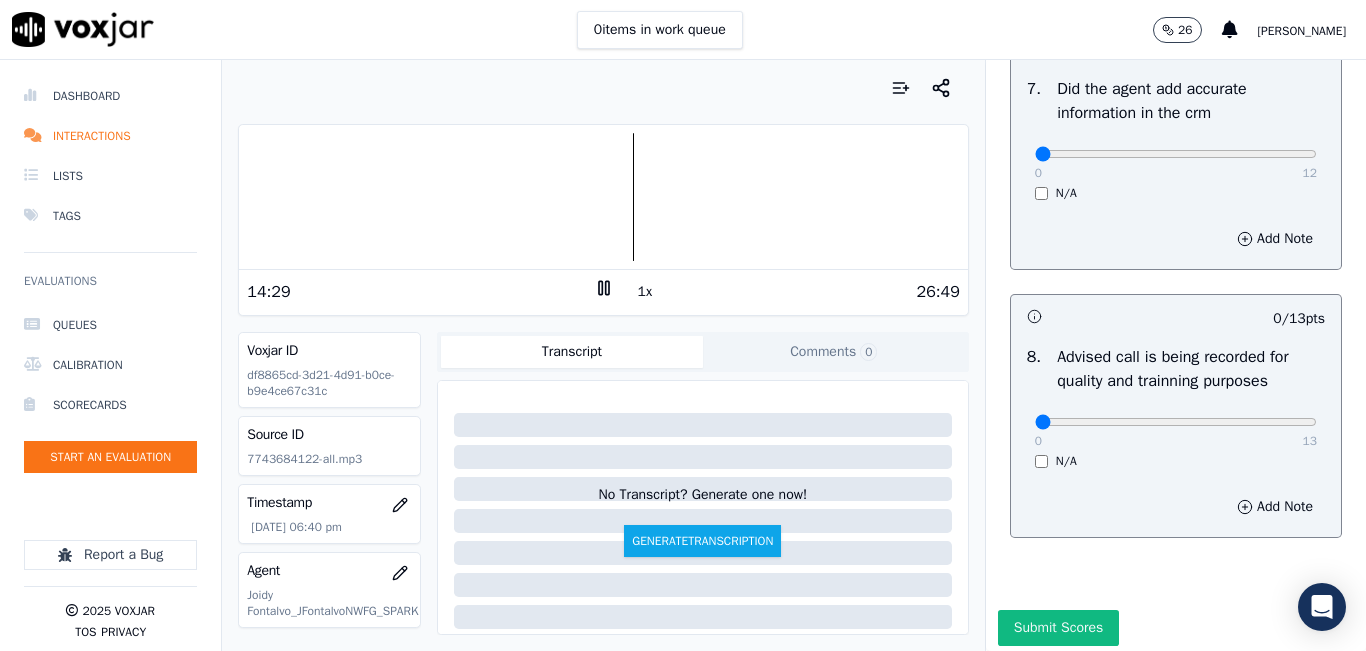 click at bounding box center (603, 197) 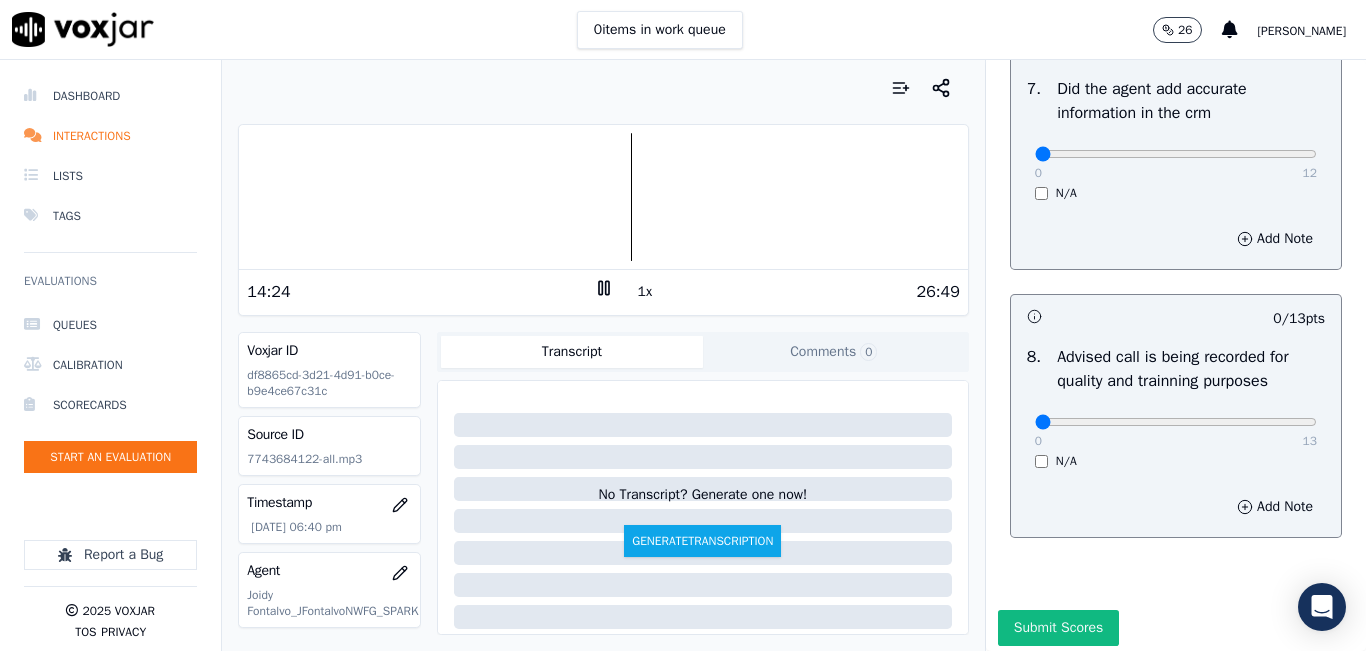 click at bounding box center (603, 197) 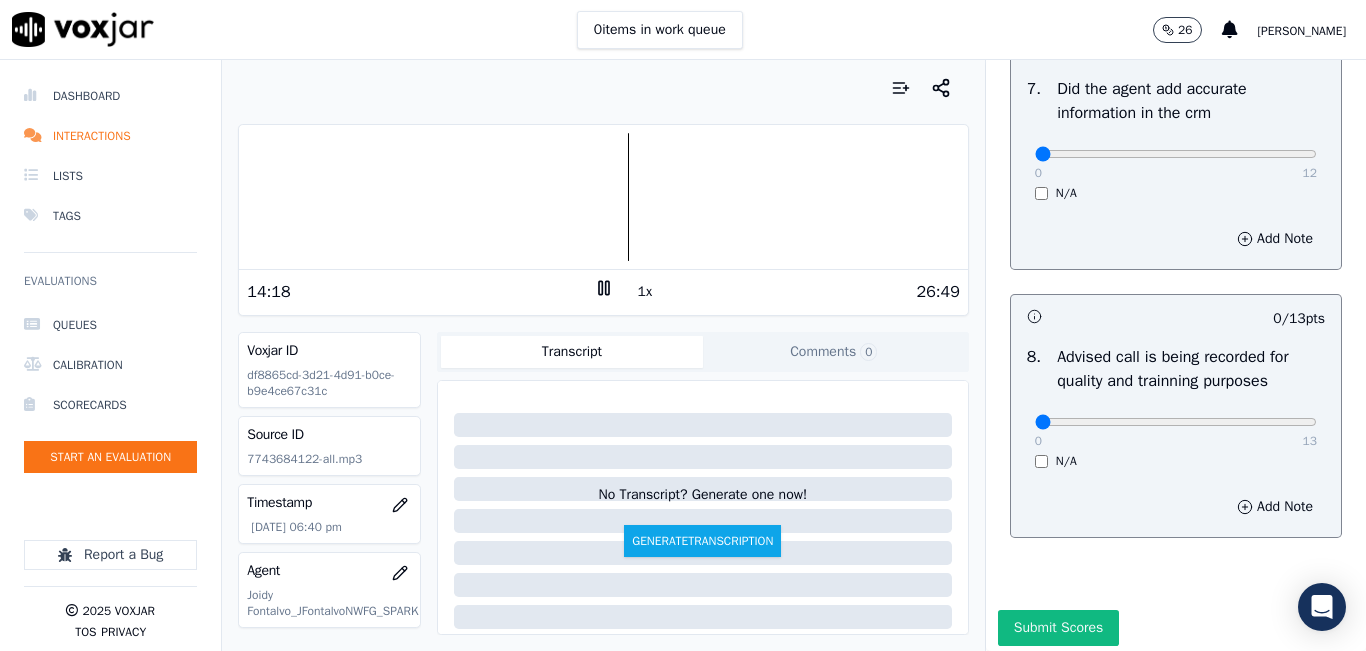 click at bounding box center [603, 197] 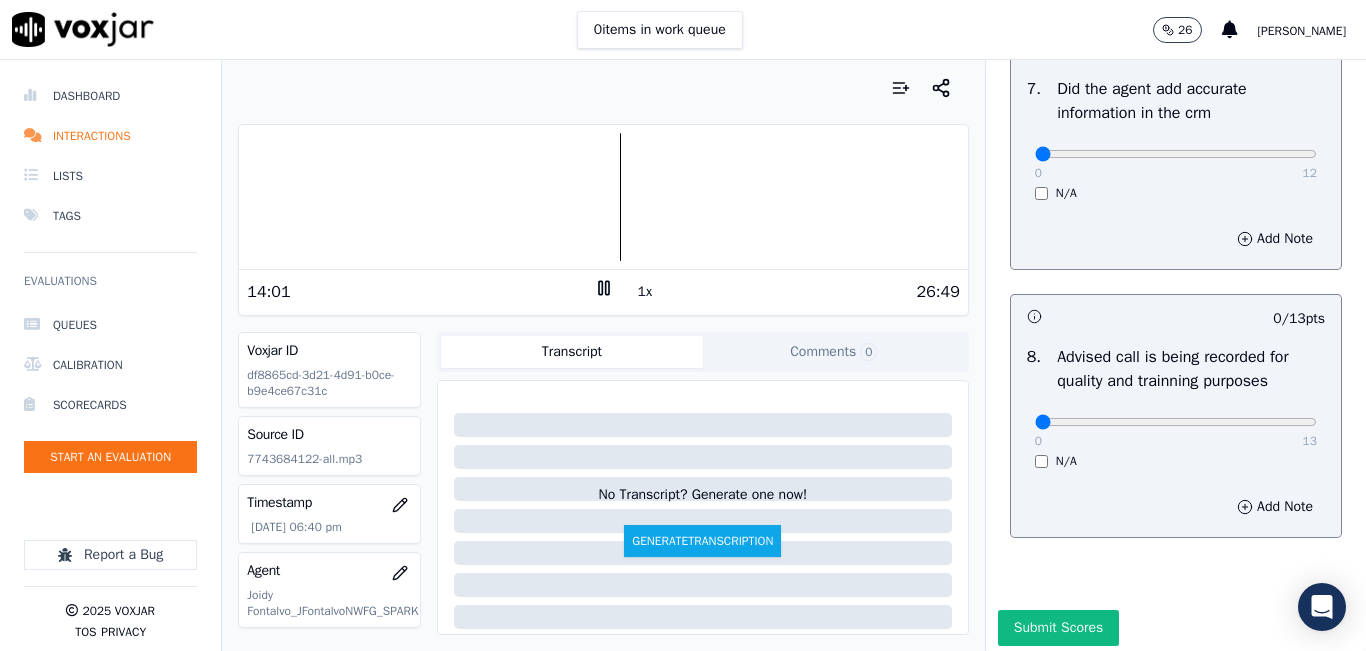 click at bounding box center (603, 197) 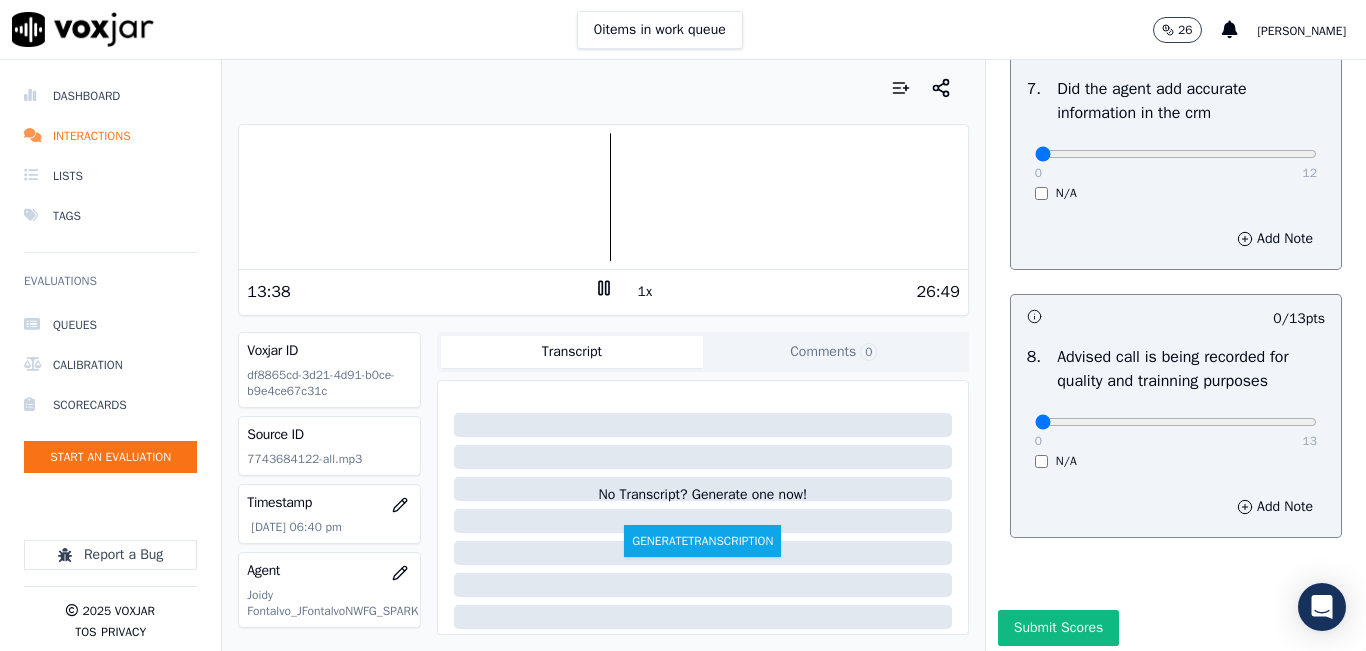 click at bounding box center [603, 197] 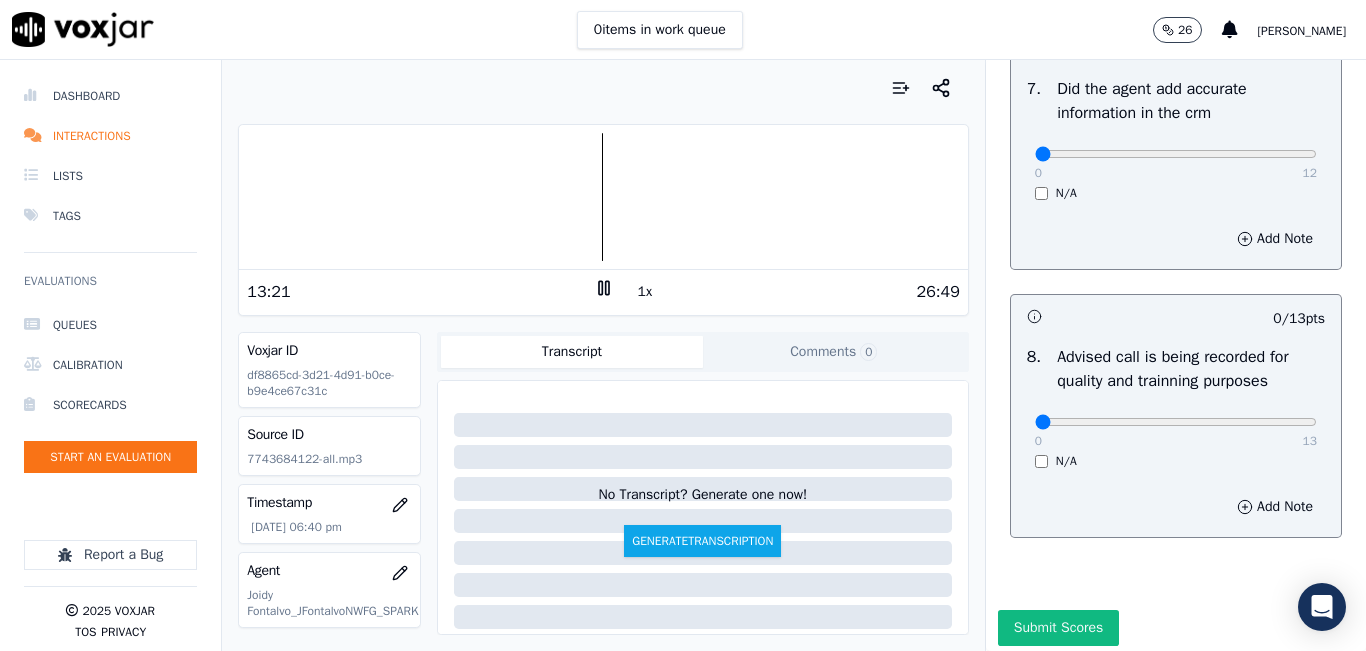 click at bounding box center (603, 197) 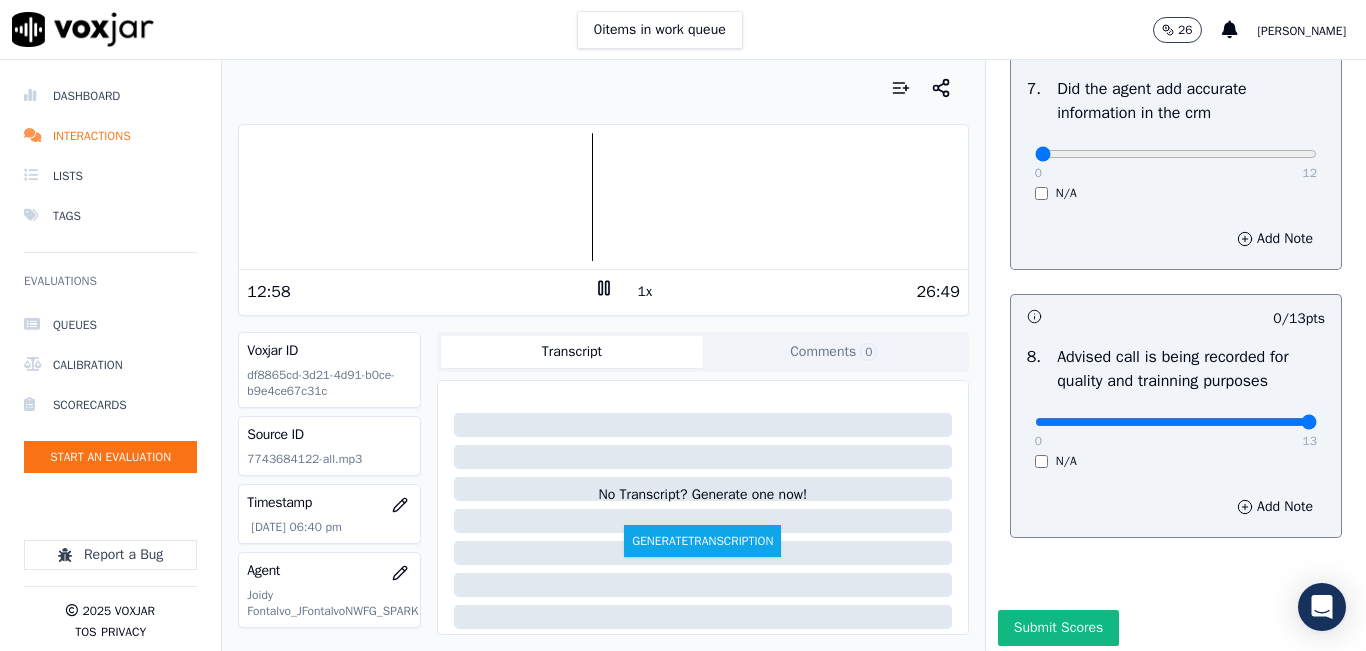 drag, startPoint x: 1225, startPoint y: 476, endPoint x: 1283, endPoint y: 472, distance: 58.137768 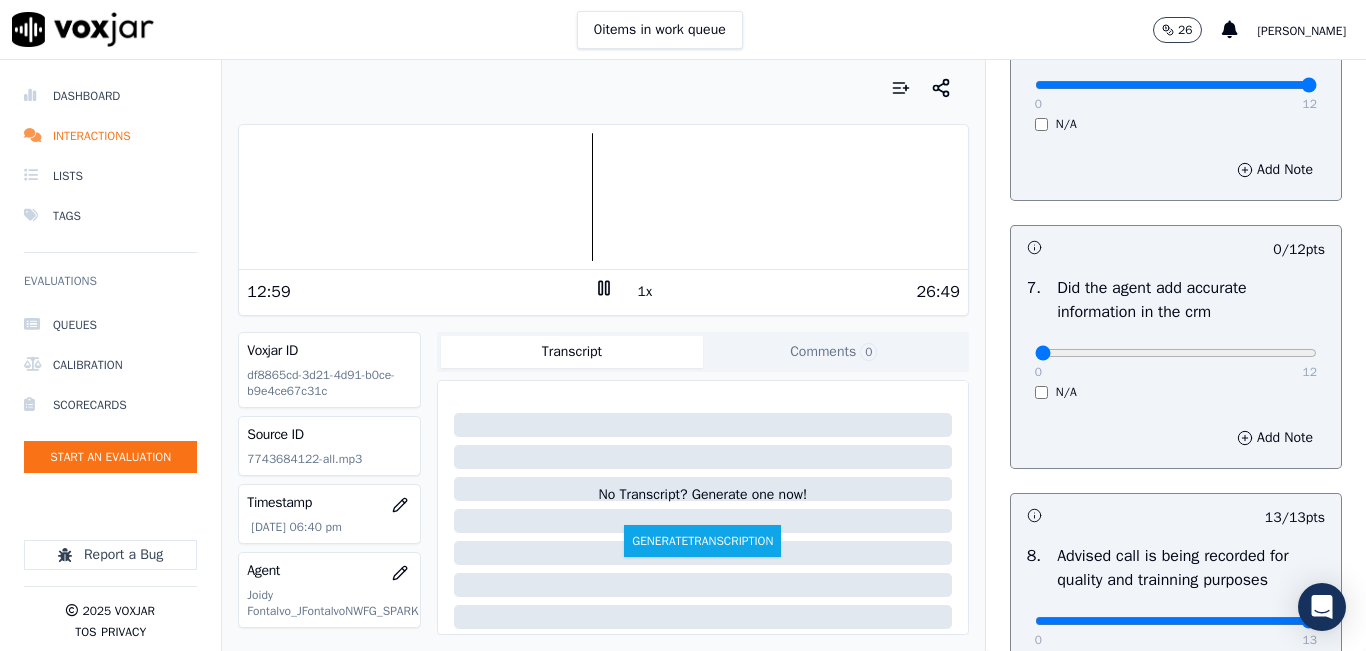 scroll, scrollTop: 1618, scrollLeft: 0, axis: vertical 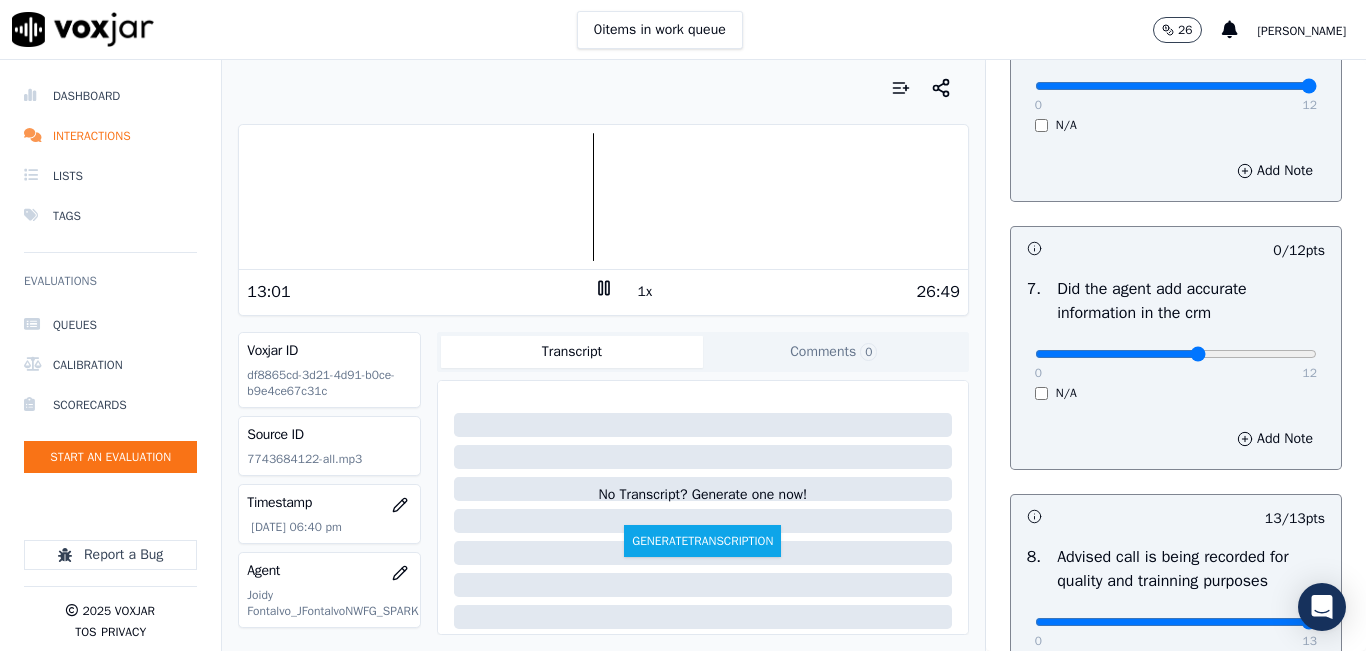 type on "7" 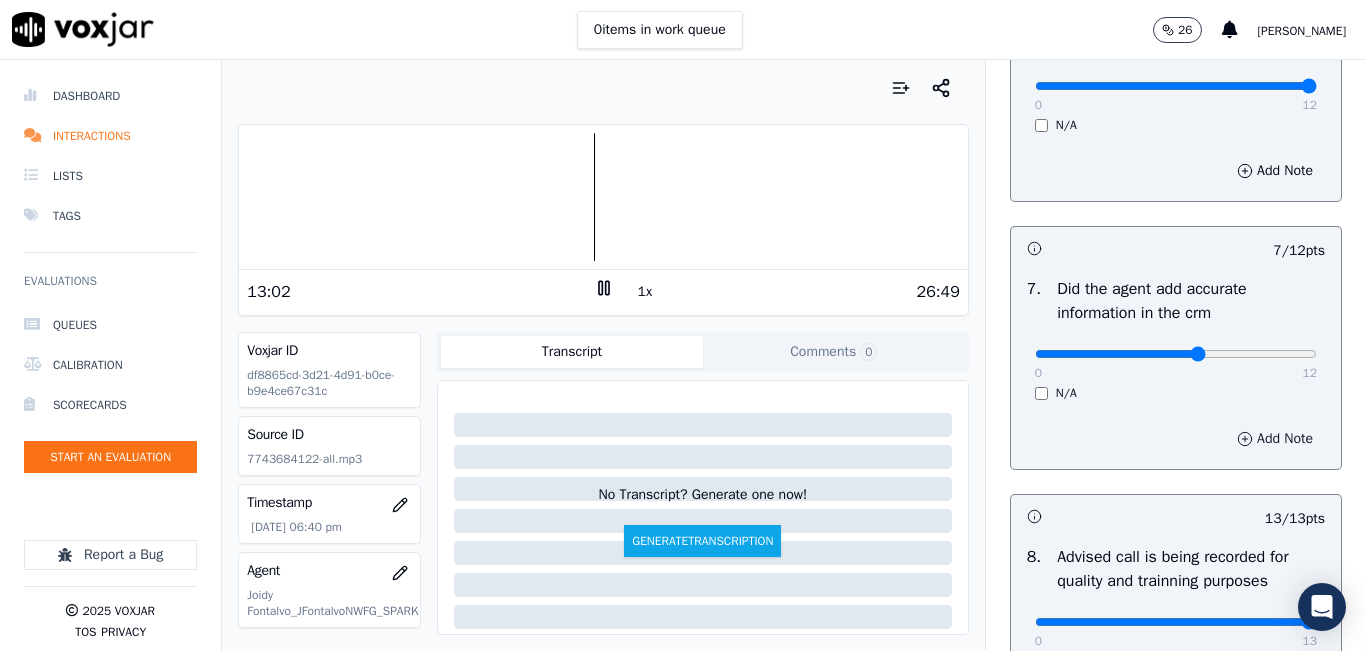 click on "Add Note" at bounding box center [1275, 439] 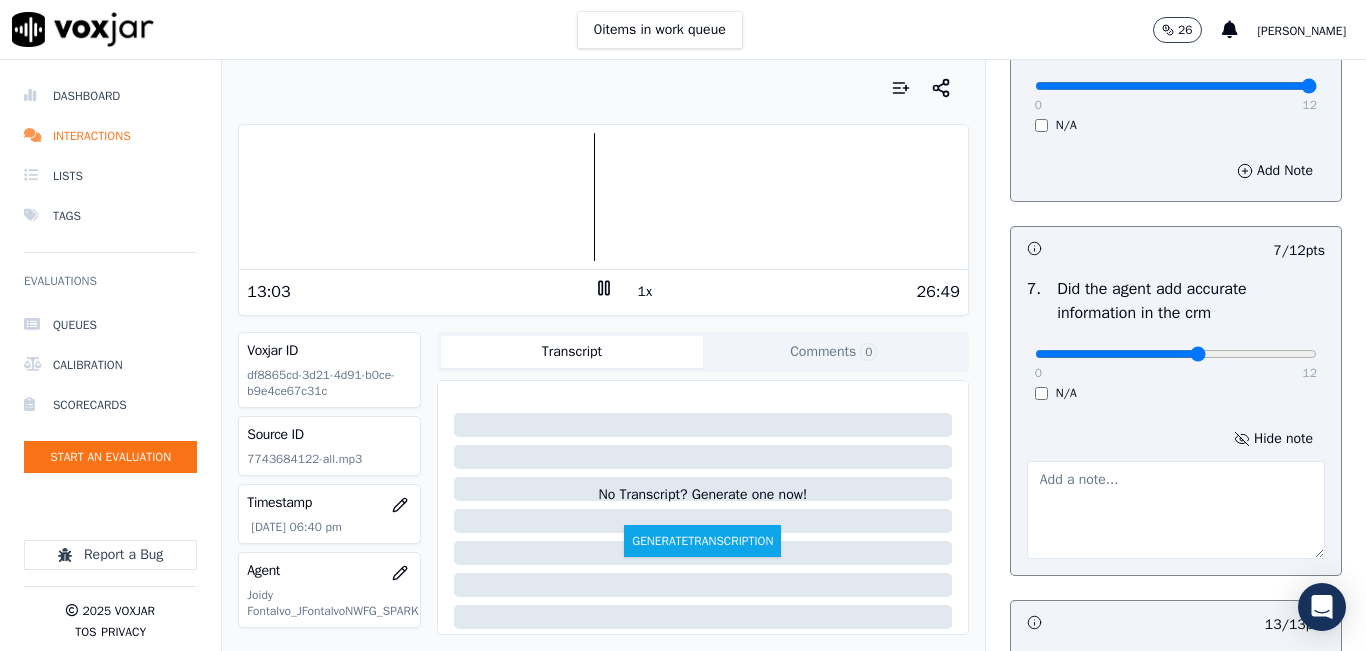 click at bounding box center [1176, 510] 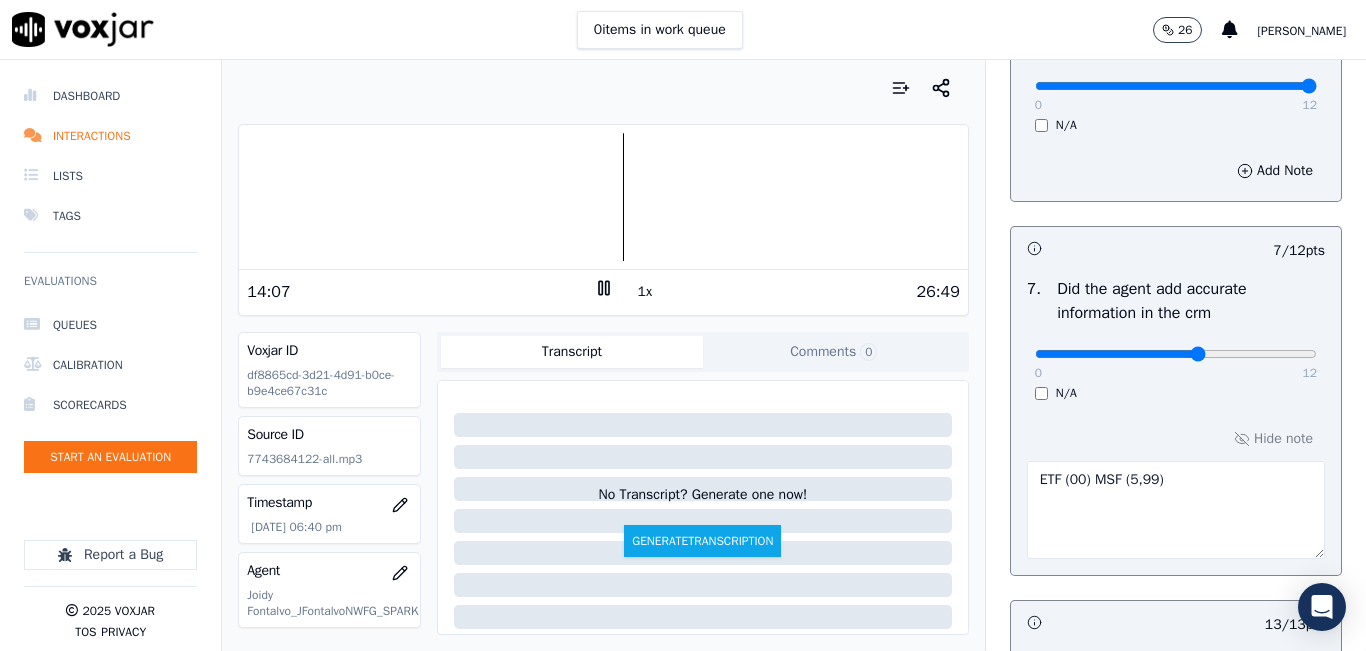 click on "ETF (00) MSF (5,99)" at bounding box center [1176, 510] 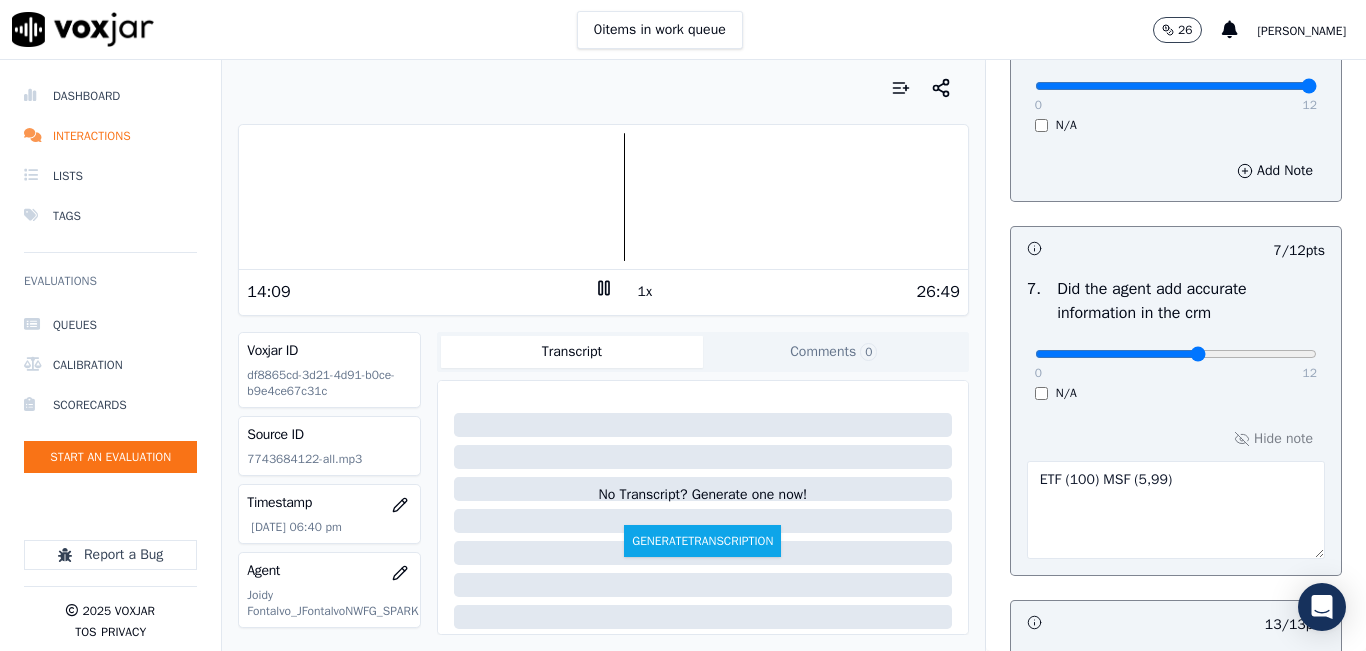 type on "ETF (100) MSF (5,99)" 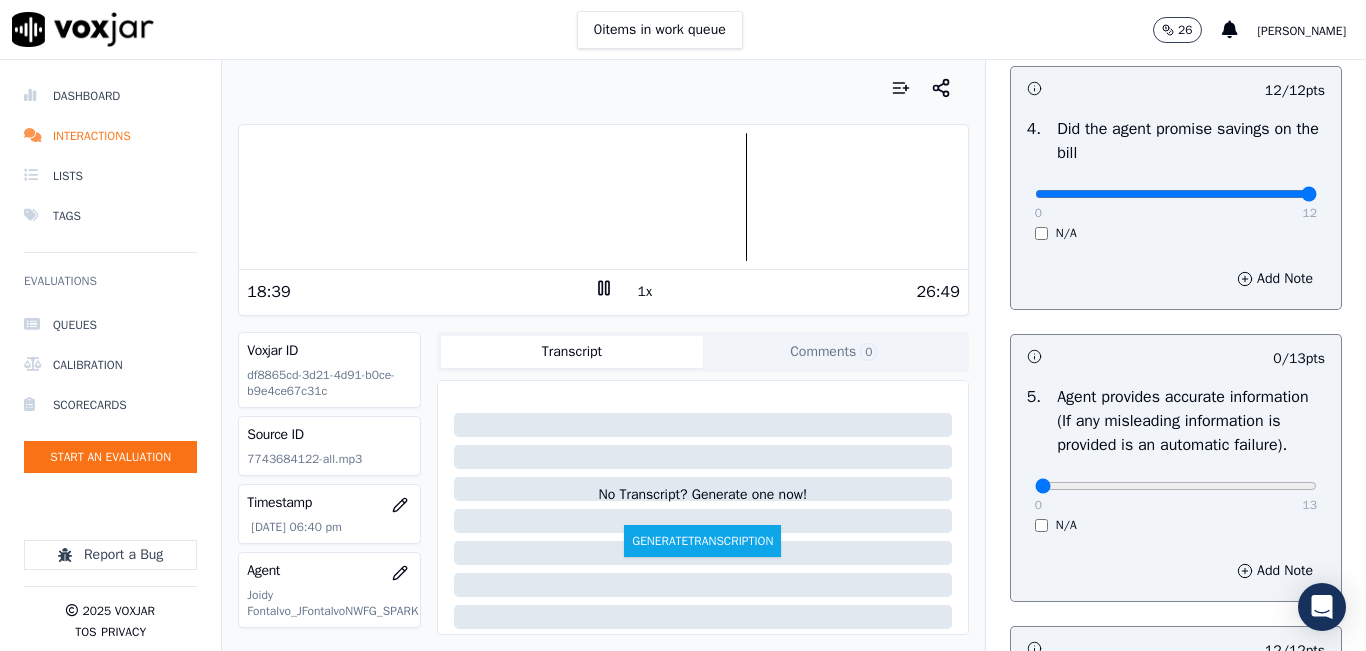 scroll, scrollTop: 1118, scrollLeft: 0, axis: vertical 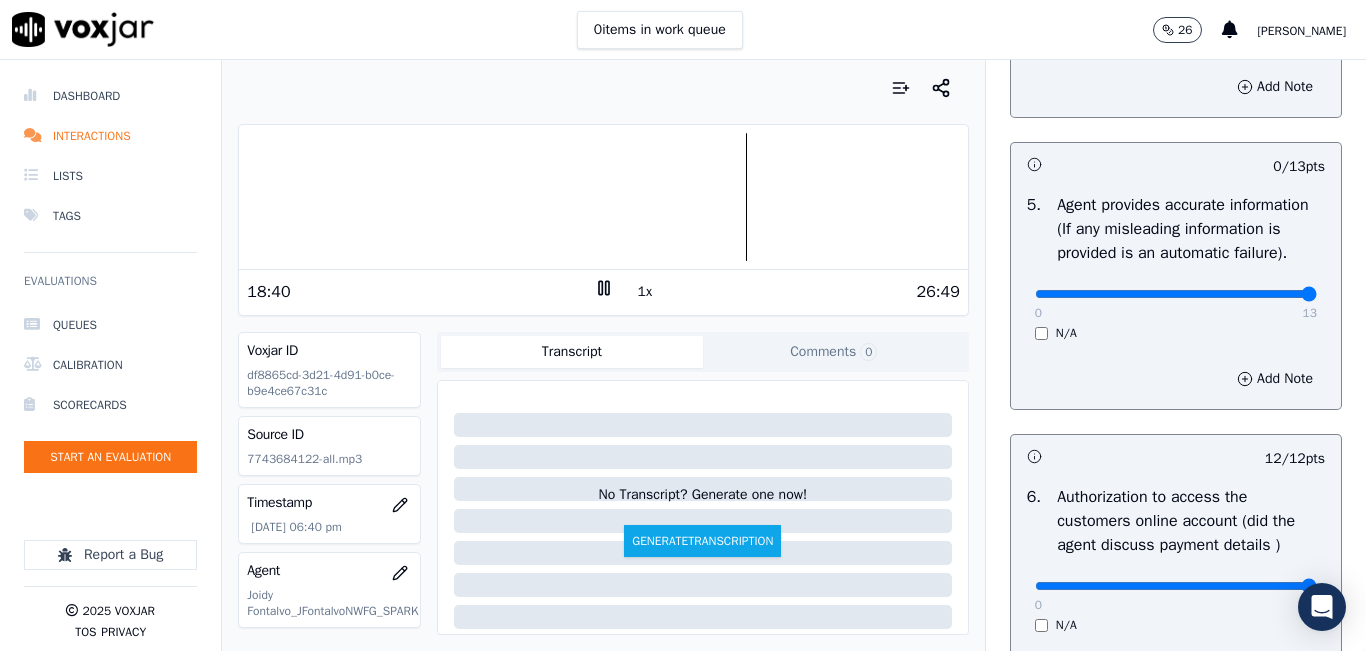 drag, startPoint x: 1249, startPoint y: 339, endPoint x: 1323, endPoint y: 360, distance: 76.922035 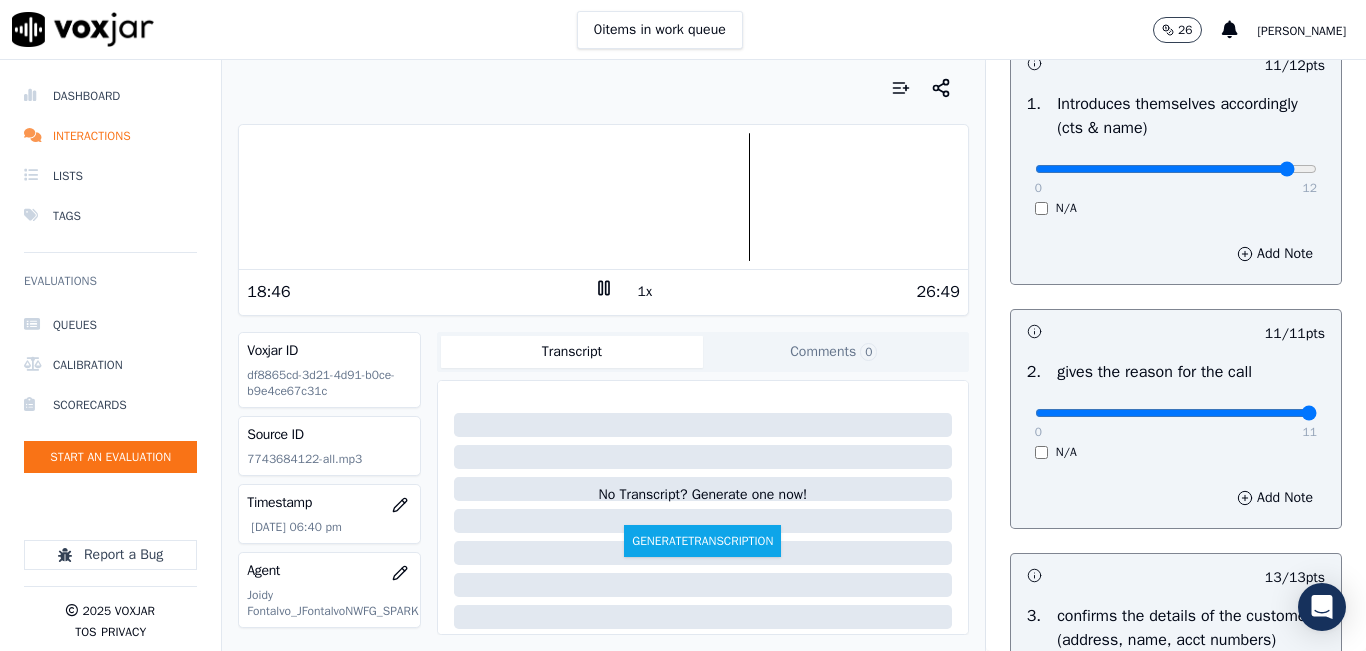 scroll, scrollTop: 500, scrollLeft: 0, axis: vertical 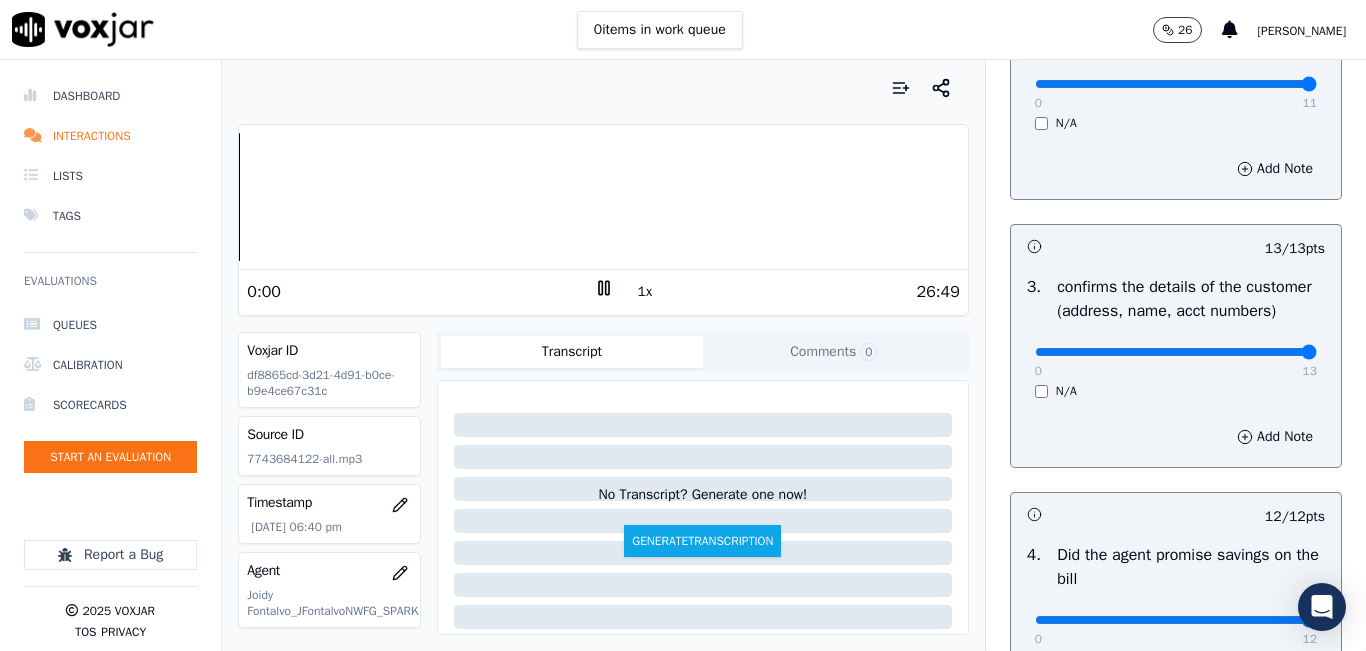 click on "Dashboard   Interactions   Lists   Tags       Evaluations     Queues   Calibration   Scorecards   Start an Evaluation
Report a Bug       2025   Voxjar   TOS   Privacy             Your browser does not support the audio element.   0:00     1x   26:49   Voxjar ID   df8865cd-3d21-4d91-b0ce-b9e4ce67c31c   Source ID   7743684122-all.mp3   Timestamp
07/09/2025 06:40 pm     Agent
Joidy Fontalvo_JFontalvoNWFG_SPARK     Customer Name     JOSE MALDONADO     Customer Phone     7743684122     Tags
SPARK     Source     manualUpload   Type     AUDIO       Transcript   Comments  0   No Transcript? Generate one now!   Generate  Transcription         Add Comment   Scores   Transcript   Metadata   Comments         Human Score   --   0  evaluation s   AI Score   --   0  evaluation s     AI Evaluations
Queue an AI Evaluation   No AI evaluations yet   Human Evaluations   Start a Manual Evaluation   No human evaluations yet       OUTBOUND CTS SCORECARD - NEW   Scorecard" at bounding box center [683, 355] 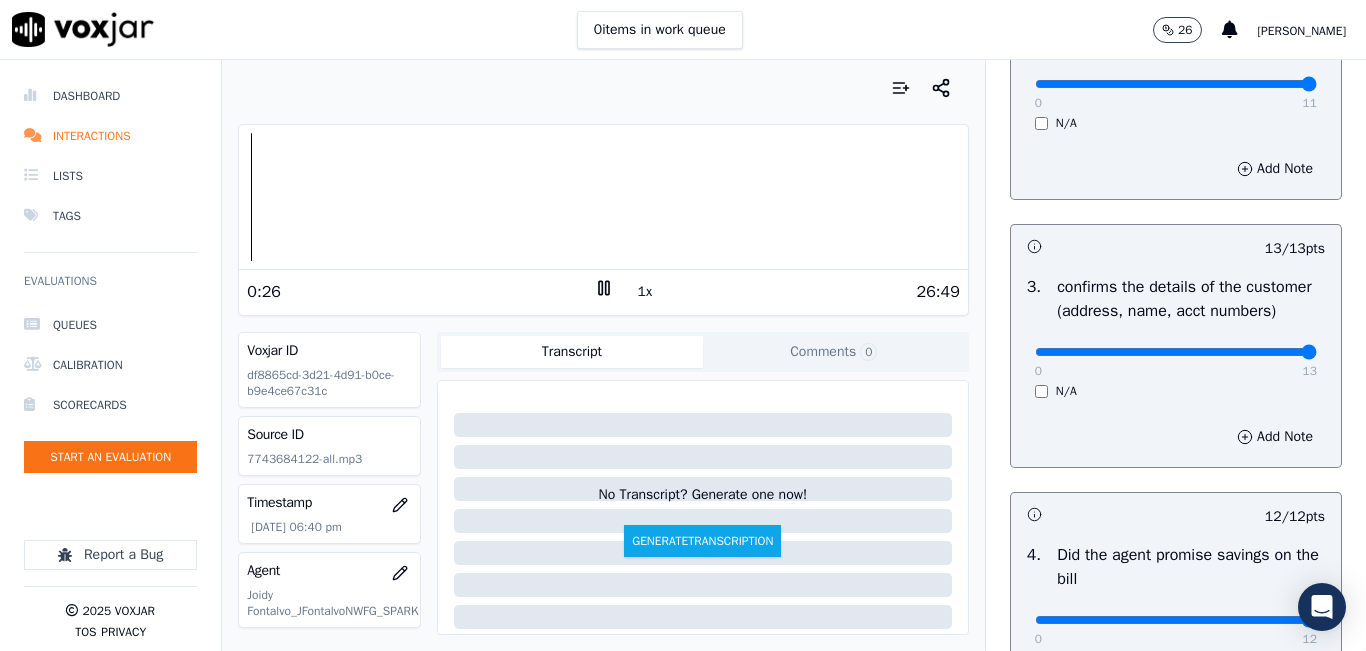 click at bounding box center (603, 197) 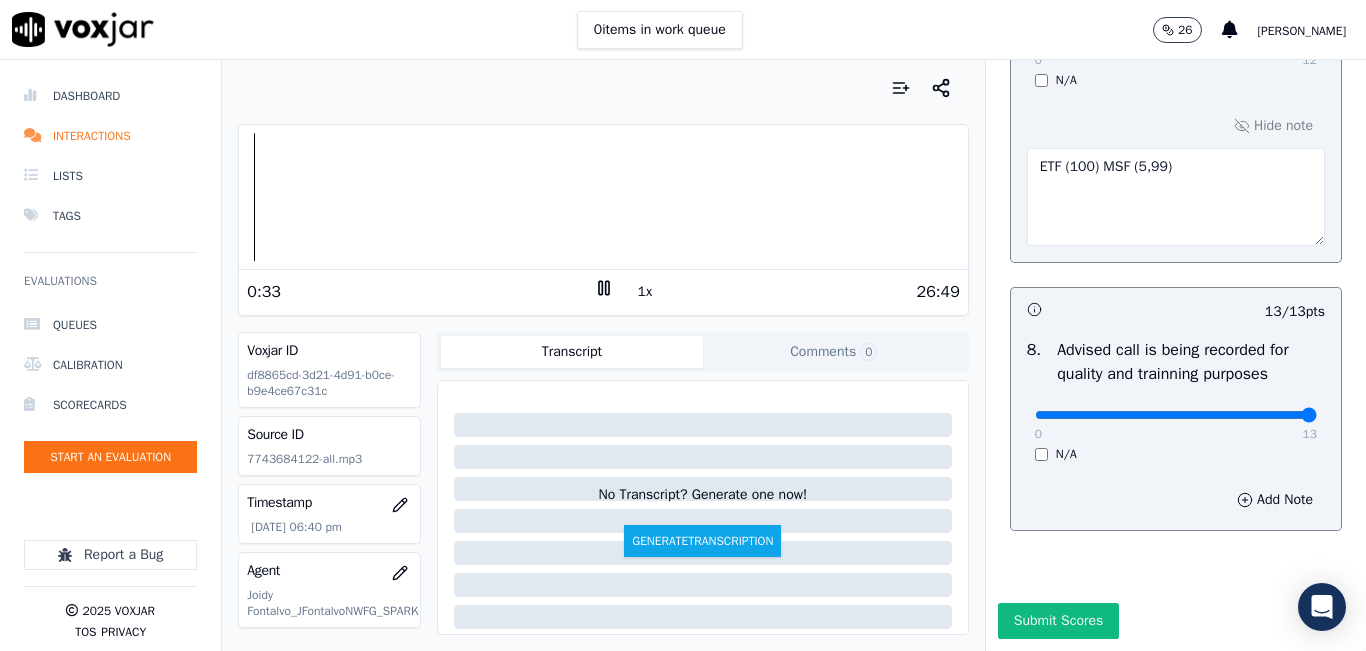 scroll, scrollTop: 2024, scrollLeft: 0, axis: vertical 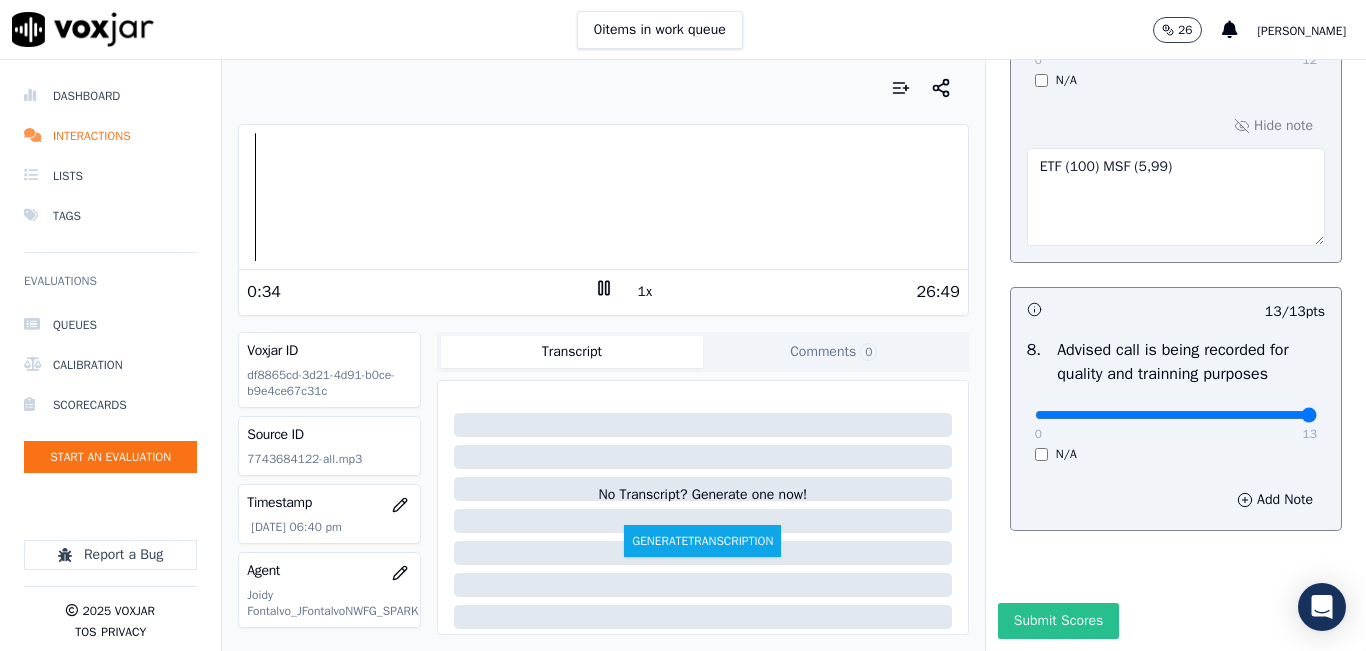 click on "Submit Scores" at bounding box center (1058, 621) 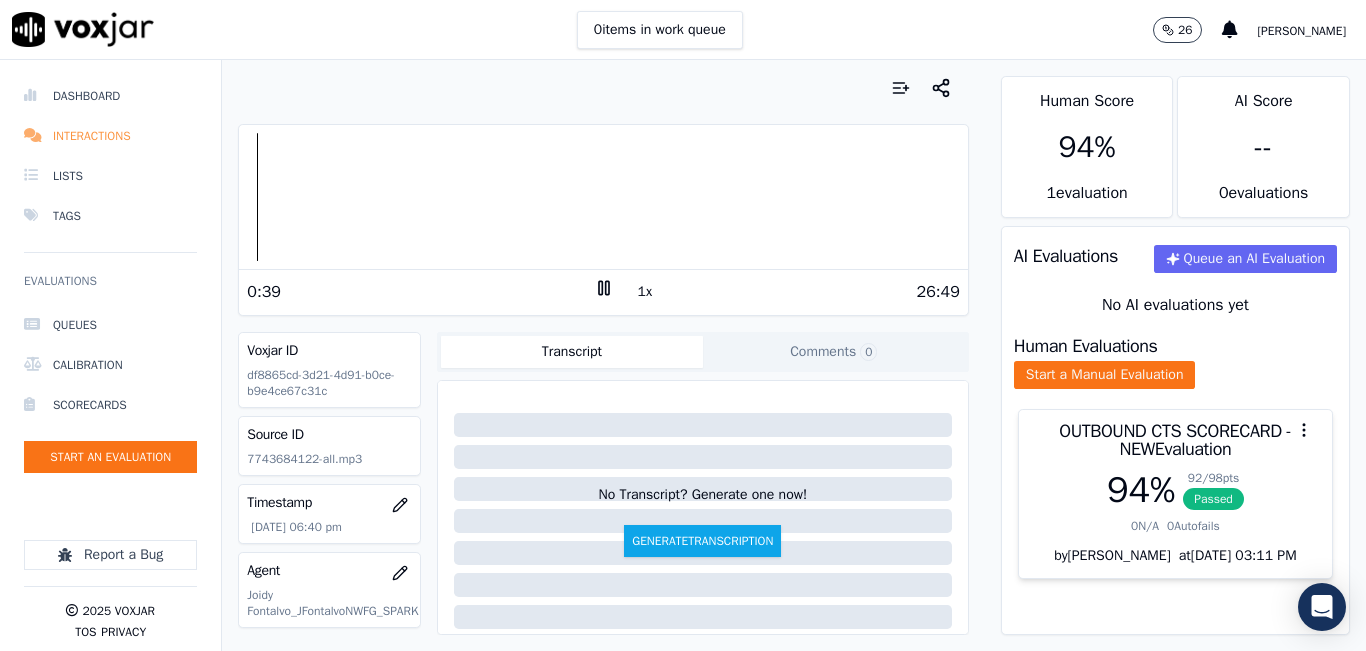 click on "Interactions" at bounding box center (110, 136) 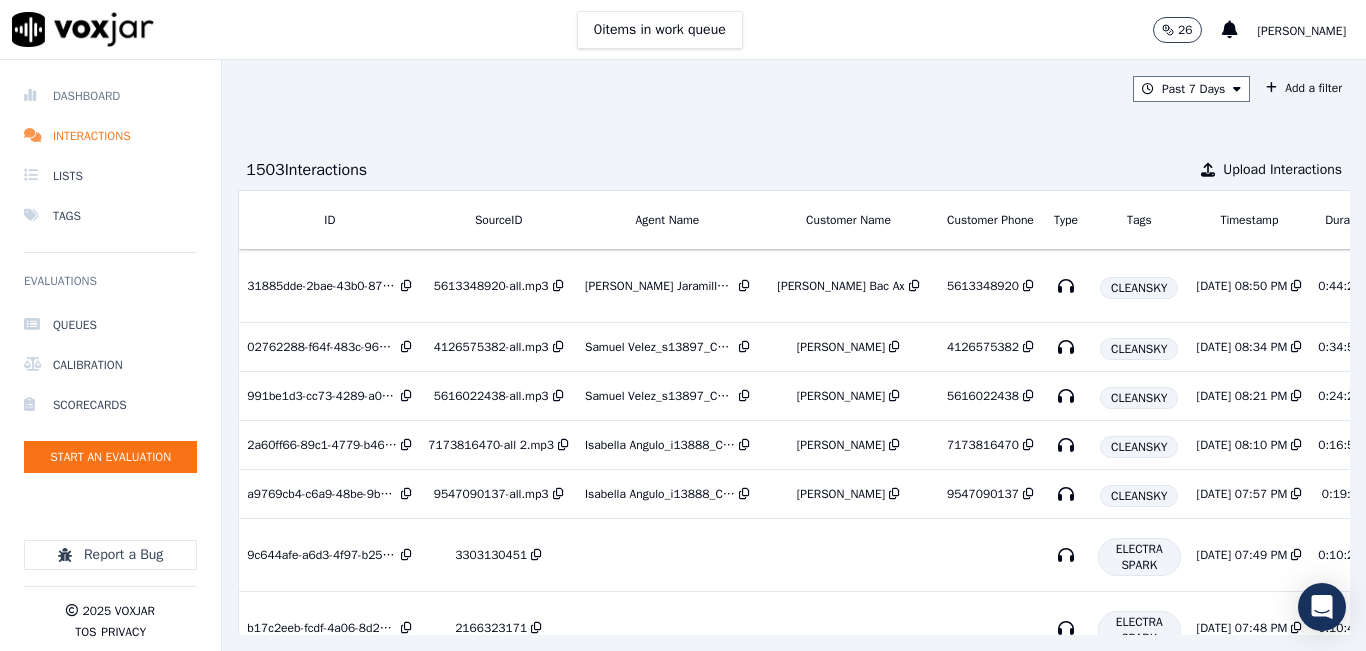 click on "Dashboard" at bounding box center [110, 96] 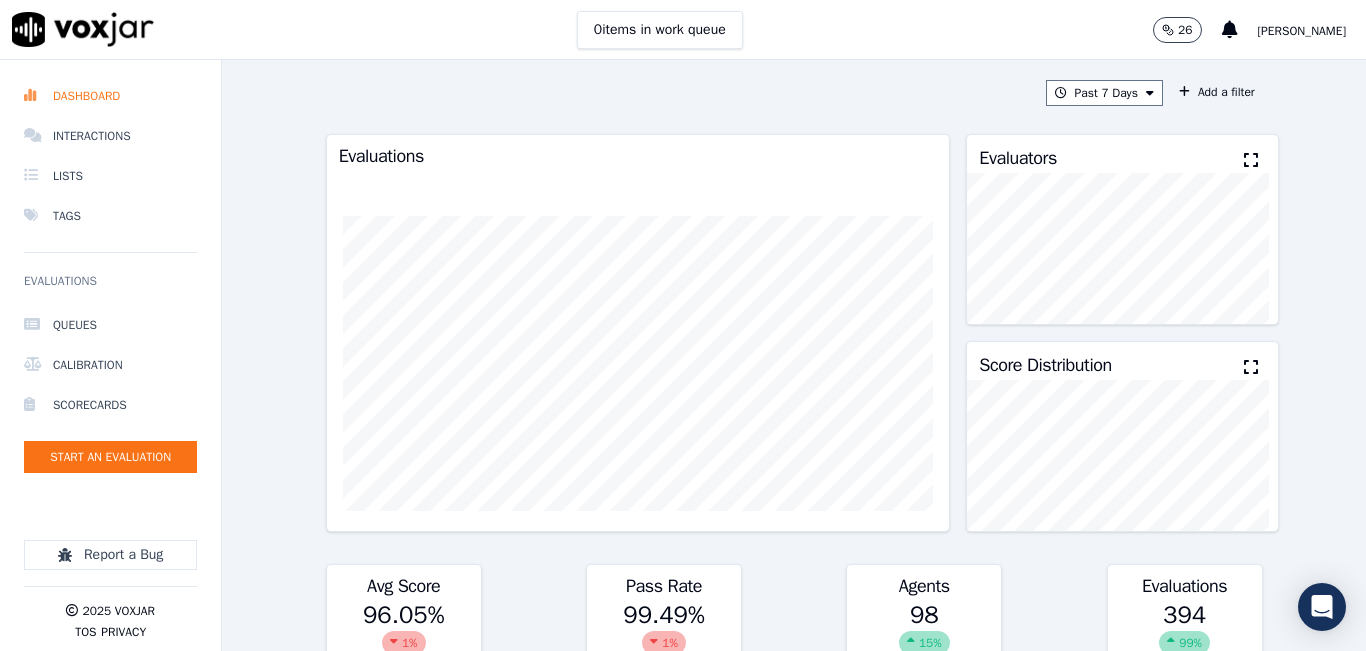 click at bounding box center (1251, 160) 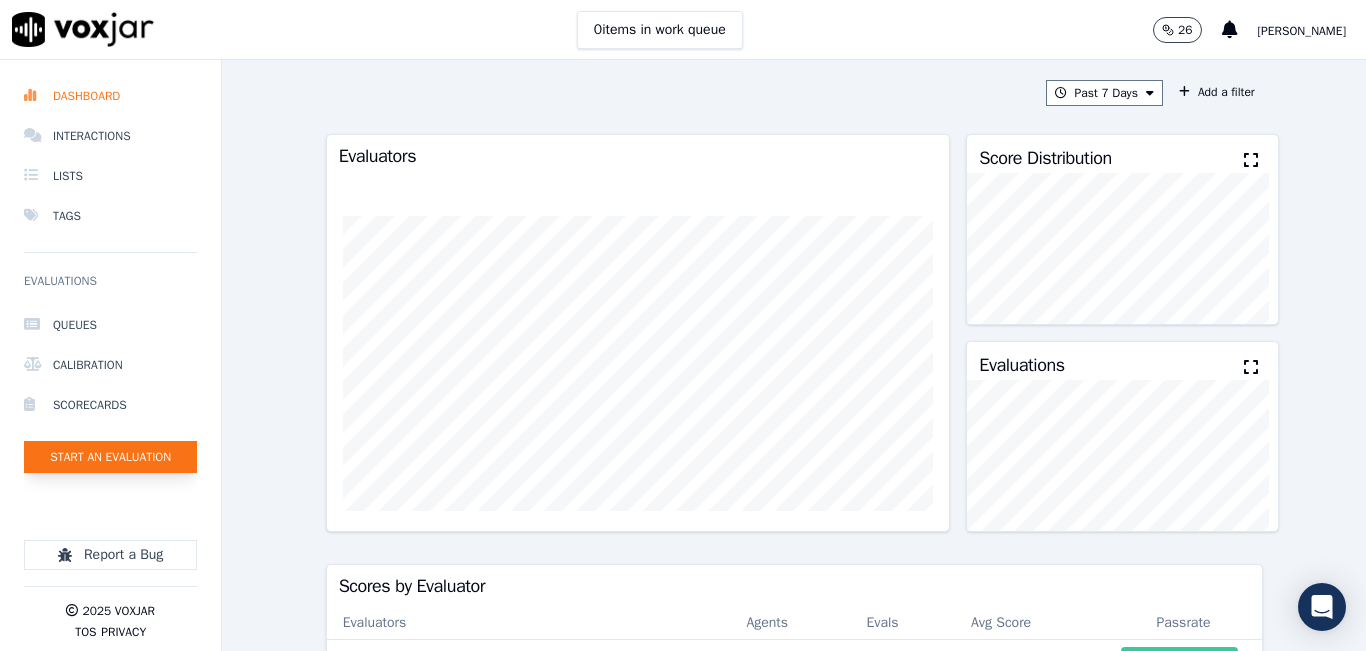 click on "Start an Evaluation" 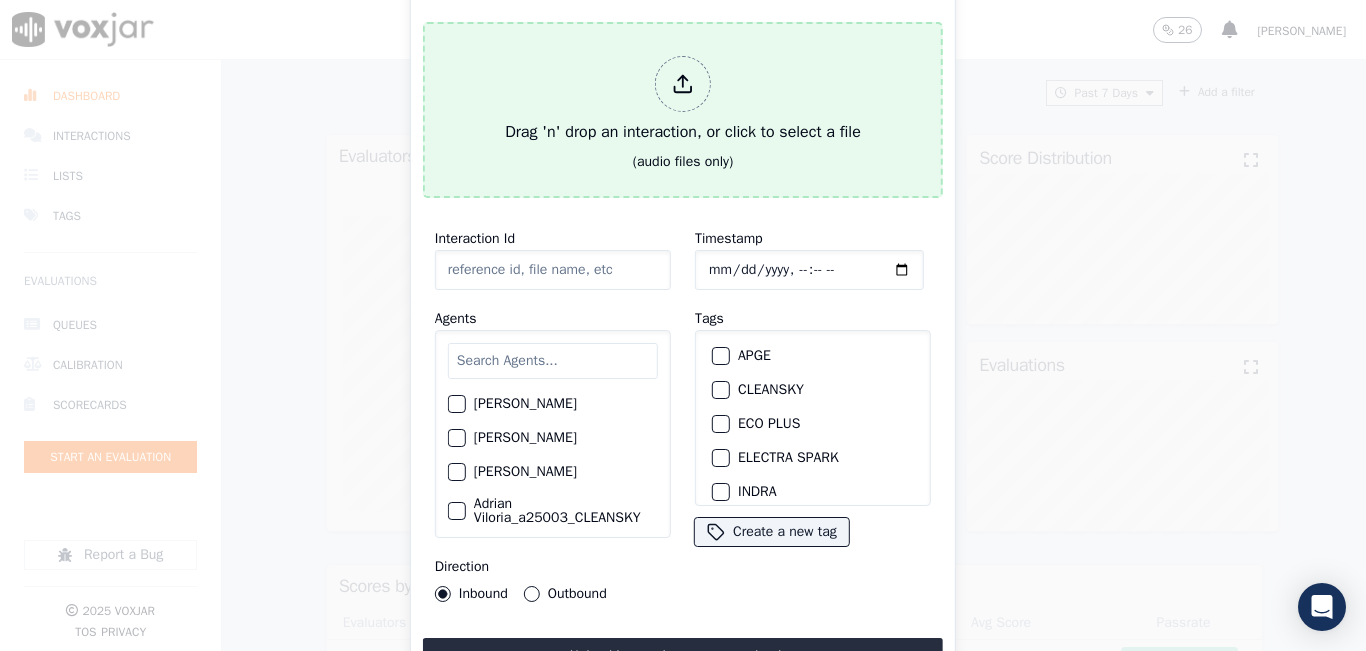 click on "Drag 'n' drop an interaction, or click to select a file" at bounding box center (683, 100) 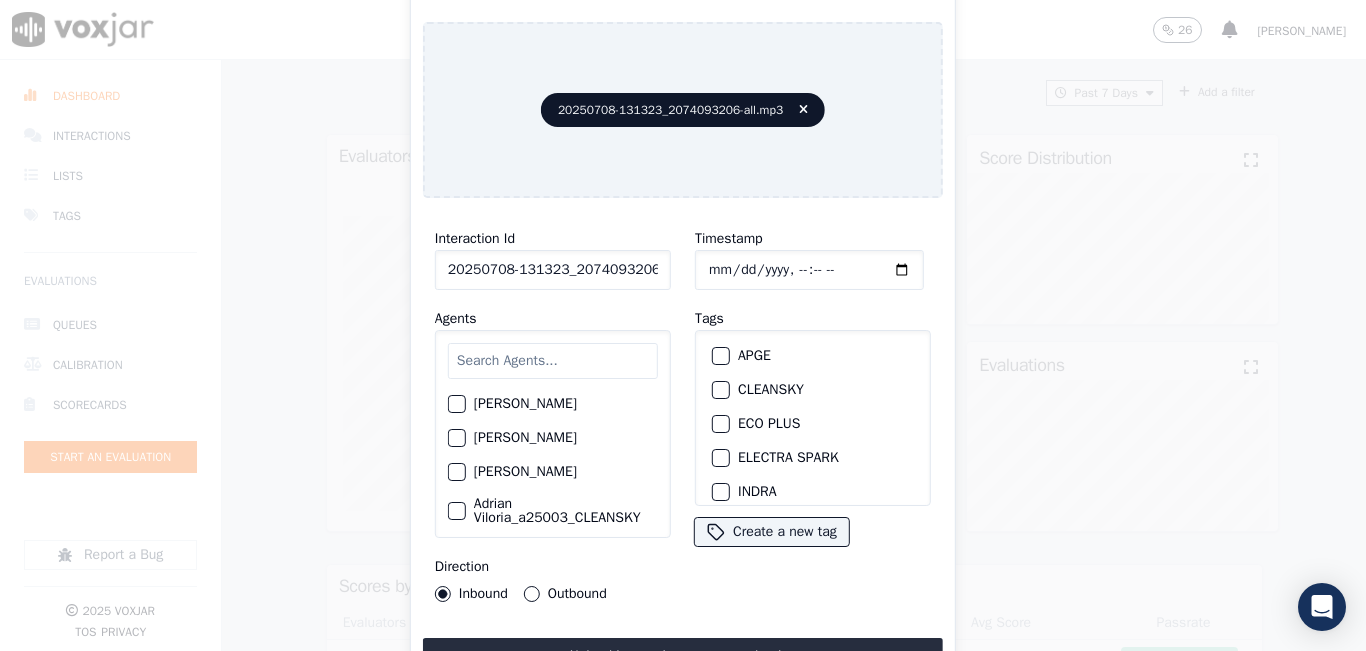 click at bounding box center [553, 361] 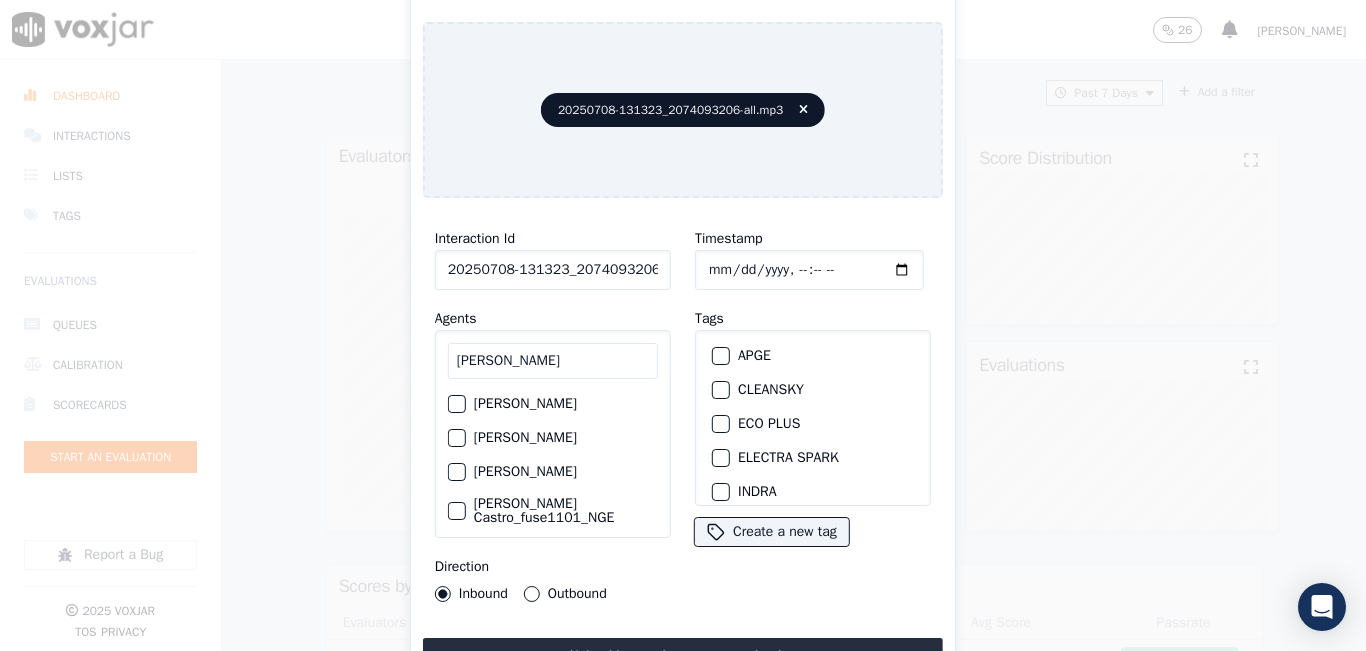 type on "RICARDO" 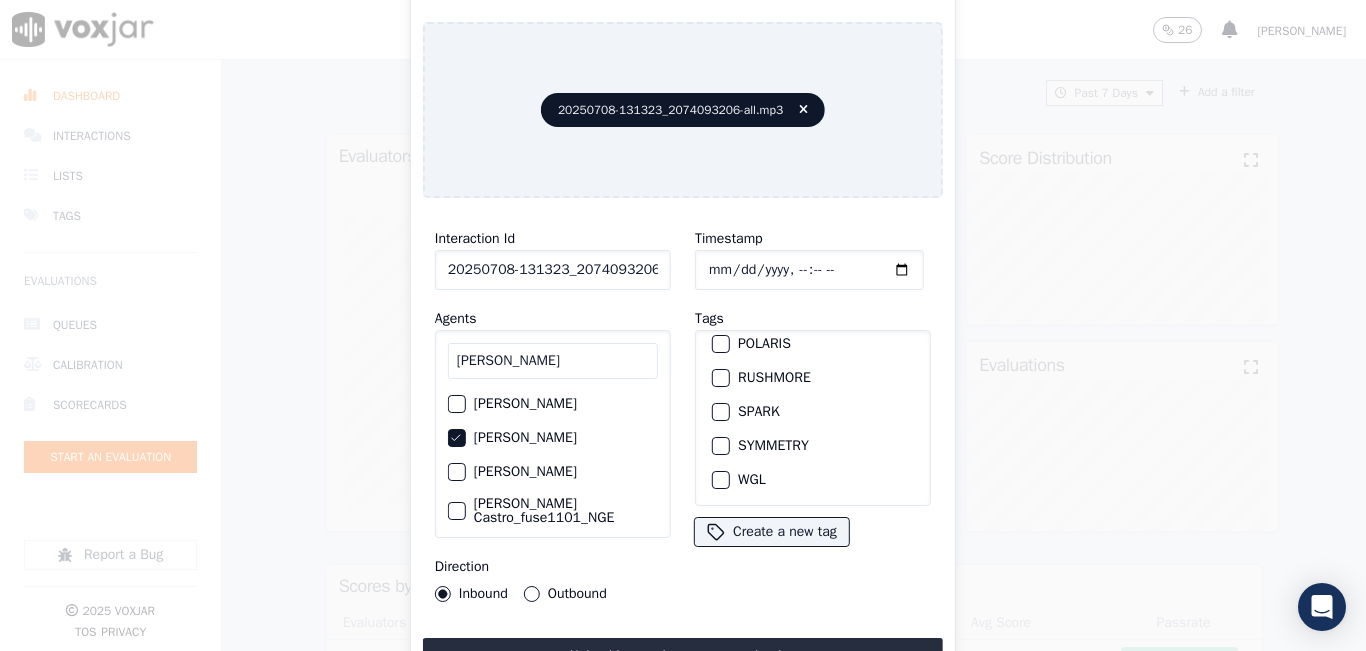 scroll, scrollTop: 309, scrollLeft: 0, axis: vertical 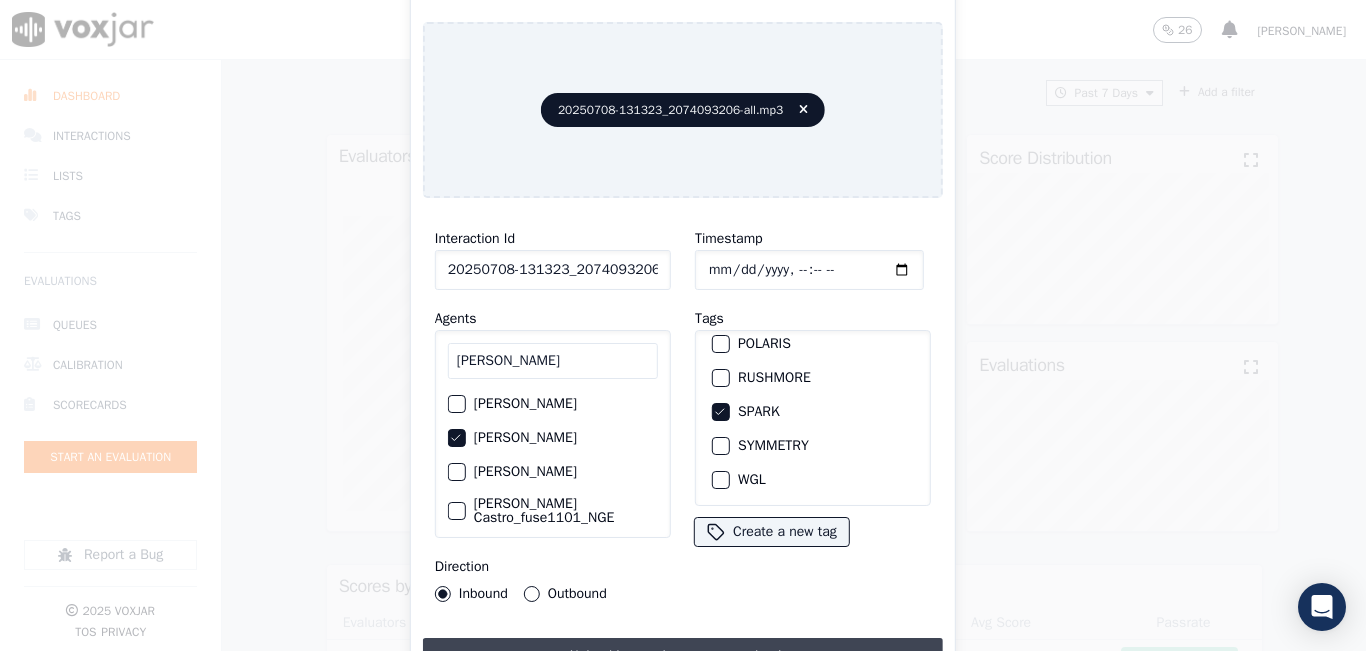 click on "Upload interaction to start evaluation" at bounding box center (683, 656) 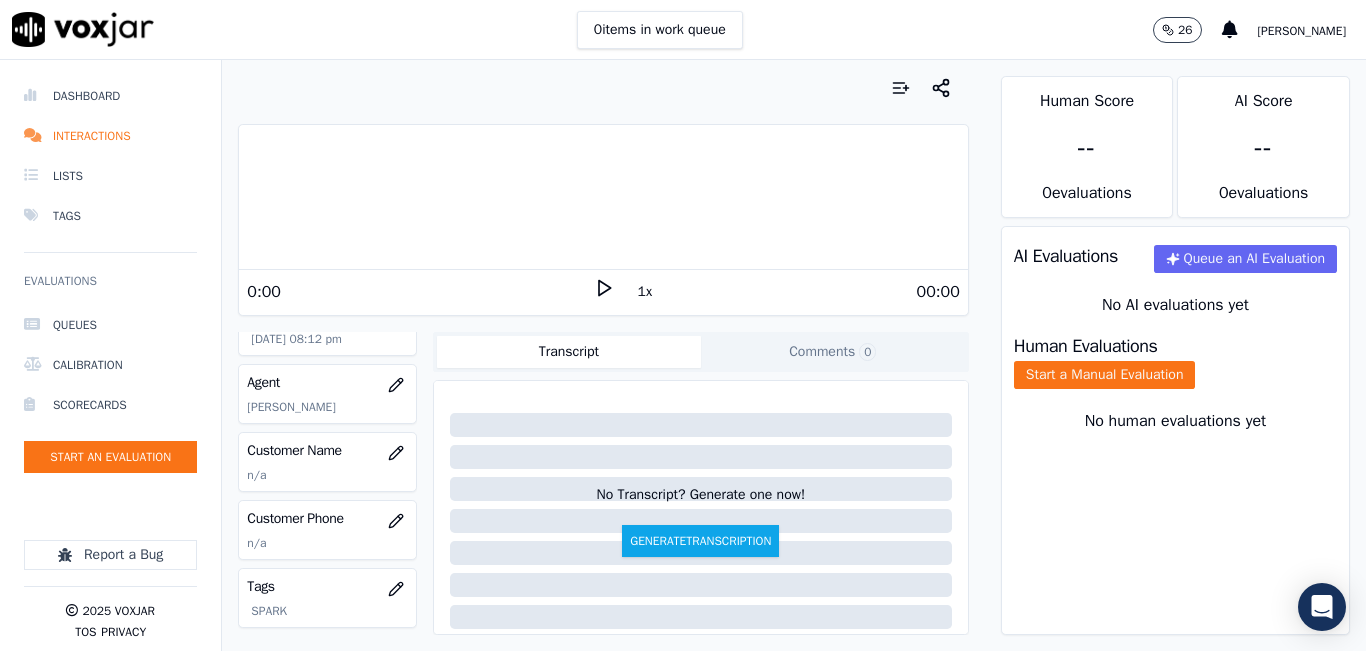 scroll, scrollTop: 200, scrollLeft: 0, axis: vertical 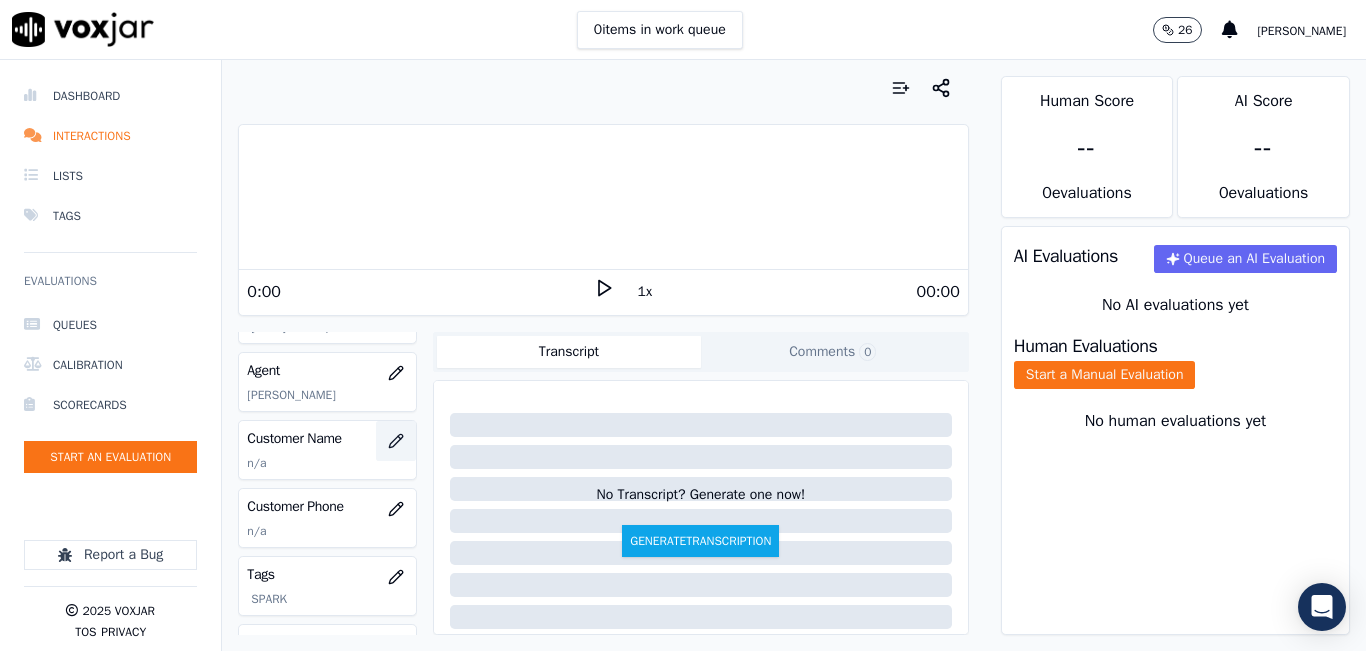 click 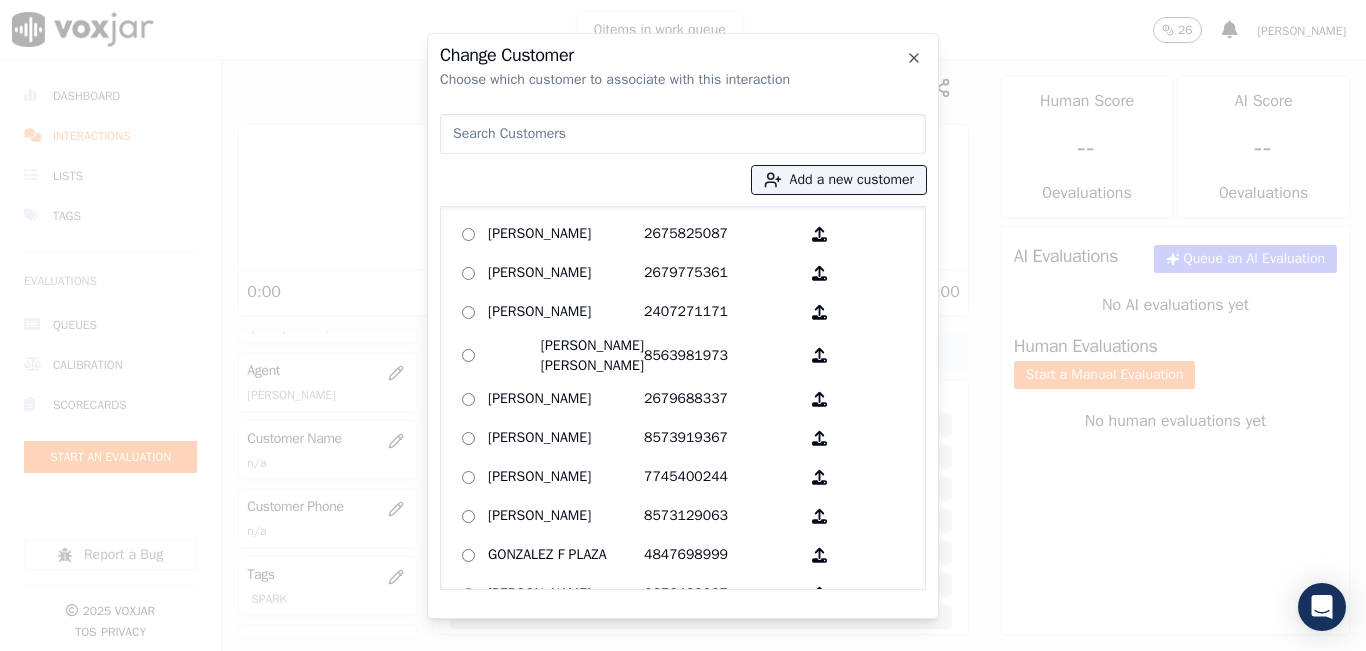 click at bounding box center [683, 134] 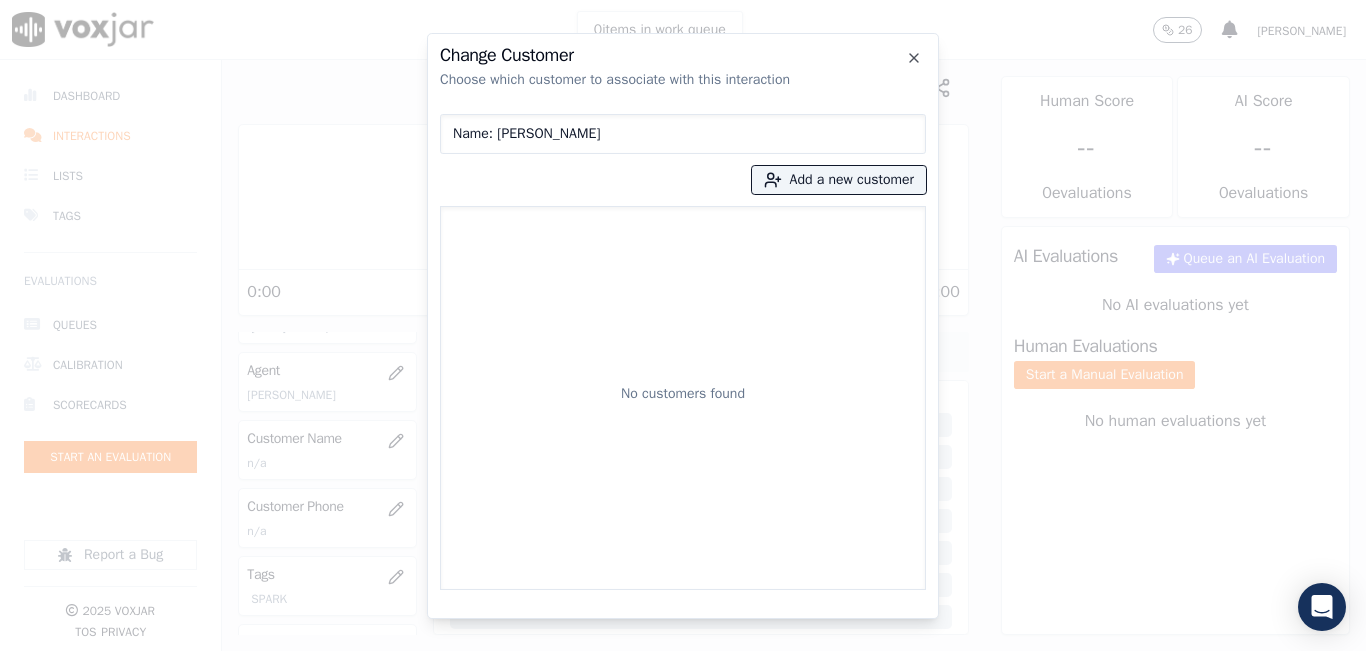 click on "Name: EDWIN PENA" at bounding box center [683, 134] 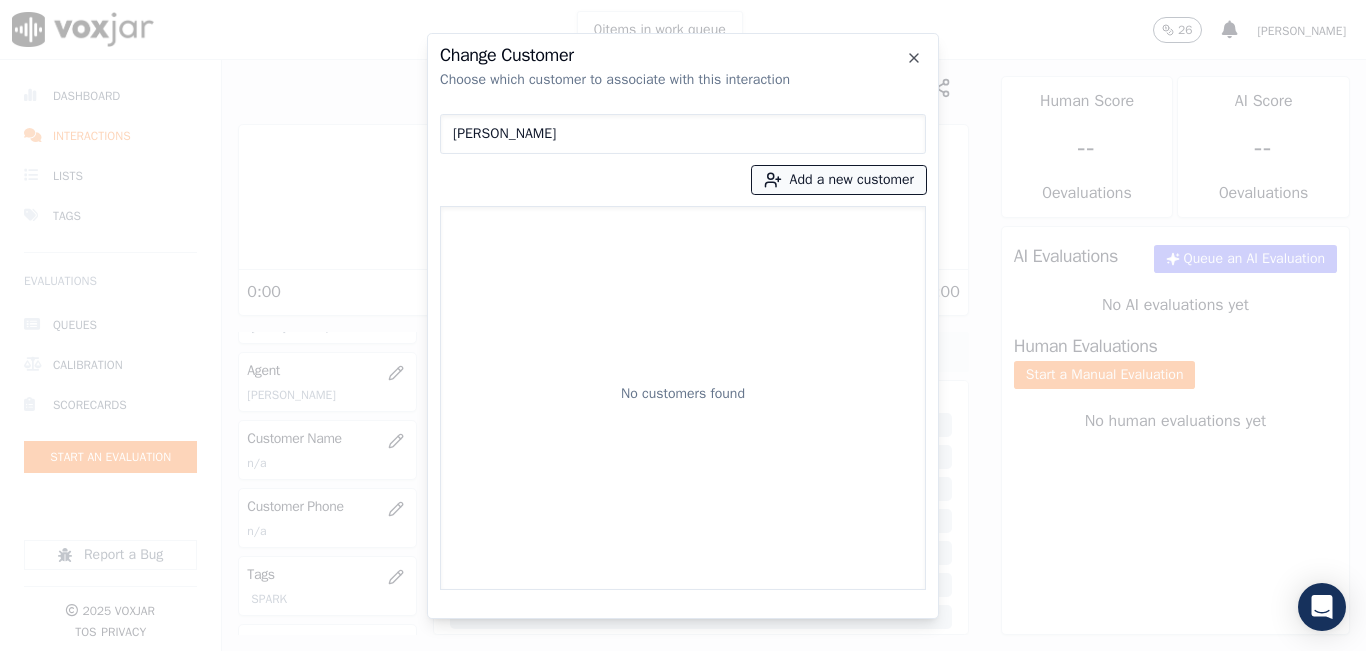 type on "EDWIN PENA" 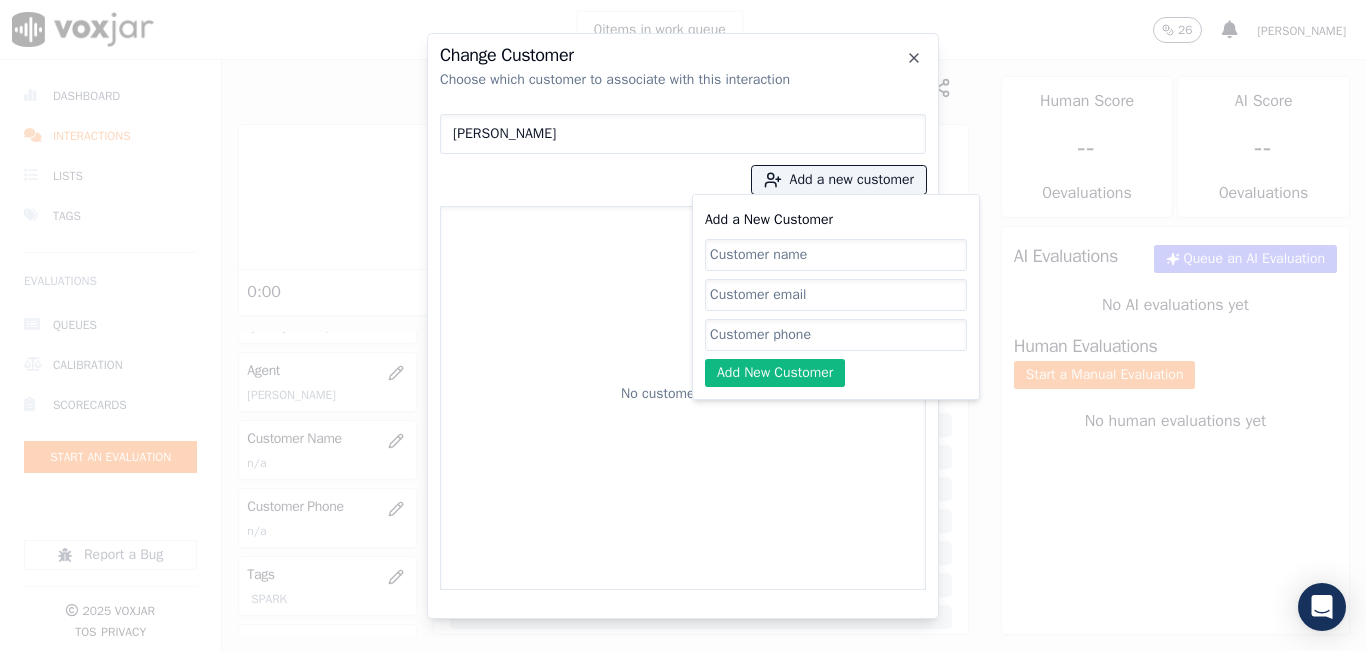 click on "Add a New Customer" 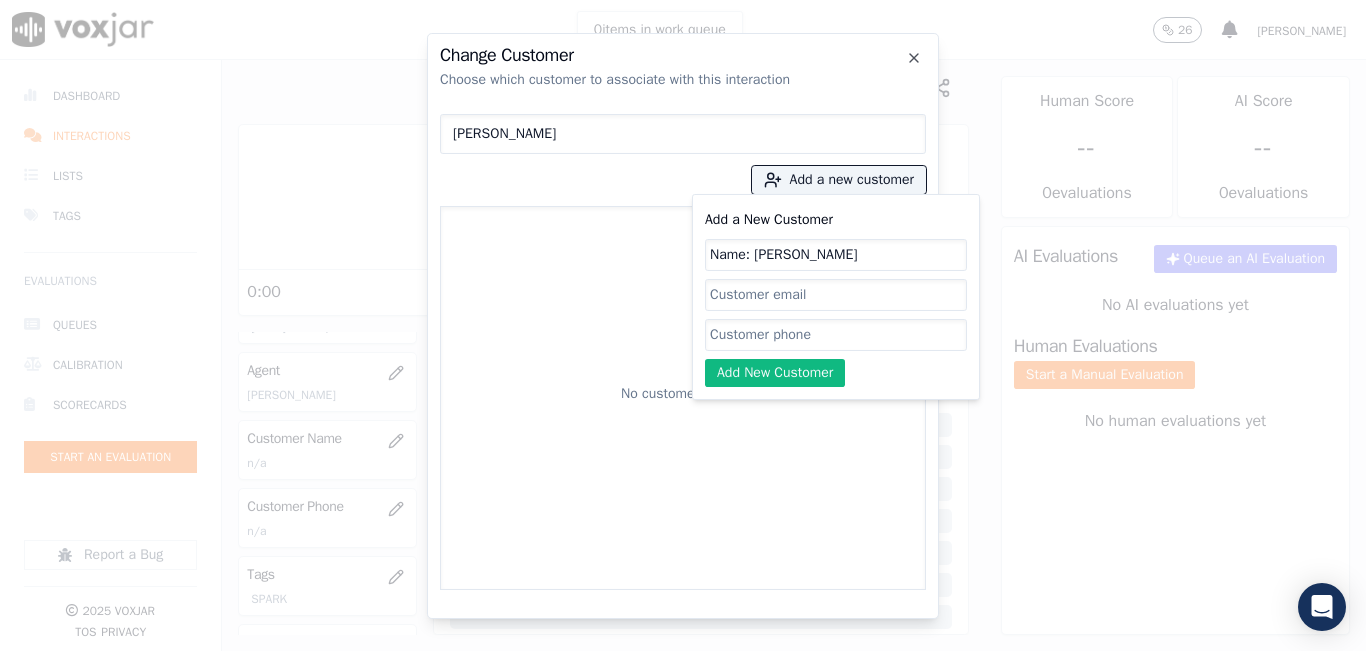 drag, startPoint x: 756, startPoint y: 250, endPoint x: 605, endPoint y: 261, distance: 151.40013 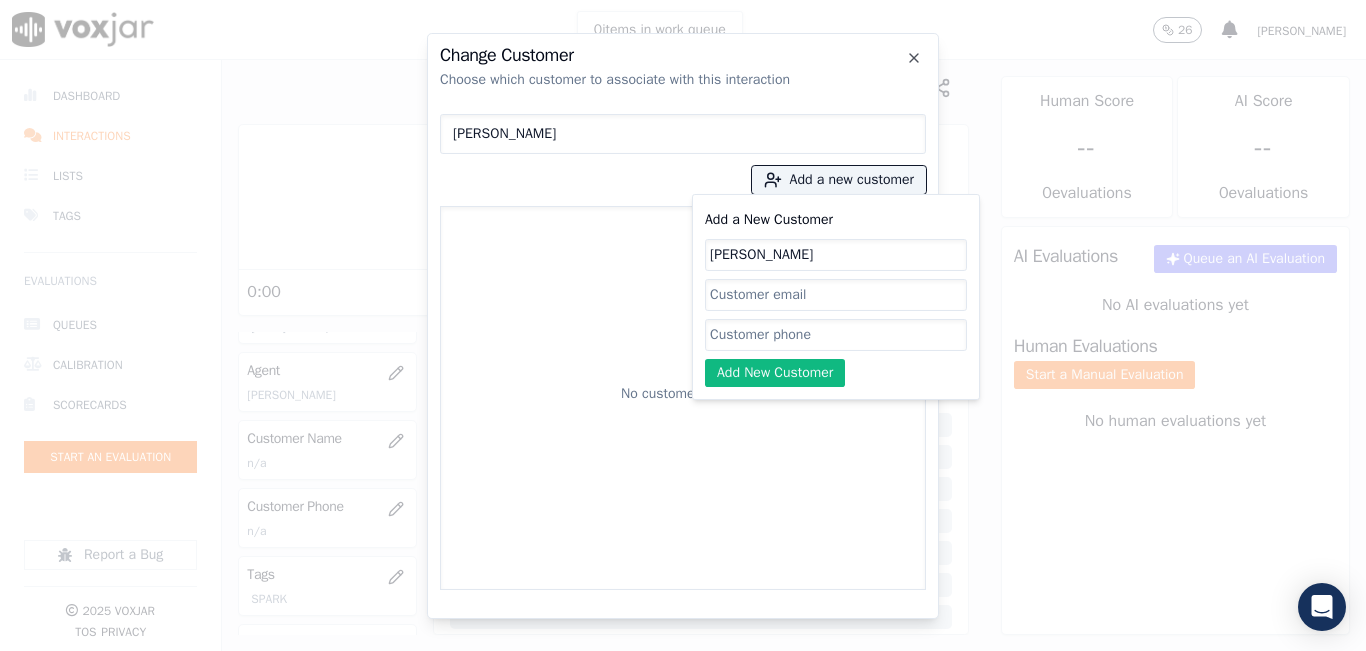 type on "EDWIN PENA" 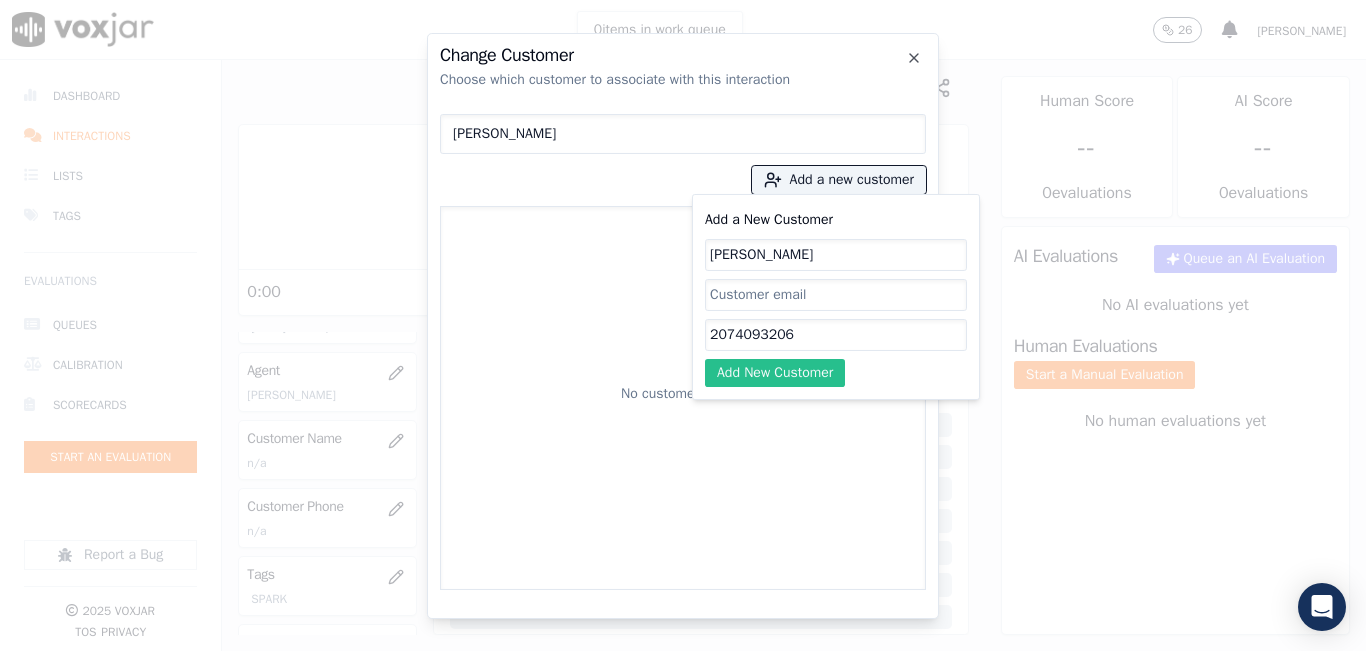 type on "2074093206" 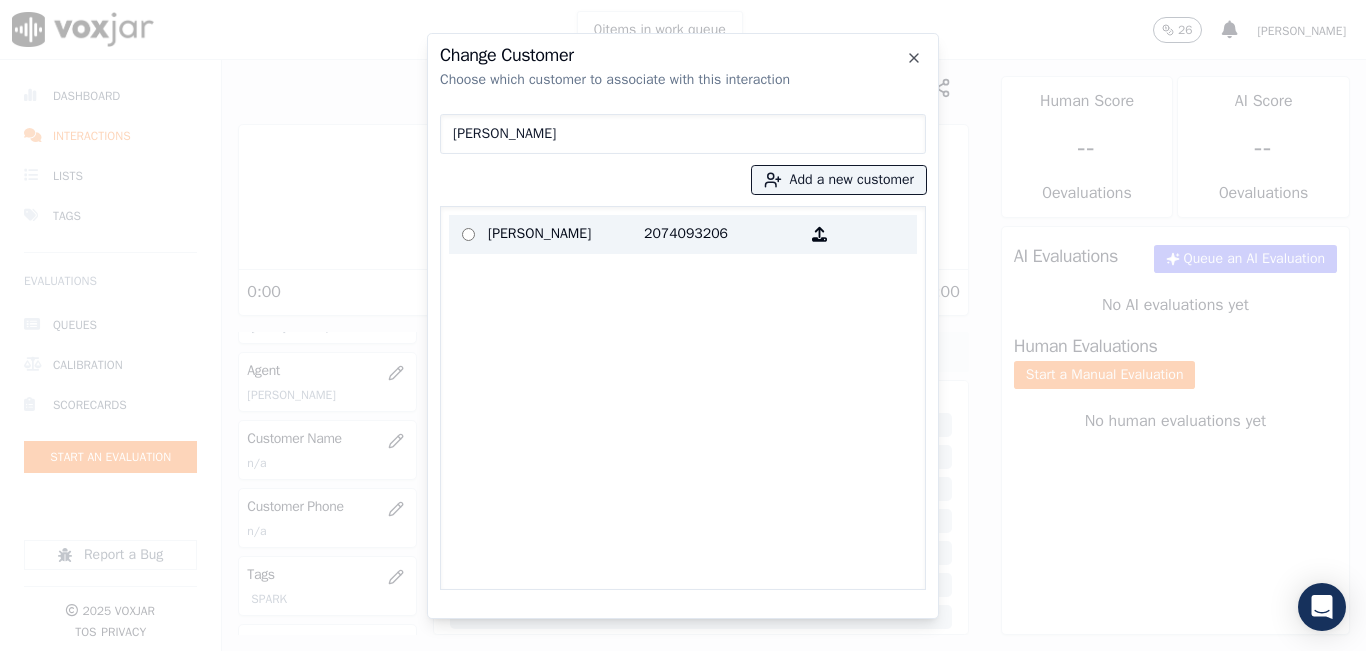 click on "EDWIN PENA" at bounding box center (566, 234) 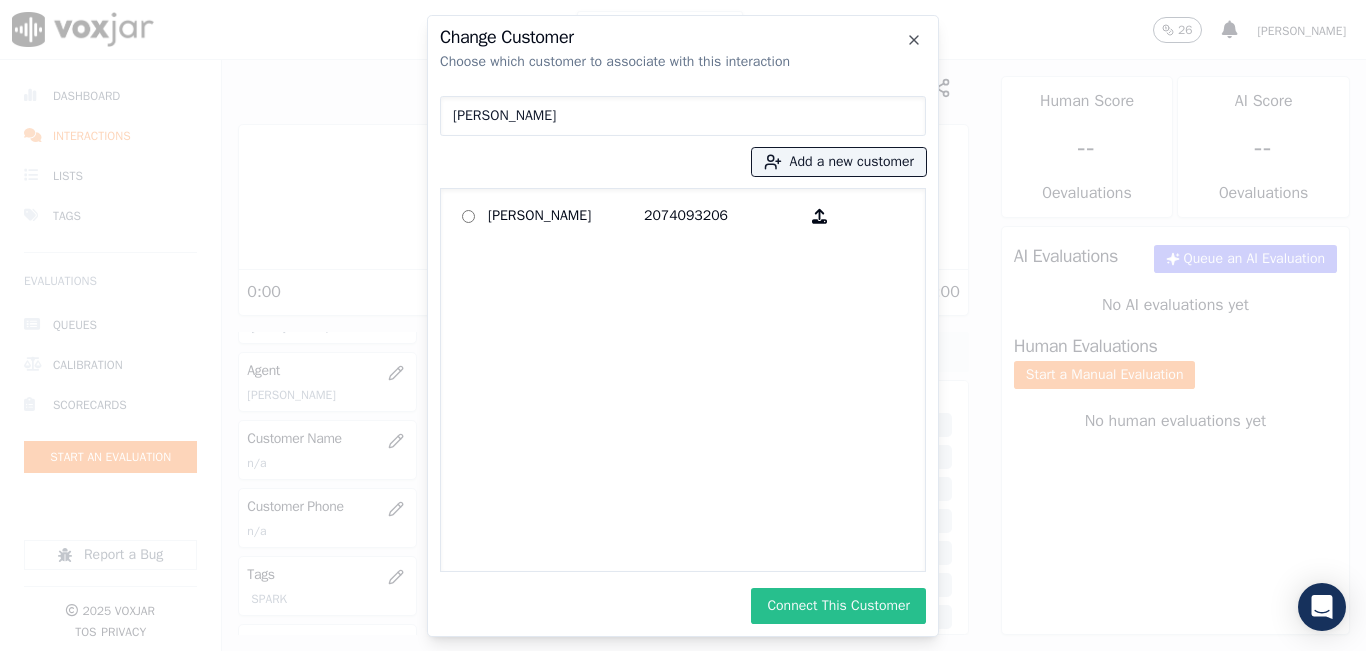 click on "Connect This Customer" at bounding box center (838, 606) 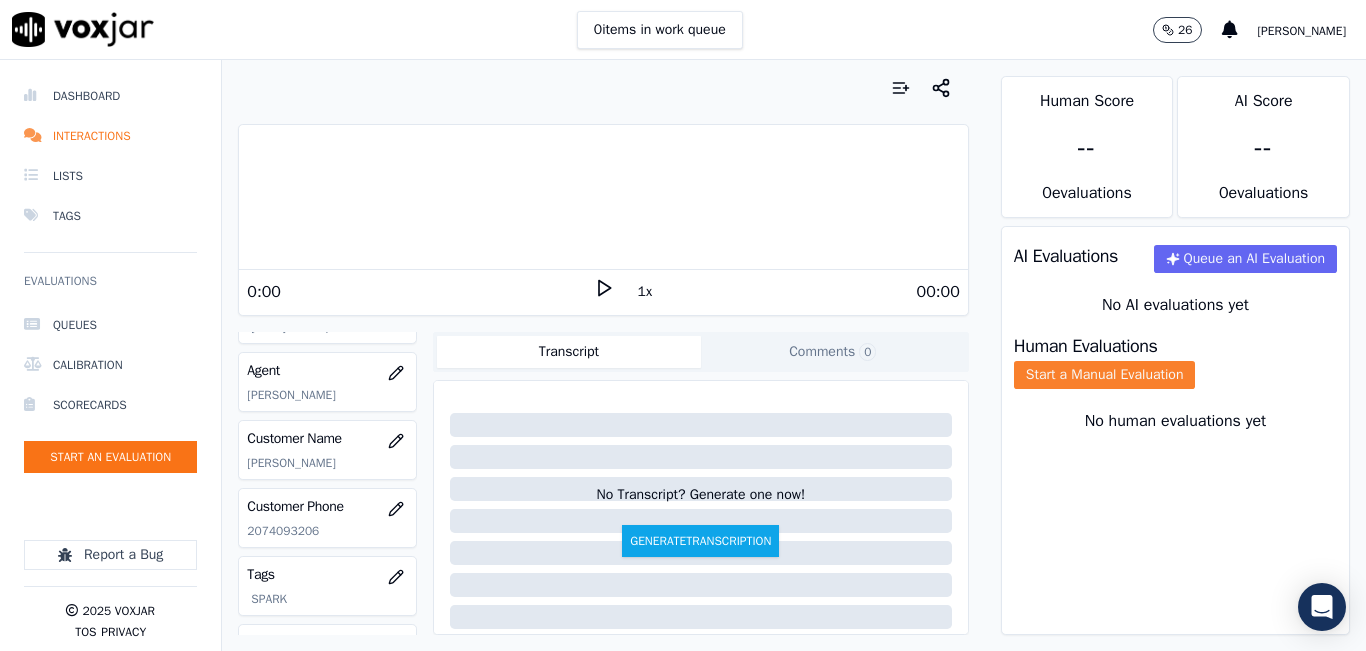 click on "Start a Manual Evaluation" 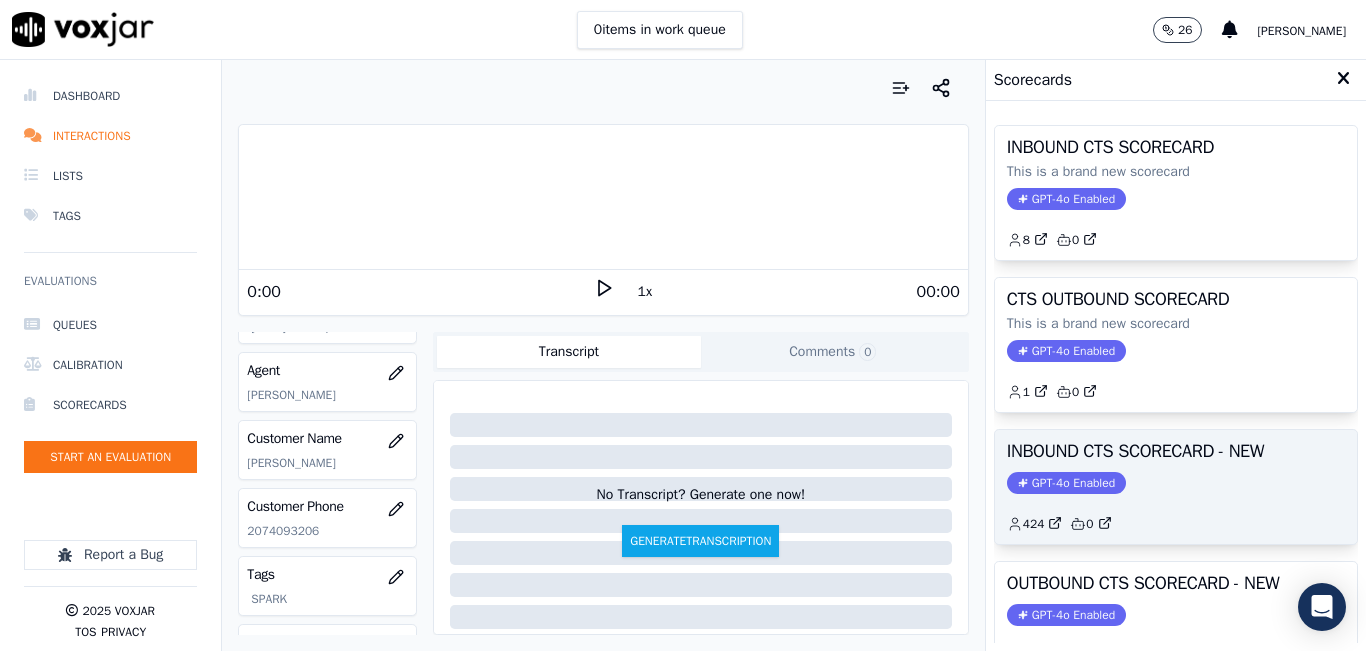 click on "INBOUND CTS SCORECARD - NEW        GPT-4o Enabled       424         0" at bounding box center [1176, 487] 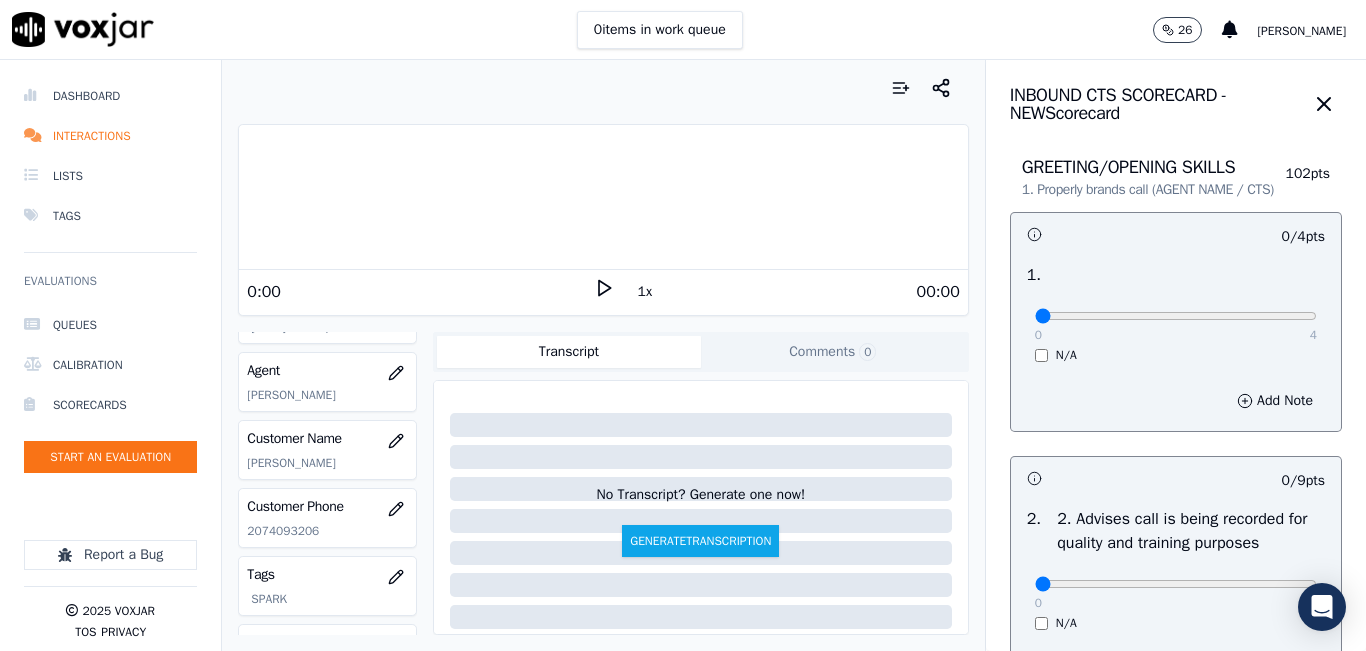 click 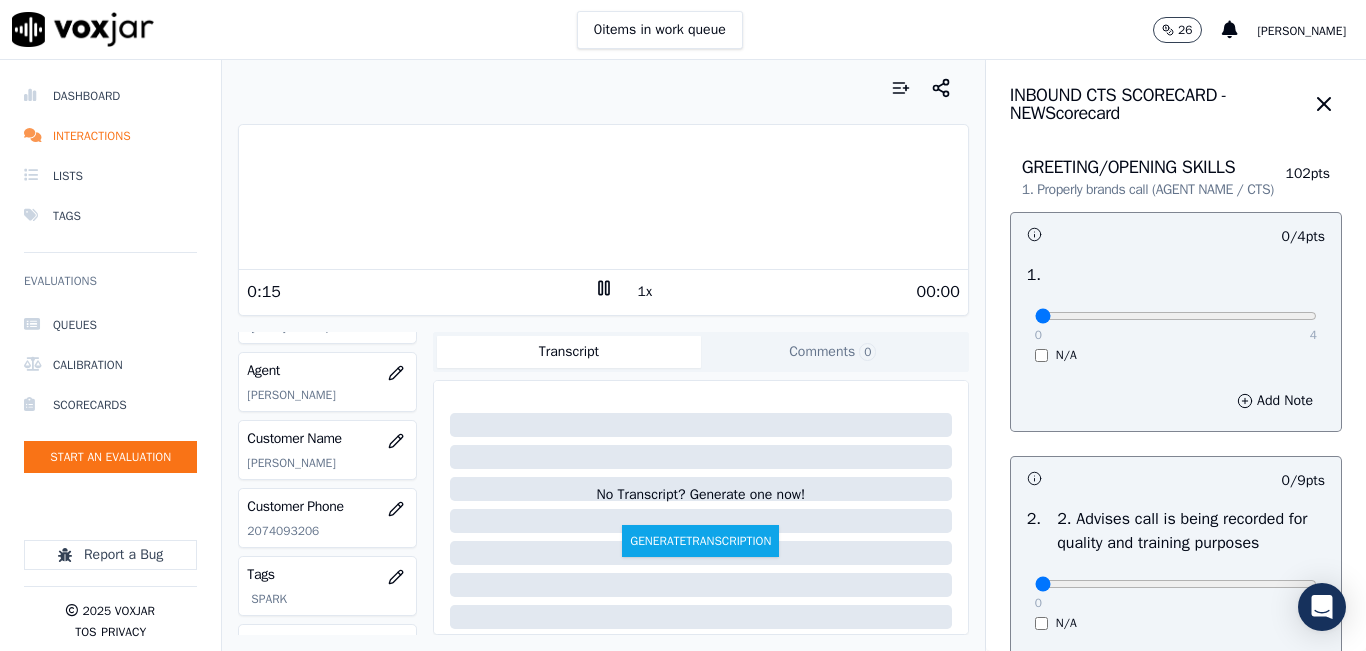 click at bounding box center (603, 88) 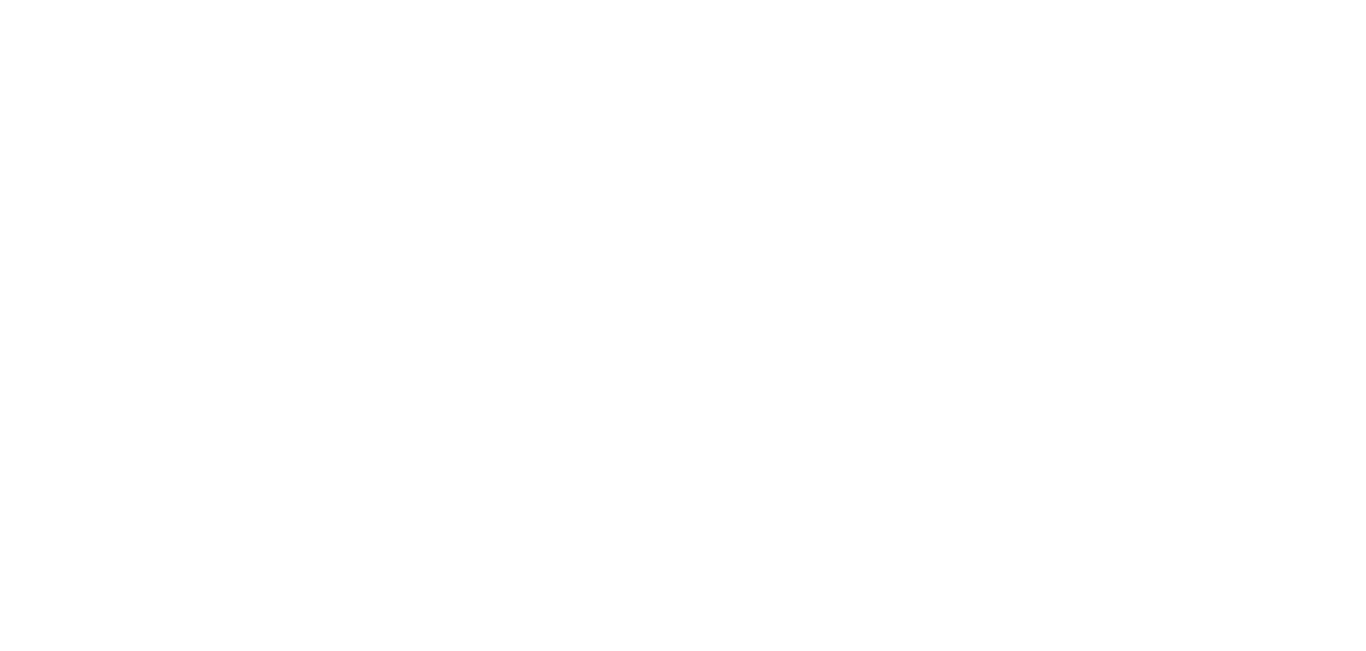 scroll, scrollTop: 0, scrollLeft: 0, axis: both 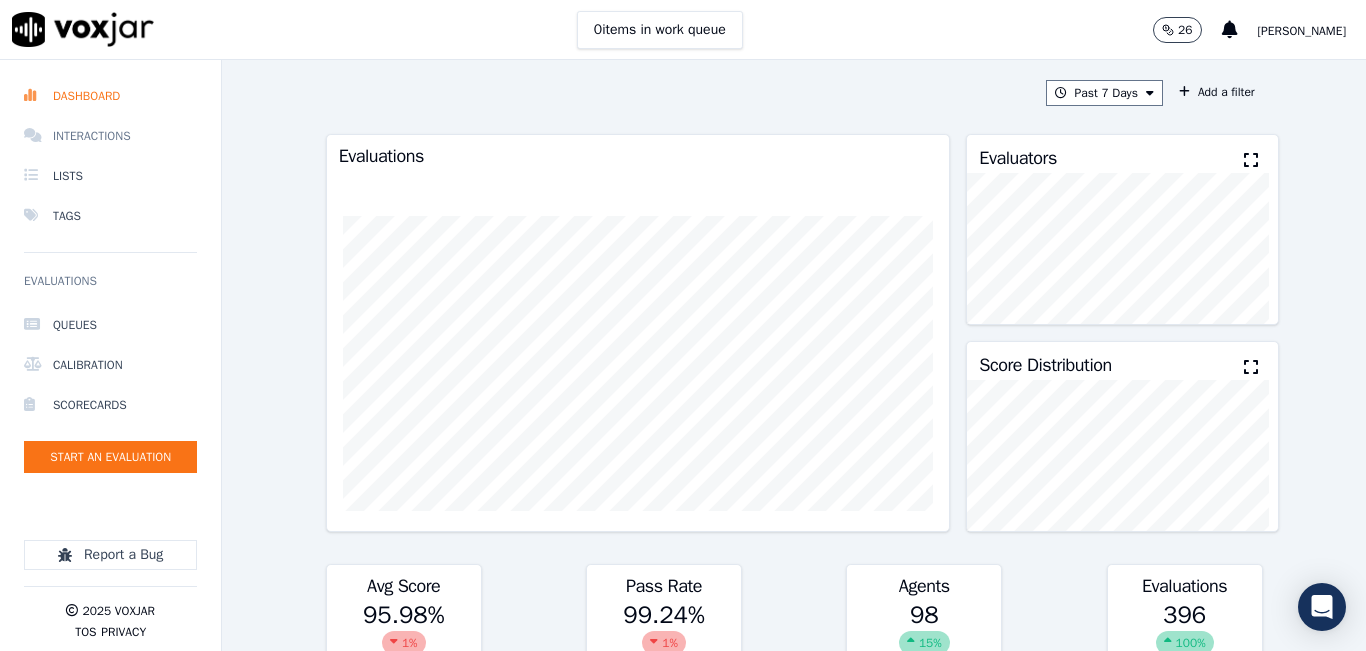 click on "Interactions" at bounding box center (110, 136) 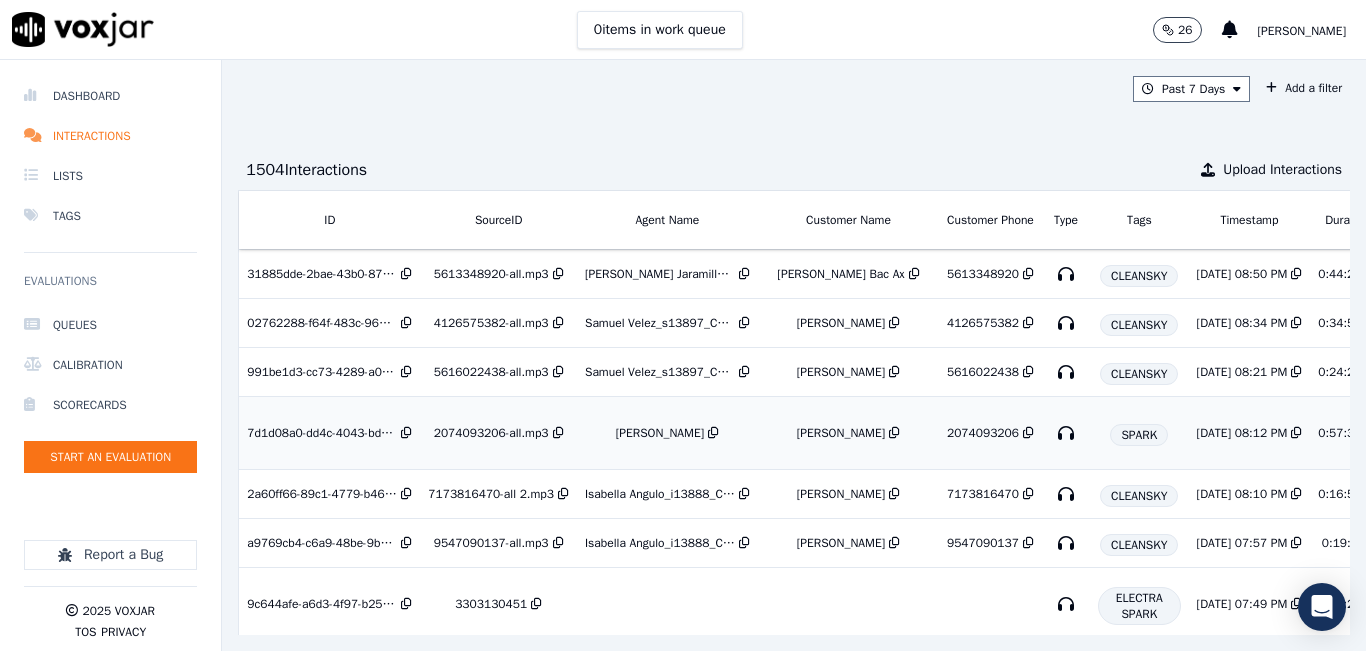 click on "[PERSON_NAME]" at bounding box center (667, 433) 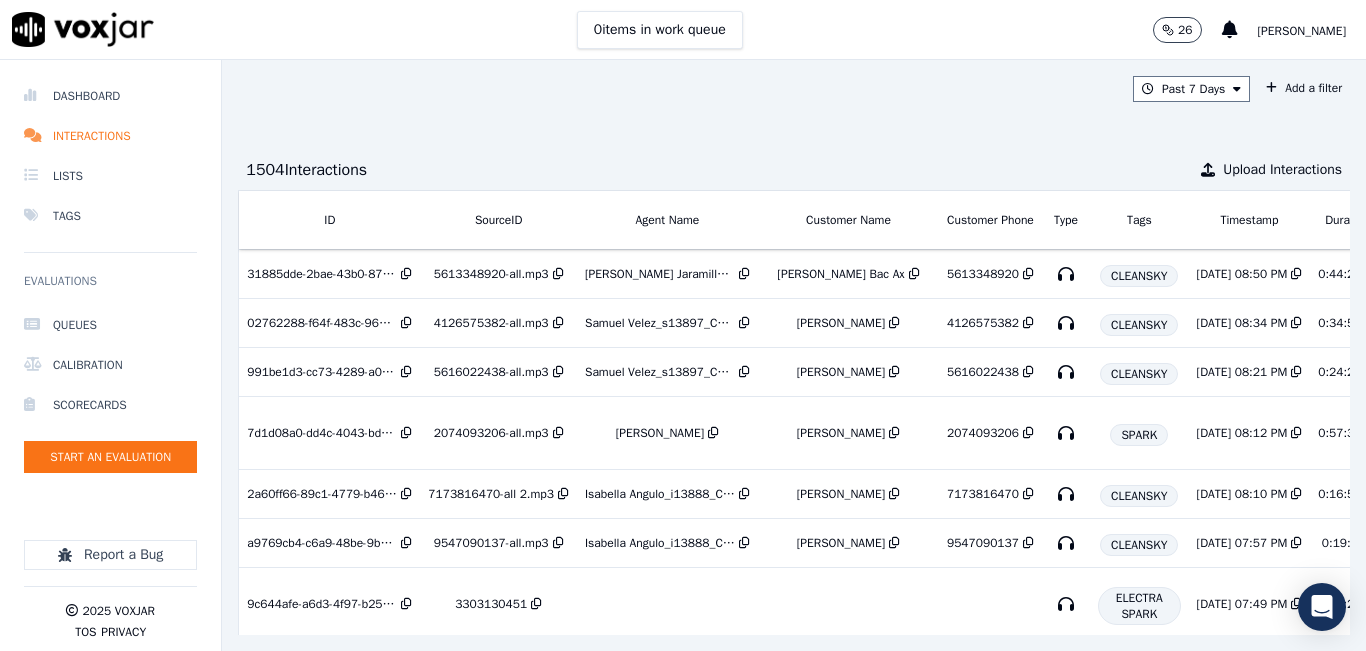 click on "Past 7 Days
Add a filter
1504  Interaction s       Upload Interactions     ID   SourceID   Agent Name   Customer Name   Customer Phone   Type   Tags   Timestamp   Duration   Direction   Source     Export Scores         31885dde-2bae-43b0-878e-fec6a27edb6b     5613348920-all.mp3     Caroline Jaramillo_c28177_CLEANSKY     Elida Magaly Bac Ax     5613348920       CLEANSKY 7/9/25 08:50 PM     0:44:22     OUTBOUND           67.44 %
02762288-f64f-483c-9635-e87f20b9060a     4126575382-all.mp3     Samuel Velez_s13897_CLEANSKY     Kenneth Jackson     4126575382       CLEANSKY 7/9/25 08:34 PM     0:34:56     INBOUND           86.27 %
991be1d3-cc73-4289-a0a8-f02c7abfc83f     5616022438-all.mp3     Samuel Velez_s13897_CLEANSKY     Marinette Abel     5616022438       CLEANSKY 7/9/25 08:21 PM     0:24:25     INBOUND           84.31 %
7d1d08a0-dd4c-4043-bd61-9c5809840ffd     2074093206-all.mp3     Ricardo Castro_RCastroNWFG     EDWIN PENA" at bounding box center (794, 355) 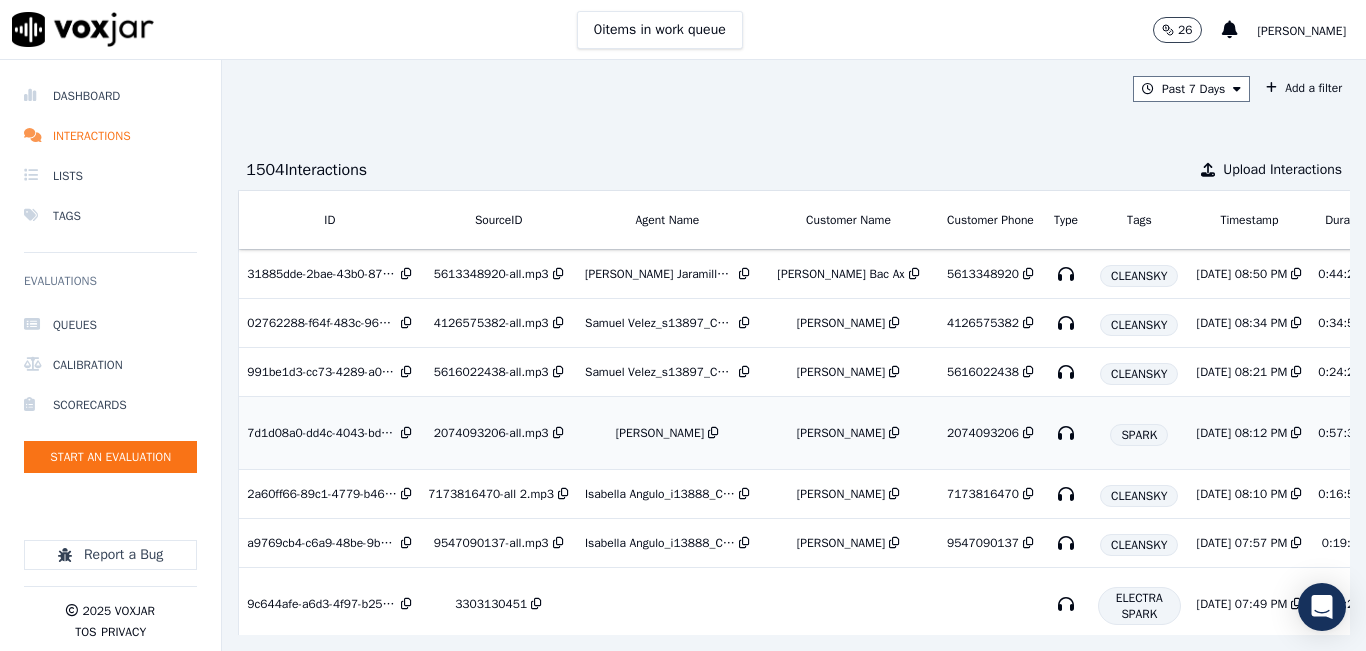 click on "[PERSON_NAME]" at bounding box center (660, 433) 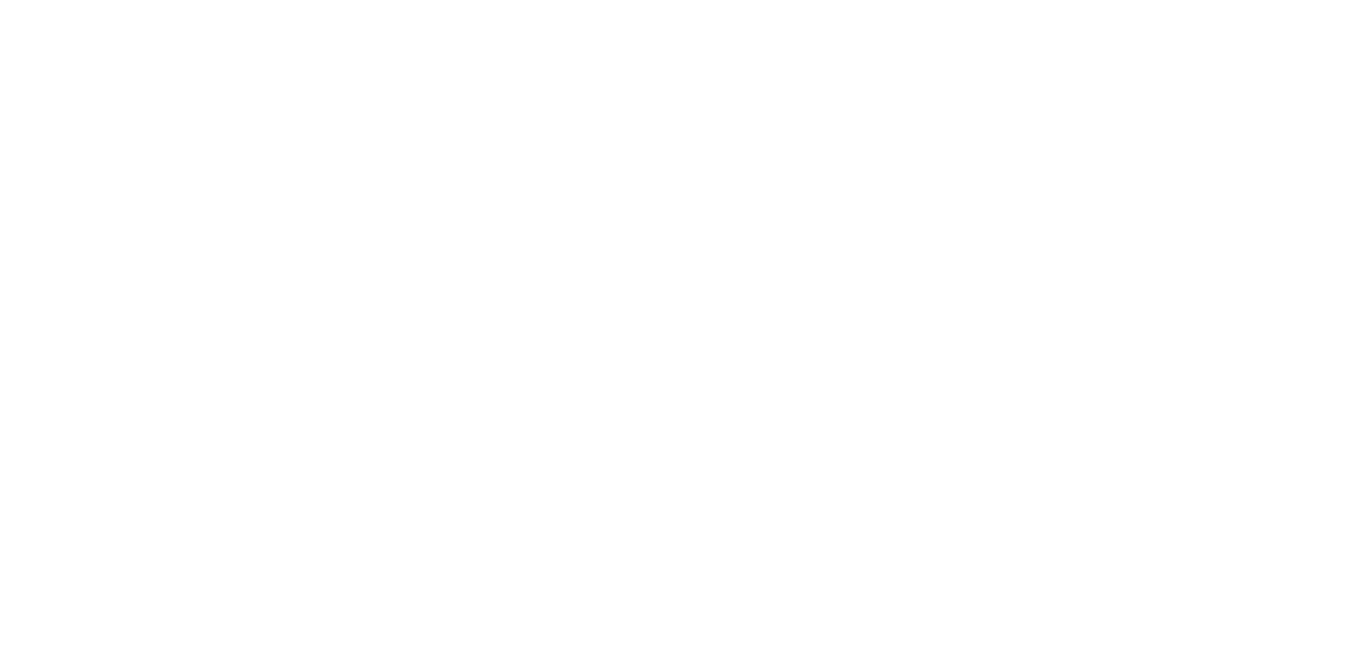 scroll, scrollTop: 0, scrollLeft: 0, axis: both 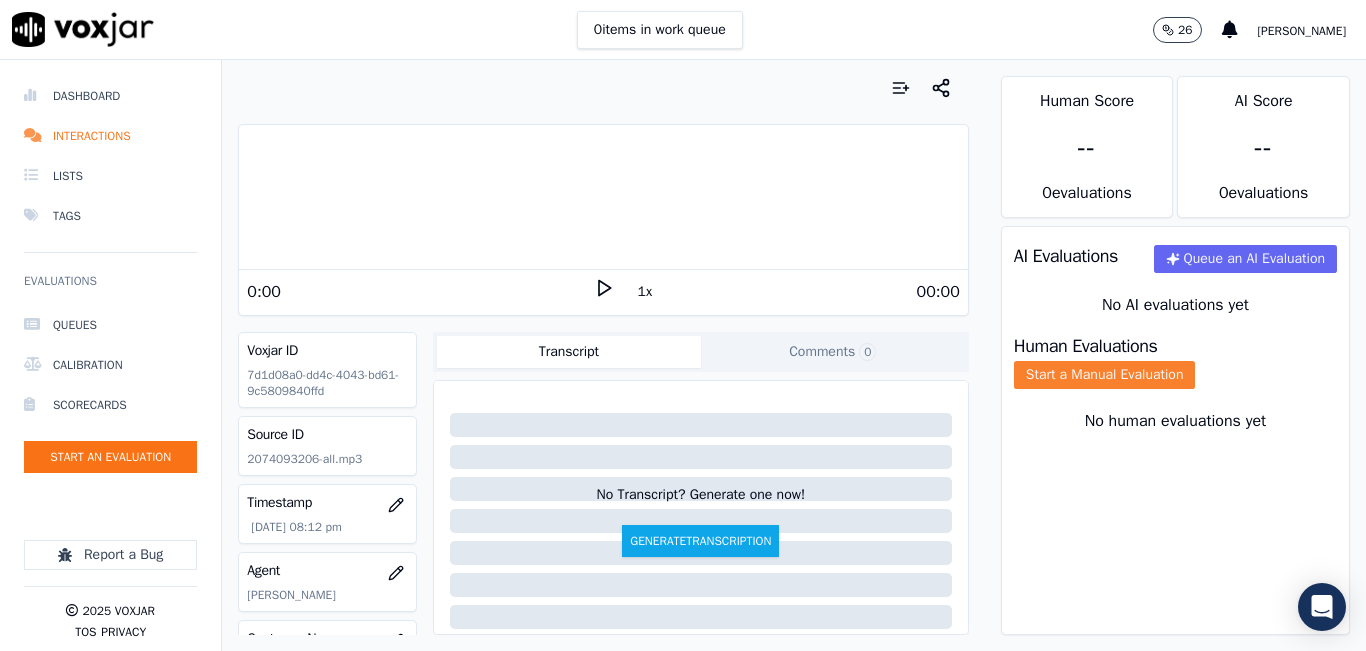 click on "Start a Manual Evaluation" 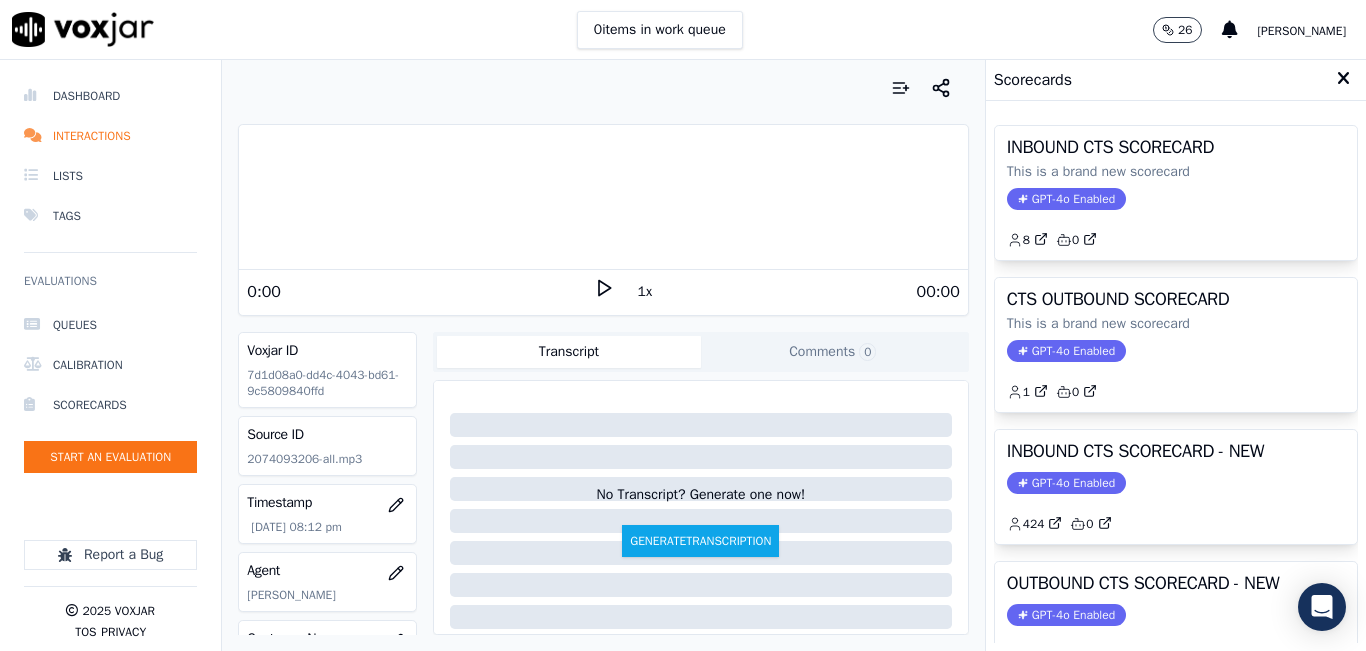click at bounding box center (1343, 79) 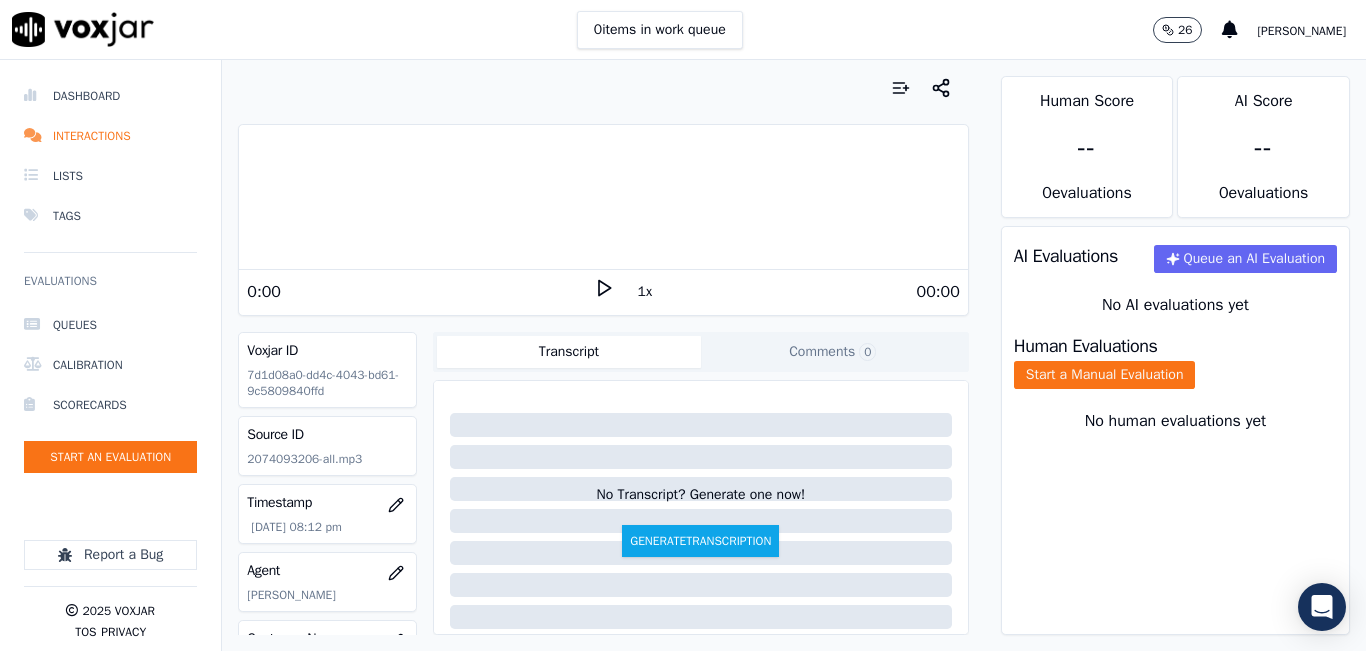 click on "1x" at bounding box center (604, 291) 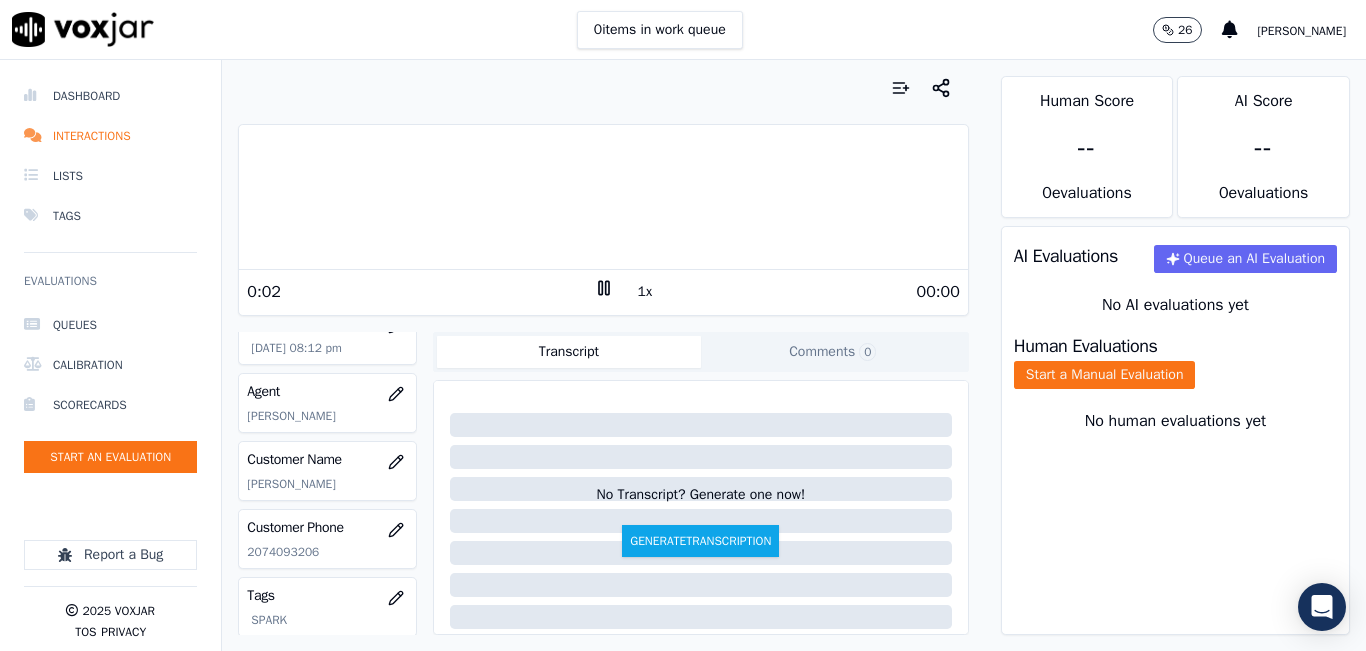 scroll, scrollTop: 178, scrollLeft: 0, axis: vertical 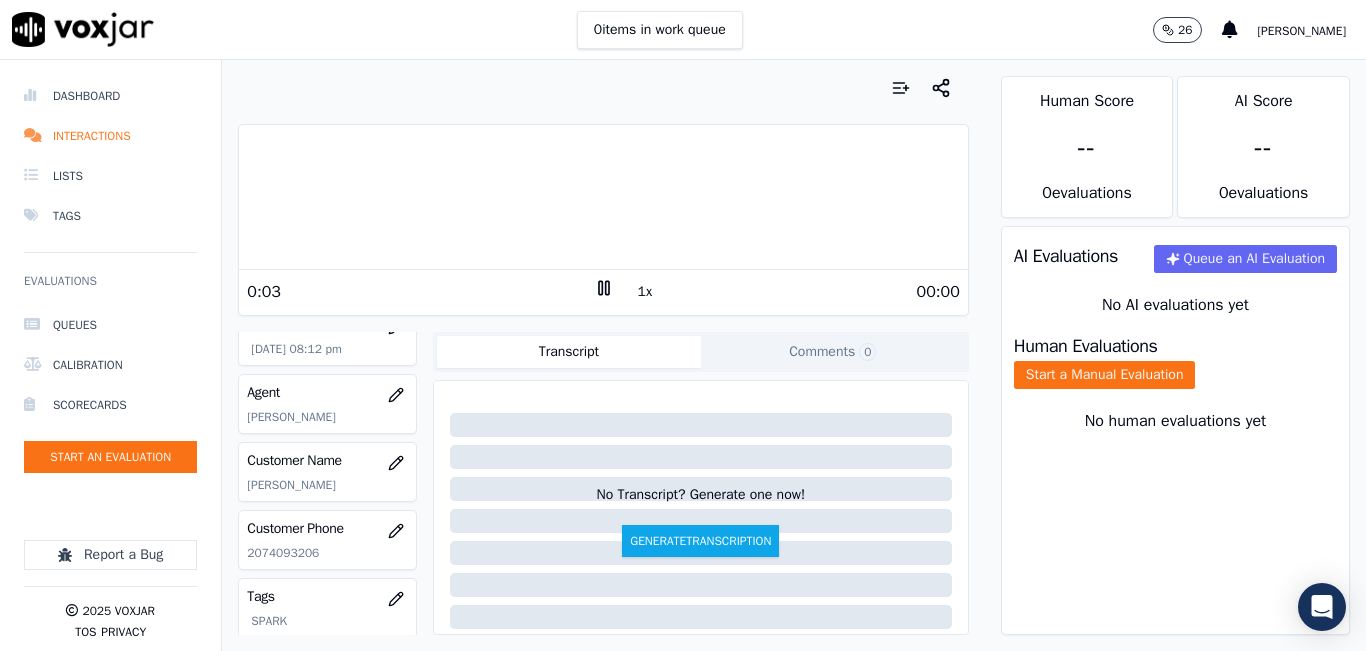 click on "1x" at bounding box center [645, 292] 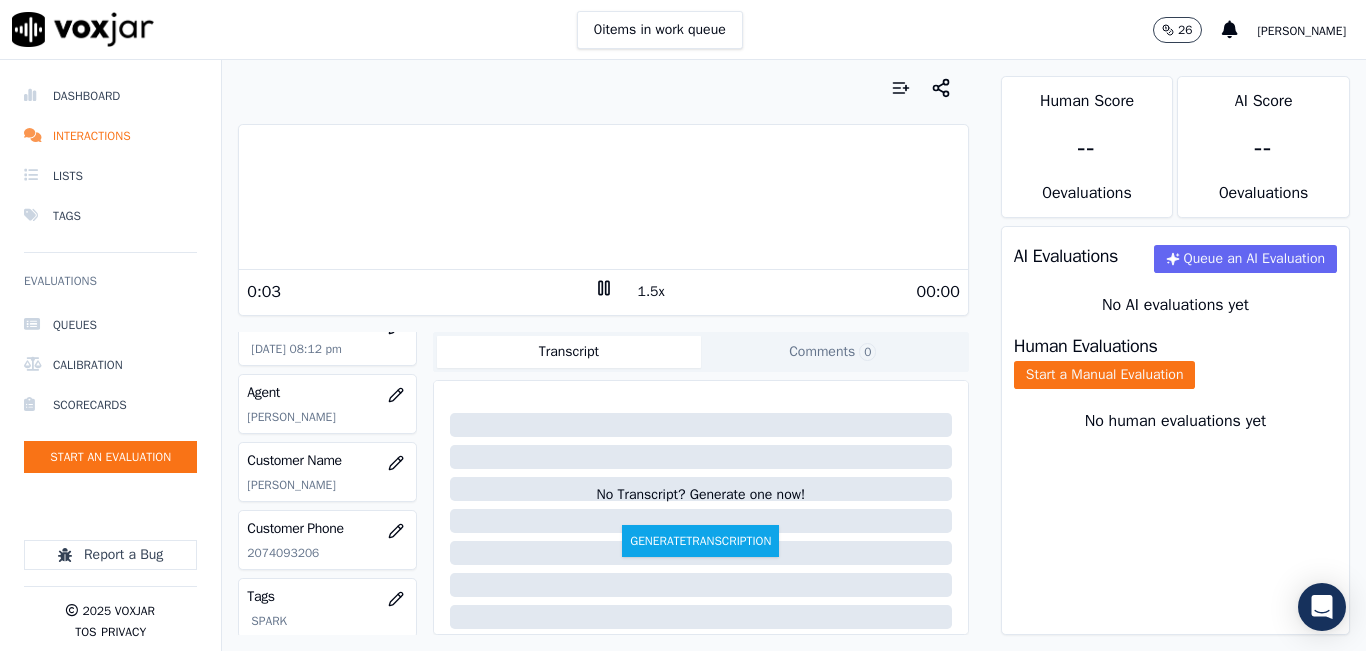 click on "1.5x" at bounding box center [651, 292] 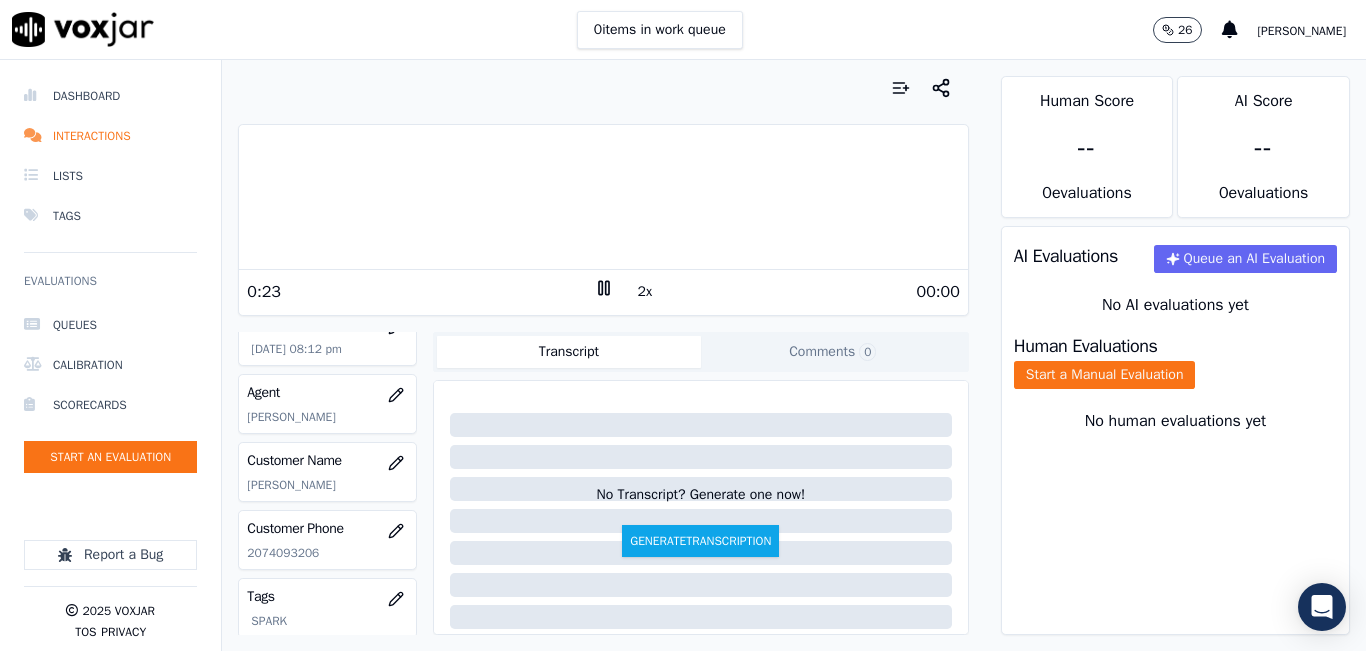 click at bounding box center [603, 197] 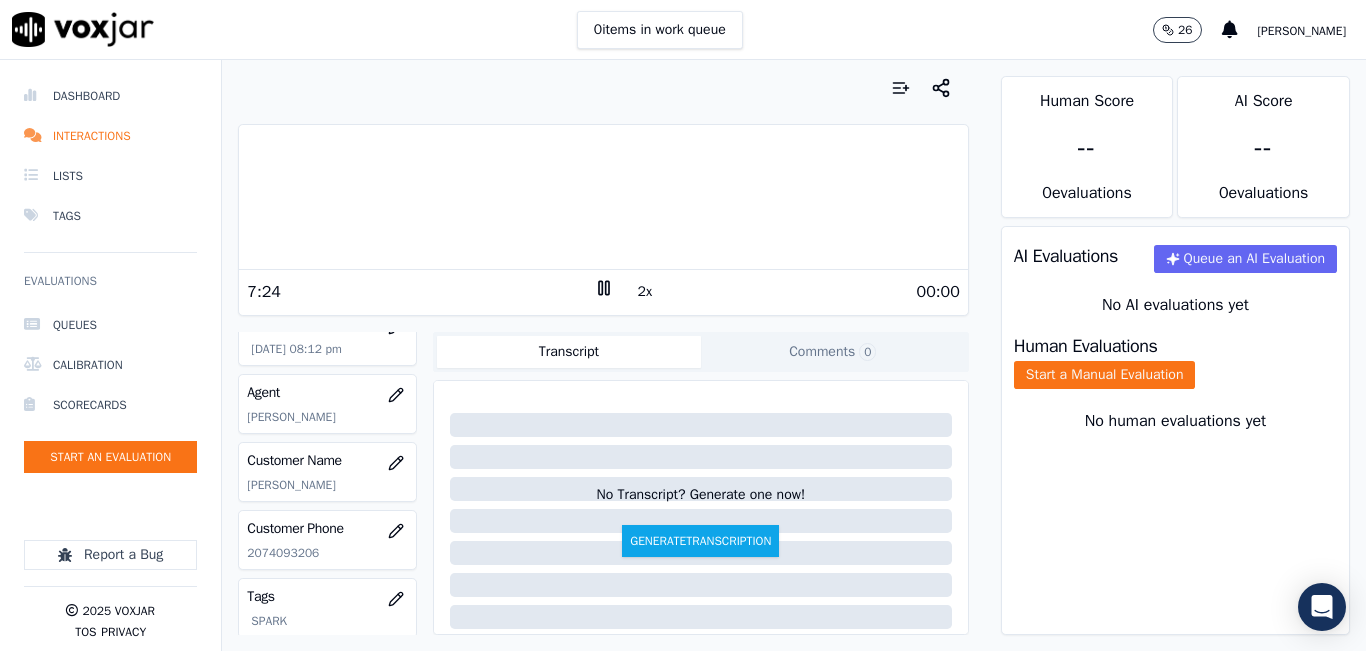 click at bounding box center (603, 197) 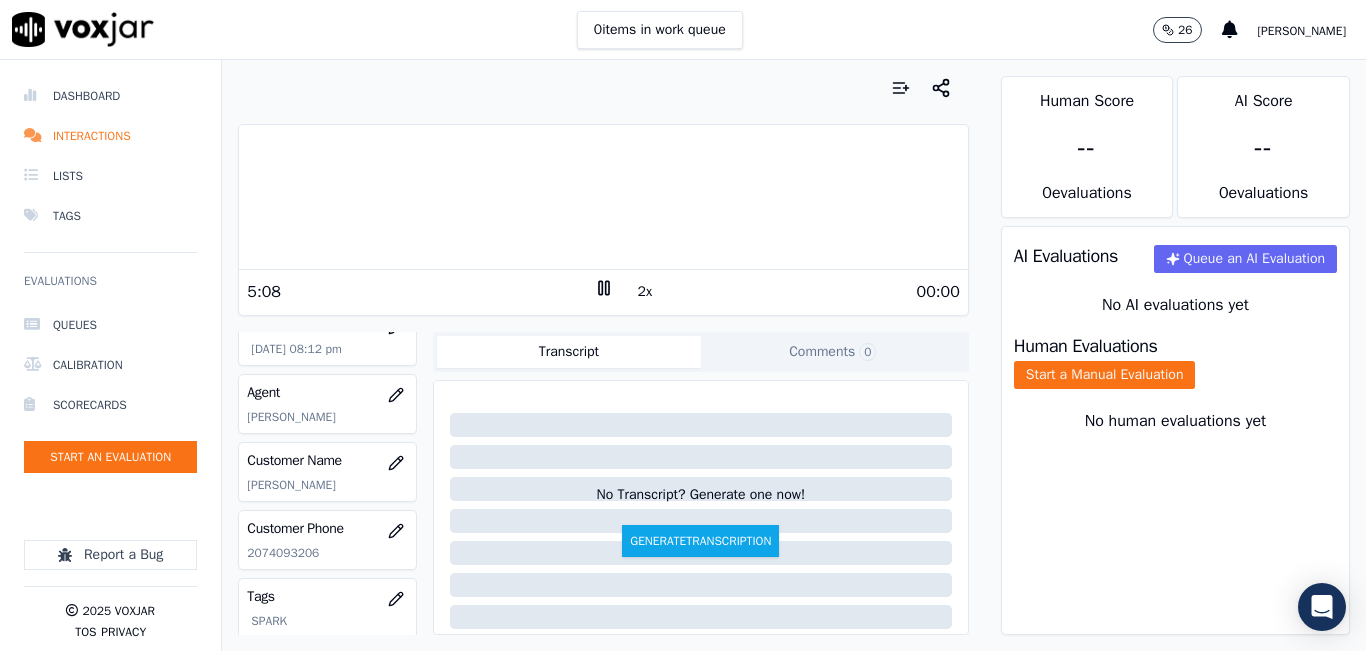 click at bounding box center (603, 197) 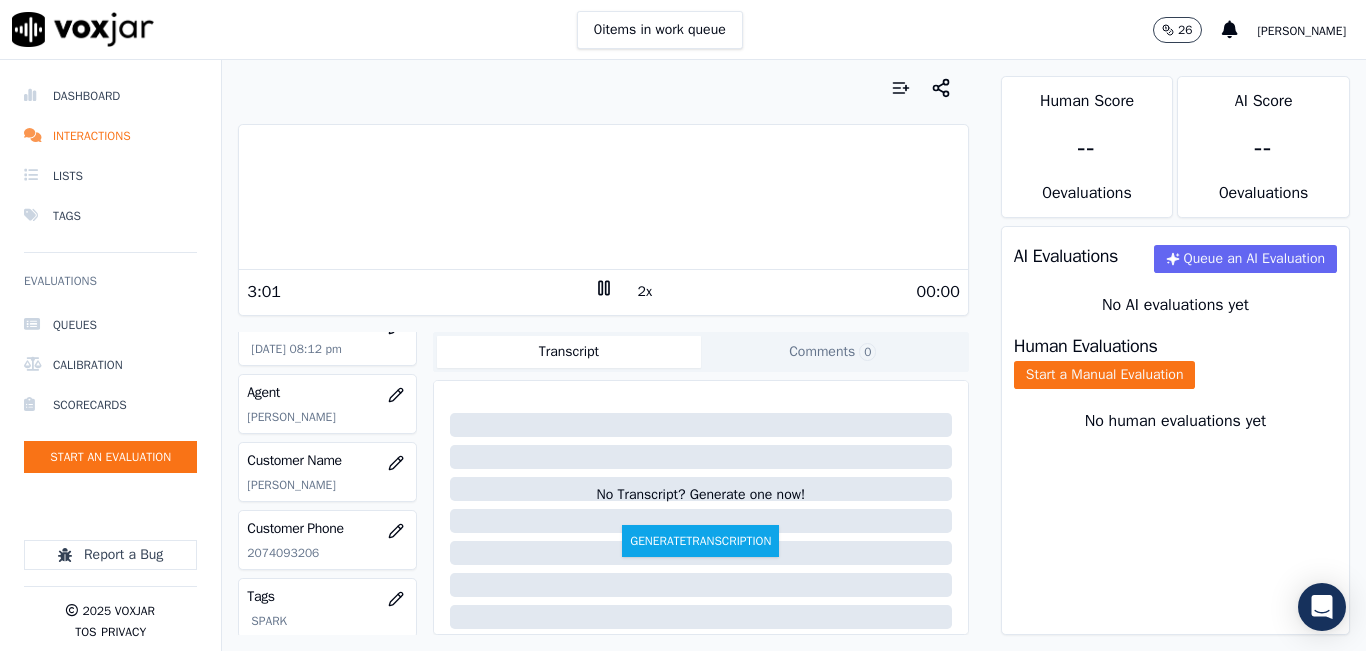 click at bounding box center (603, 197) 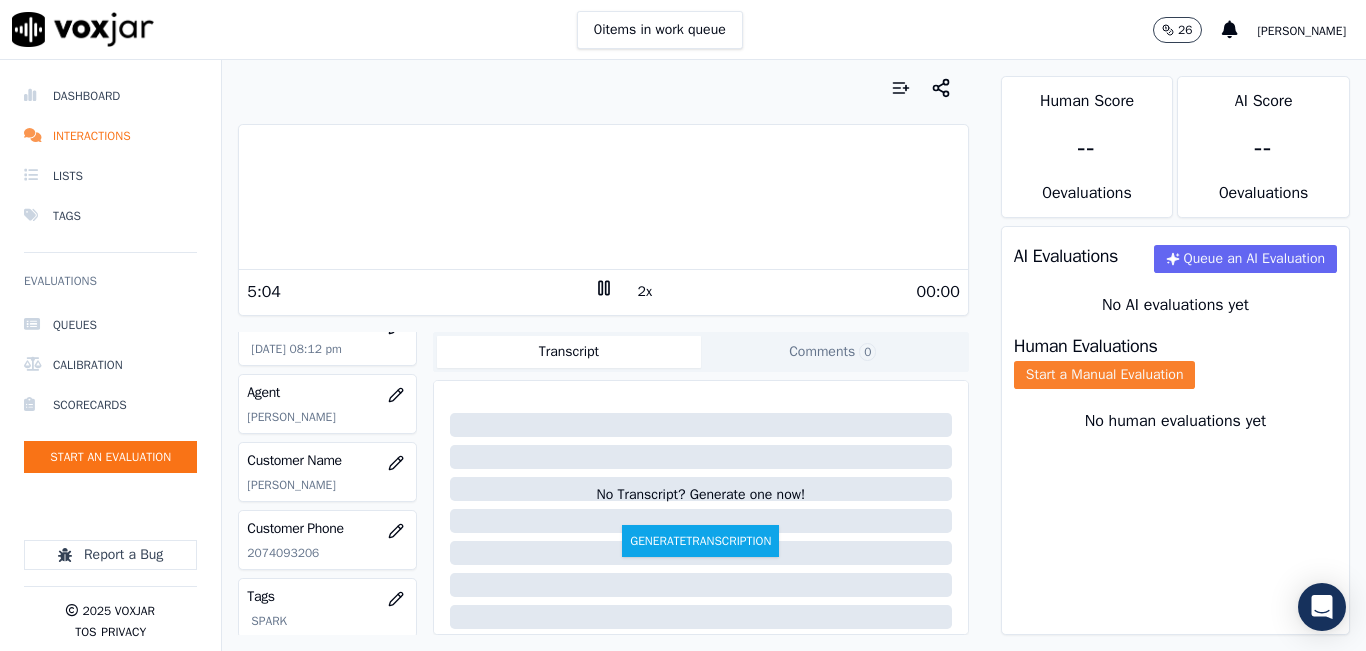 click on "Start a Manual Evaluation" 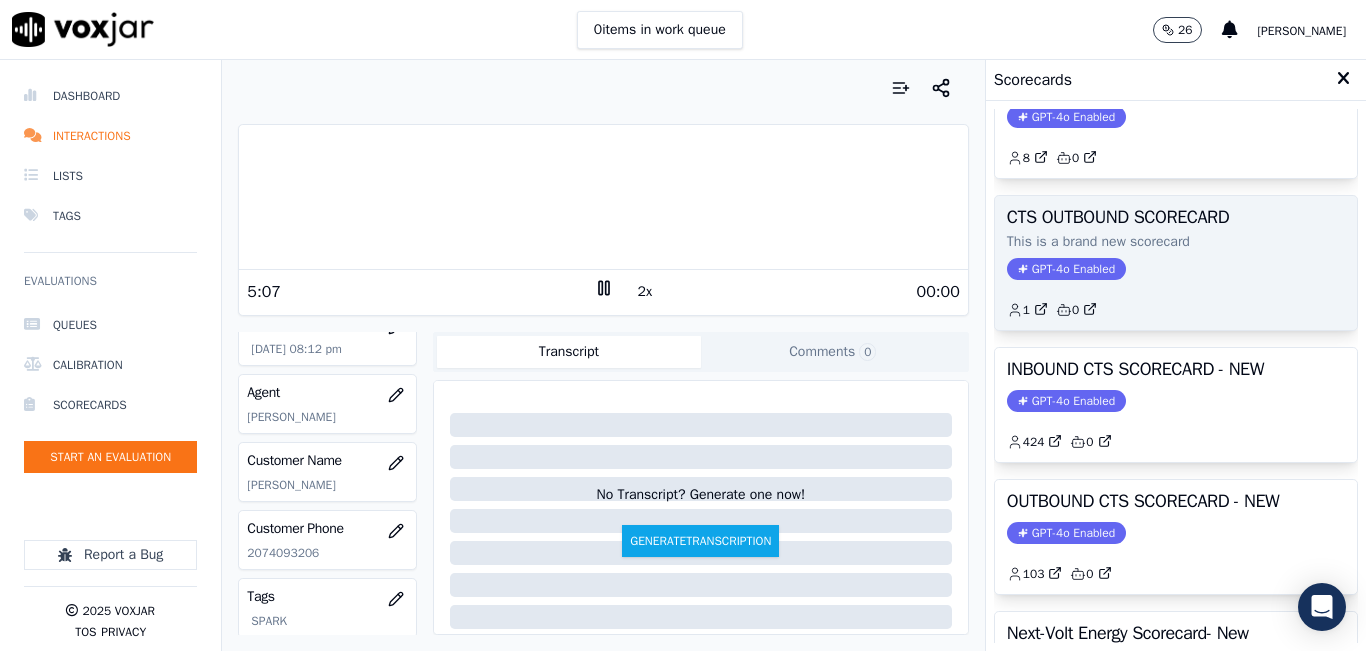 scroll, scrollTop: 200, scrollLeft: 0, axis: vertical 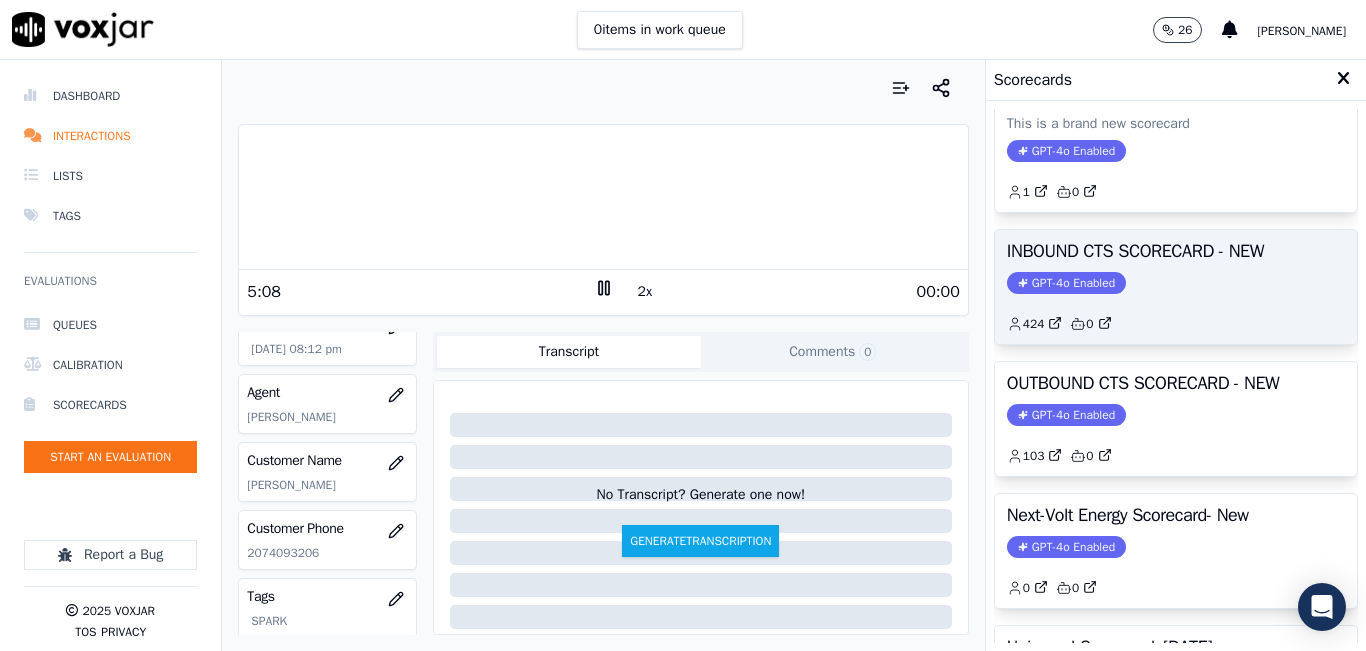 click on "424         0" 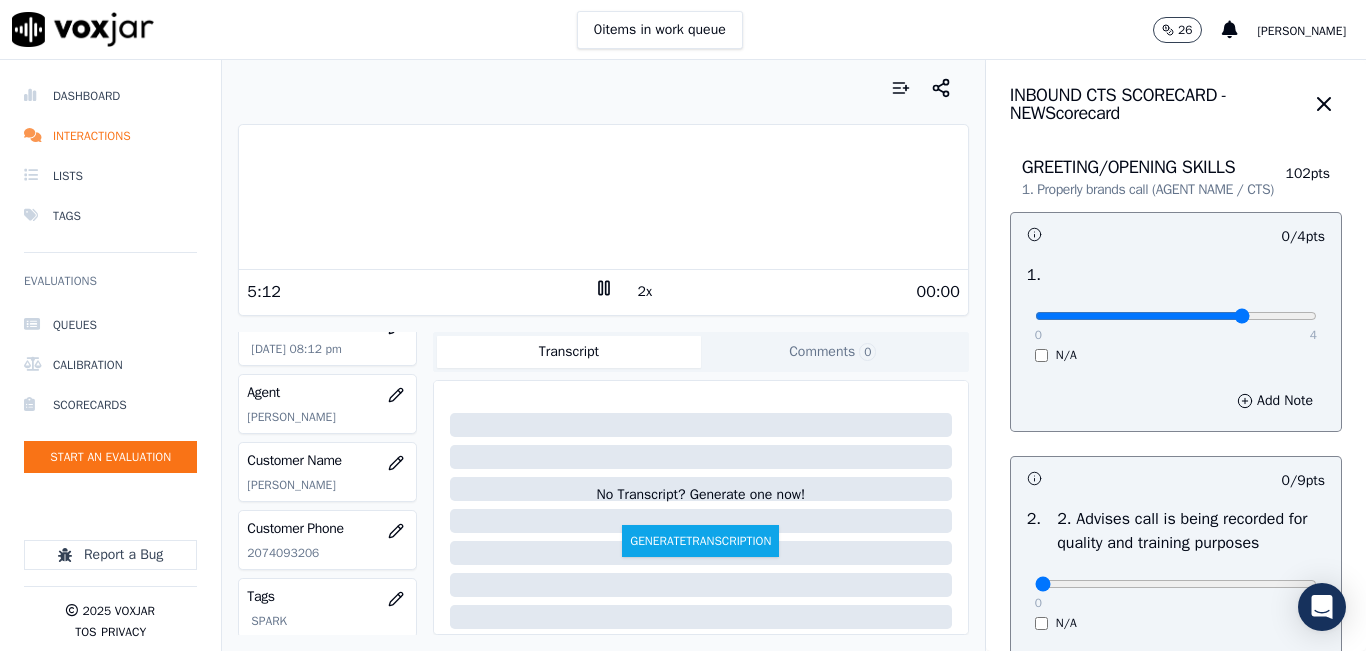 drag, startPoint x: 1172, startPoint y: 332, endPoint x: 1251, endPoint y: 332, distance: 79 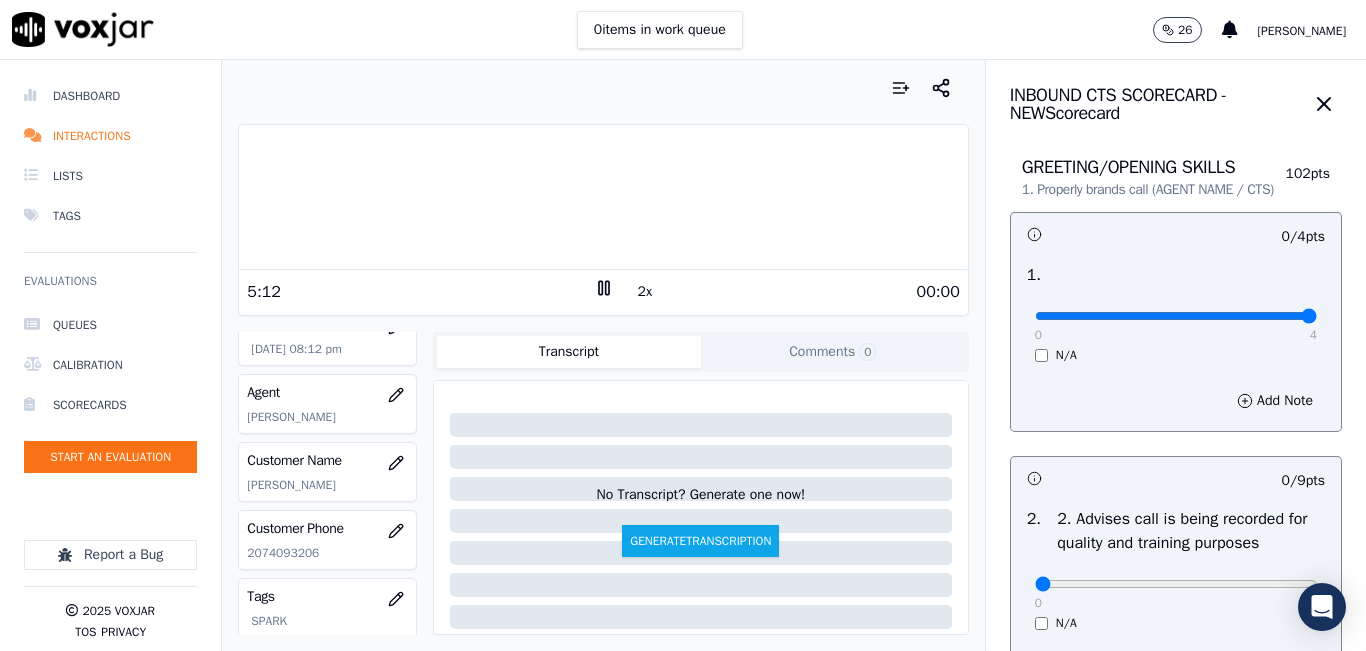 click at bounding box center (1176, 316) 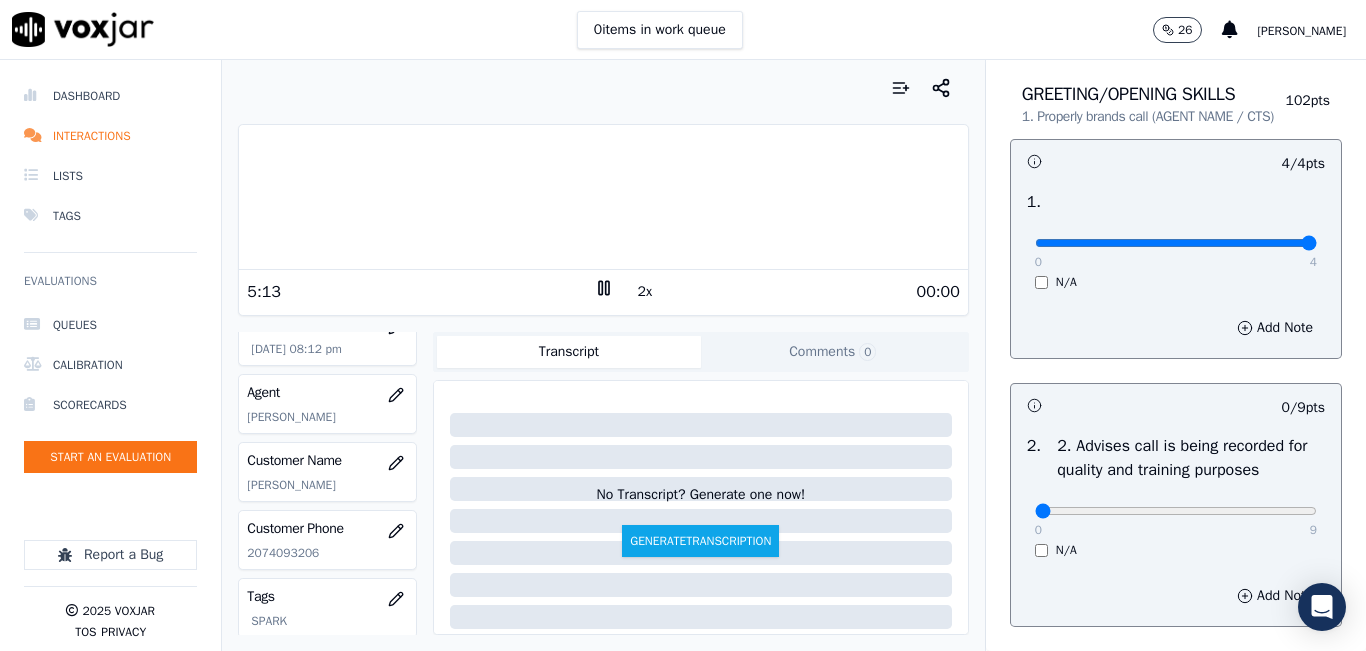 scroll, scrollTop: 300, scrollLeft: 0, axis: vertical 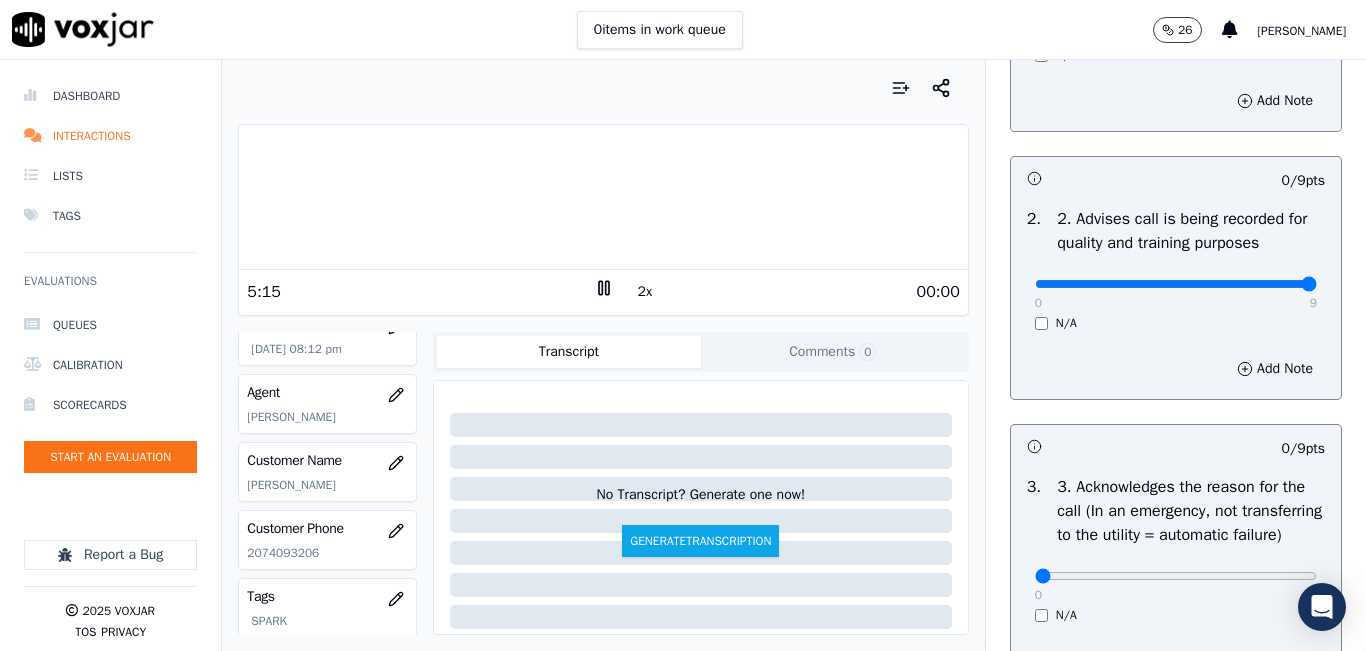 drag, startPoint x: 1234, startPoint y: 307, endPoint x: 1319, endPoint y: 328, distance: 87.555695 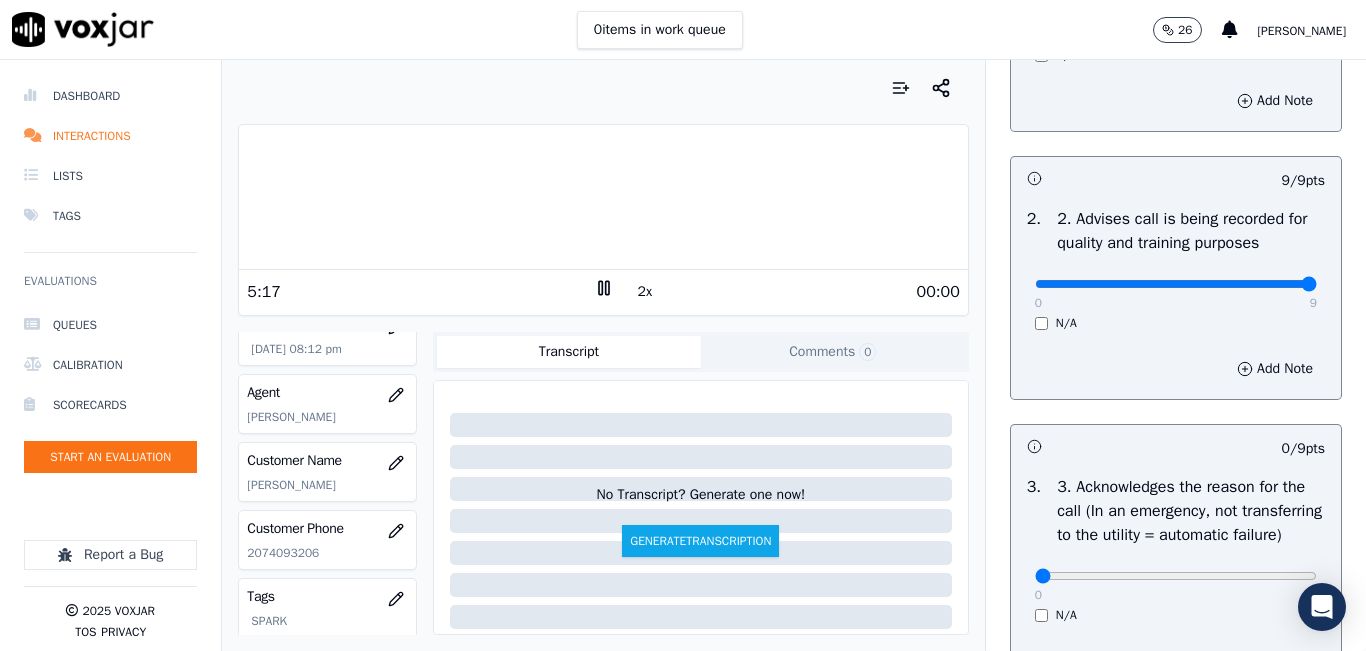 click on "Dashboard   Interactions   Lists   Tags       Evaluations     Queues   Calibration   Scorecards   Start an Evaluation
Report a Bug       2025   Voxjar   TOS   Privacy             Your browser does not support the audio element.   5:17     2x   00:00   Voxjar ID   7d1d08a0-dd4c-4043-bd61-9c5809840ffd   Source ID   2074093206-all.mp3   Timestamp
07/09/2025 08:12 pm     Agent
Ricardo Castro_RCastroNWFG     Customer Name     EDWIN PENA     Customer Phone     2074093206     Tags
SPARK     Source     manualUpload   Type     AUDIO       Transcript   Comments  0   No Transcript? Generate one now!   Generate  Transcription         Add Comment   Scores   Transcript   Metadata   Comments         Human Score   --   0  evaluation s   AI Score   --   0  evaluation s     AI Evaluations
Queue an AI Evaluation   No AI evaluations yet   Human Evaluations   Start a Manual Evaluation   No human evaluations yet       INBOUND CTS SCORECARD - NEW   Scorecard           102" at bounding box center [683, 355] 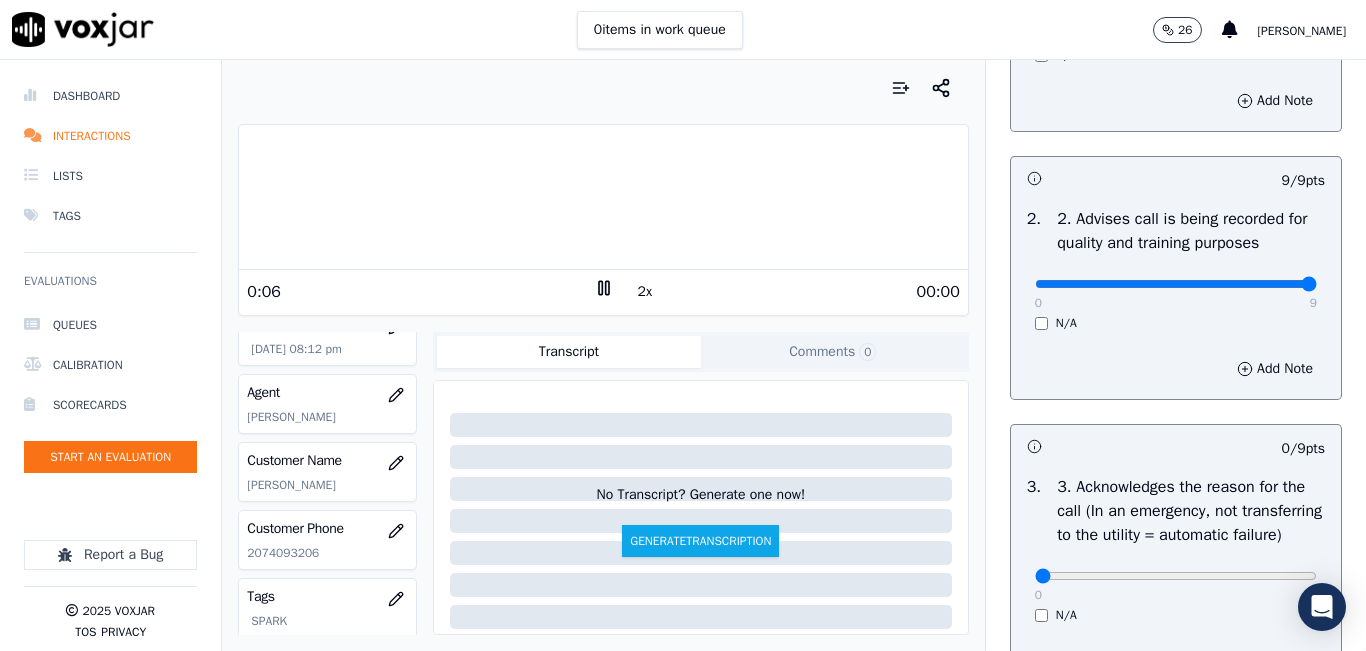 click at bounding box center (603, 197) 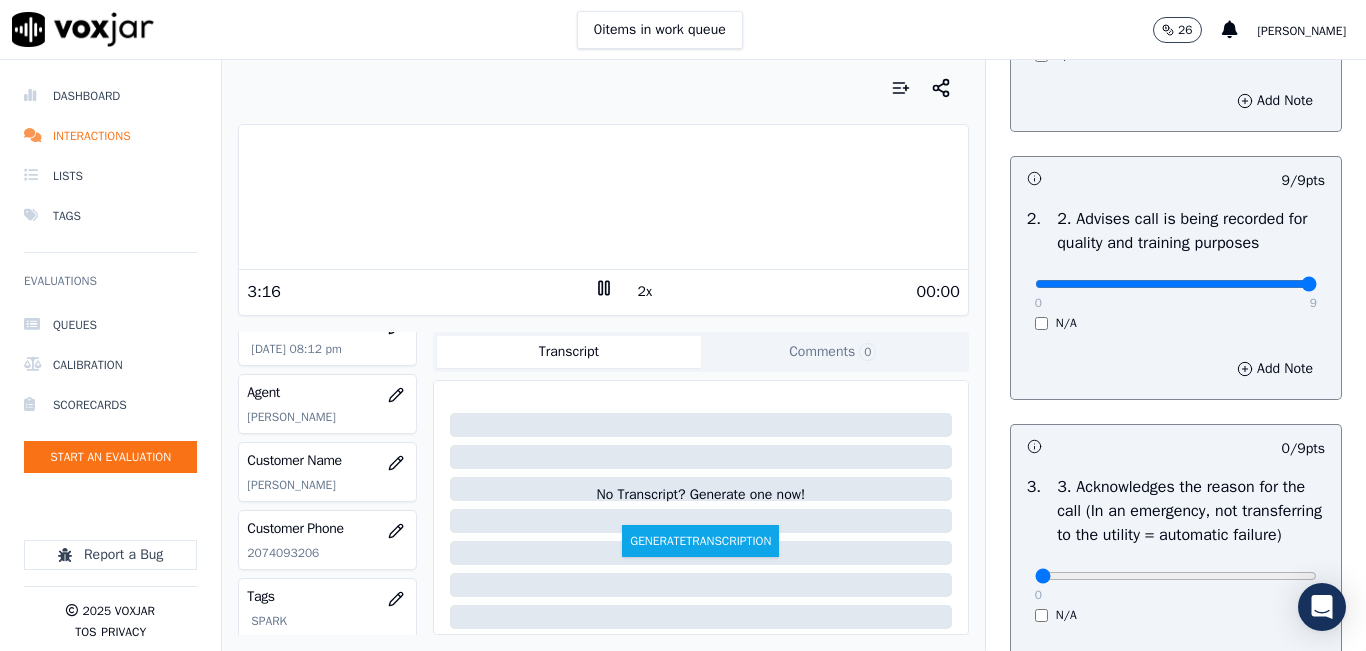 click at bounding box center [603, 197] 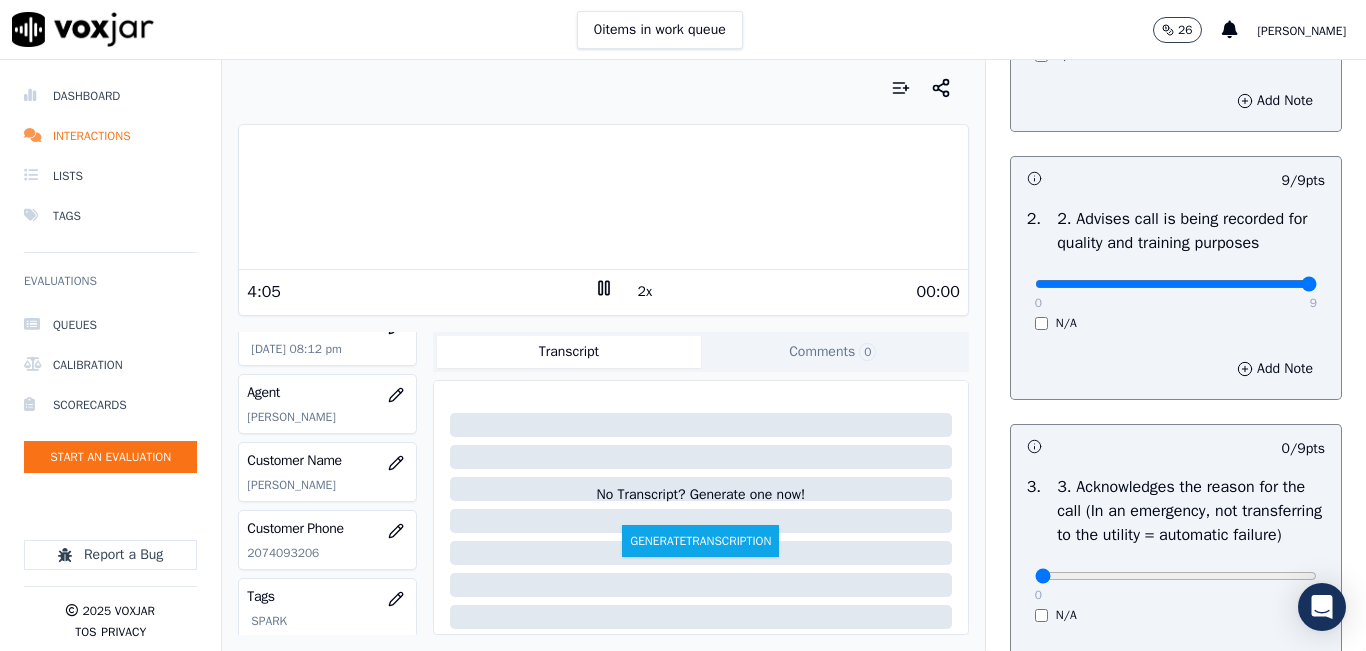 click at bounding box center (603, 197) 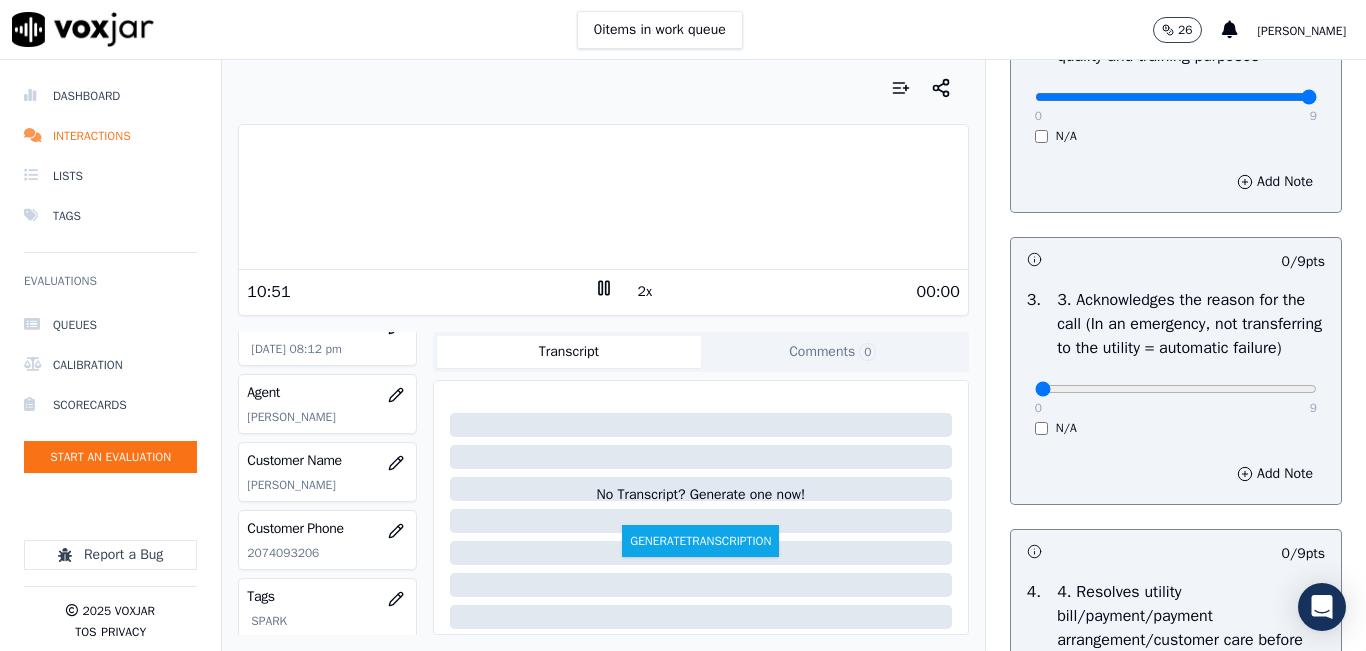 scroll, scrollTop: 500, scrollLeft: 0, axis: vertical 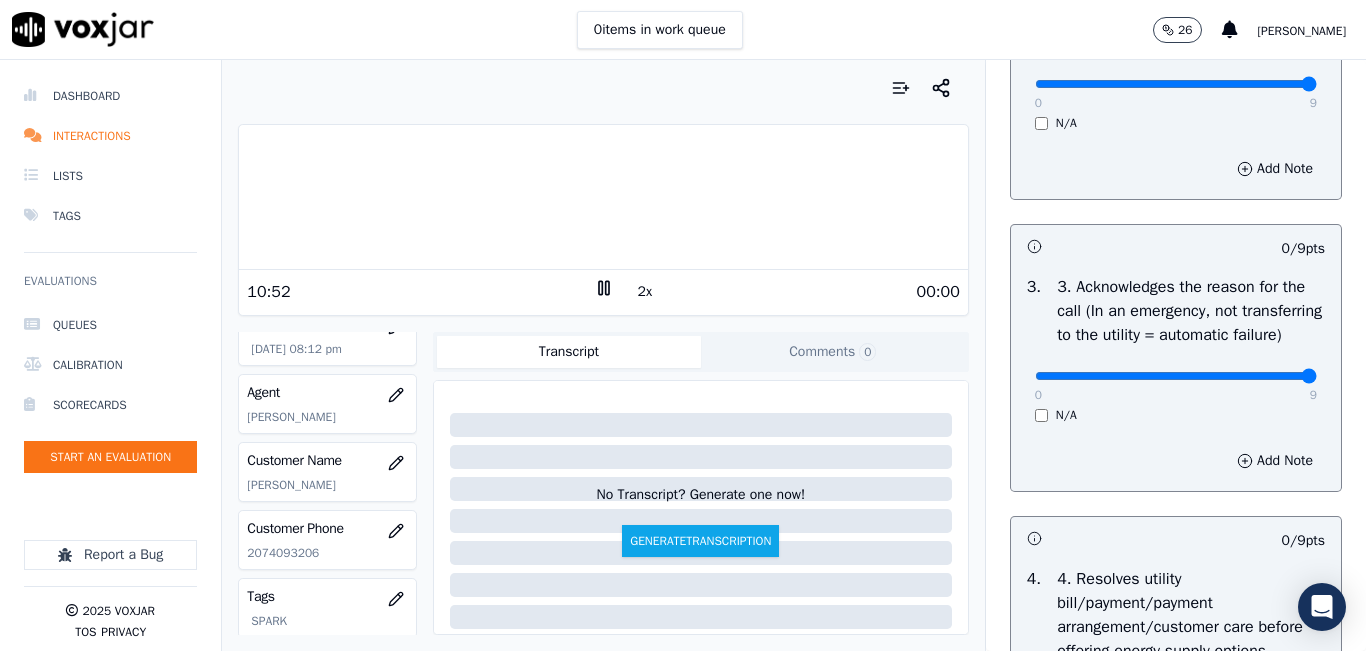 drag, startPoint x: 1104, startPoint y: 423, endPoint x: 1317, endPoint y: 423, distance: 213 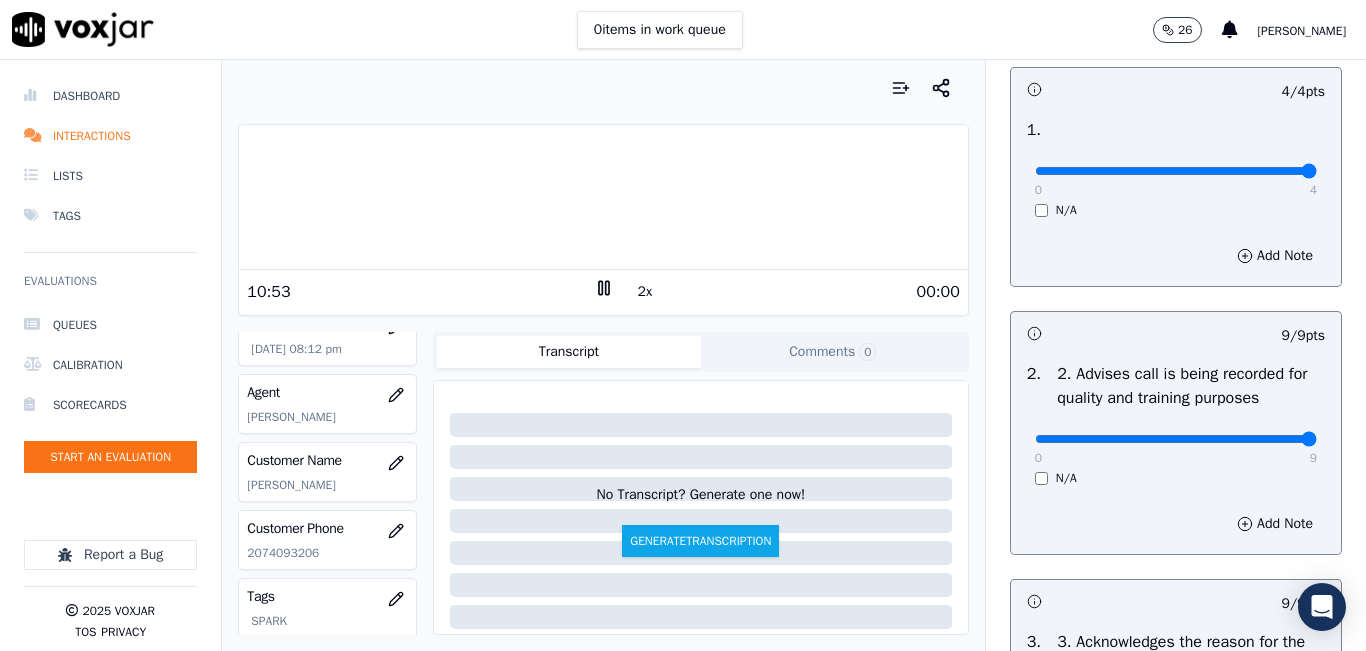 scroll, scrollTop: 100, scrollLeft: 0, axis: vertical 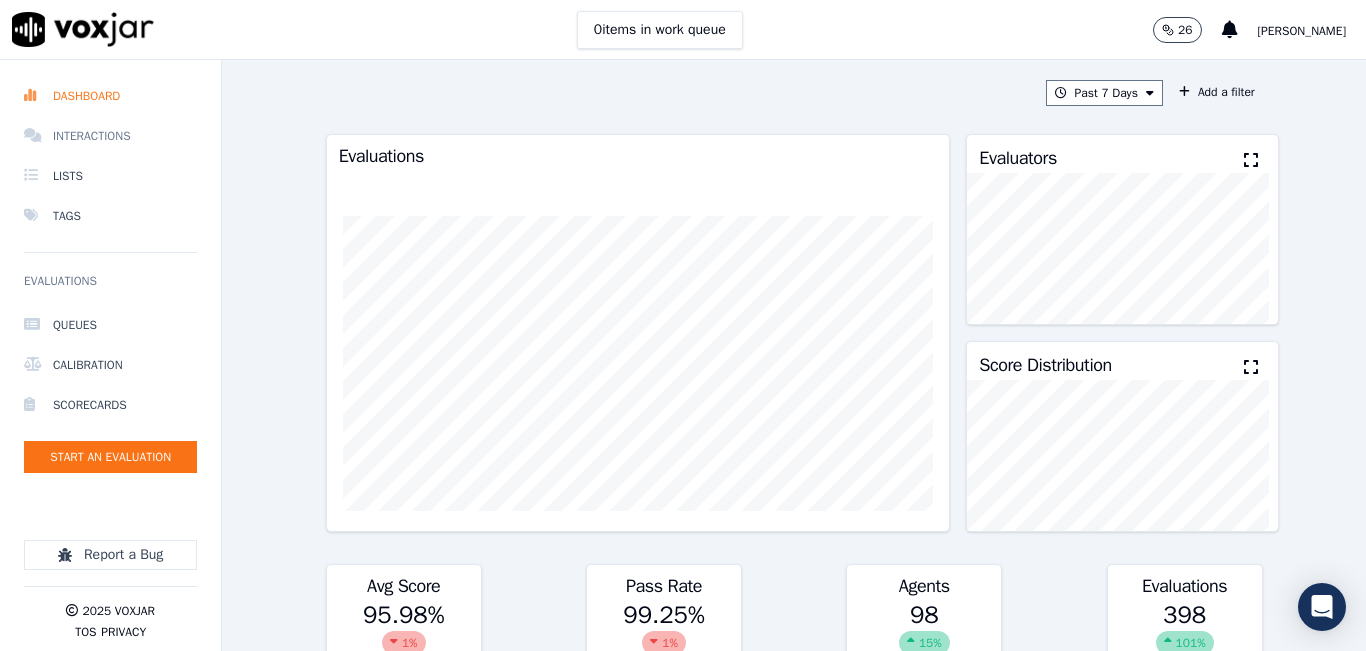 click on "Interactions" at bounding box center (110, 136) 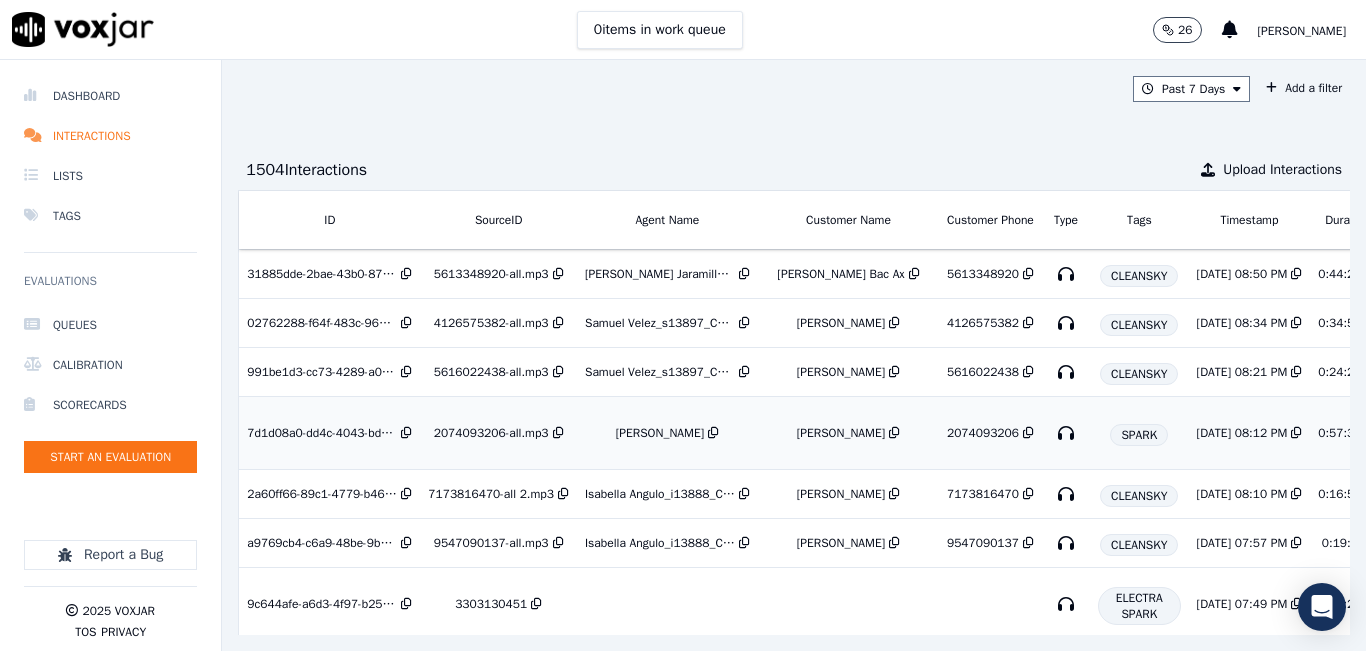 click on "2074093206-all.mp3" at bounding box center (491, 433) 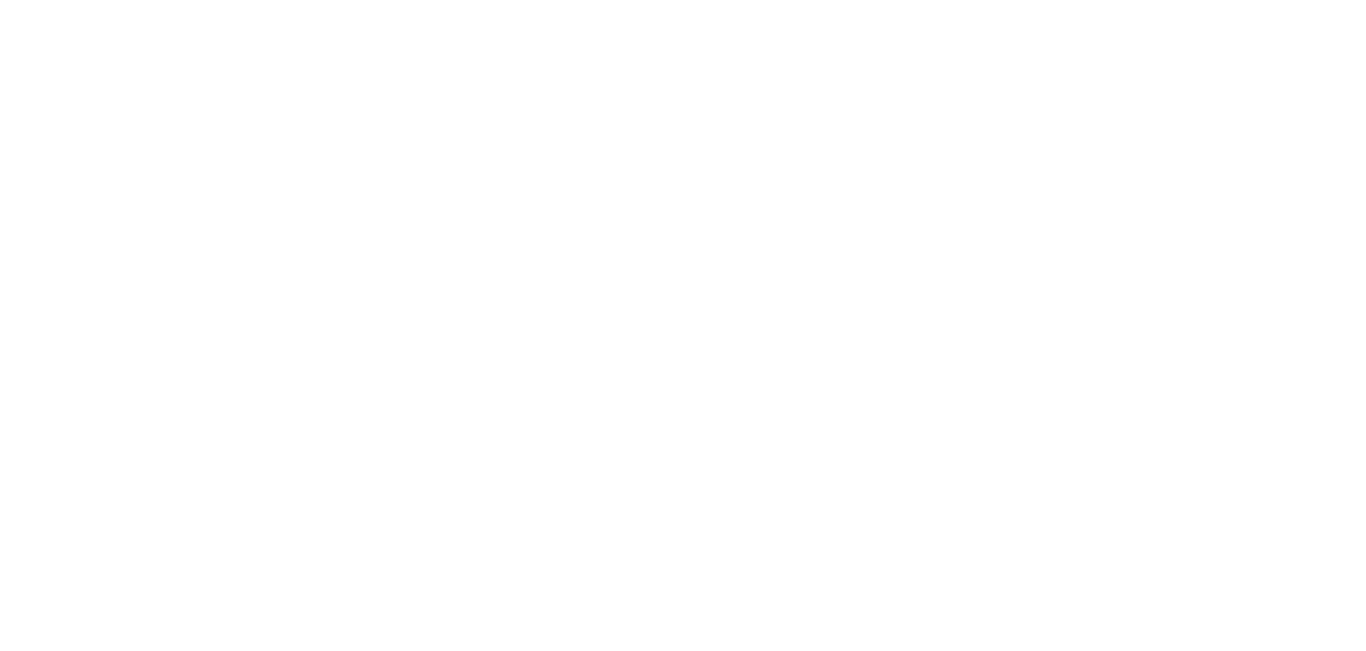 scroll, scrollTop: 0, scrollLeft: 0, axis: both 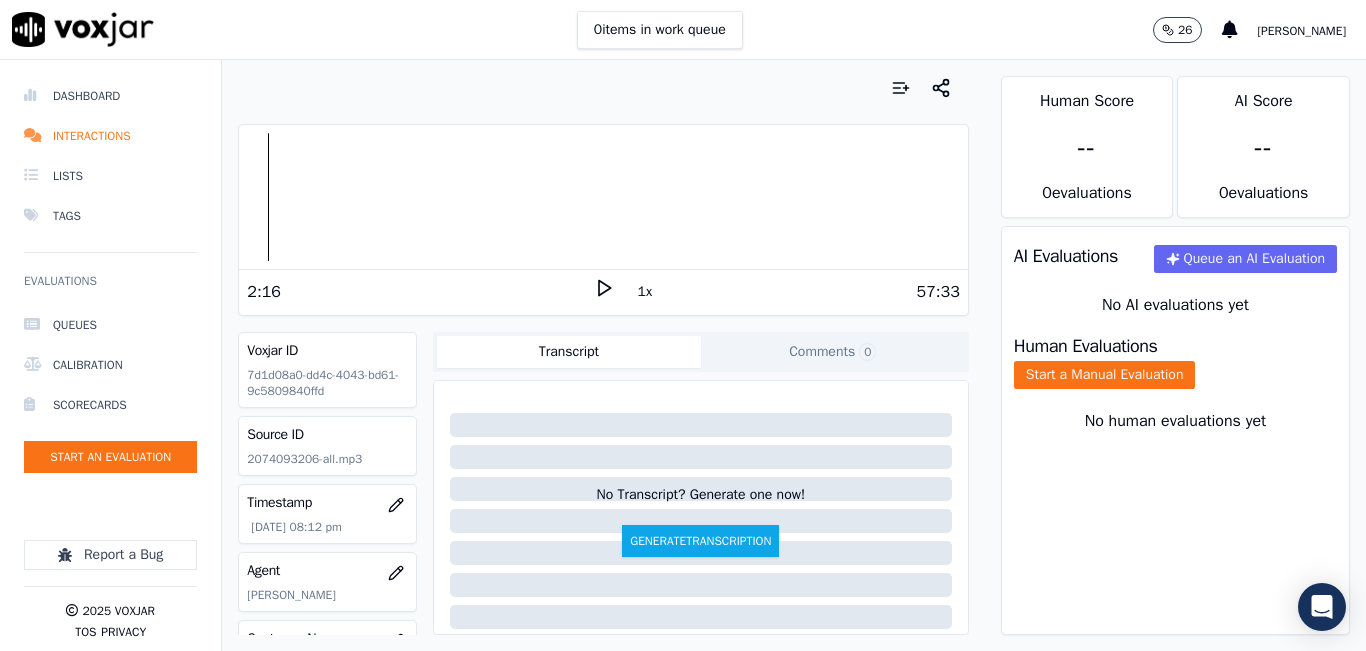 click 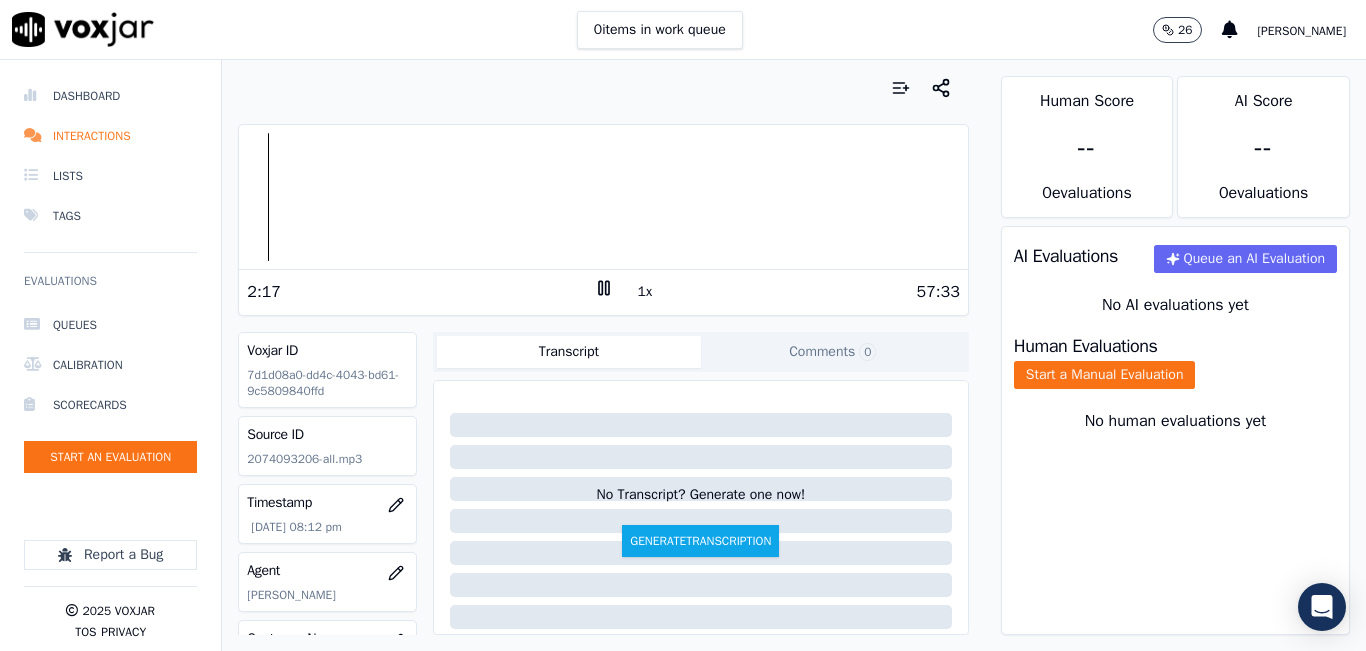 click on "1x" at bounding box center (645, 292) 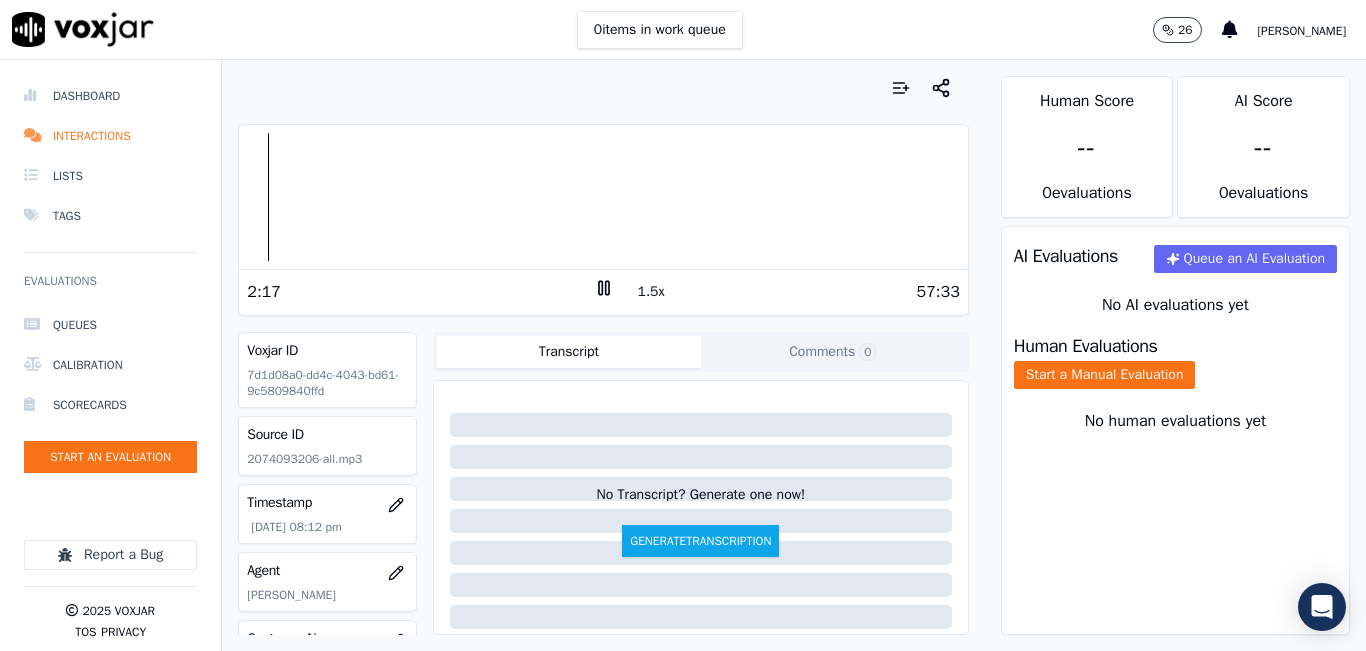 click on "1.5x" at bounding box center [651, 292] 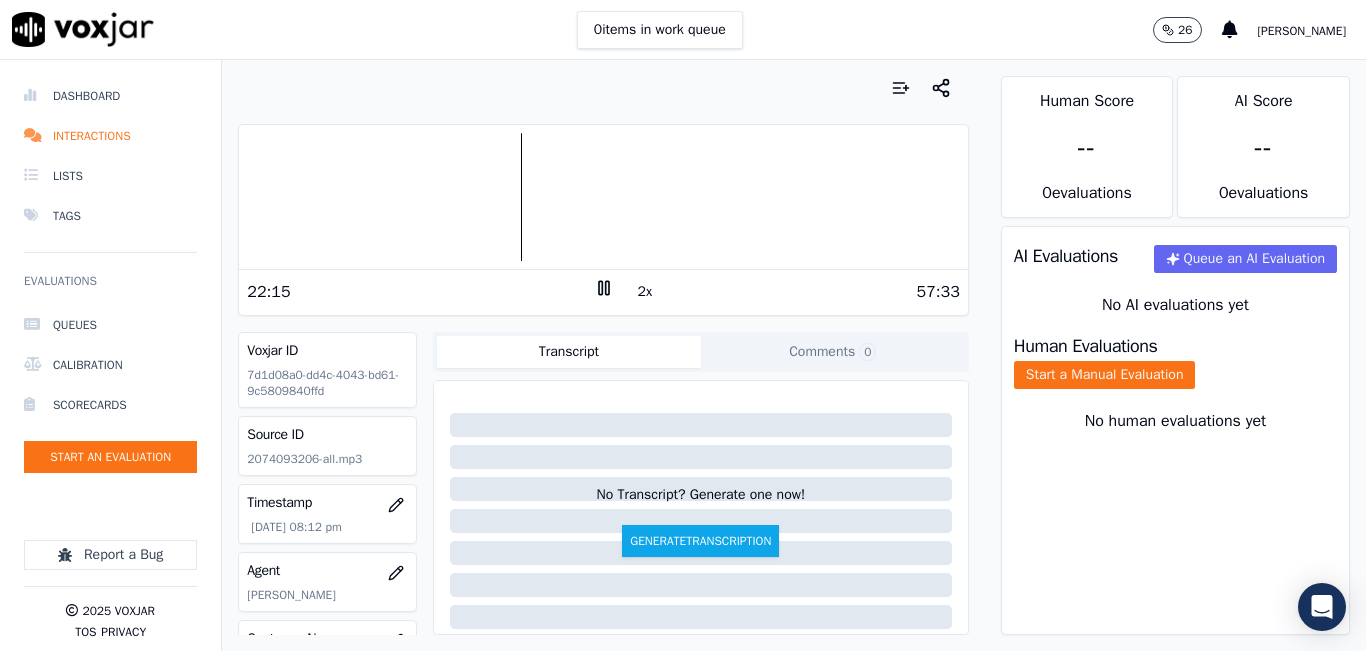click 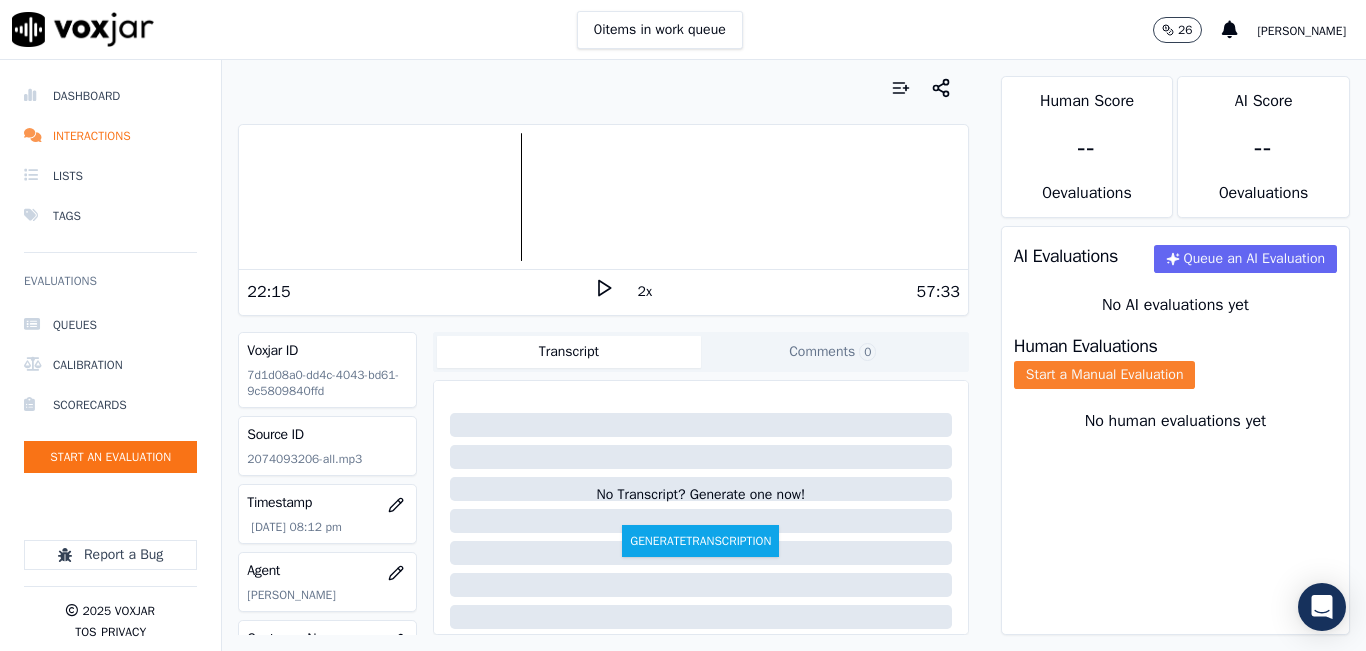 click on "Start a Manual Evaluation" 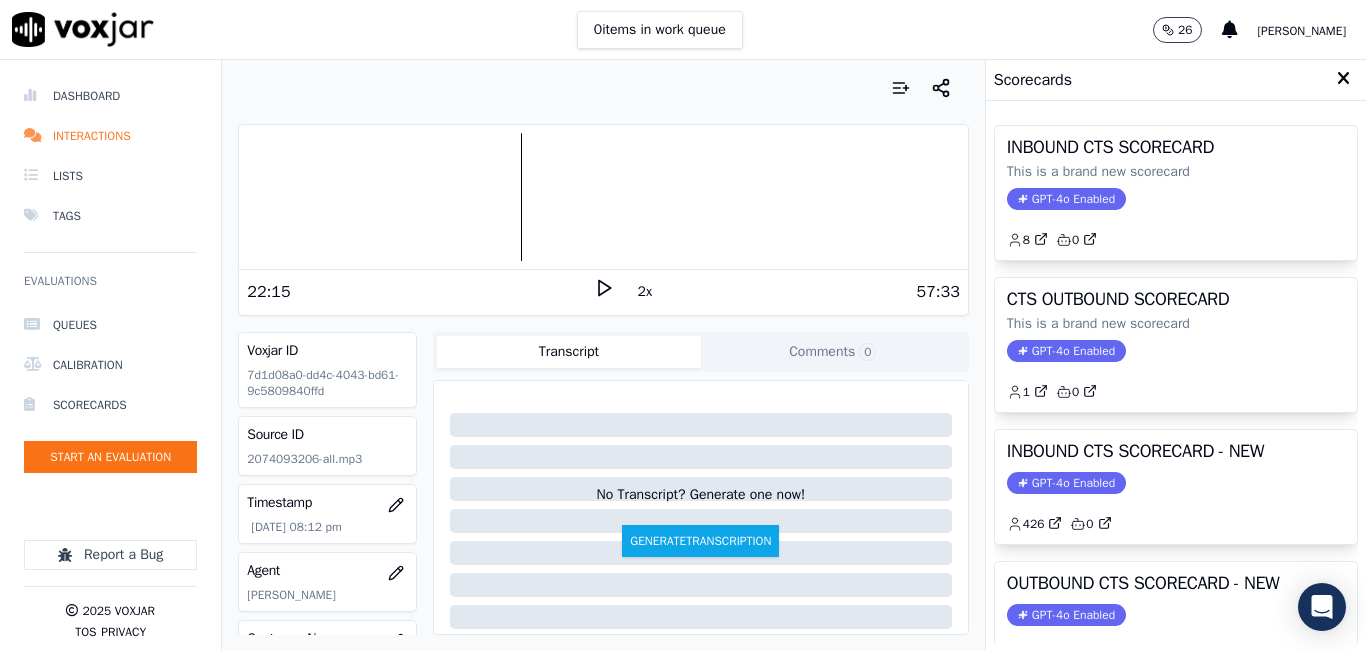 click 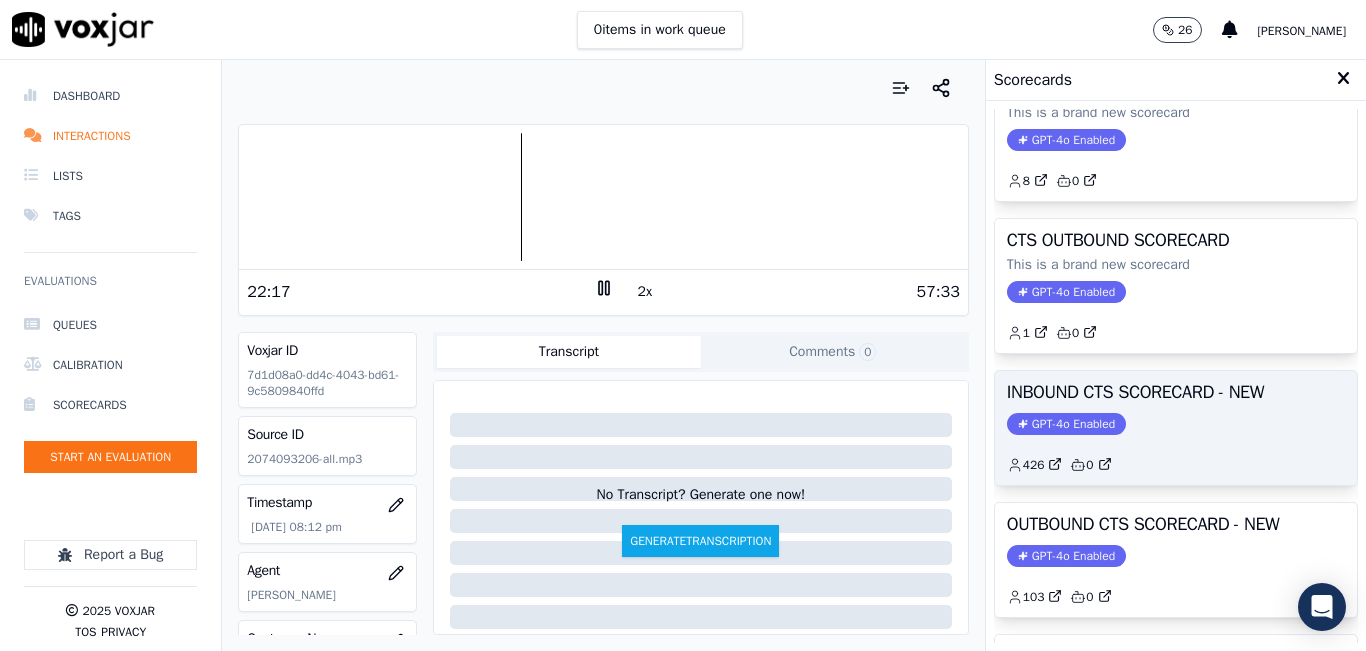 scroll, scrollTop: 100, scrollLeft: 0, axis: vertical 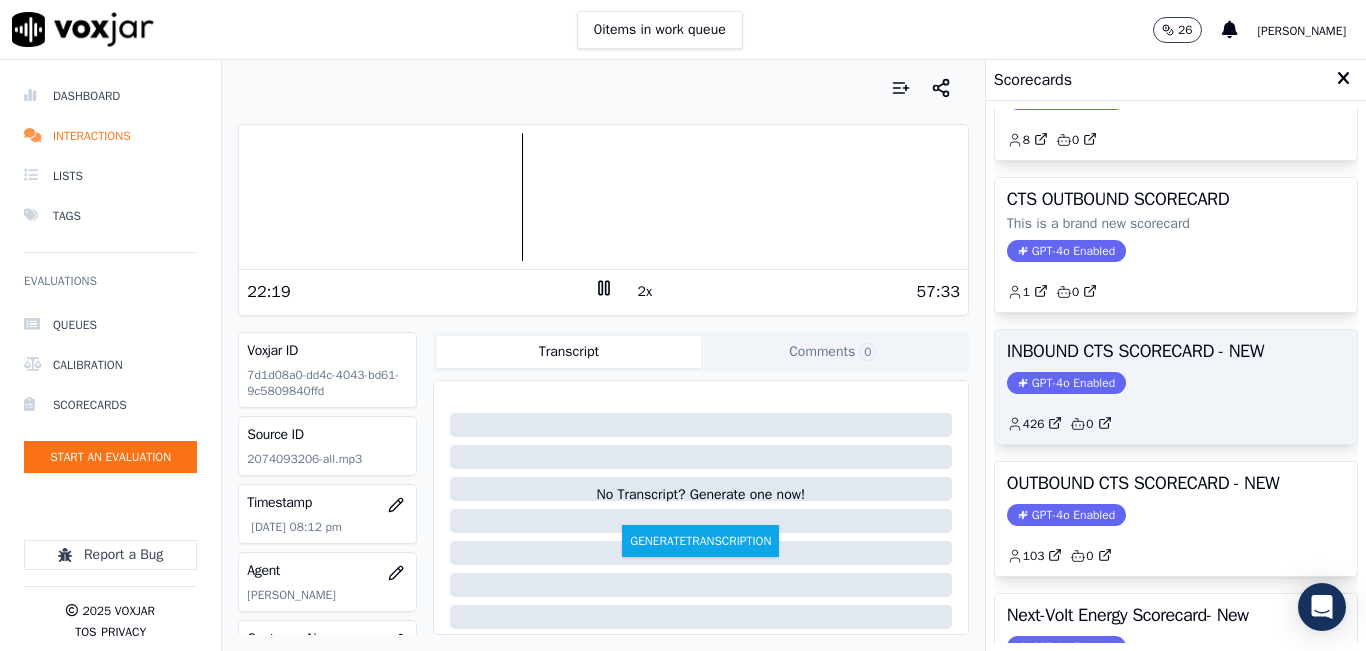 click on "GPT-4o Enabled" 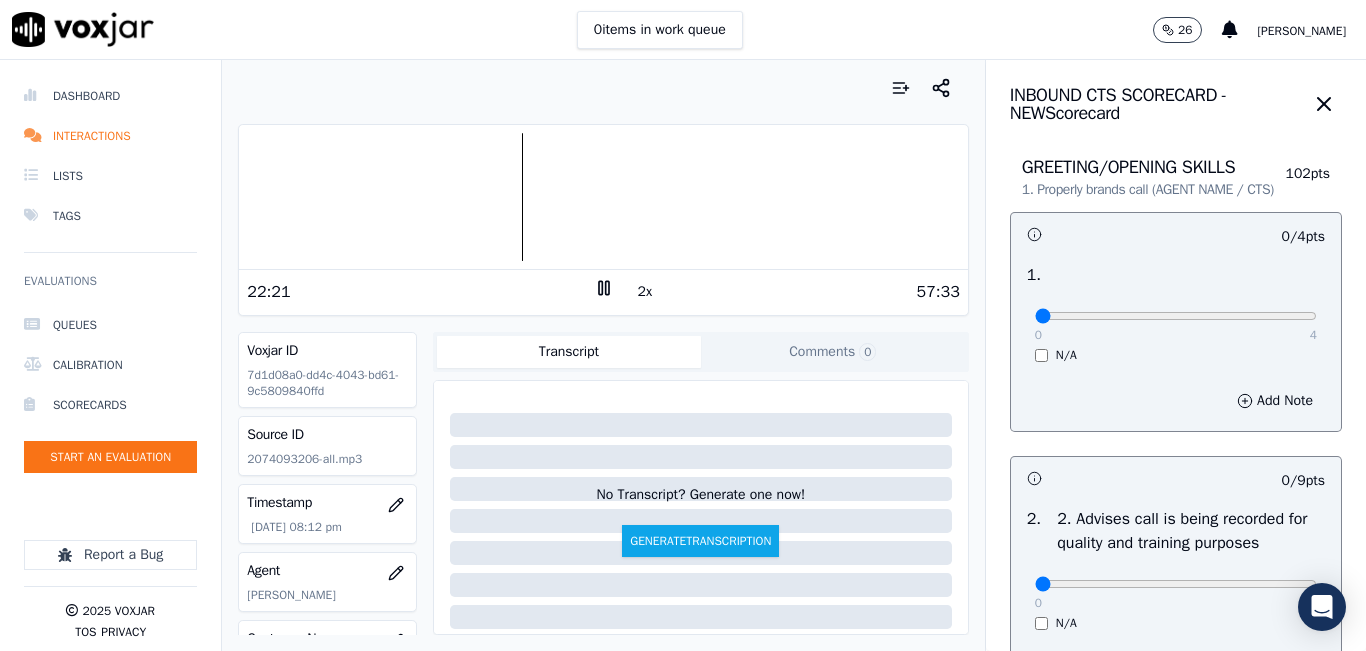 drag, startPoint x: 1064, startPoint y: 325, endPoint x: 1097, endPoint y: 321, distance: 33.24154 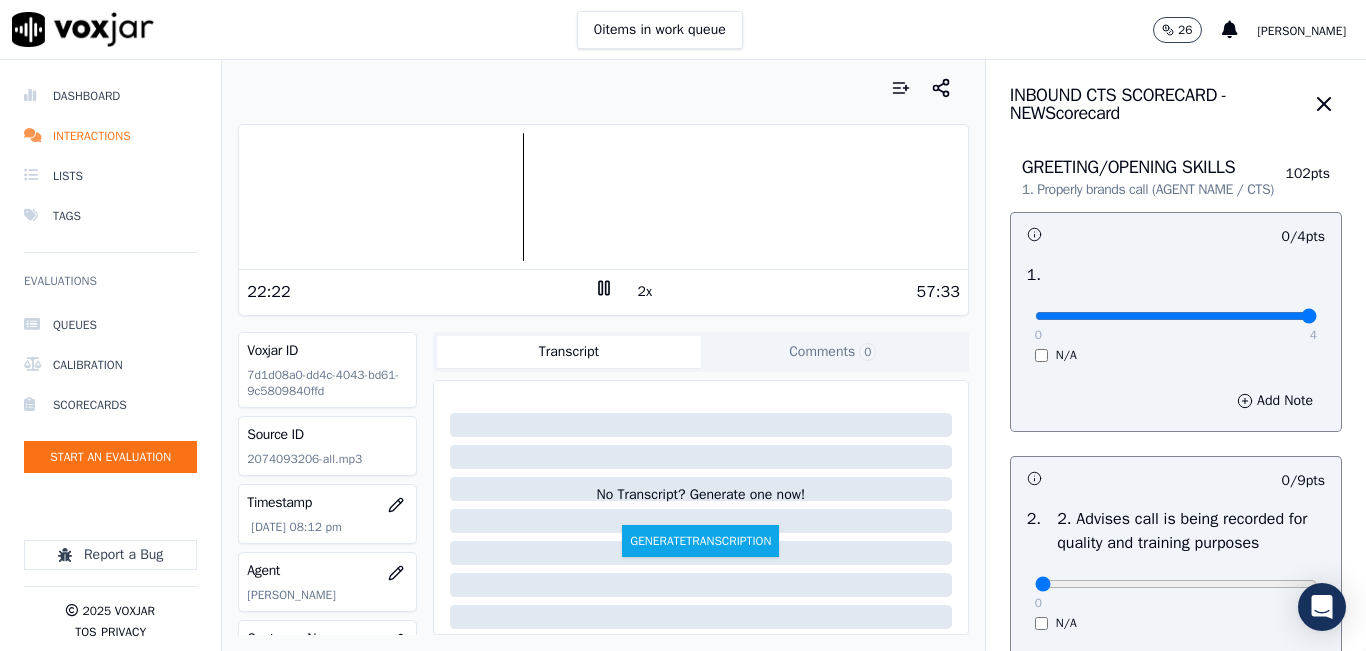 drag, startPoint x: 1137, startPoint y: 336, endPoint x: 1295, endPoint y: 334, distance: 158.01266 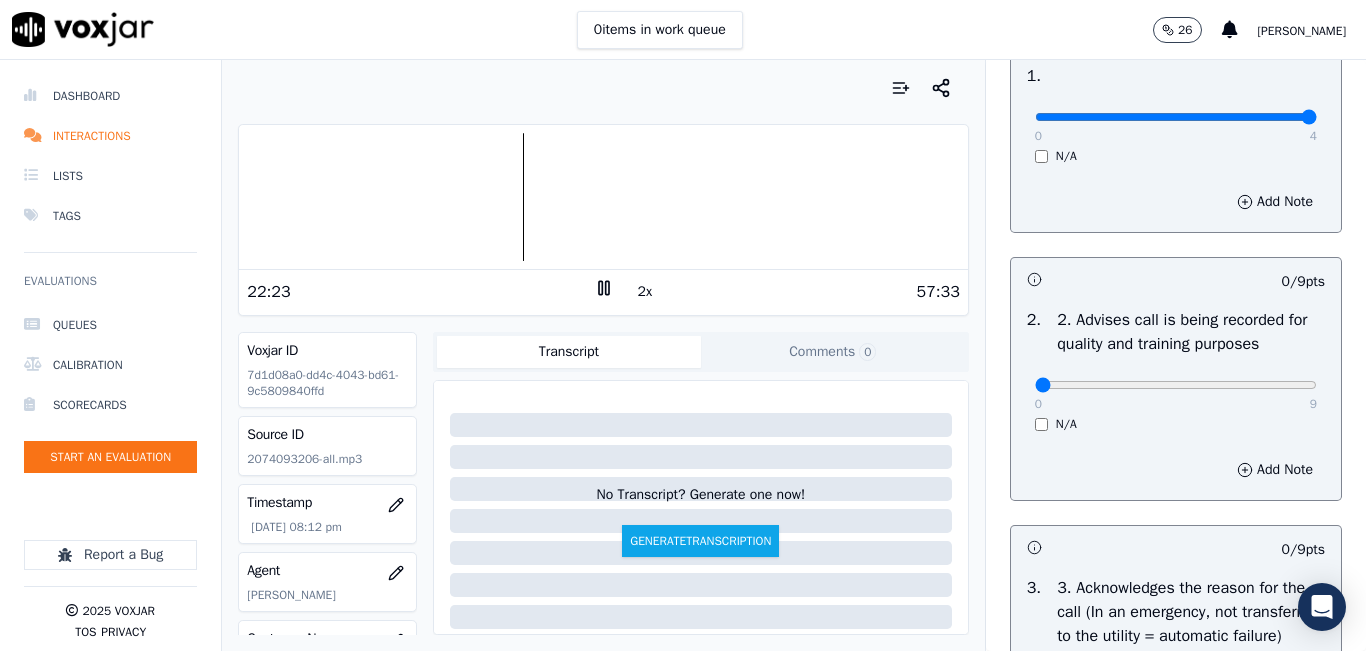 scroll, scrollTop: 200, scrollLeft: 0, axis: vertical 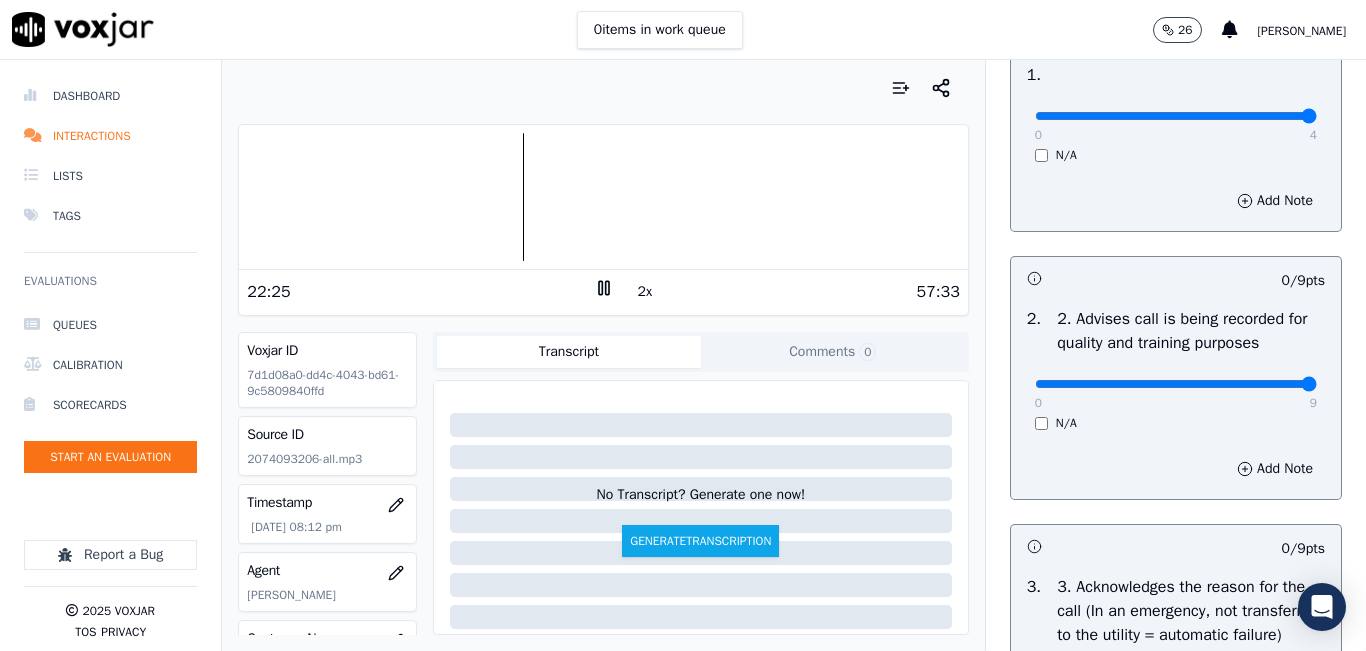 drag, startPoint x: 1234, startPoint y: 403, endPoint x: 1327, endPoint y: 420, distance: 94.54099 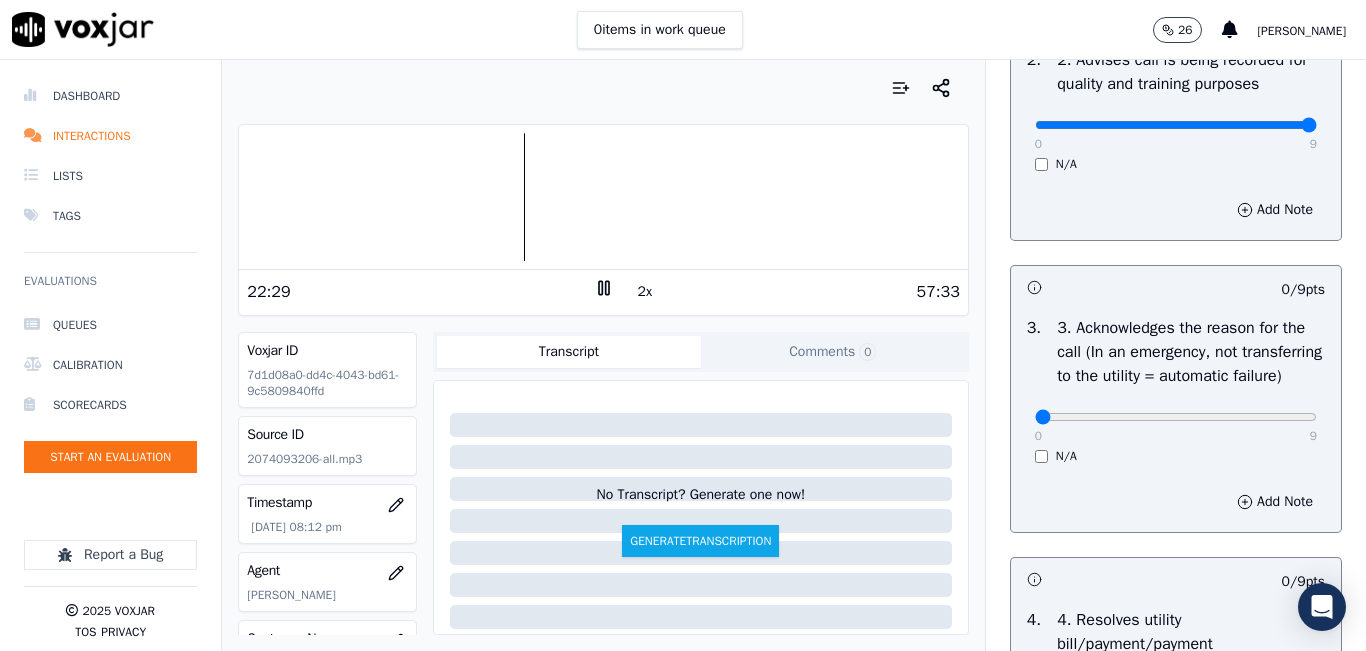 scroll, scrollTop: 500, scrollLeft: 0, axis: vertical 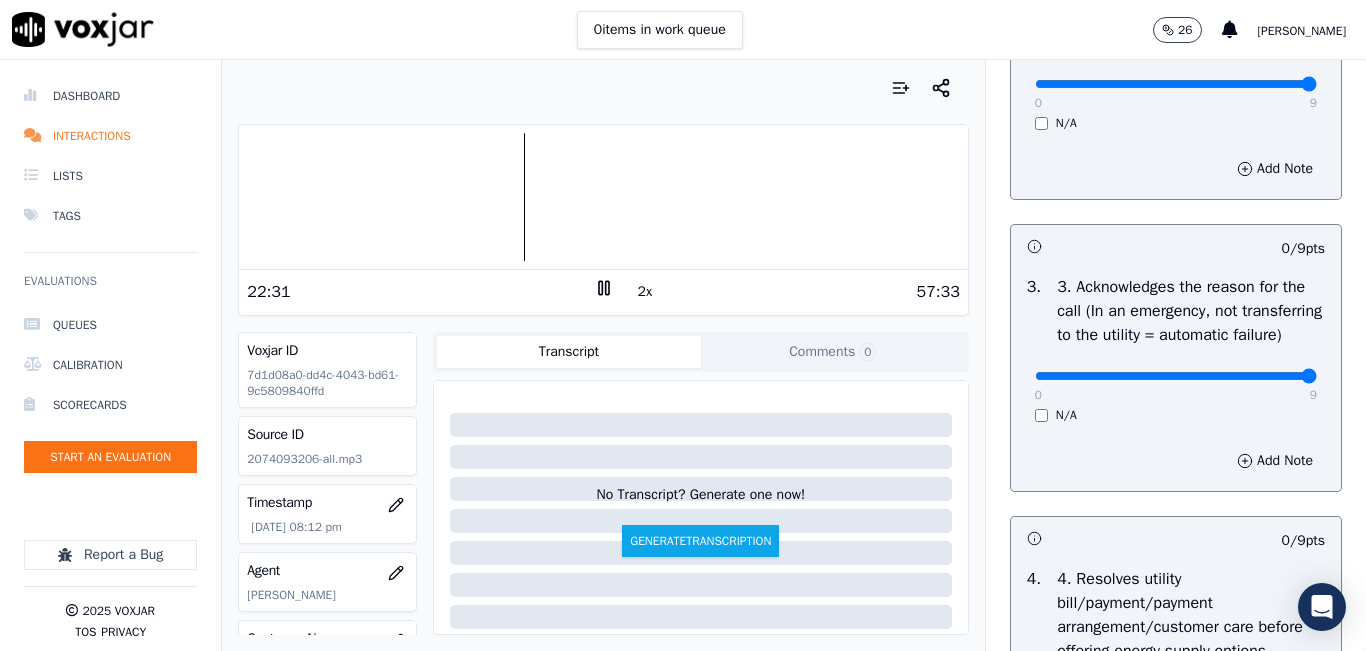 drag, startPoint x: 1302, startPoint y: 417, endPoint x: 1321, endPoint y: 416, distance: 19.026299 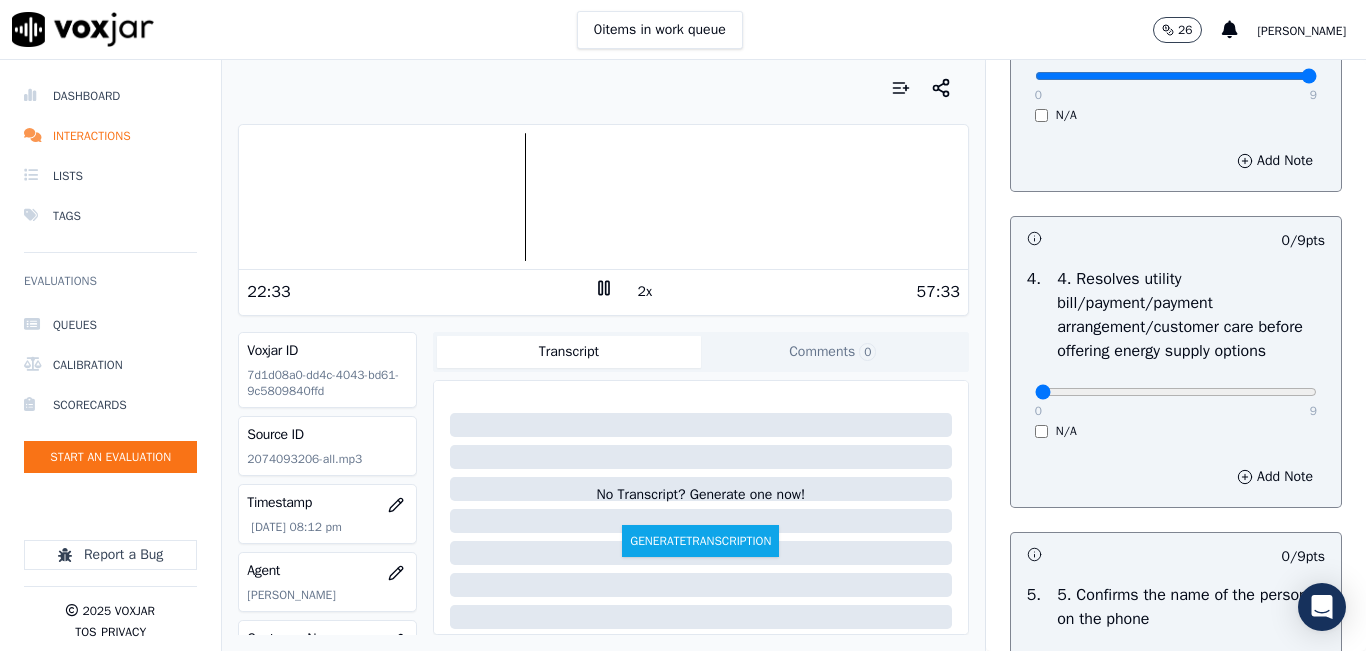 scroll, scrollTop: 900, scrollLeft: 0, axis: vertical 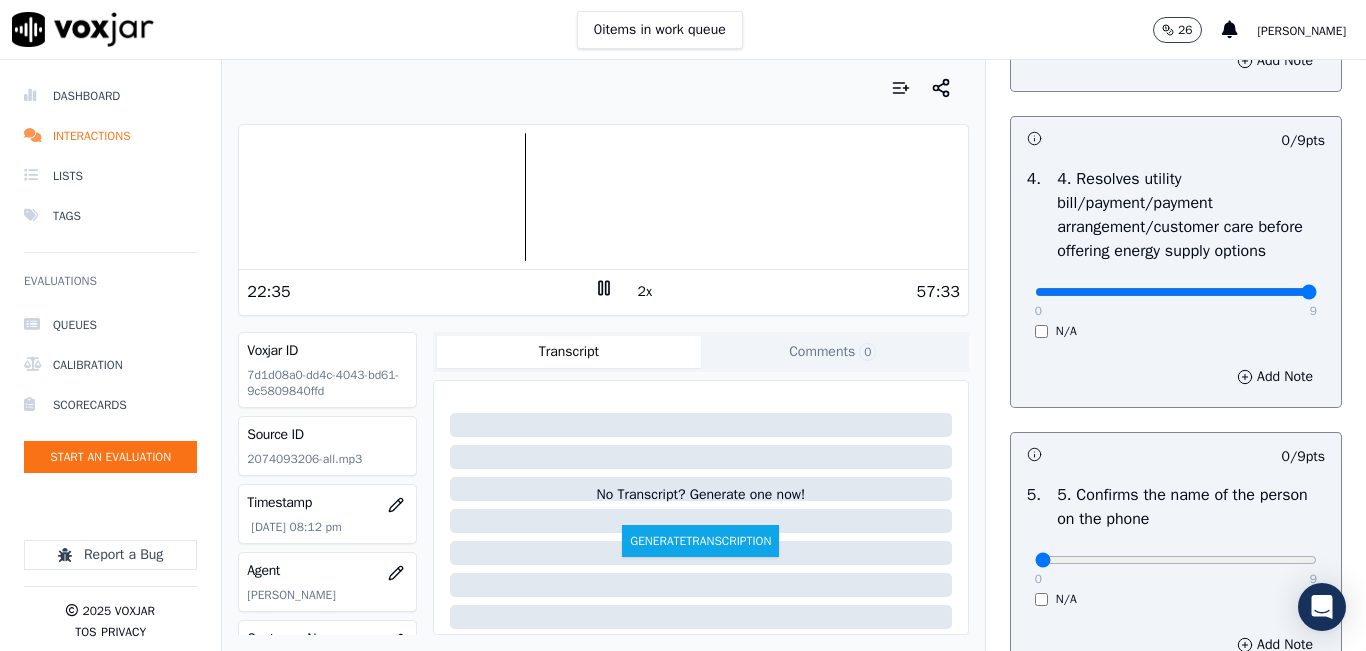 drag, startPoint x: 1259, startPoint y: 360, endPoint x: 1281, endPoint y: 365, distance: 22.561028 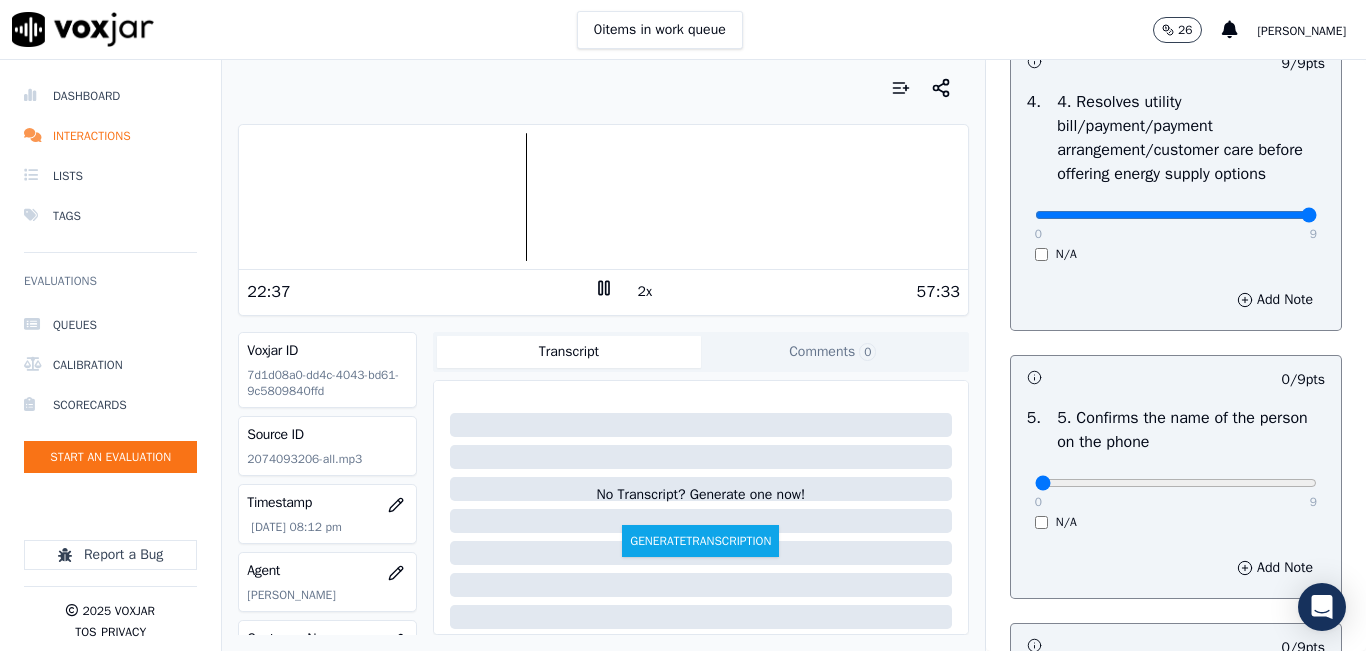 scroll, scrollTop: 1100, scrollLeft: 0, axis: vertical 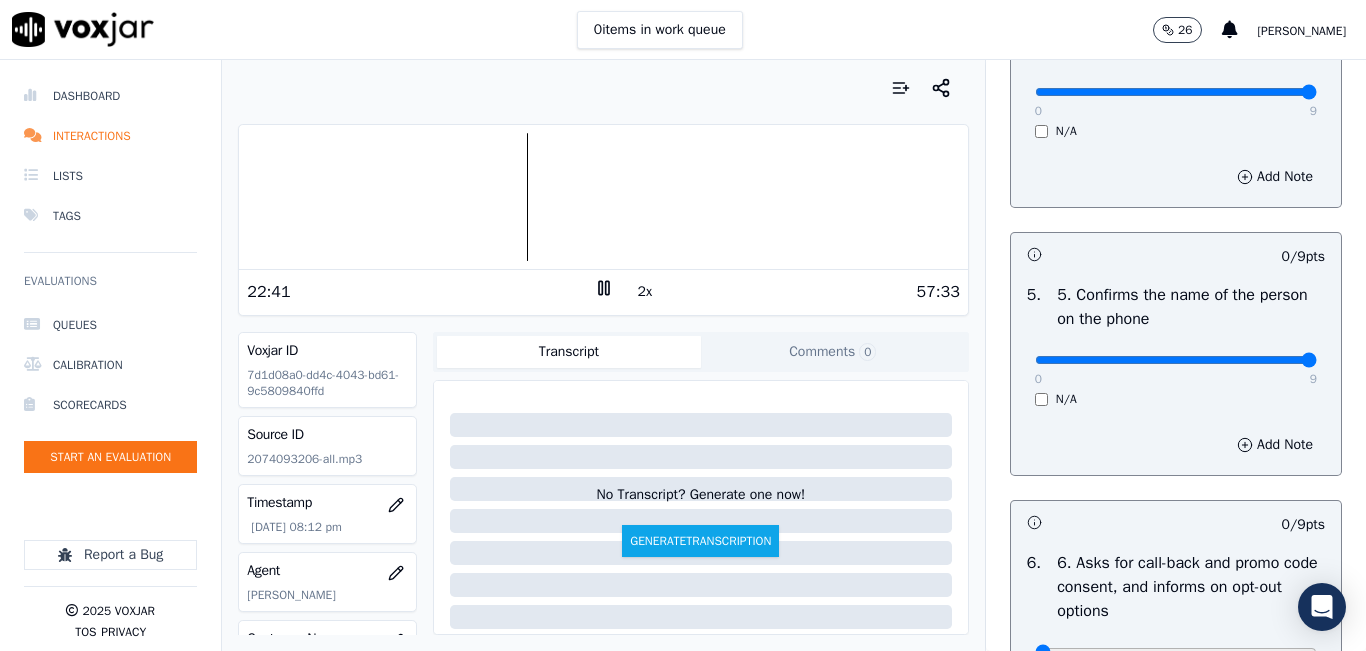 drag, startPoint x: 1258, startPoint y: 426, endPoint x: 1282, endPoint y: 420, distance: 24.738634 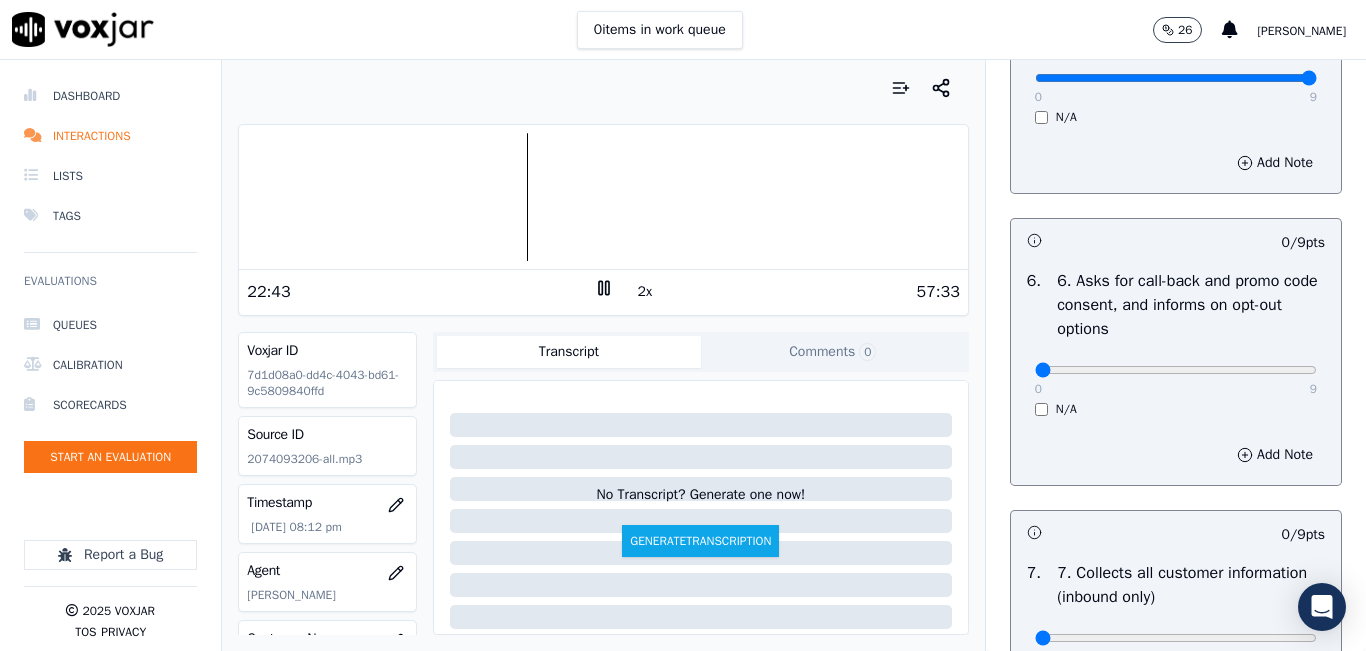 scroll, scrollTop: 1400, scrollLeft: 0, axis: vertical 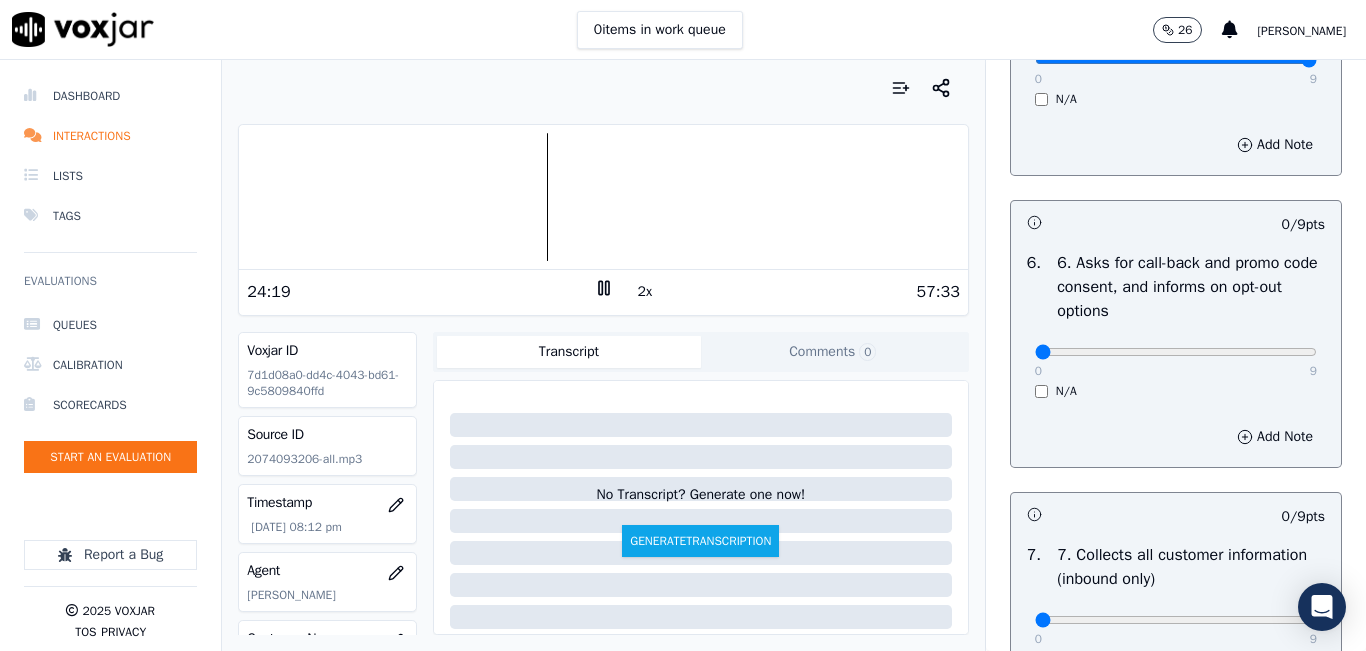 click at bounding box center (603, 197) 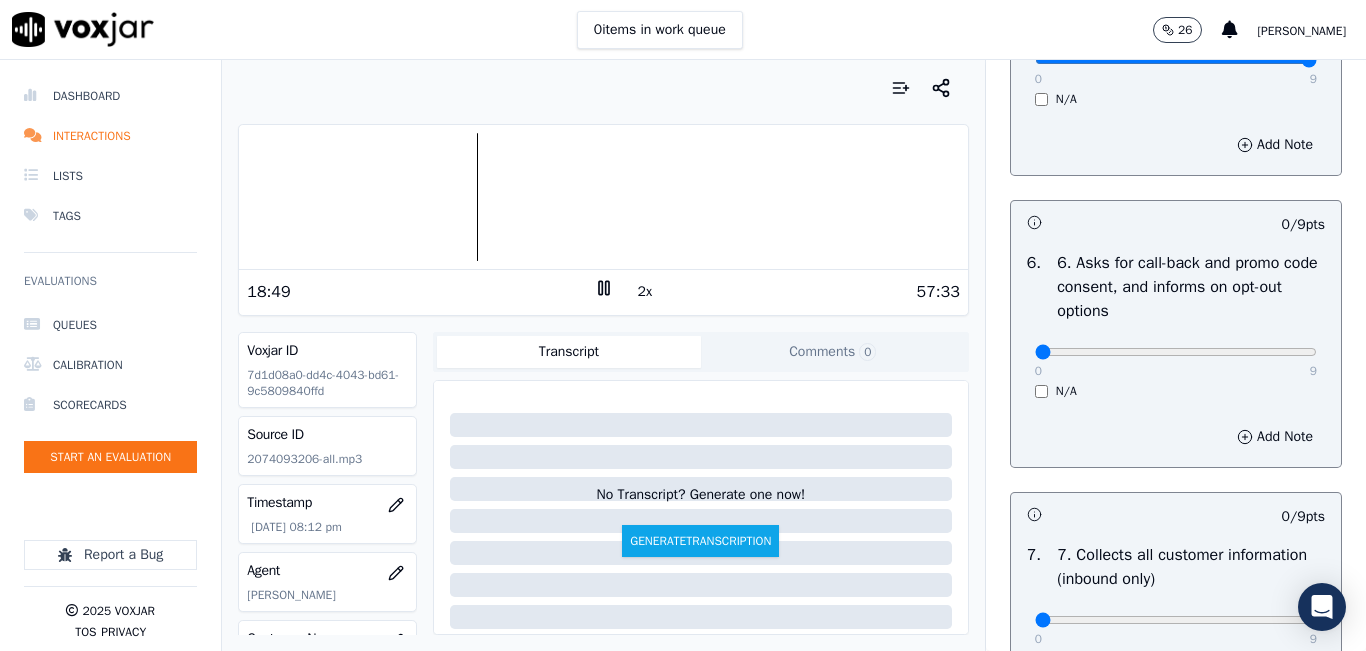 click at bounding box center [603, 197] 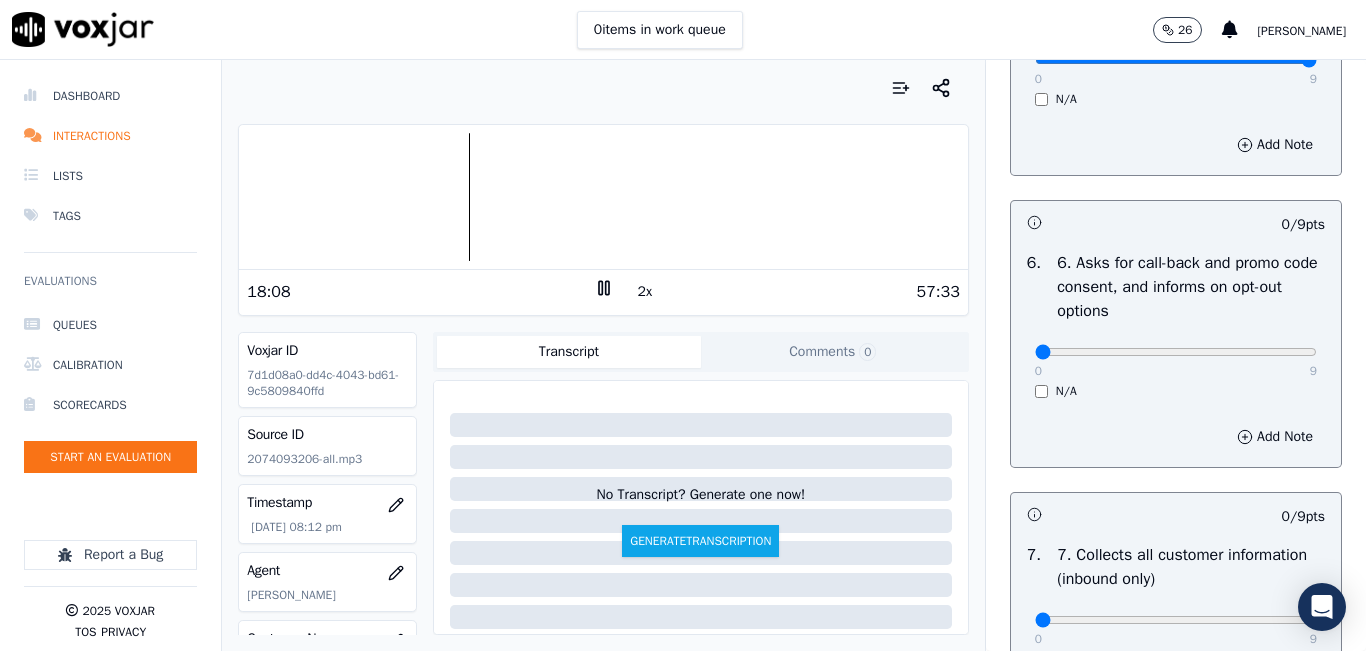 click on "2x" at bounding box center (645, 292) 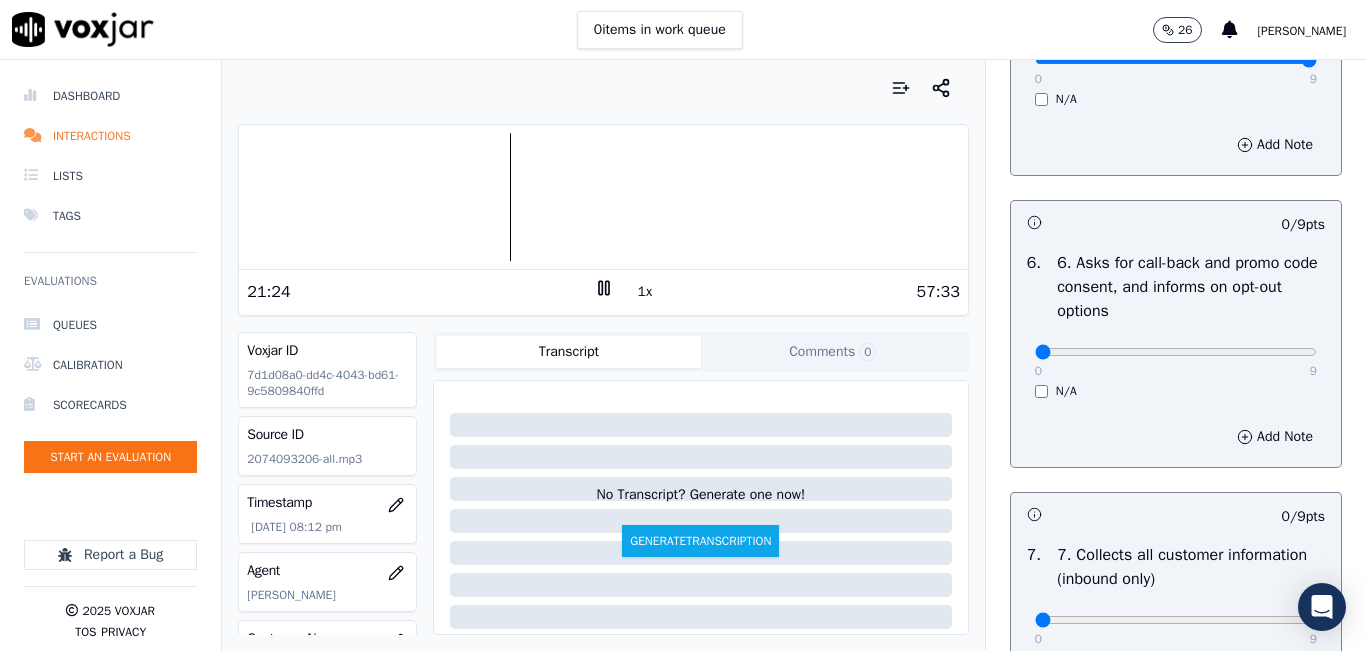 click on "1x" at bounding box center (645, 292) 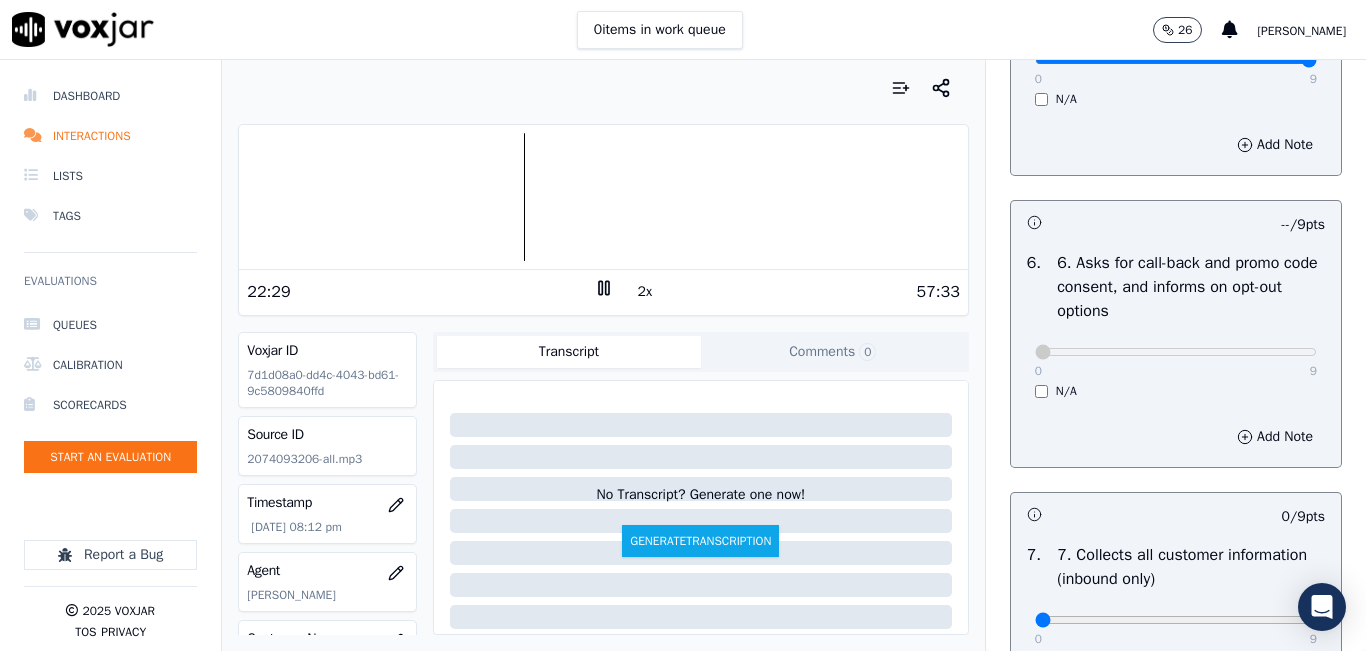 scroll, scrollTop: 1800, scrollLeft: 0, axis: vertical 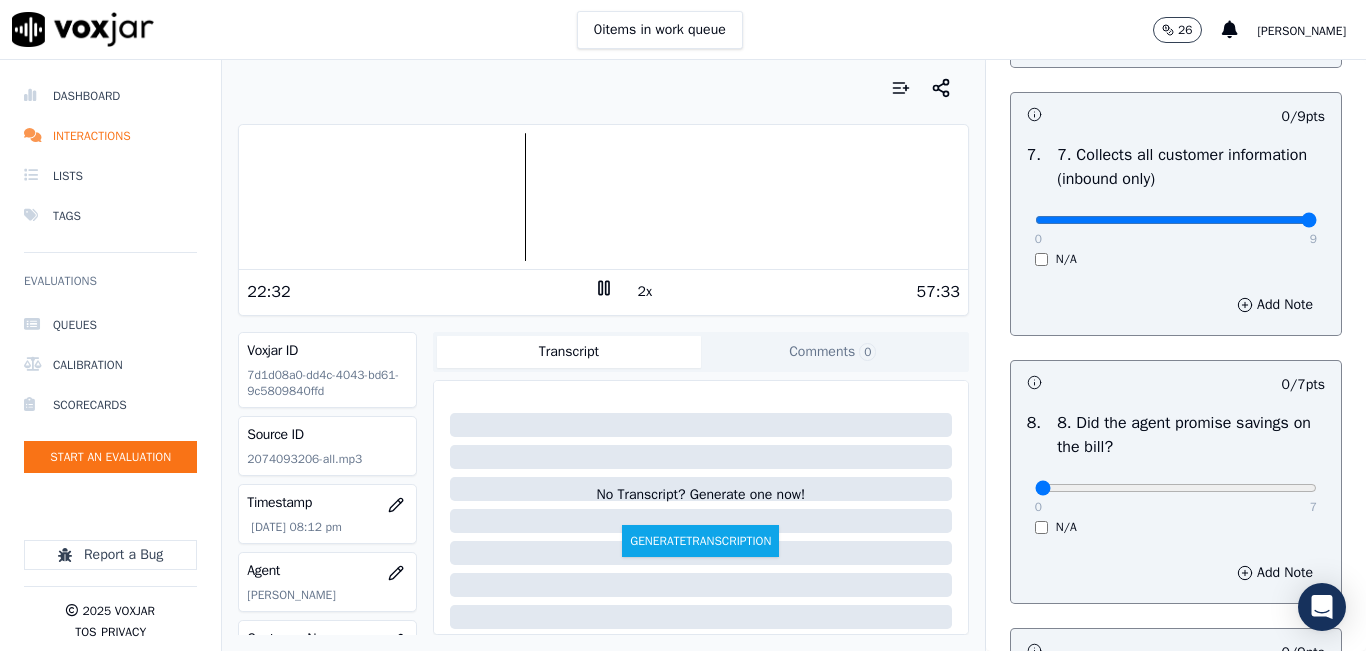 drag, startPoint x: 1212, startPoint y: 292, endPoint x: 1316, endPoint y: 299, distance: 104.23531 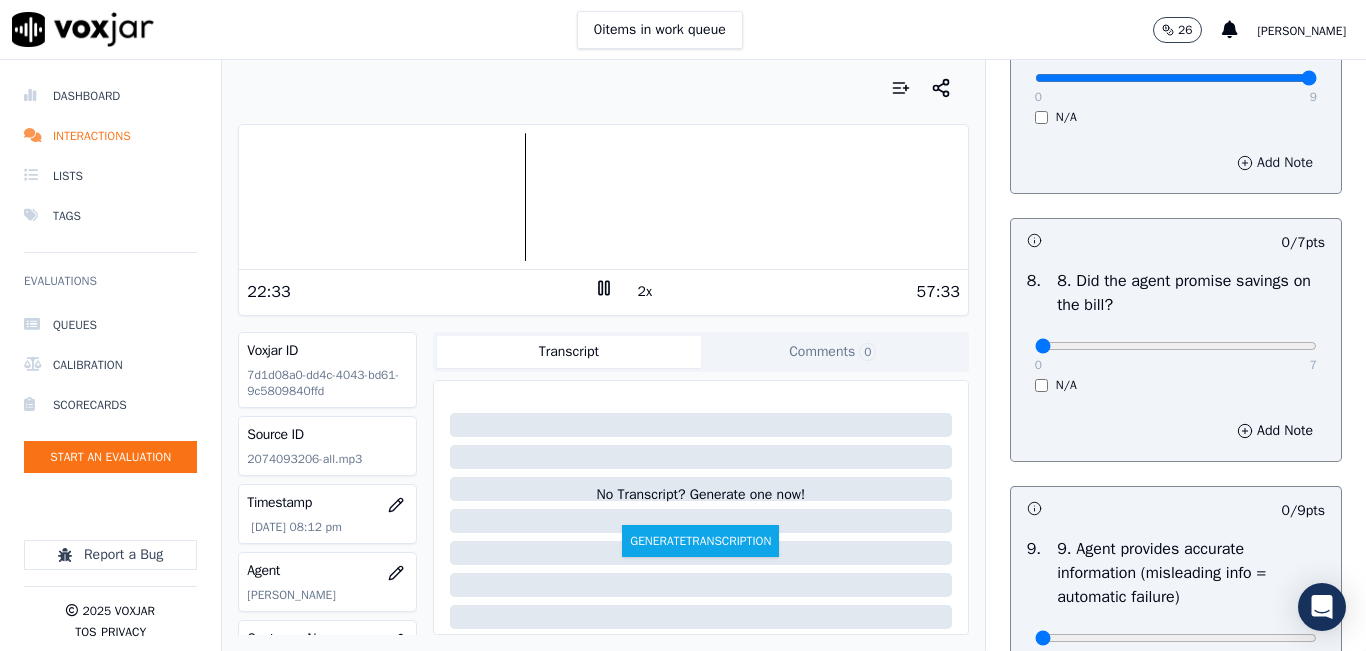 scroll, scrollTop: 2100, scrollLeft: 0, axis: vertical 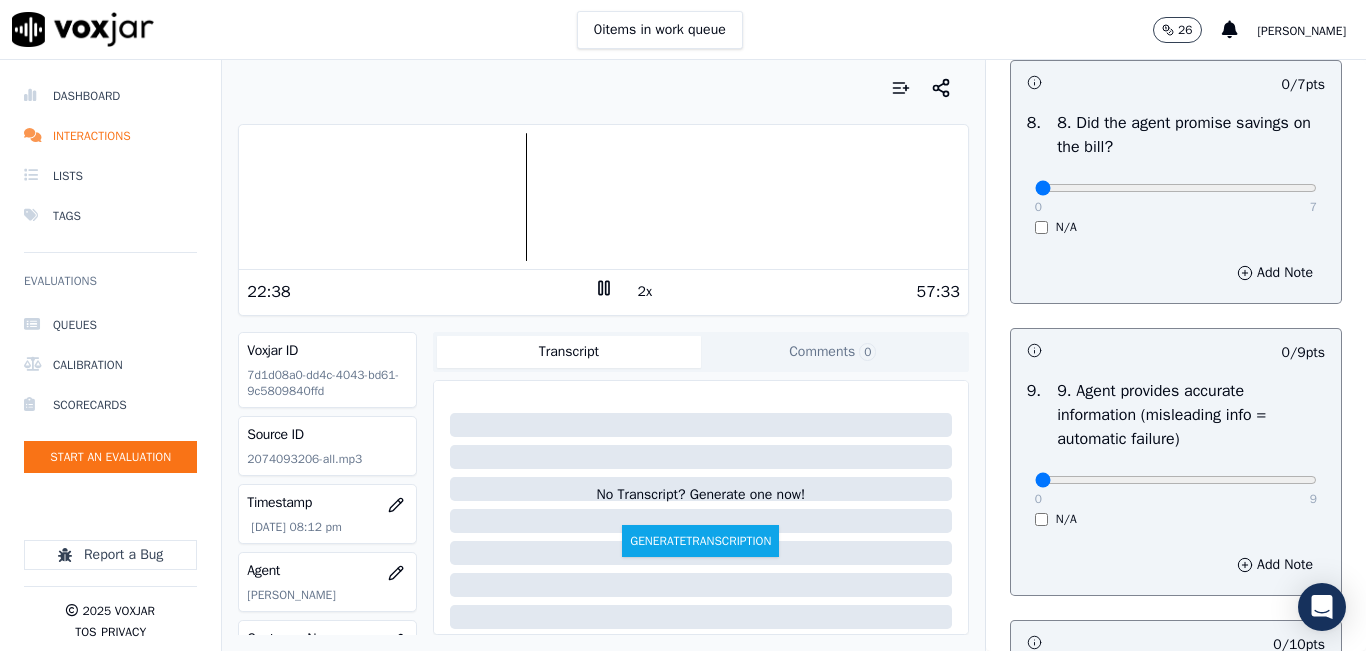 click on "N/A" at bounding box center (1176, 227) 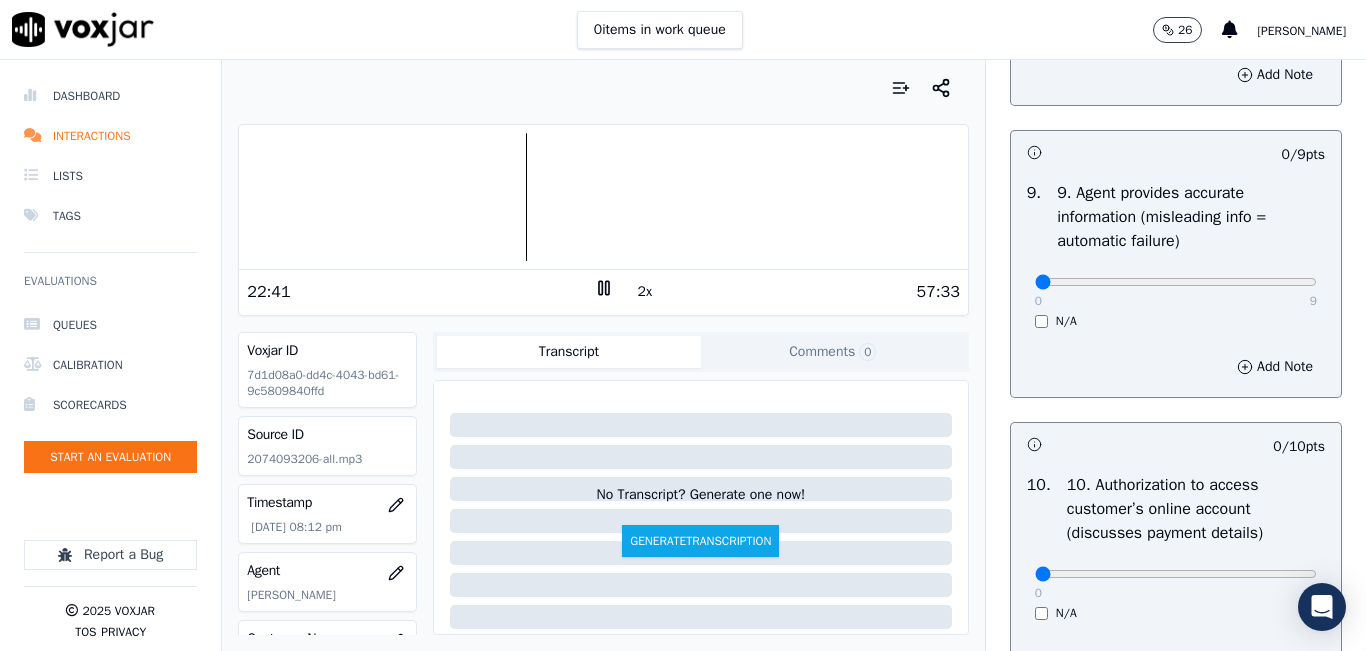 scroll, scrollTop: 2300, scrollLeft: 0, axis: vertical 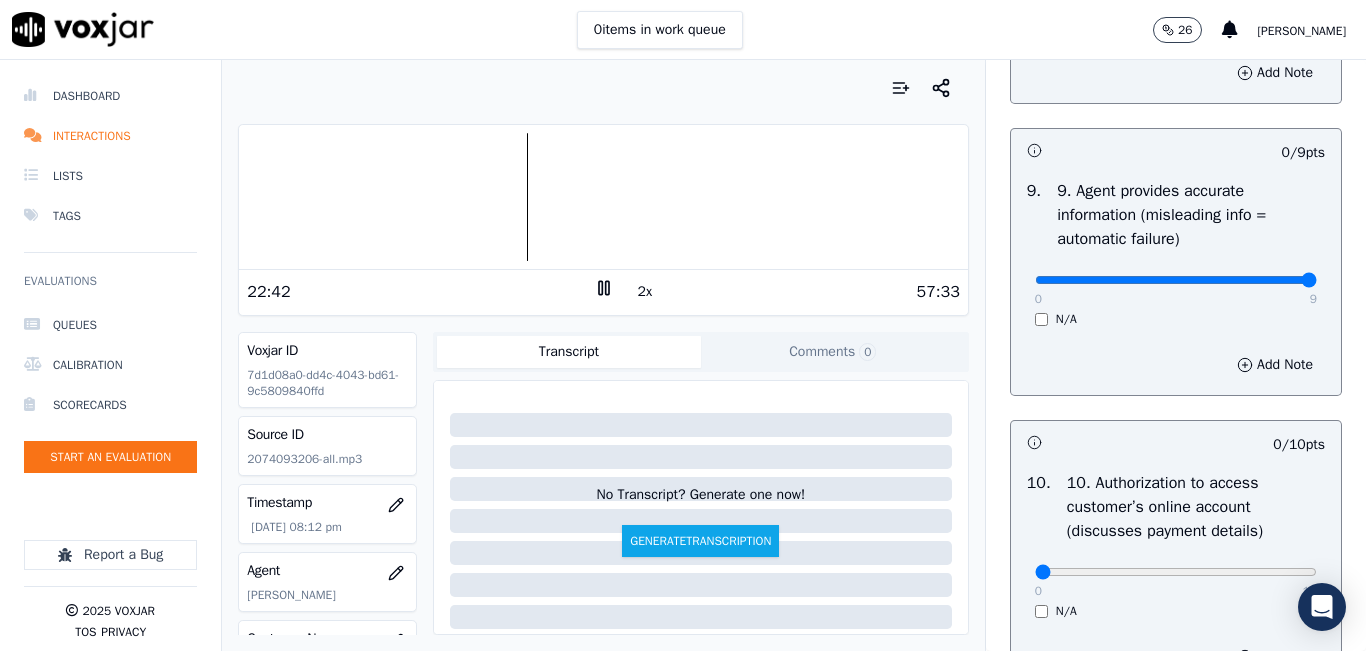 drag, startPoint x: 1254, startPoint y: 349, endPoint x: 1268, endPoint y: 347, distance: 14.142136 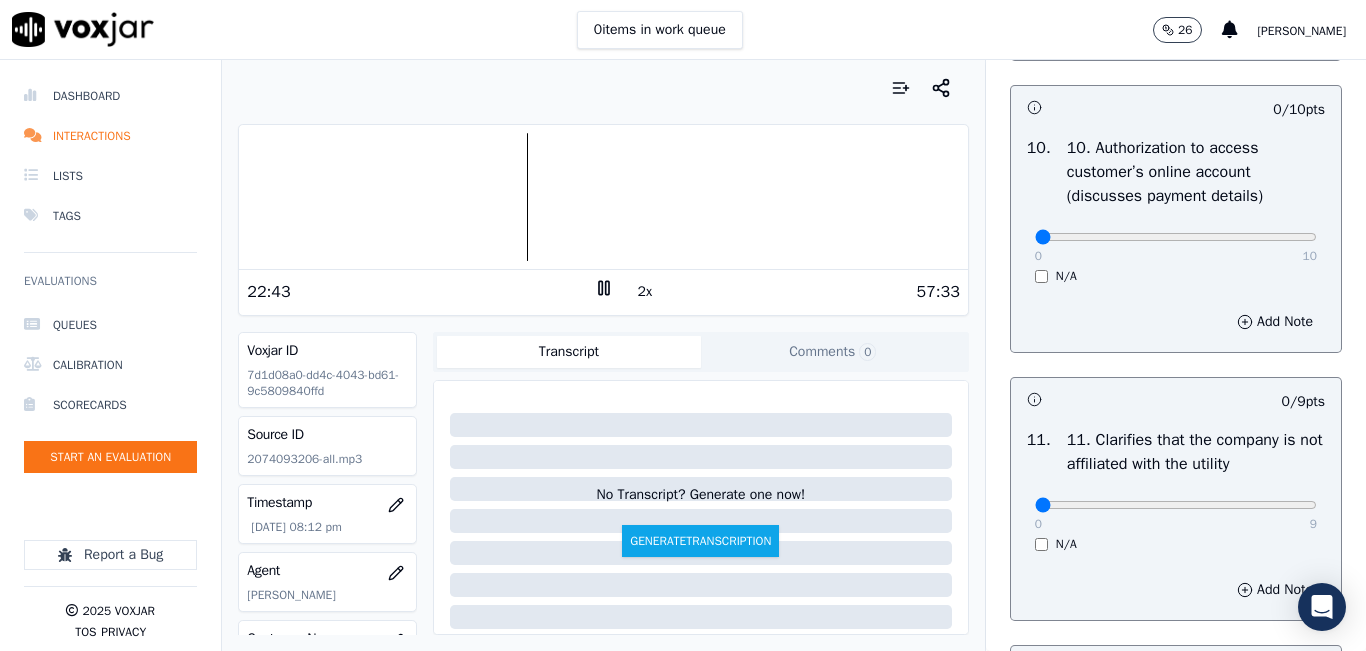 scroll, scrollTop: 2700, scrollLeft: 0, axis: vertical 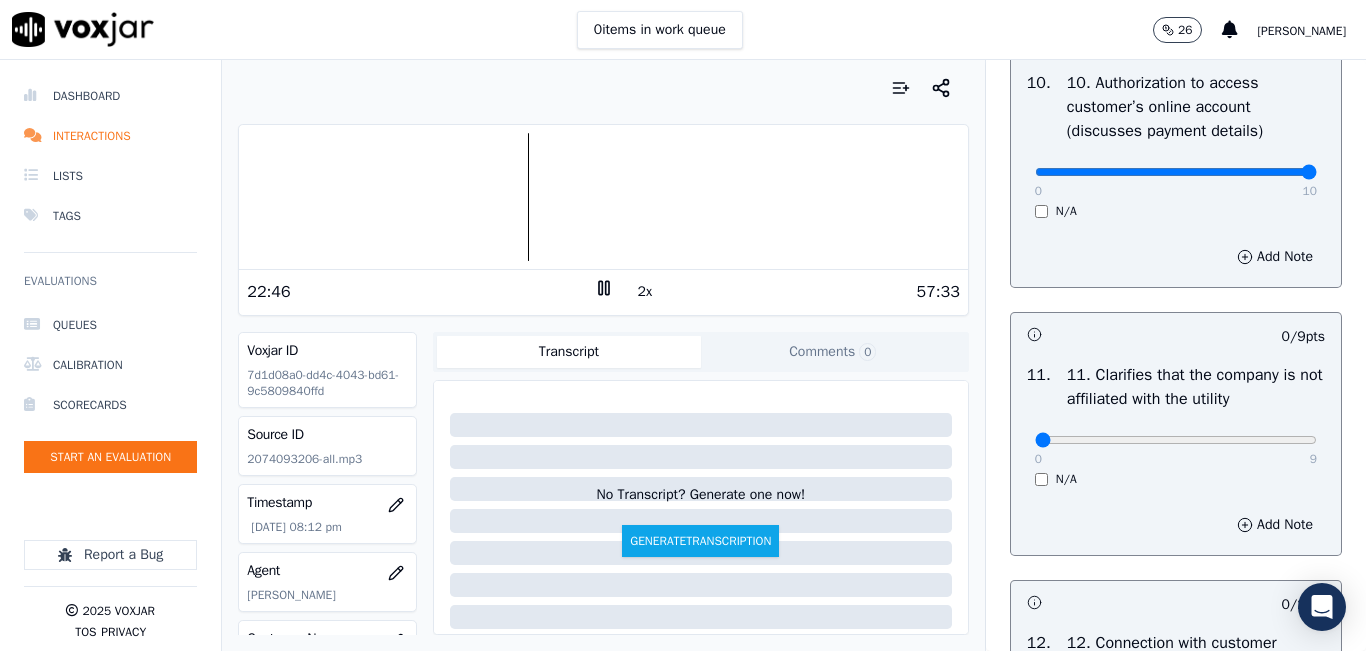 drag, startPoint x: 1294, startPoint y: 234, endPoint x: 1288, endPoint y: 333, distance: 99.18165 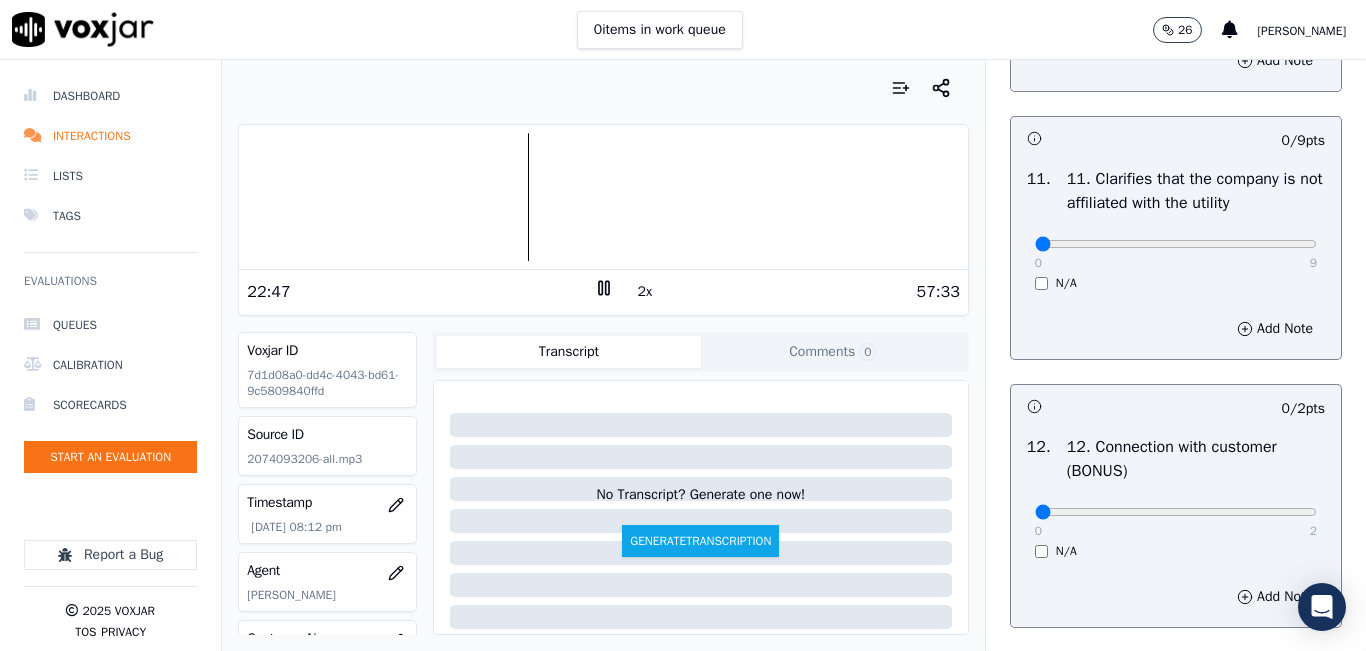 scroll, scrollTop: 2900, scrollLeft: 0, axis: vertical 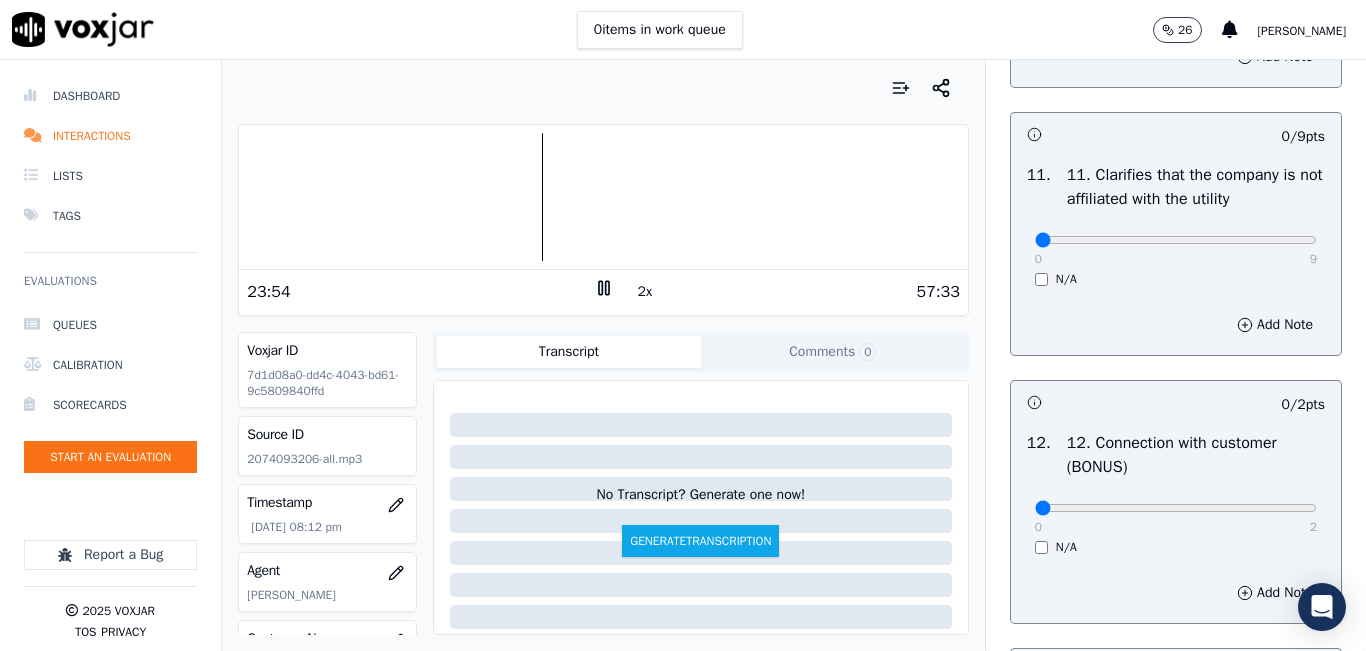 drag, startPoint x: 1249, startPoint y: 299, endPoint x: 1278, endPoint y: 302, distance: 29.15476 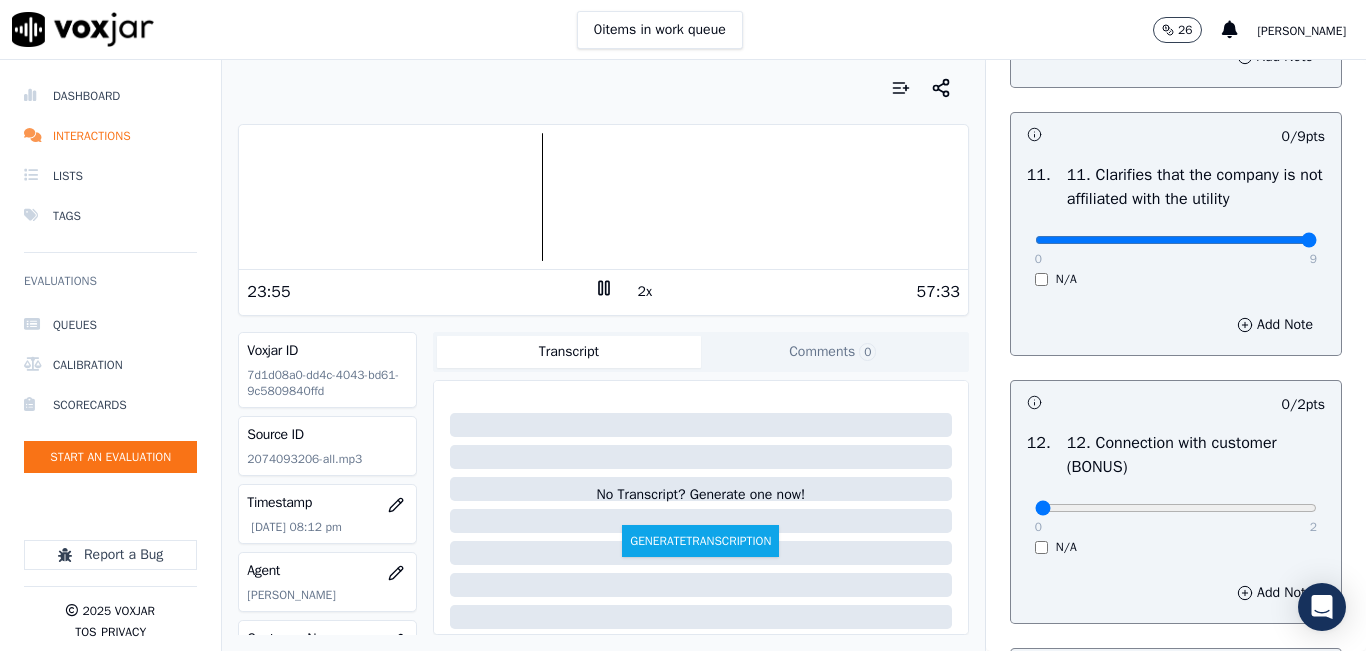 drag, startPoint x: 1226, startPoint y: 313, endPoint x: 1296, endPoint y: 320, distance: 70.34913 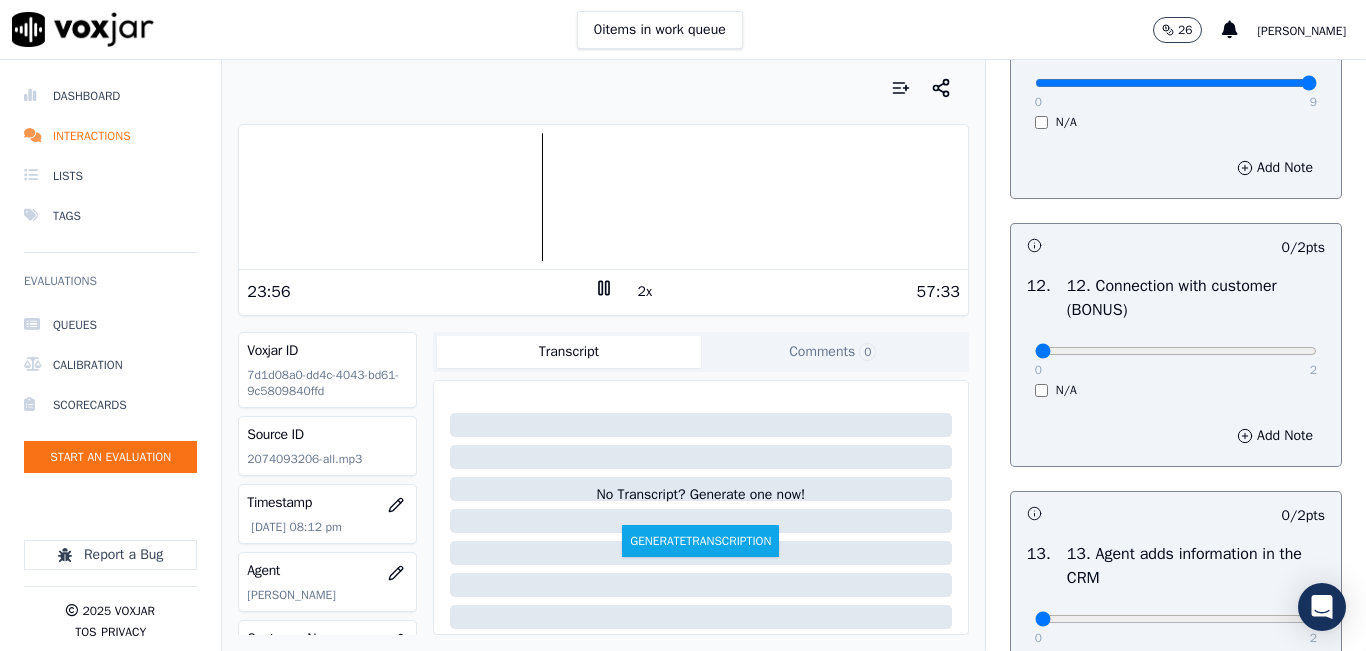 scroll, scrollTop: 3200, scrollLeft: 0, axis: vertical 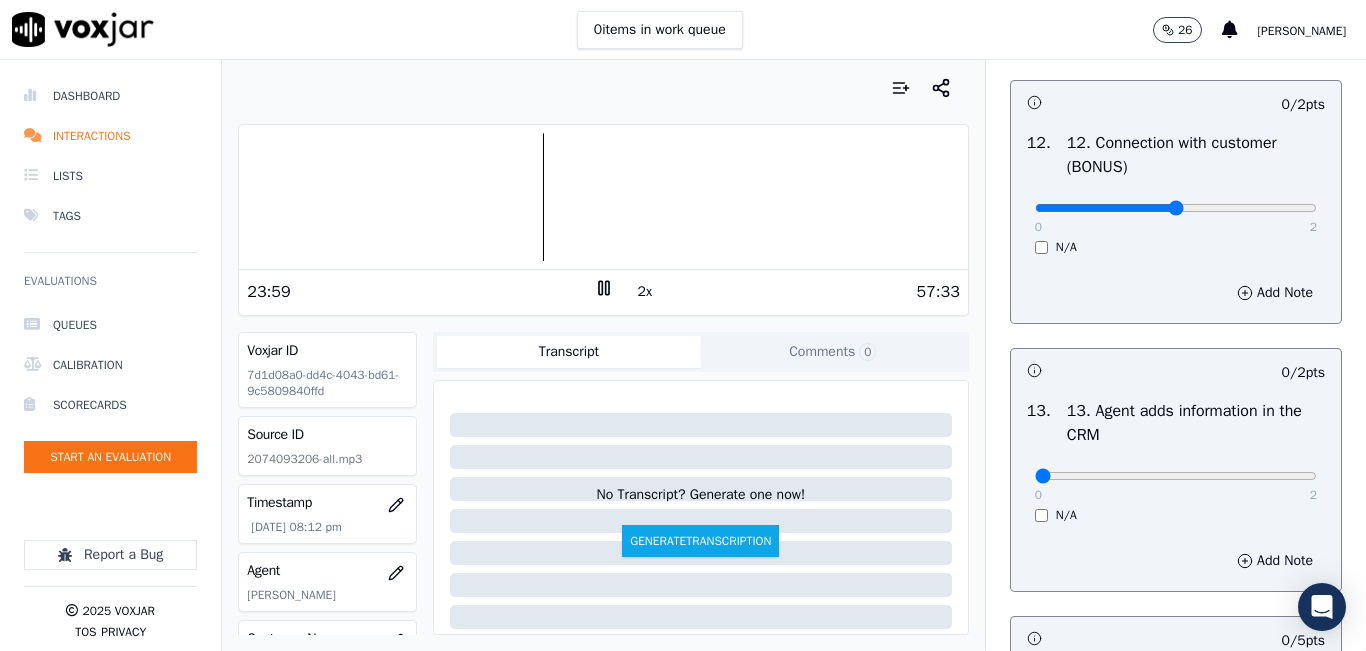 type on "1" 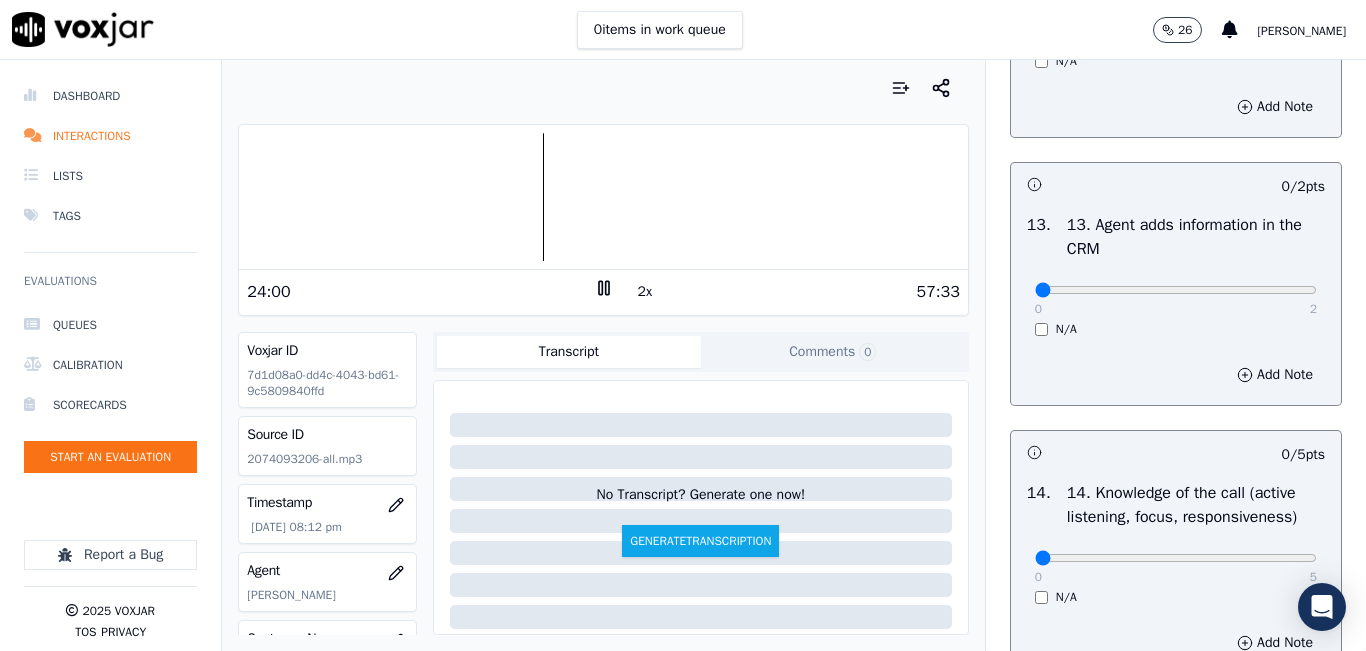 scroll, scrollTop: 3400, scrollLeft: 0, axis: vertical 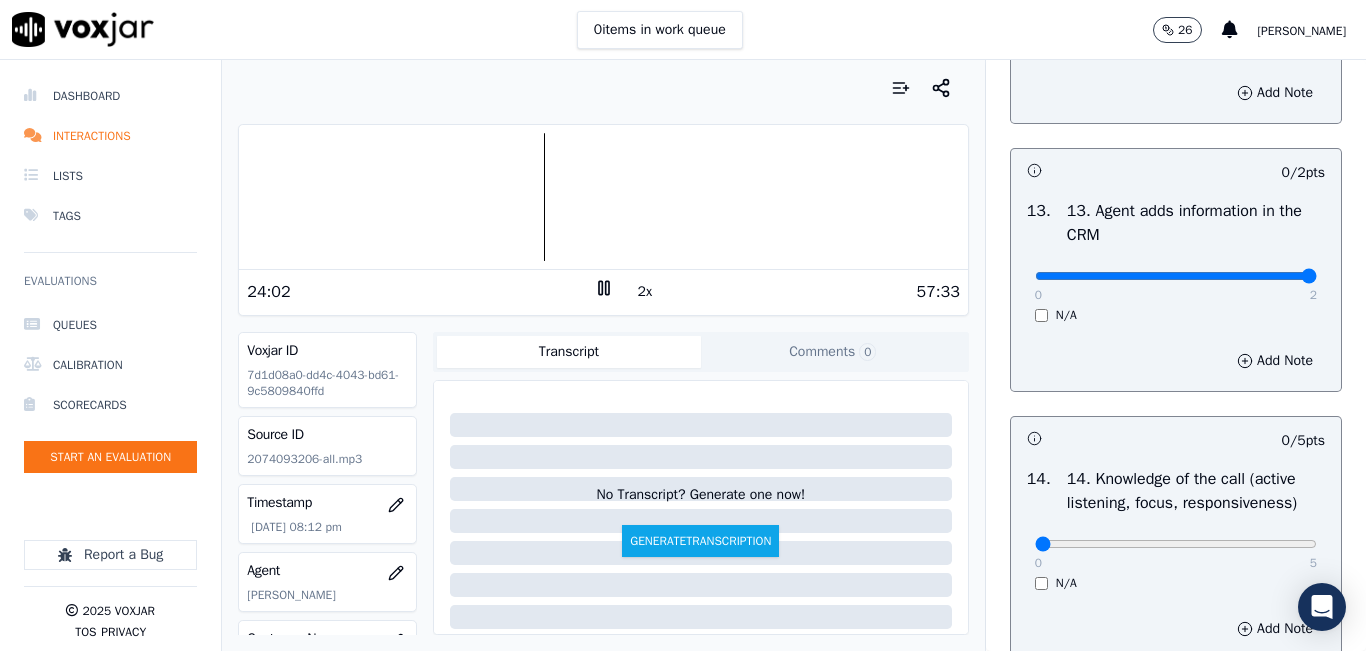 drag, startPoint x: 1247, startPoint y: 343, endPoint x: 1278, endPoint y: 343, distance: 31 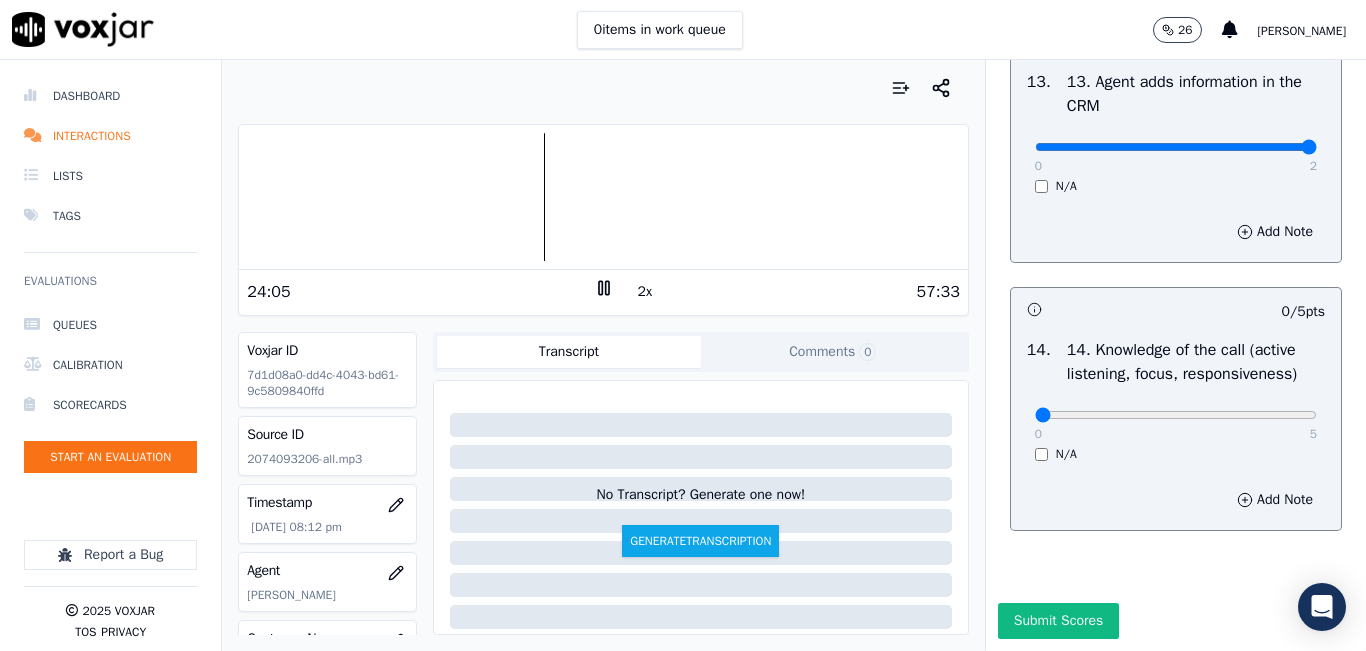 scroll, scrollTop: 3600, scrollLeft: 0, axis: vertical 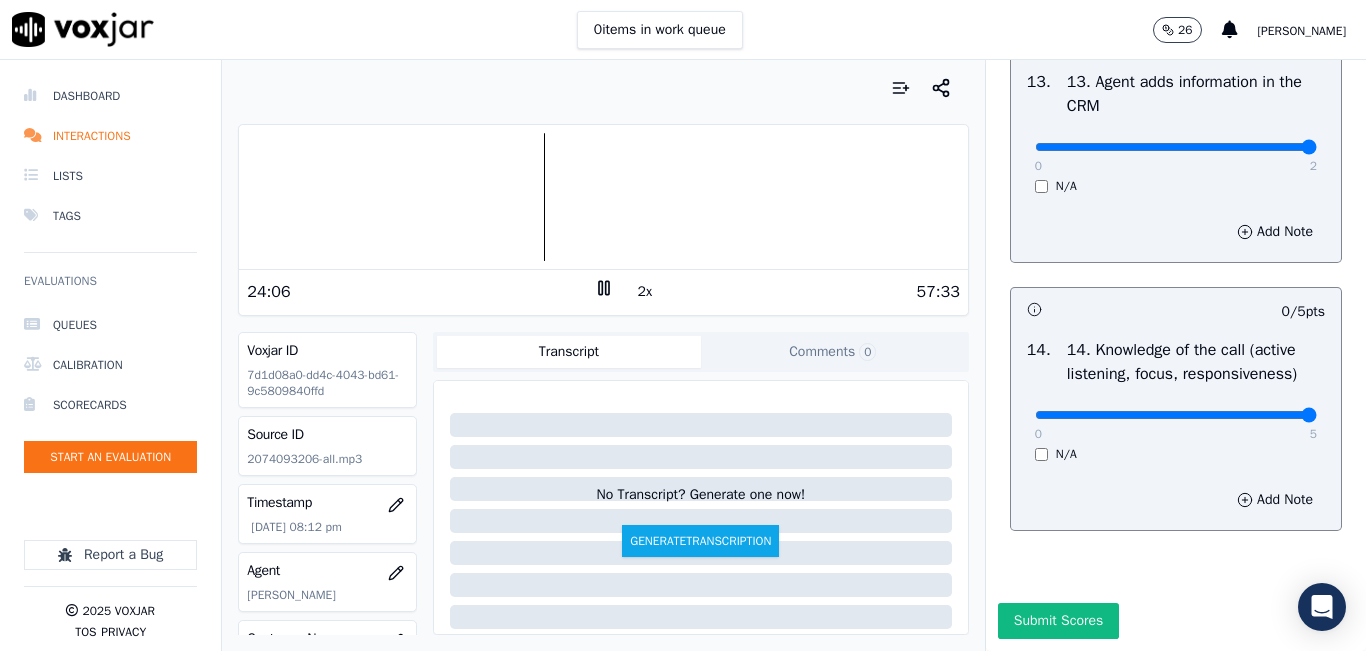 type on "5" 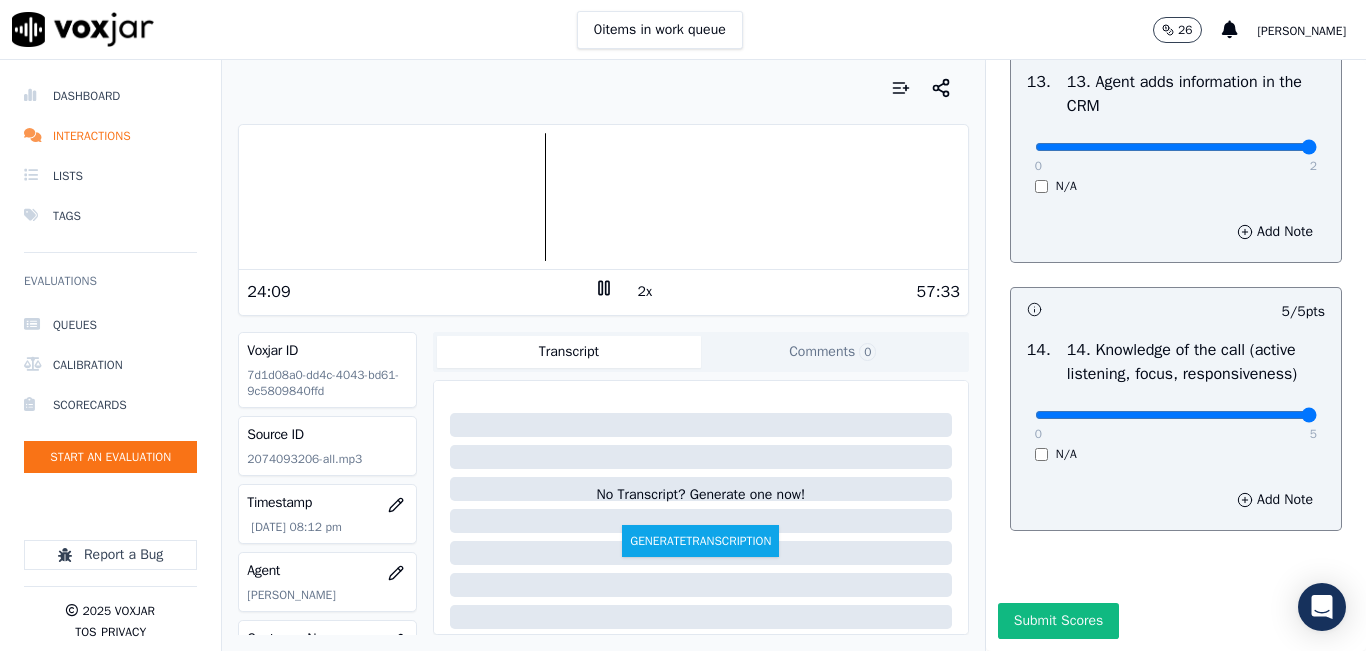 scroll, scrollTop: 3642, scrollLeft: 0, axis: vertical 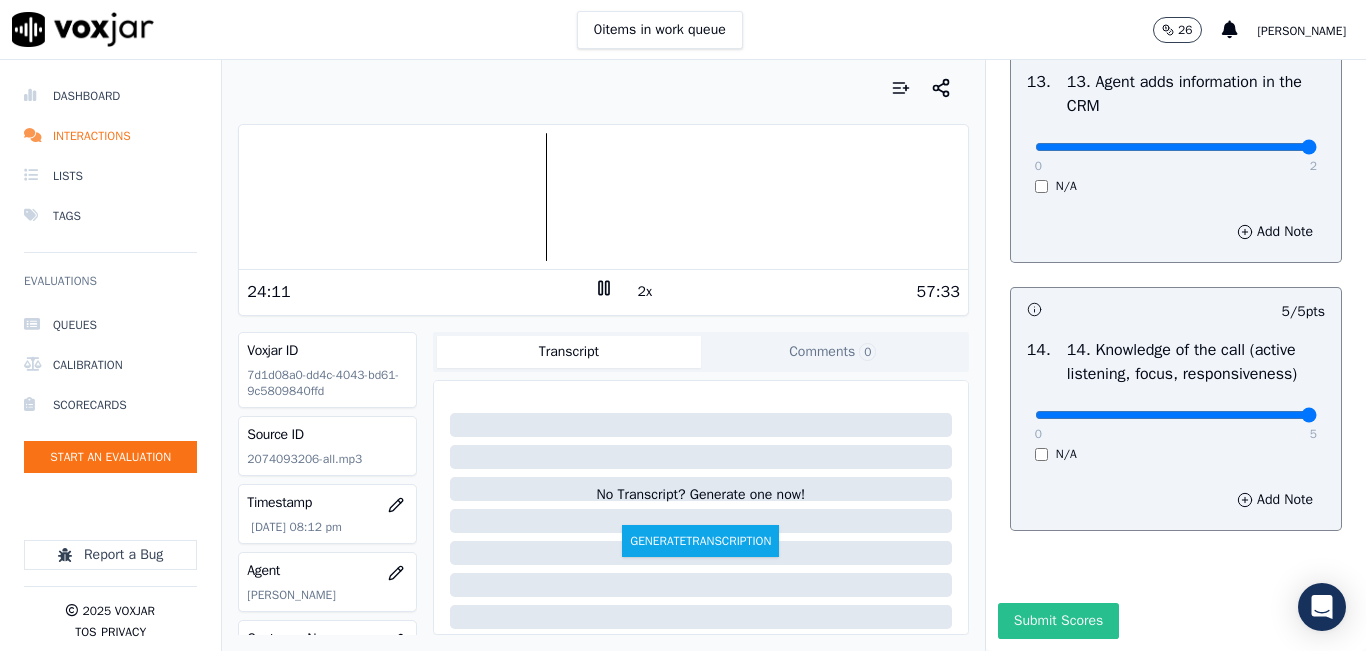 click on "Submit Scores" at bounding box center (1058, 621) 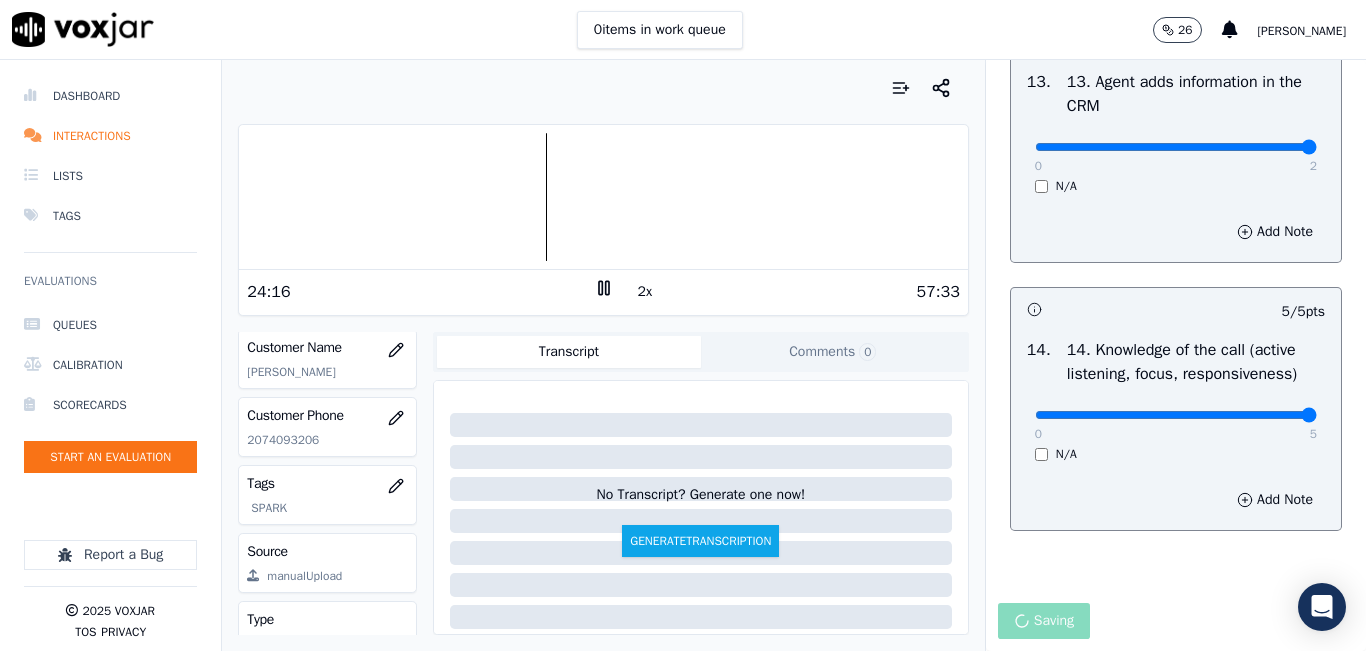 scroll, scrollTop: 300, scrollLeft: 0, axis: vertical 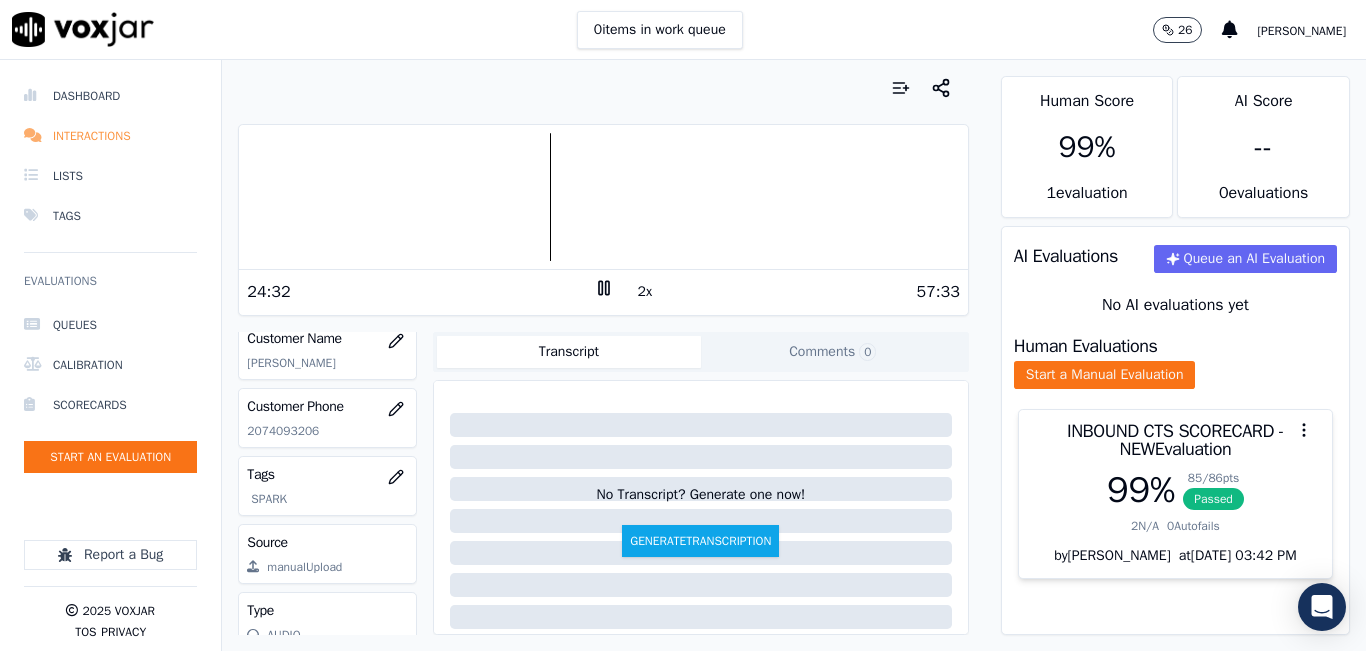 click on "Interactions" at bounding box center [110, 136] 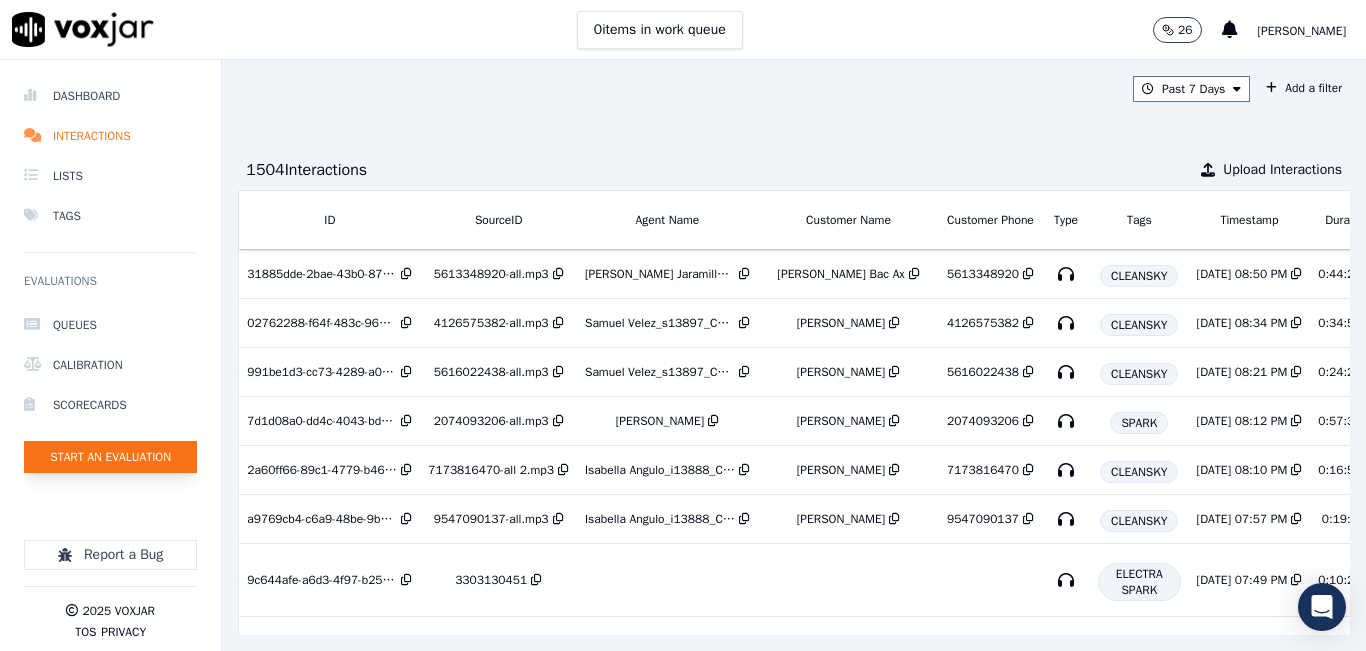 click on "Start an Evaluation" 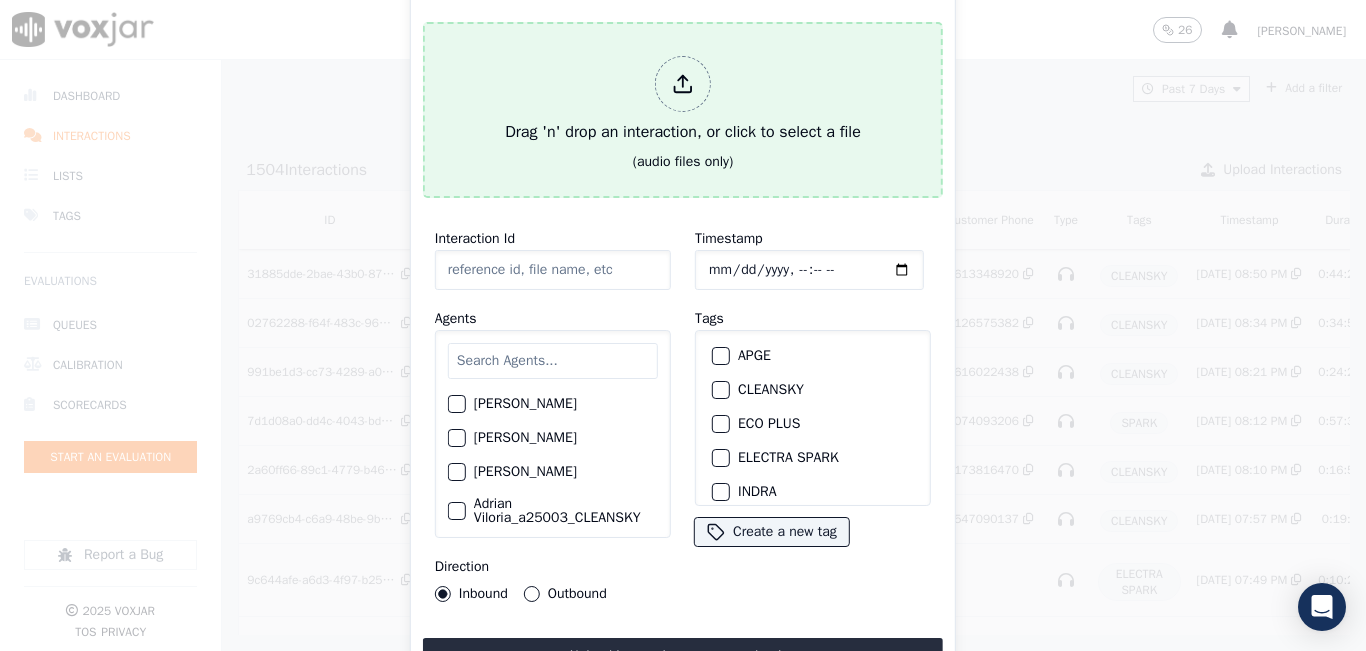 click on "Drag 'n' drop an interaction, or click to select a file" at bounding box center [683, 100] 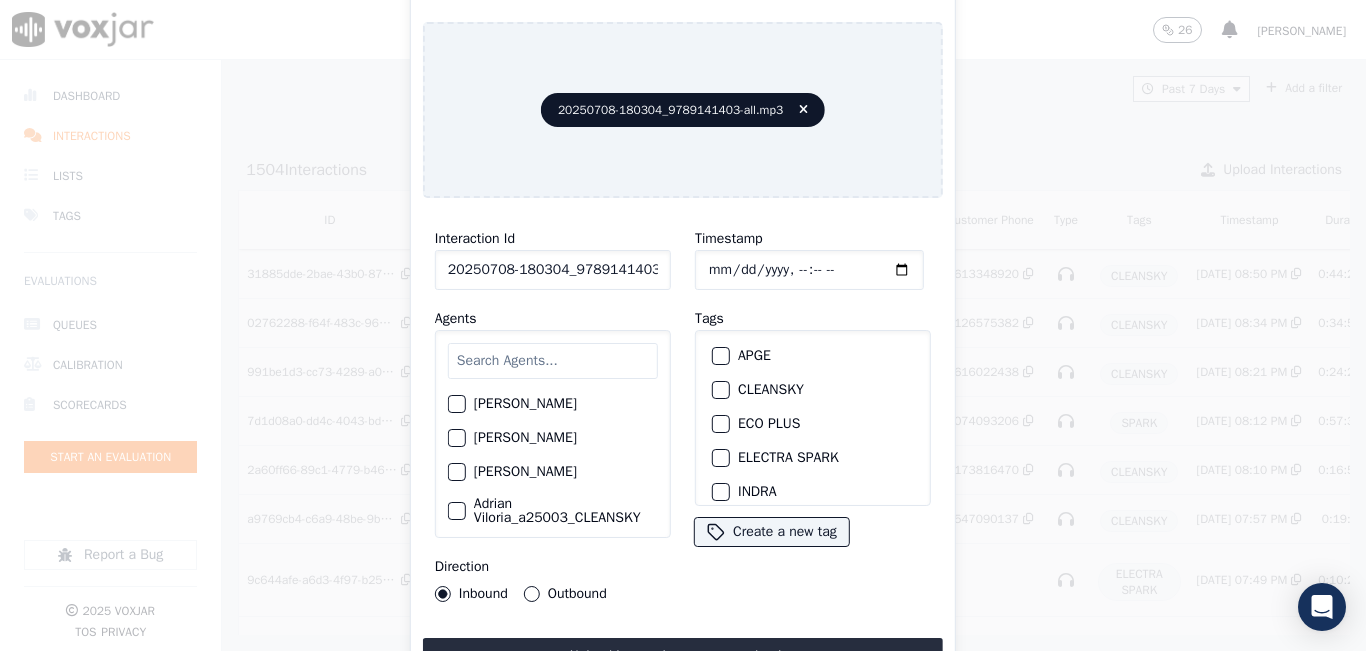 click at bounding box center [553, 361] 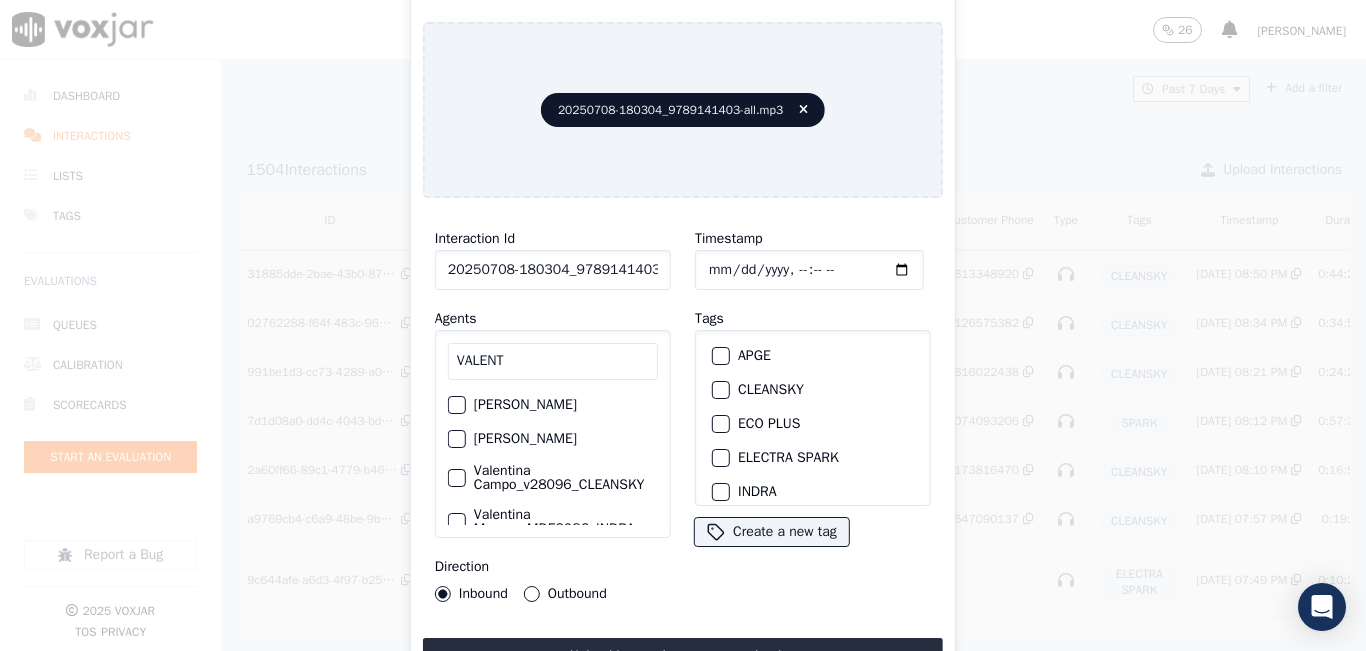 type on "VALENT" 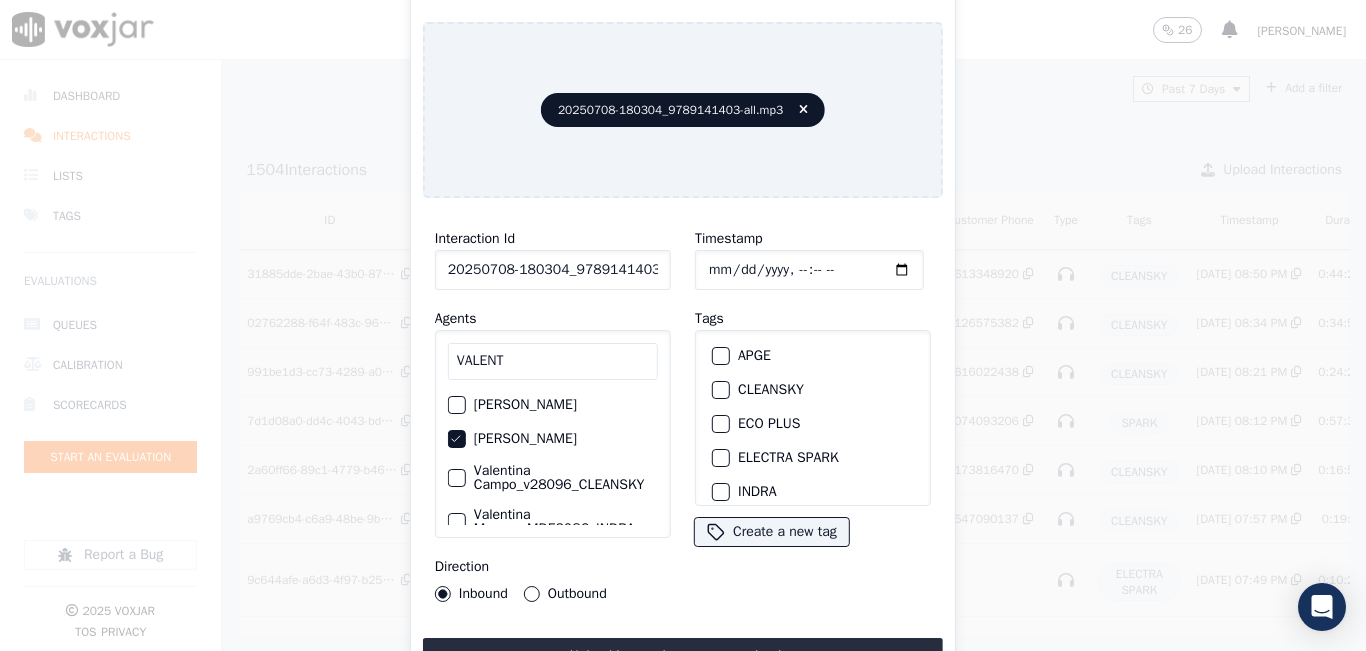 click on "Outbound" at bounding box center (532, 594) 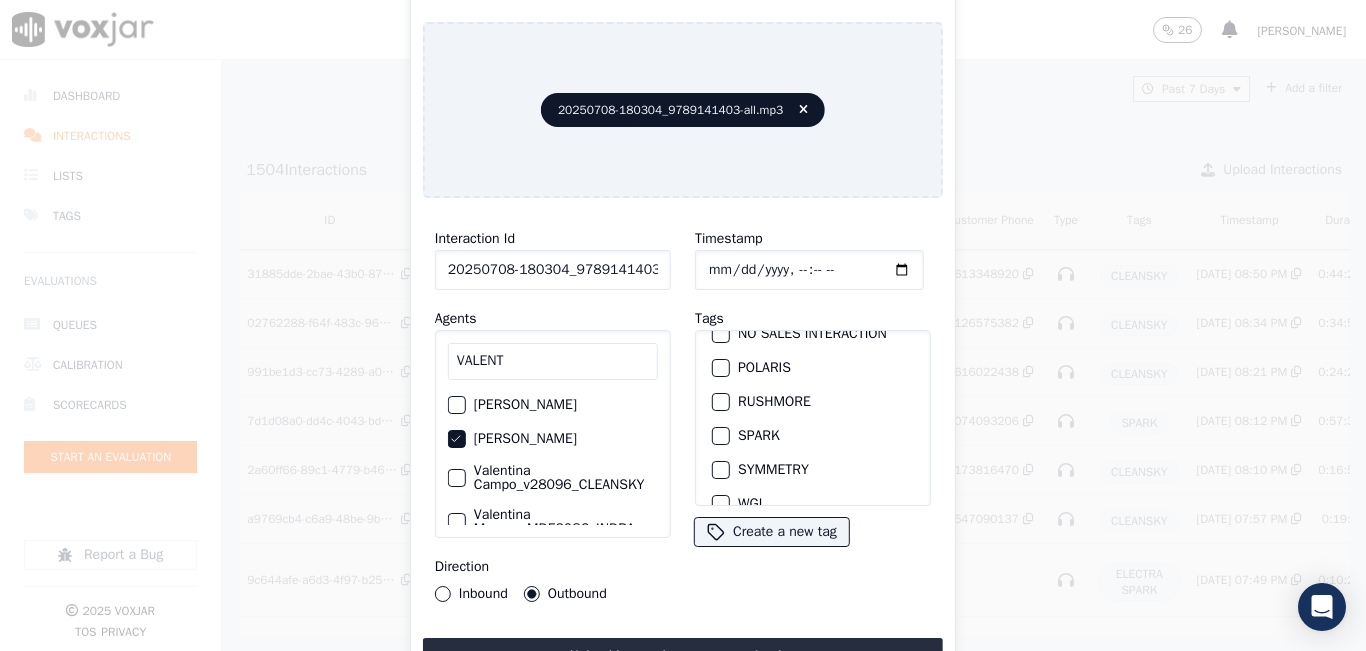 scroll, scrollTop: 300, scrollLeft: 0, axis: vertical 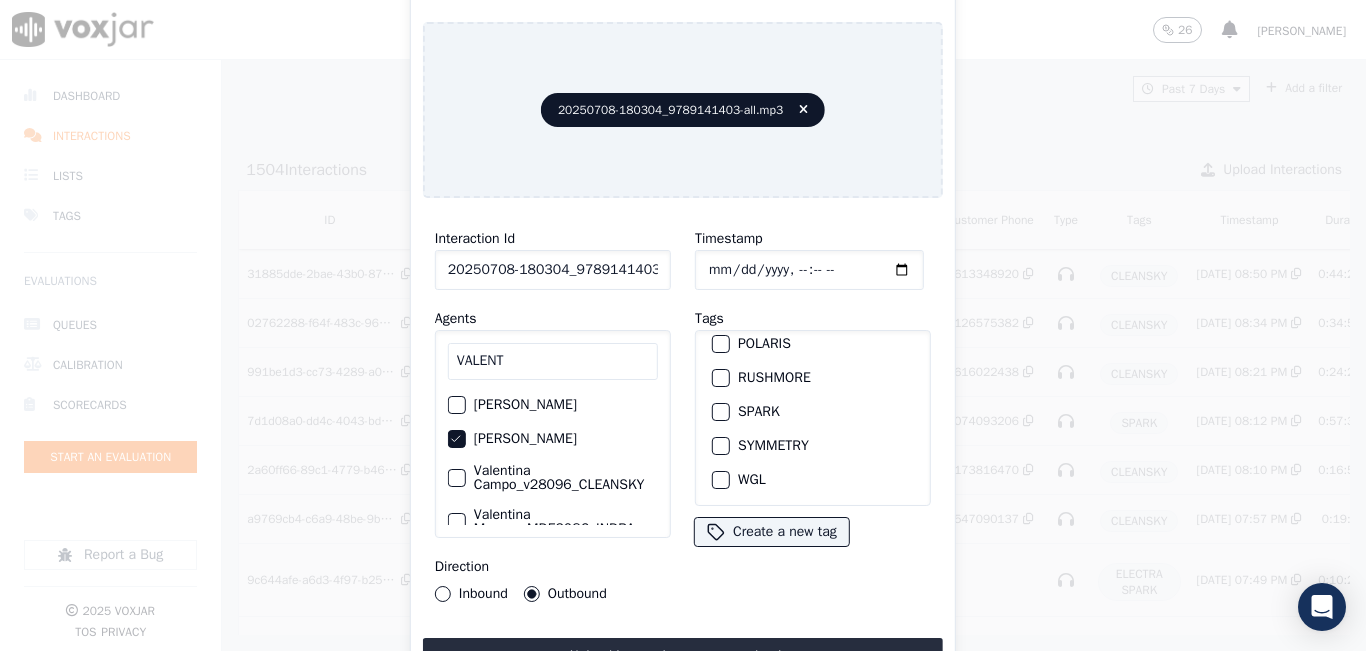 click at bounding box center (720, 412) 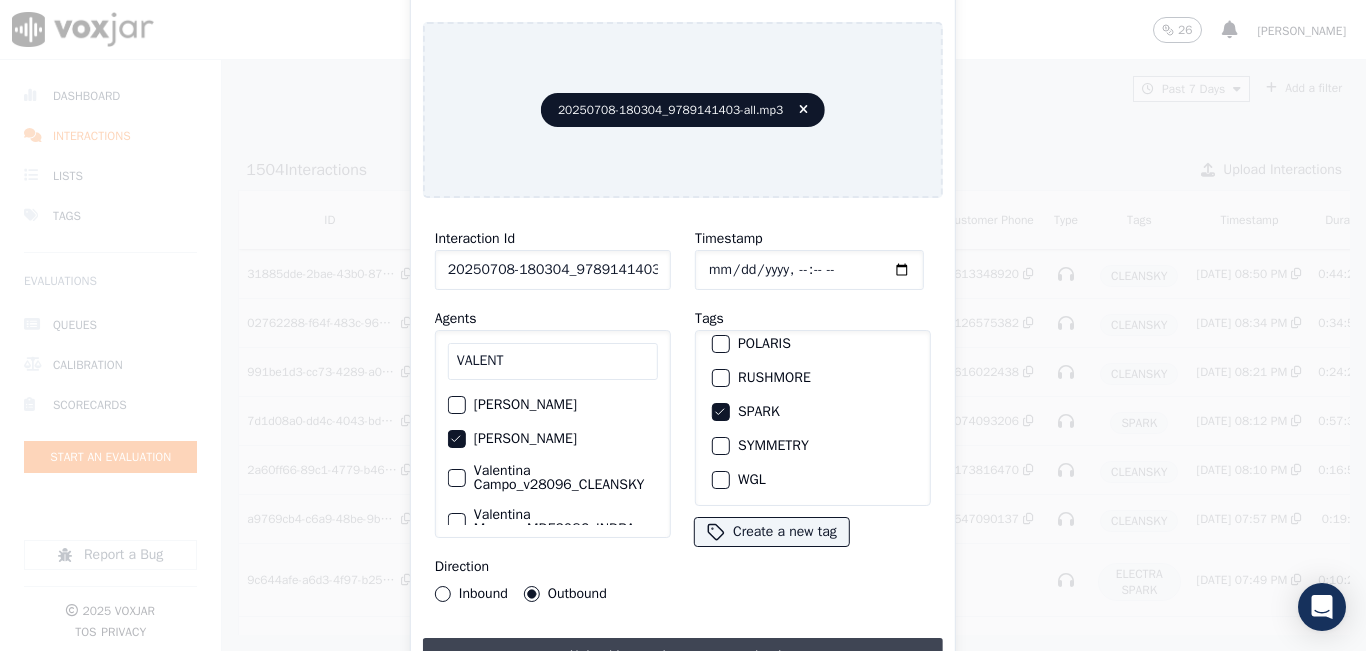 click on "Upload interaction to start evaluation" at bounding box center (683, 656) 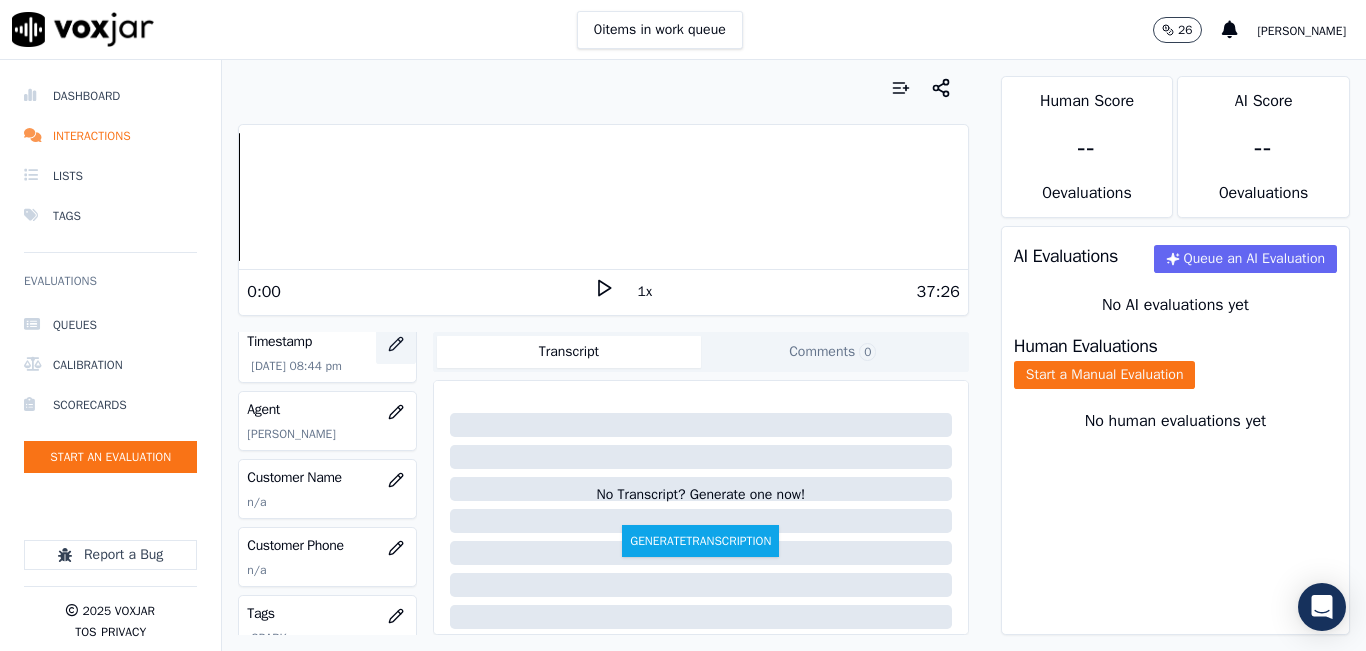 scroll, scrollTop: 200, scrollLeft: 0, axis: vertical 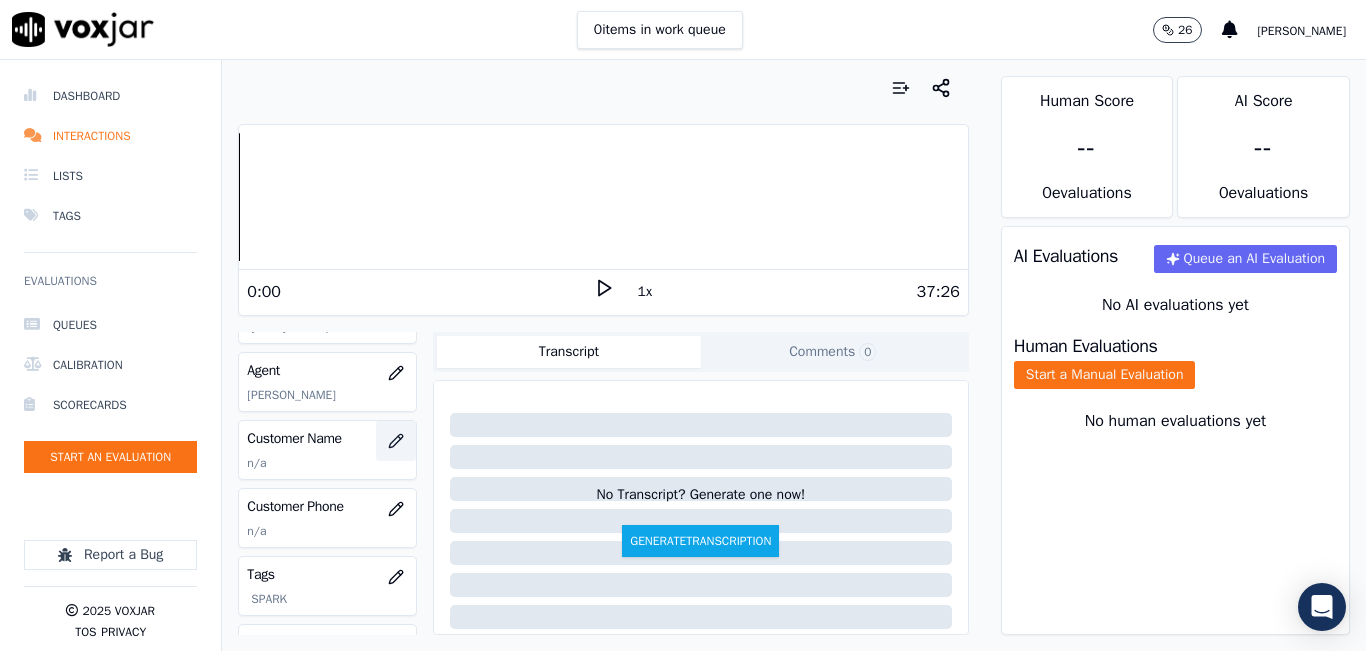 click 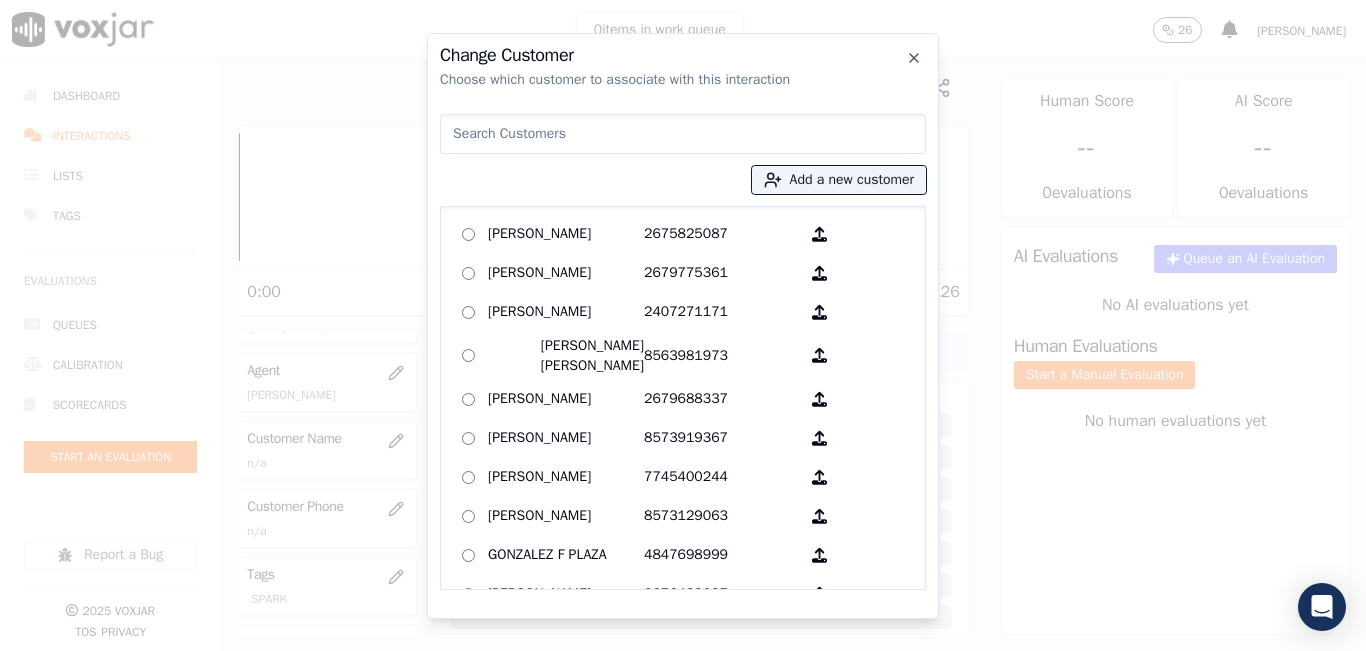 click at bounding box center [683, 134] 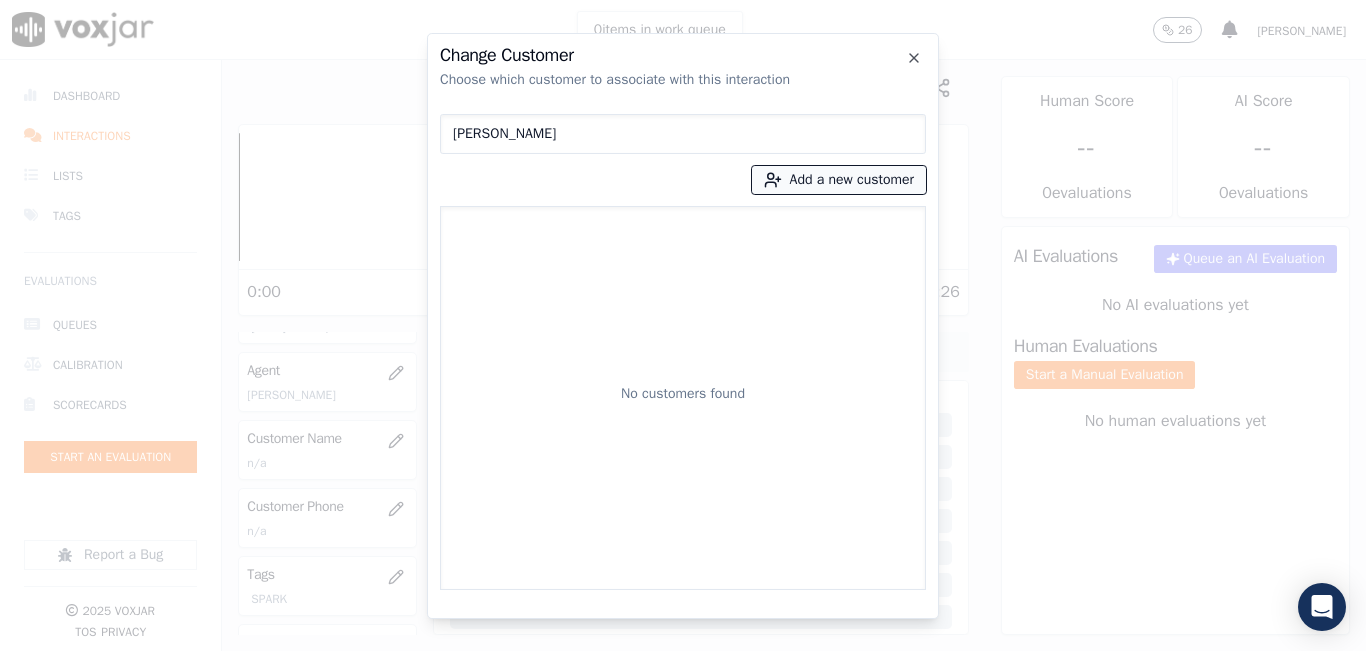 type on "JUAN CARLOS INOA" 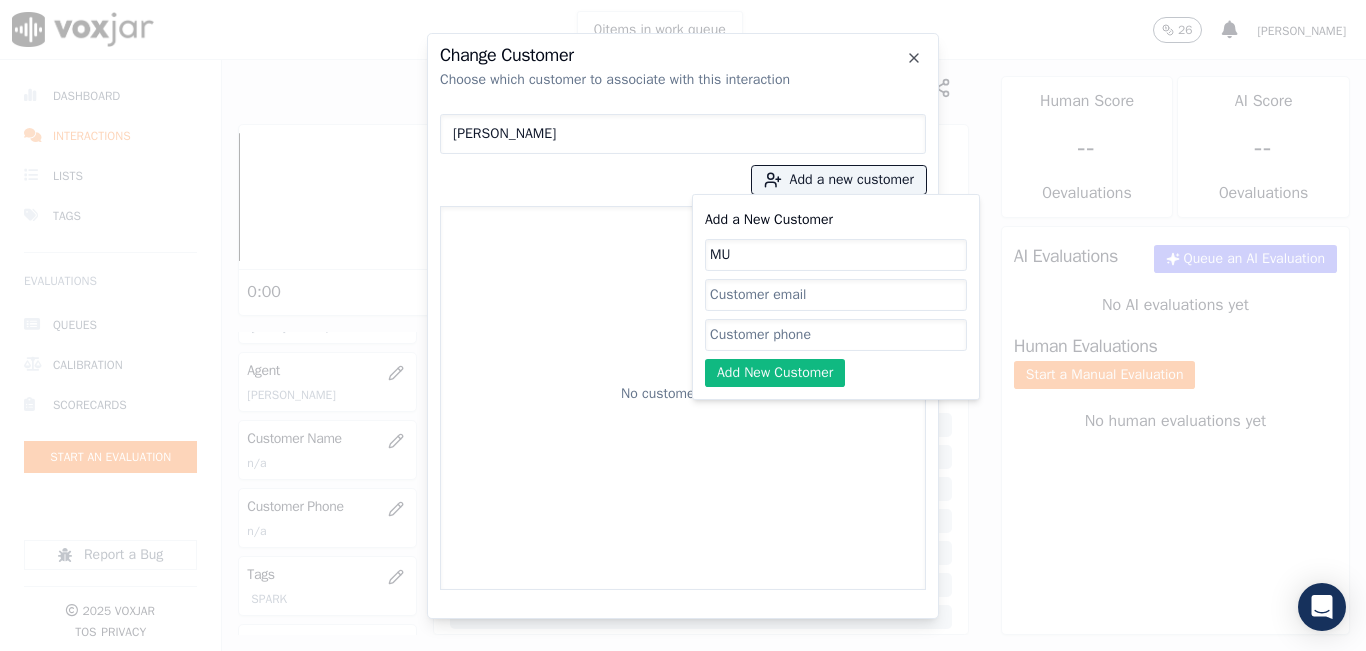 type on "M" 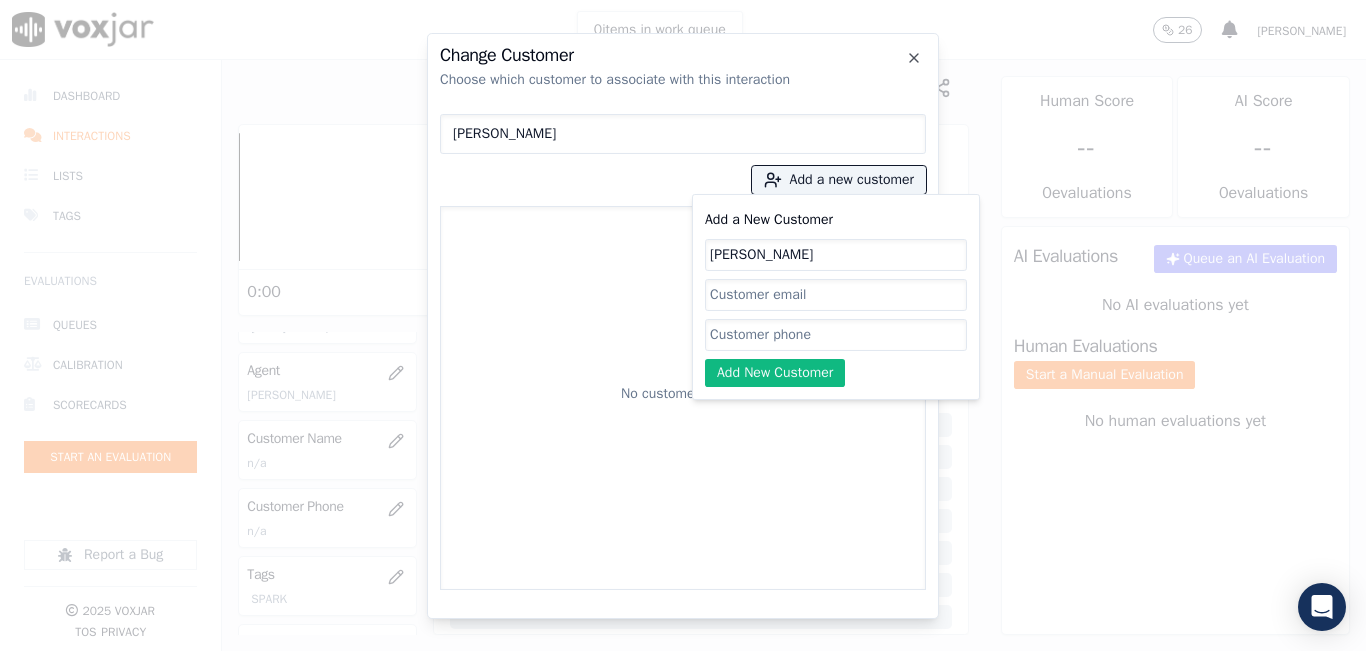 type on "JUAN CARLOS INOA" 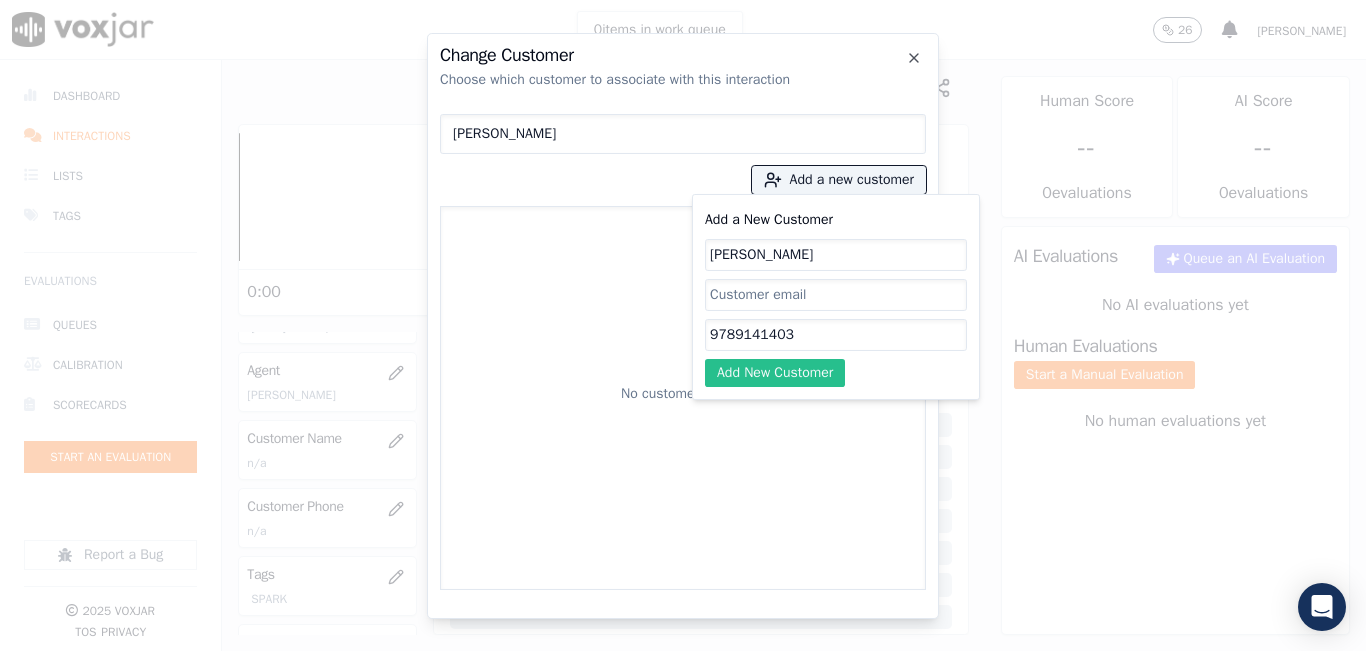 type on "9789141403" 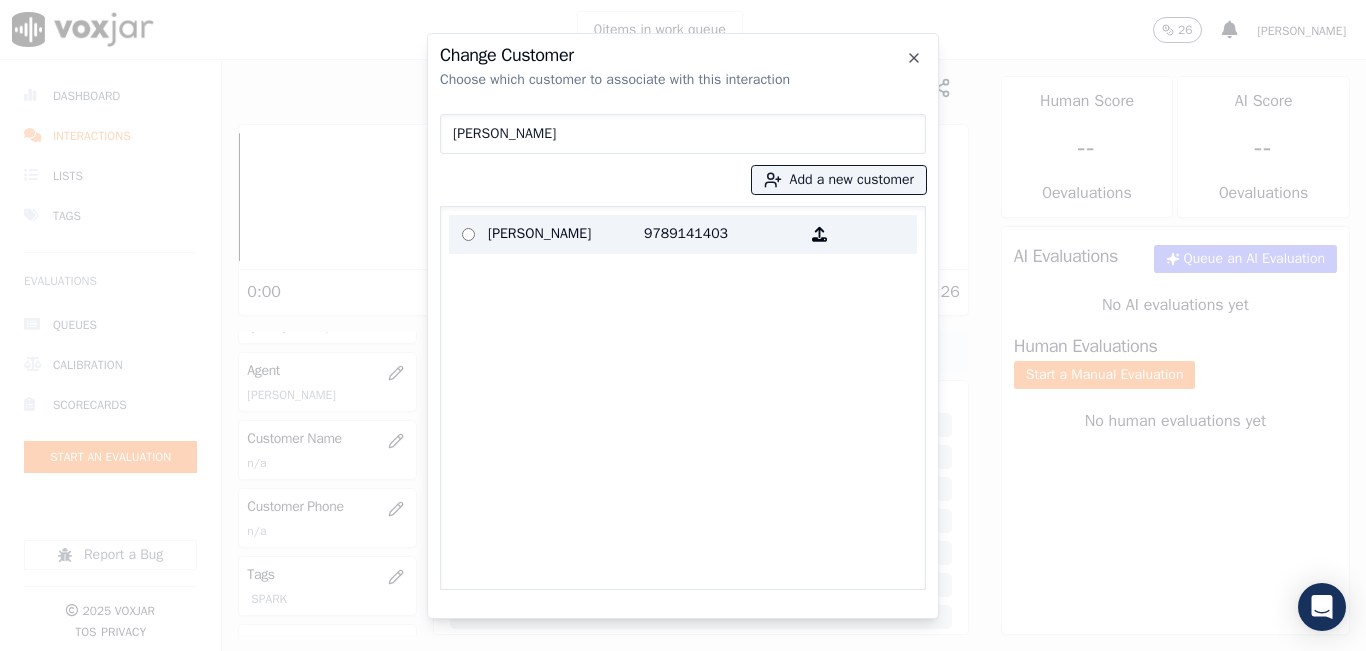 click on "9789141403" at bounding box center [722, 234] 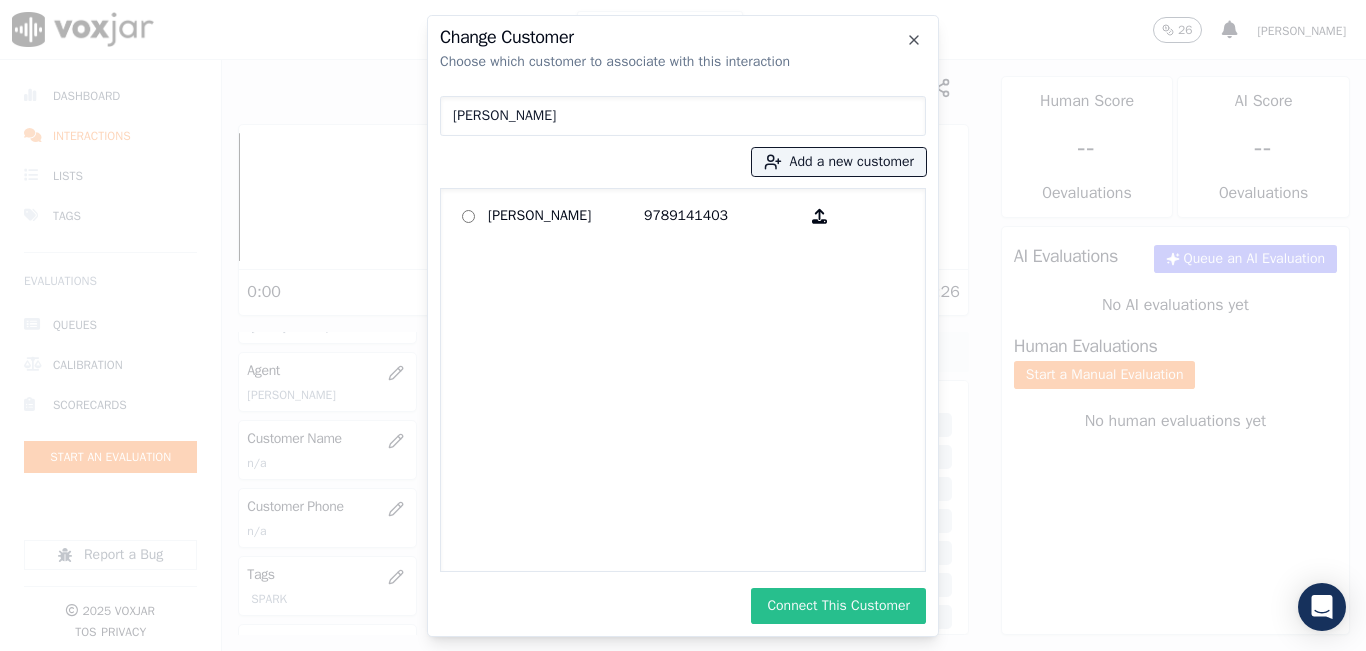 click on "Connect This Customer" at bounding box center (838, 606) 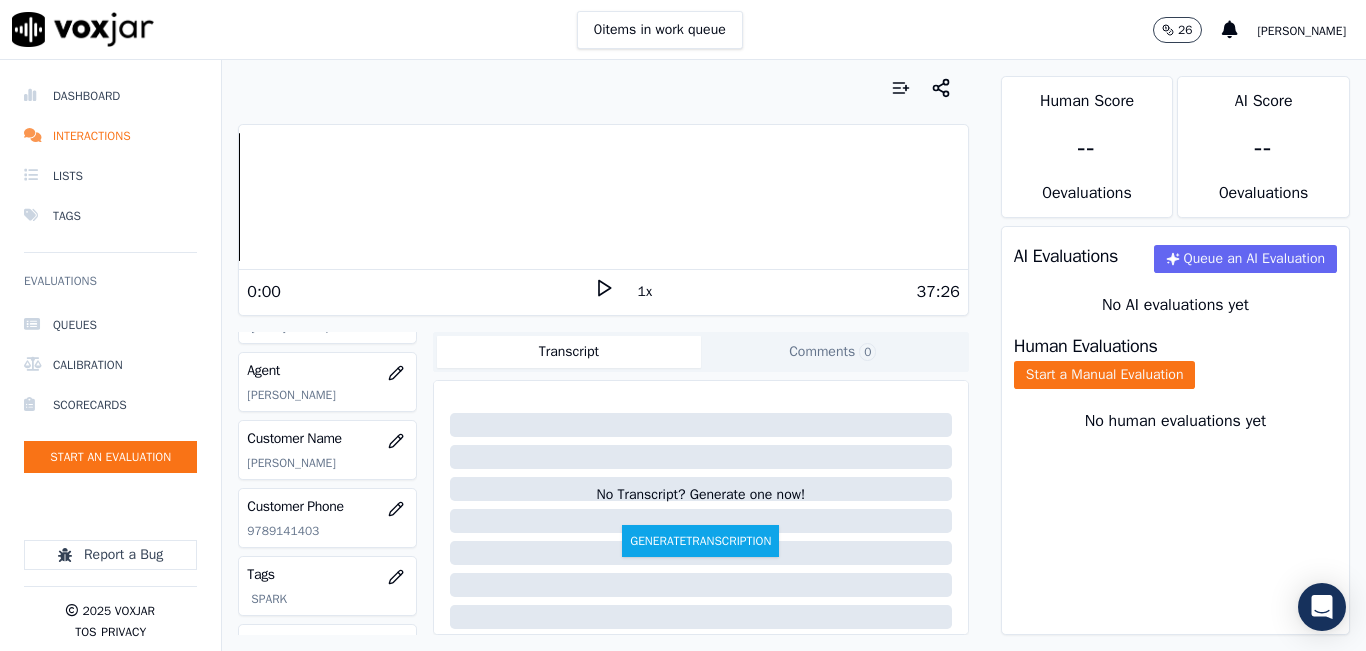click on "1x" at bounding box center (645, 292) 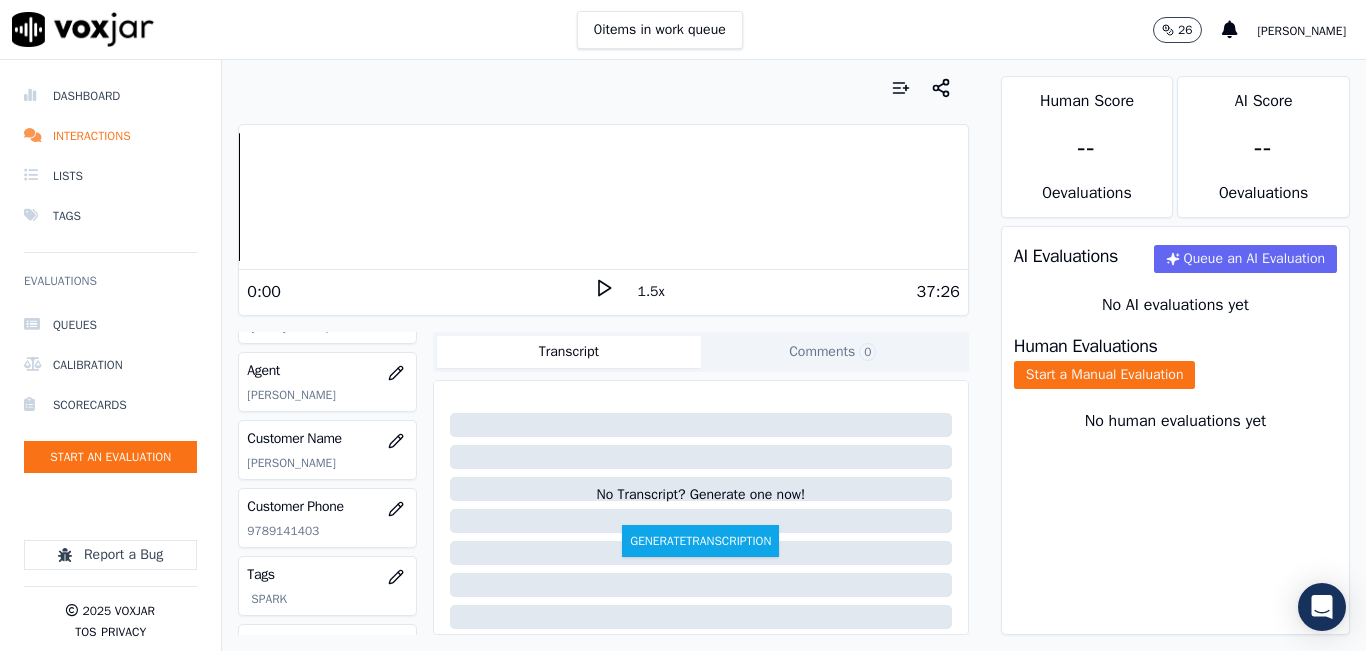 click on "1.5x" at bounding box center [651, 292] 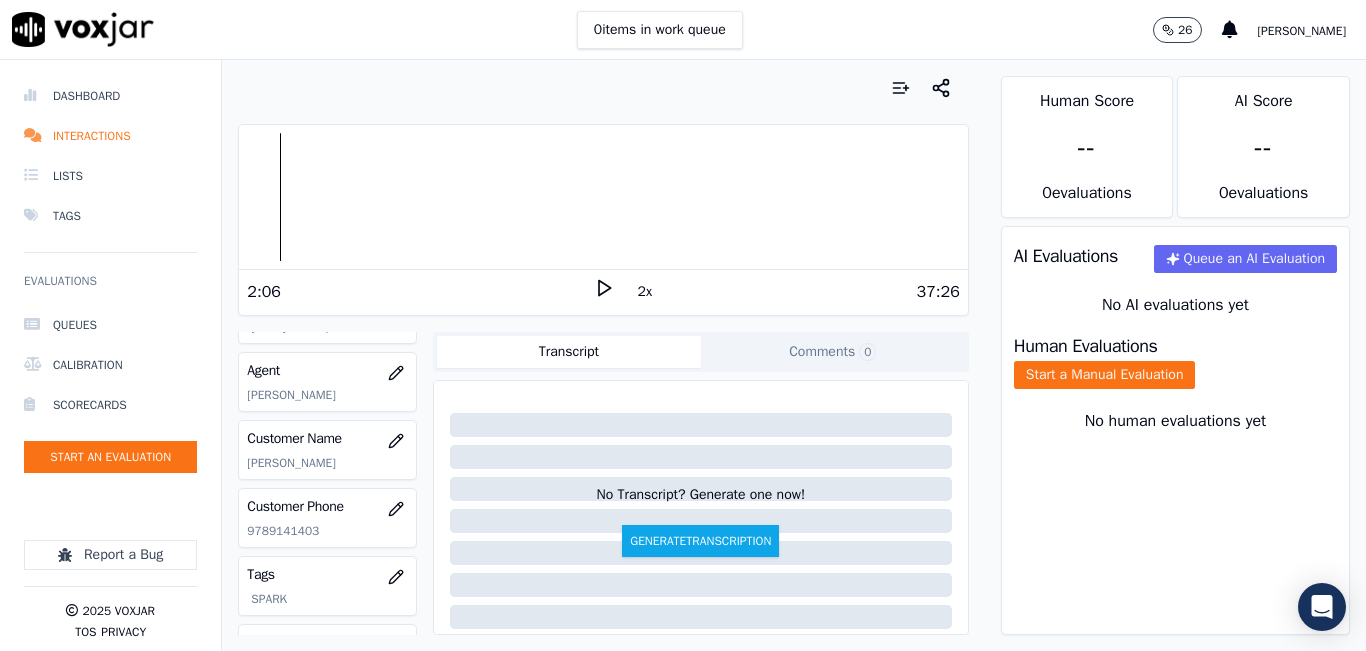 click at bounding box center (603, 197) 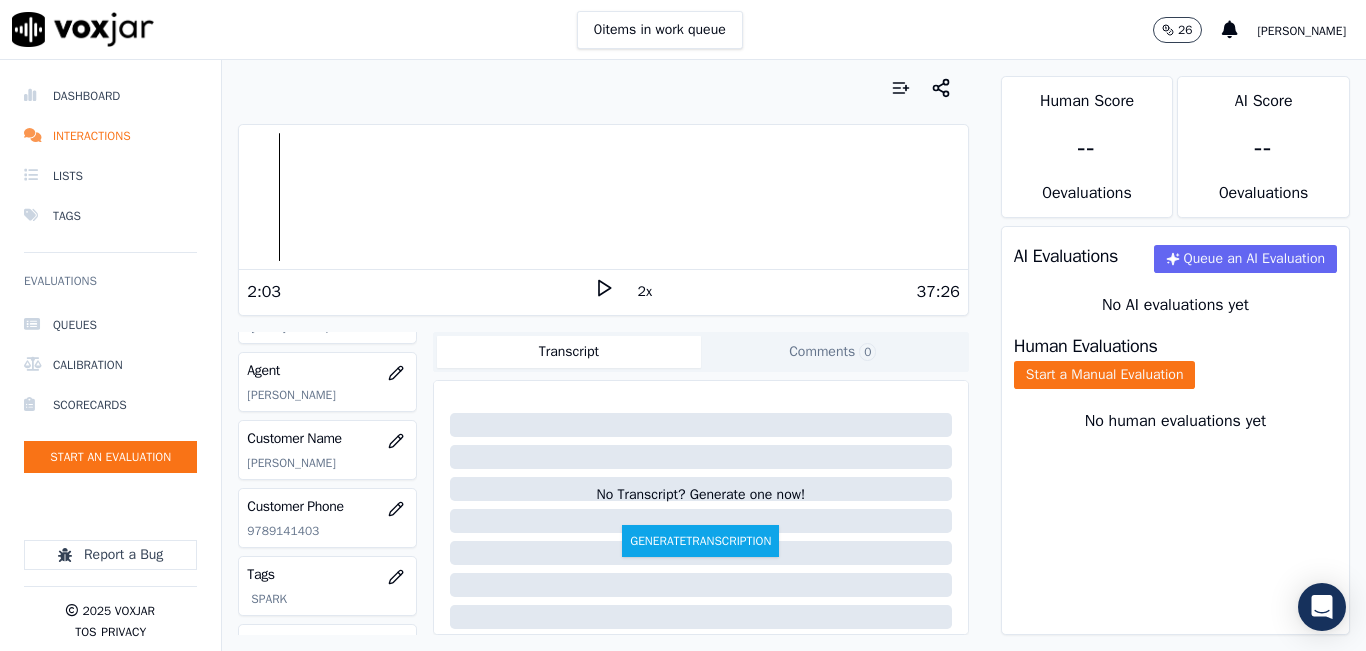 click at bounding box center (603, 197) 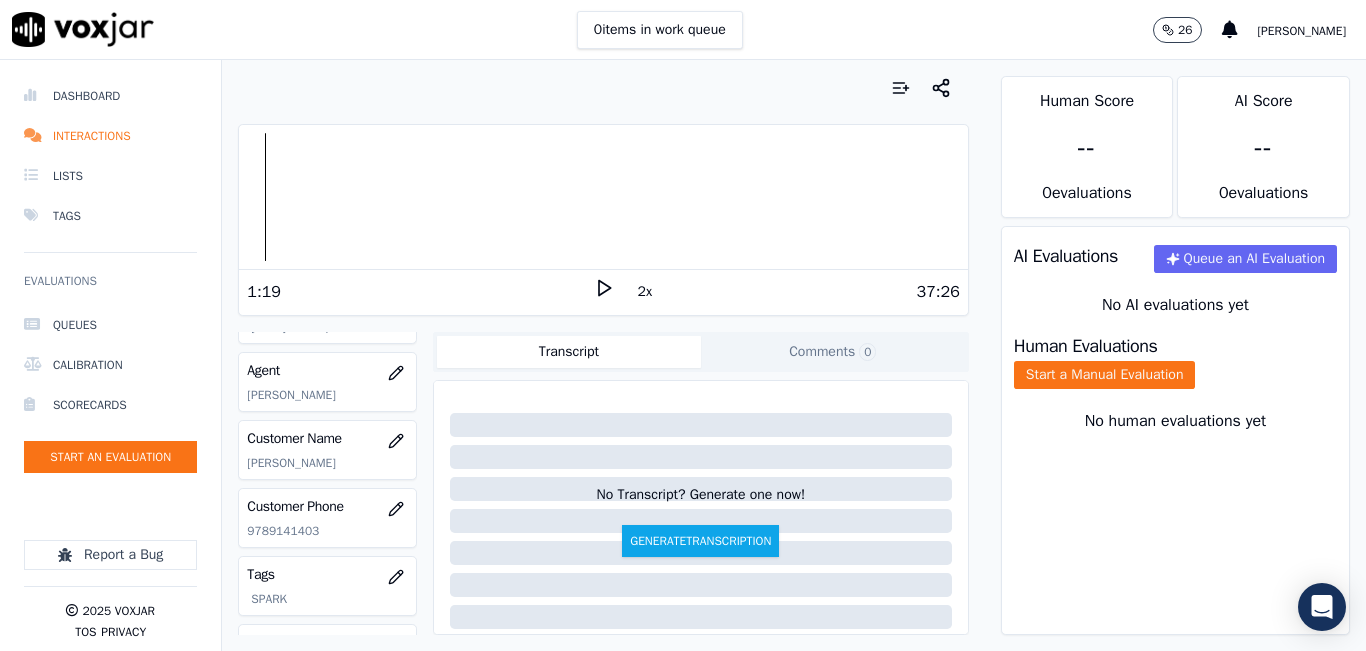 drag, startPoint x: 579, startPoint y: 297, endPoint x: 601, endPoint y: 290, distance: 23.086792 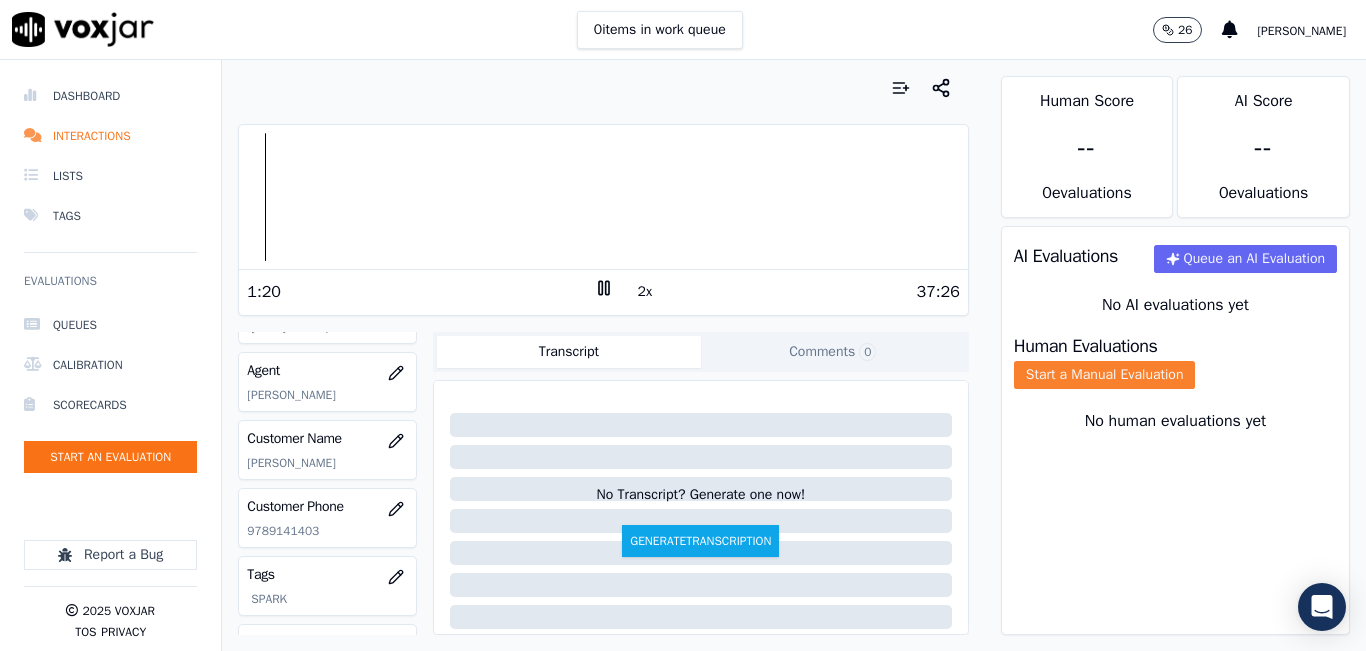click on "Start a Manual Evaluation" 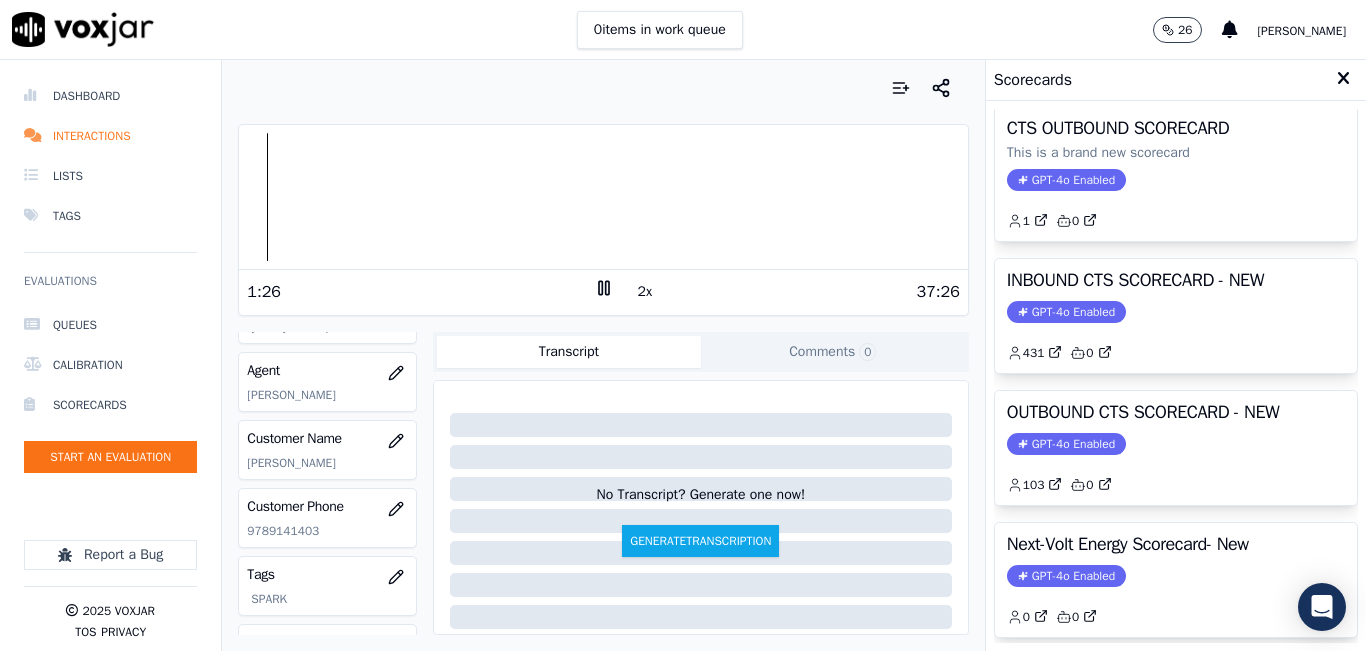 scroll, scrollTop: 200, scrollLeft: 0, axis: vertical 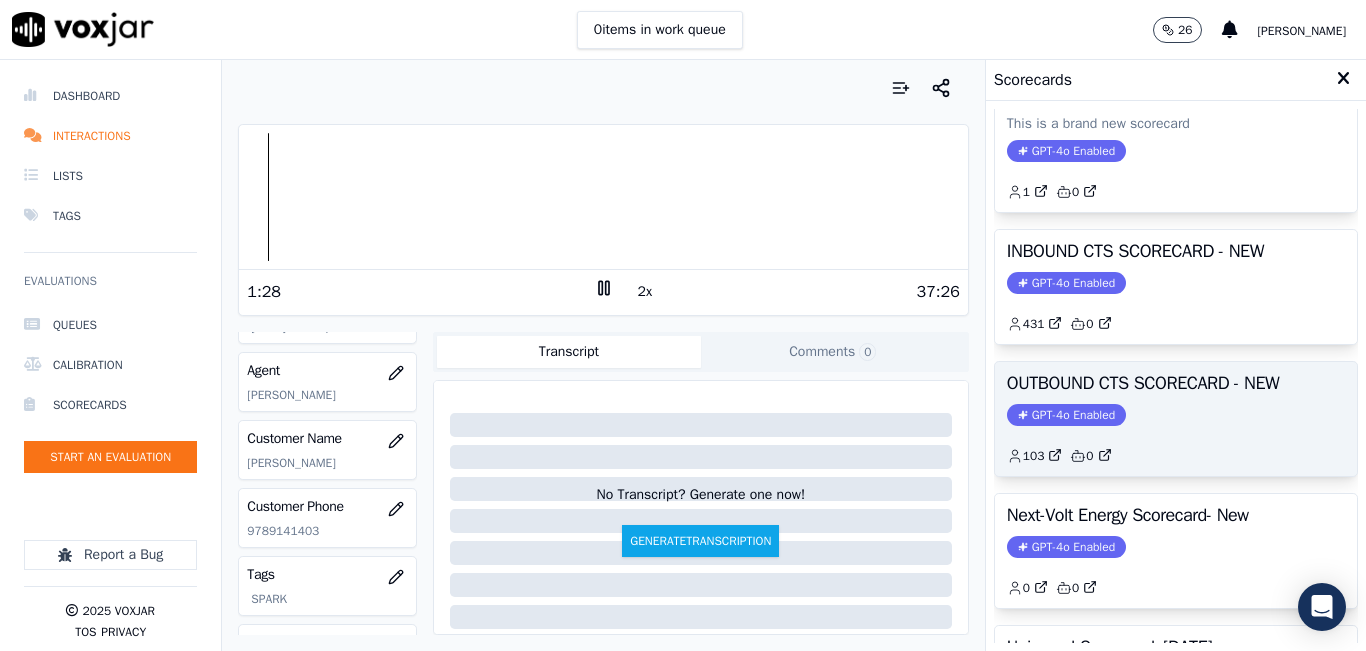 click on "OUTBOUND CTS SCORECARD - NEW        GPT-4o Enabled       103         0" at bounding box center (1176, 419) 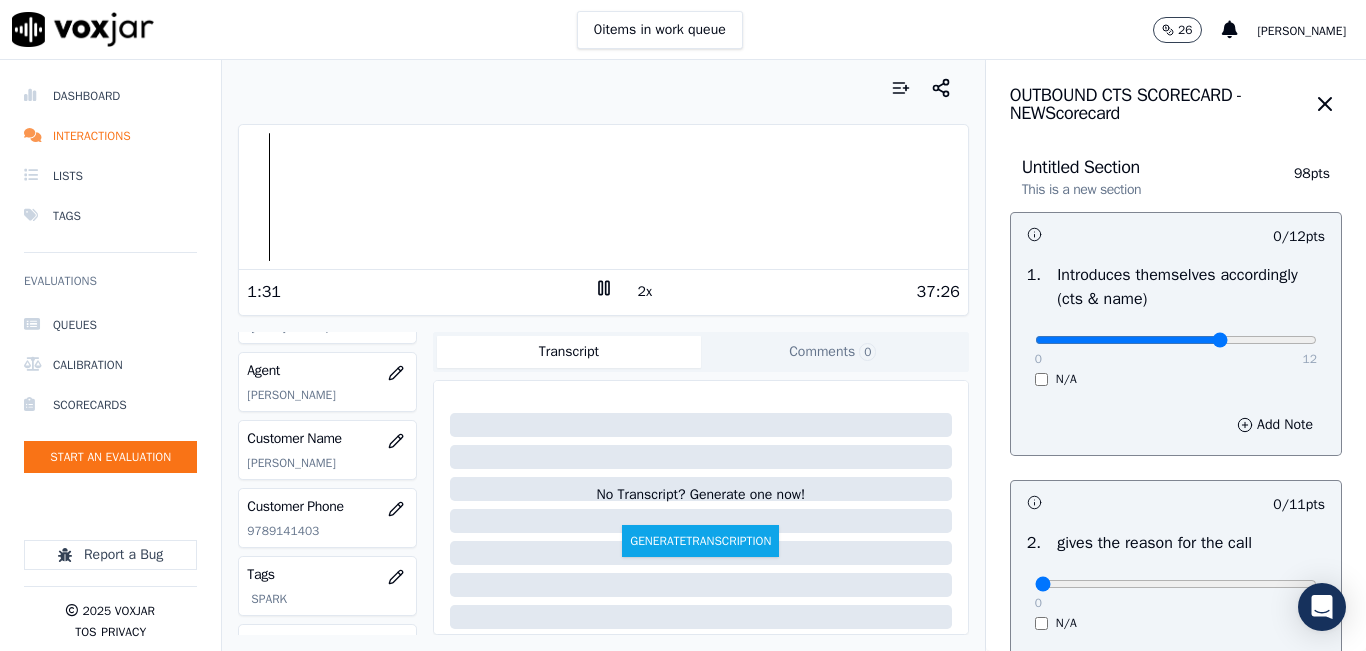 drag, startPoint x: 1081, startPoint y: 345, endPoint x: 1306, endPoint y: 355, distance: 225.2221 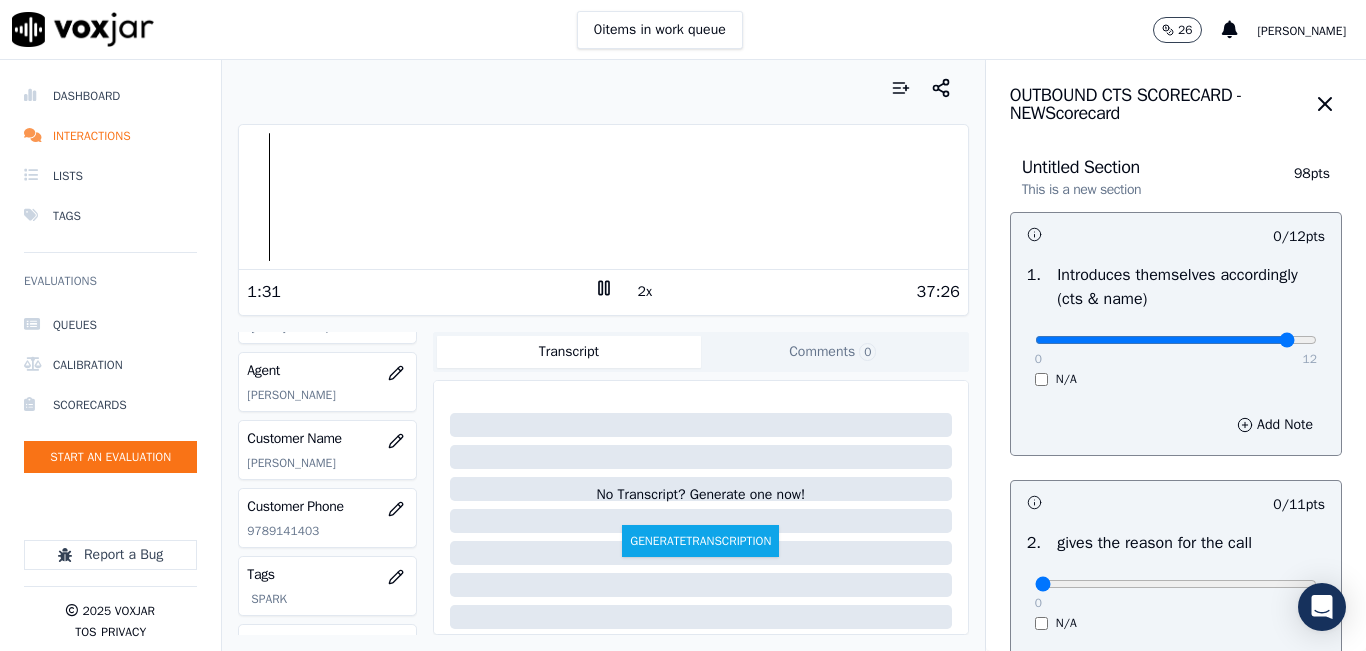 click at bounding box center [1176, 340] 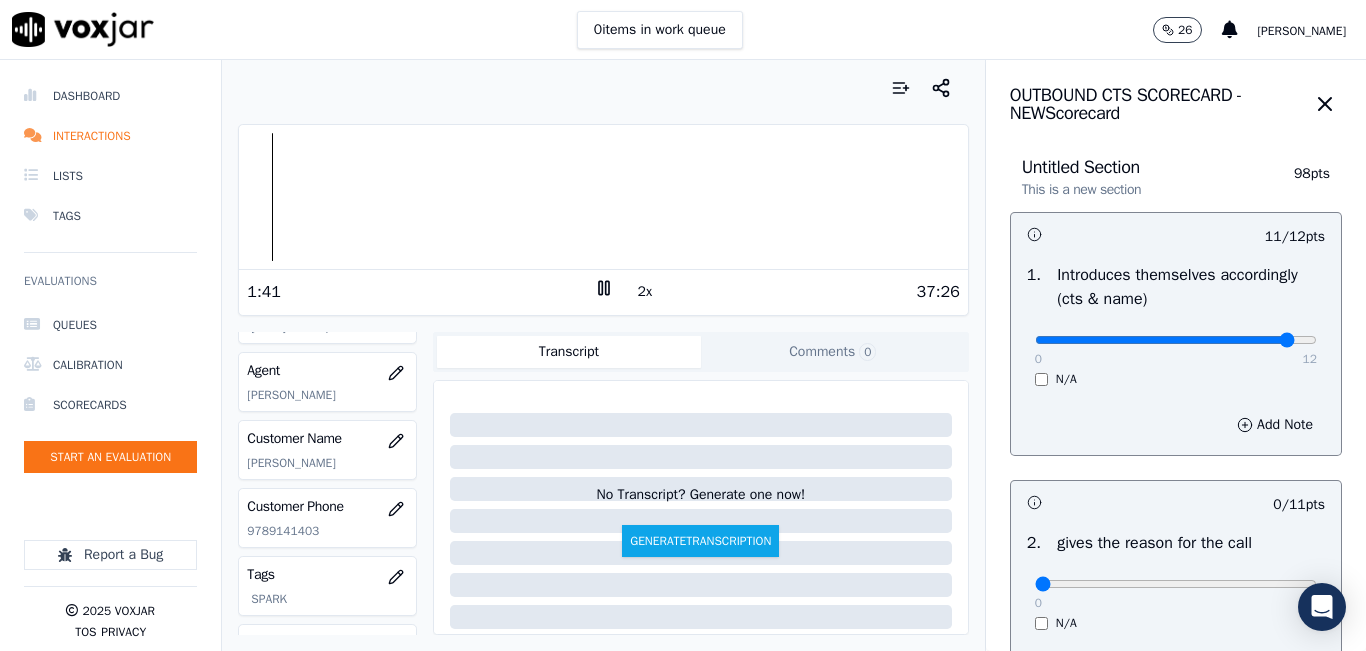 click on "Dashboard   Interactions   Lists   Tags       Evaluations     Queues   Calibration   Scorecards   Start an Evaluation
Report a Bug       2025   Voxjar   TOS   Privacy             Your browser does not support the audio element.   1:41     2x   37:26   Voxjar ID   17c62eff-ff0e-45fa-91ce-c8099b4b4c55   Source ID   9789141403-all.mp3   Timestamp
07/09/2025 08:44 pm     Agent
Valentina Campo_VCampoNWFG_SPARK     Customer Name     JUAN CARLOS INOA     Customer Phone     9789141403     Tags
SPARK     Source     manualUpload   Type     AUDIO       Transcript   Comments  0   No Transcript? Generate one now!   Generate  Transcription         Add Comment   Scores   Transcript   Metadata   Comments         Human Score   --   0  evaluation s   AI Score   --   0  evaluation s     AI Evaluations
Queue an AI Evaluation   No AI evaluations yet   Human Evaluations   Start a Manual Evaluation   No human evaluations yet       OUTBOUND CTS SCORECARD - NEW   Scorecard" at bounding box center (683, 355) 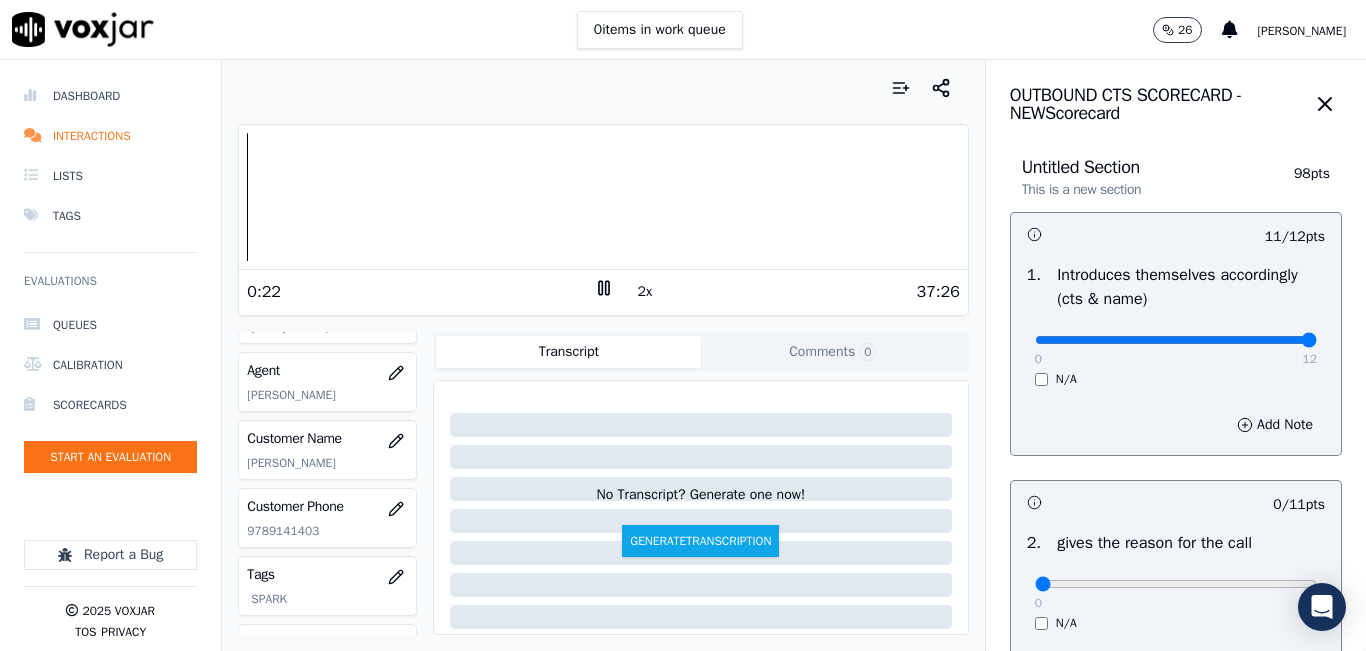 drag, startPoint x: 1259, startPoint y: 346, endPoint x: 1284, endPoint y: 340, distance: 25.70992 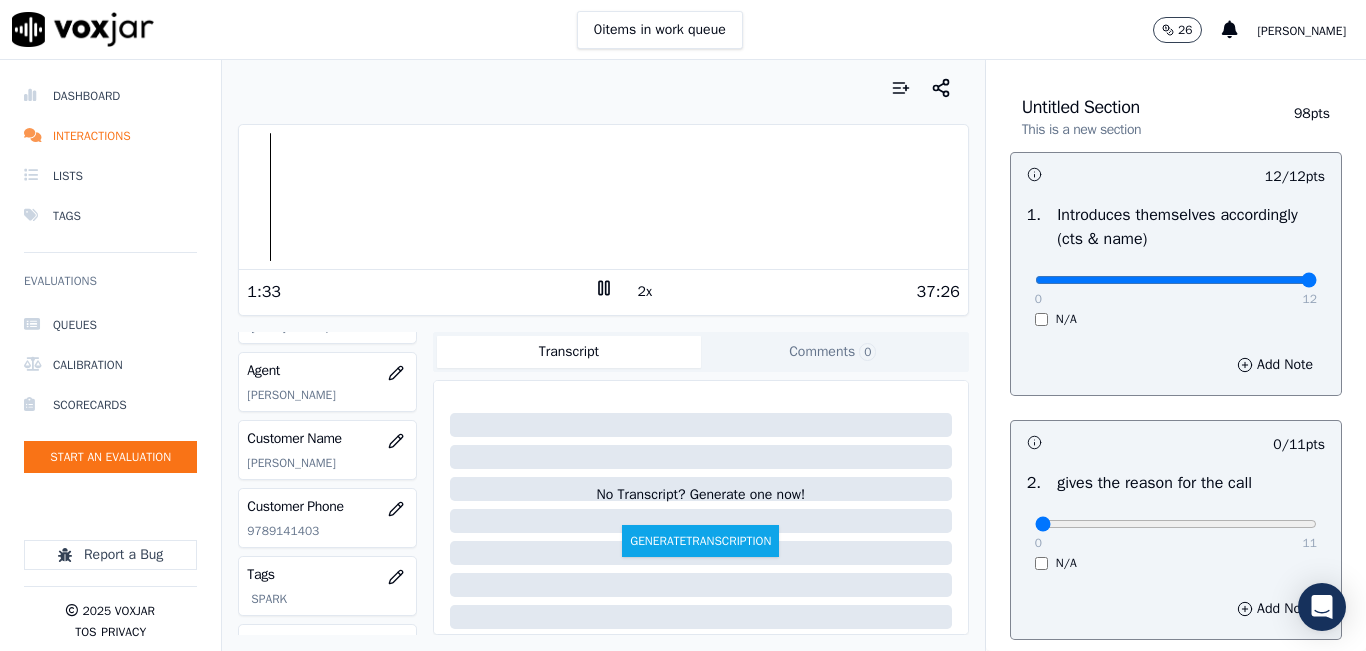 scroll, scrollTop: 100, scrollLeft: 0, axis: vertical 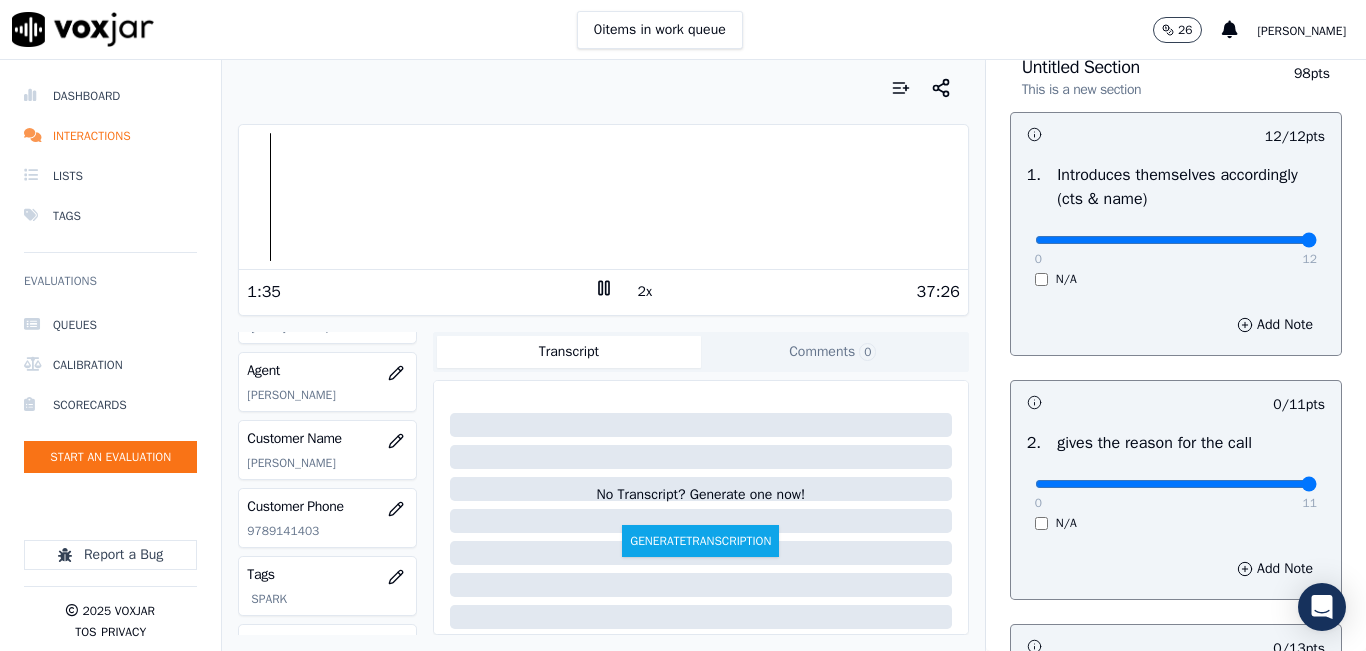 drag, startPoint x: 1125, startPoint y: 482, endPoint x: 1316, endPoint y: 502, distance: 192.04427 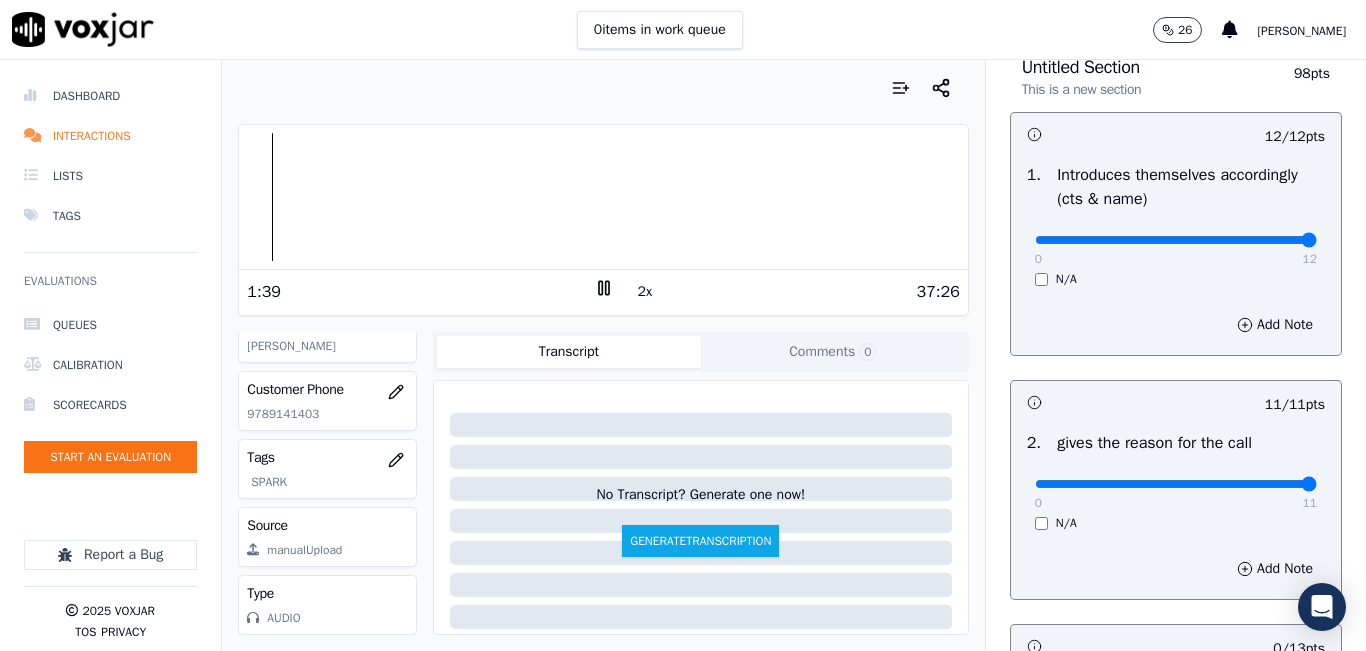 scroll, scrollTop: 0, scrollLeft: 0, axis: both 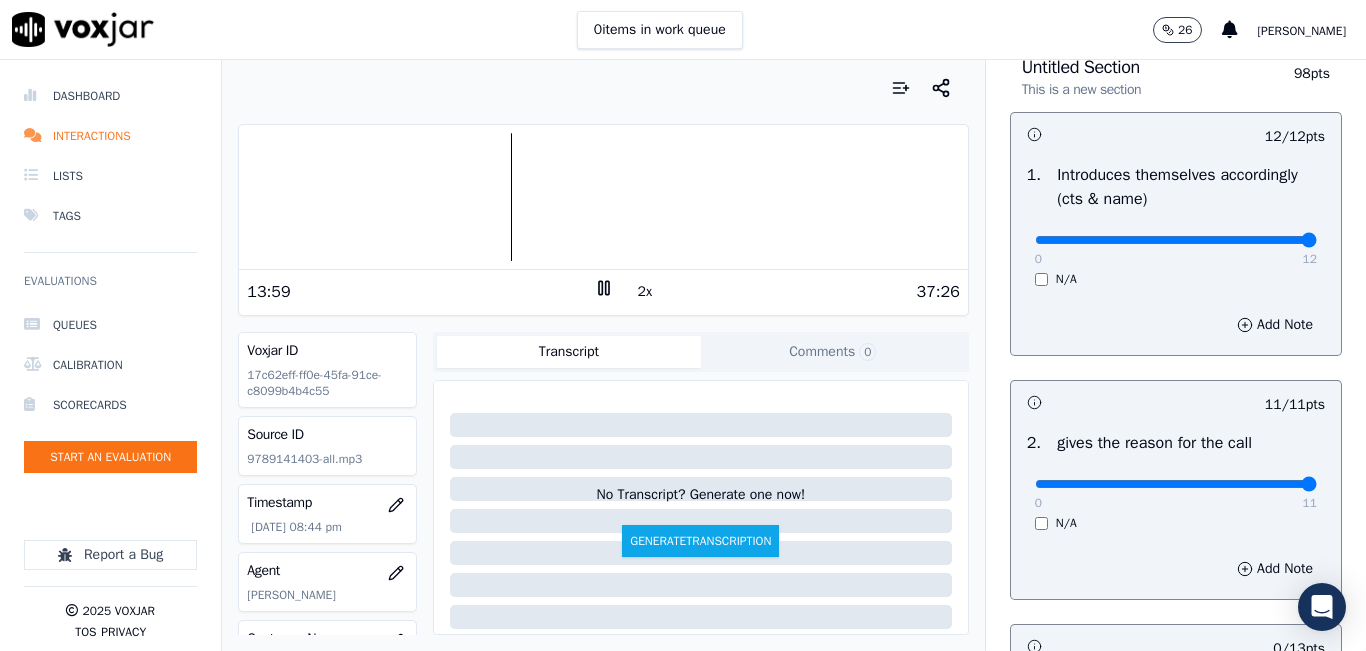 click at bounding box center (603, 197) 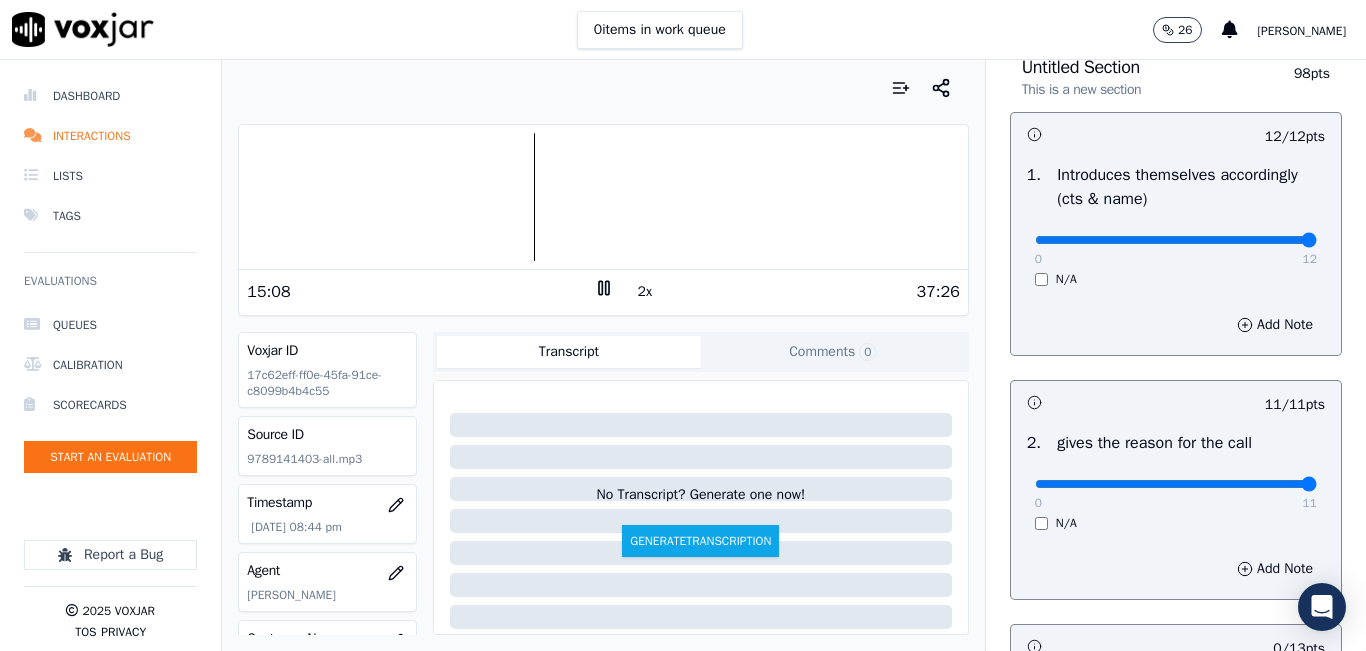 click at bounding box center [603, 197] 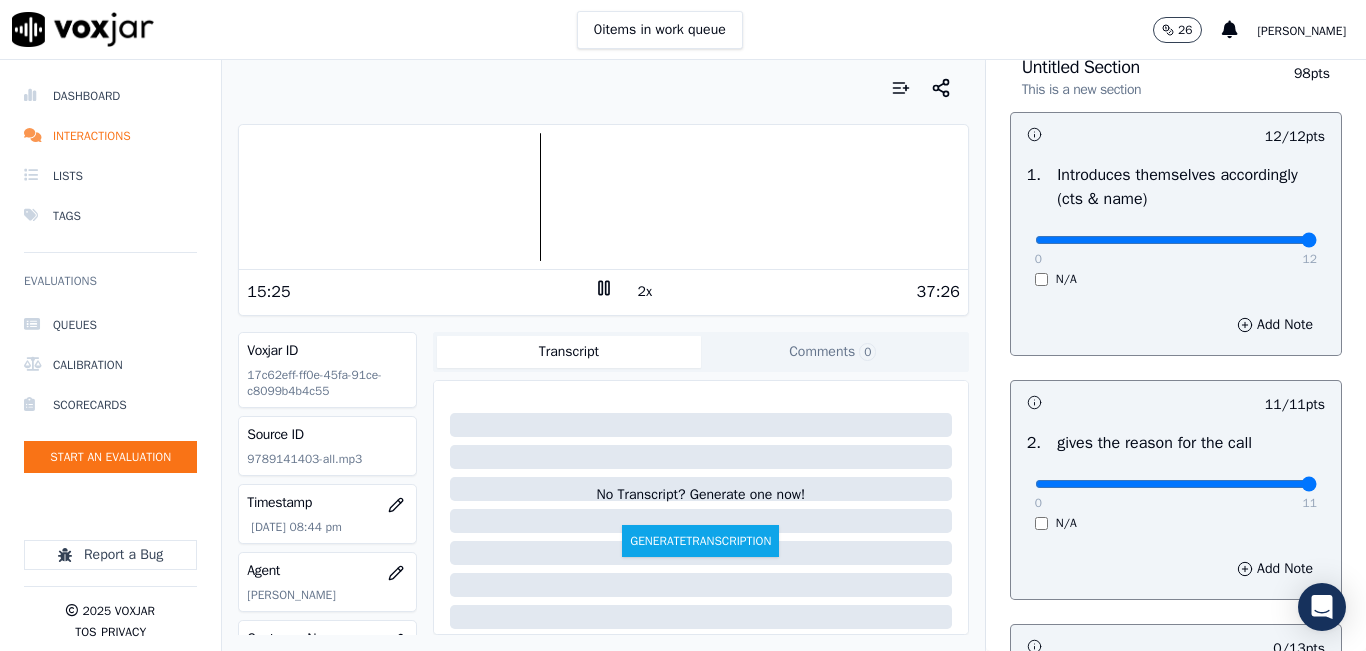 click on "2x" at bounding box center [645, 292] 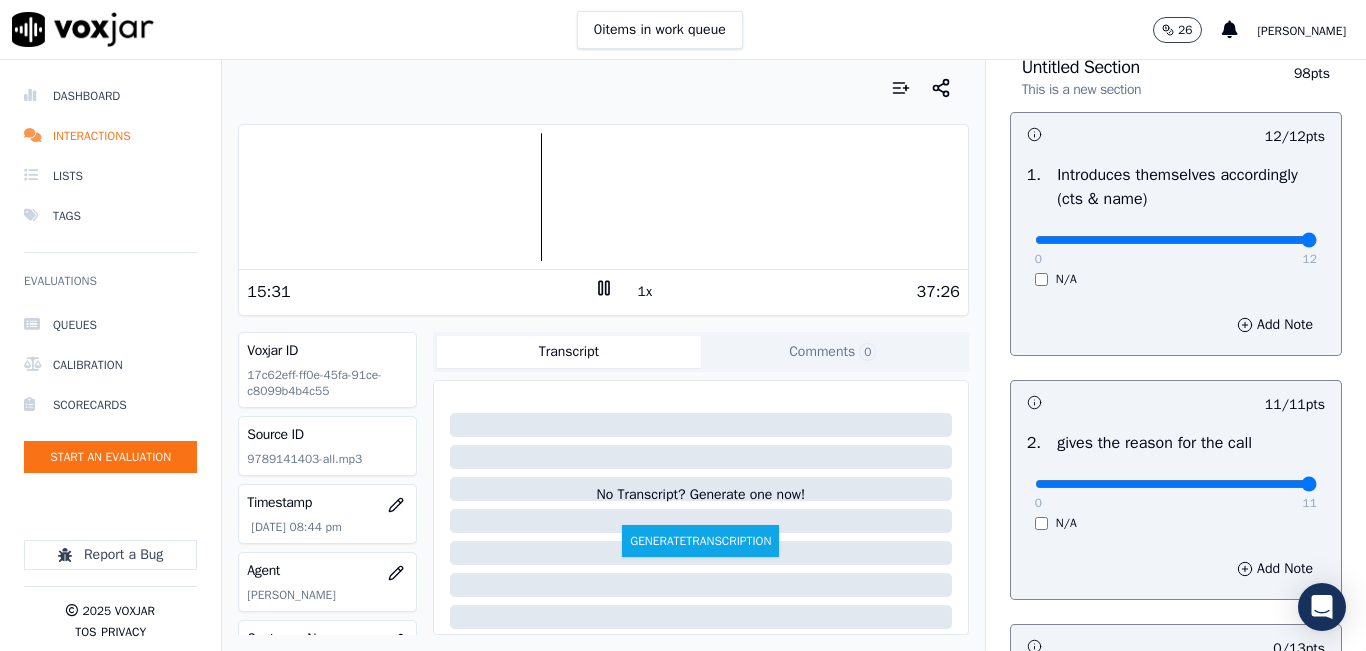 click on "1x" at bounding box center [645, 292] 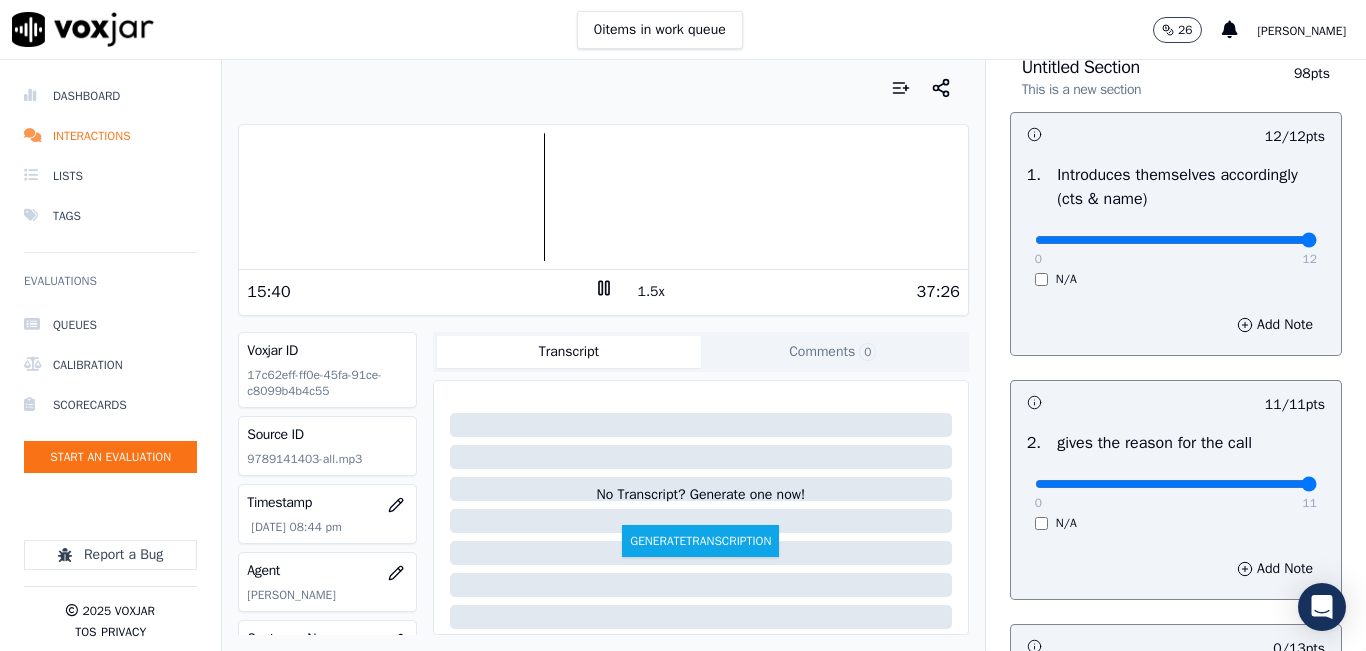 click on "1.5x" at bounding box center (651, 292) 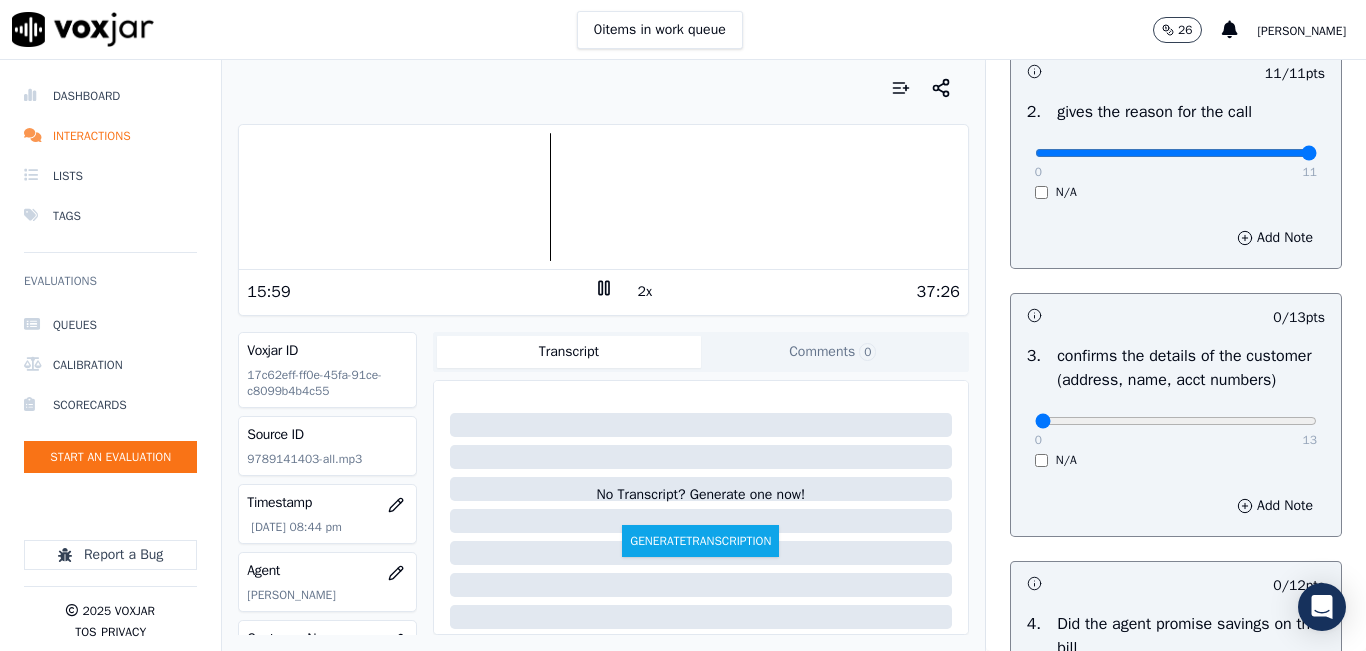 scroll, scrollTop: 500, scrollLeft: 0, axis: vertical 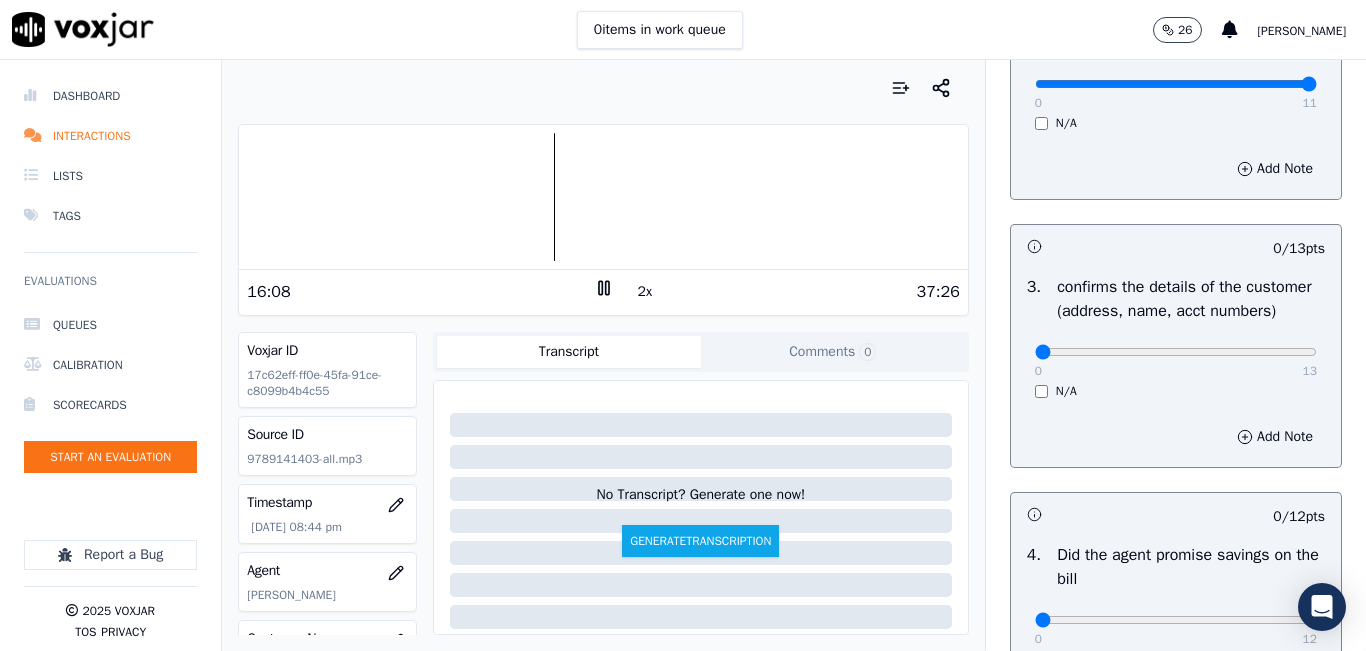 click at bounding box center (603, 197) 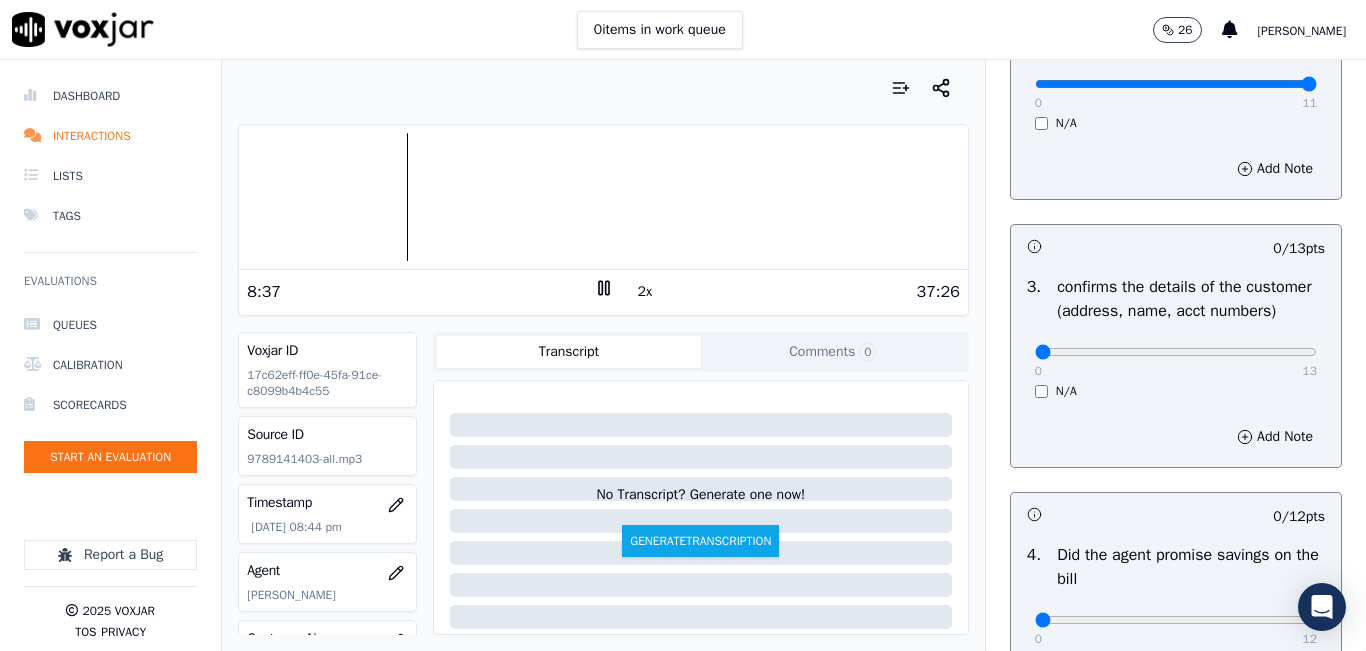 click at bounding box center (603, 197) 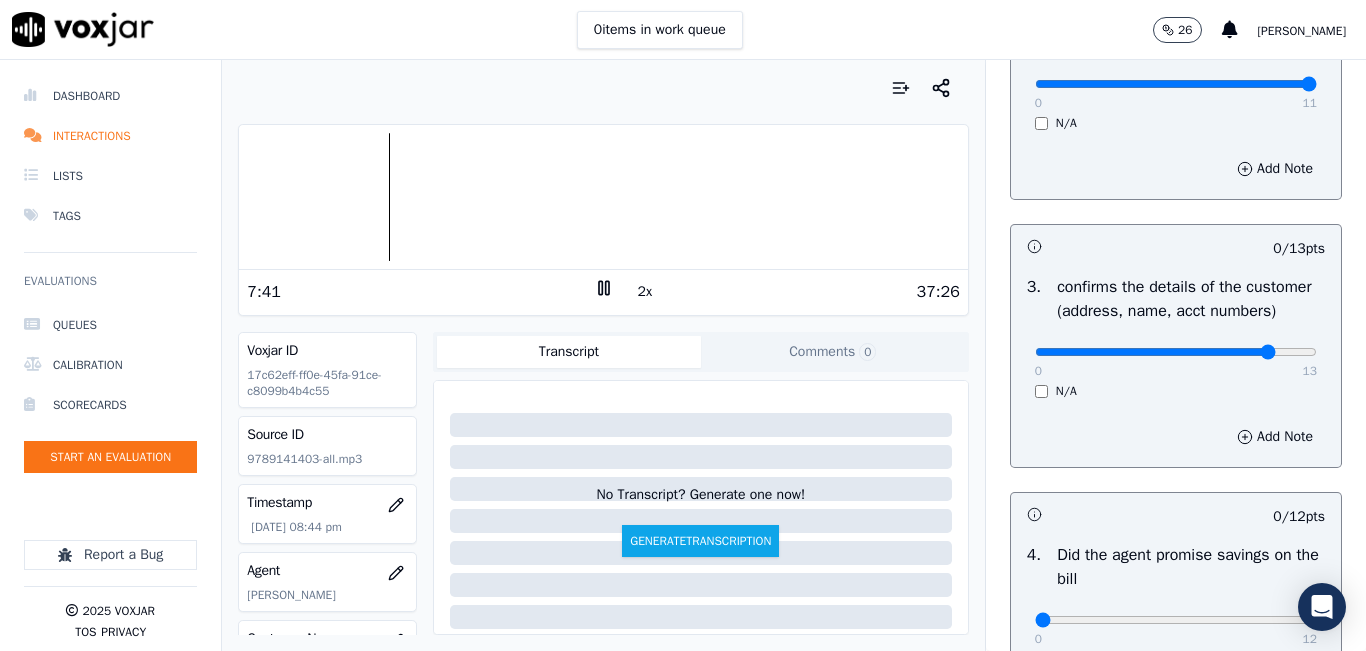 drag, startPoint x: 1221, startPoint y: 369, endPoint x: 1244, endPoint y: 376, distance: 24.04163 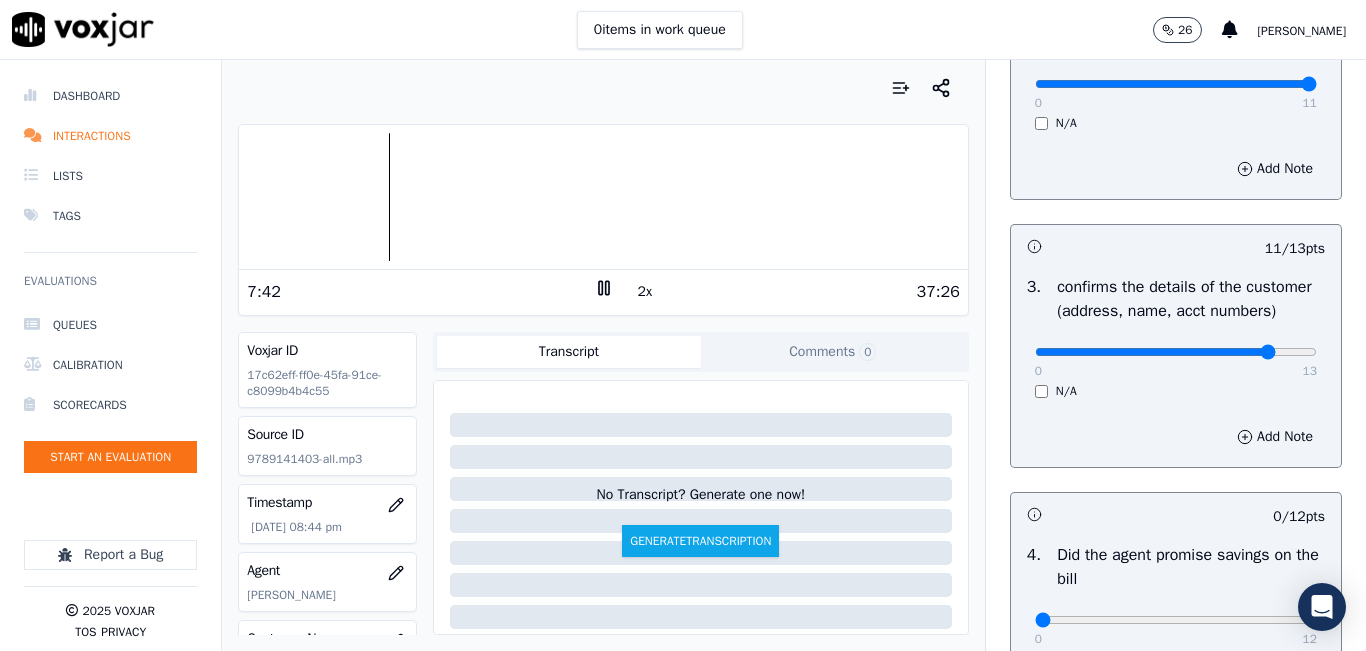 click on "Untitled Section   This is a new section   98  pts                 12 / 12  pts     1 .   Introduces themselves accordingly (cts & name)     0   12     N/A      Add Note                           11 / 11  pts     2 .   gives the reason for the call      0   11     N/A      Add Note                           11 / 13  pts     3 .   confirms the details of the customer (address, name, acct numbers)     0   13     N/A      Add Note                           0 / 12  pts     4 .   Did the agent promise savings on the bill     0   12     N/A      Add Note                           0 / 13  pts     5 .   Agent provides accurate information  (If any misleading information is provided is an automatic failure).     0   13     N/A      Add Note                           0 / 12  pts     6 .   Authorization to access the customers online account (did the agent discuss payment details )     0   12     N/A      Add Note                           0 / 12  pts     7 .   Did the agent add accurate information in the crm       0" at bounding box center [1176, 763] 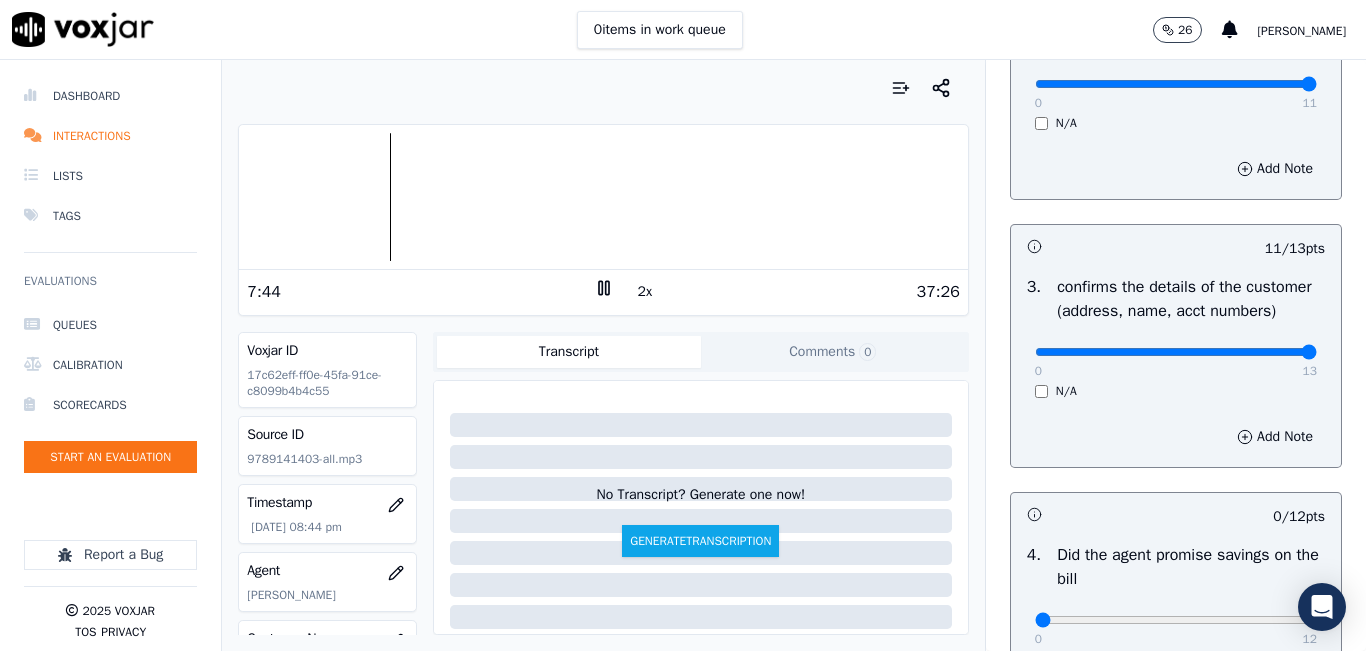 drag, startPoint x: 1254, startPoint y: 381, endPoint x: 1306, endPoint y: 387, distance: 52.34501 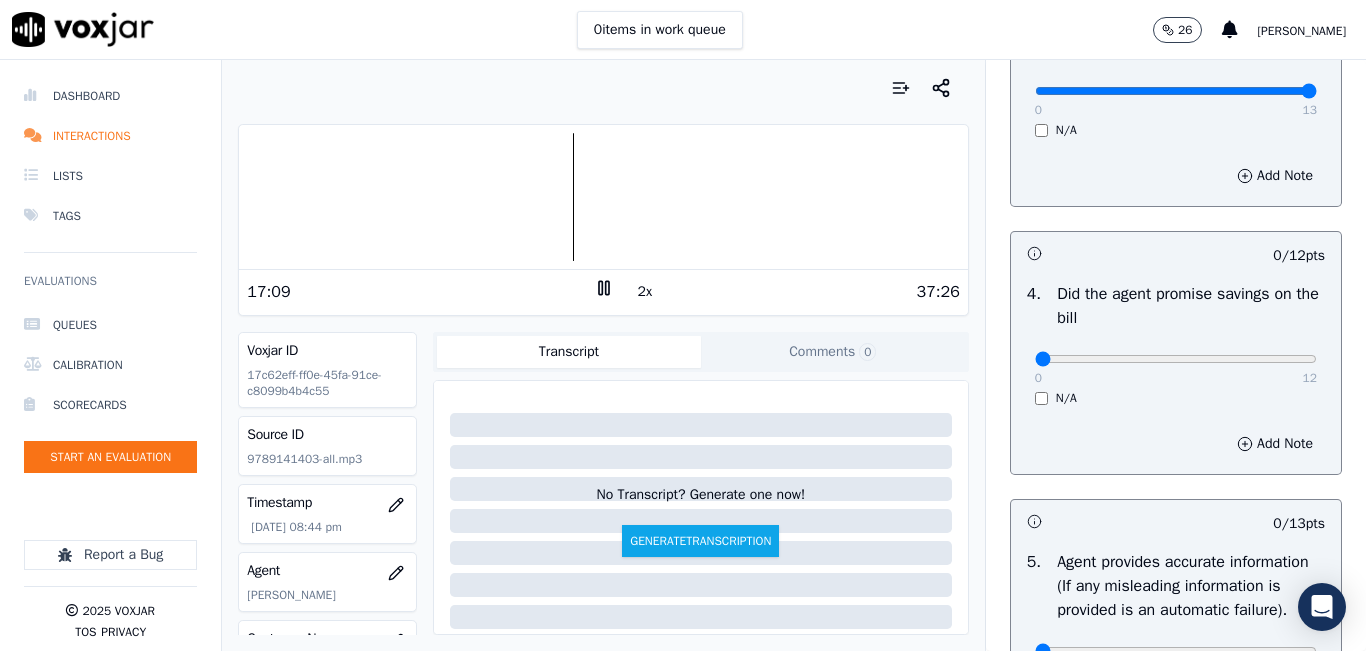 scroll, scrollTop: 800, scrollLeft: 0, axis: vertical 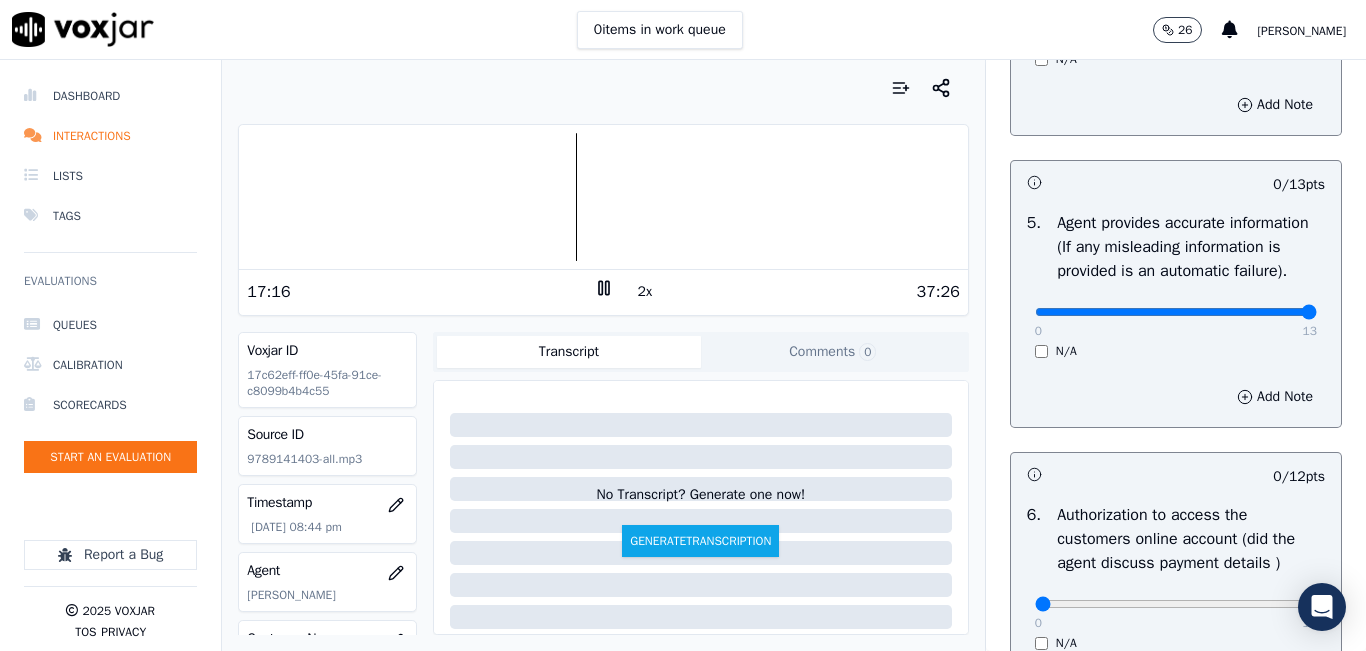 drag, startPoint x: 1216, startPoint y: 362, endPoint x: 1290, endPoint y: 362, distance: 74 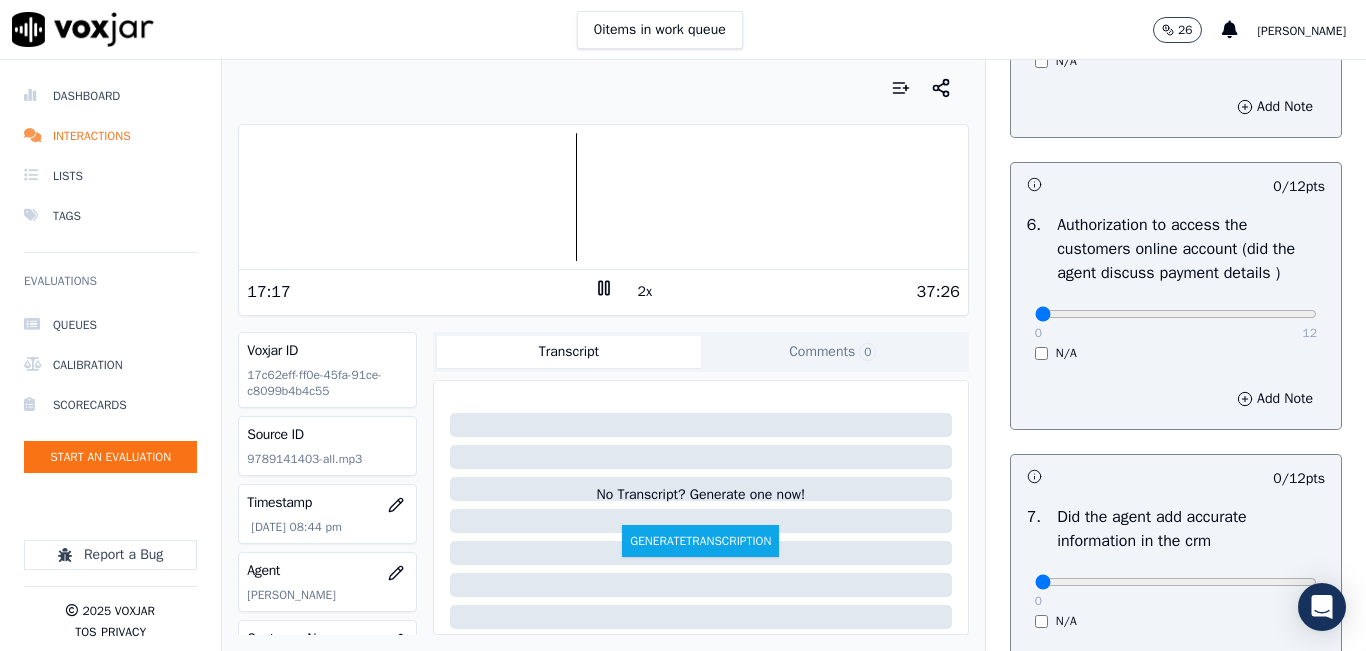 scroll, scrollTop: 1400, scrollLeft: 0, axis: vertical 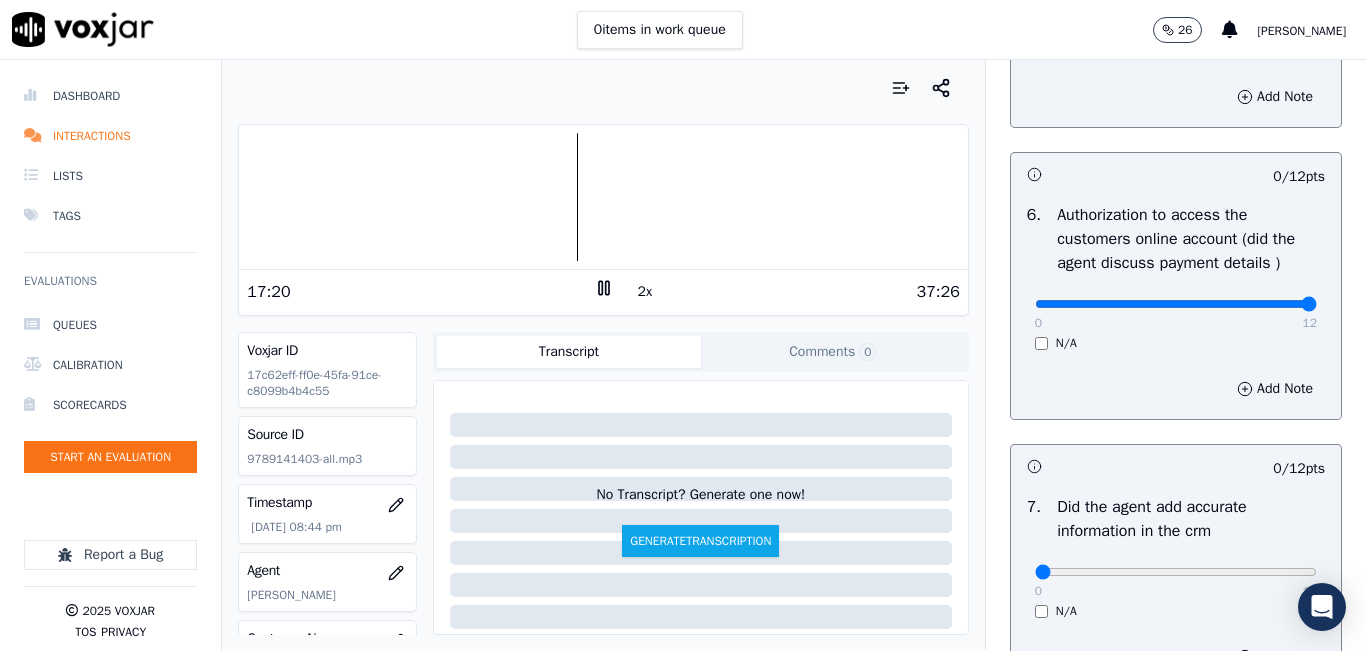 drag, startPoint x: 1227, startPoint y: 355, endPoint x: 1315, endPoint y: 368, distance: 88.95505 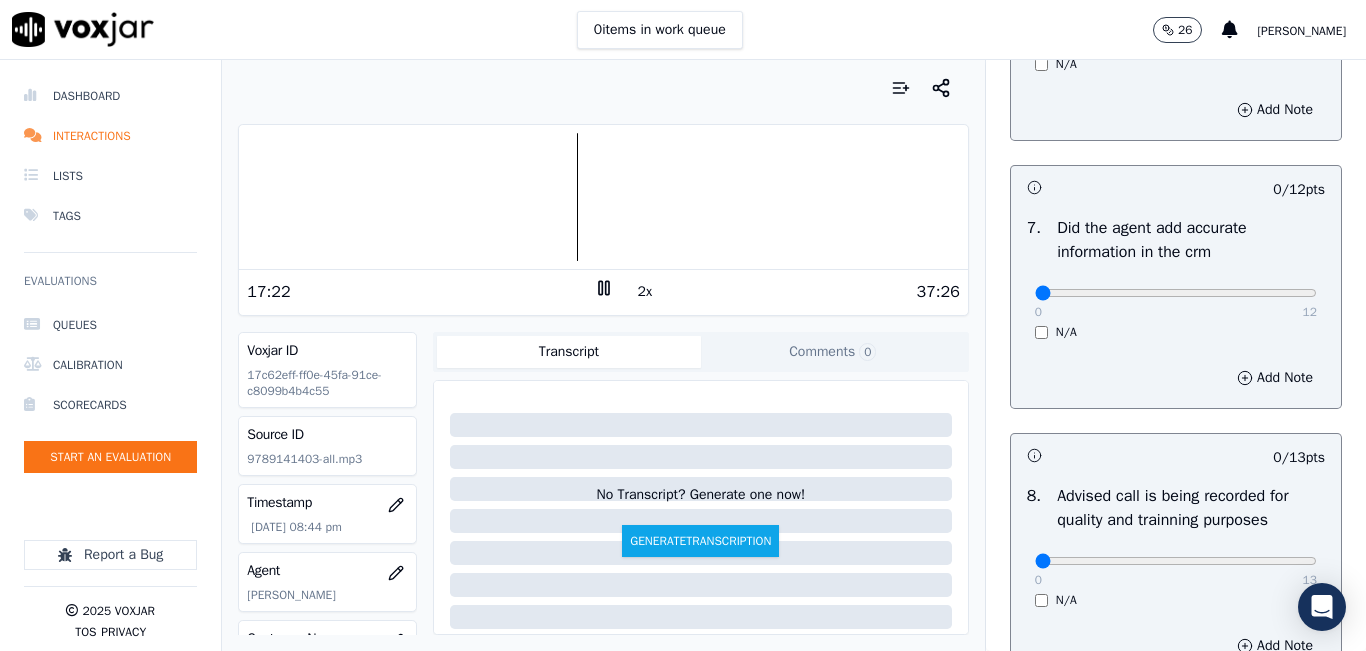 scroll, scrollTop: 1700, scrollLeft: 0, axis: vertical 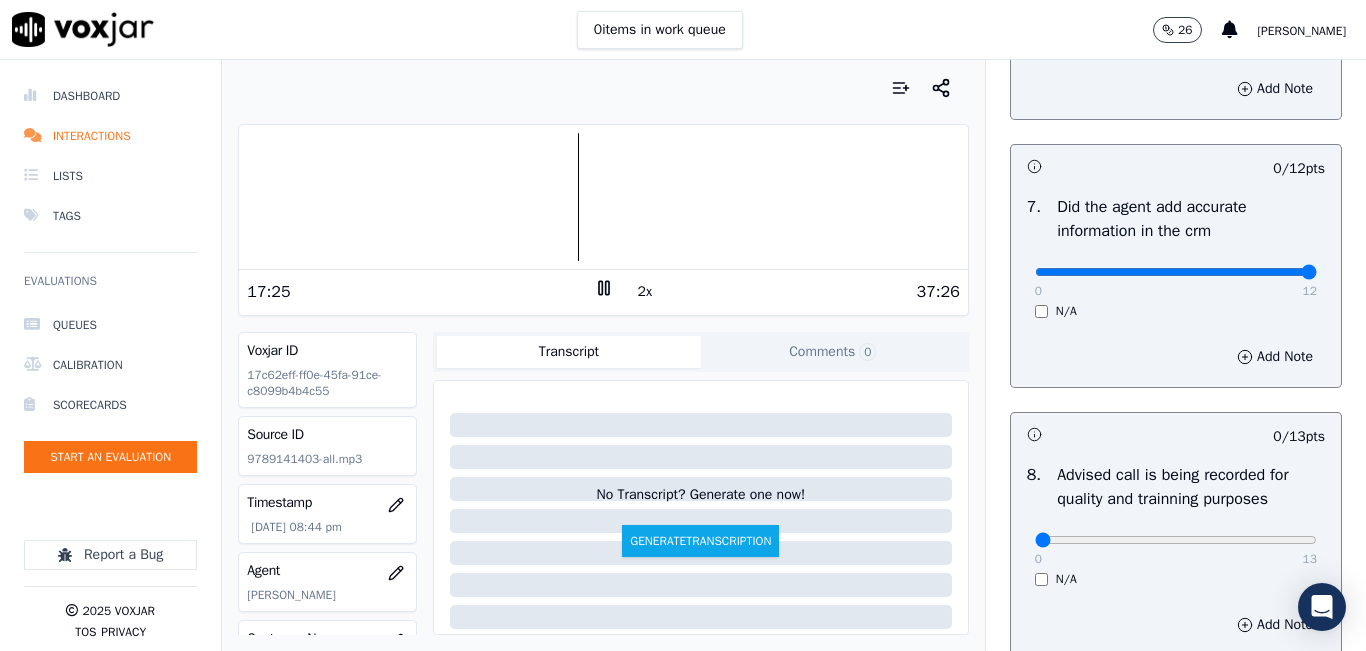 drag, startPoint x: 1242, startPoint y: 327, endPoint x: 1329, endPoint y: 315, distance: 87.823685 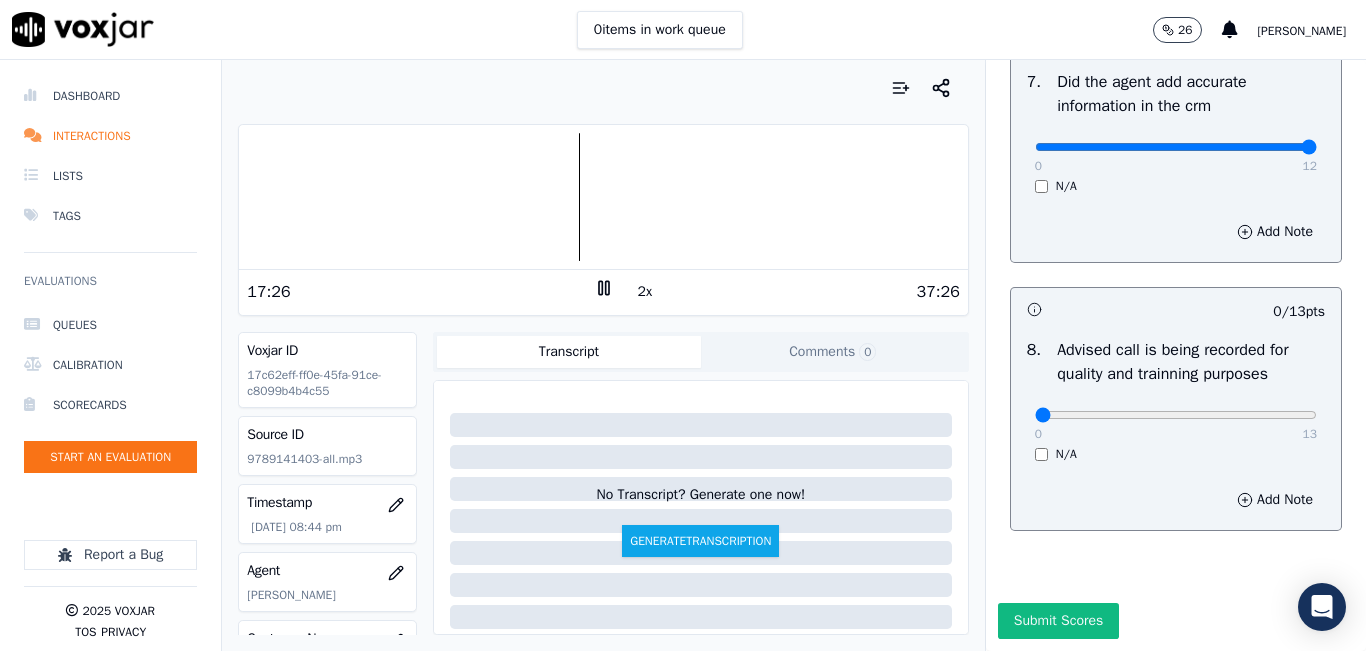 scroll, scrollTop: 1918, scrollLeft: 0, axis: vertical 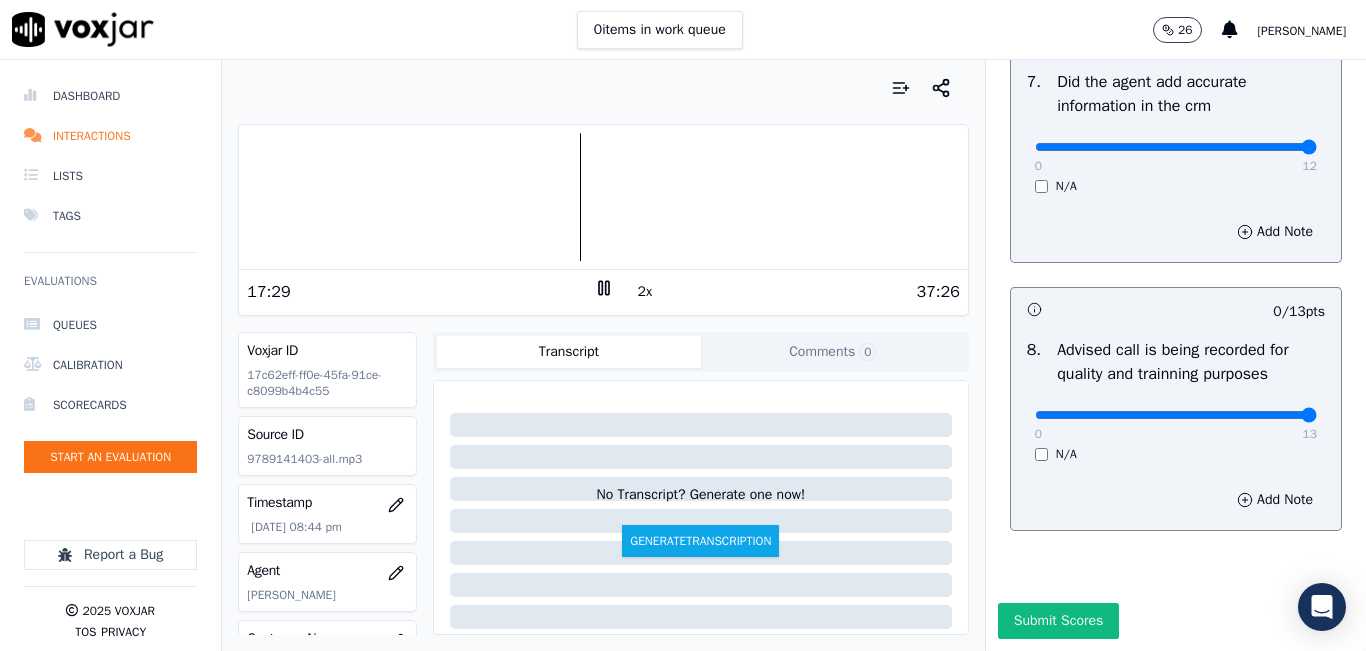 drag, startPoint x: 1249, startPoint y: 372, endPoint x: 1306, endPoint y: 388, distance: 59.20304 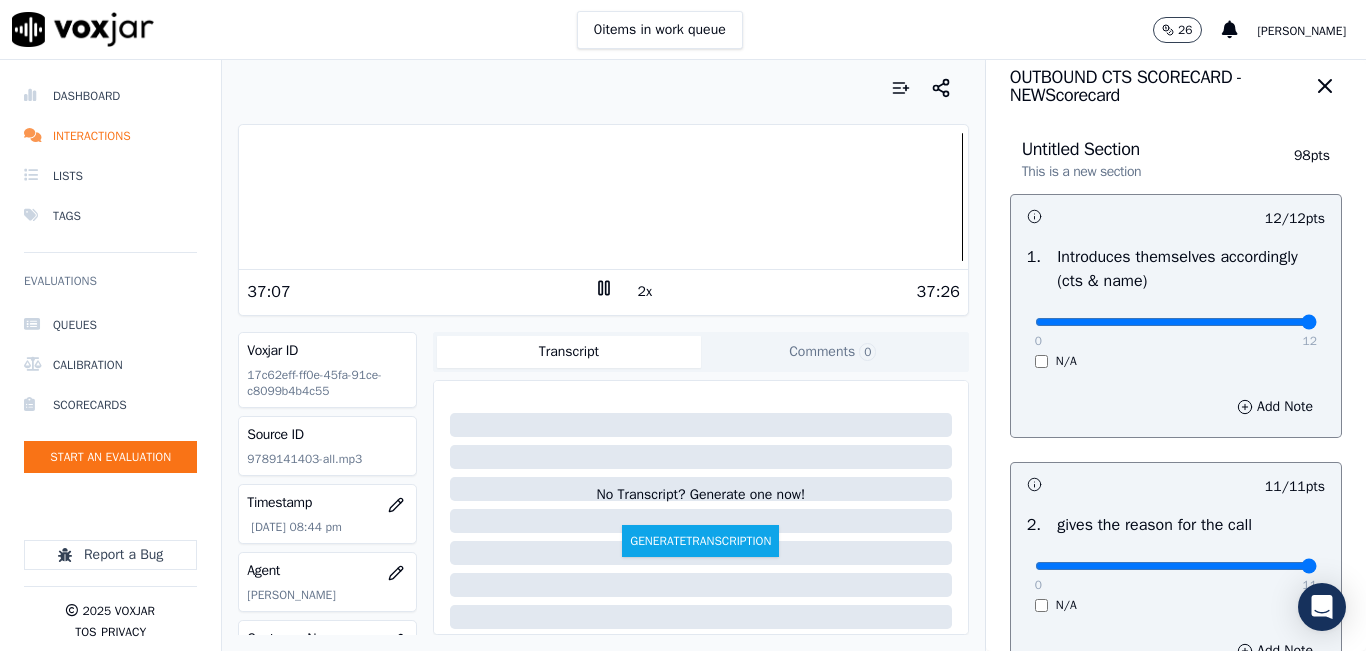 scroll, scrollTop: 0, scrollLeft: 0, axis: both 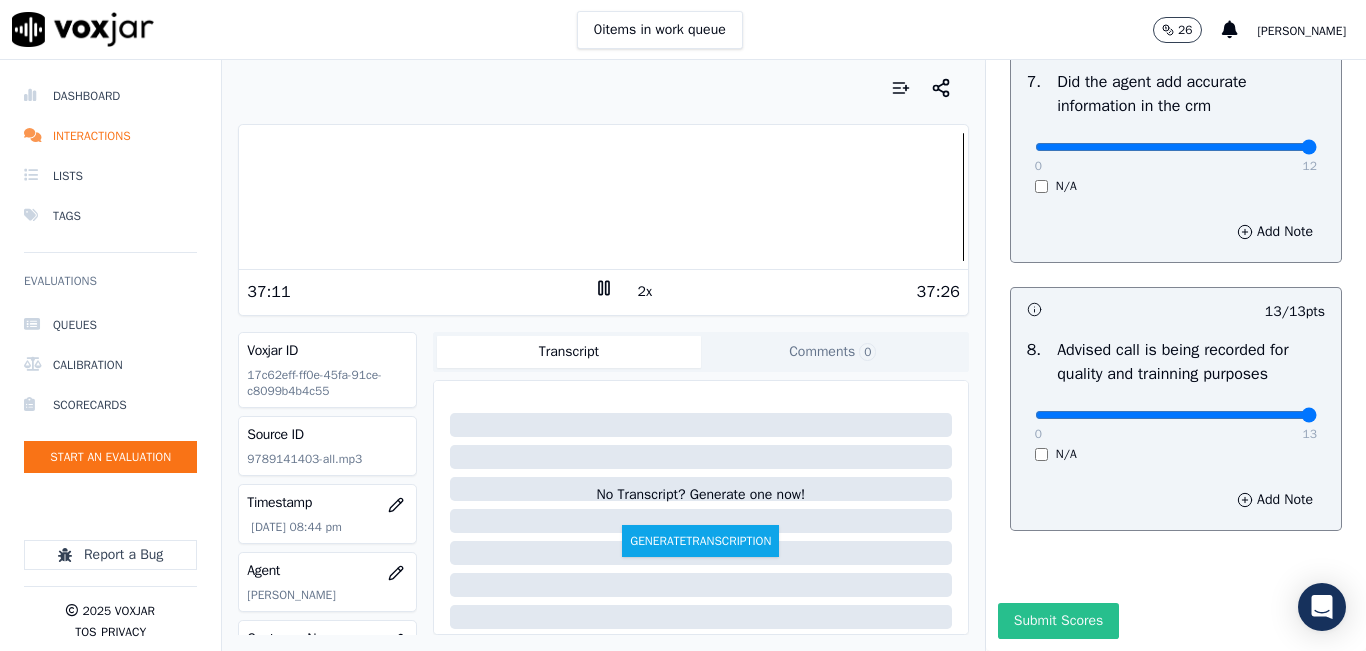 click on "Submit Scores" at bounding box center [1058, 621] 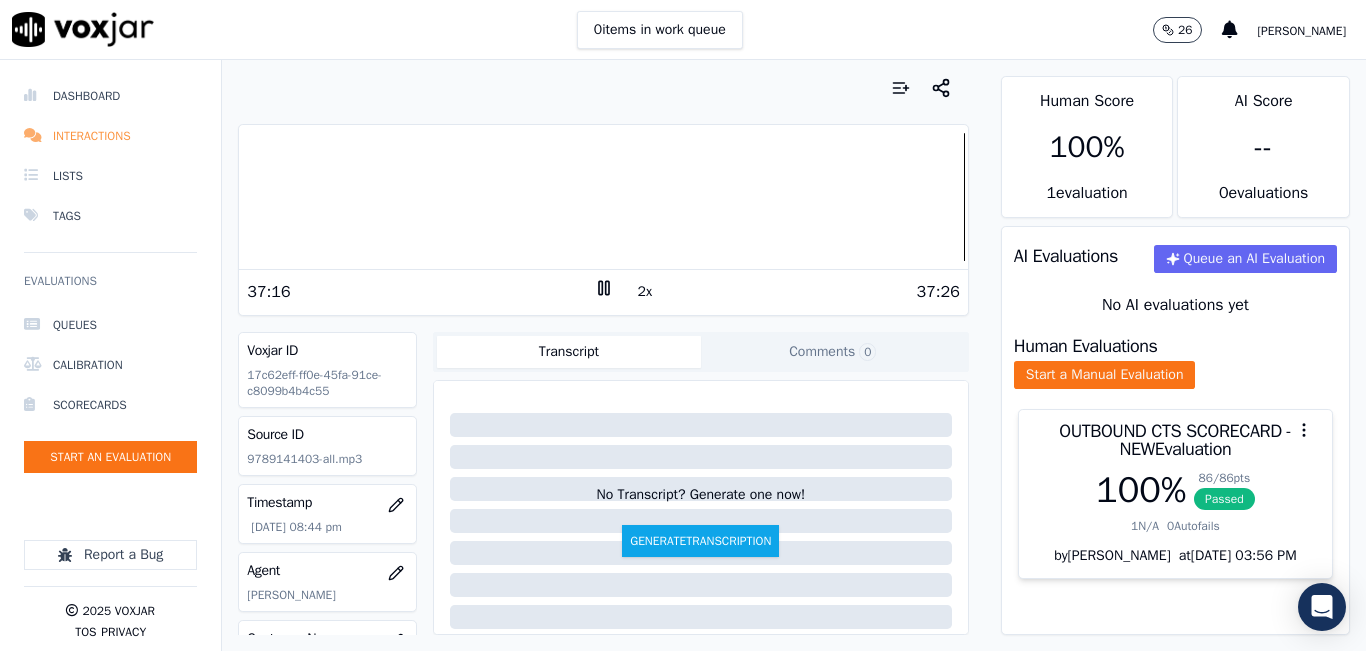 click on "Interactions" at bounding box center (110, 136) 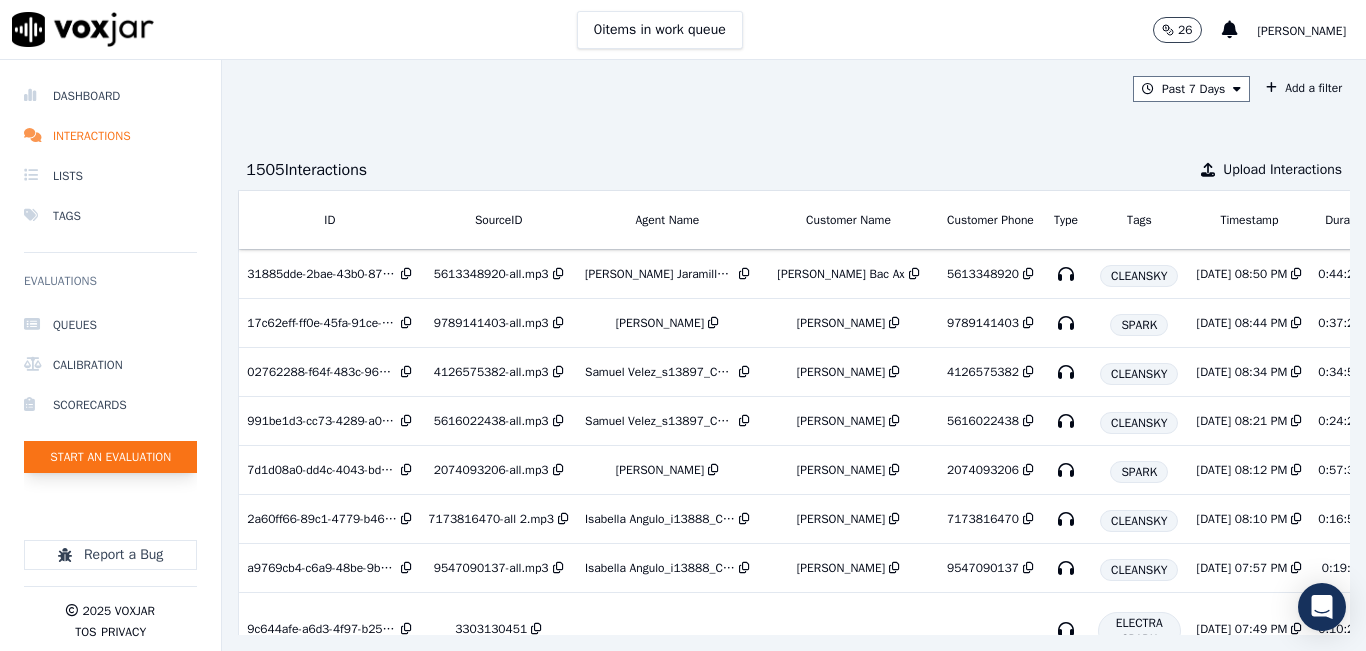 click on "Start an Evaluation" 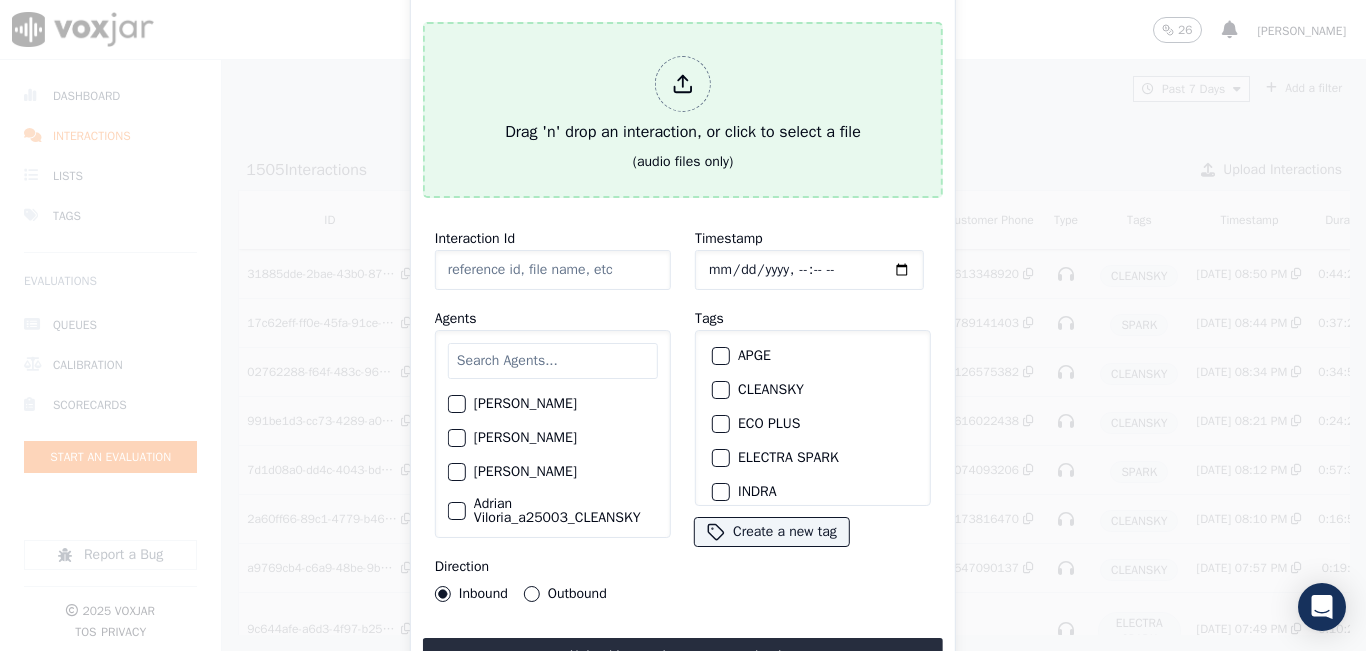 click on "Drag 'n' drop an interaction, or click to select a file" at bounding box center (683, 100) 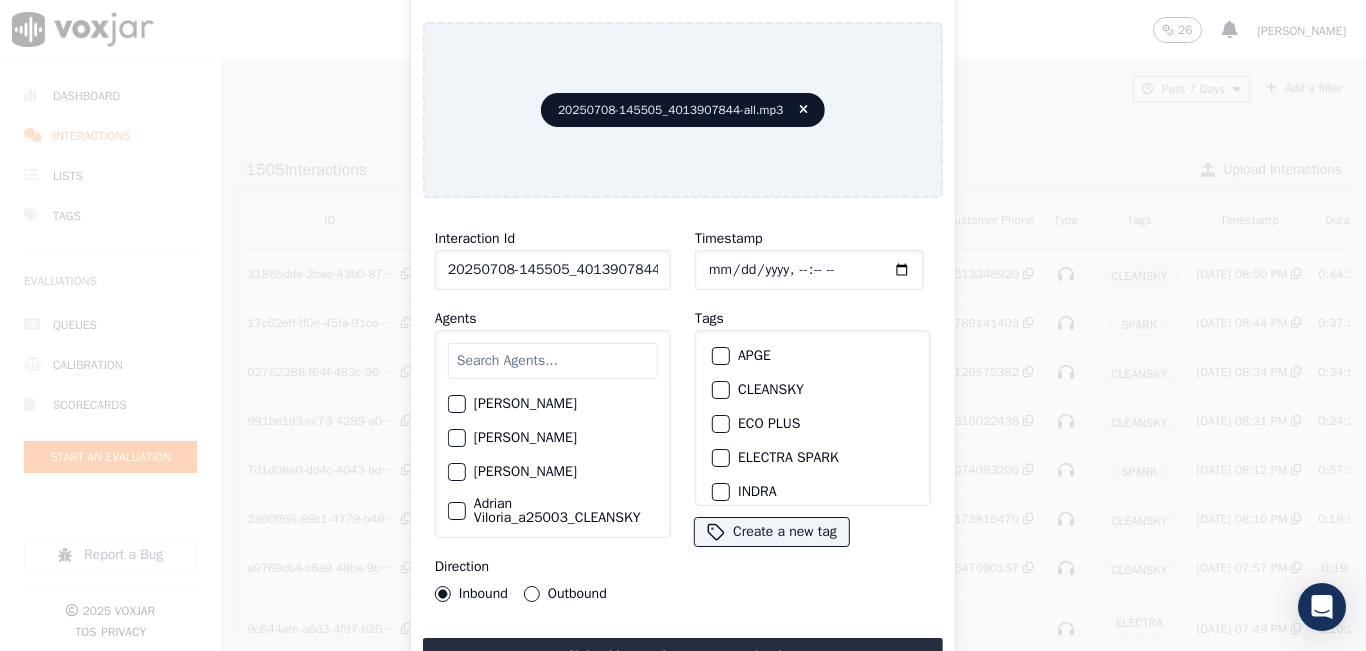 click at bounding box center (553, 361) 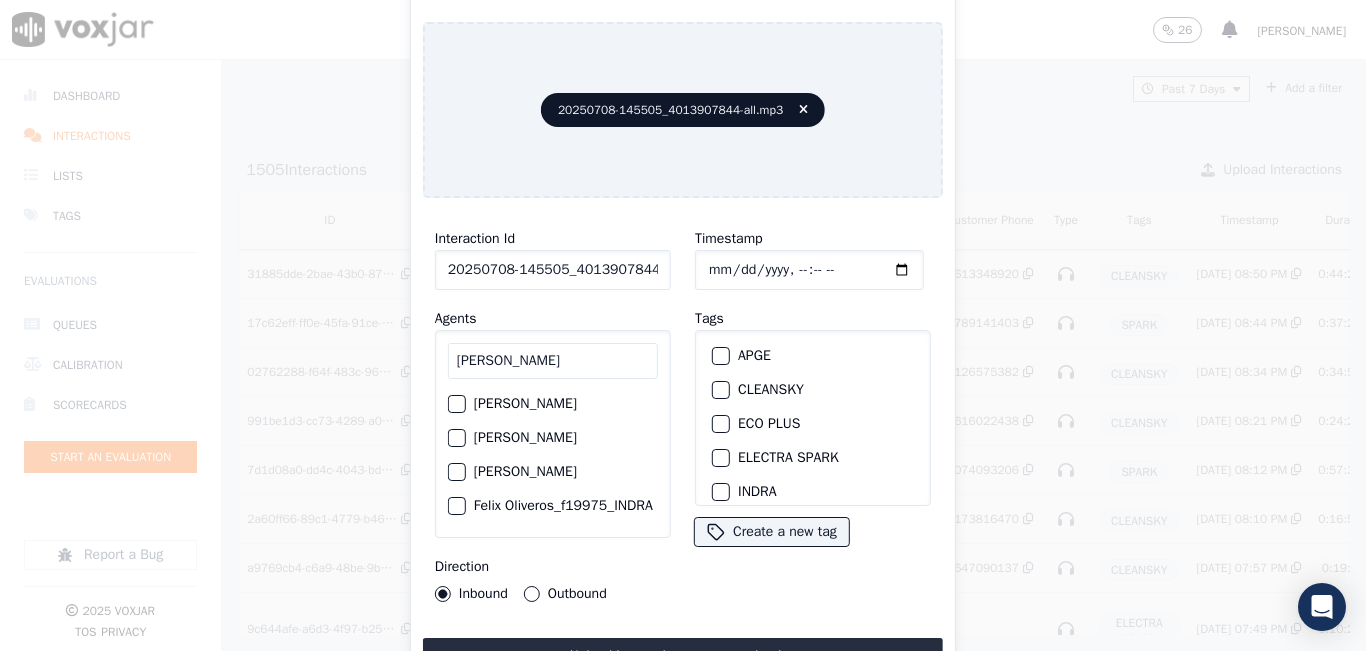 type on "FELIX" 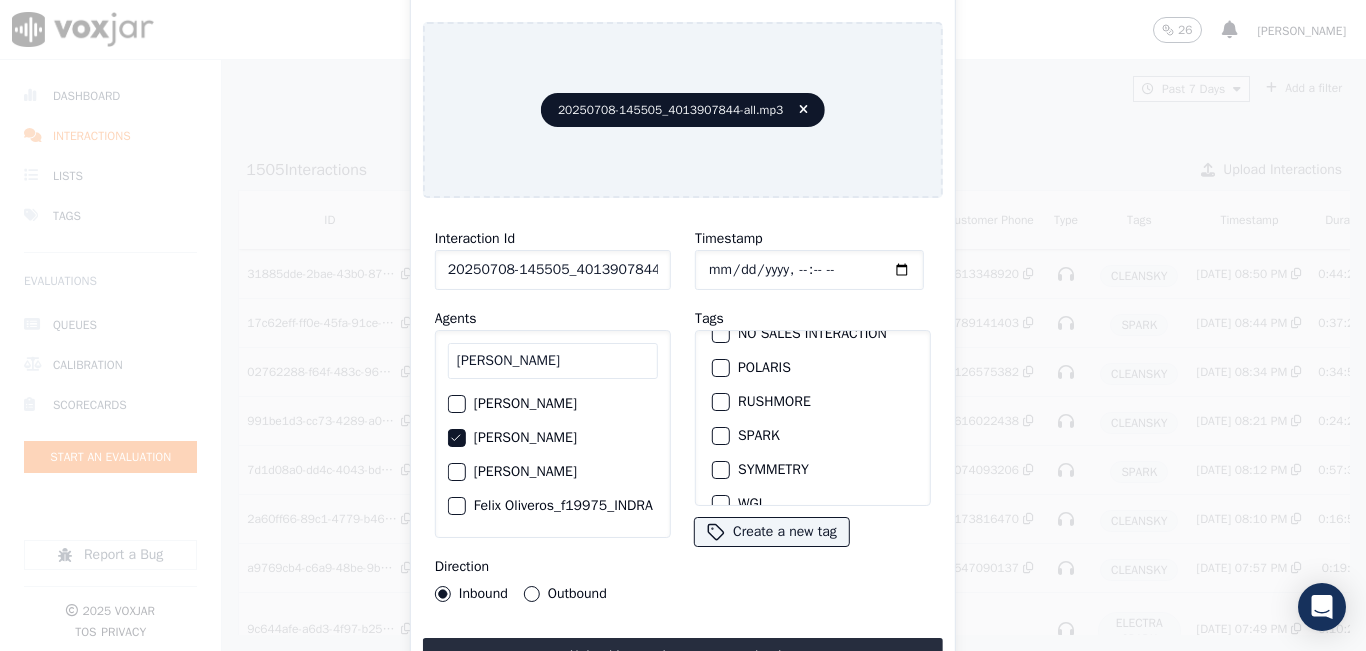 scroll, scrollTop: 300, scrollLeft: 0, axis: vertical 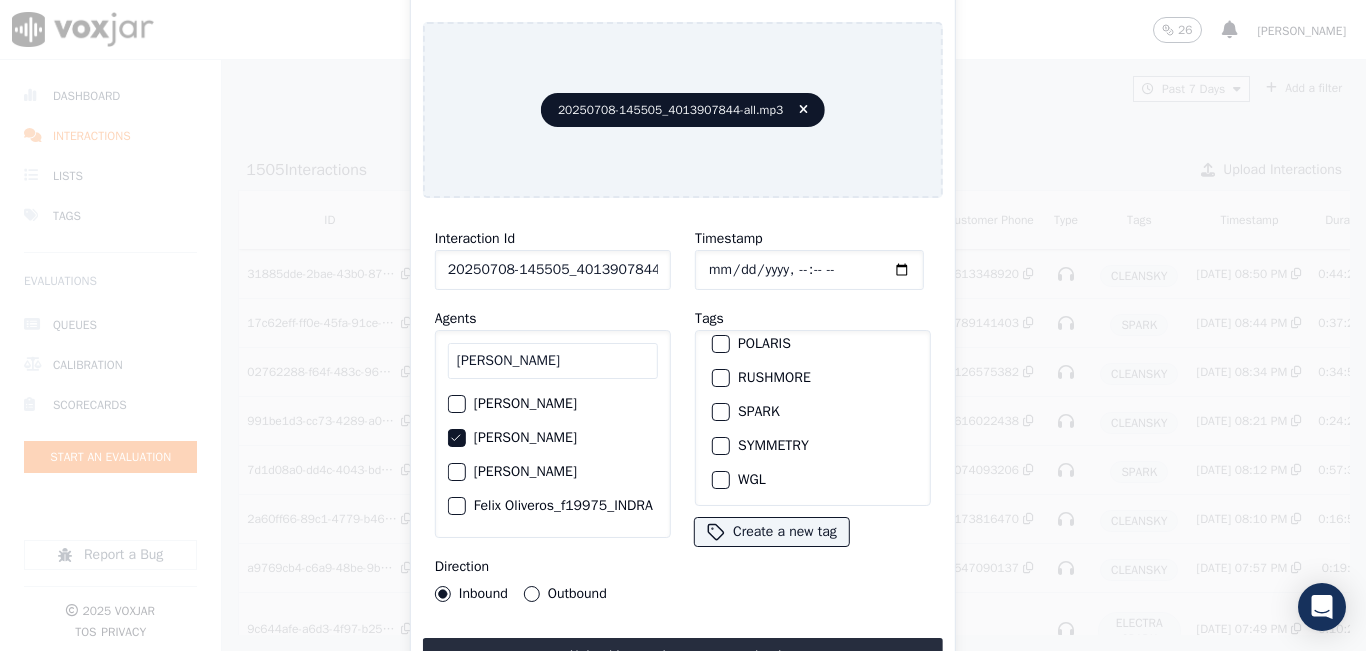 click at bounding box center [720, 412] 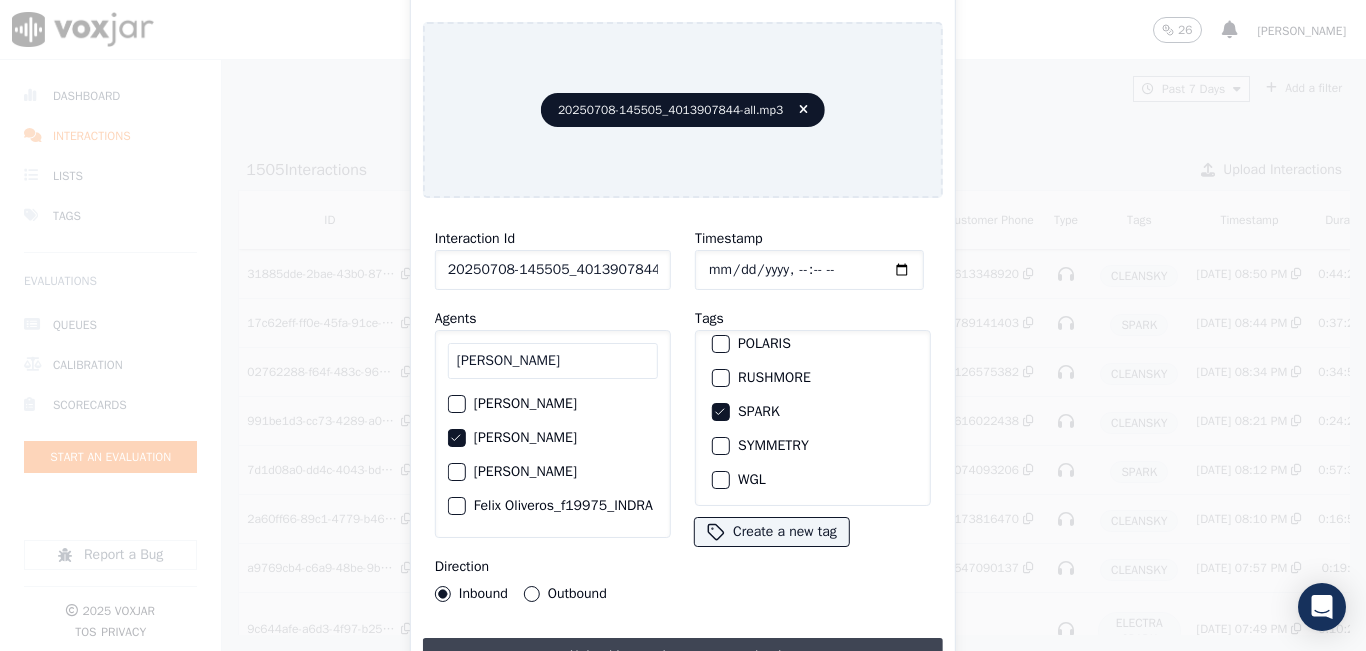 click on "Upload interaction to start evaluation" at bounding box center (683, 656) 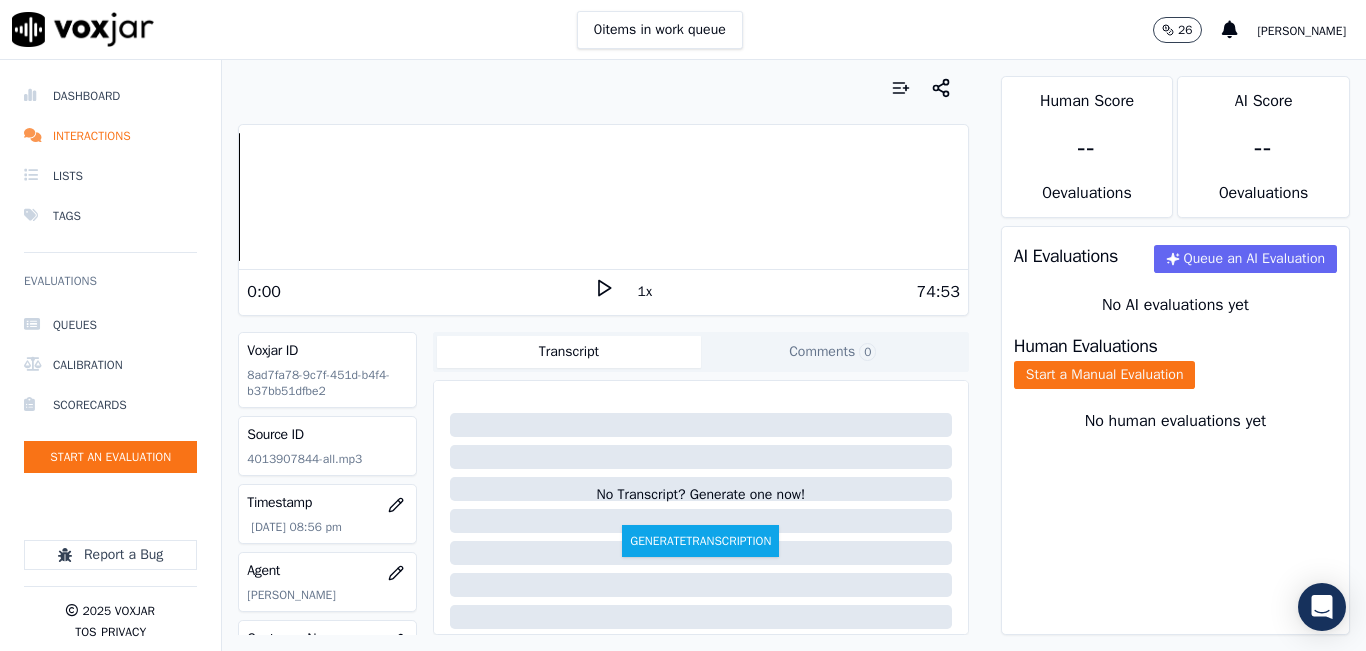 click on "1x" at bounding box center [645, 292] 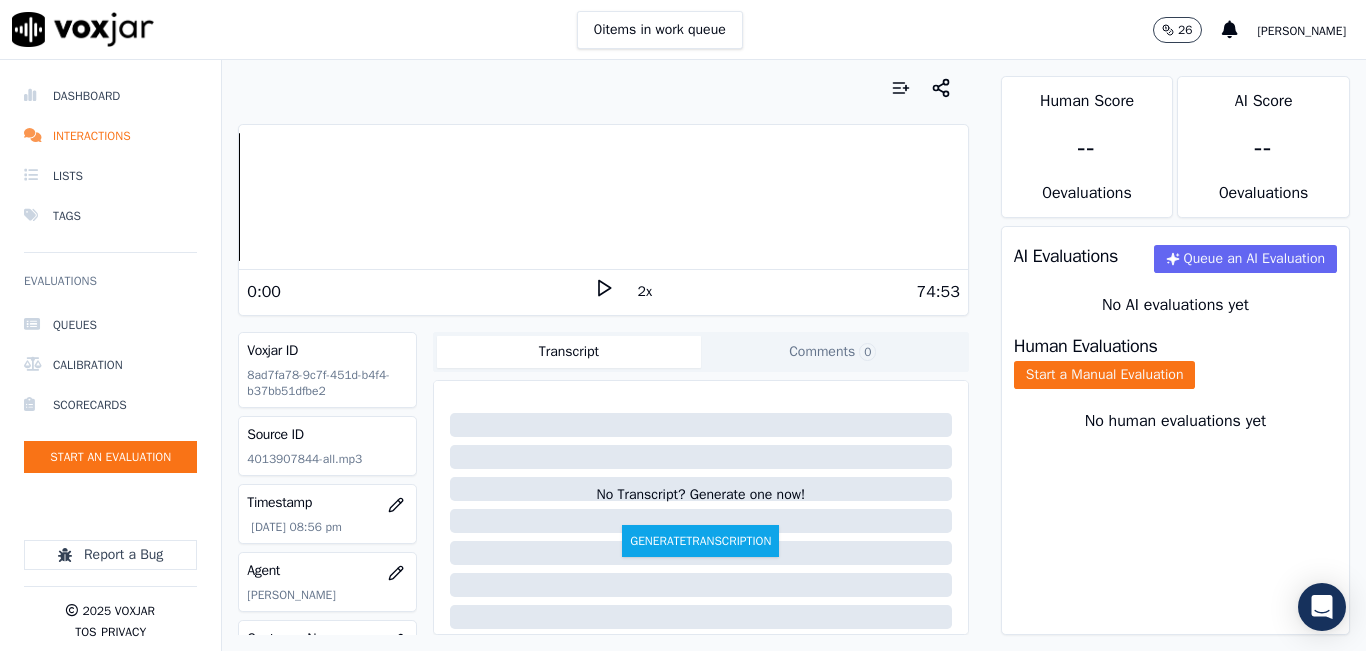 click 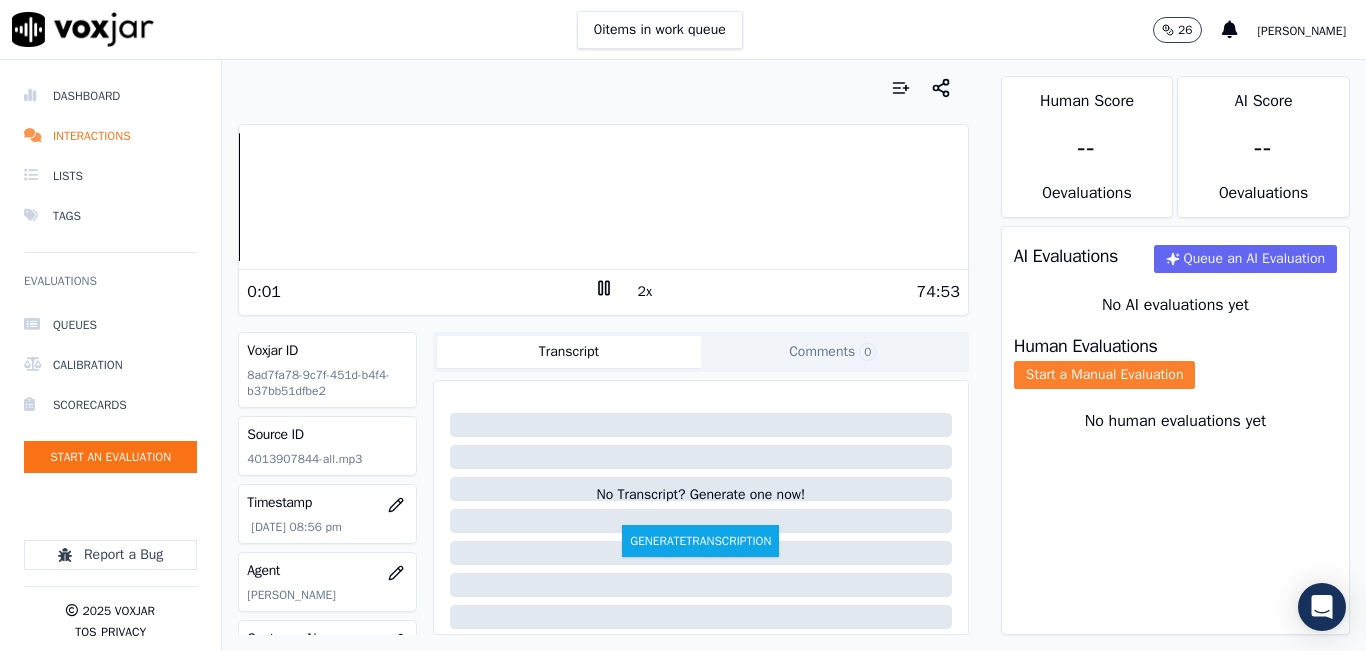 click on "Start a Manual Evaluation" 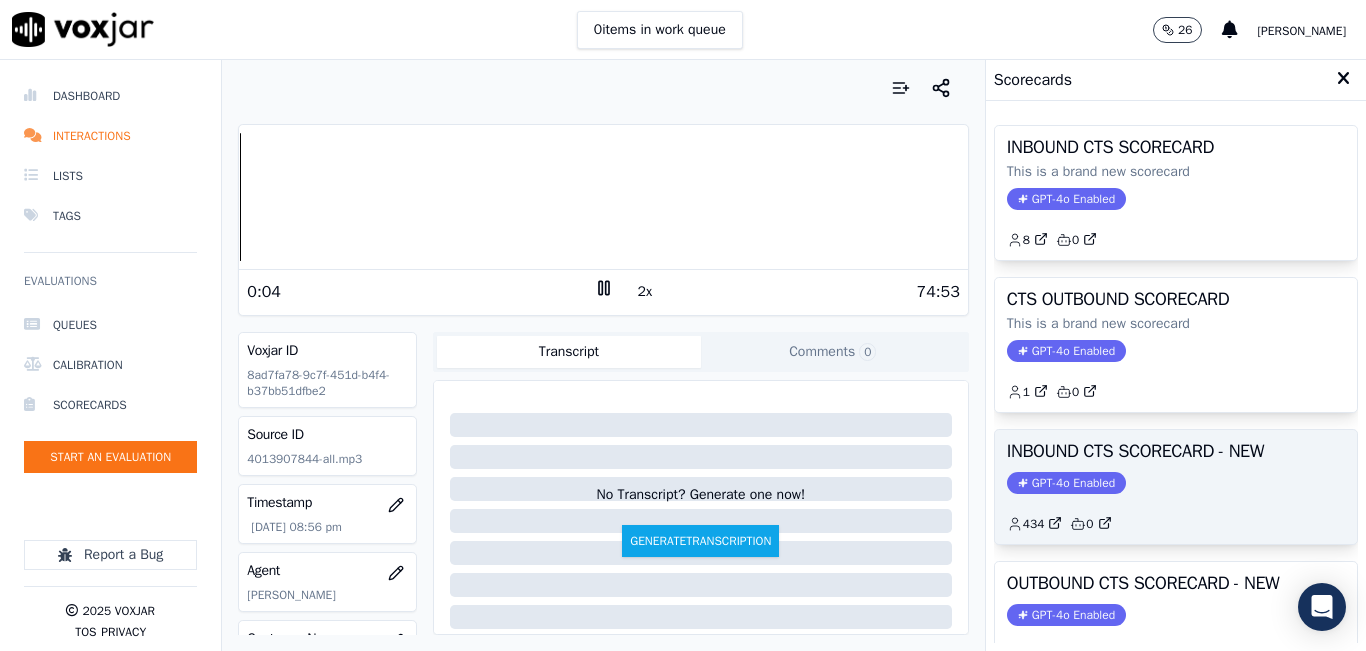 click on "GPT-4o Enabled" 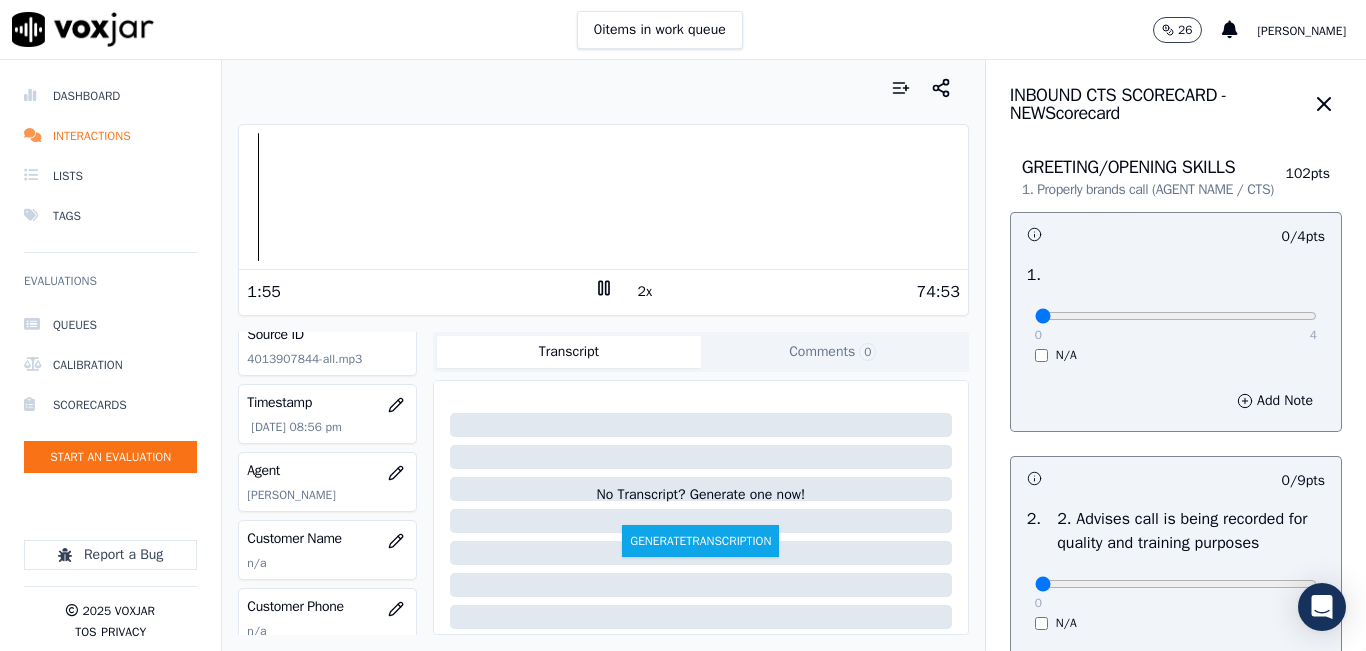 scroll, scrollTop: 200, scrollLeft: 0, axis: vertical 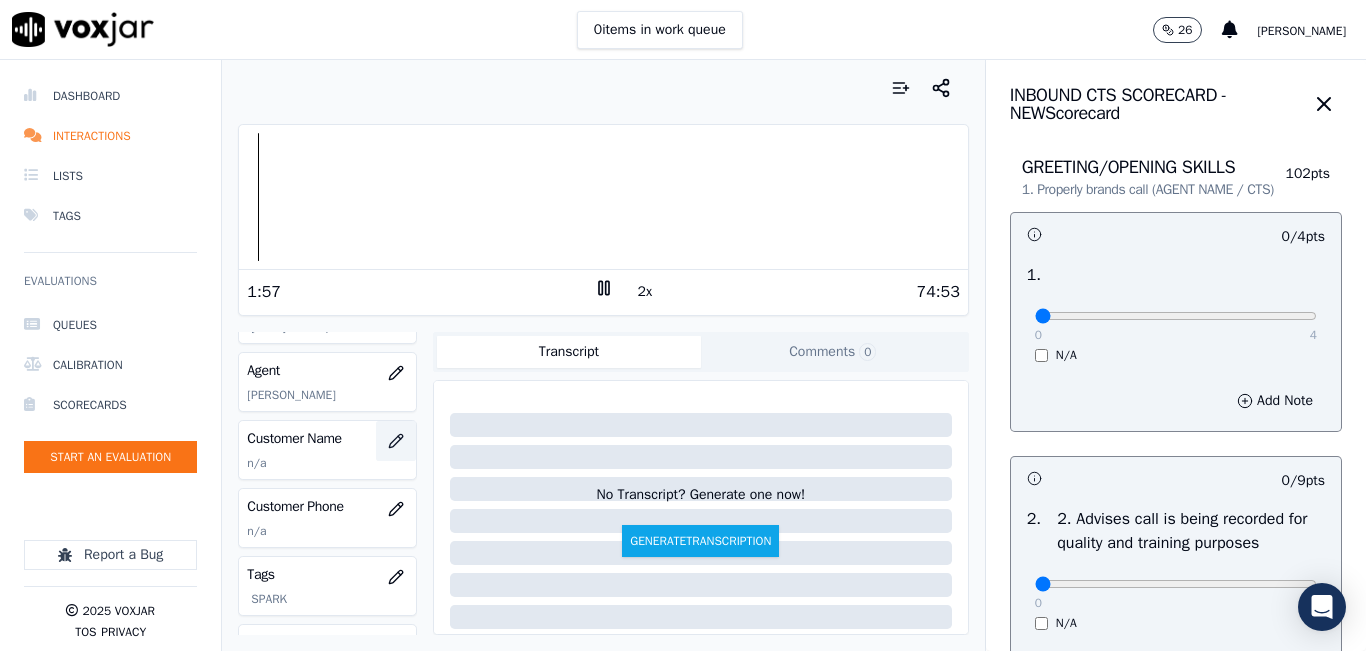 click 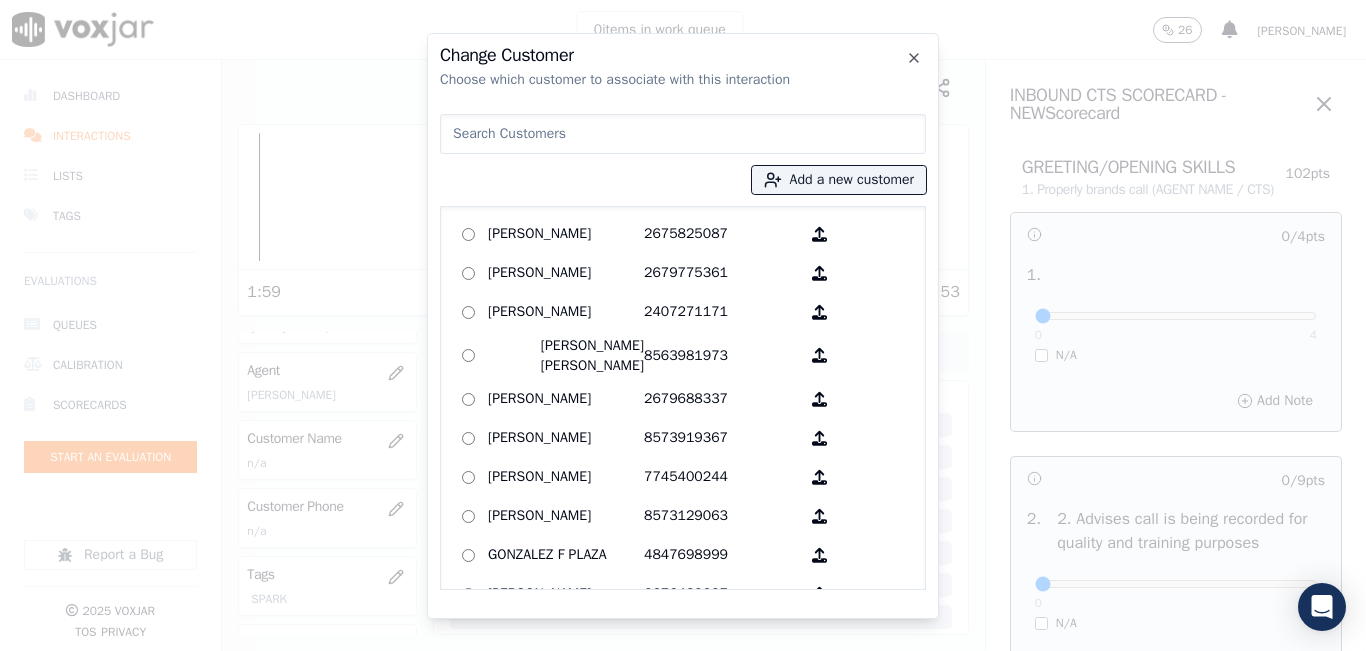 click at bounding box center [683, 134] 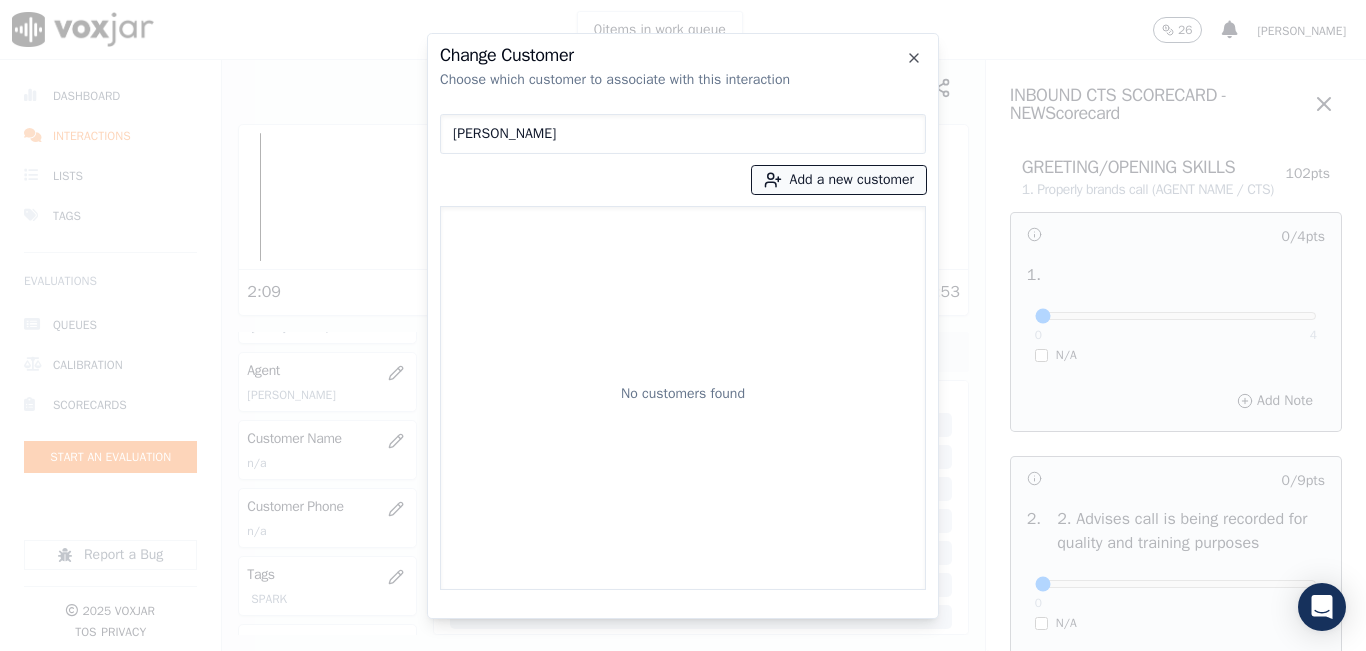type on "ALEXIA ROMAN" 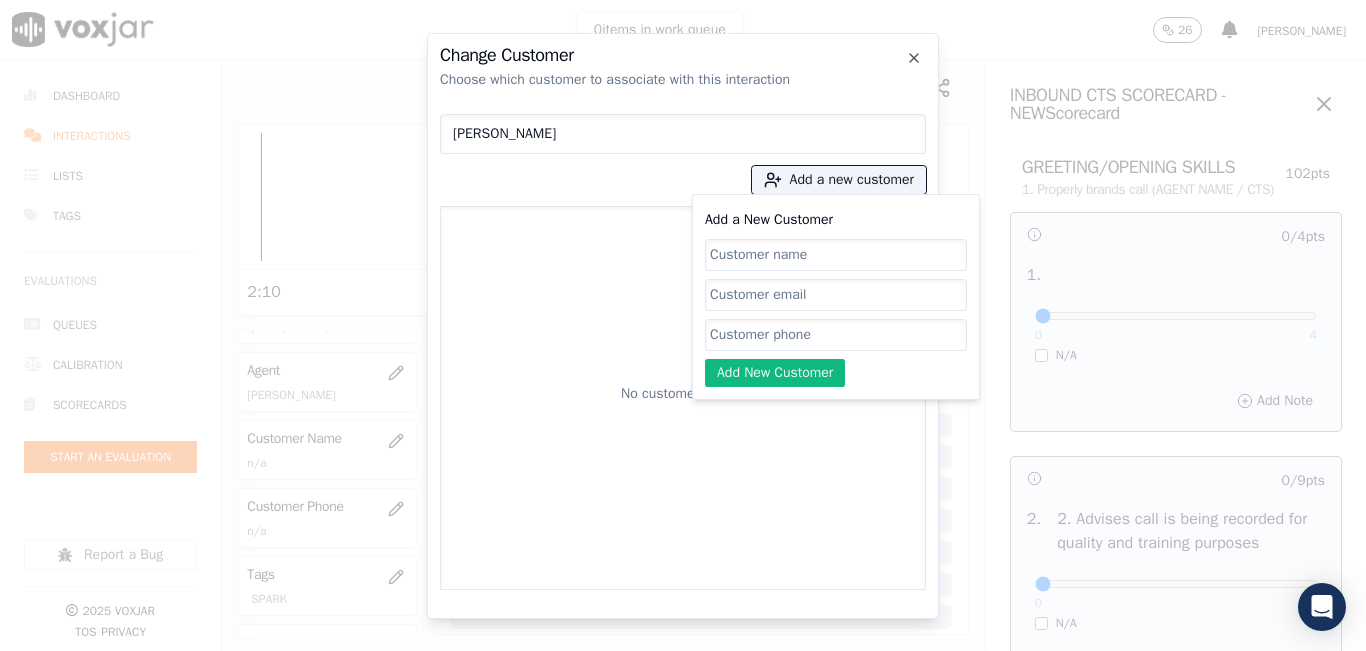 click on "Add a New Customer" 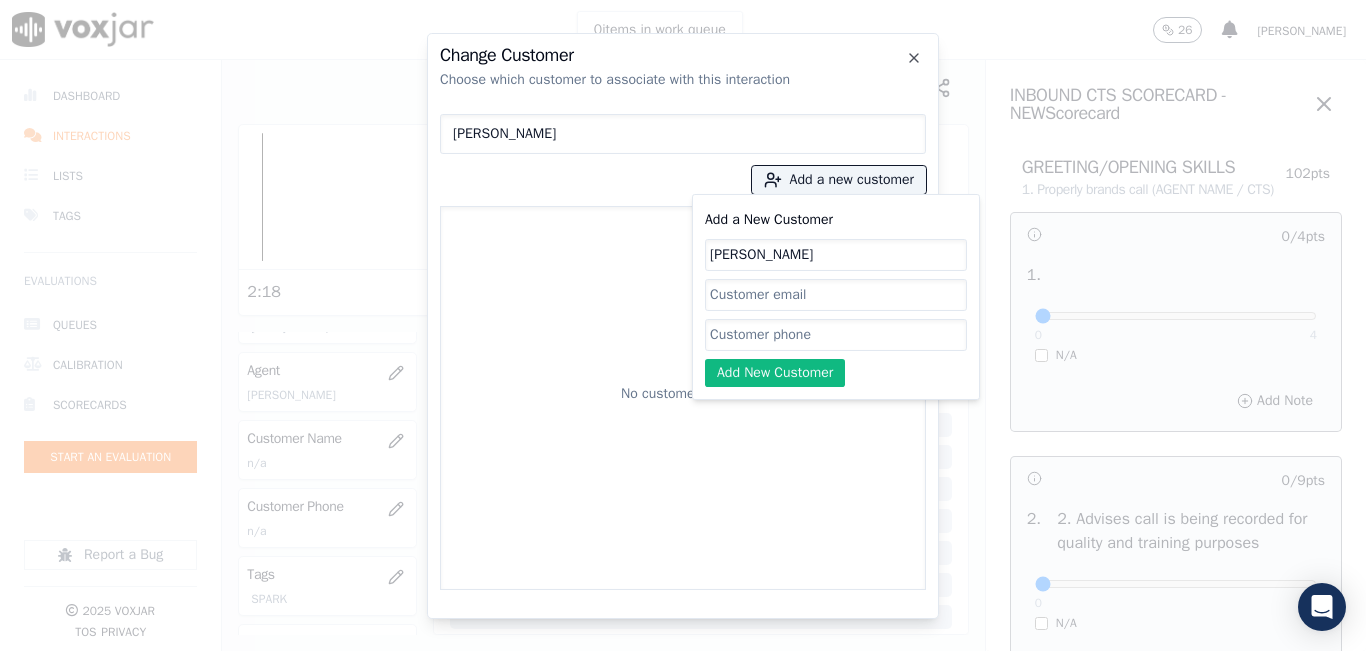 type on "ALEXIA ROMAN" 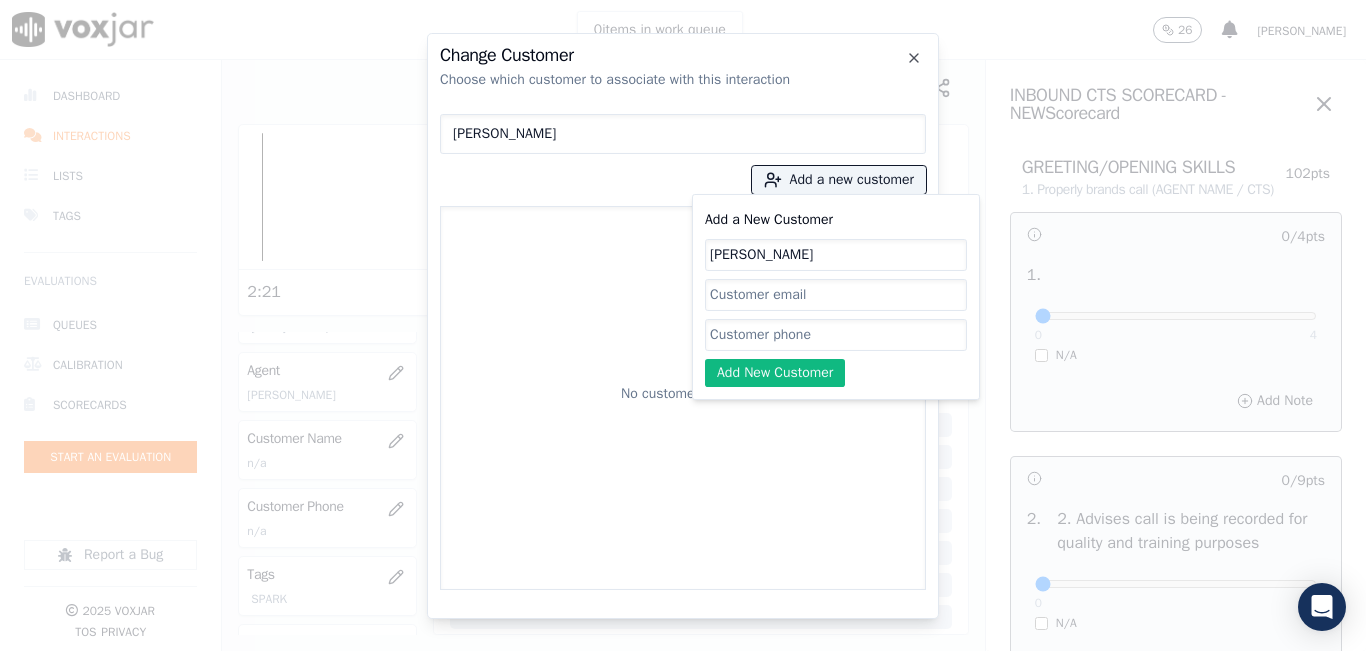 paste on "4013907844" 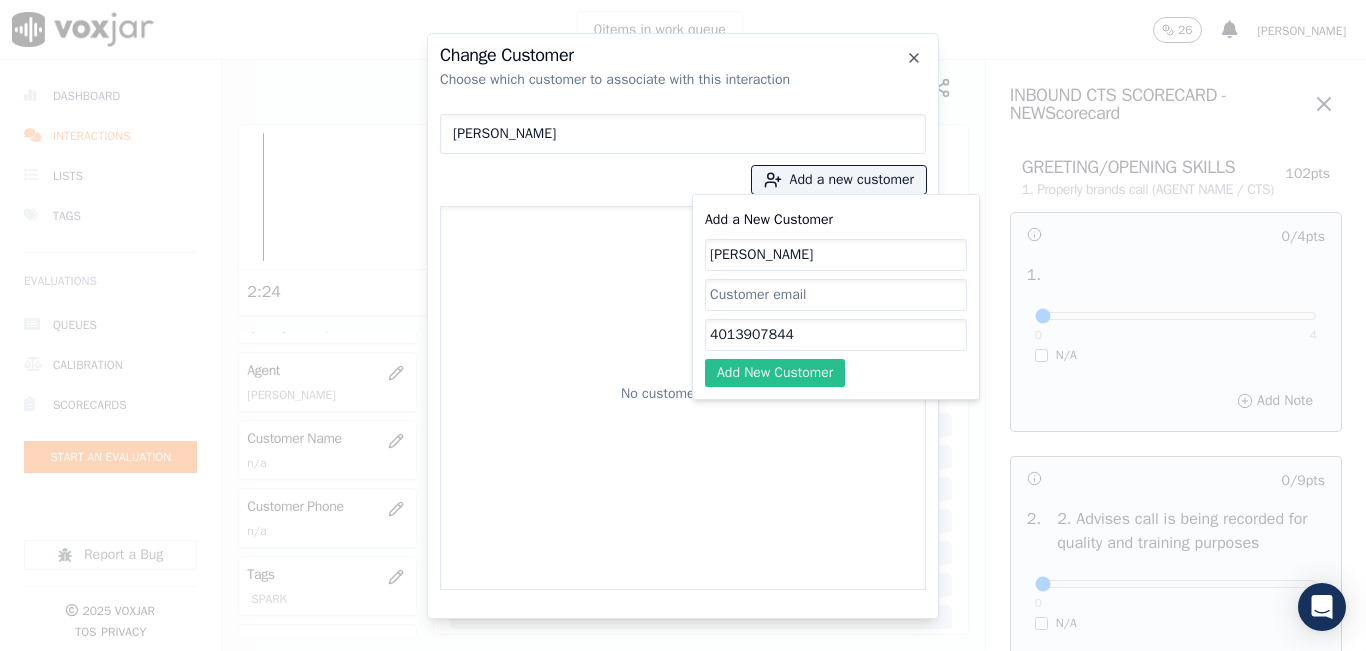 type on "4013907844" 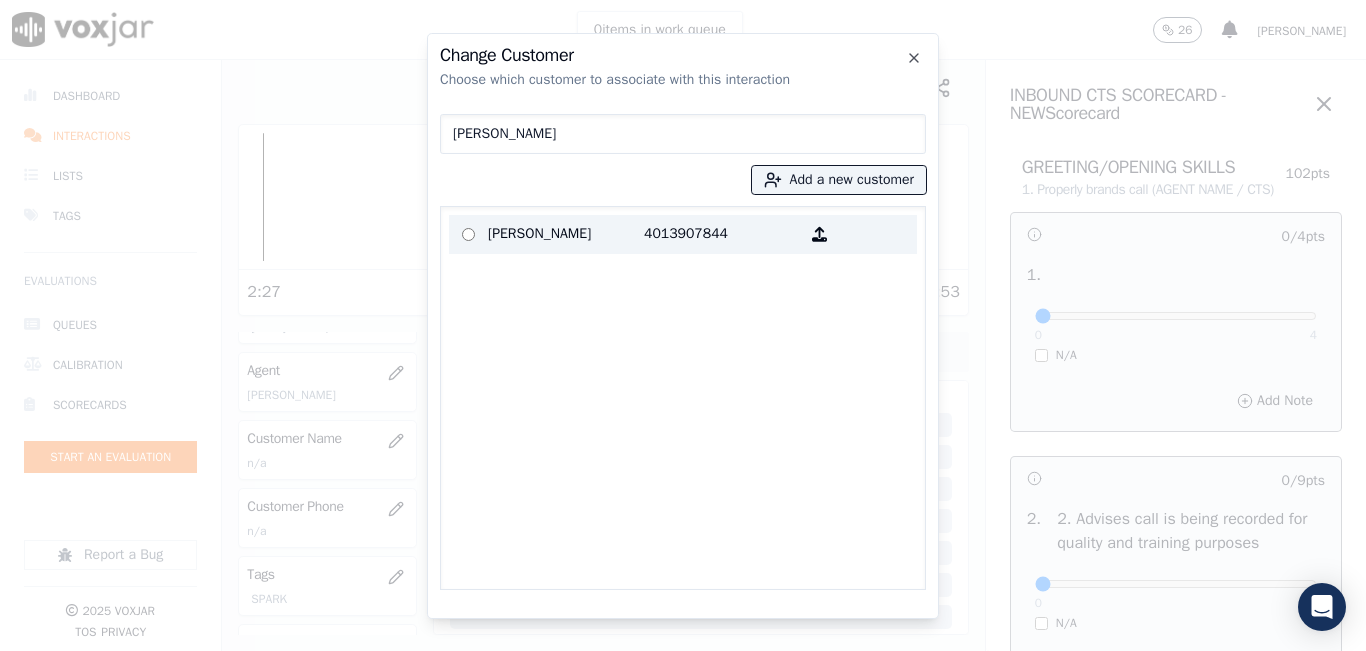 click on "ALEXIA ROMAN" at bounding box center [566, 234] 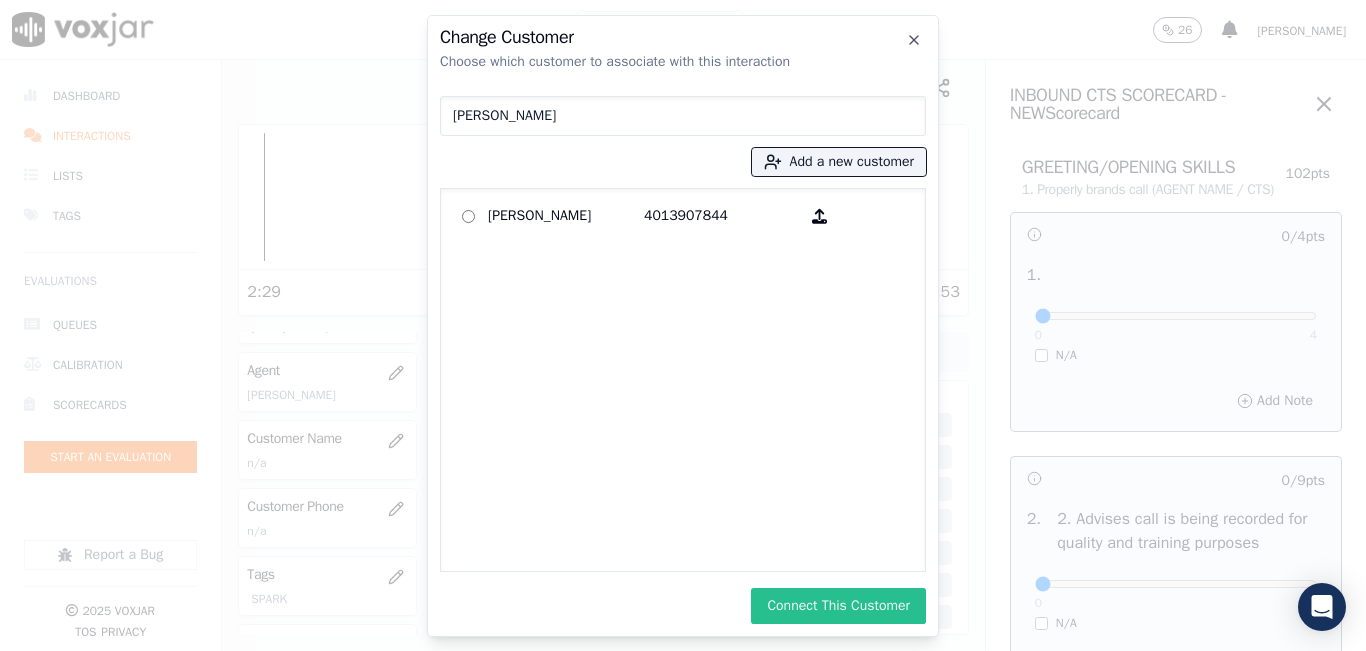 click on "Connect This Customer" at bounding box center [838, 606] 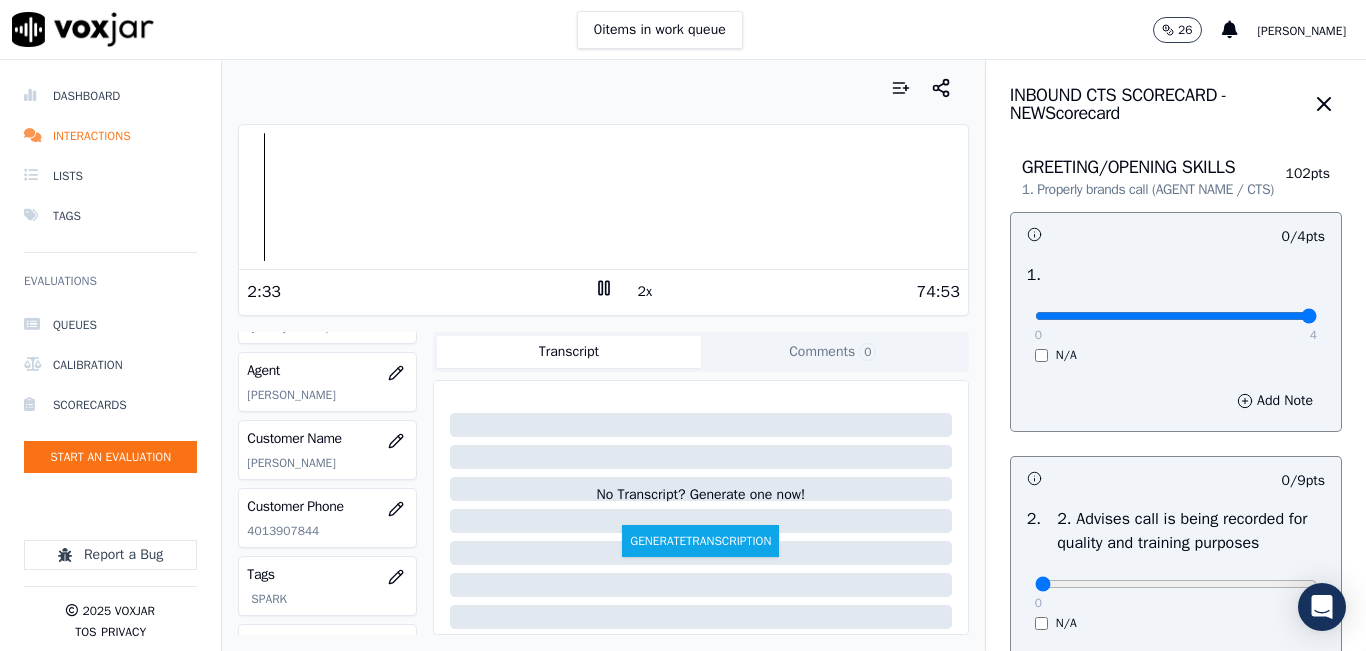 drag, startPoint x: 1073, startPoint y: 337, endPoint x: 1294, endPoint y: 336, distance: 221.00226 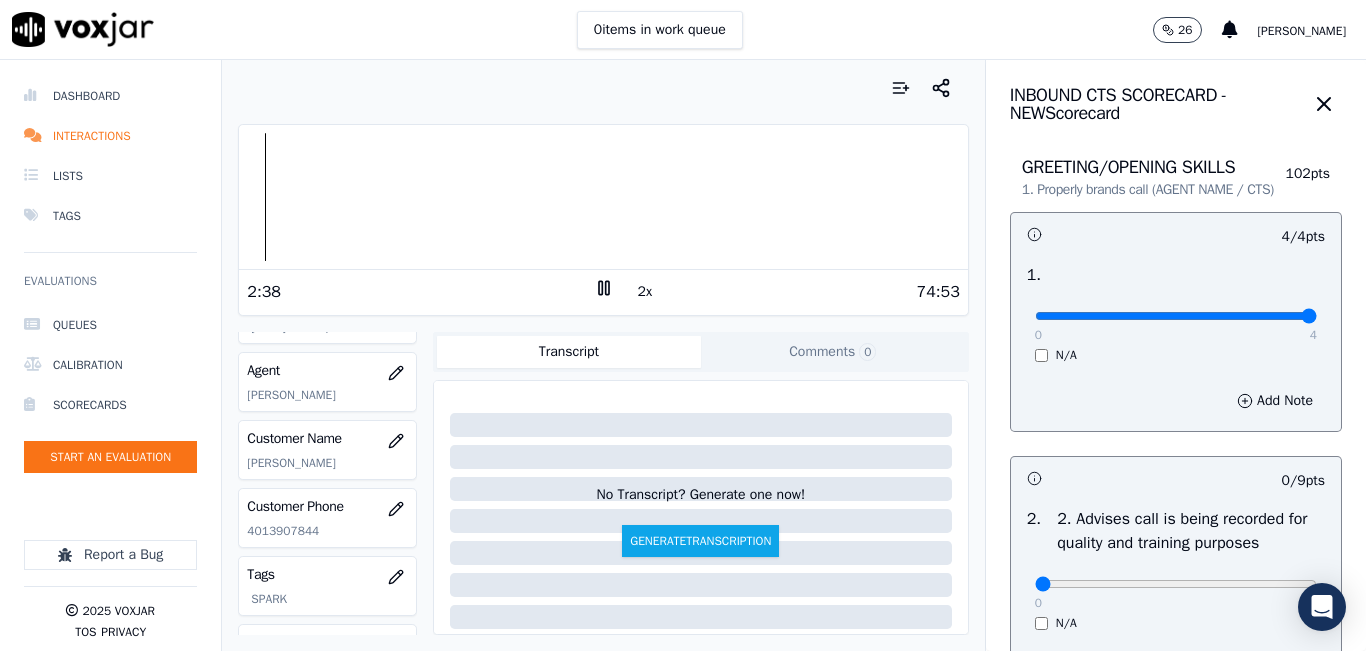 click on "Dashboard   Interactions   Lists   Tags       Evaluations     Queues   Calibration   Scorecards   Start an Evaluation
Report a Bug       2025   Voxjar   TOS   Privacy             Your browser does not support the audio element.   2:38     2x   74:53   Voxjar ID   8ad7fa78-9c7f-451d-b4f4-b37bb51dfbe2   Source ID   4013907844-all.mp3   Timestamp
07/09/2025 08:56 pm     Agent
Felix Oliveros_FOliverosNWFG_SPARK     Customer Name     ALEXIA ROMAN     Customer Phone     4013907844     Tags
SPARK     Source     manualUpload   Type     AUDIO       Transcript   Comments  0   No Transcript? Generate one now!   Generate  Transcription         Add Comment   Scores   Transcript   Metadata   Comments         Human Score   --   0  evaluation s   AI Score   --   0  evaluation s     AI Evaluations
Queue an AI Evaluation   No AI evaluations yet   Human Evaluations   Start a Manual Evaluation   No human evaluations yet       INBOUND CTS SCORECARD - NEW   Scorecard" at bounding box center (683, 355) 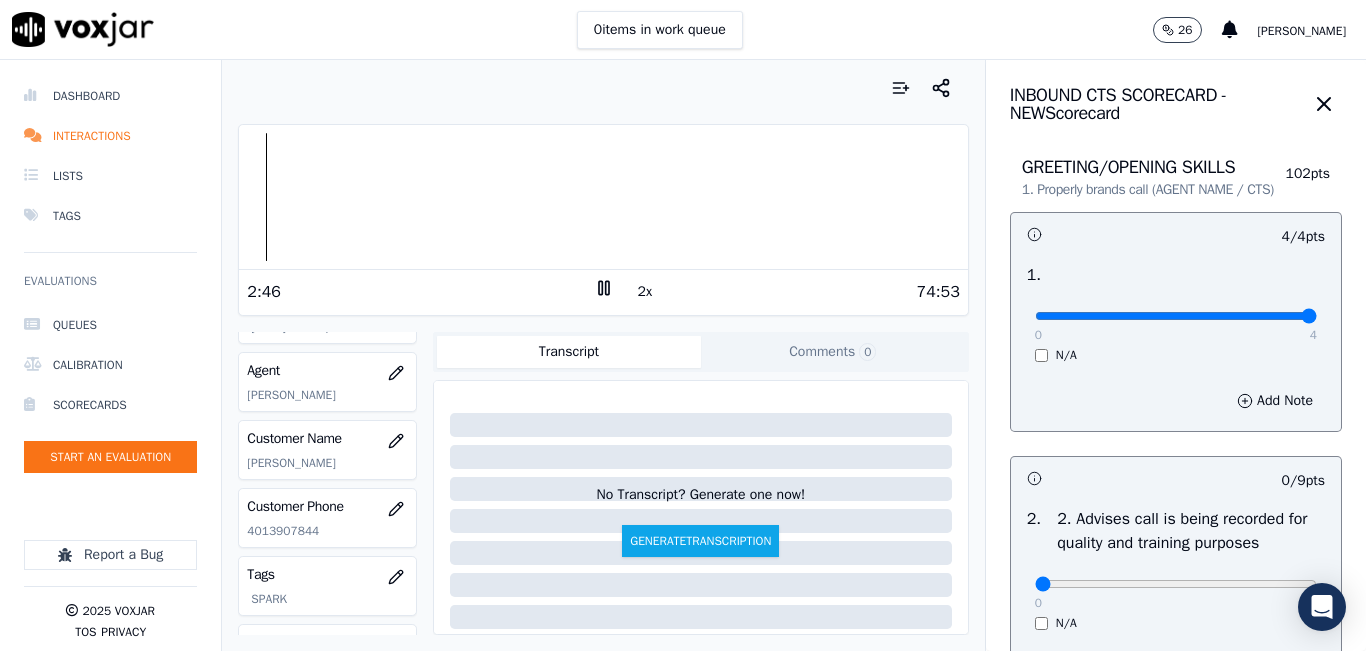 click at bounding box center [603, 197] 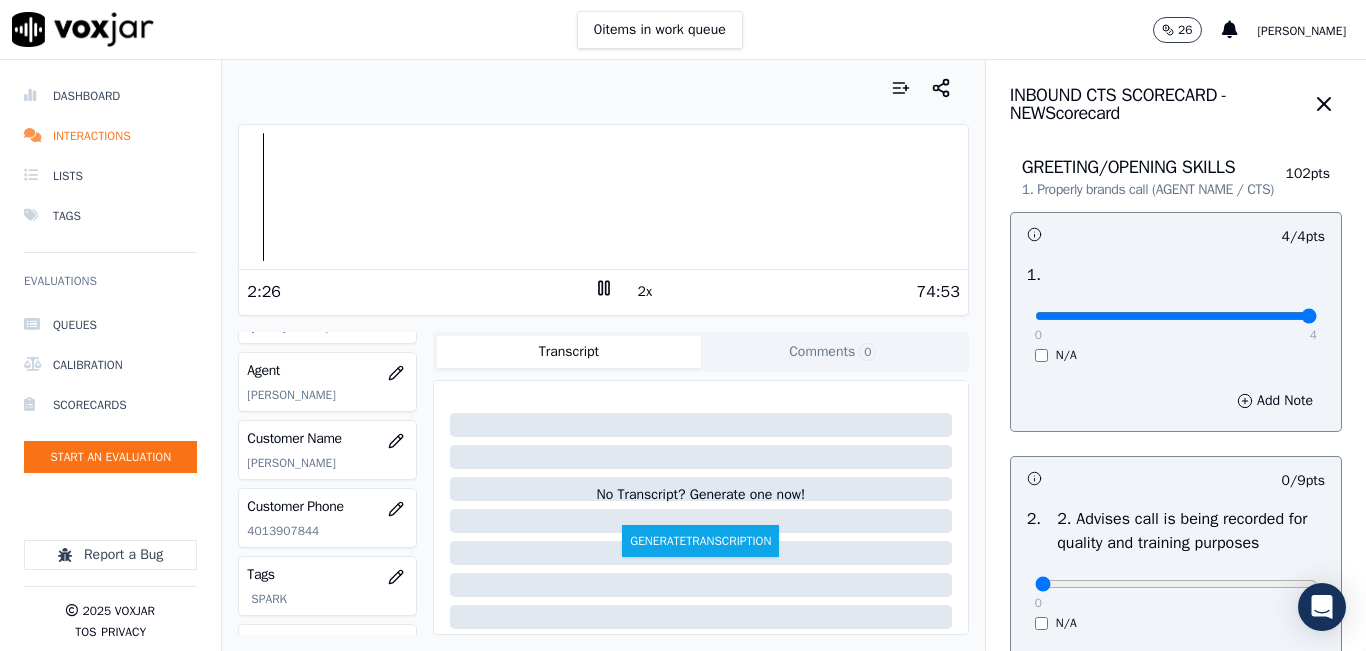 click at bounding box center (603, 197) 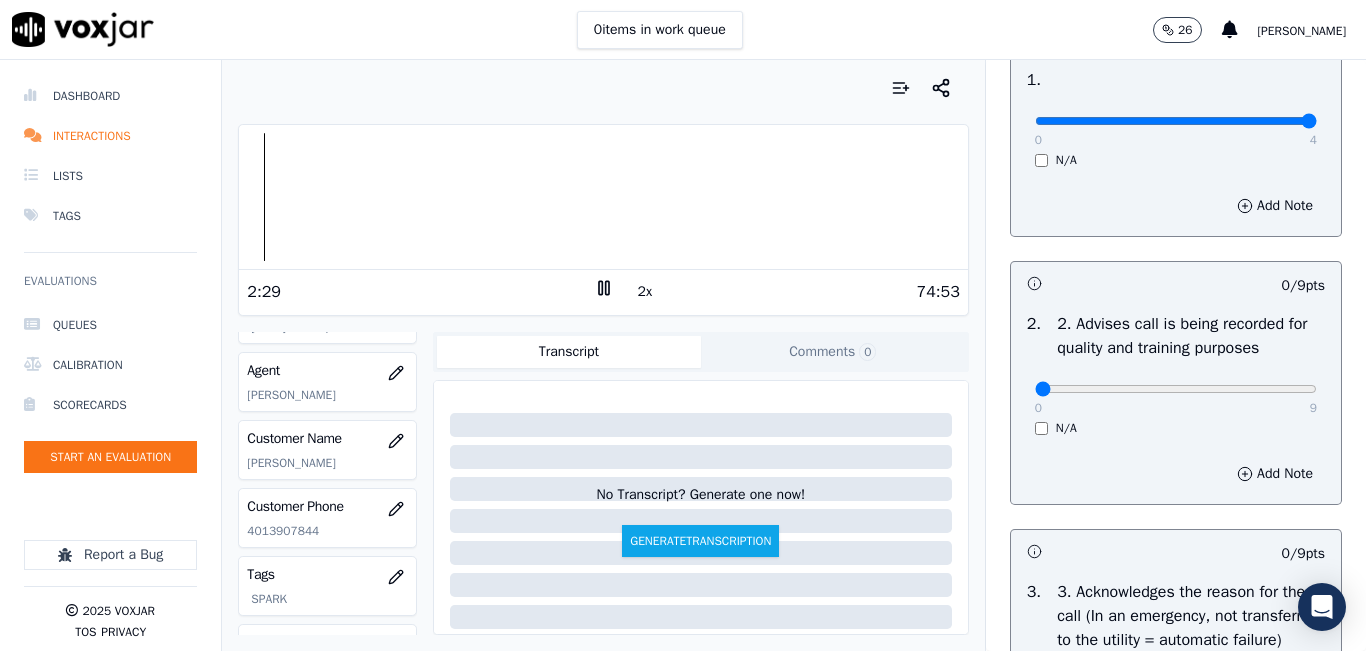 scroll, scrollTop: 200, scrollLeft: 0, axis: vertical 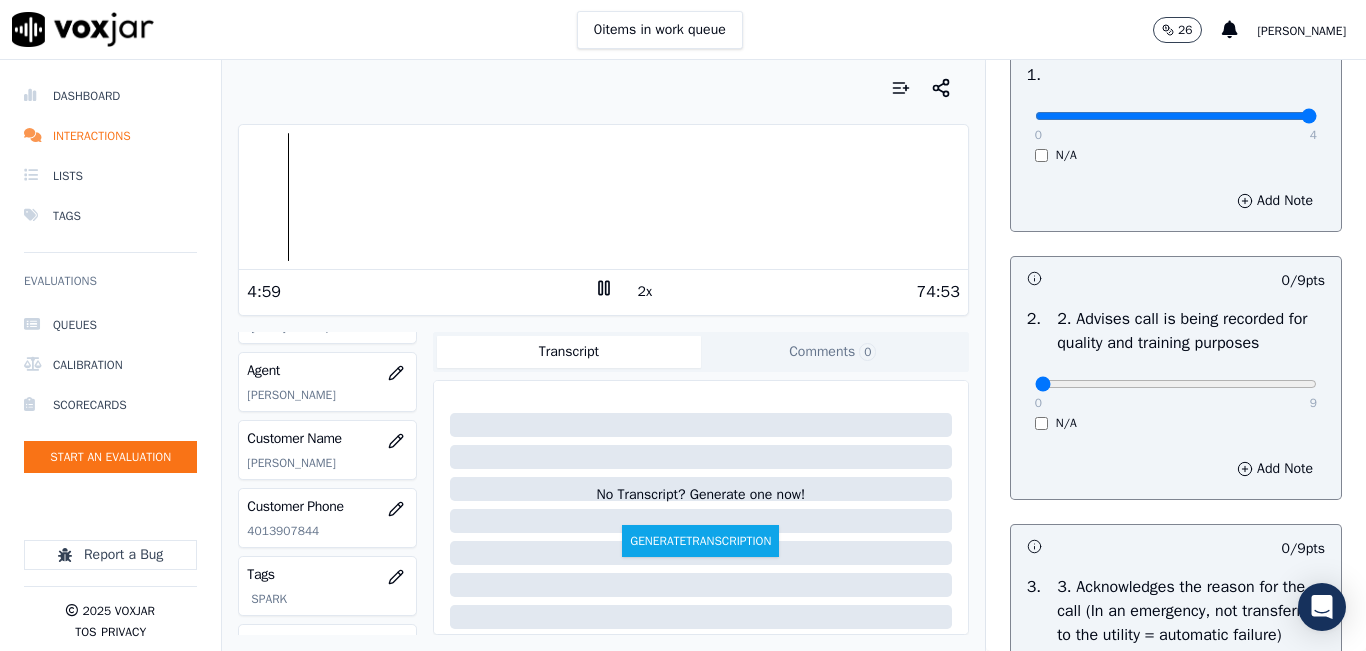 click at bounding box center [603, 197] 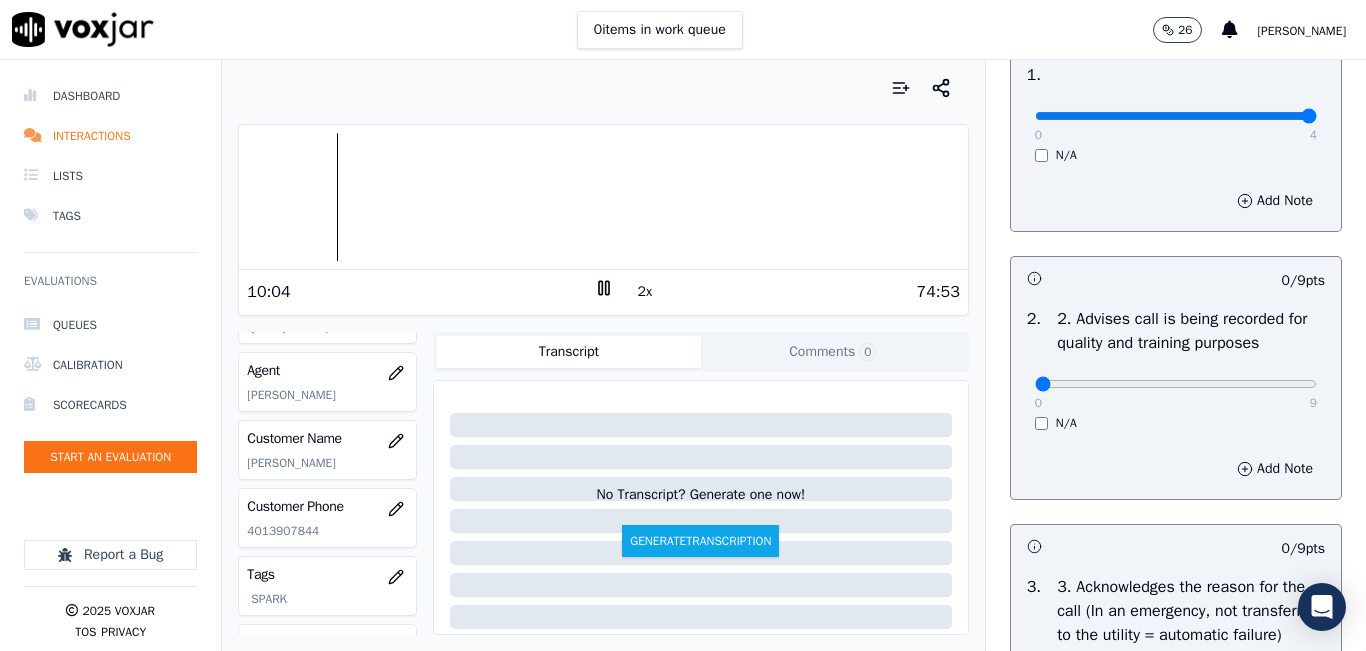 drag, startPoint x: 243, startPoint y: 289, endPoint x: 407, endPoint y: 89, distance: 258.6426 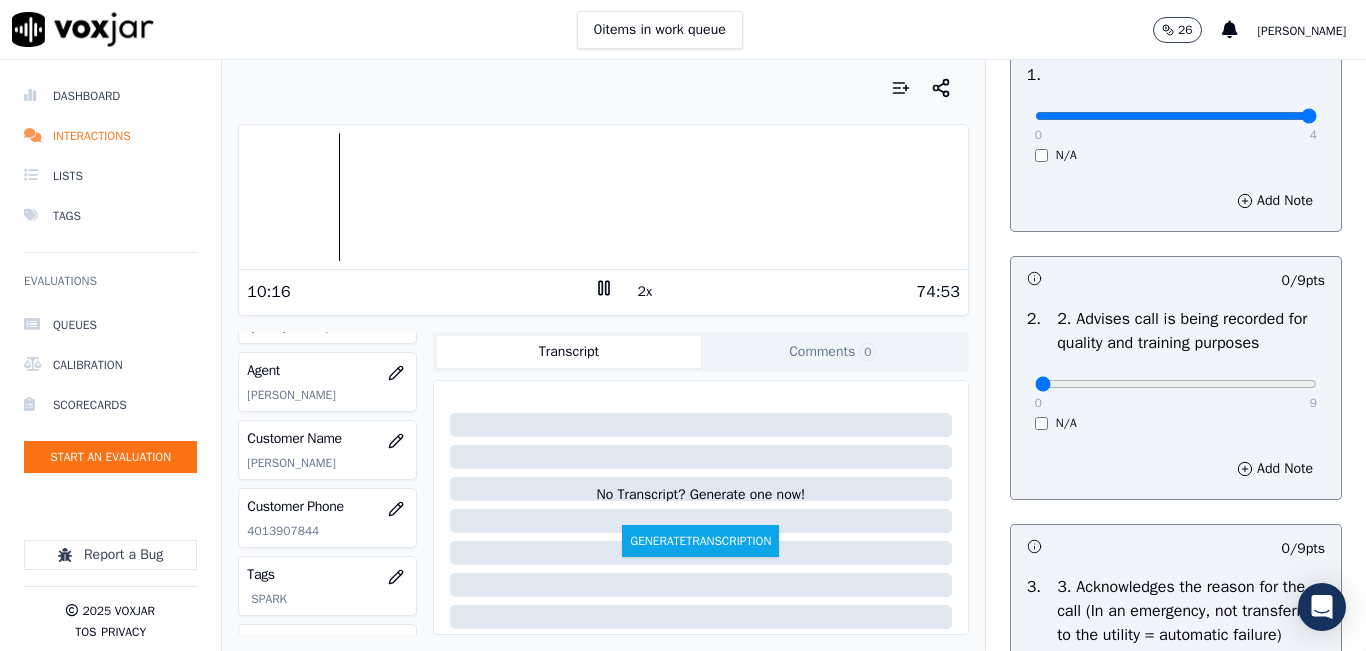 drag, startPoint x: 405, startPoint y: 98, endPoint x: 424, endPoint y: 62, distance: 40.706264 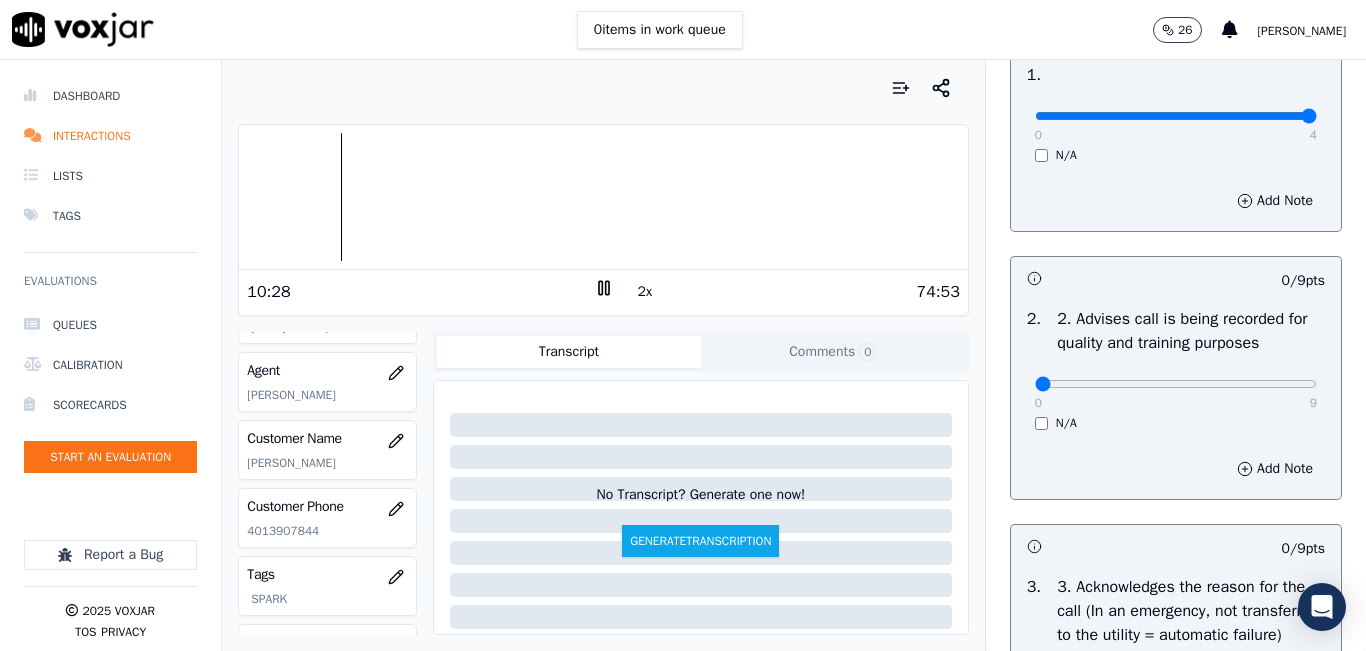 drag, startPoint x: 424, startPoint y: 62, endPoint x: 348, endPoint y: 84, distance: 79.12016 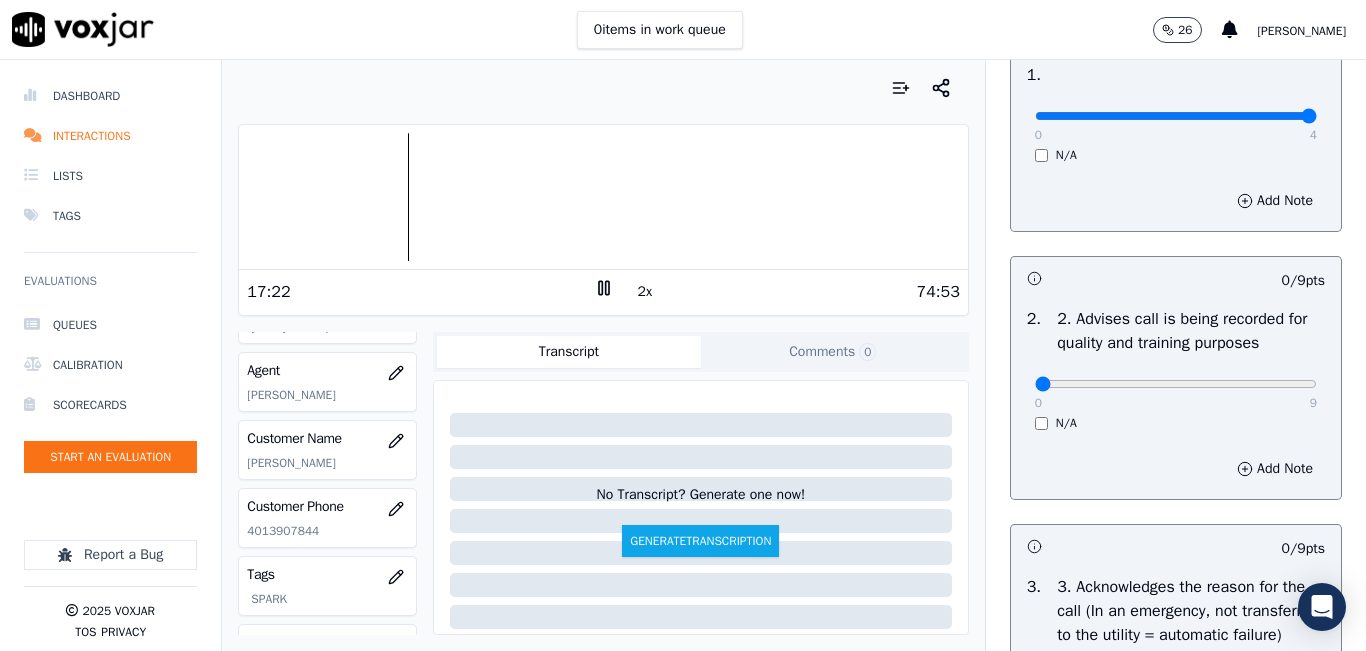 drag, startPoint x: 392, startPoint y: 171, endPoint x: 379, endPoint y: 107, distance: 65.30697 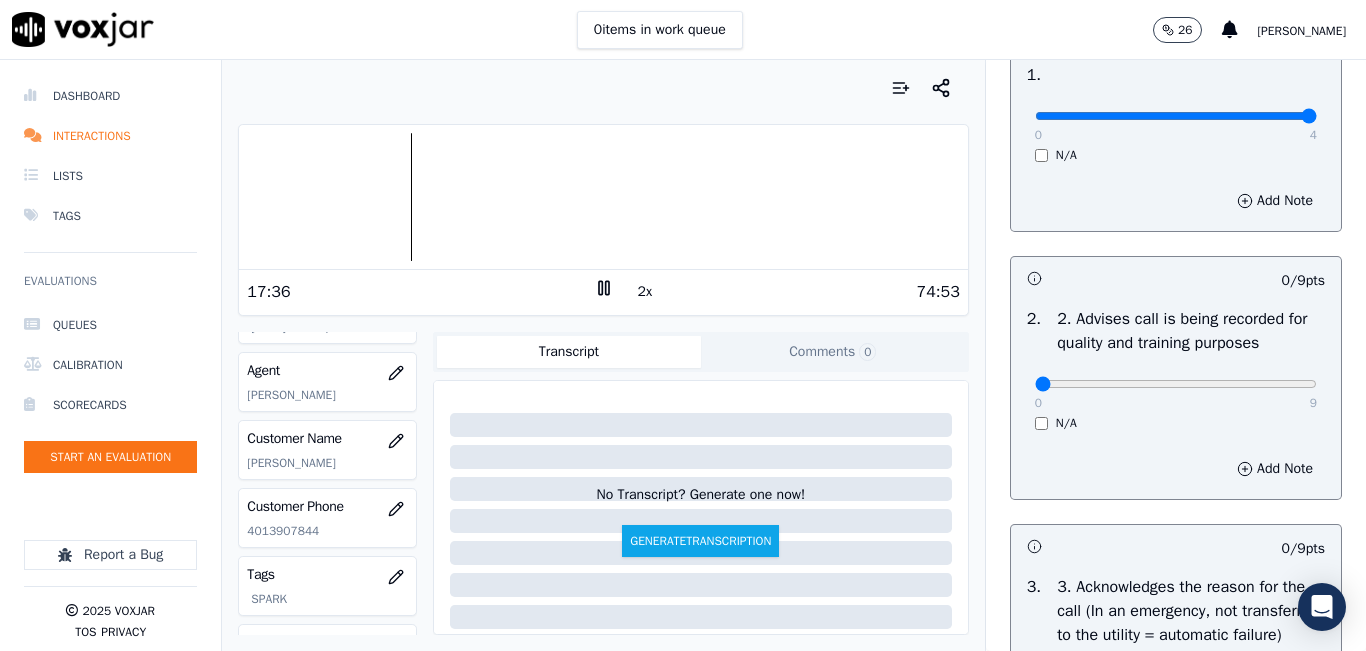 drag, startPoint x: 379, startPoint y: 107, endPoint x: 330, endPoint y: 33, distance: 88.752464 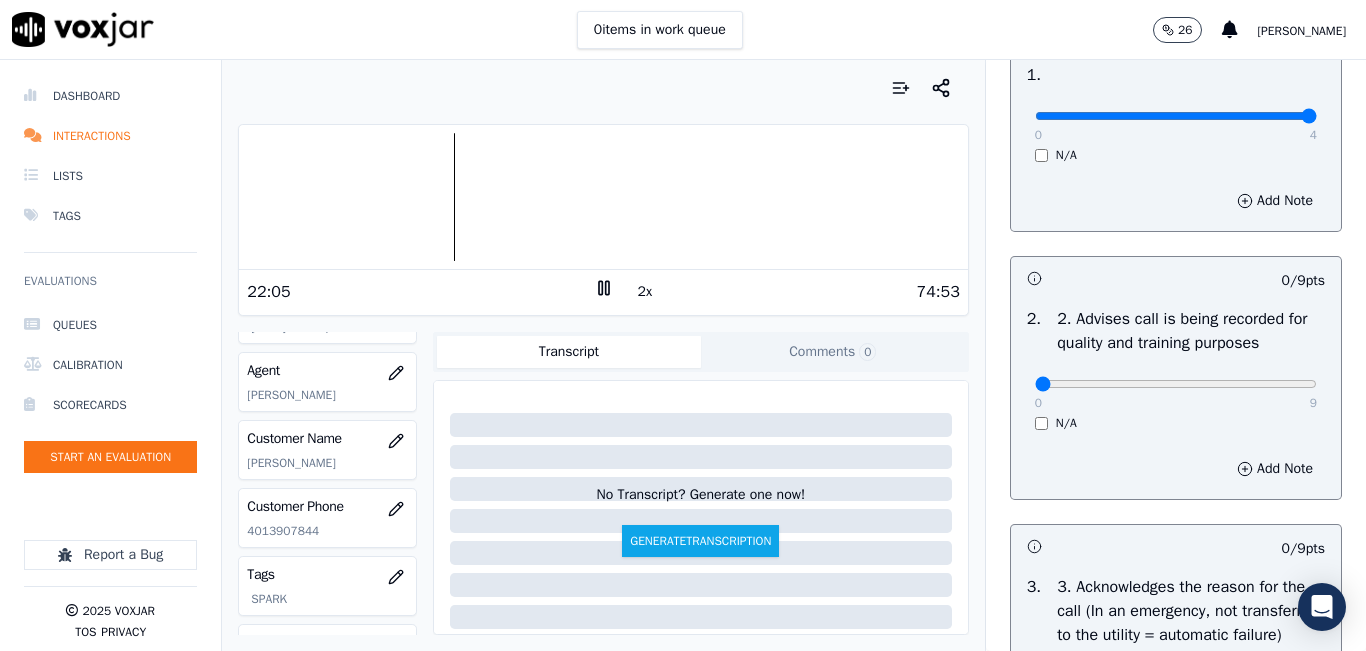 drag, startPoint x: 330, startPoint y: 33, endPoint x: 459, endPoint y: -58, distance: 157.86703 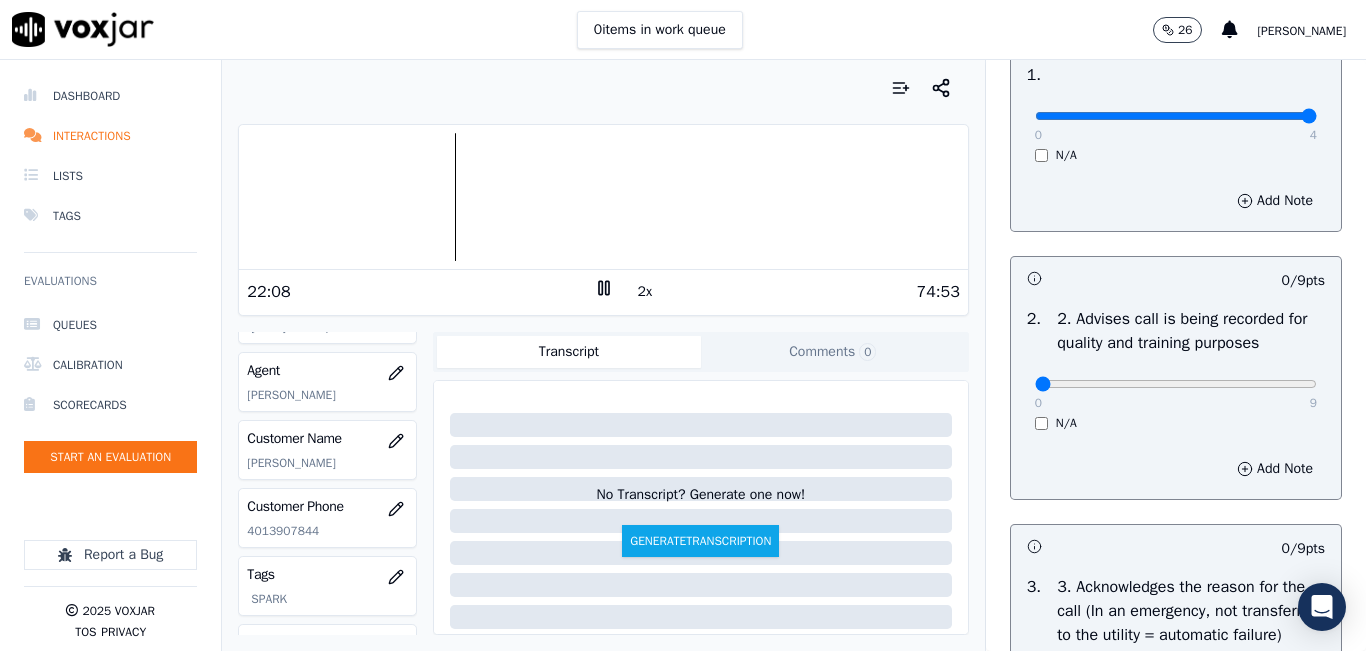 drag, startPoint x: 459, startPoint y: -58, endPoint x: 428, endPoint y: 81, distance: 142.41489 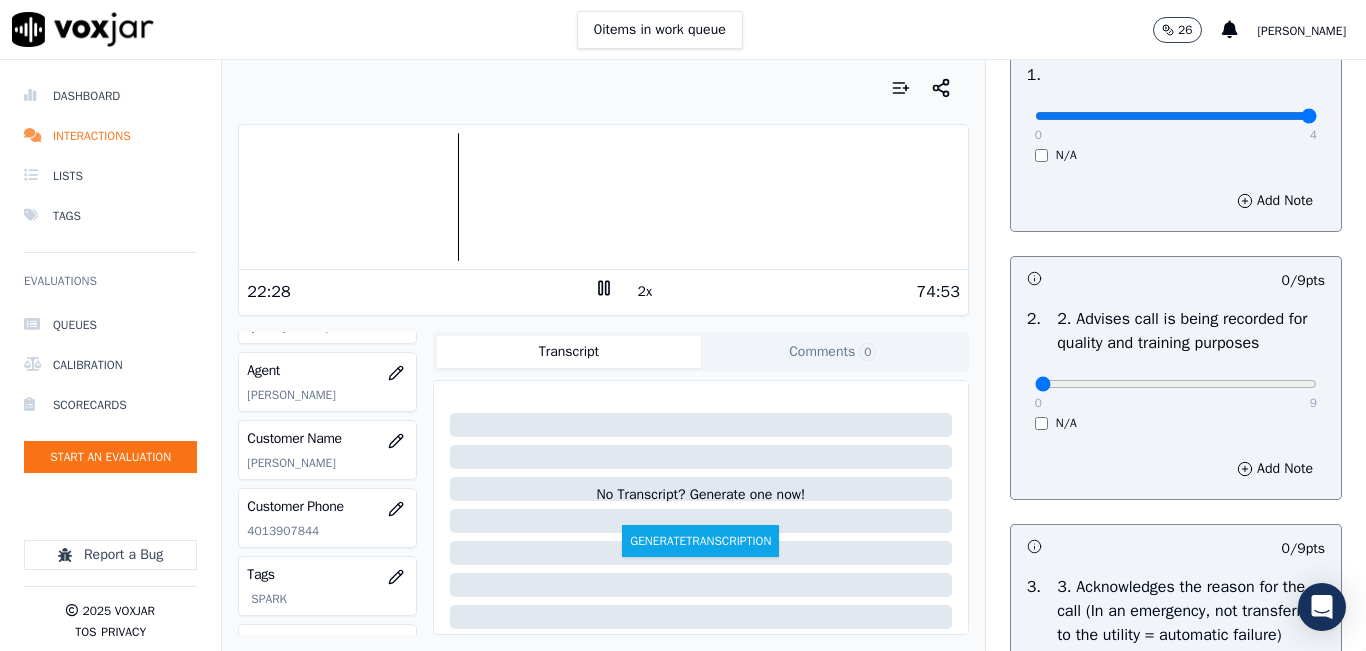 drag, startPoint x: 428, startPoint y: 81, endPoint x: 333, endPoint y: 105, distance: 97.984695 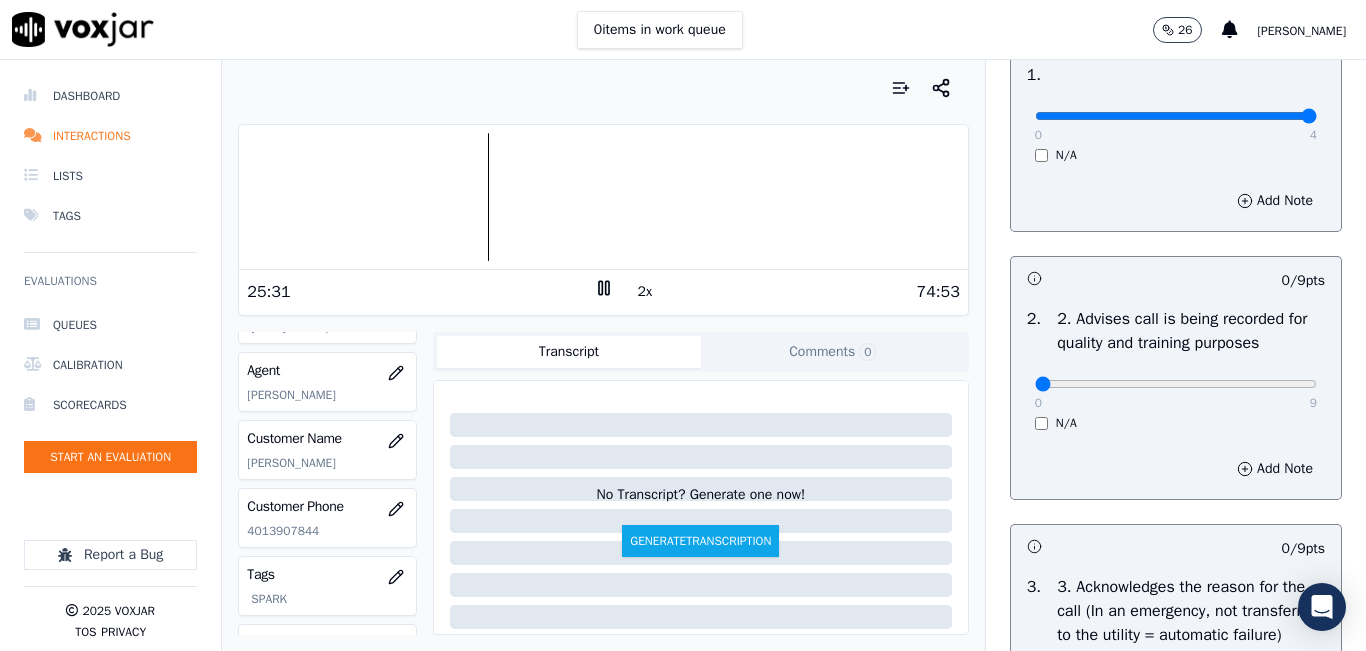click at bounding box center [603, 197] 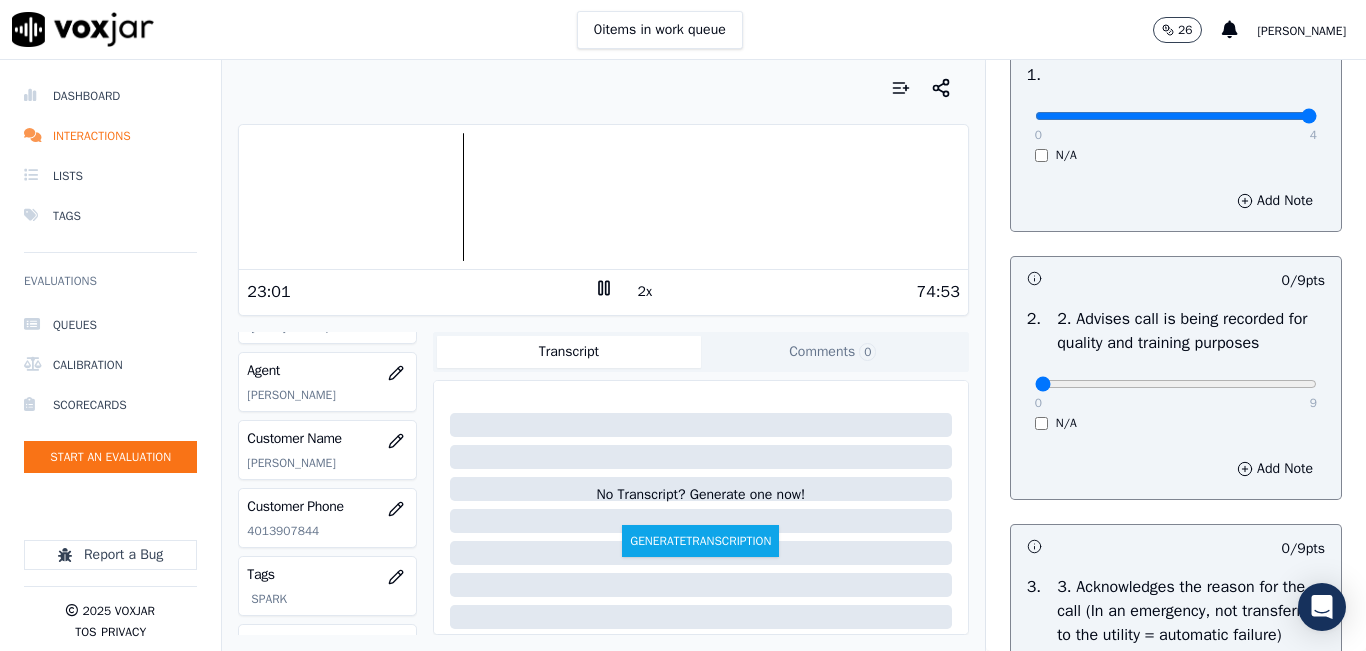 drag, startPoint x: 452, startPoint y: 225, endPoint x: 420, endPoint y: 88, distance: 140.68759 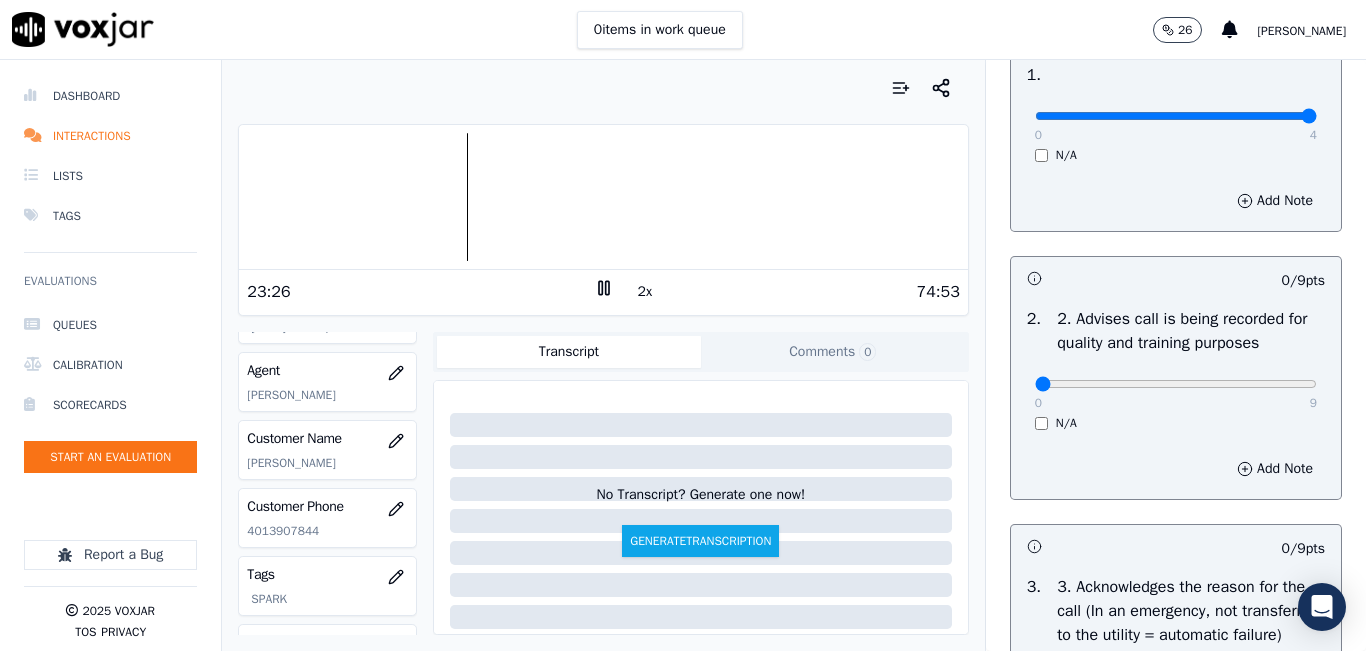 drag, startPoint x: 420, startPoint y: 88, endPoint x: 485, endPoint y: 33, distance: 85.146935 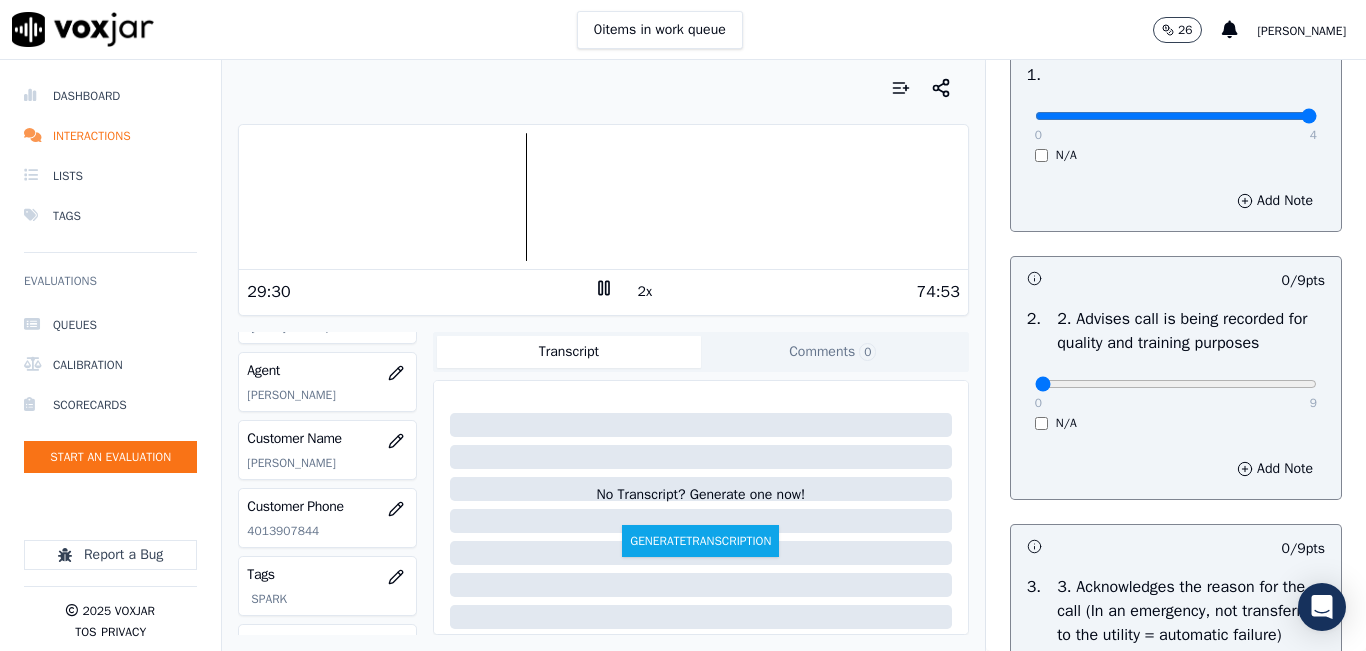 click at bounding box center [603, 197] 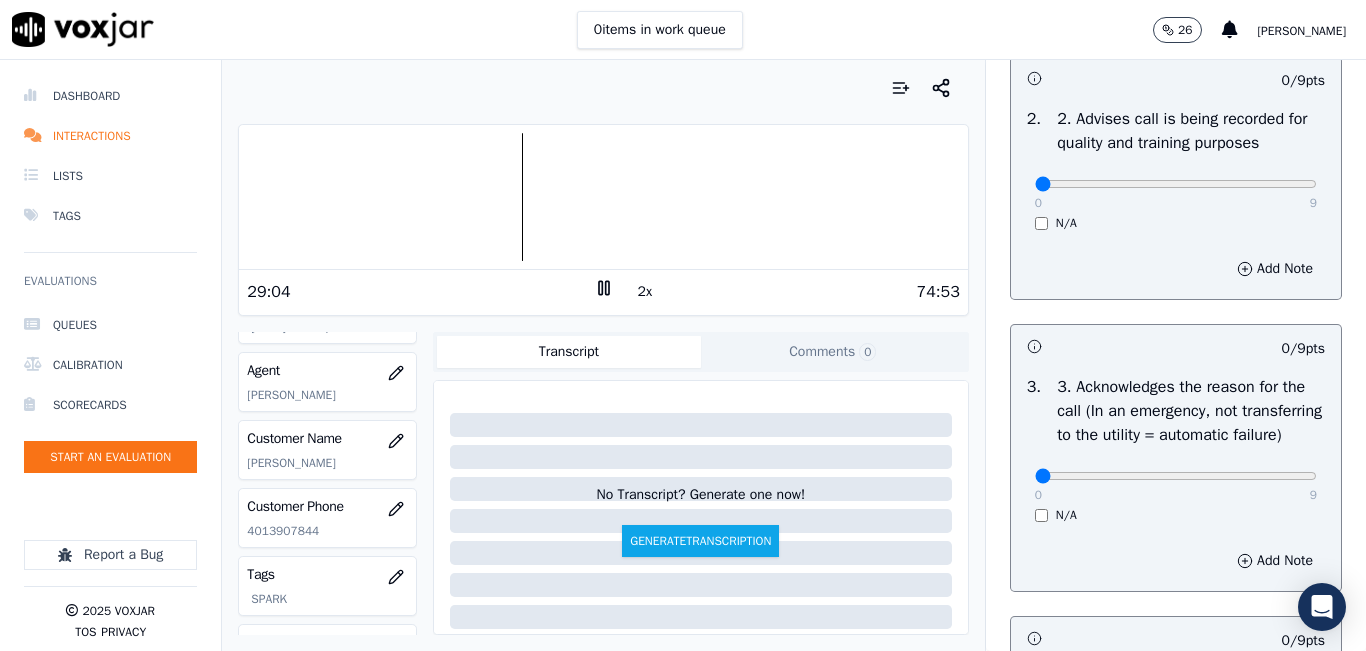scroll, scrollTop: 500, scrollLeft: 0, axis: vertical 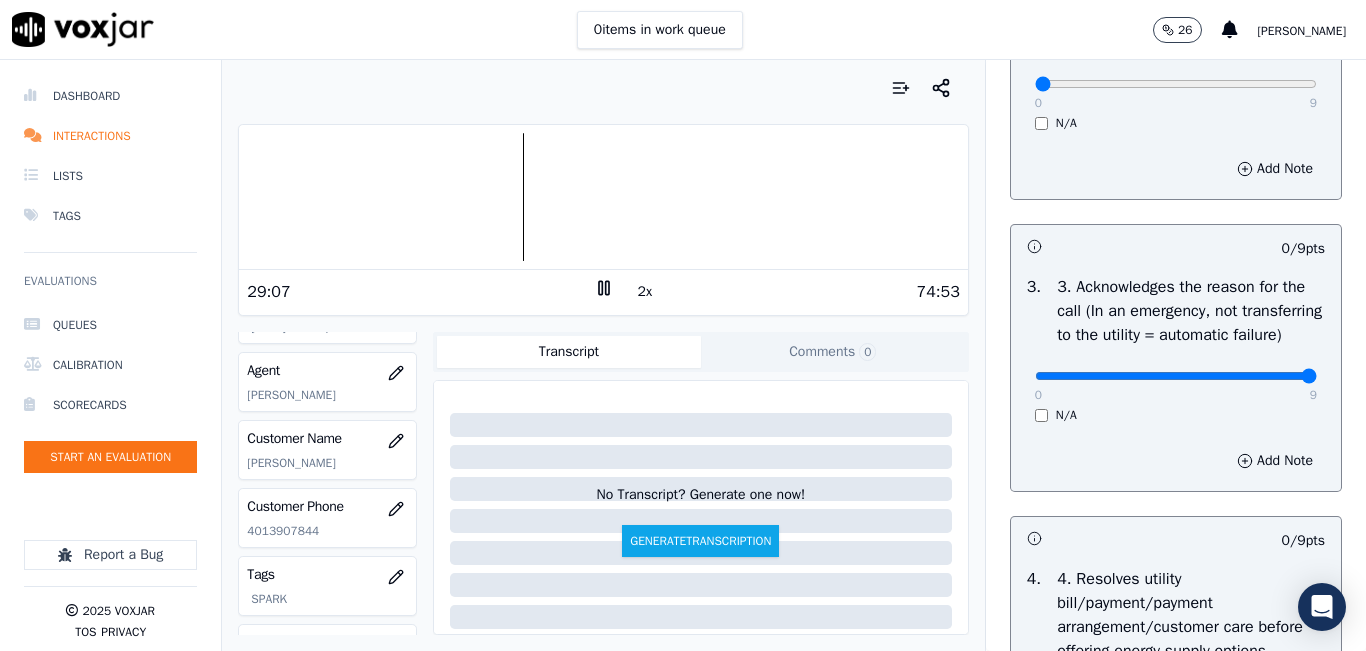 drag, startPoint x: 1226, startPoint y: 415, endPoint x: 1269, endPoint y: 417, distance: 43.046486 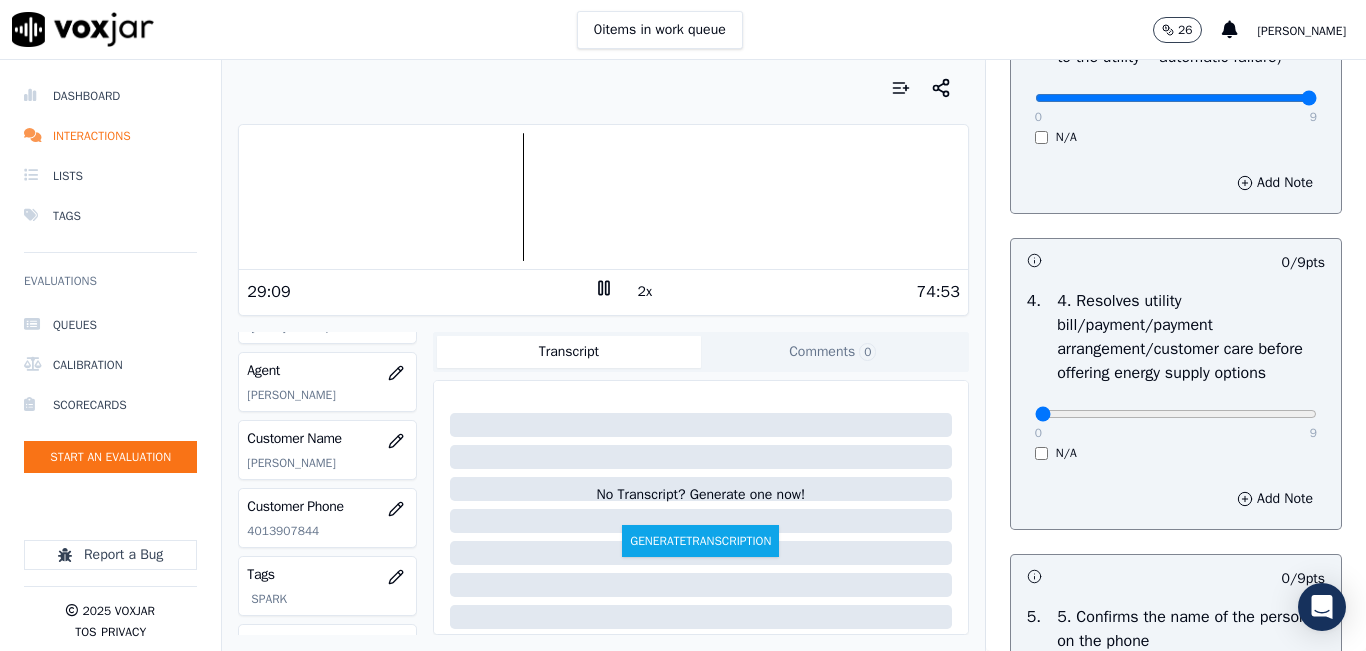 scroll, scrollTop: 900, scrollLeft: 0, axis: vertical 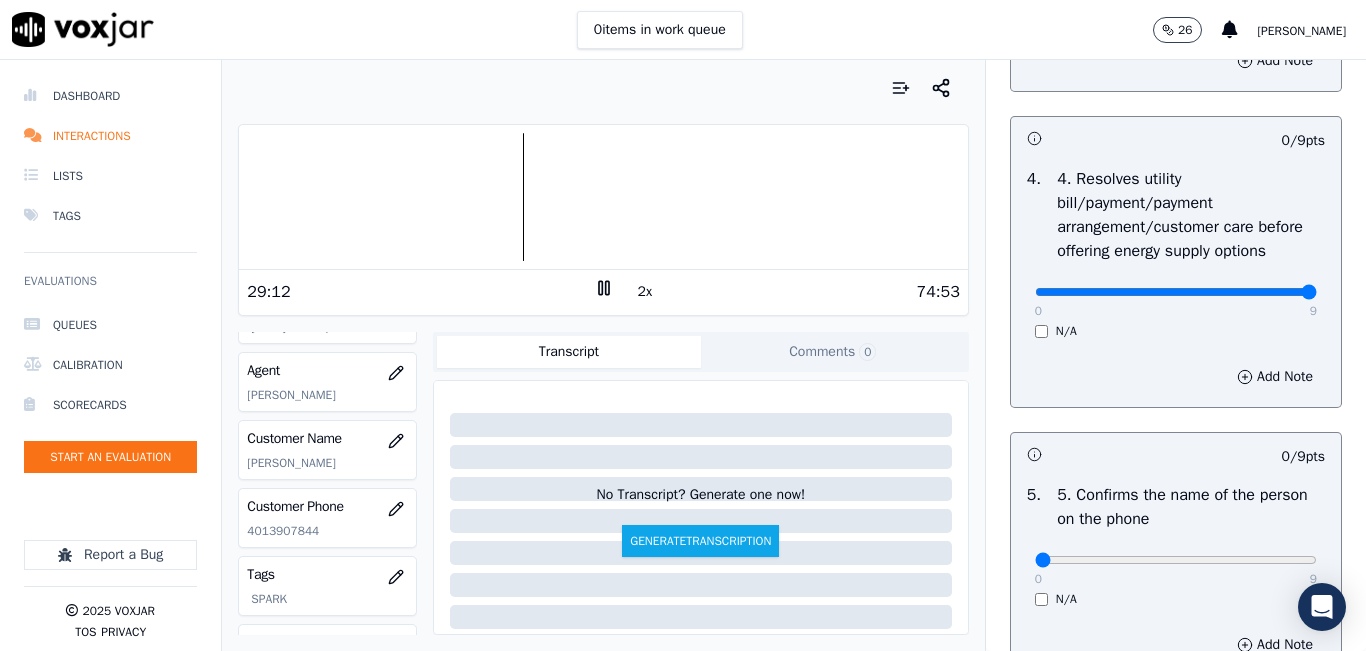 drag, startPoint x: 1219, startPoint y: 354, endPoint x: 1289, endPoint y: 377, distance: 73.68175 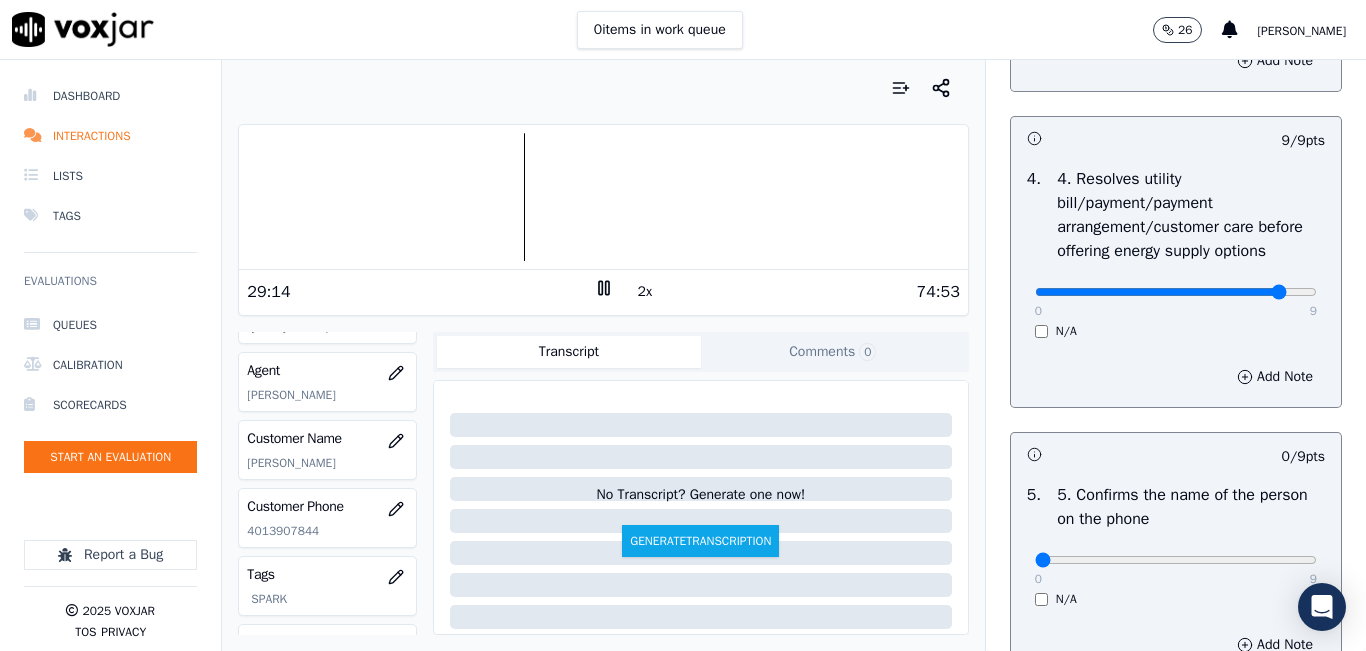 type on "8" 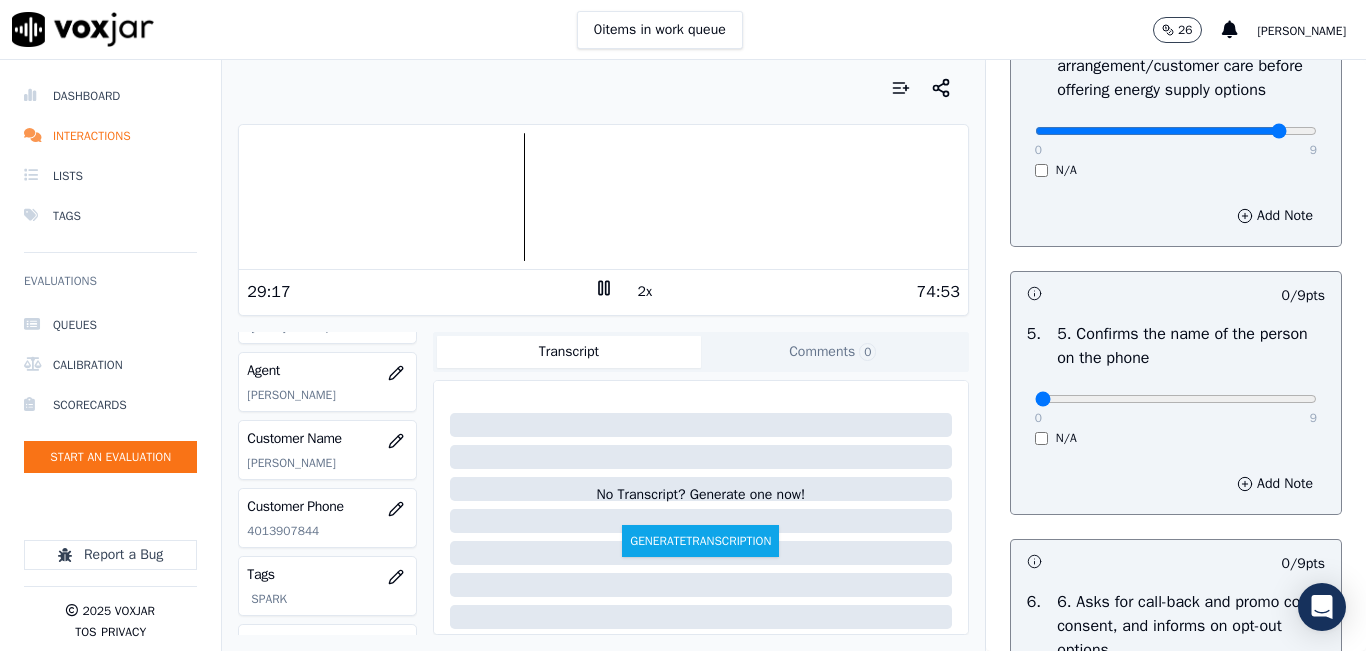 scroll, scrollTop: 1100, scrollLeft: 0, axis: vertical 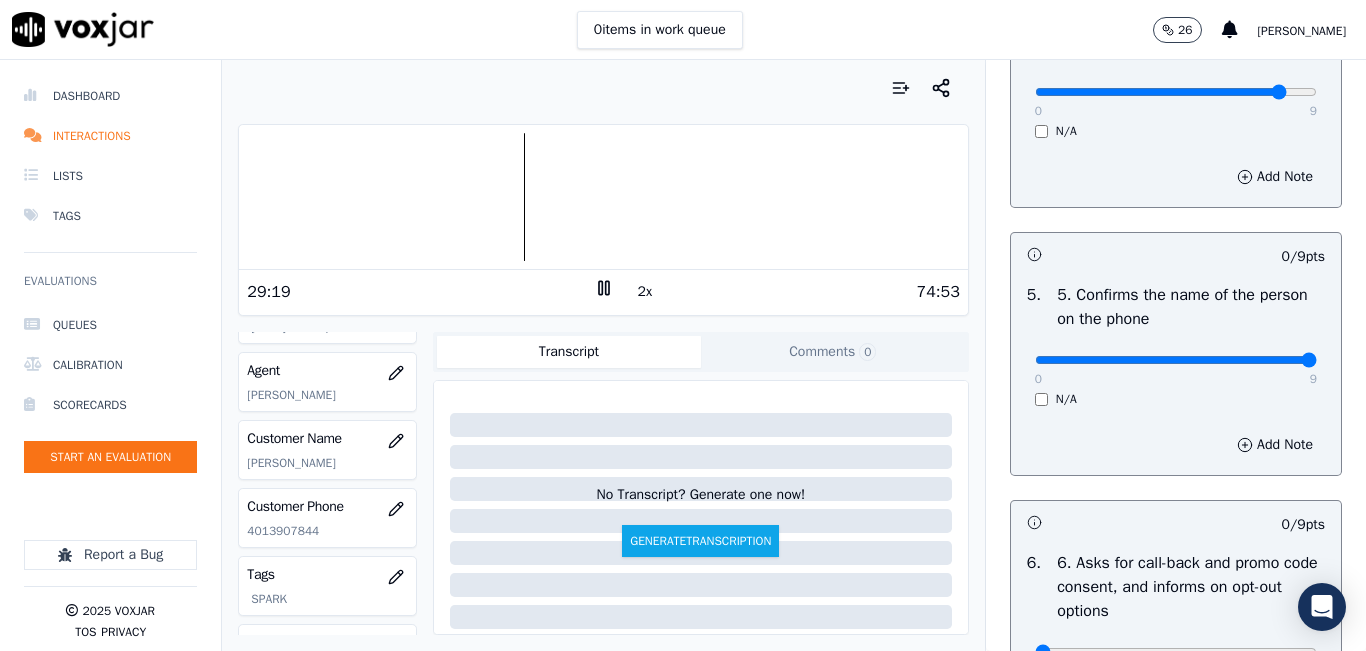 drag, startPoint x: 1203, startPoint y: 435, endPoint x: 1290, endPoint y: 446, distance: 87.69264 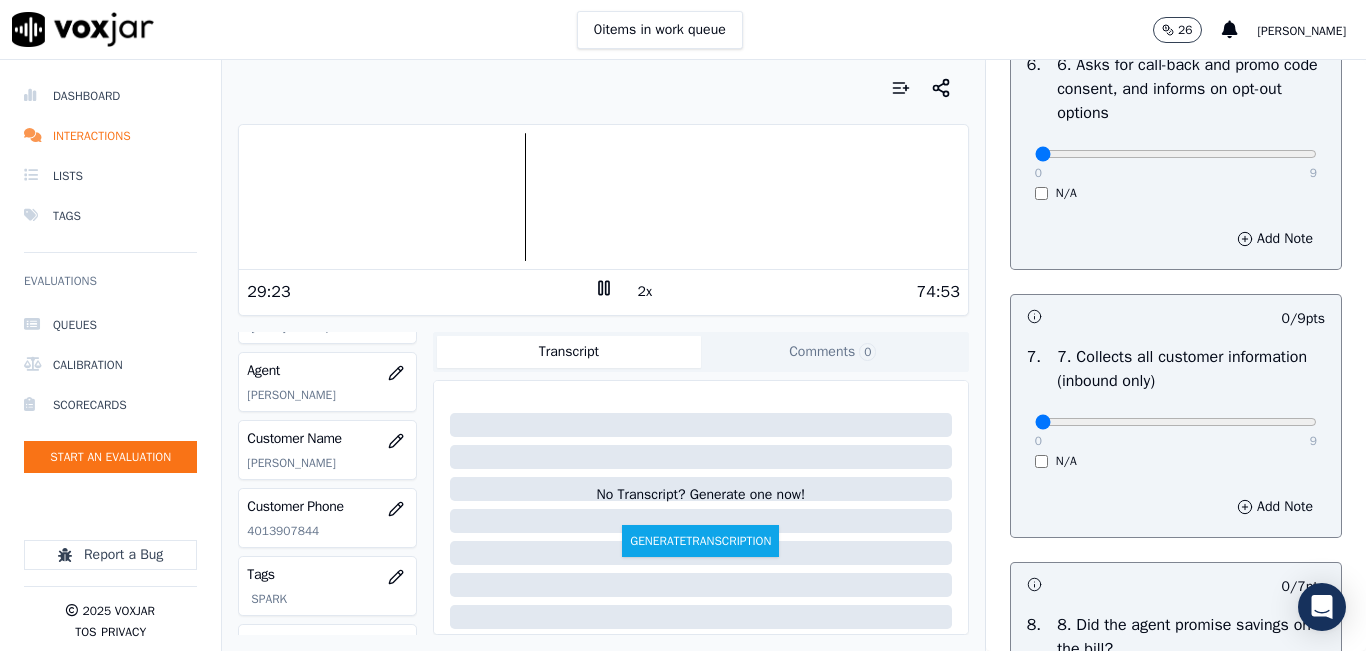 scroll, scrollTop: 1600, scrollLeft: 0, axis: vertical 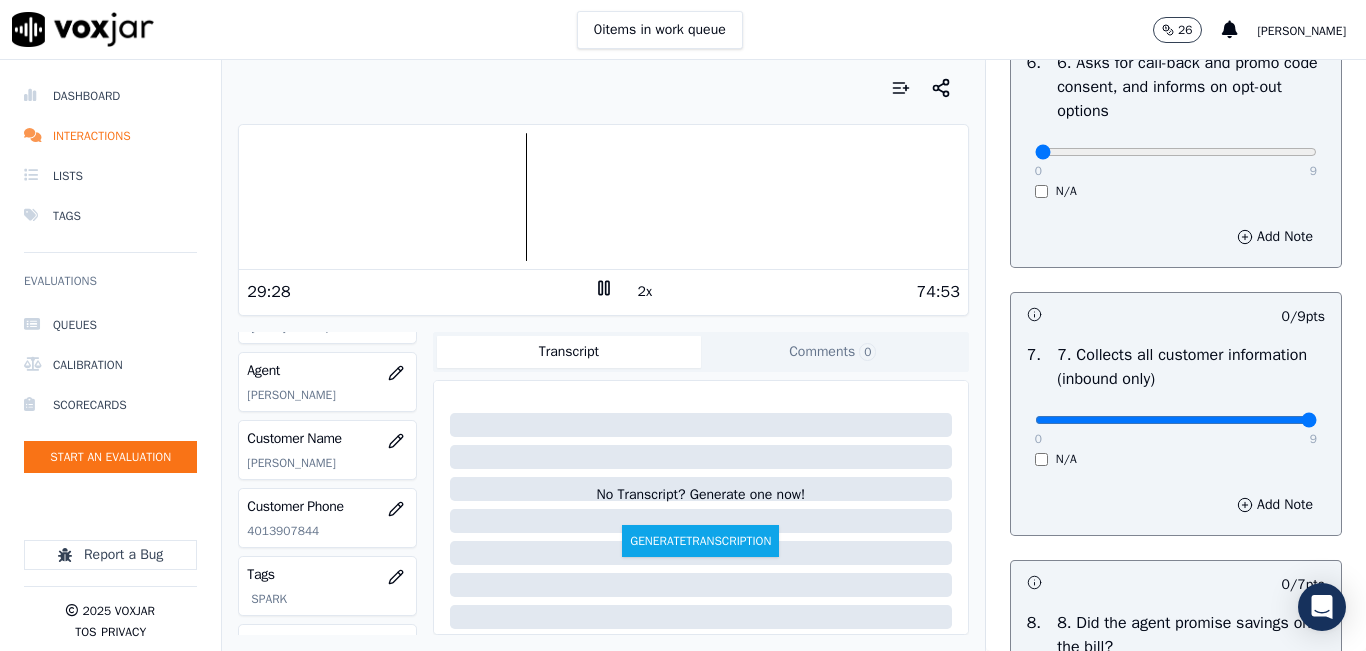 drag, startPoint x: 1159, startPoint y: 489, endPoint x: 1308, endPoint y: 482, distance: 149.16434 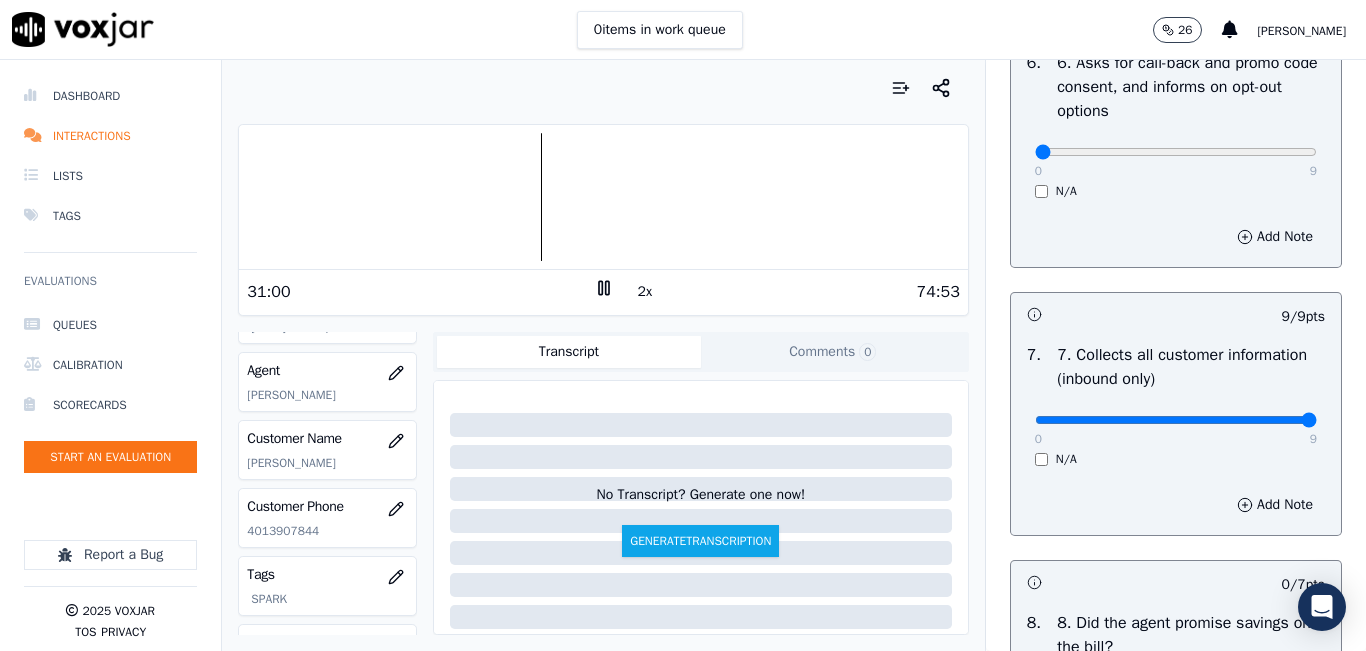 click 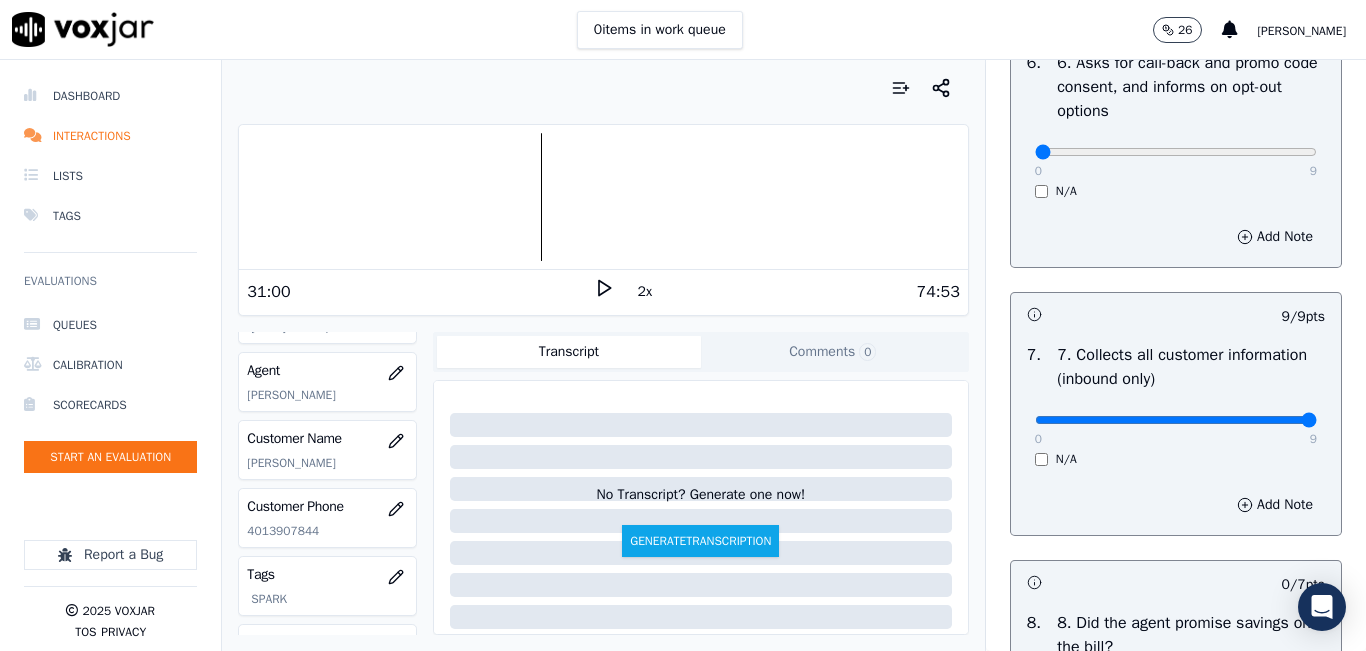click 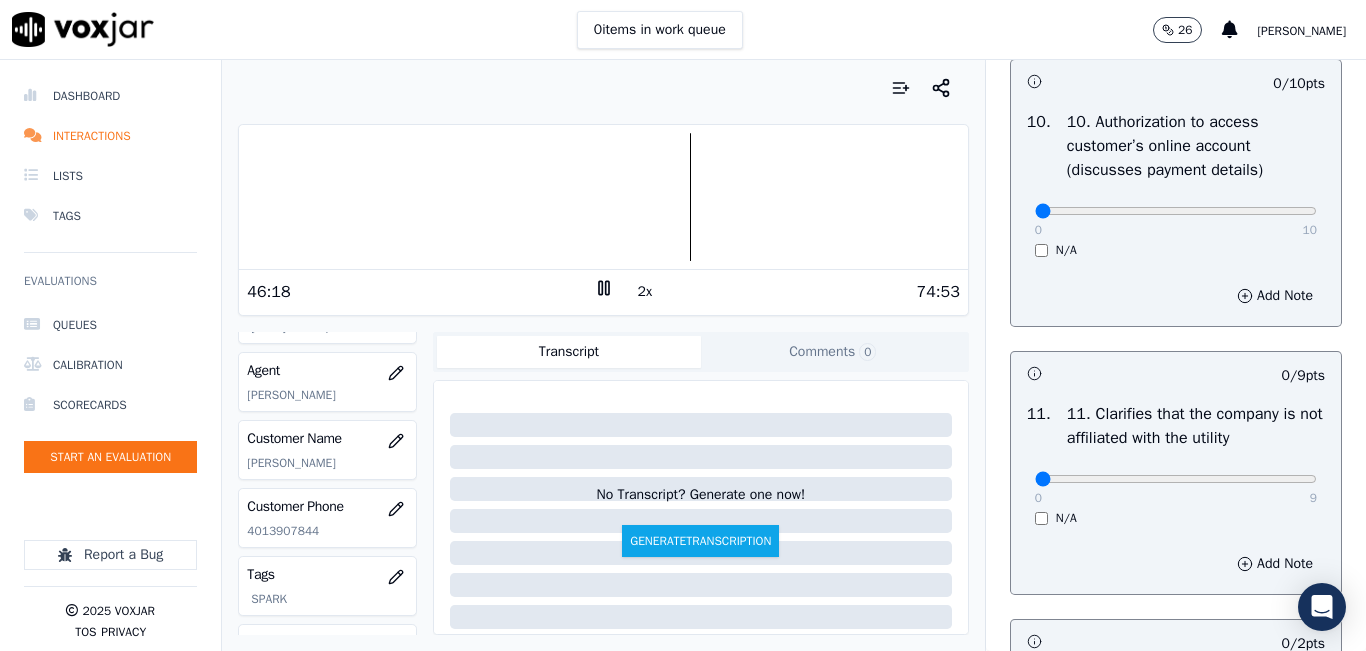 scroll, scrollTop: 2700, scrollLeft: 0, axis: vertical 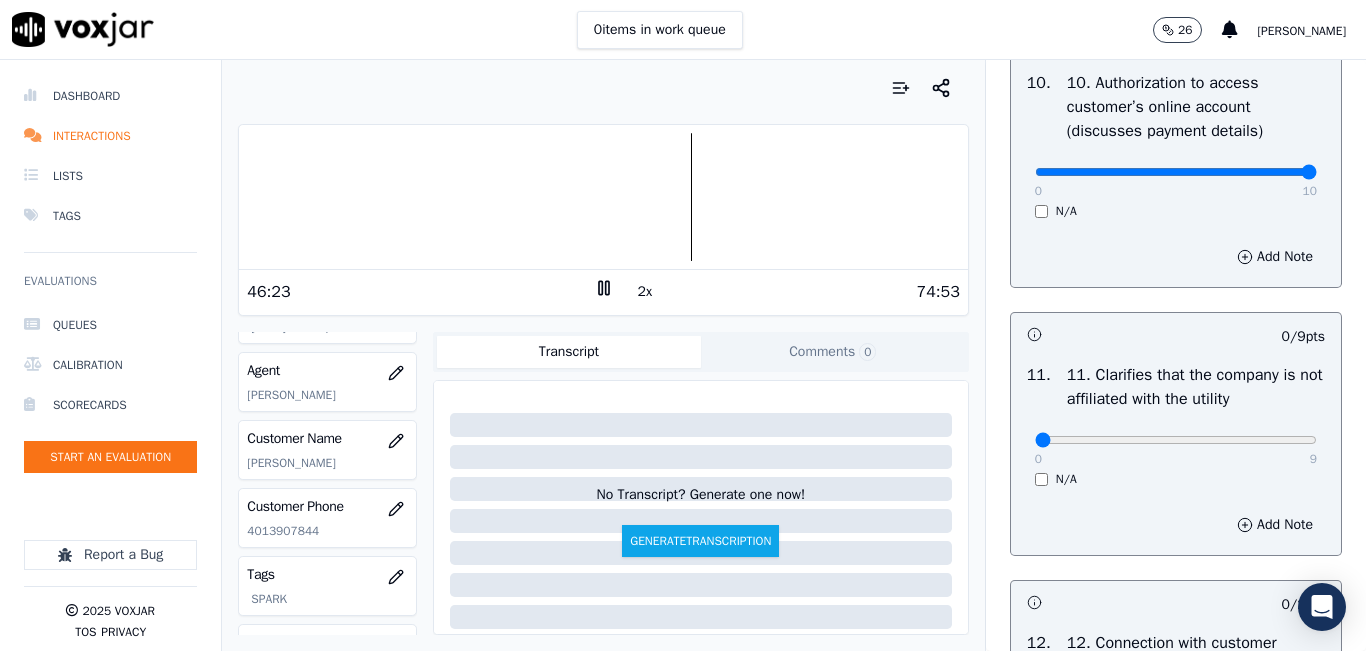 drag, startPoint x: 1265, startPoint y: 241, endPoint x: 1287, endPoint y: 245, distance: 22.36068 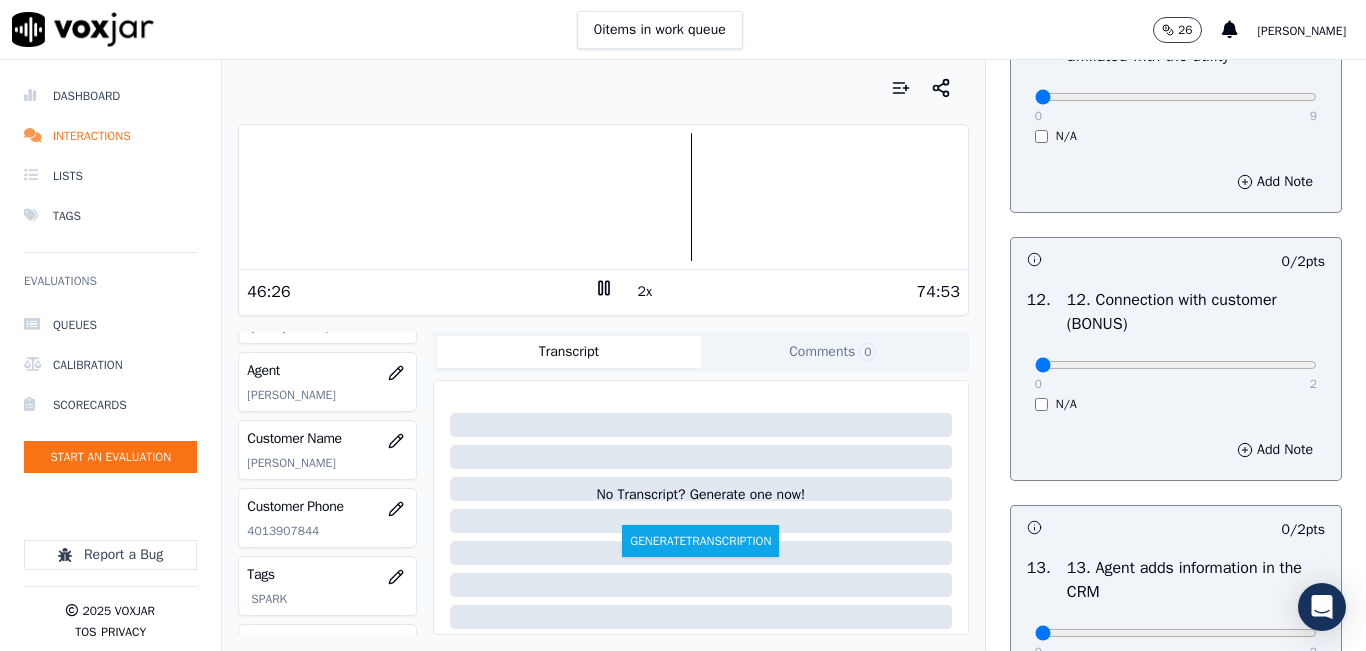 scroll, scrollTop: 3200, scrollLeft: 0, axis: vertical 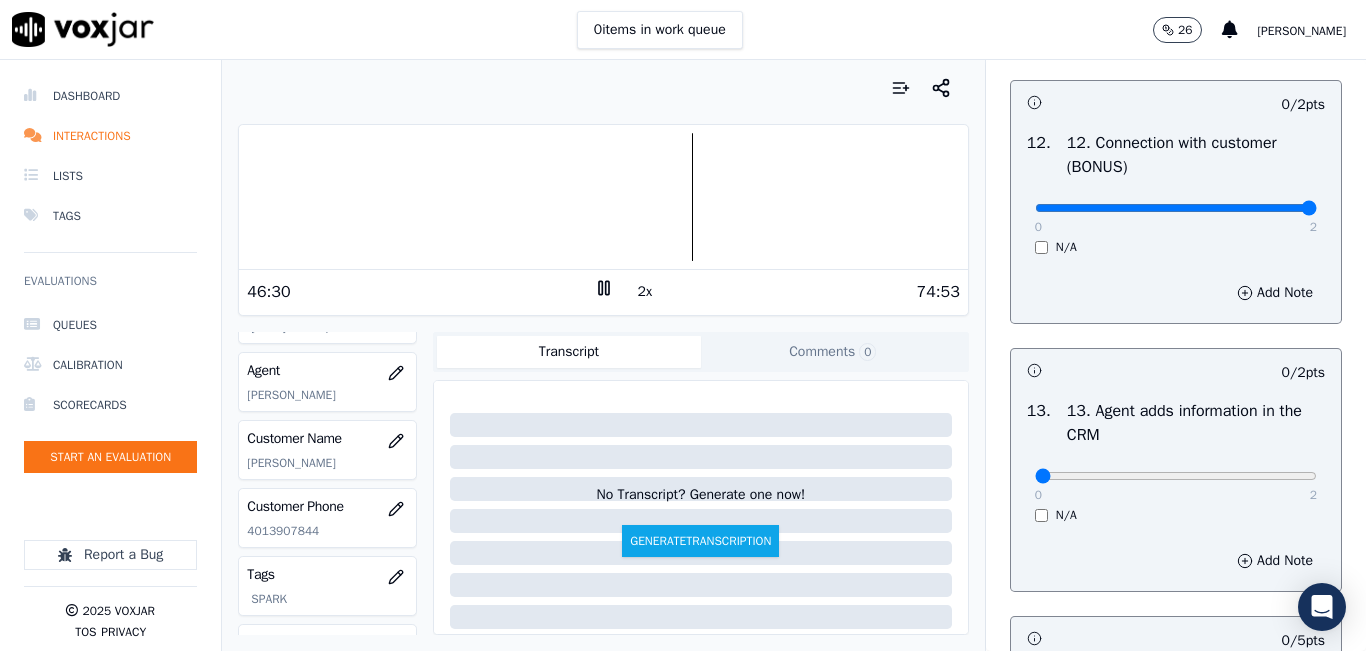 type on "2" 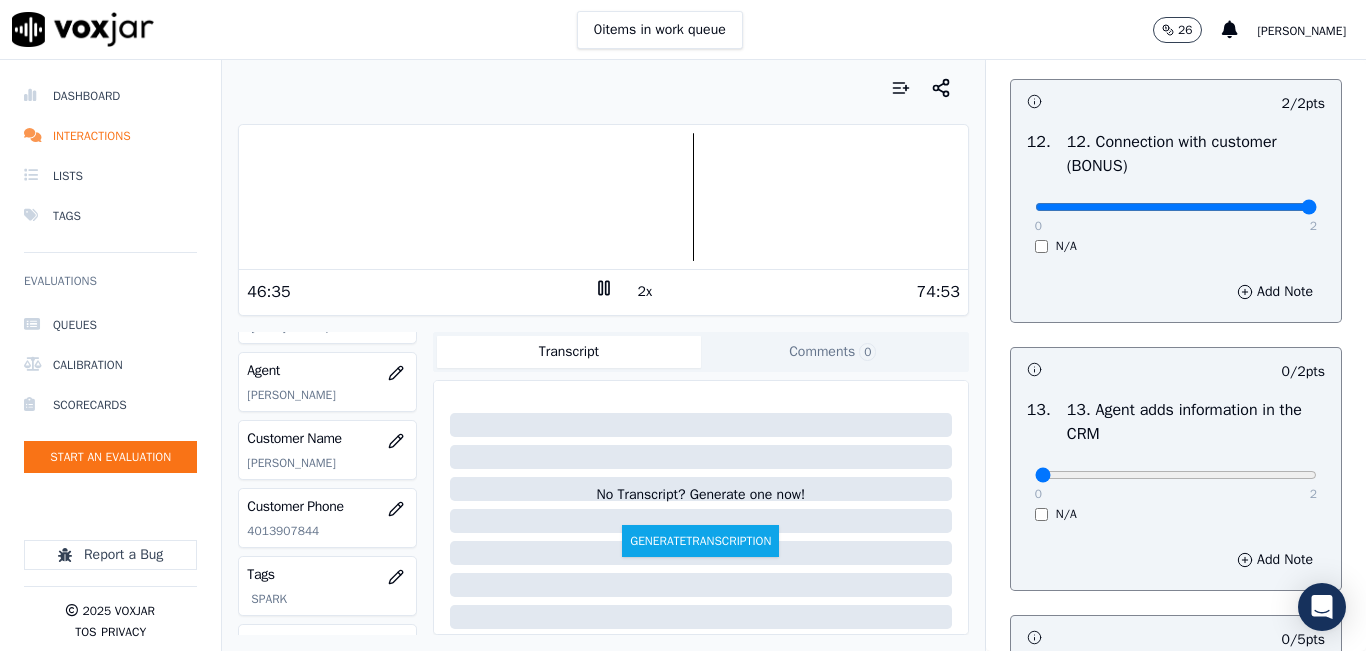 scroll, scrollTop: 3500, scrollLeft: 0, axis: vertical 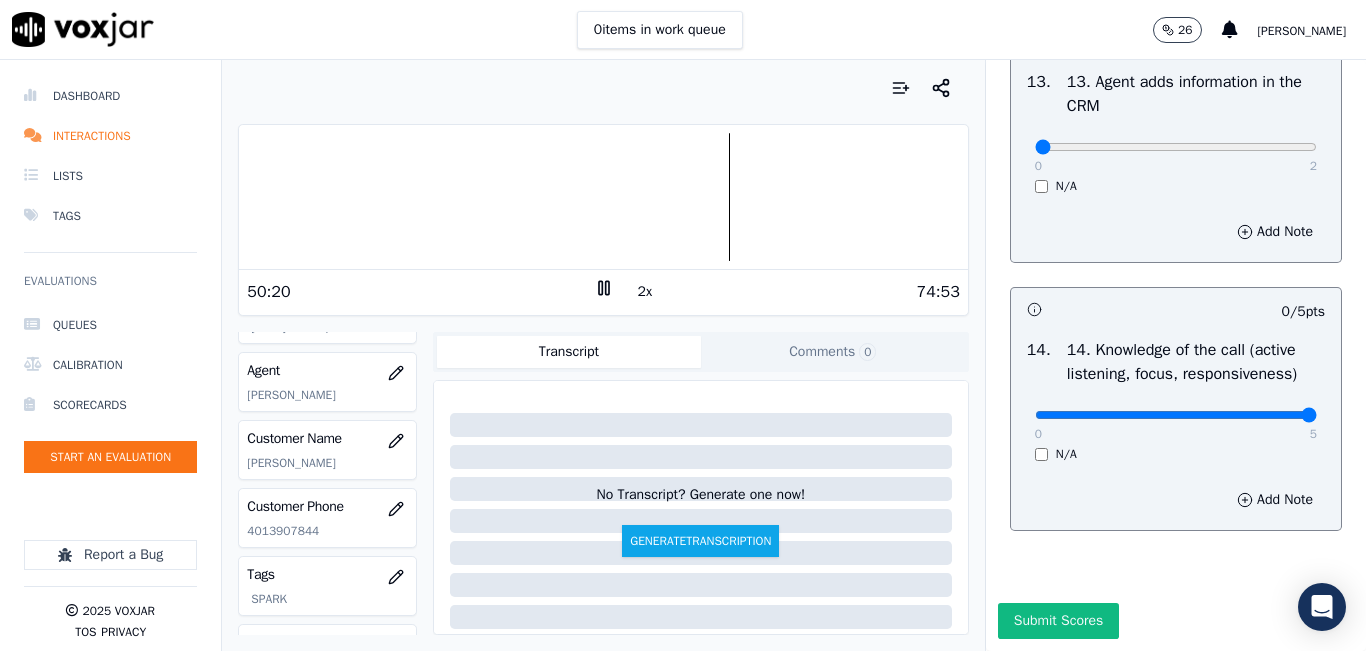 drag, startPoint x: 1196, startPoint y: 375, endPoint x: 1315, endPoint y: 371, distance: 119.06721 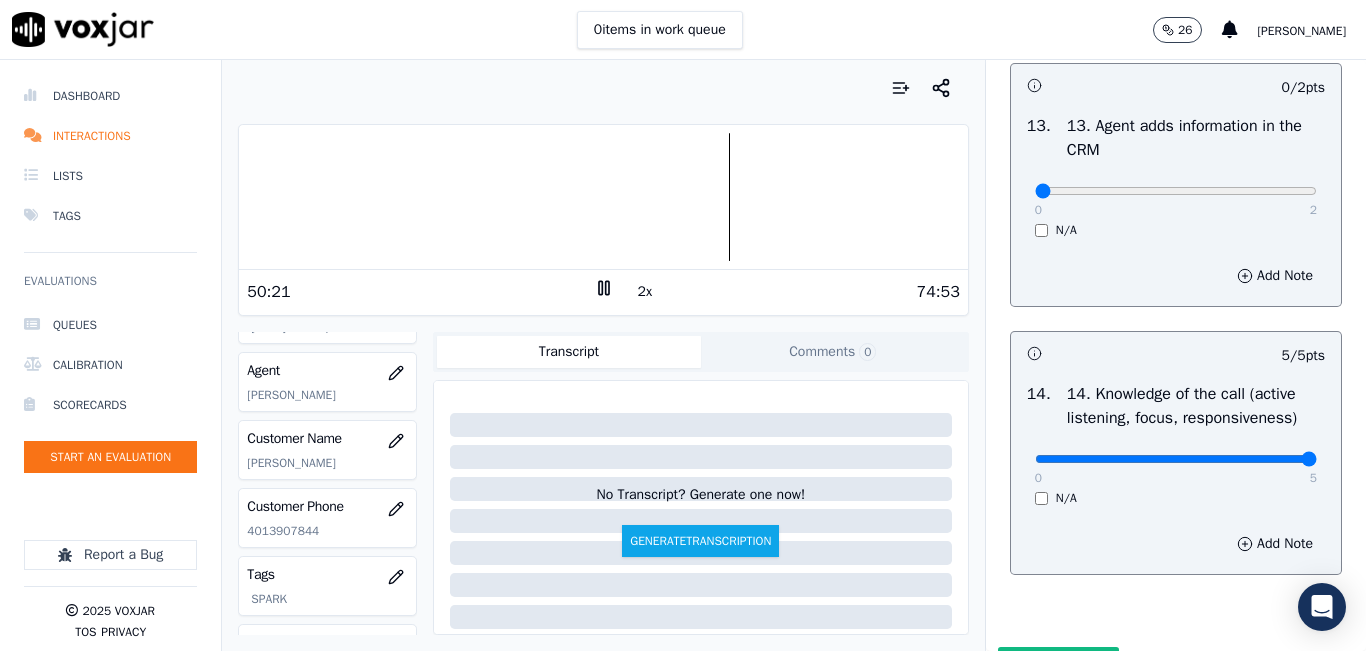 scroll, scrollTop: 3442, scrollLeft: 0, axis: vertical 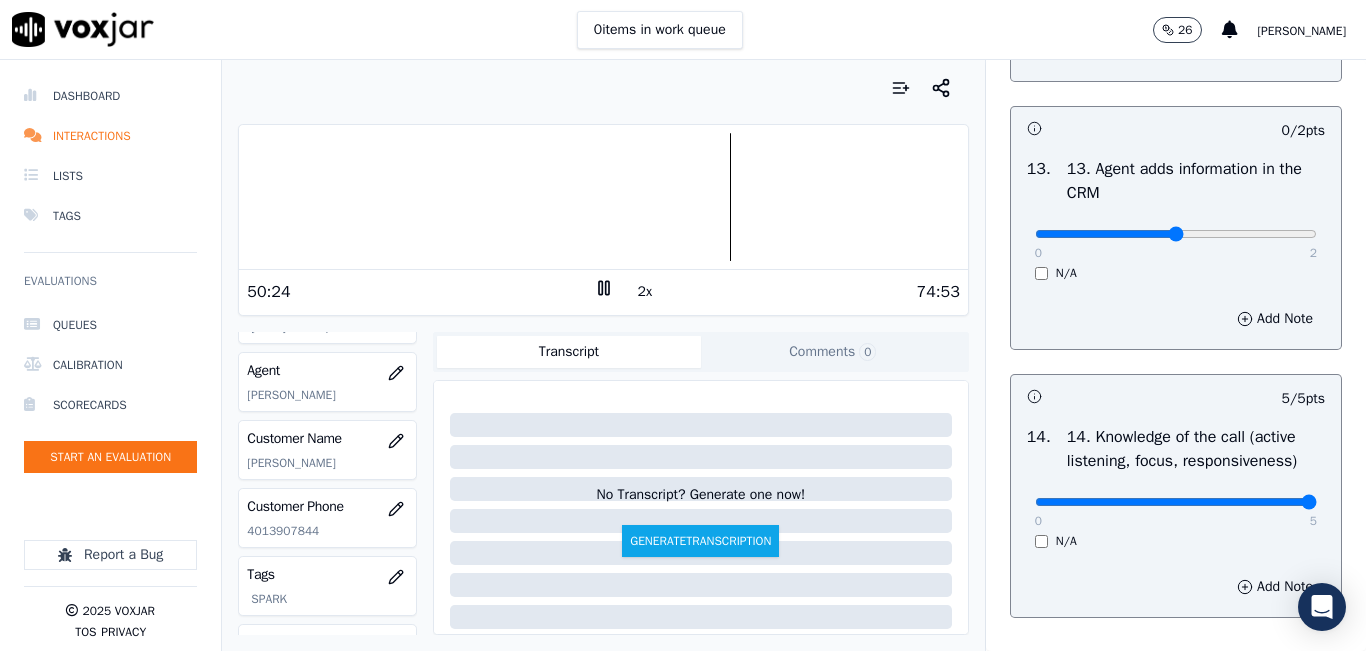 click at bounding box center [1176, -3126] 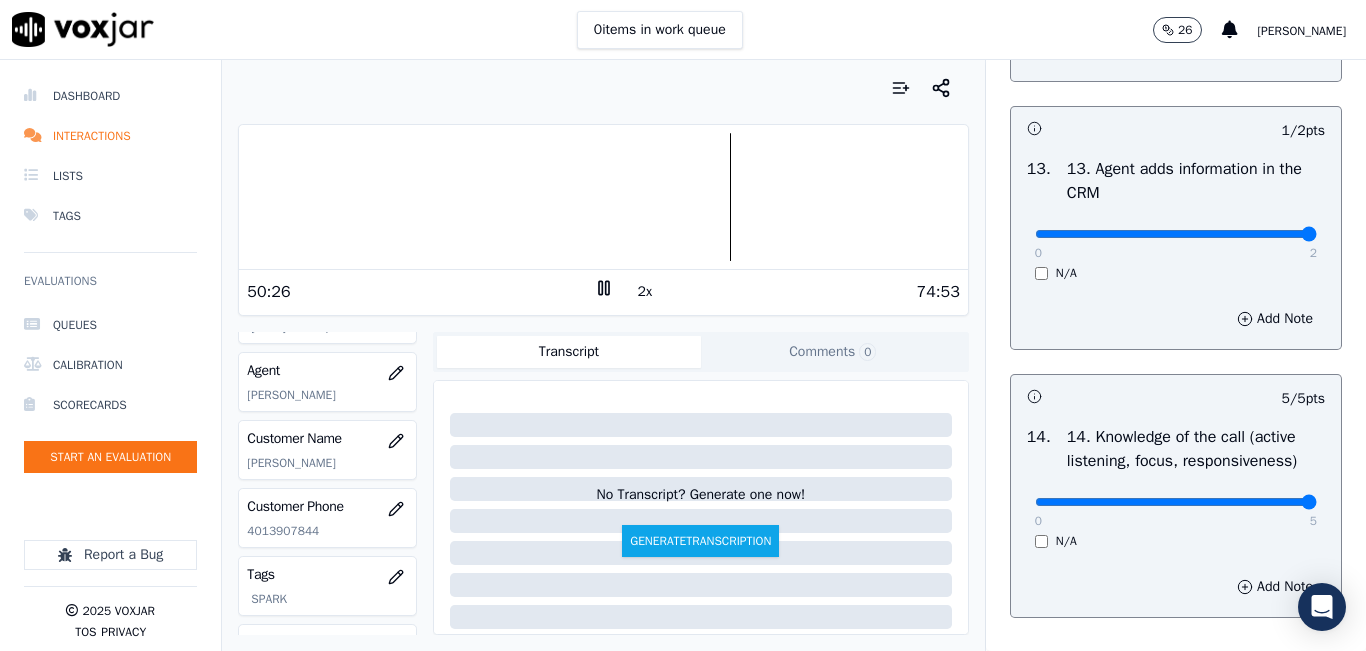 type on "2" 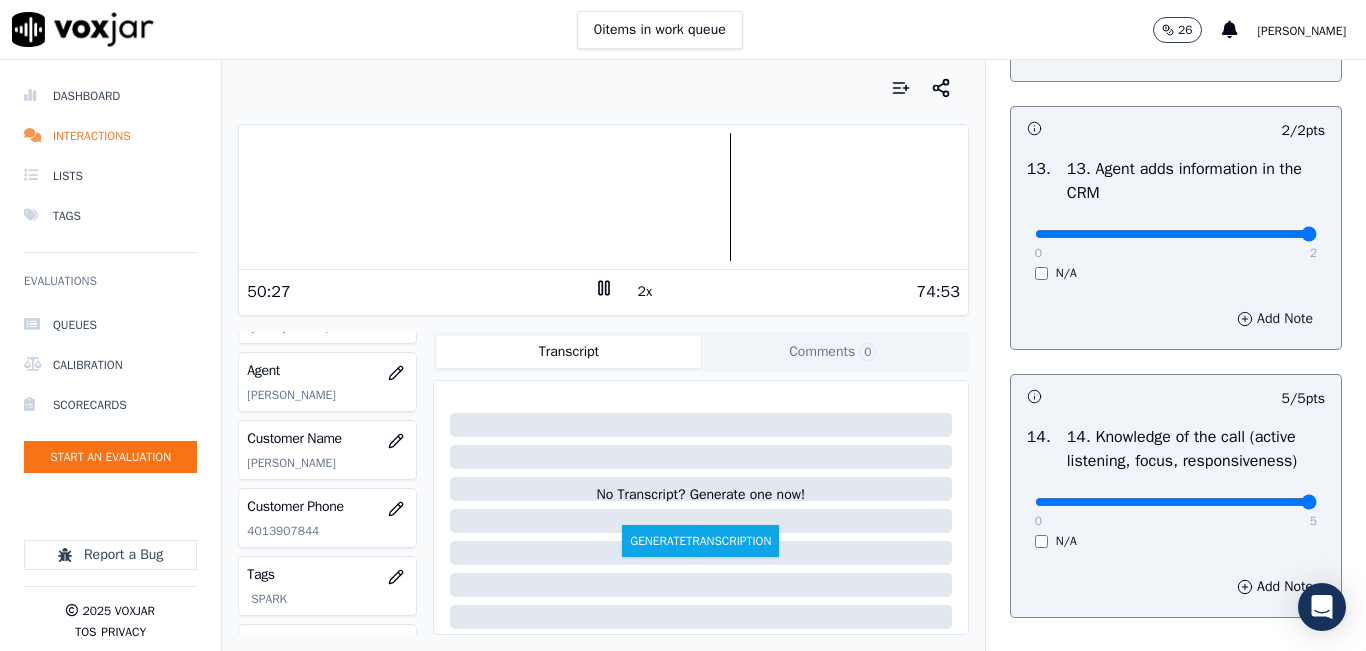 click on "Add Note" at bounding box center [1275, 319] 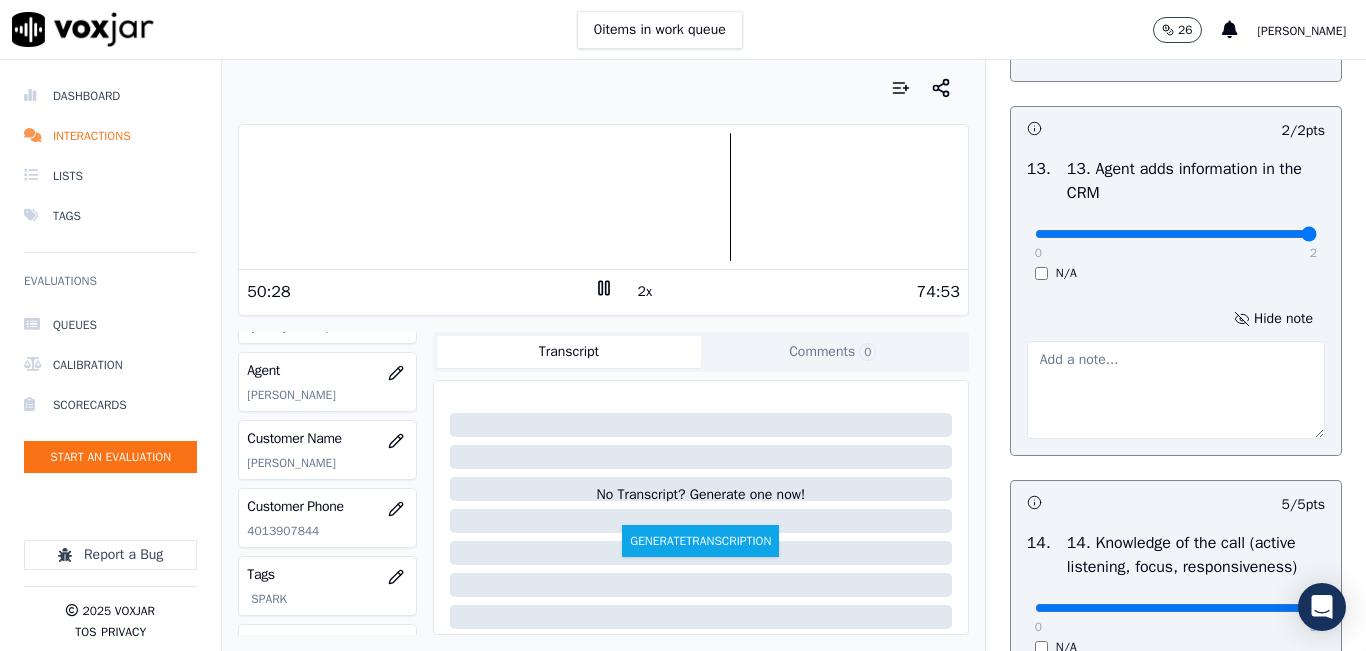click at bounding box center [1176, 390] 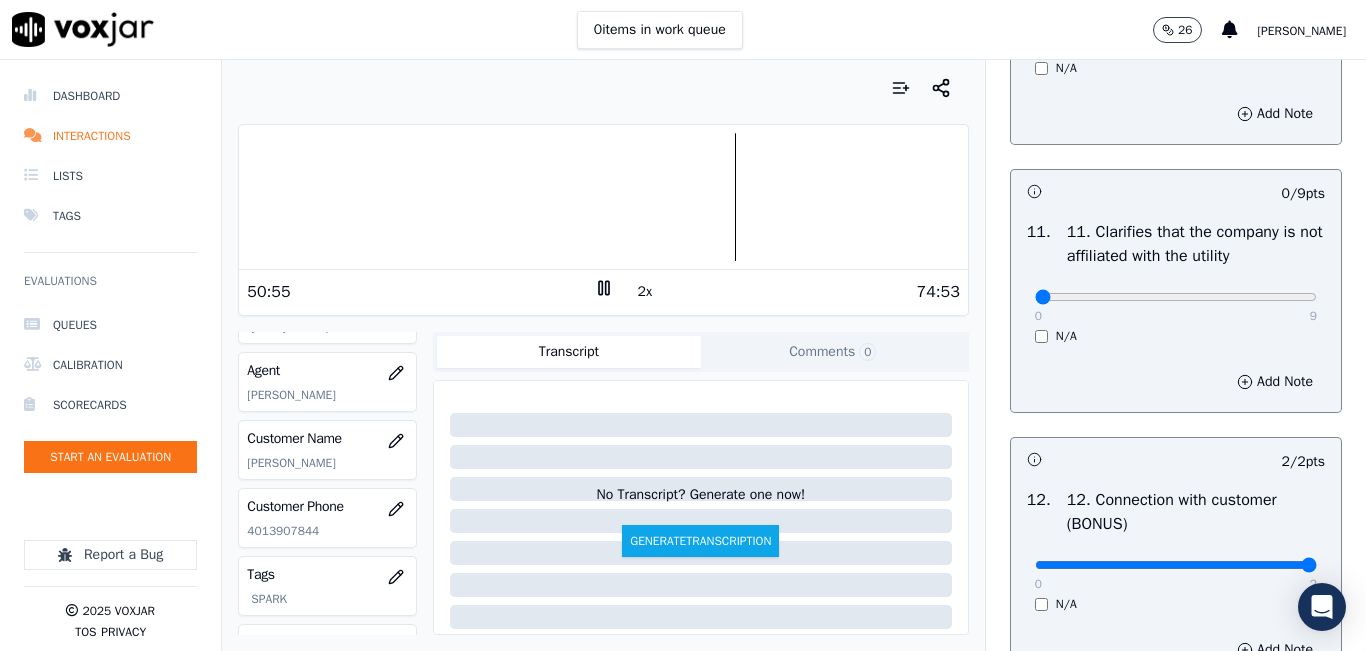 scroll, scrollTop: 2842, scrollLeft: 0, axis: vertical 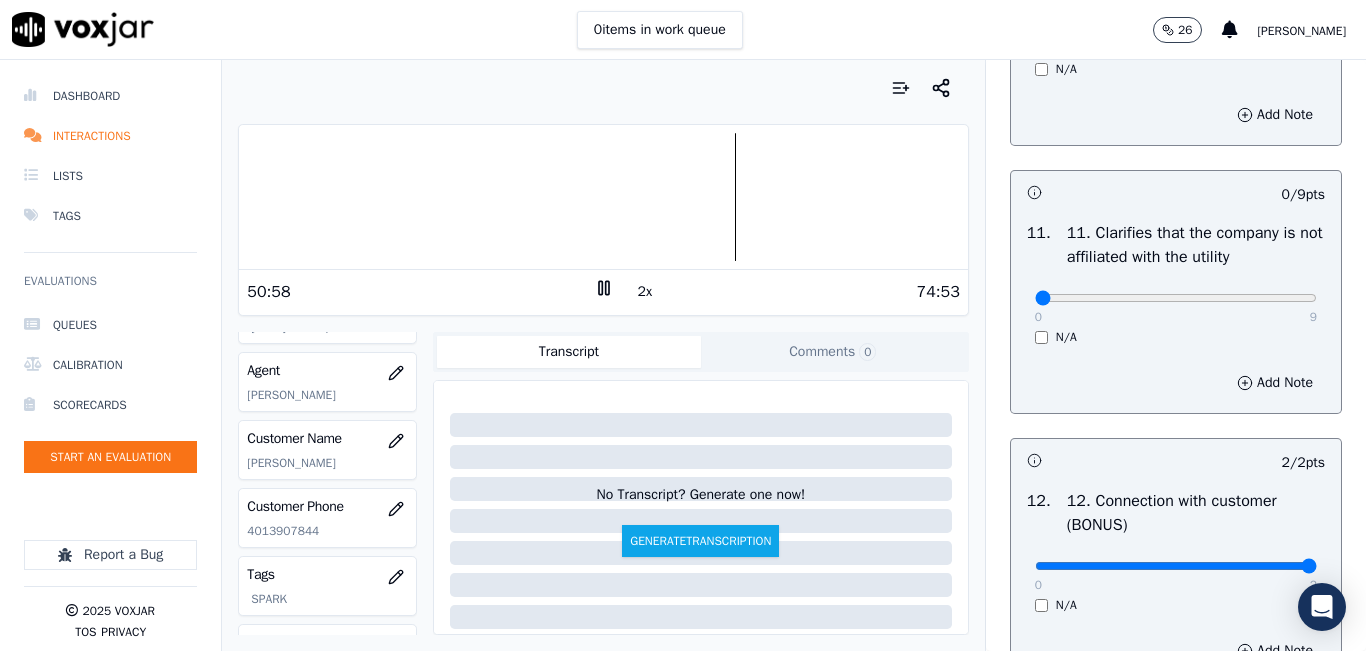 type on "TERM (24 MONTHS)?" 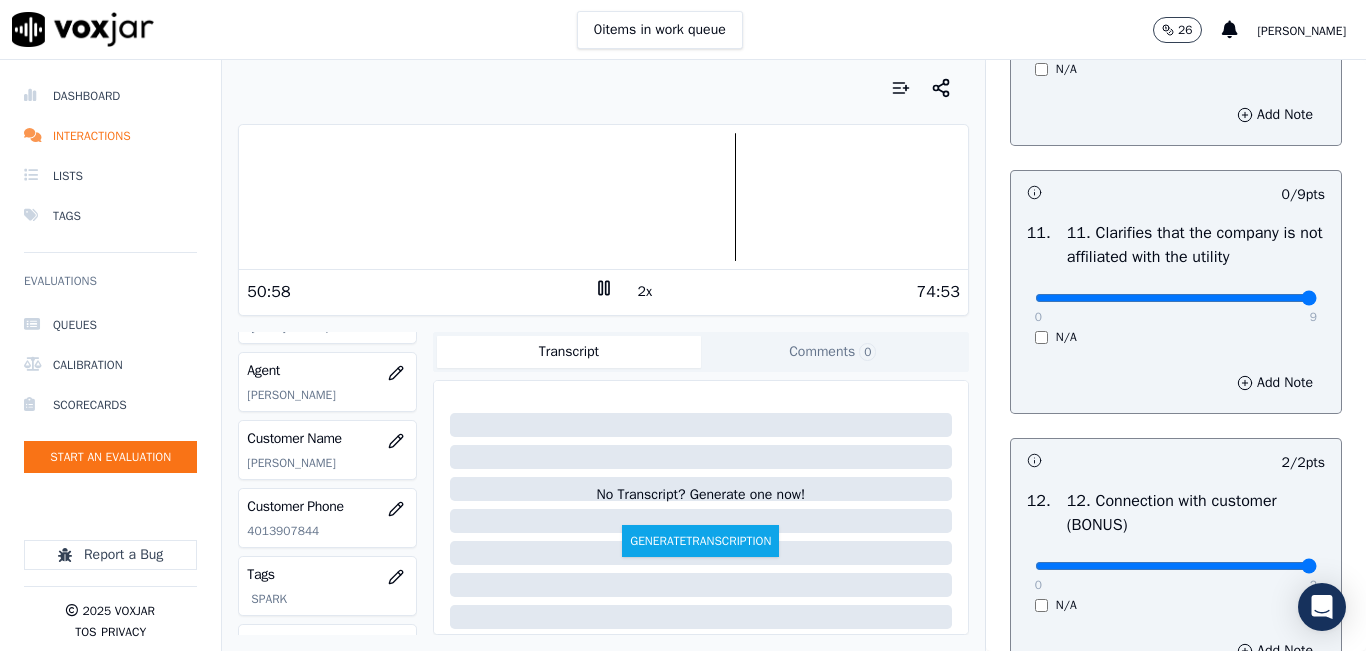 drag, startPoint x: 1188, startPoint y: 362, endPoint x: 1310, endPoint y: 351, distance: 122.494896 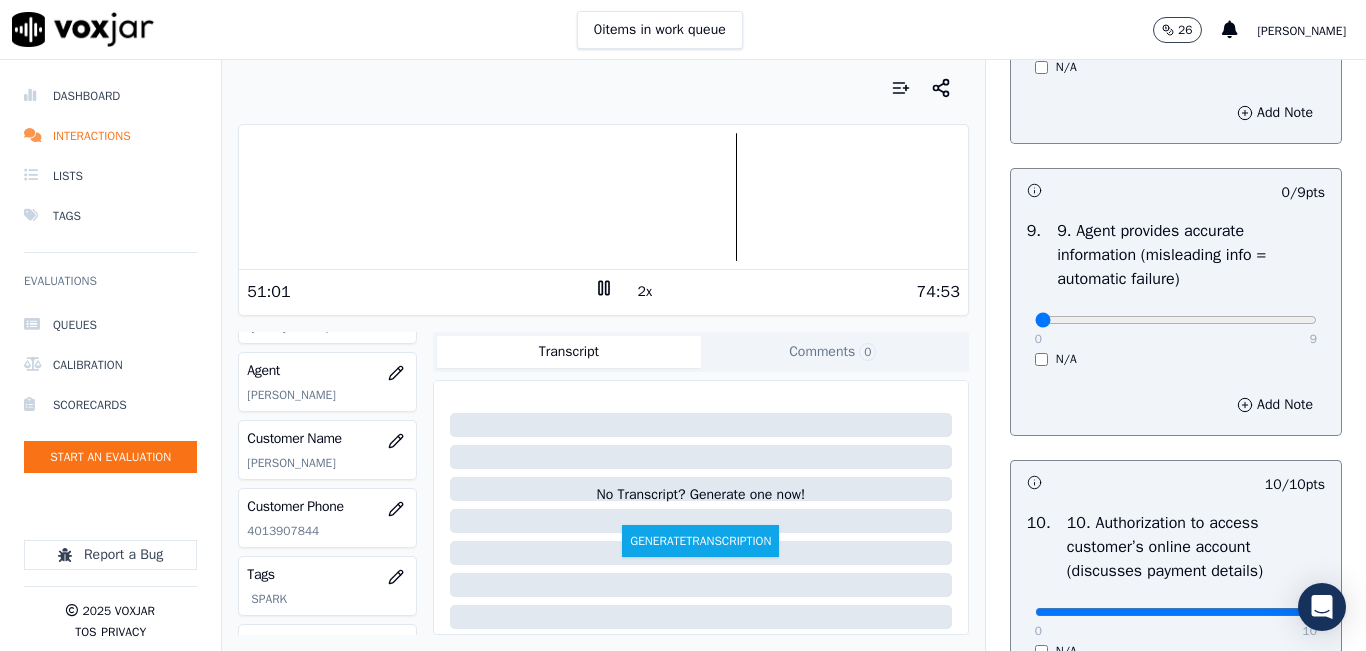 scroll, scrollTop: 2242, scrollLeft: 0, axis: vertical 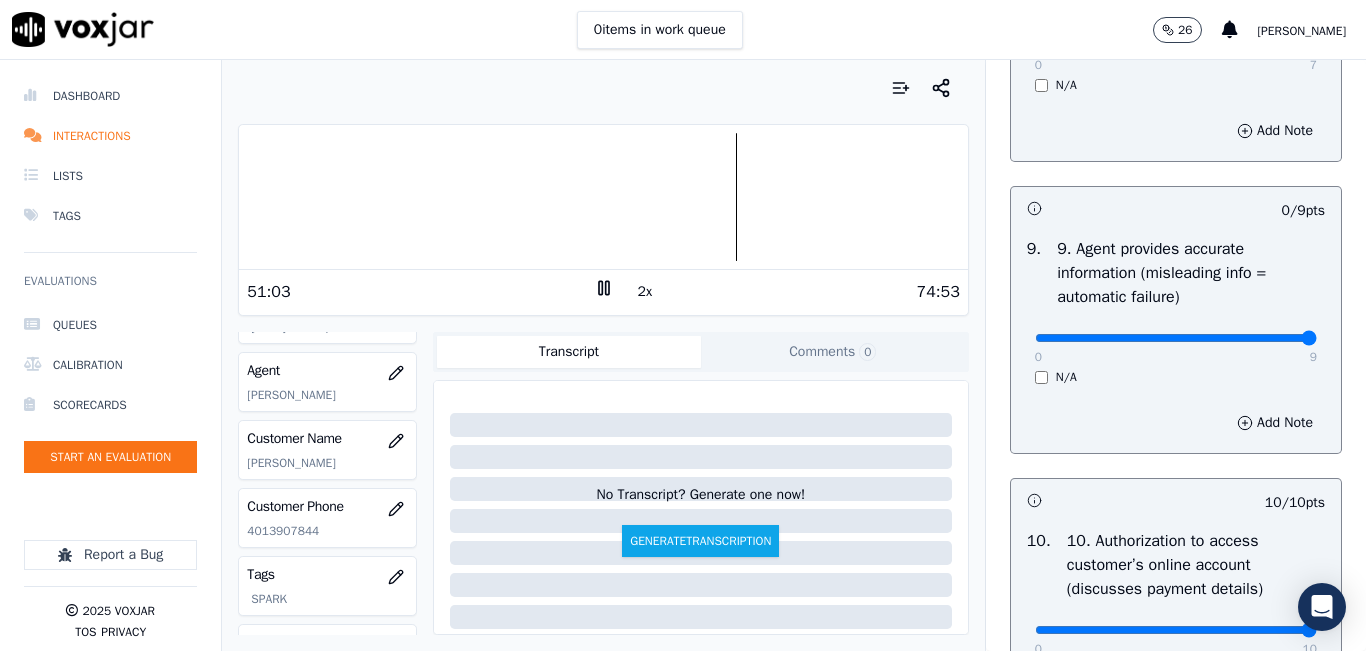 drag, startPoint x: 1264, startPoint y: 407, endPoint x: 1286, endPoint y: 408, distance: 22.022715 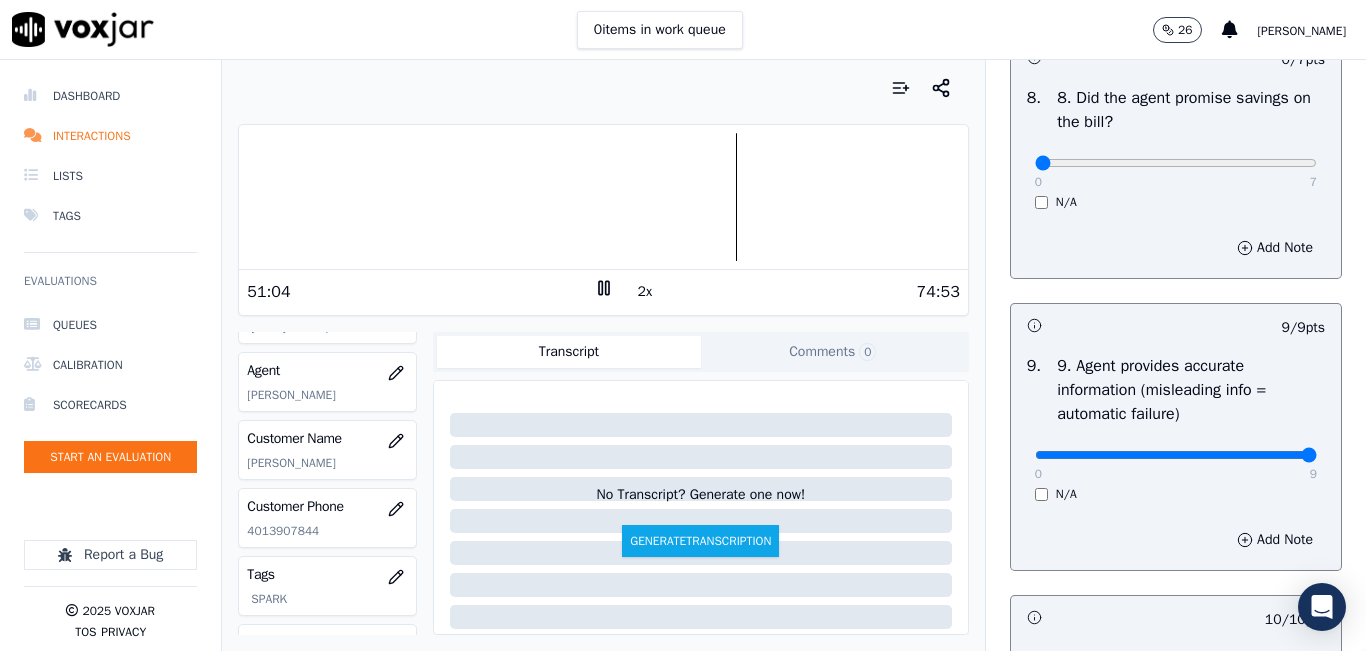 scroll, scrollTop: 1942, scrollLeft: 0, axis: vertical 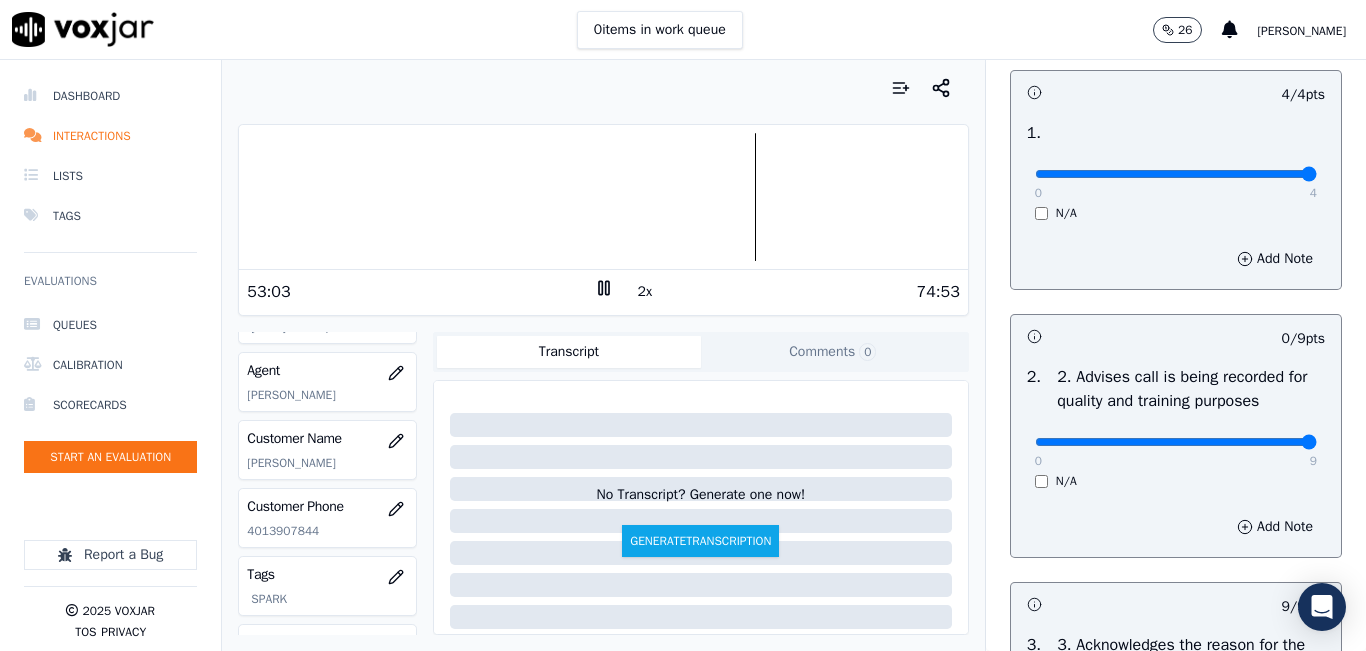 drag, startPoint x: 1202, startPoint y: 465, endPoint x: 1365, endPoint y: 471, distance: 163.1104 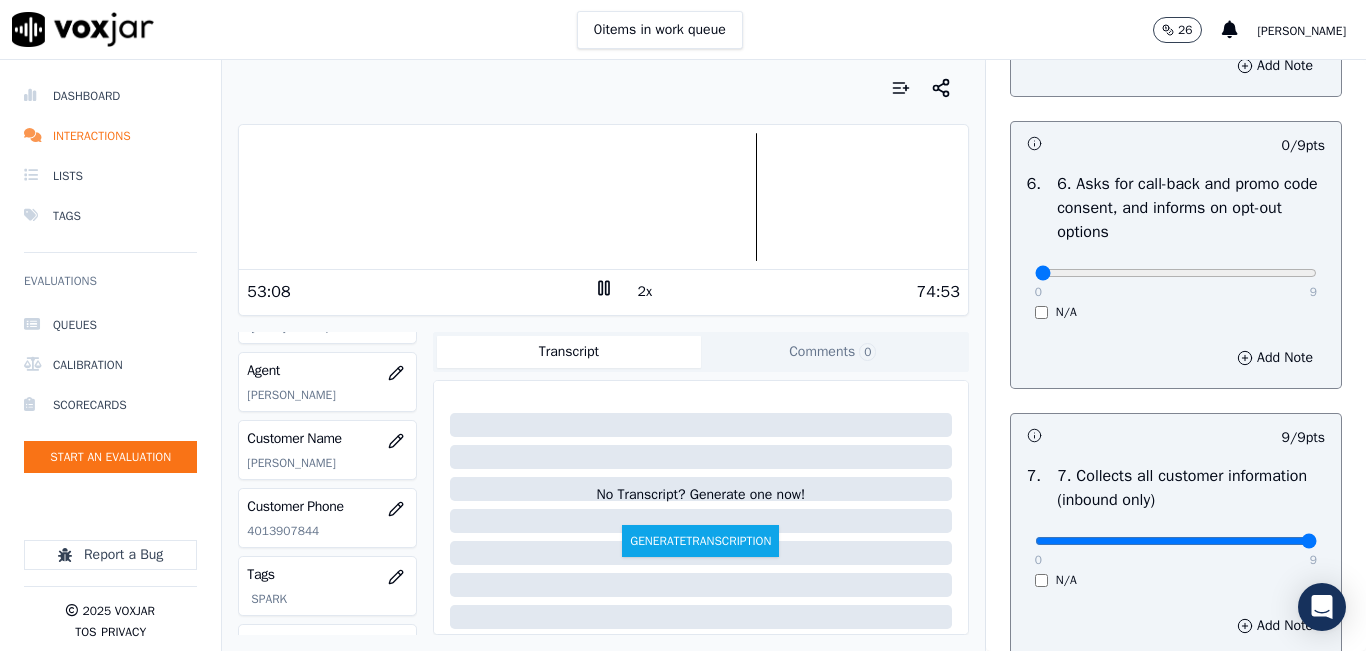 scroll, scrollTop: 1442, scrollLeft: 0, axis: vertical 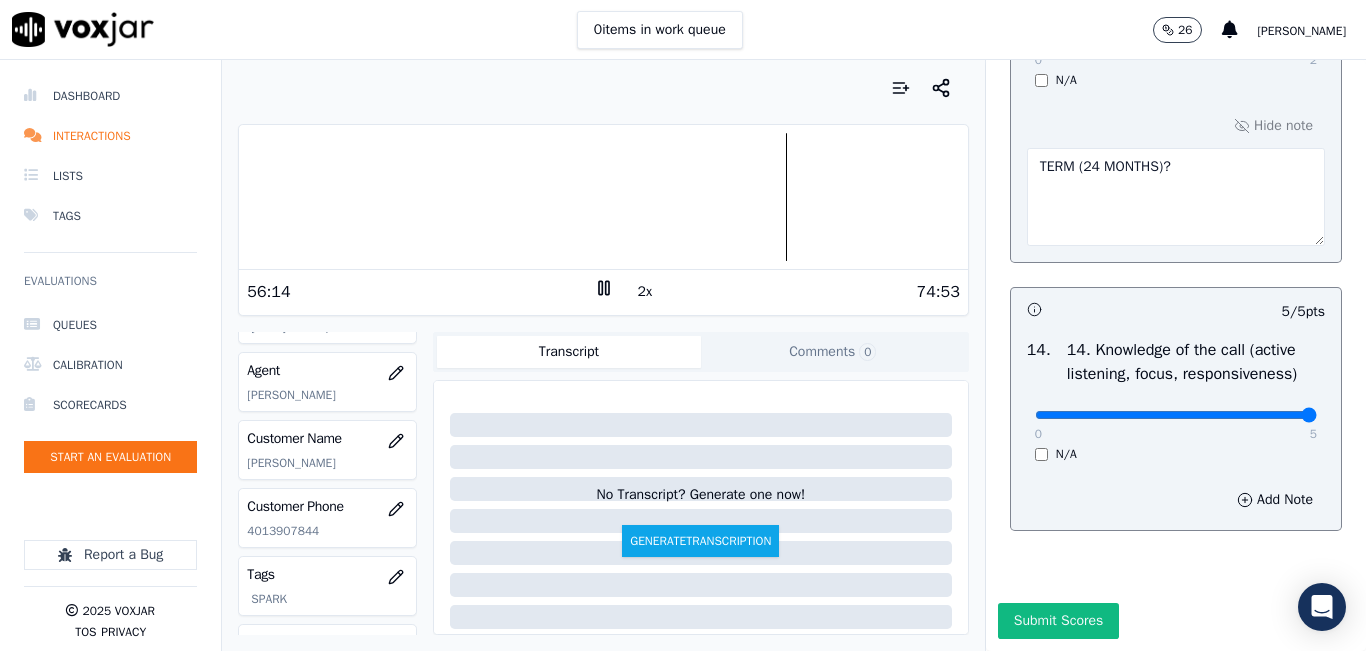 click at bounding box center [603, 197] 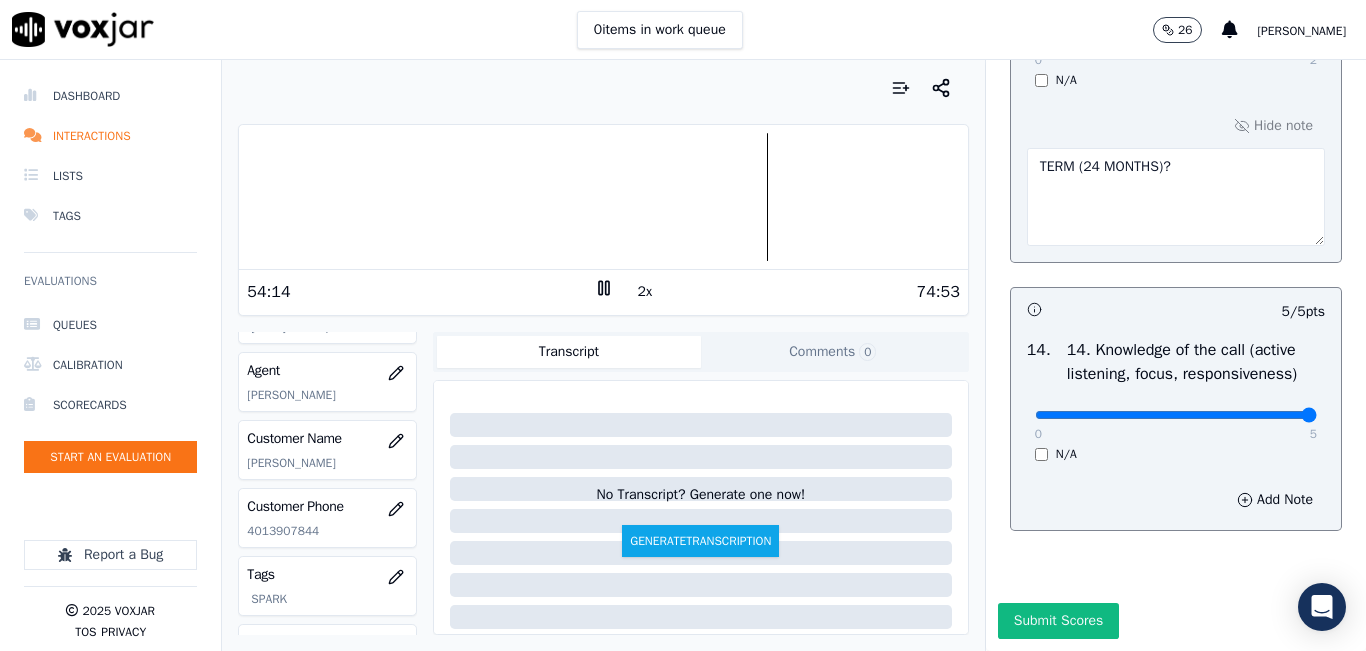 click at bounding box center [603, 197] 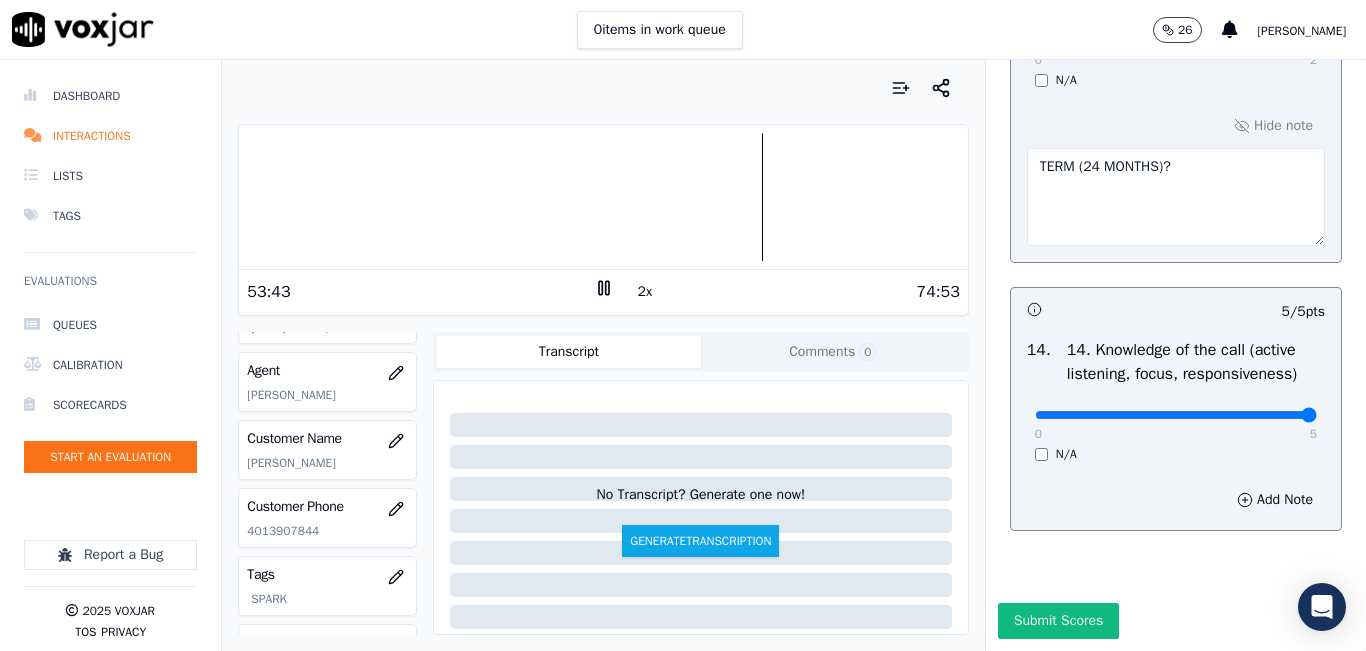 click on "2x" at bounding box center (645, 292) 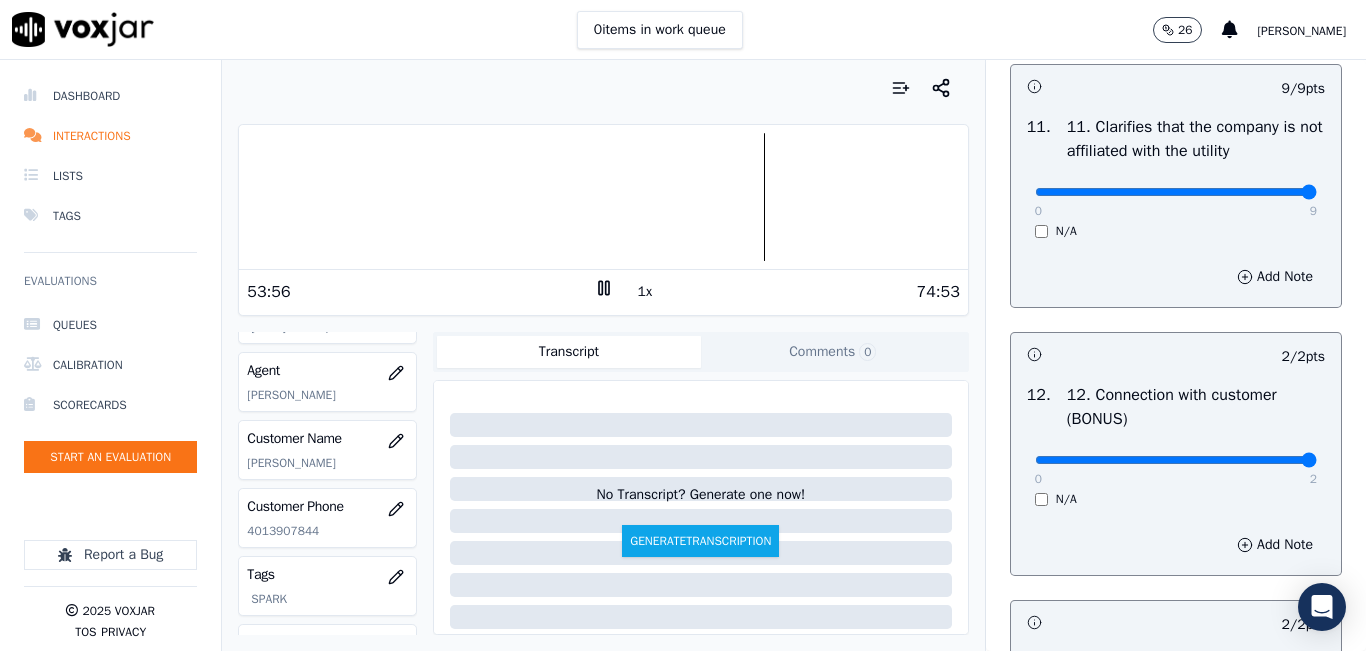 scroll, scrollTop: 2848, scrollLeft: 0, axis: vertical 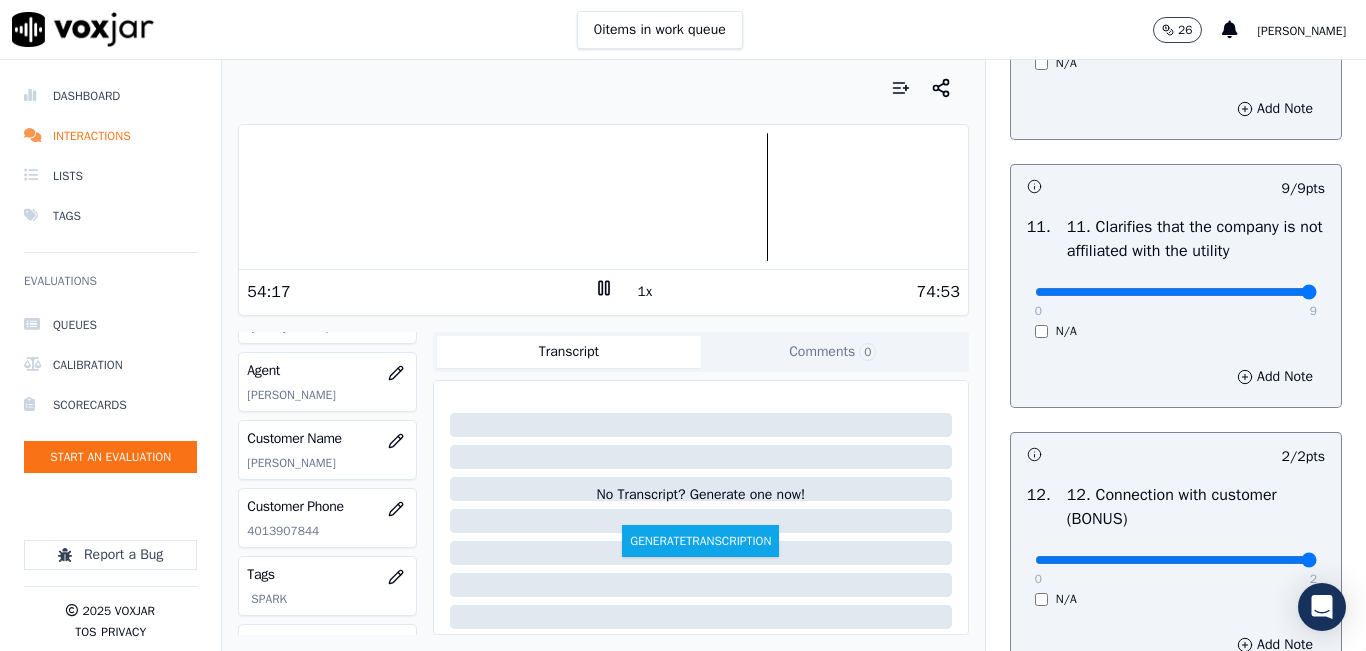 click at bounding box center [603, 197] 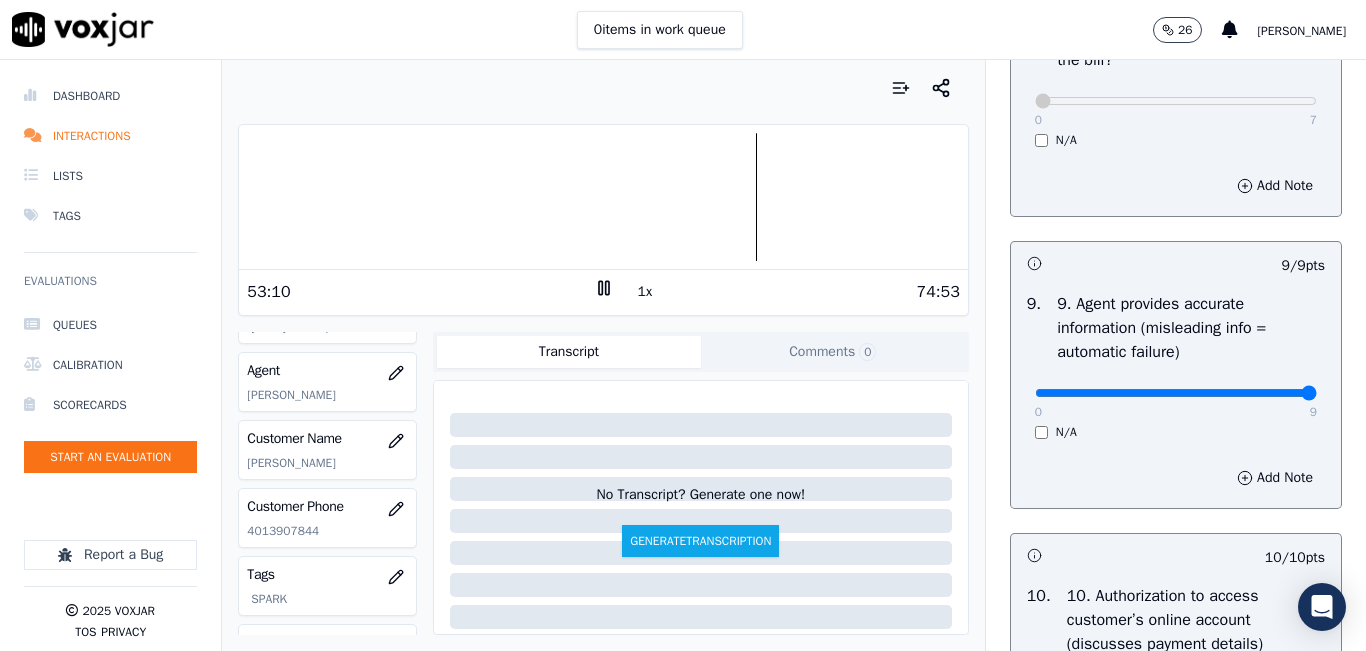 scroll, scrollTop: 2148, scrollLeft: 0, axis: vertical 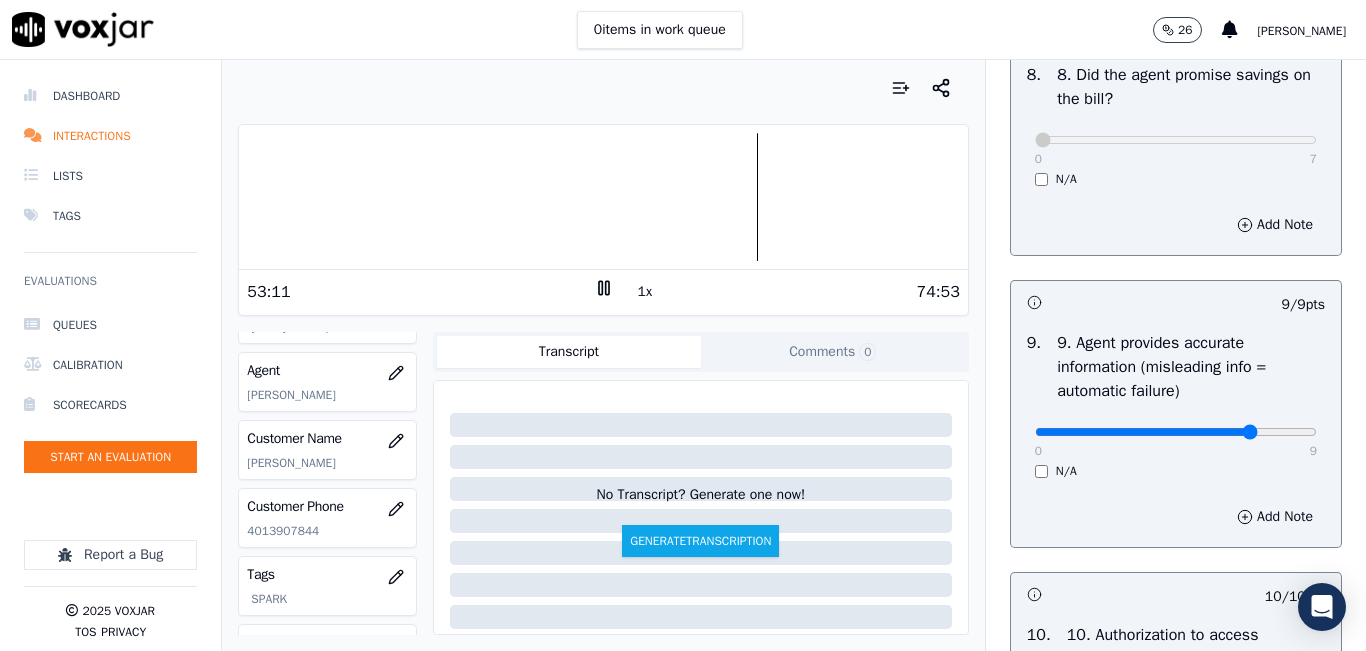 click at bounding box center [1176, -1832] 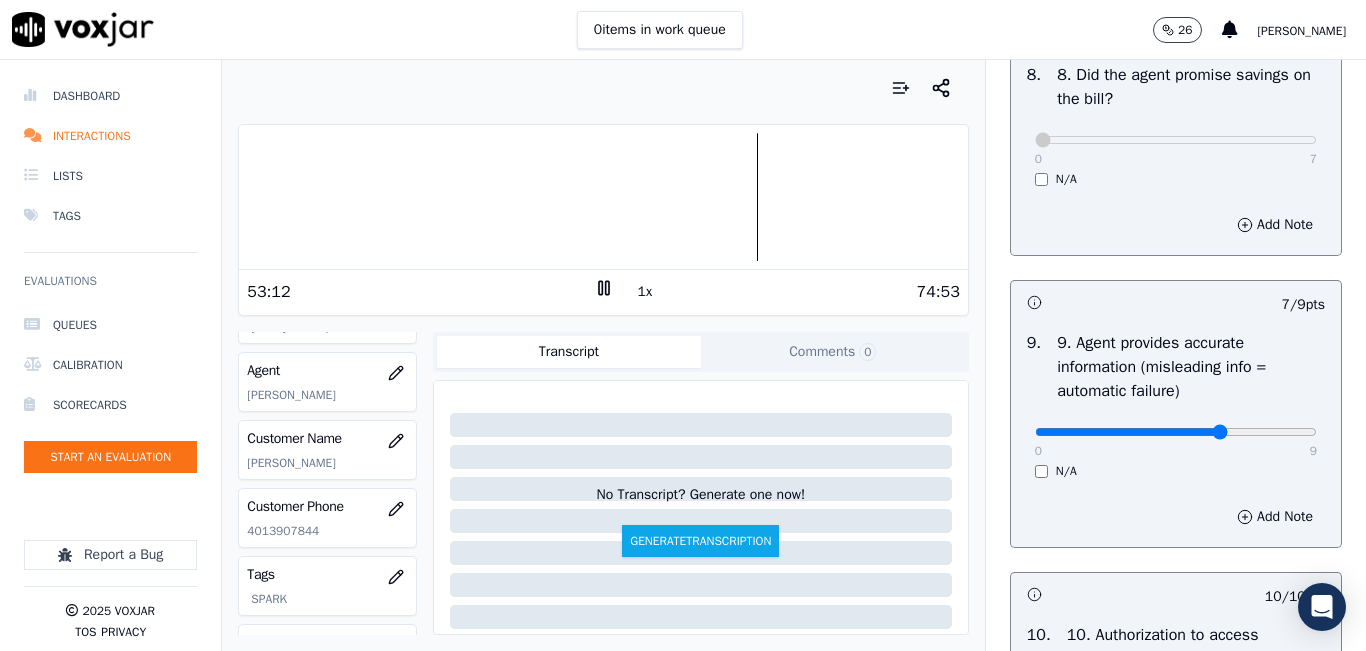 click at bounding box center (1176, -1832) 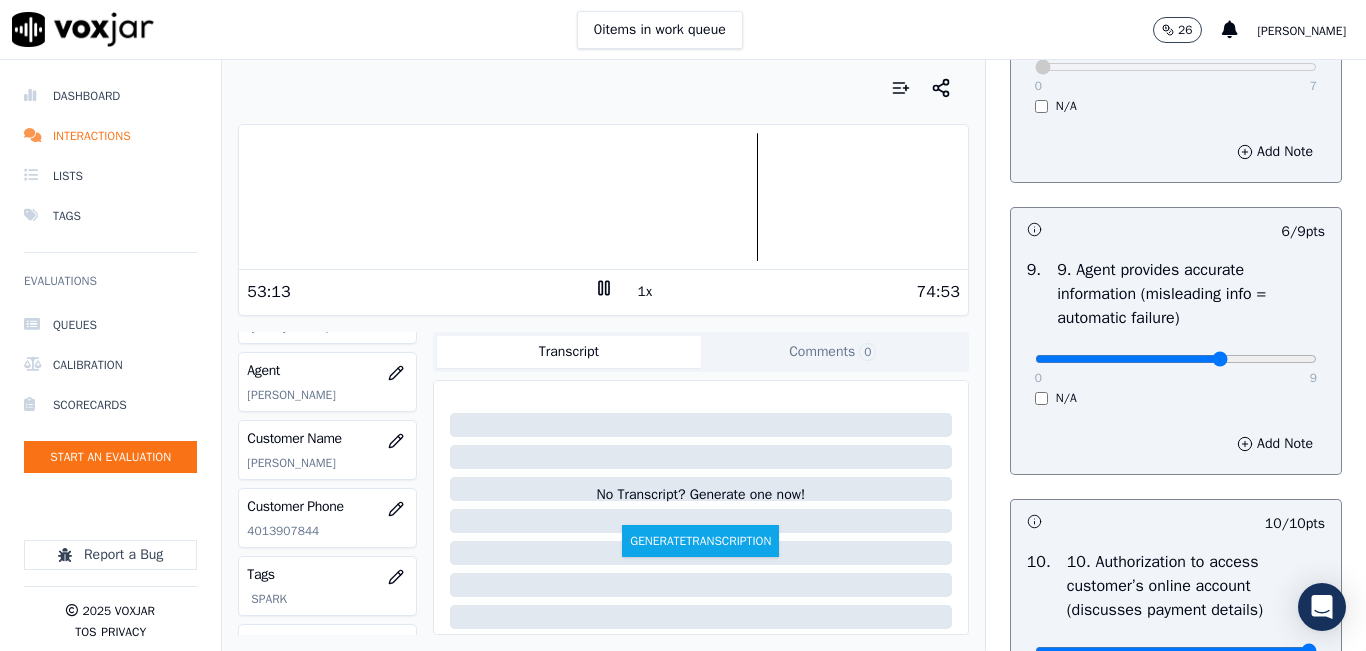 scroll, scrollTop: 2348, scrollLeft: 0, axis: vertical 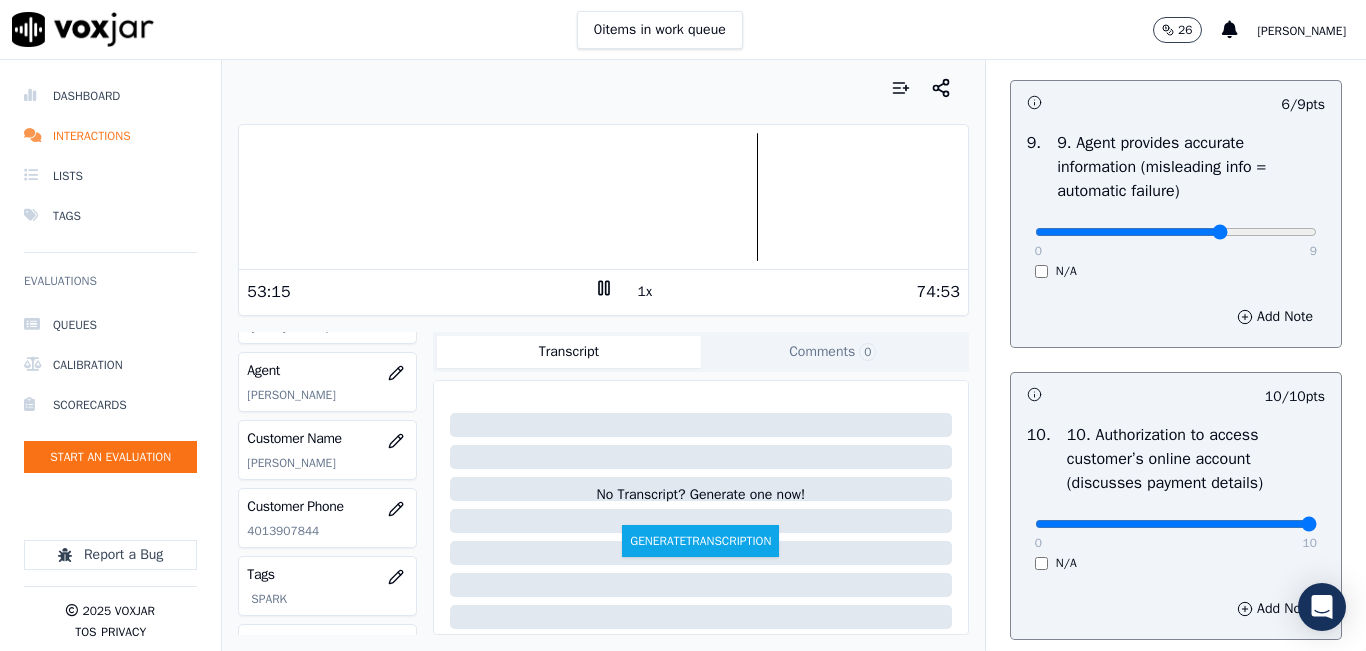 click at bounding box center (1176, -2032) 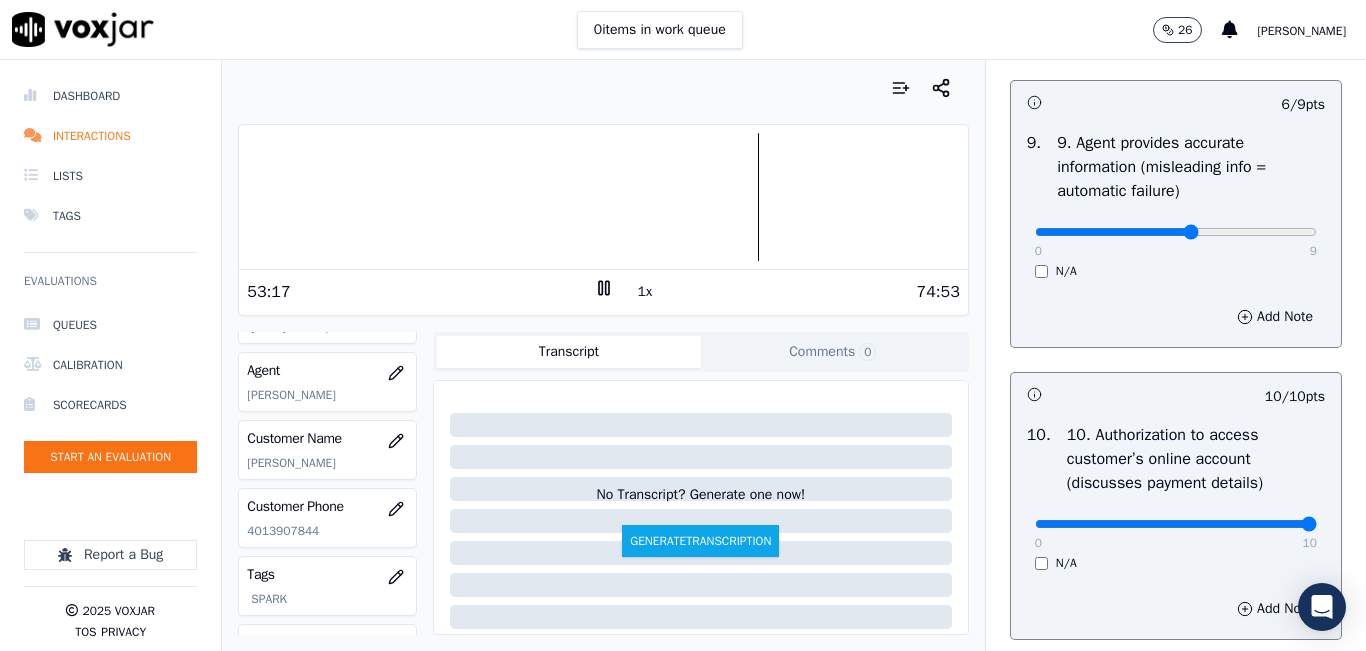 drag, startPoint x: 1178, startPoint y: 301, endPoint x: 1159, endPoint y: 299, distance: 19.104973 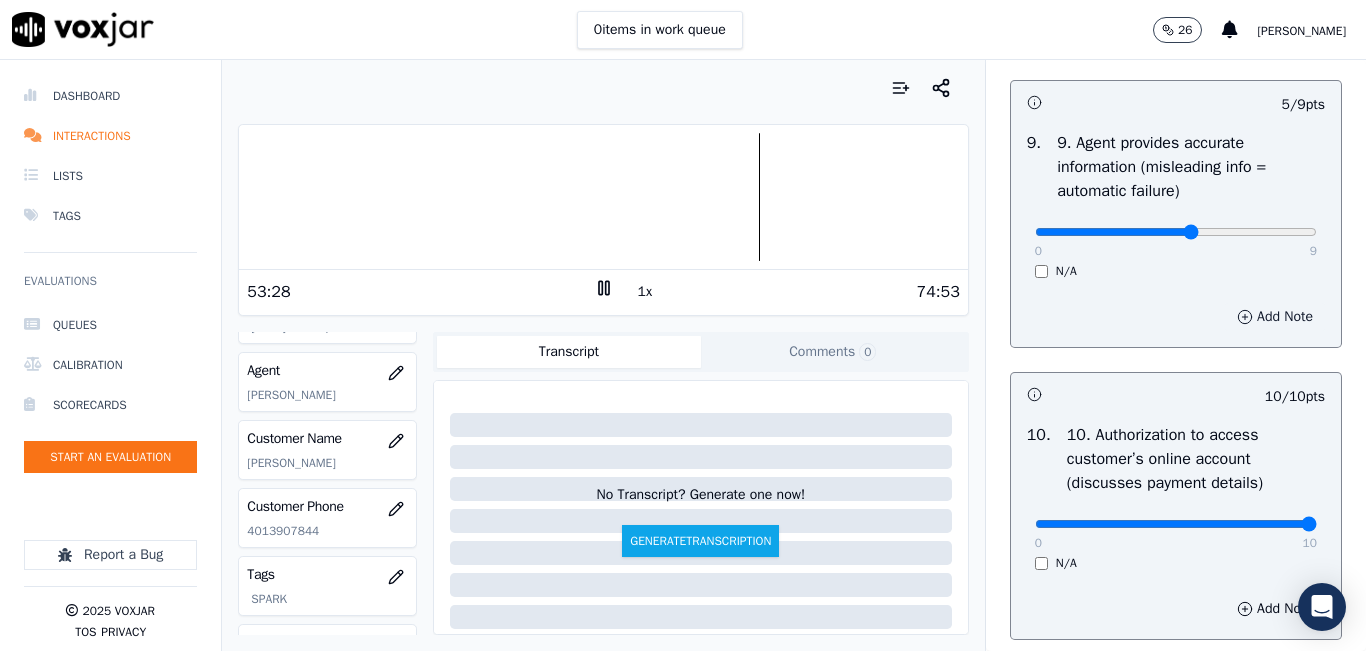 click on "Add Note" at bounding box center (1275, 317) 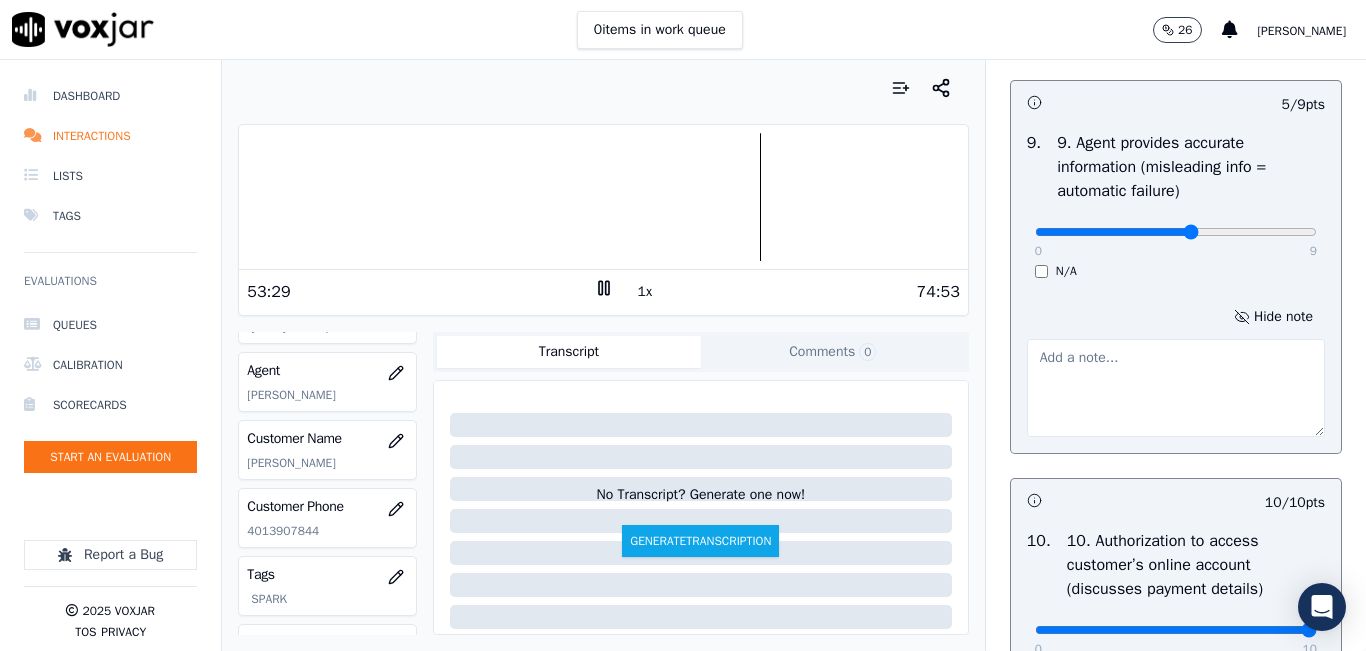 click at bounding box center [1176, 388] 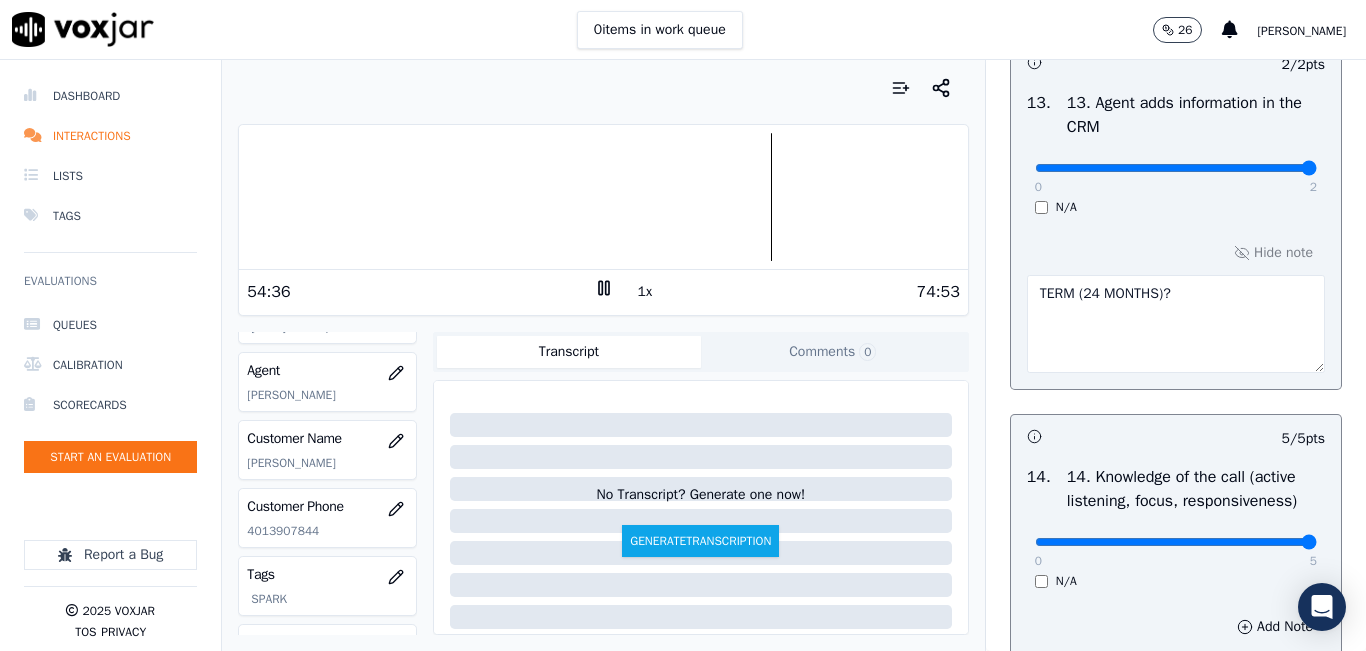 scroll, scrollTop: 3854, scrollLeft: 0, axis: vertical 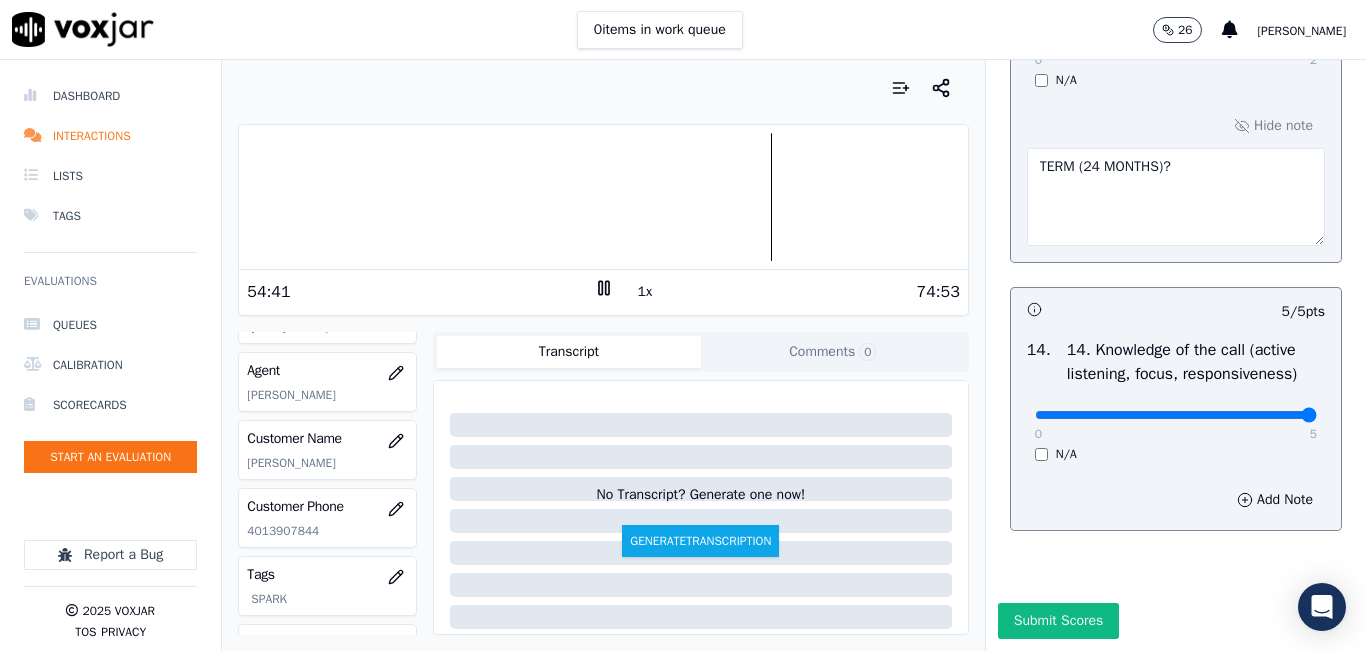 type on "MSF 5,99** AGENT SAID 0 DOLLARS (MIN 54)" 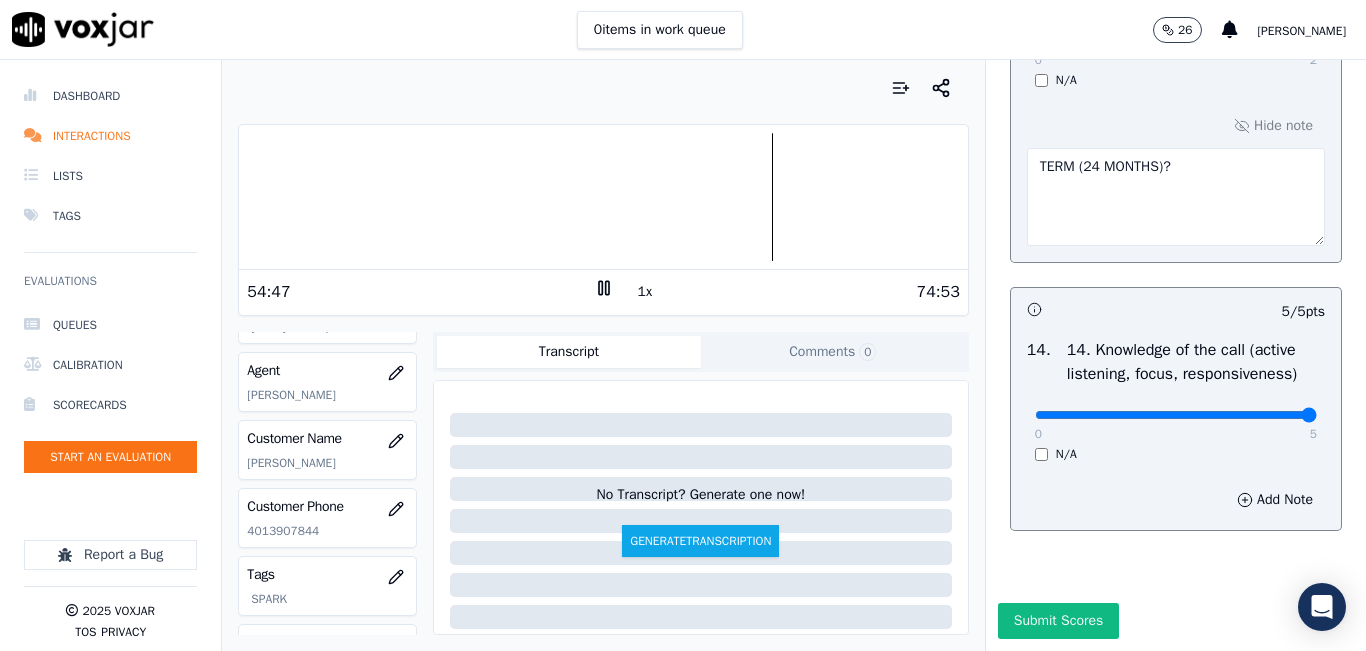 click on "1x" at bounding box center (645, 292) 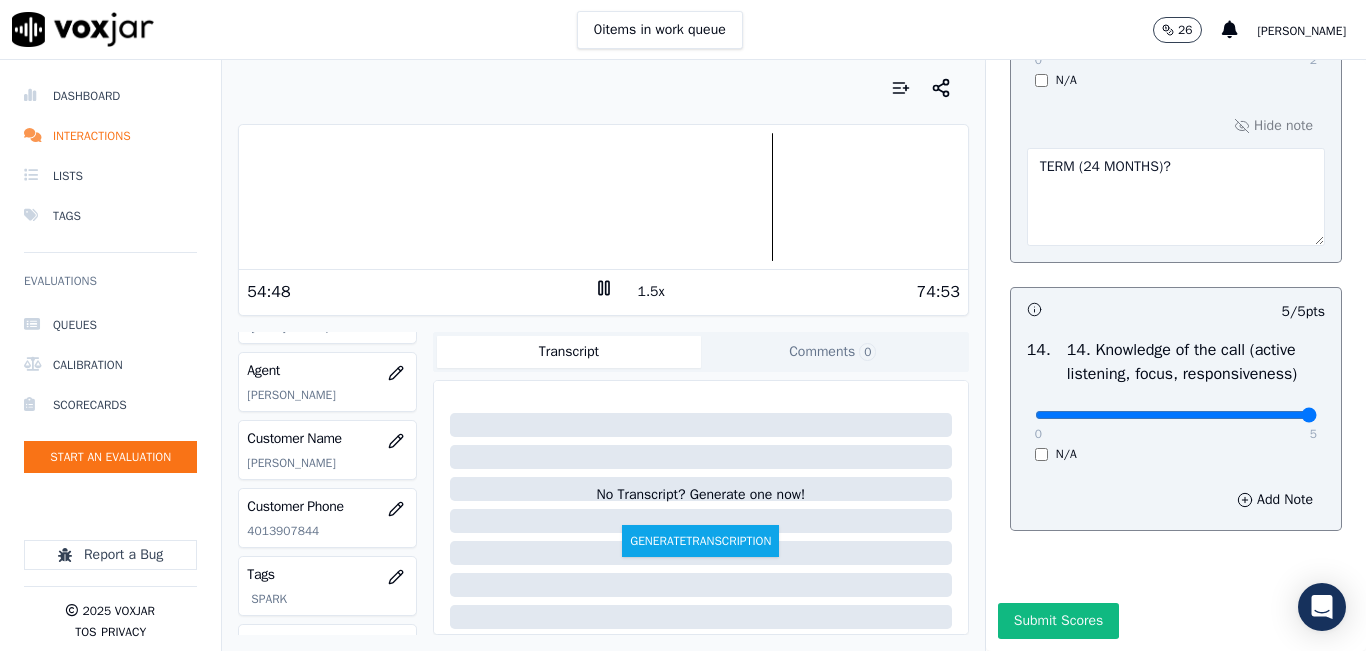 click on "1.5x" at bounding box center (651, 292) 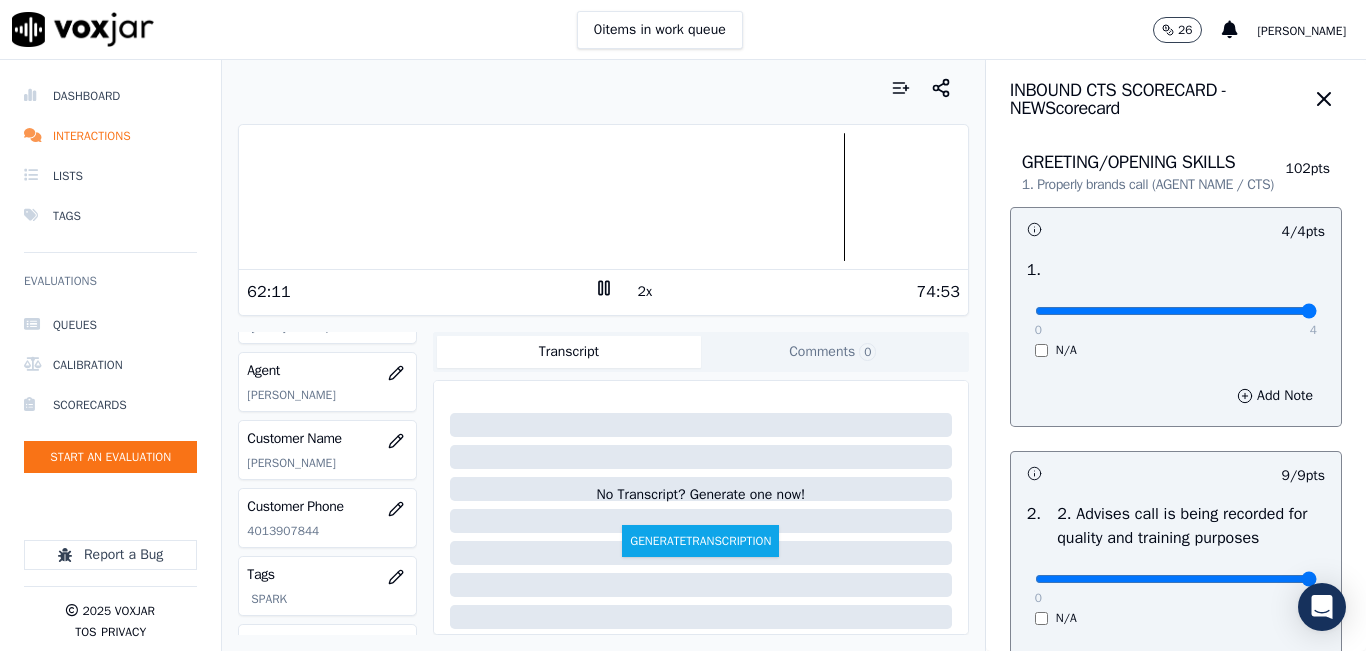 scroll, scrollTop: 0, scrollLeft: 0, axis: both 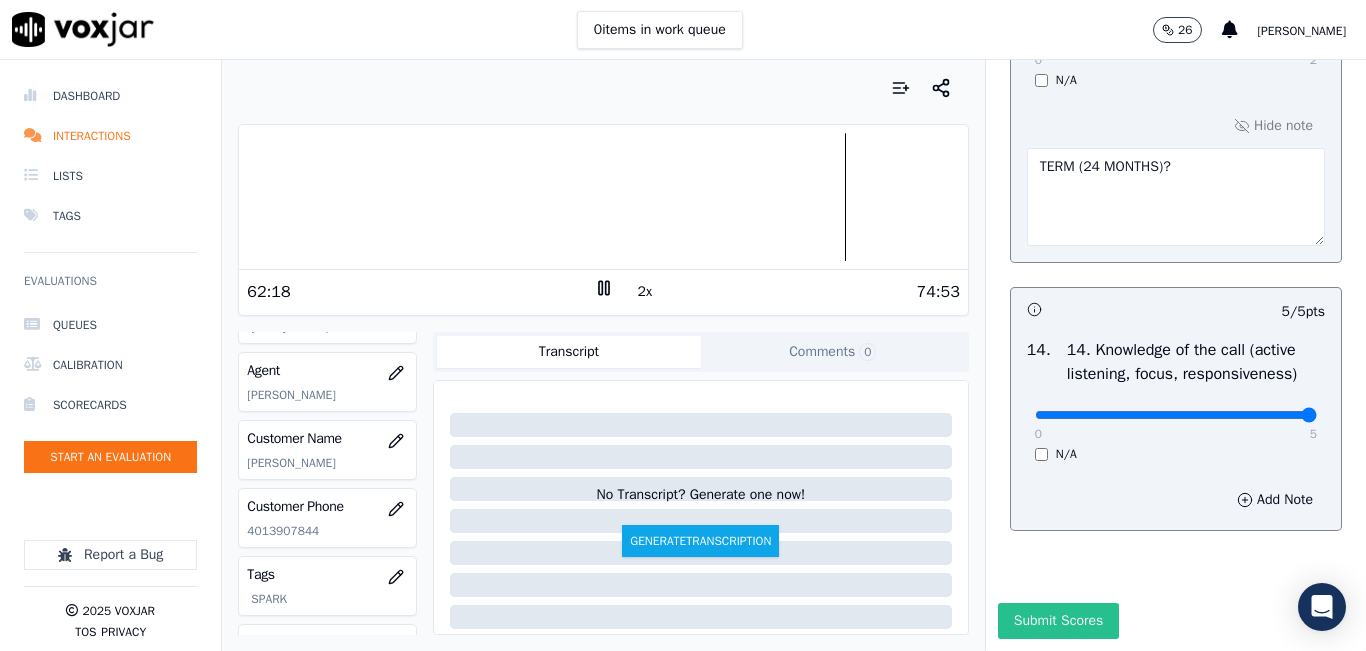 click on "Submit Scores" at bounding box center [1058, 621] 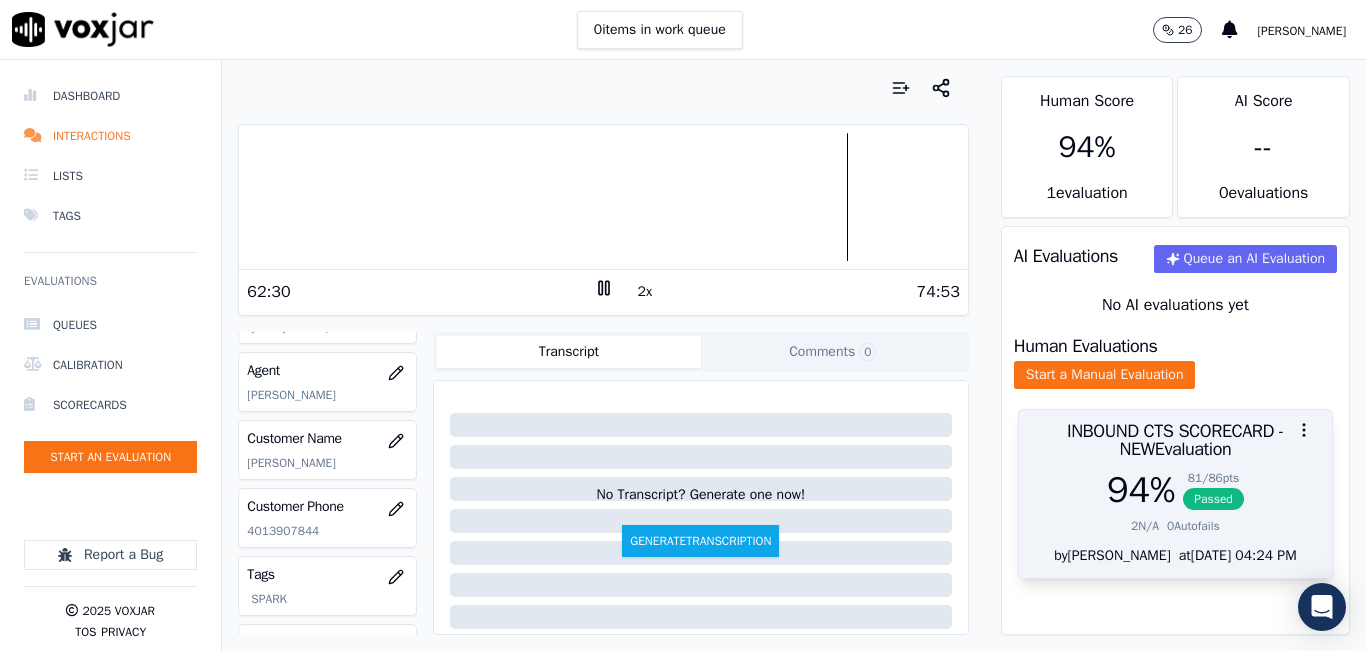 click on "Passed" at bounding box center (1213, 499) 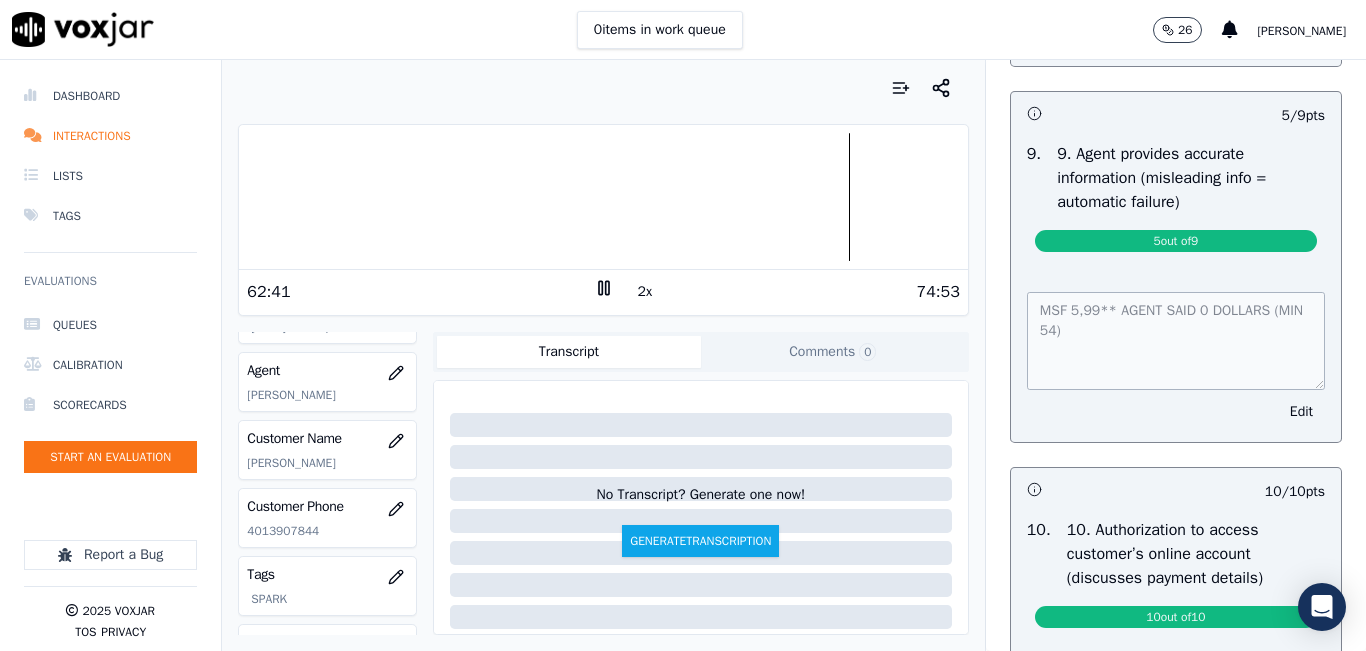 scroll, scrollTop: 2200, scrollLeft: 0, axis: vertical 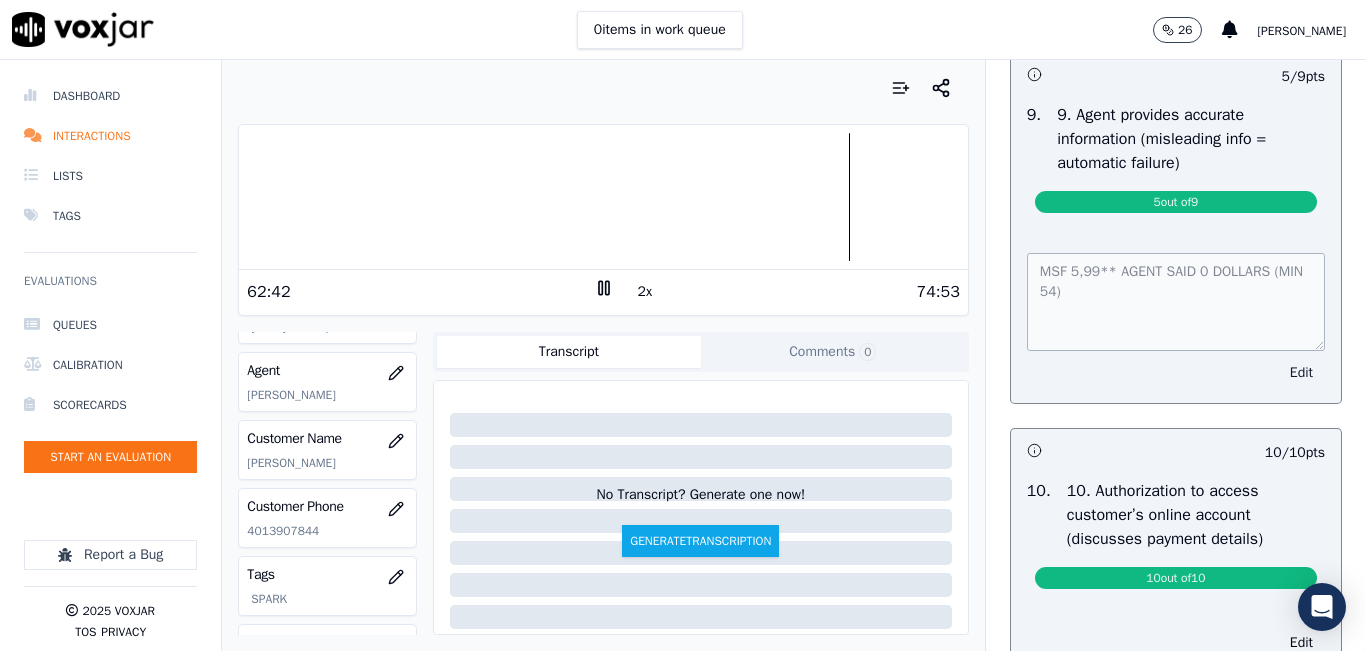 click on "Edit" at bounding box center (1301, 373) 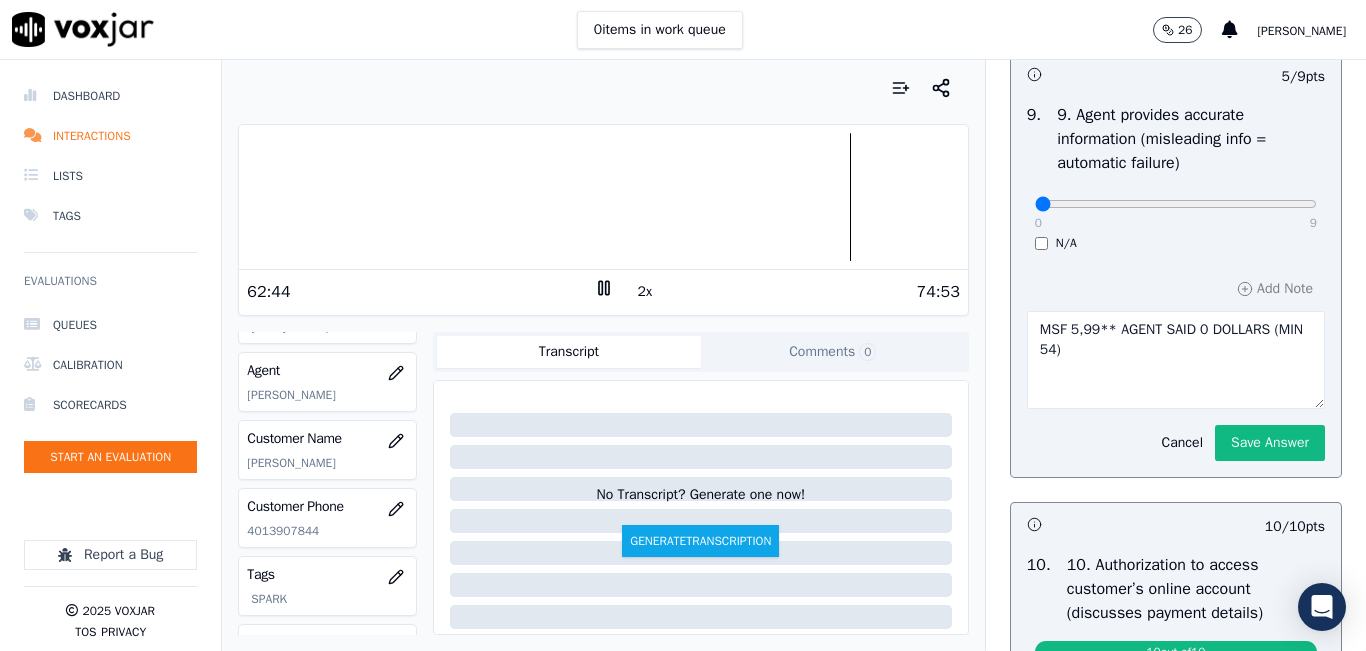 click on "0   9" at bounding box center (1176, 203) 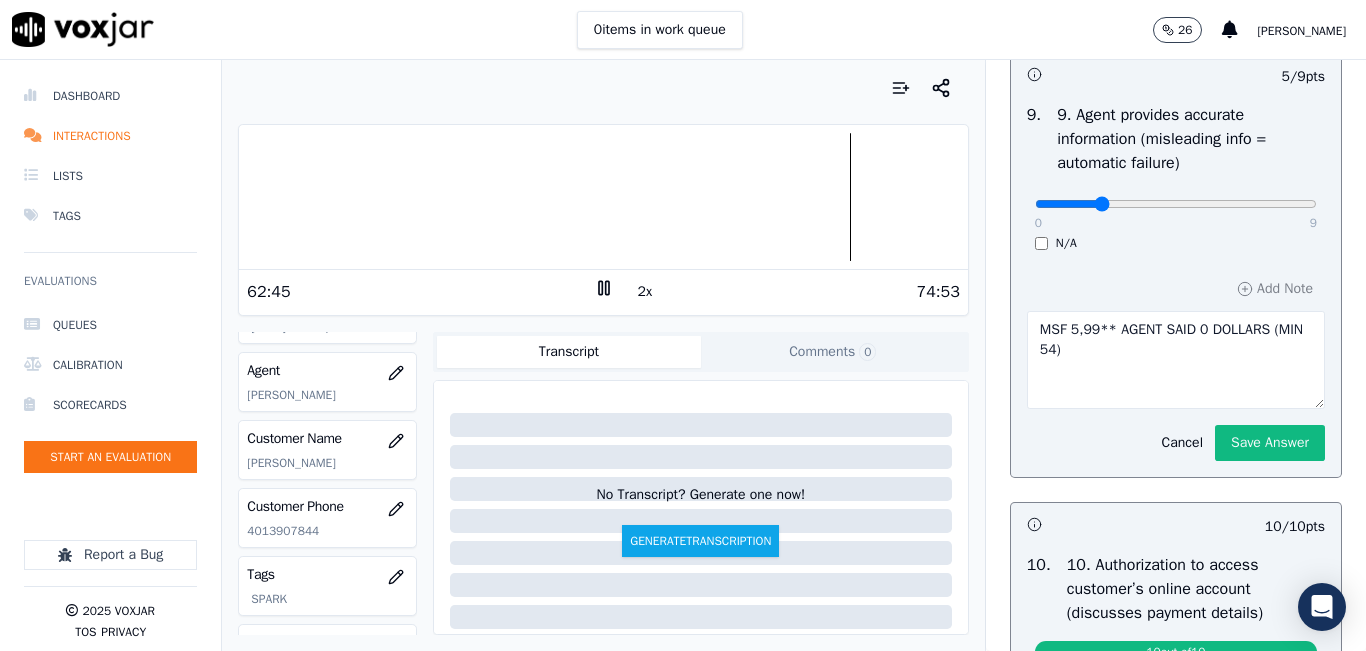 click at bounding box center (1176, 204) 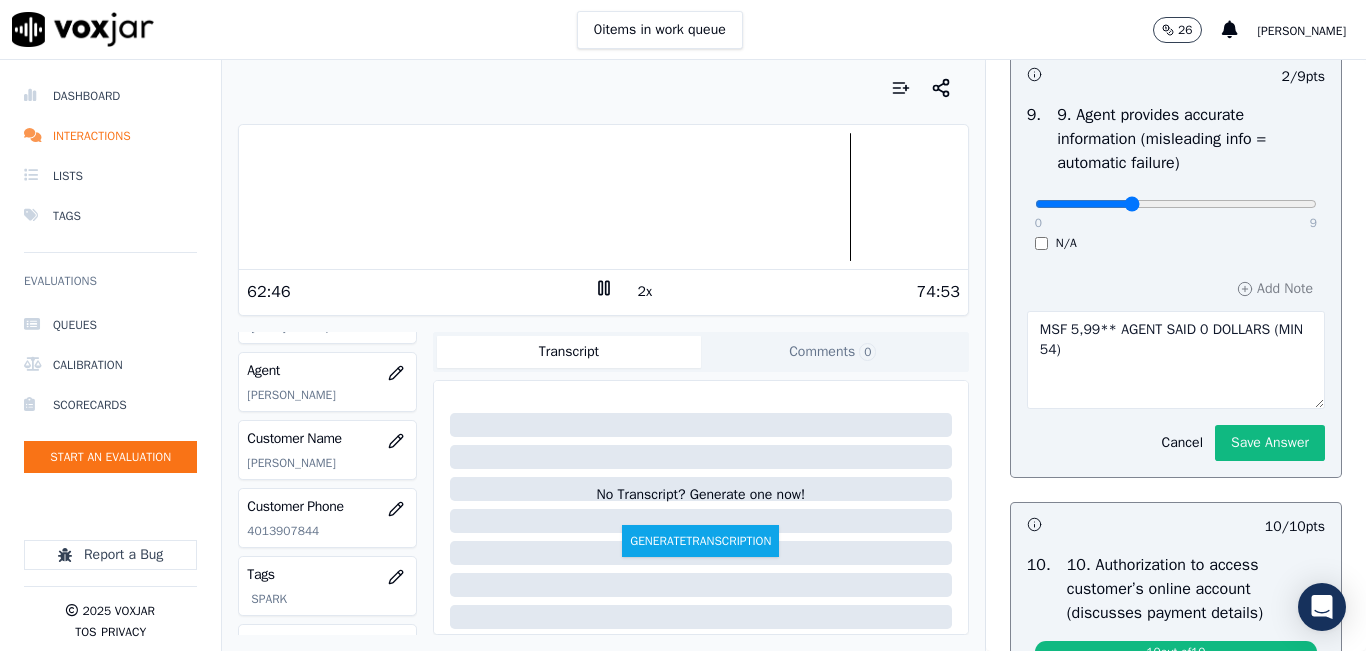 click at bounding box center [1176, 204] 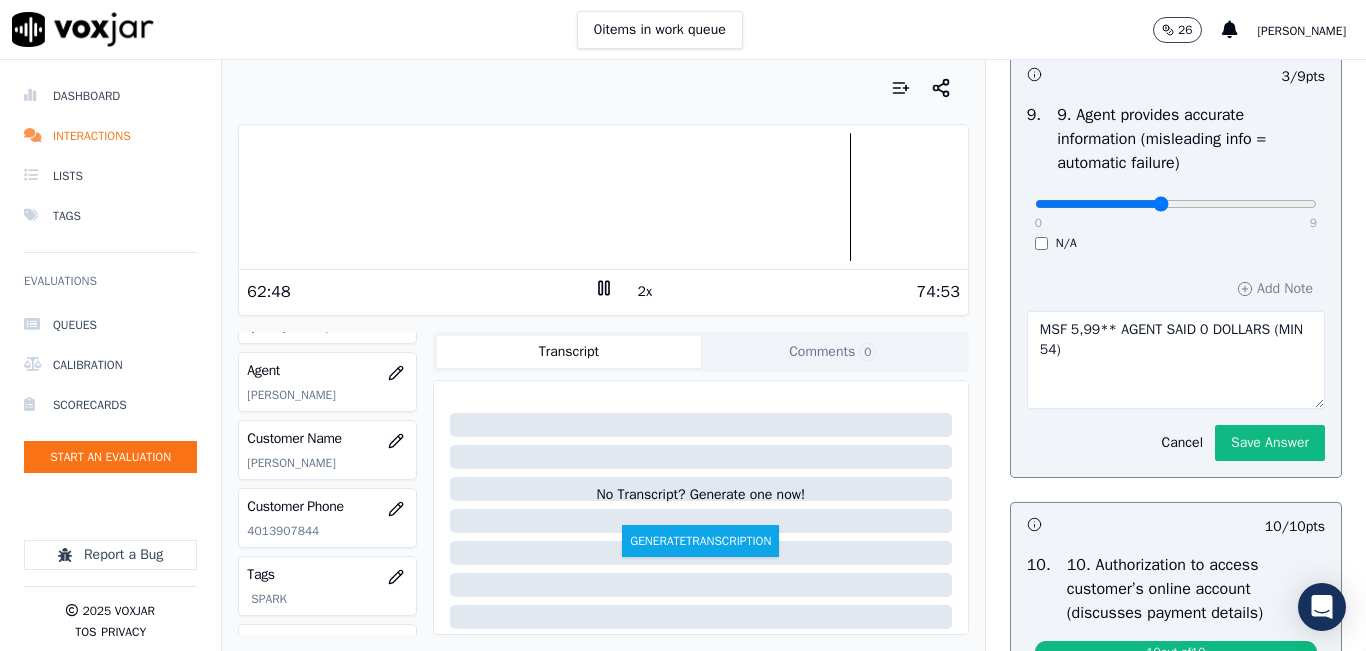 click at bounding box center (1176, 204) 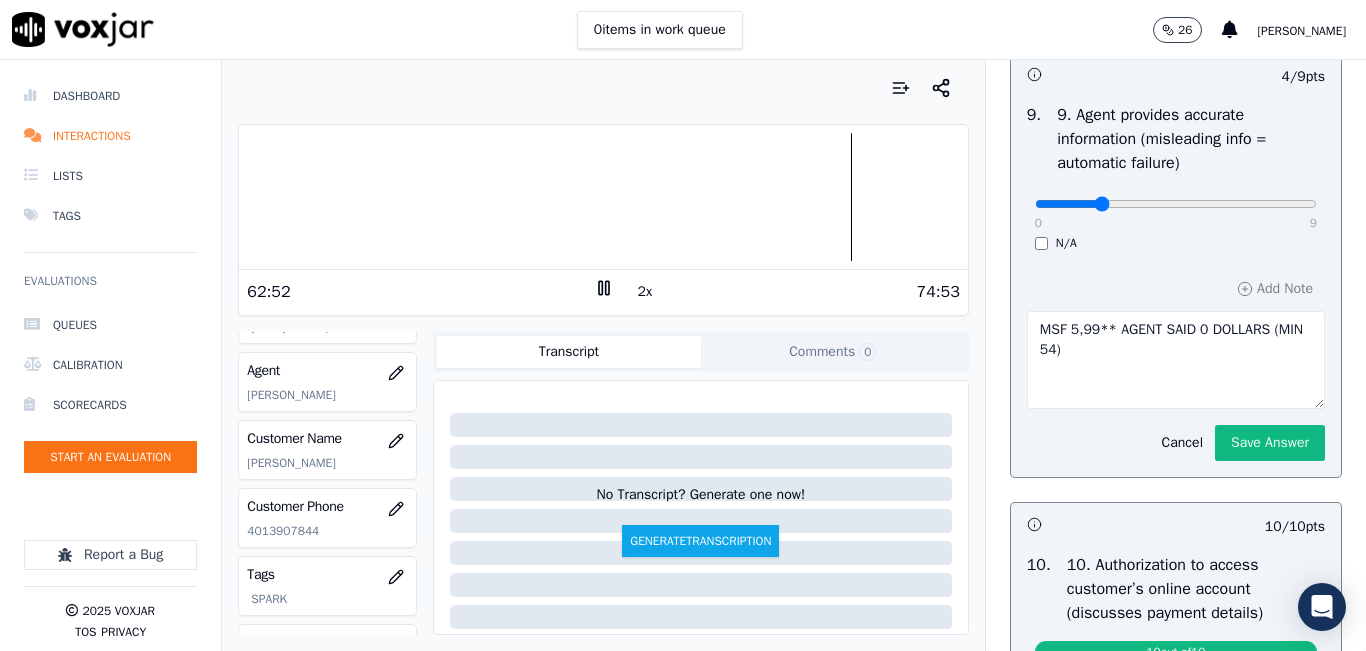 drag, startPoint x: 1117, startPoint y: 271, endPoint x: 1078, endPoint y: 276, distance: 39.319206 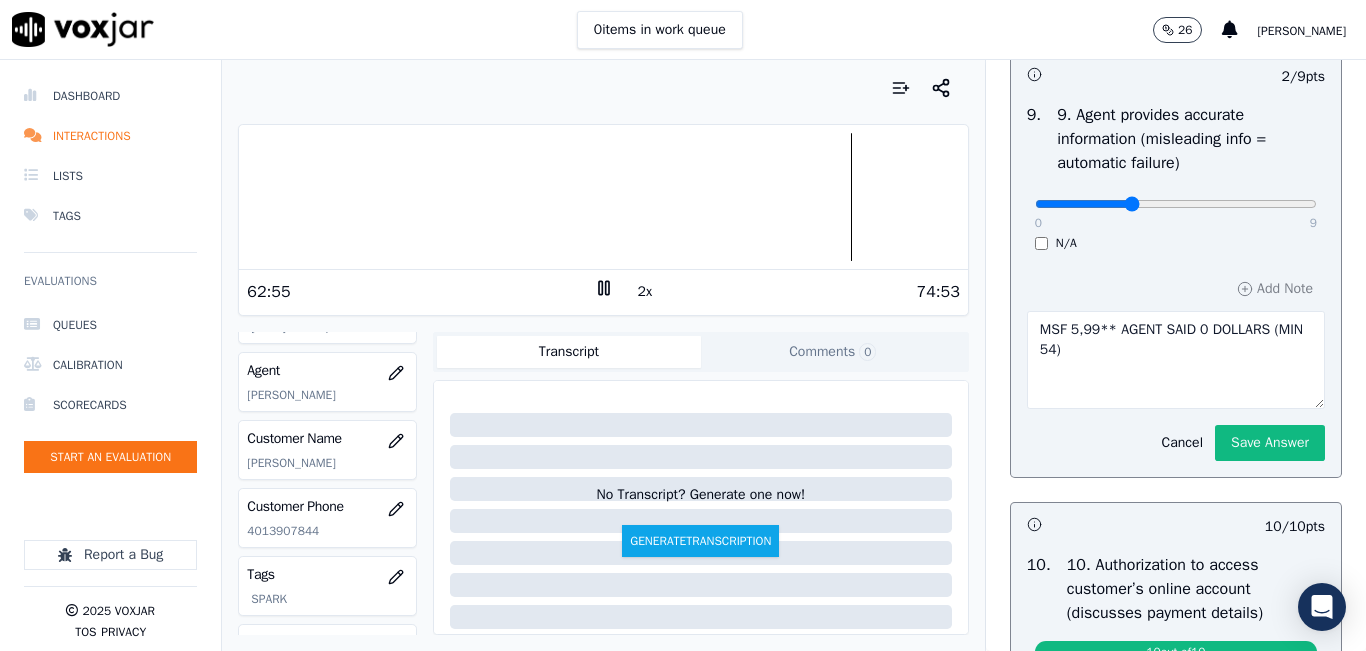 type on "3" 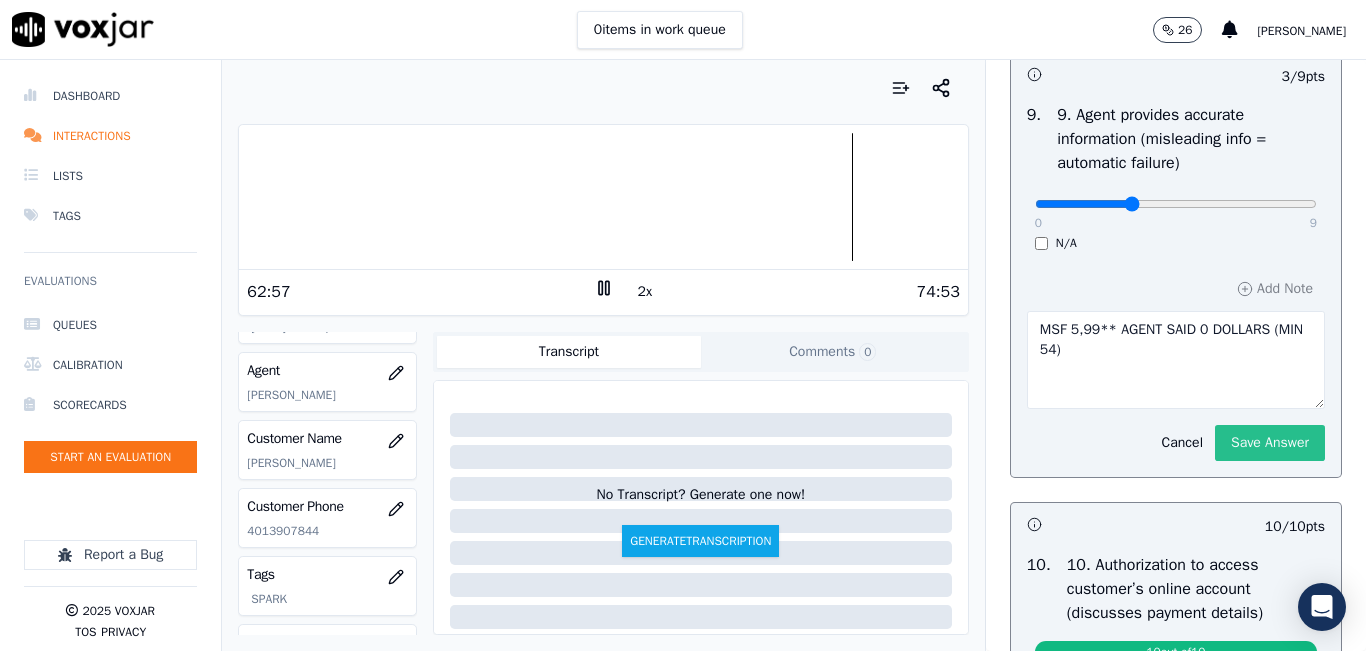 click on "Save Answer" 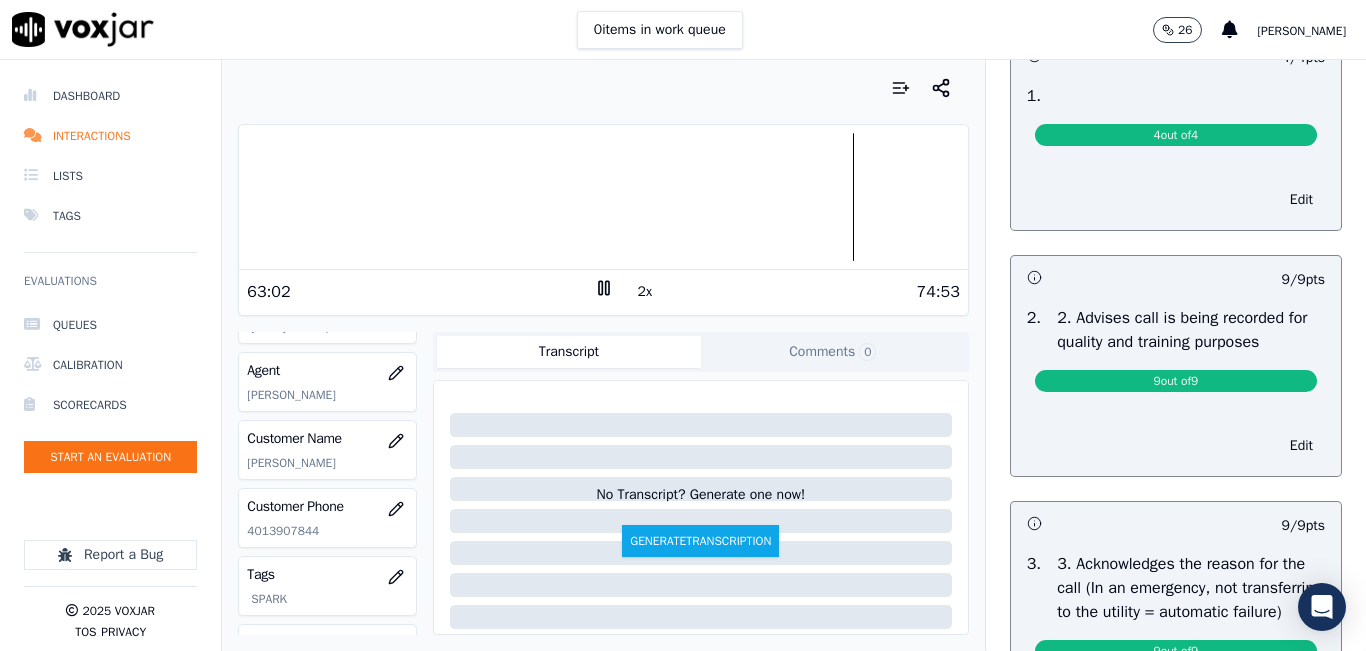 scroll, scrollTop: 0, scrollLeft: 0, axis: both 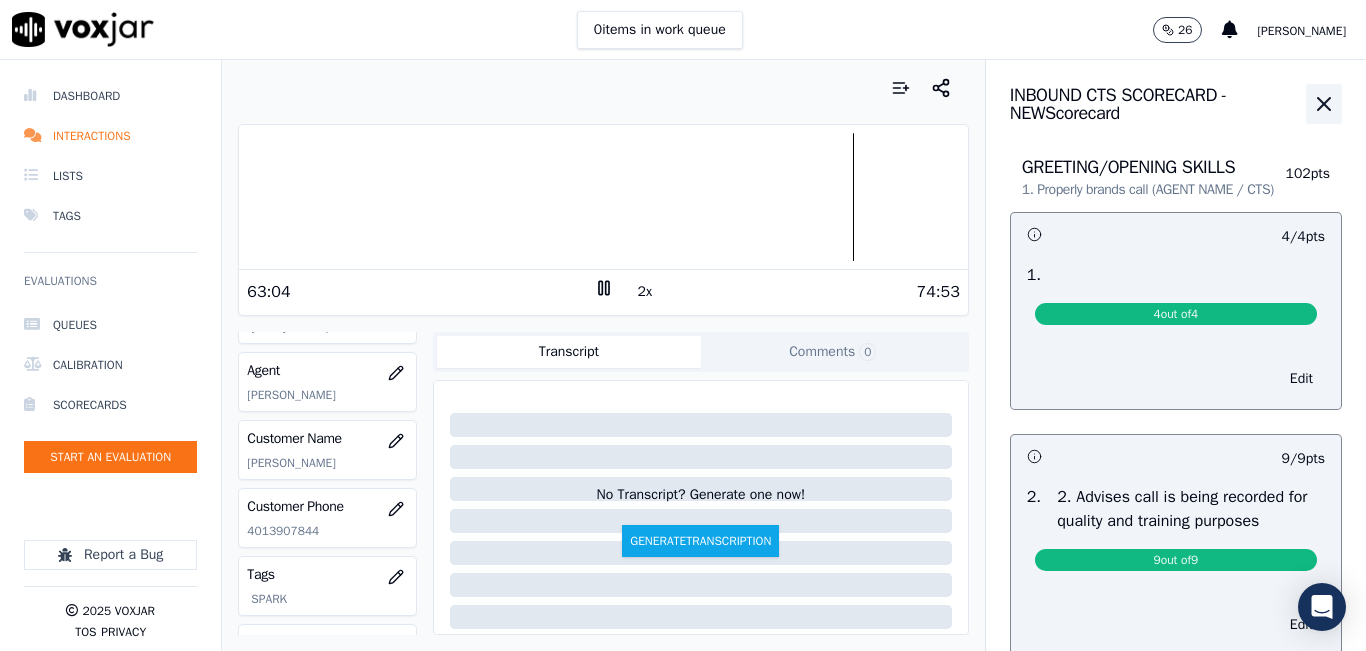 click 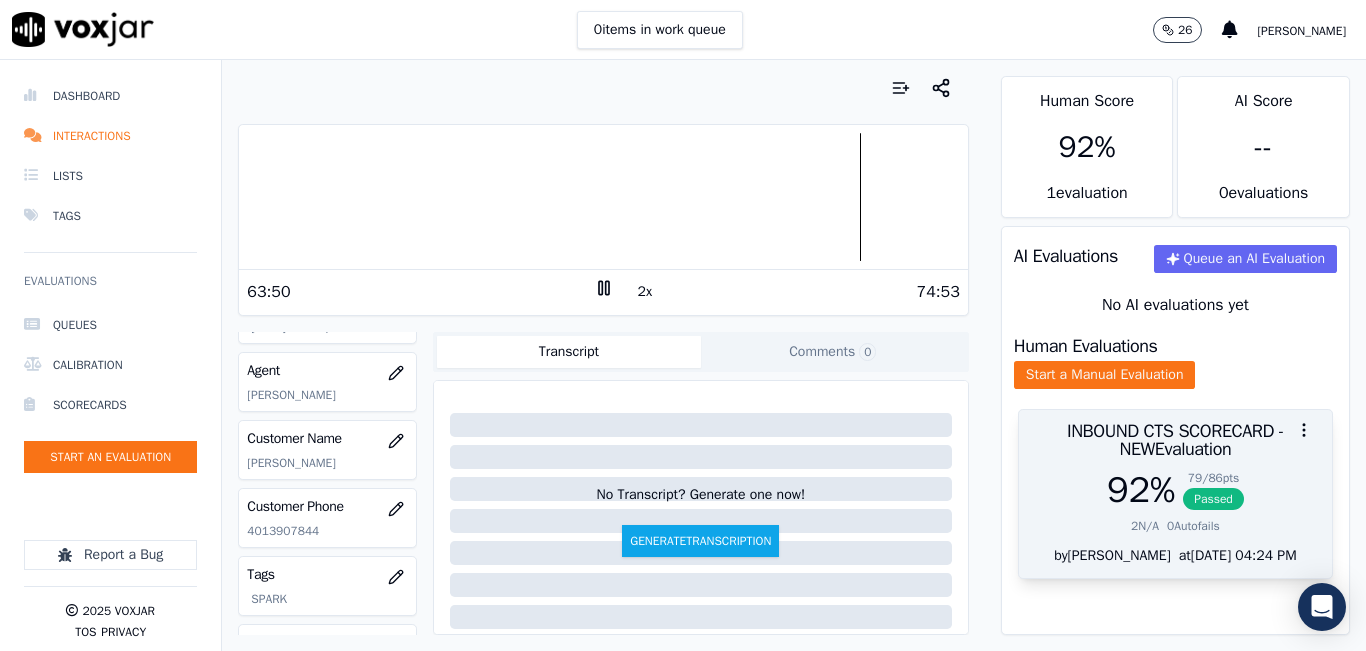 click on "92 %   79 / 86  pts   Passed   2  N/A   0  Autofails" at bounding box center (1175, 508) 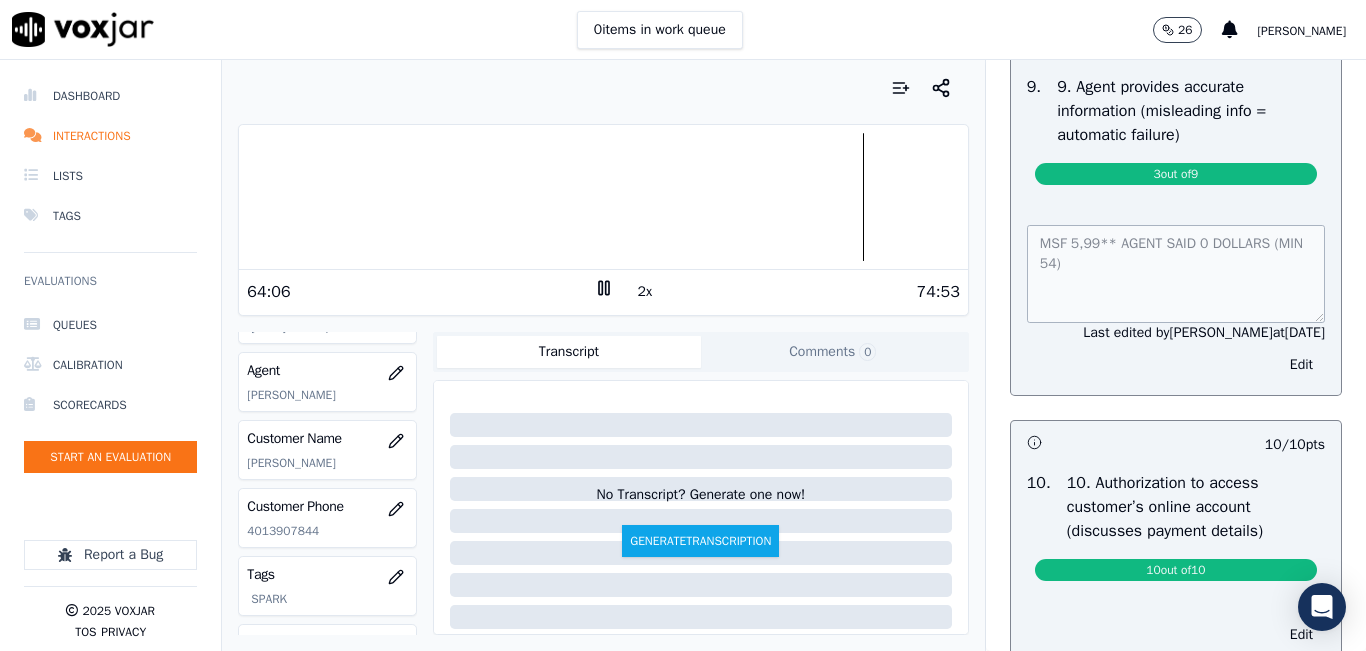 scroll, scrollTop: 2200, scrollLeft: 0, axis: vertical 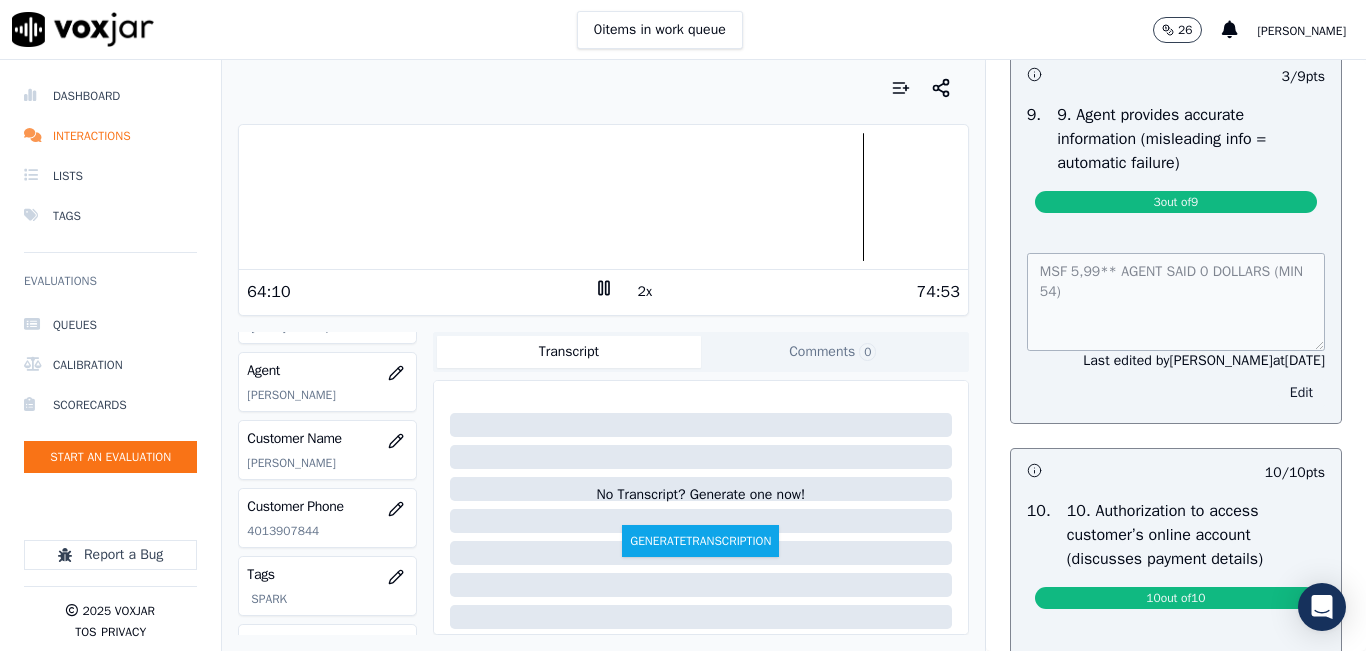 click on "Edit" at bounding box center (1301, 393) 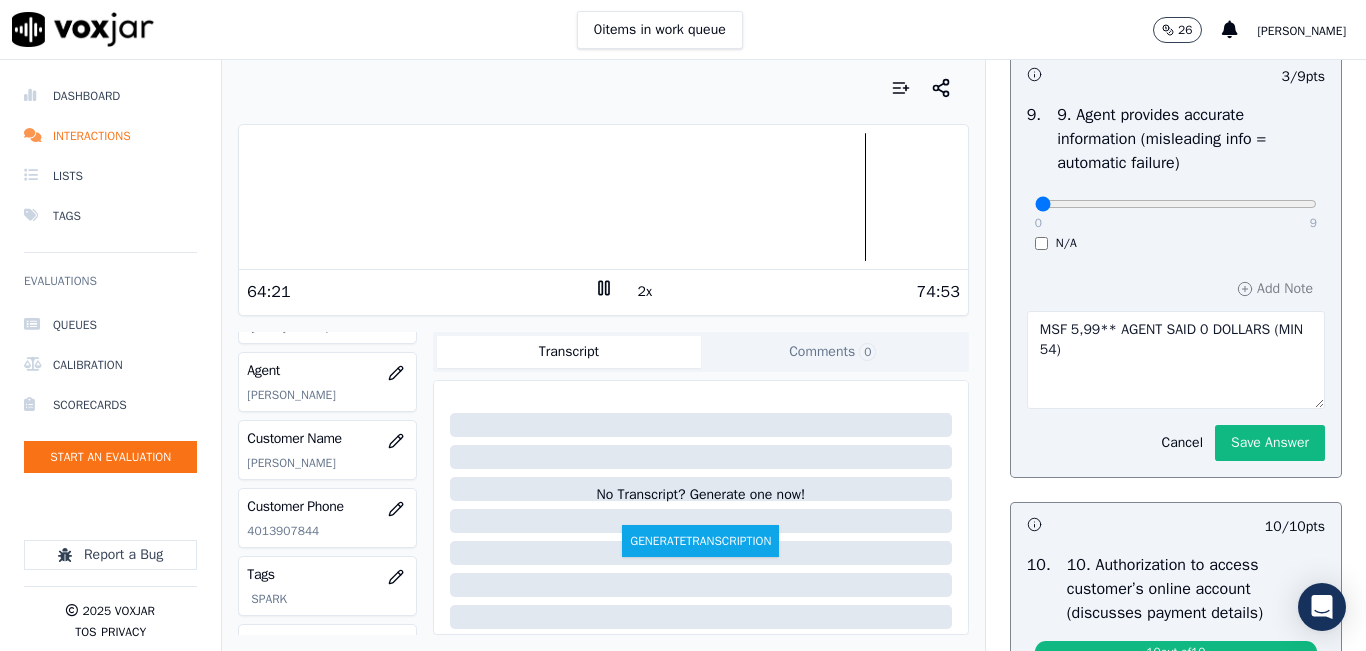 click 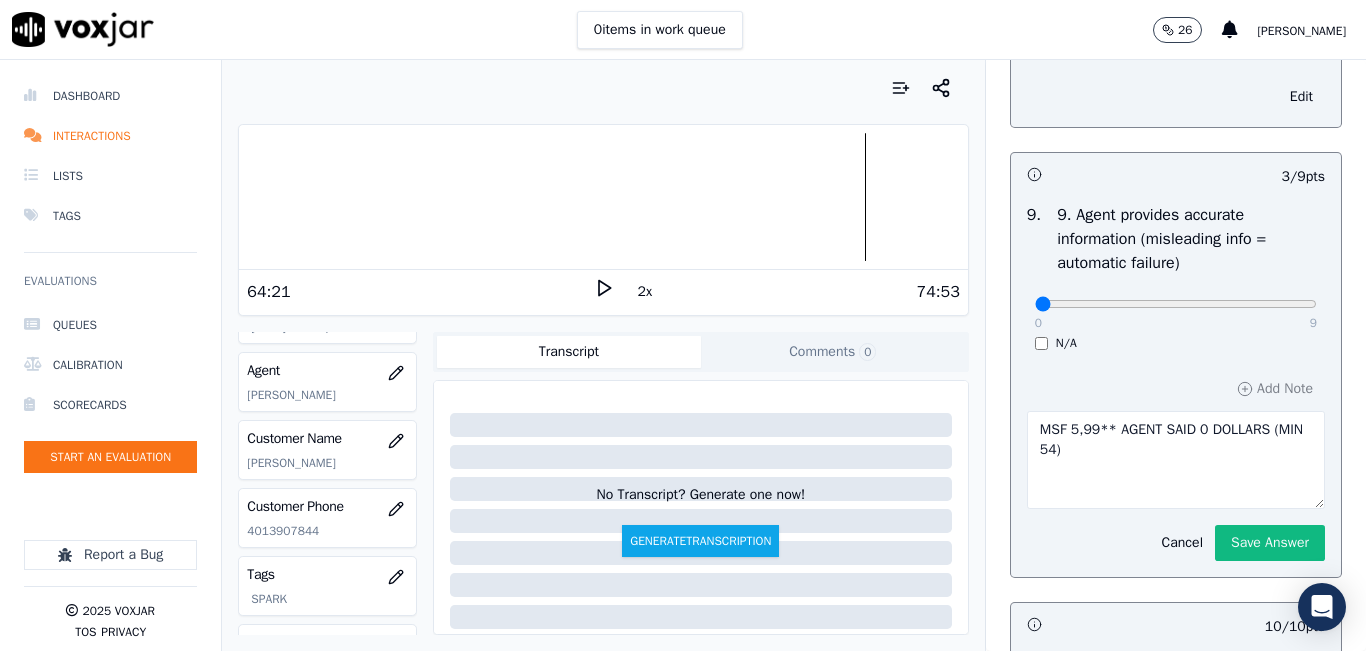 scroll, scrollTop: 2200, scrollLeft: 0, axis: vertical 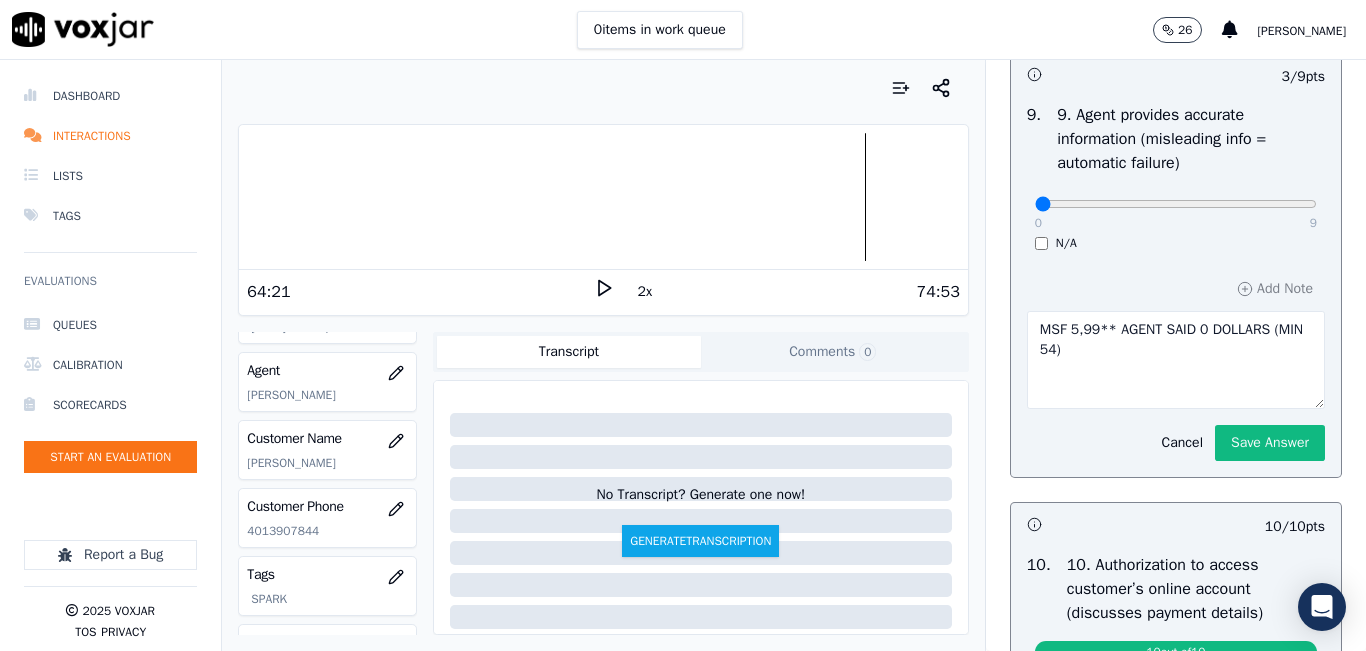 drag, startPoint x: 1024, startPoint y: 277, endPoint x: 1001, endPoint y: 272, distance: 23.537205 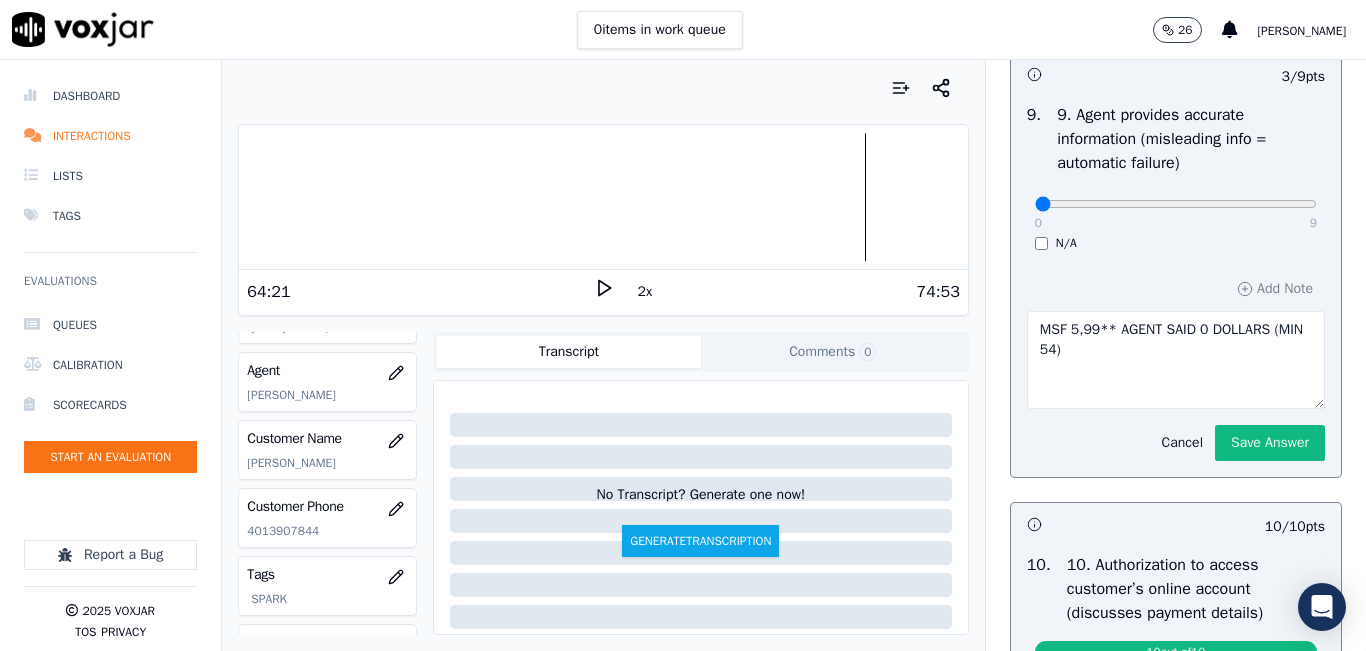 click on "Cancel" at bounding box center (1182, 443) 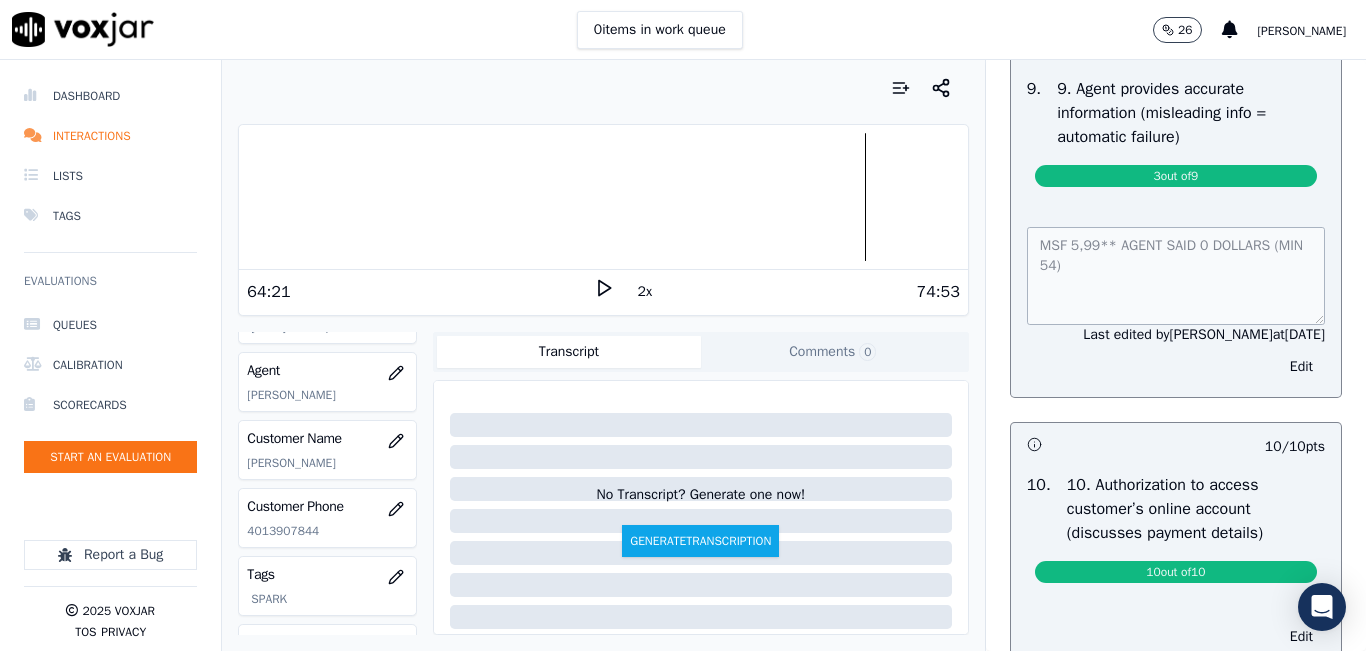 scroll, scrollTop: 2200, scrollLeft: 0, axis: vertical 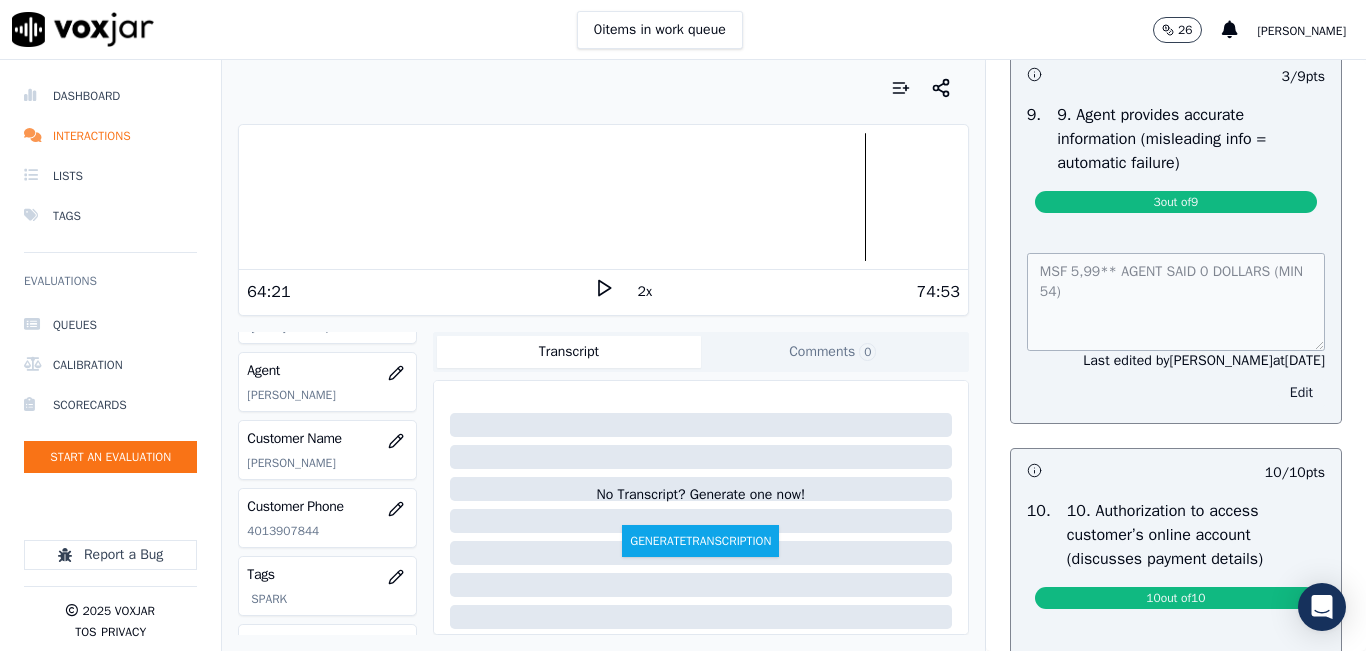 click on "Edit" at bounding box center (1301, 393) 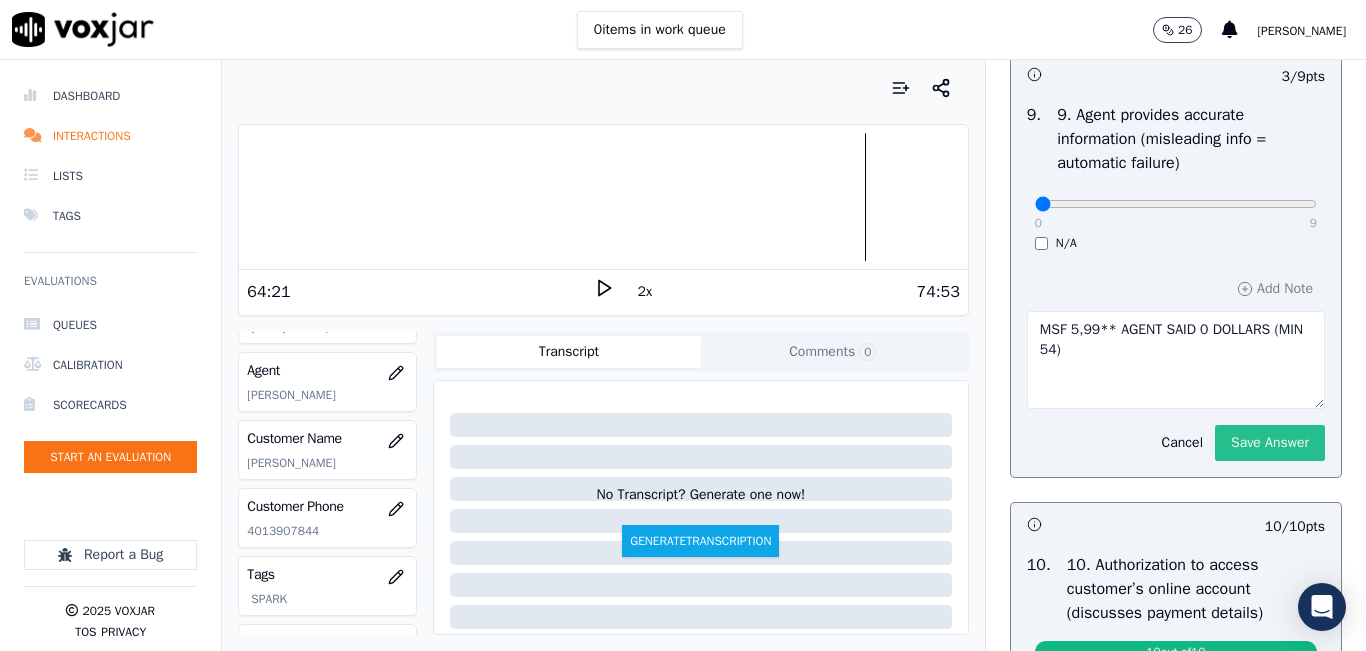 click on "Save Answer" 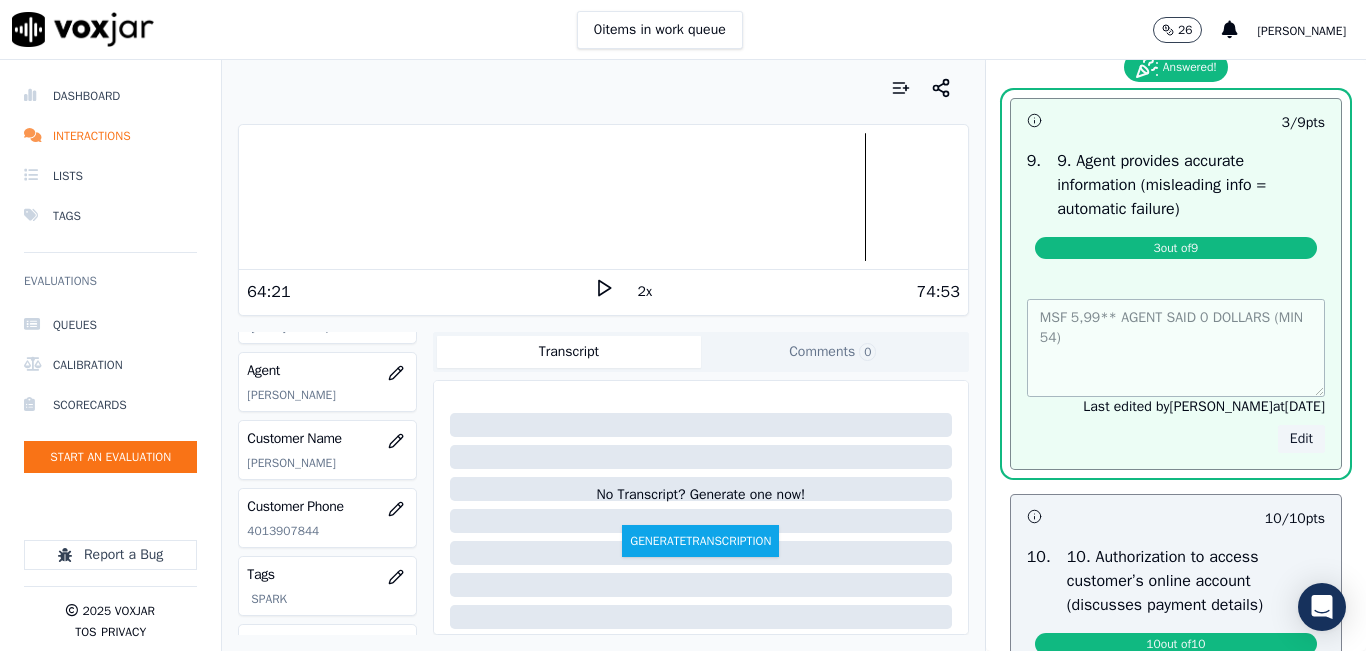 click on "Edit" at bounding box center [1301, 439] 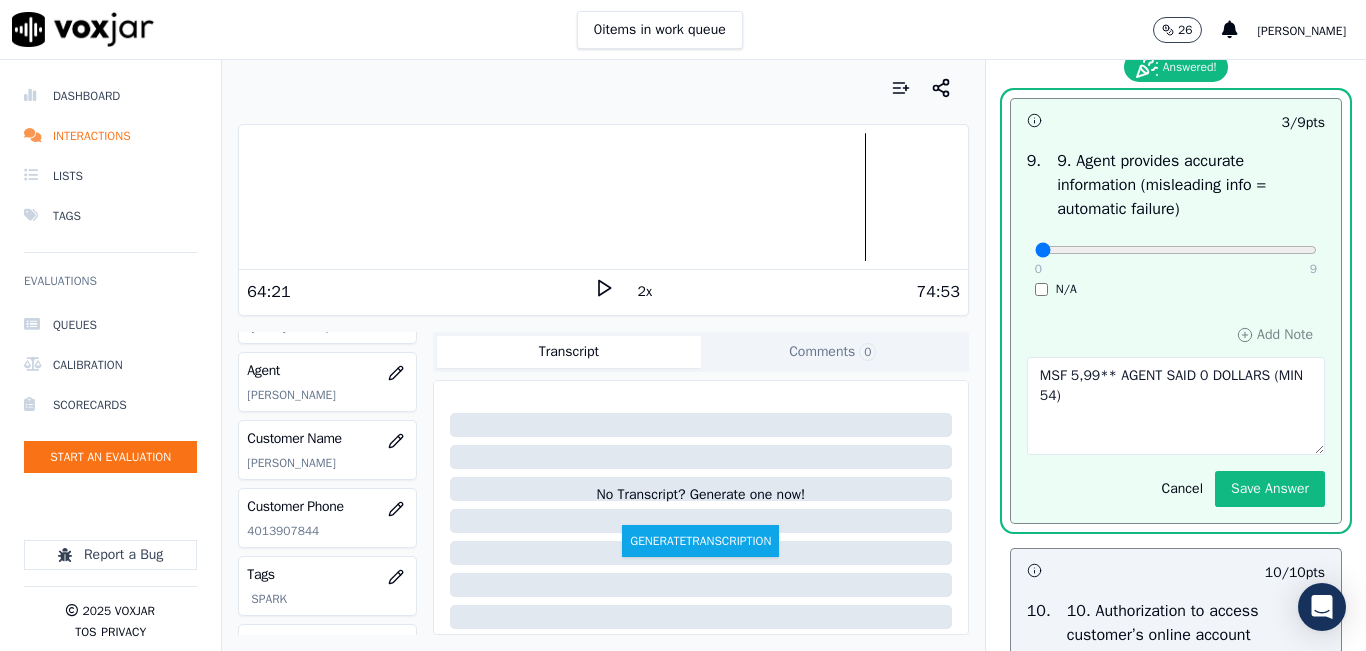 click at bounding box center [1176, 250] 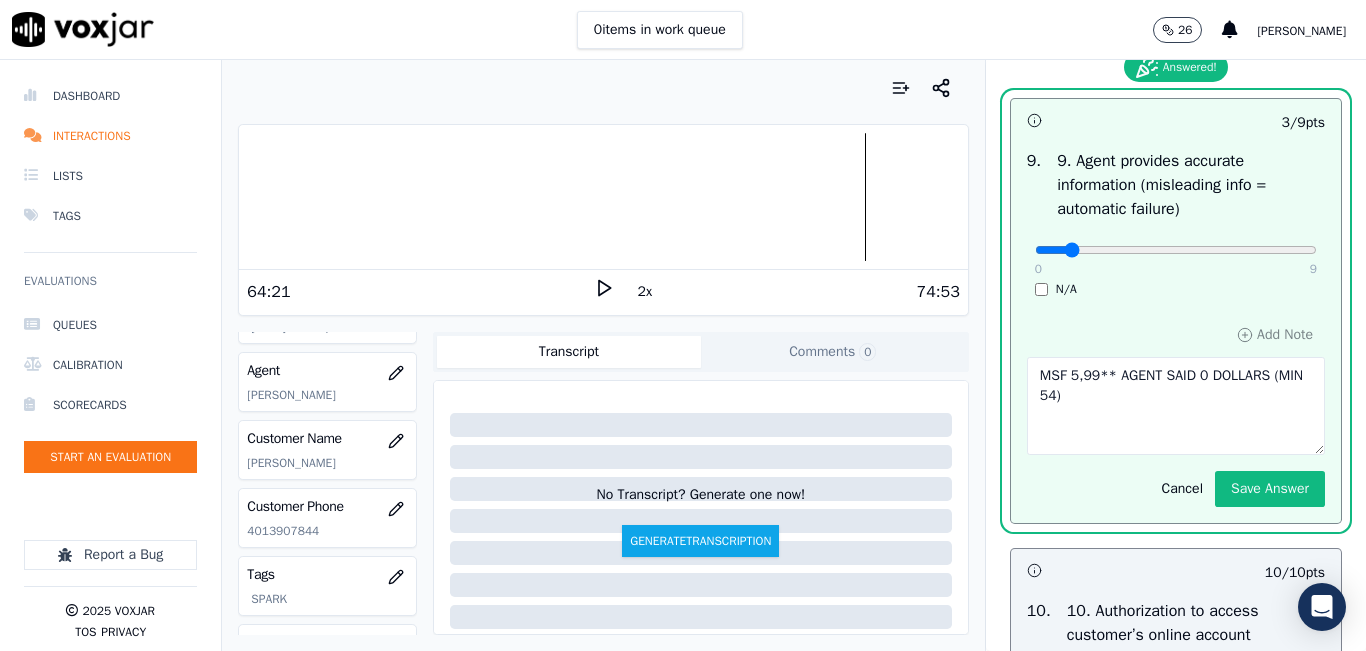 type on "1" 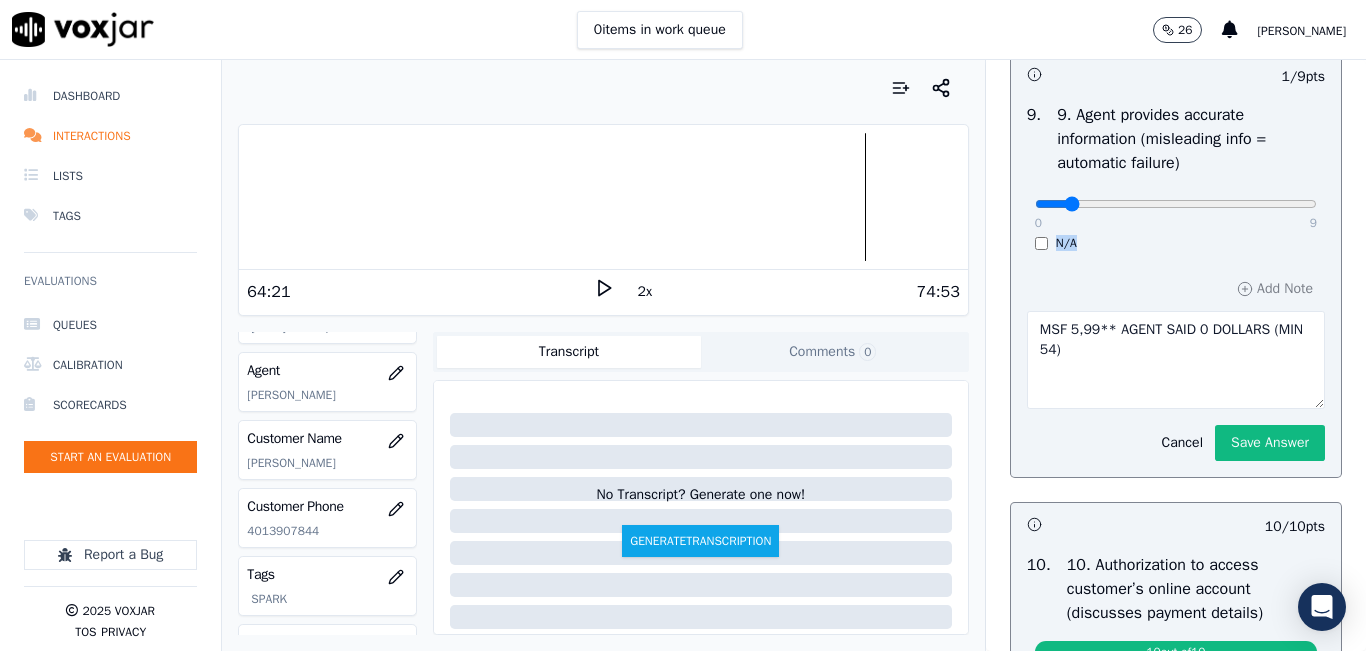 drag, startPoint x: 1055, startPoint y: 316, endPoint x: 1011, endPoint y: 307, distance: 44.911022 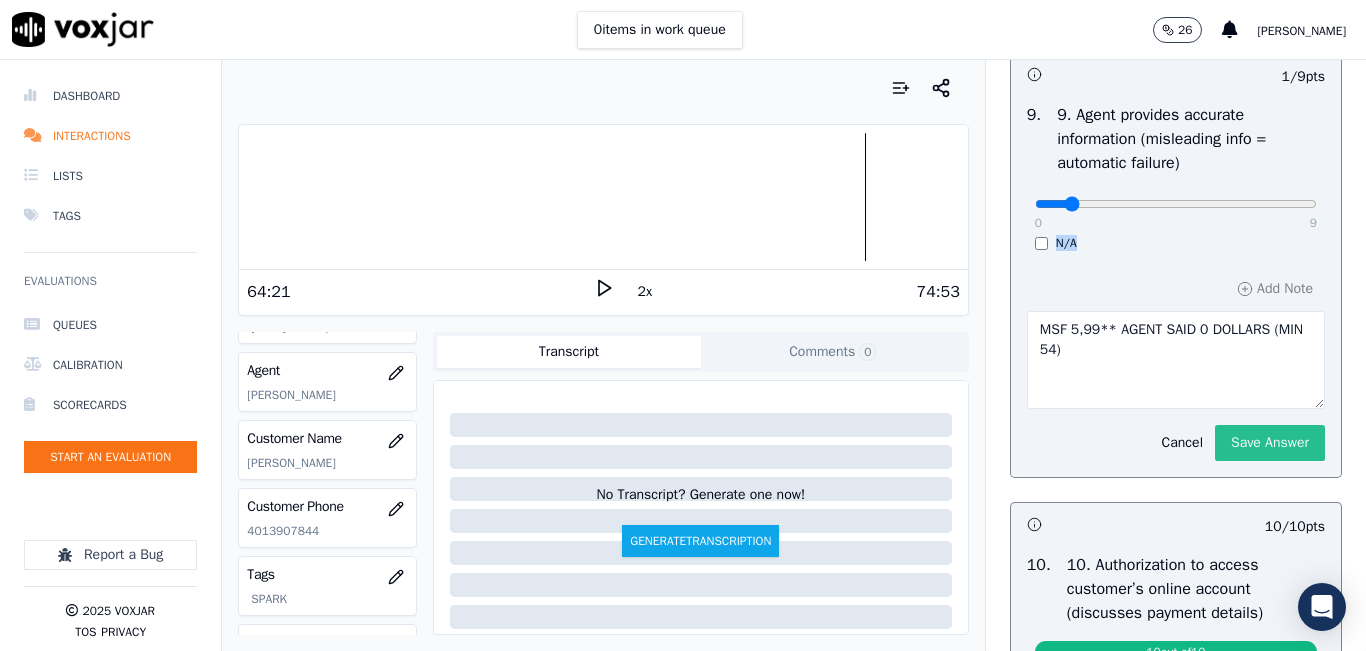 click on "Save Answer" 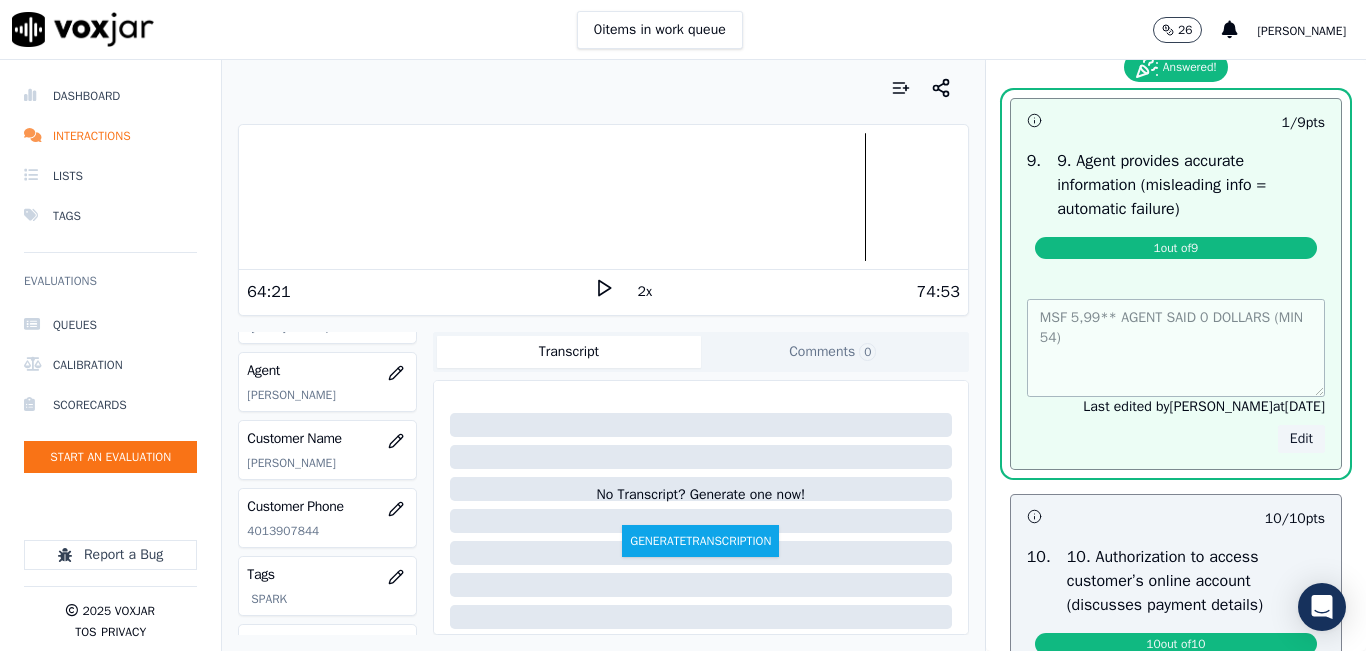 click on "Edit" at bounding box center (1301, 439) 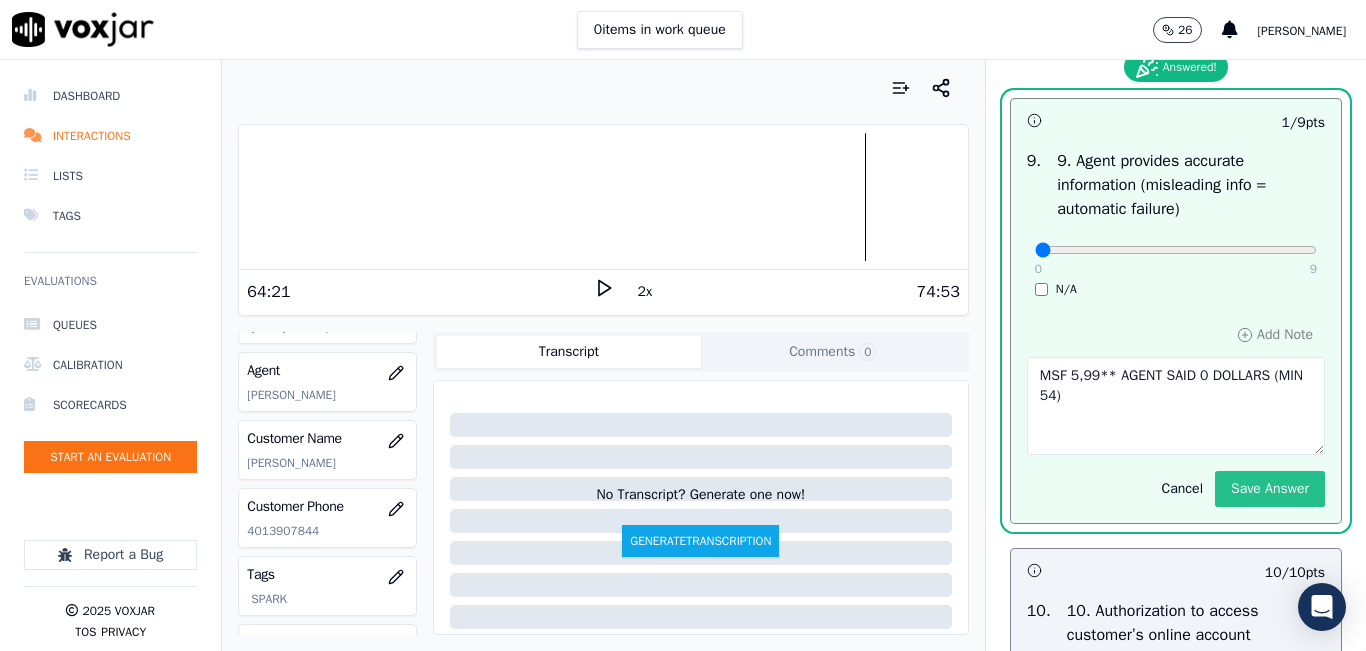 click on "Save Answer" 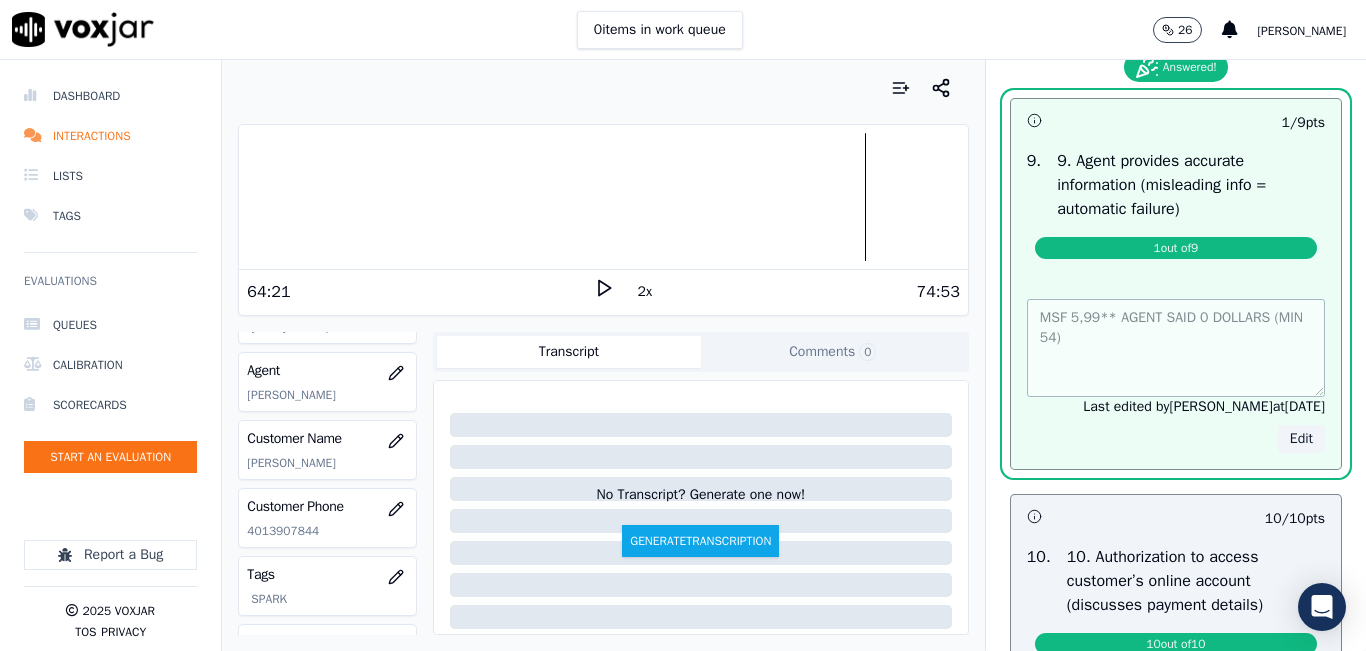 click on "Edit" at bounding box center (1301, 439) 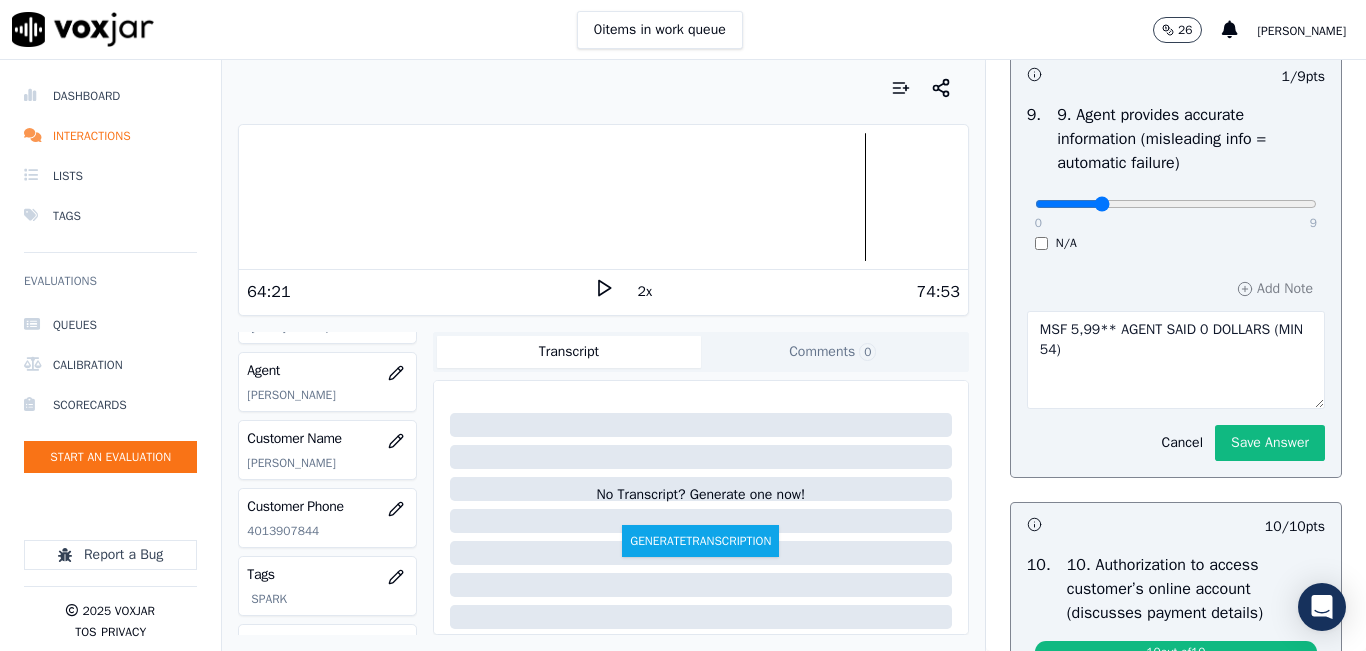 click at bounding box center (1176, 204) 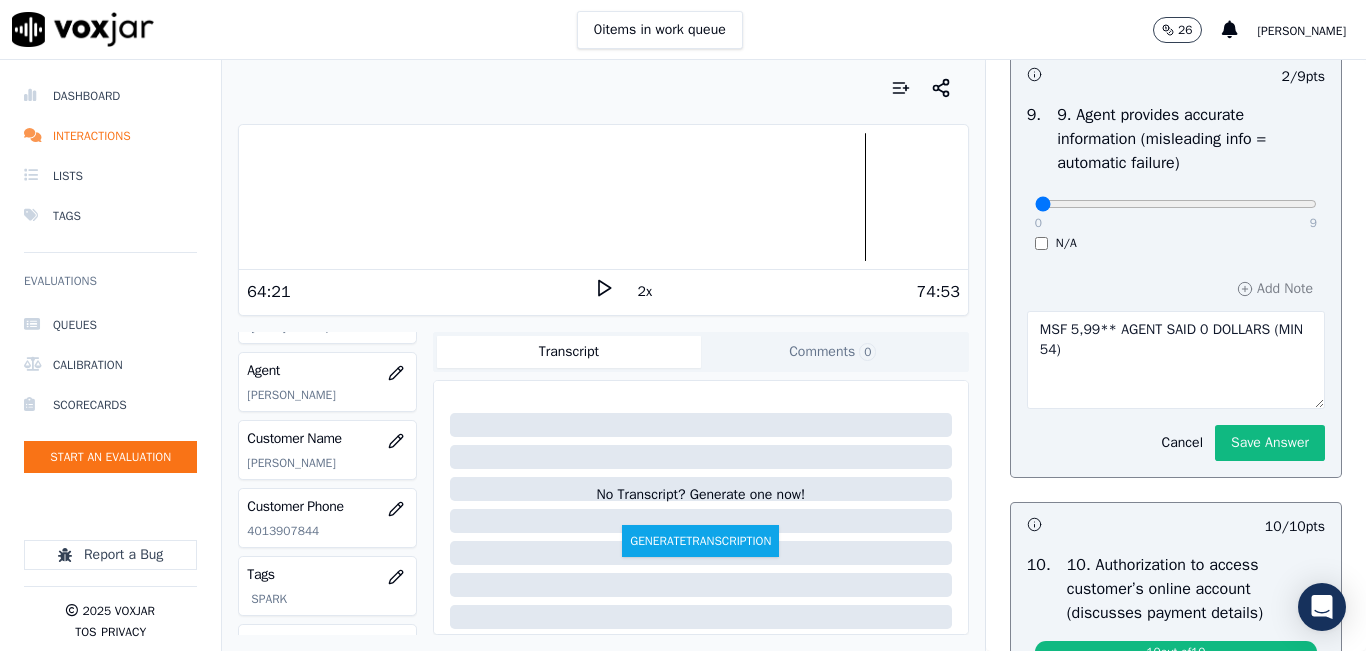 drag, startPoint x: 1064, startPoint y: 274, endPoint x: 969, endPoint y: 254, distance: 97.082436 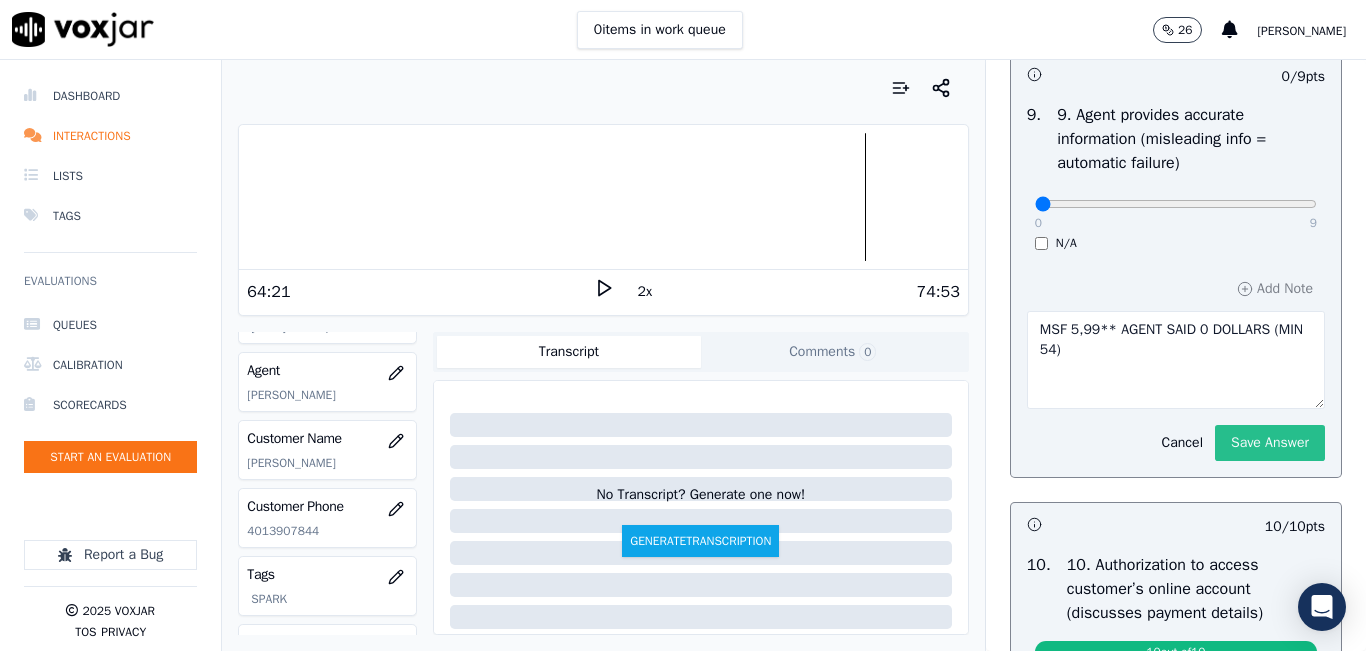 click on "Save Answer" 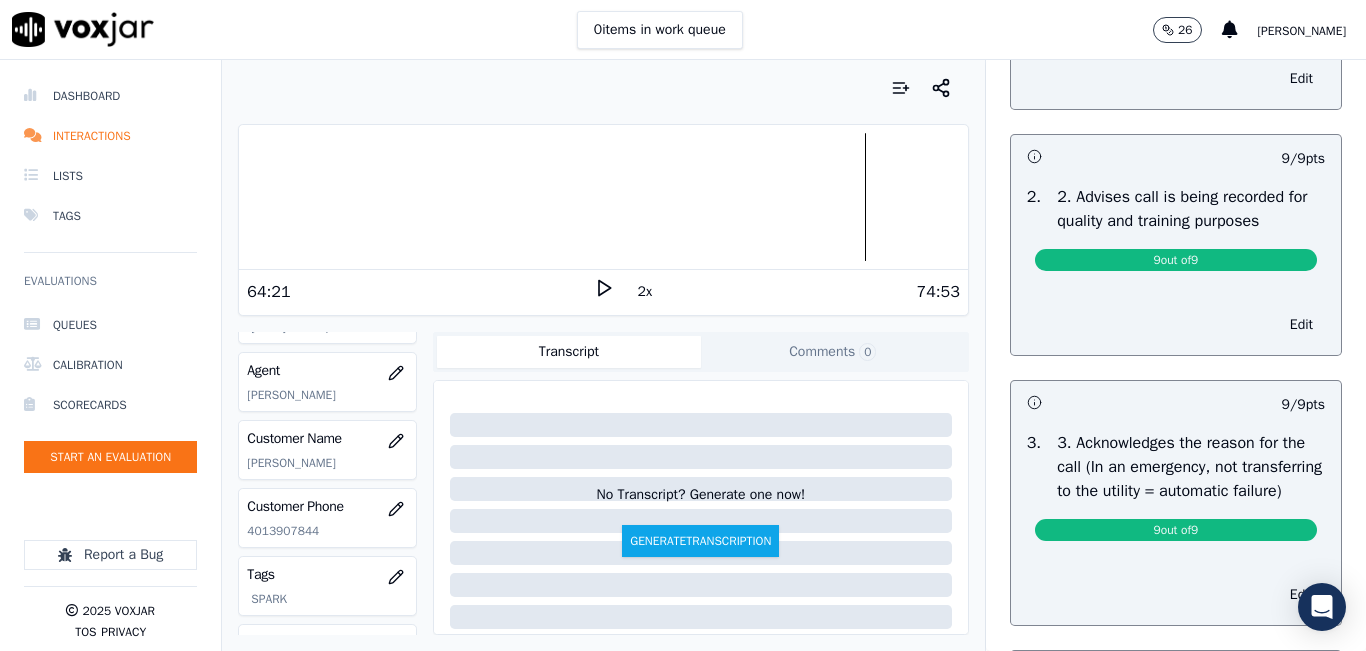 scroll, scrollTop: 0, scrollLeft: 0, axis: both 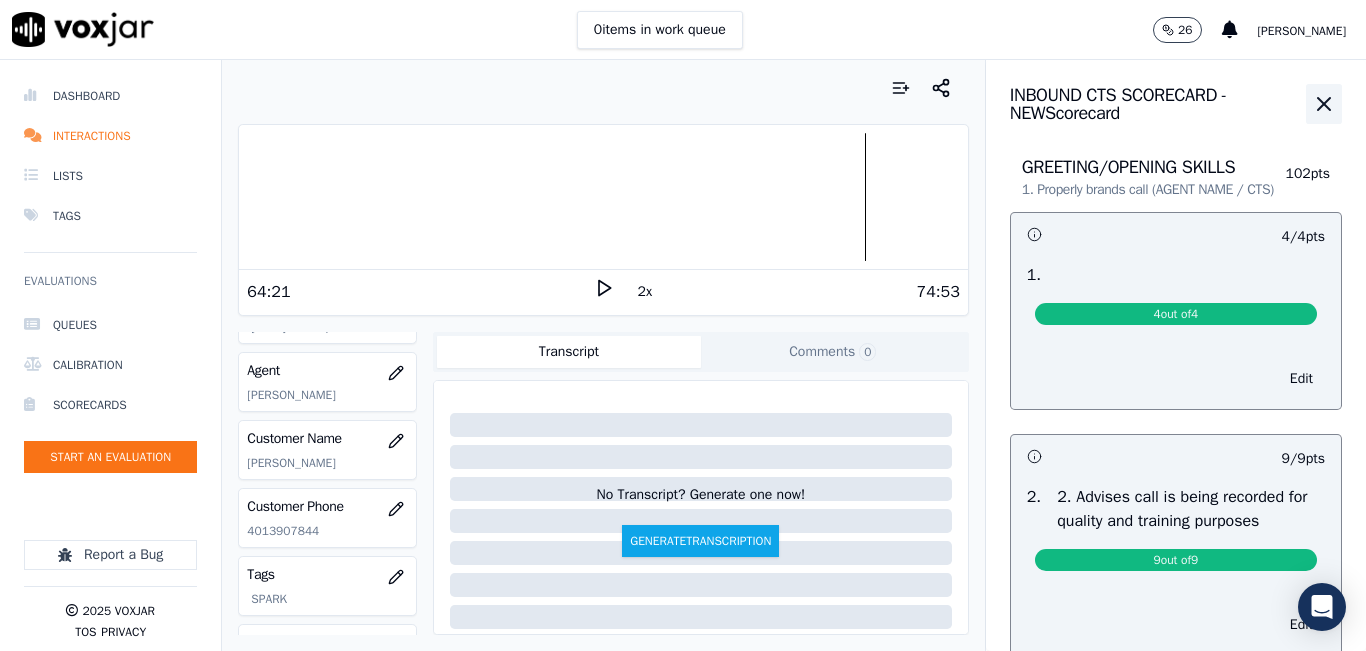 click 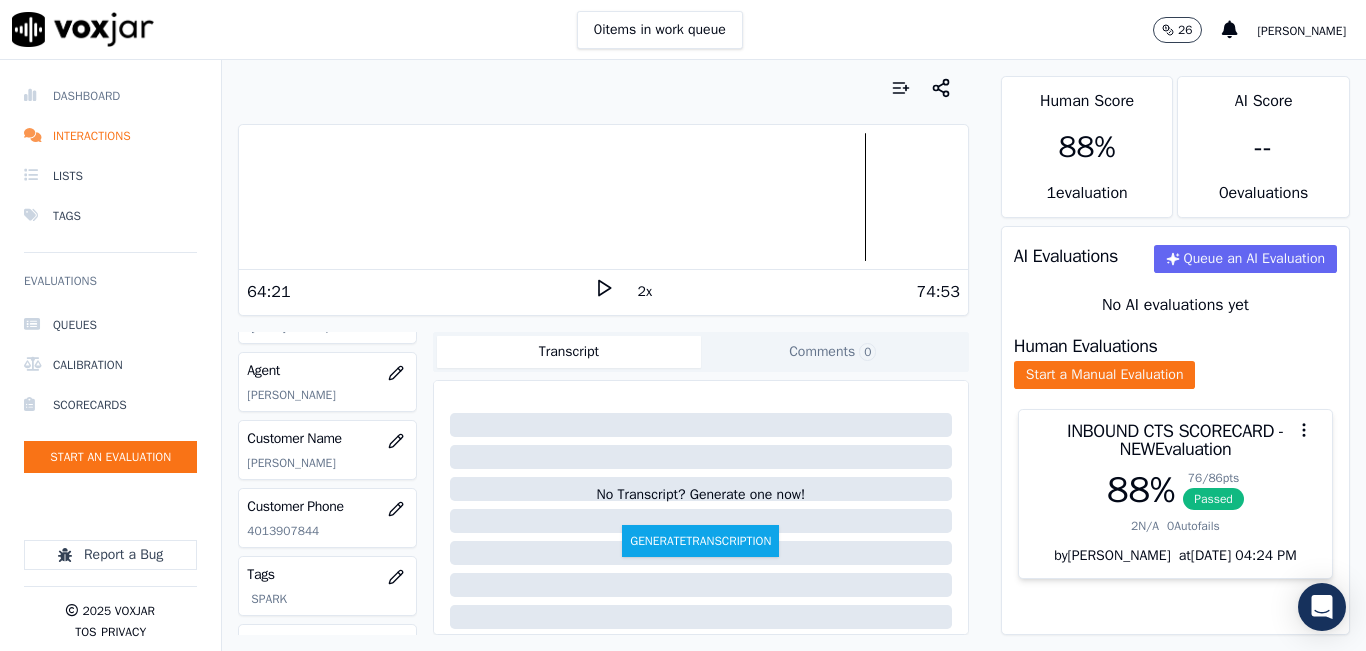 click on "Dashboard" at bounding box center [110, 96] 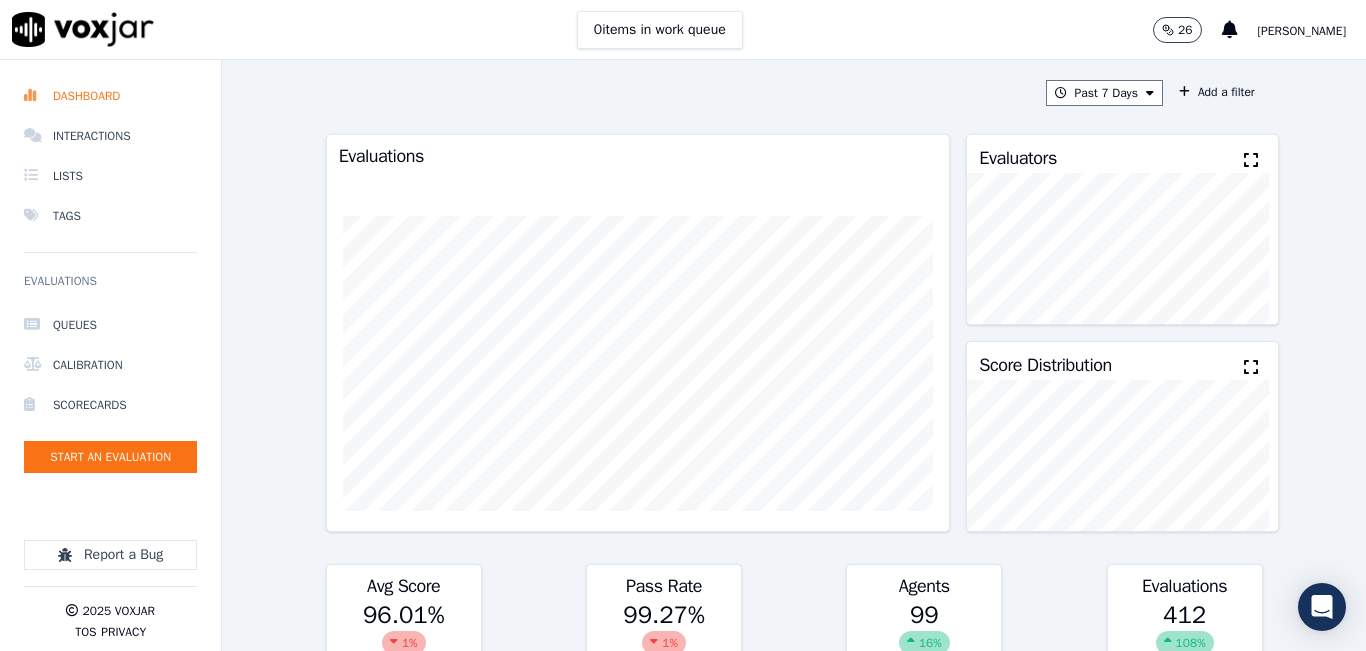 click 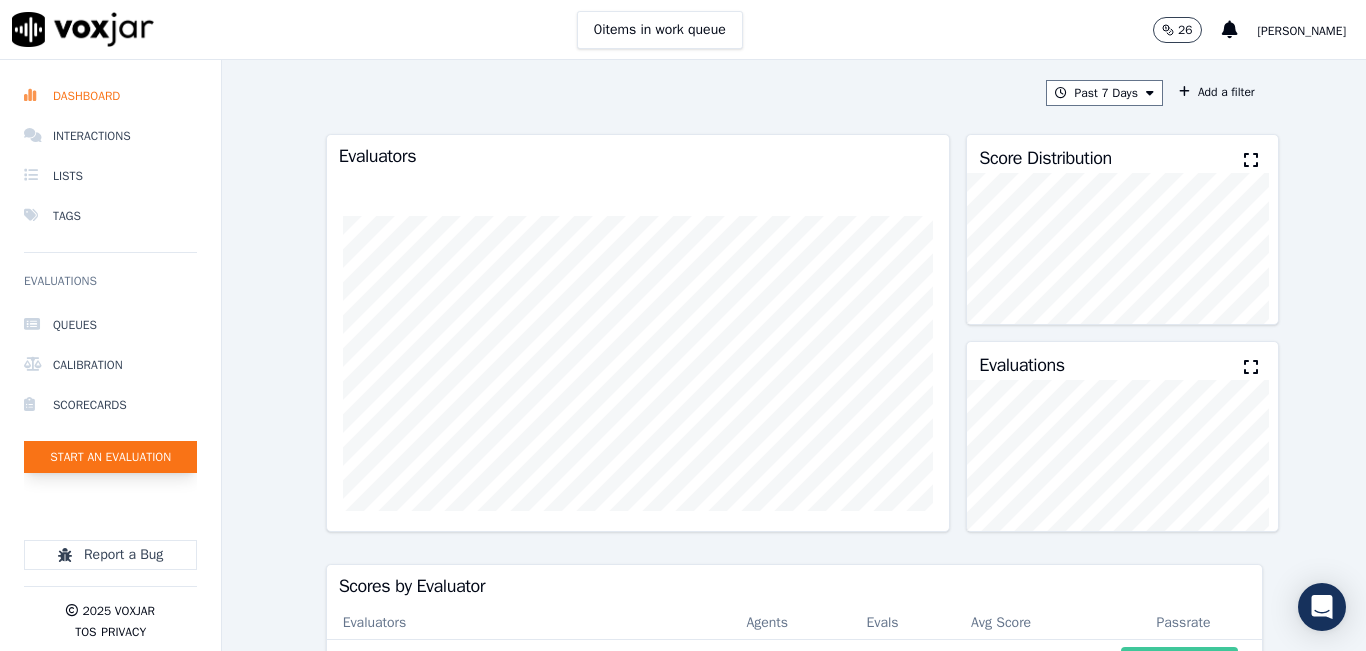 click on "Start an Evaluation" 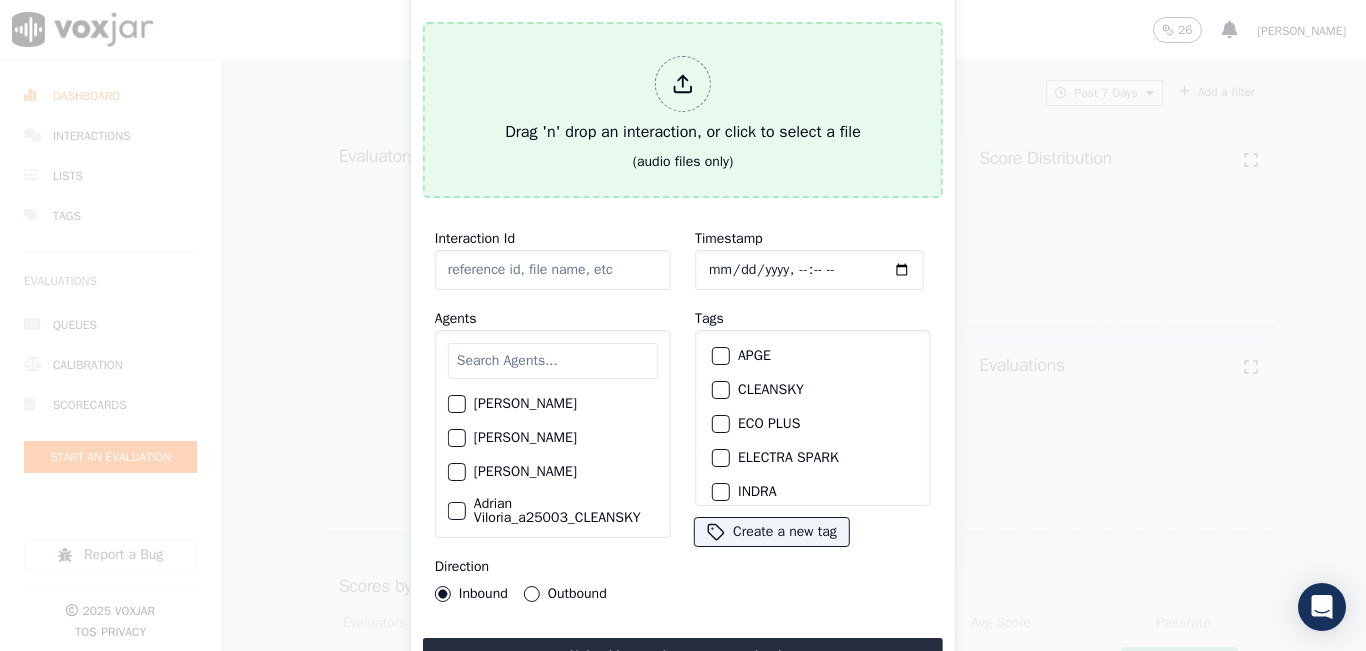 click on "Drag 'n' drop an interaction, or click to select a file" at bounding box center [683, 100] 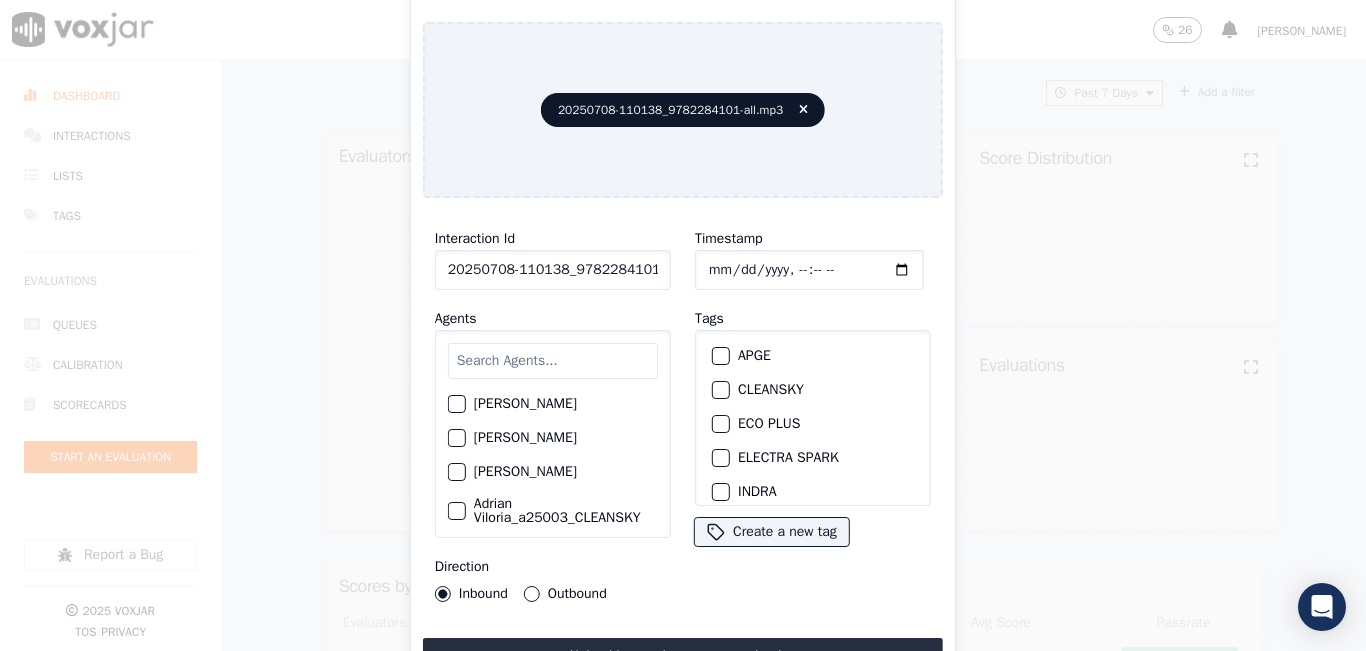 click at bounding box center (553, 361) 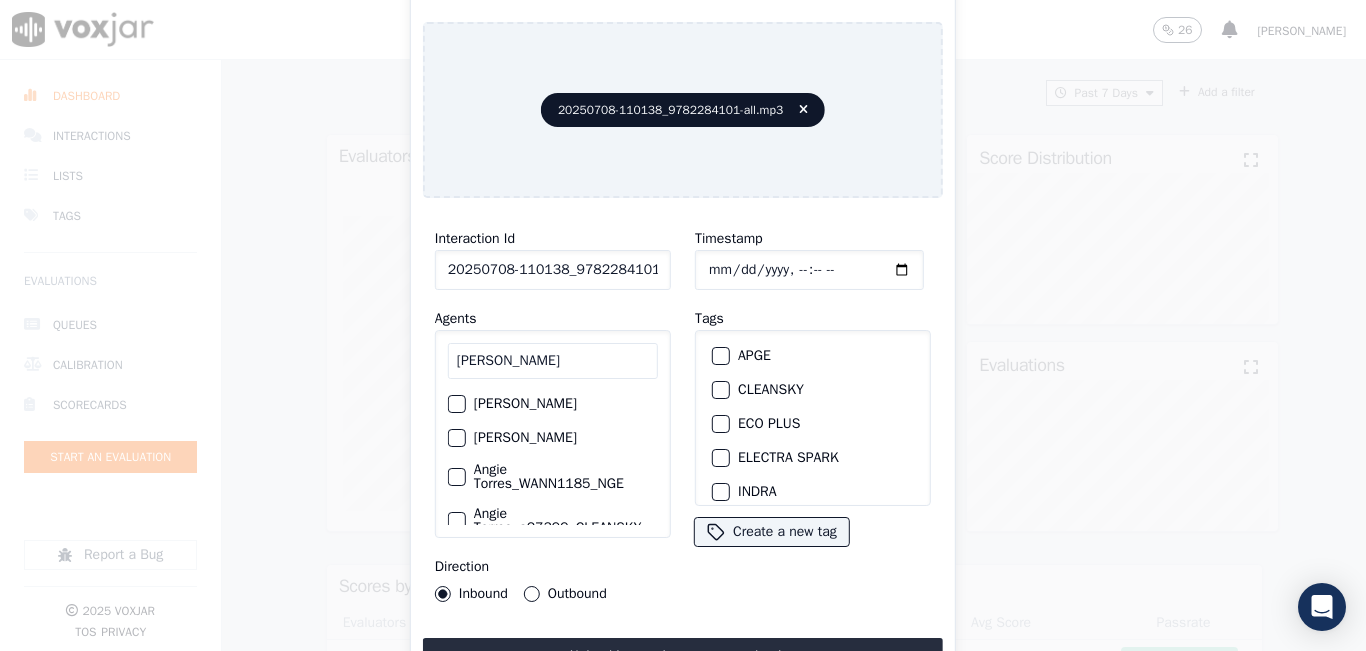type on "ANGI" 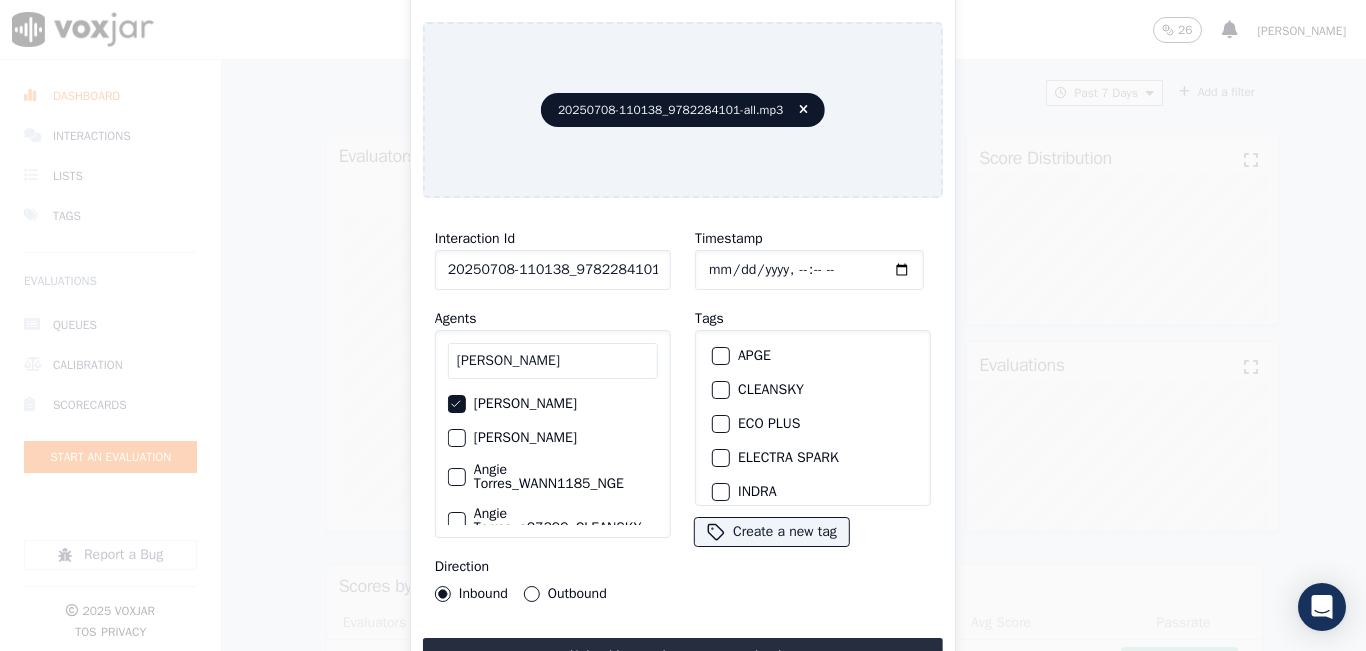 click on "Outbound" at bounding box center [532, 594] 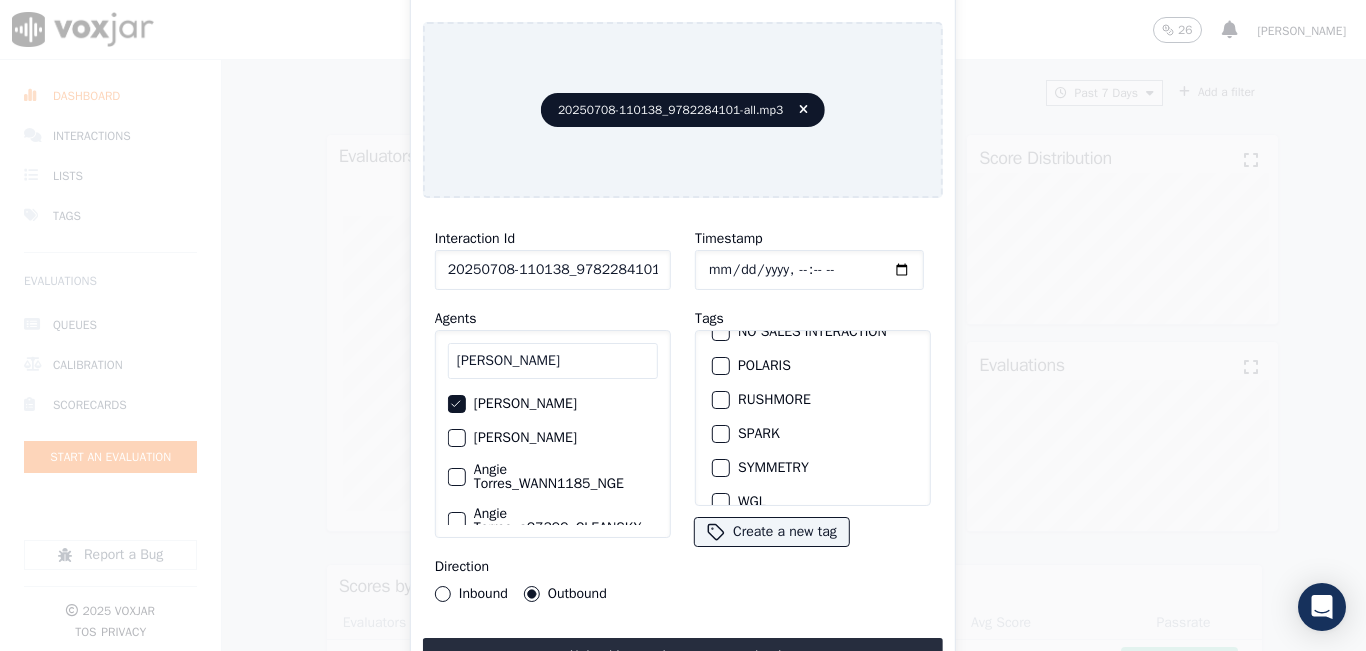 scroll, scrollTop: 300, scrollLeft: 0, axis: vertical 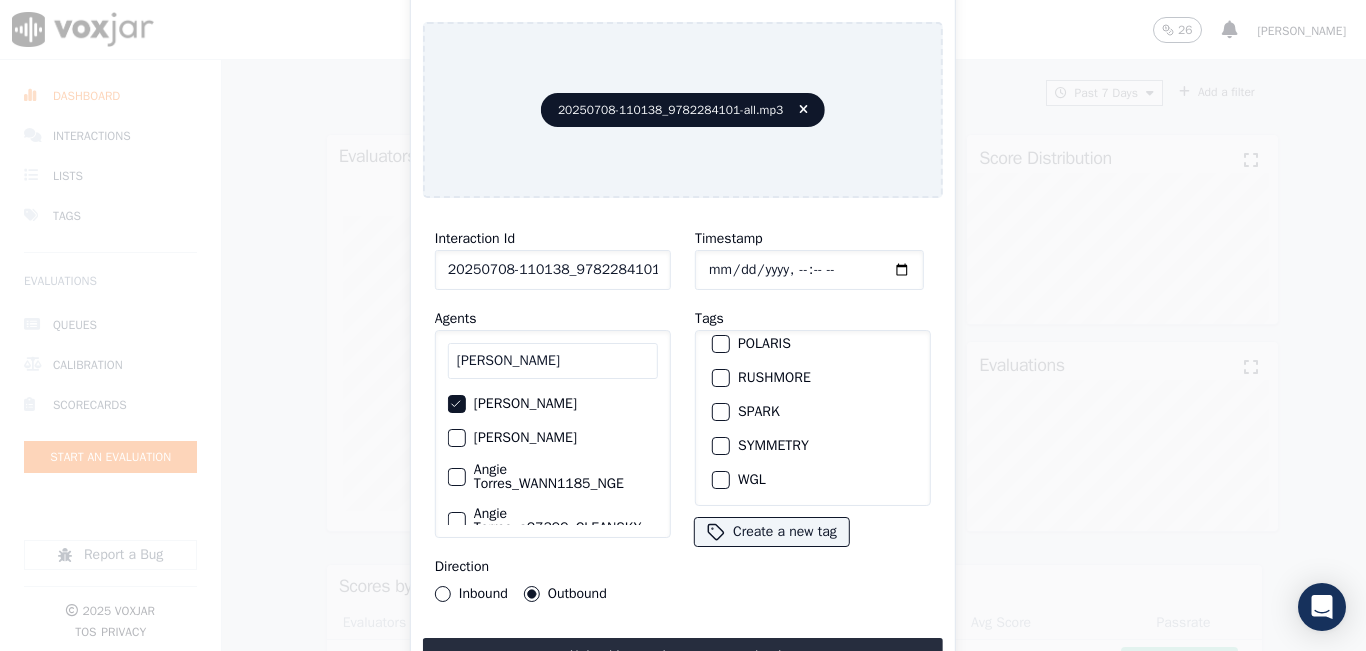 click at bounding box center (720, 412) 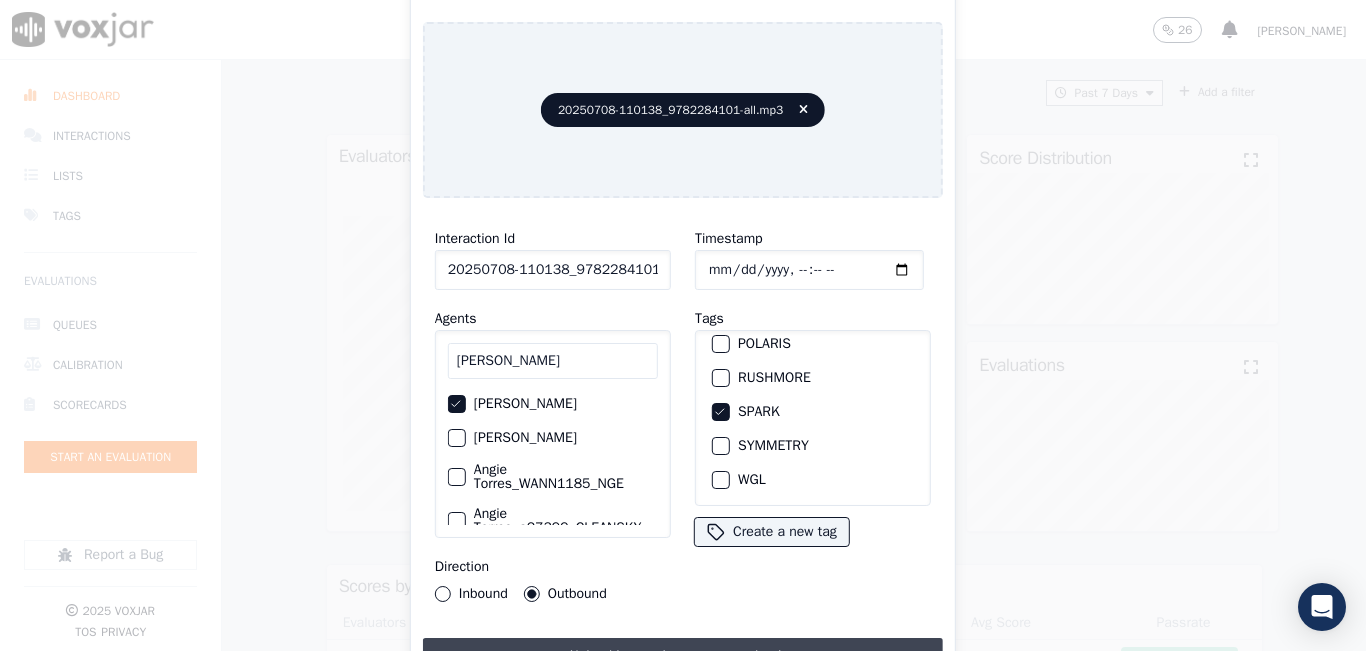 click on "Upload interaction to start evaluation" at bounding box center [683, 656] 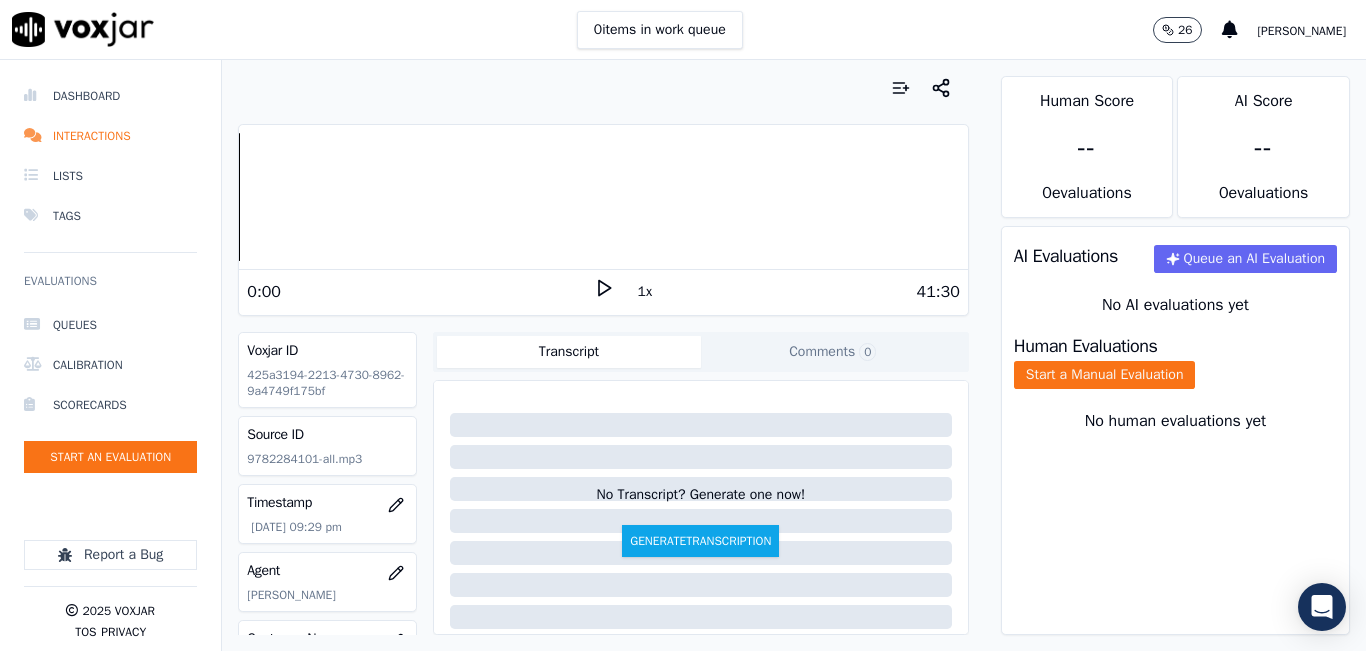 click 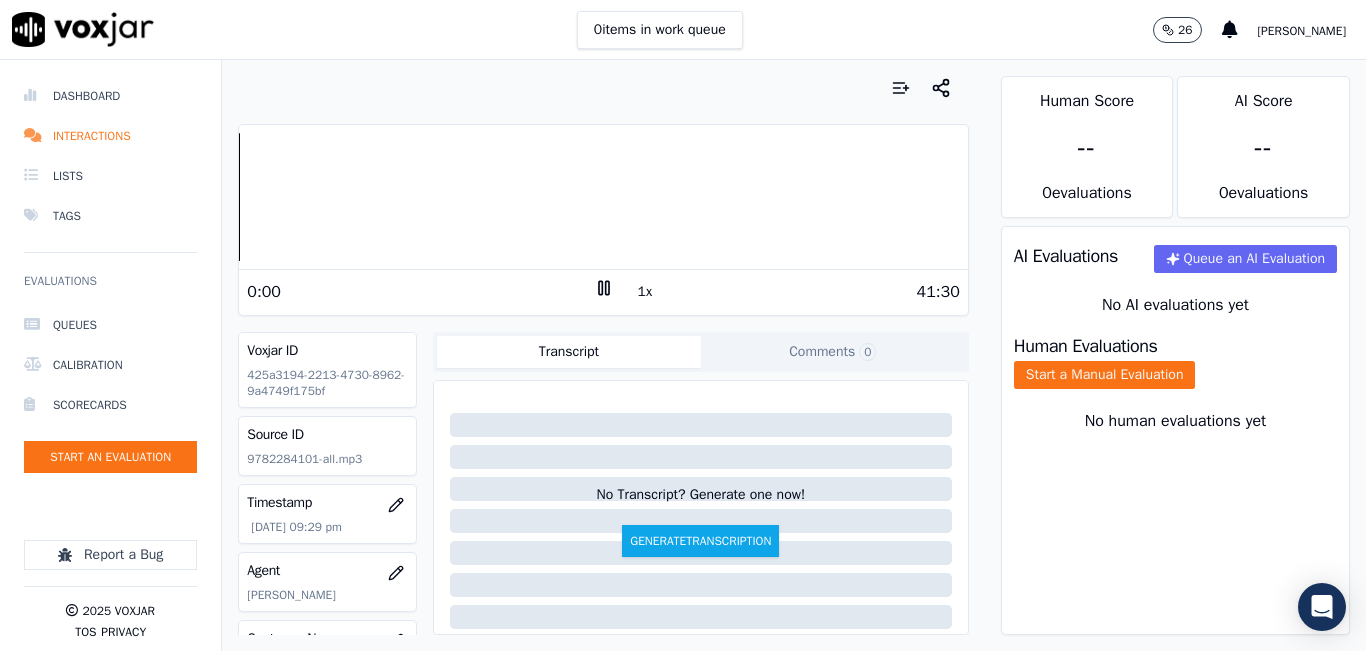 click on "1x" at bounding box center (645, 292) 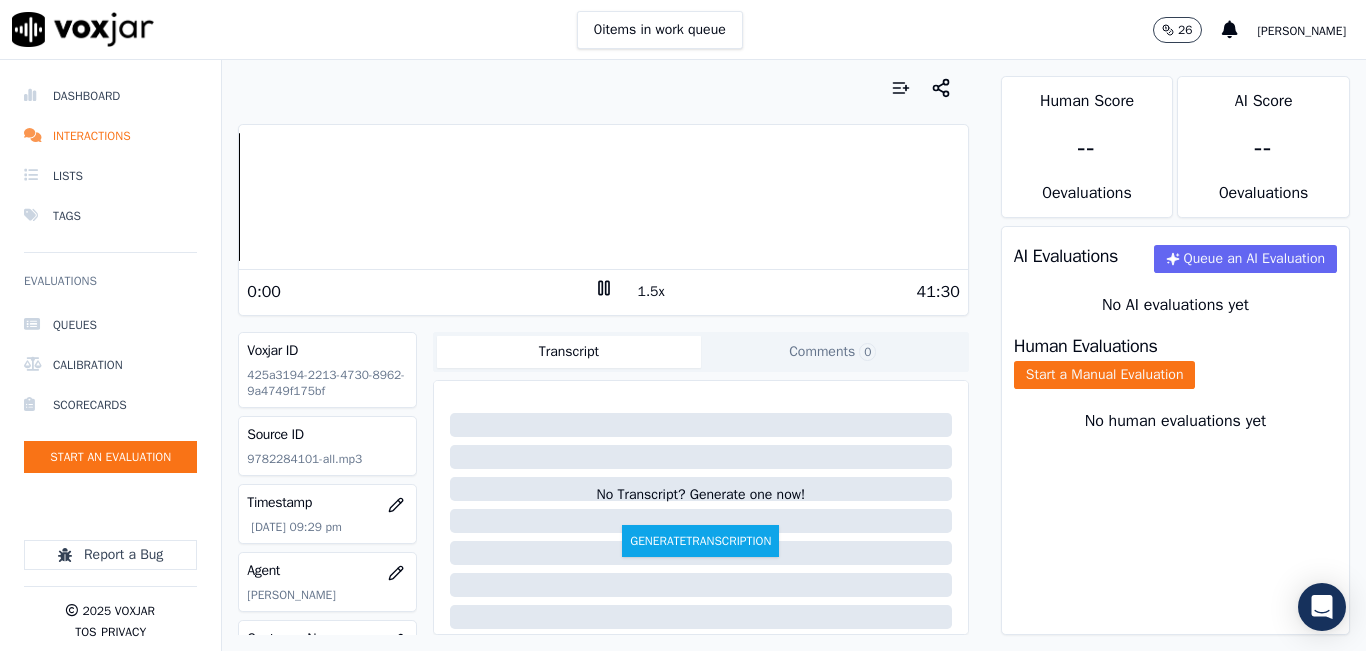 click on "1.5x" at bounding box center (651, 292) 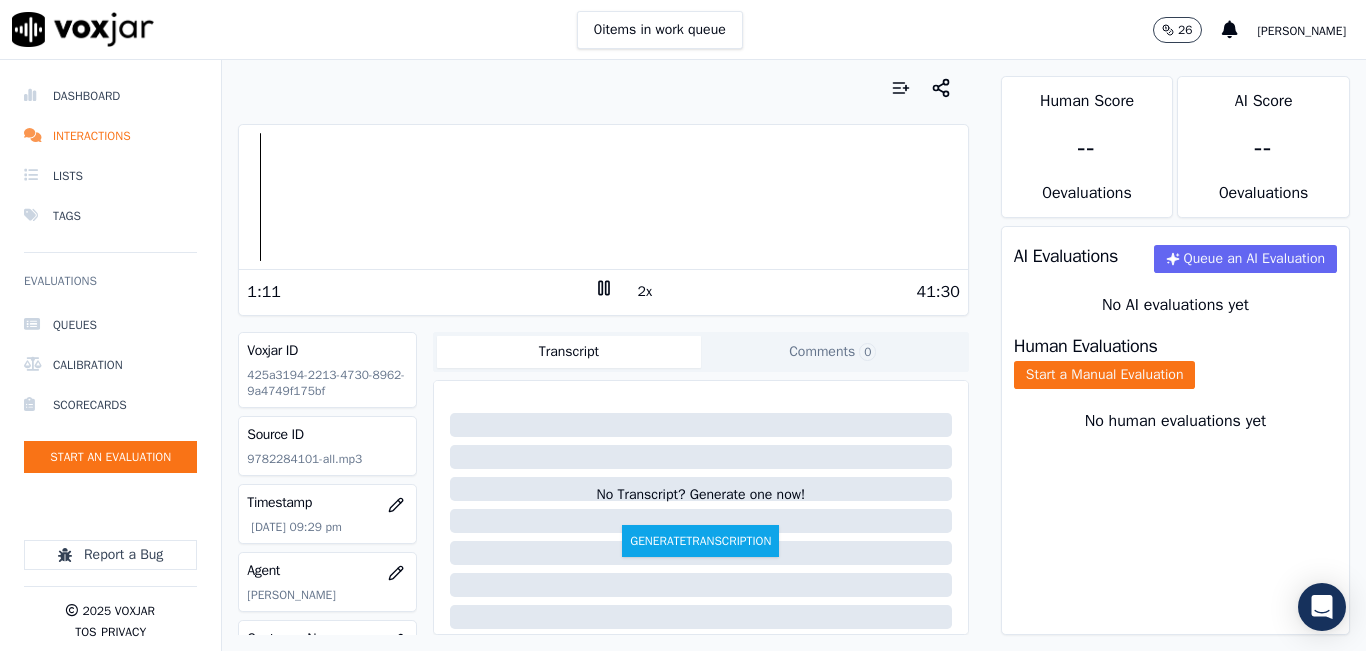 click 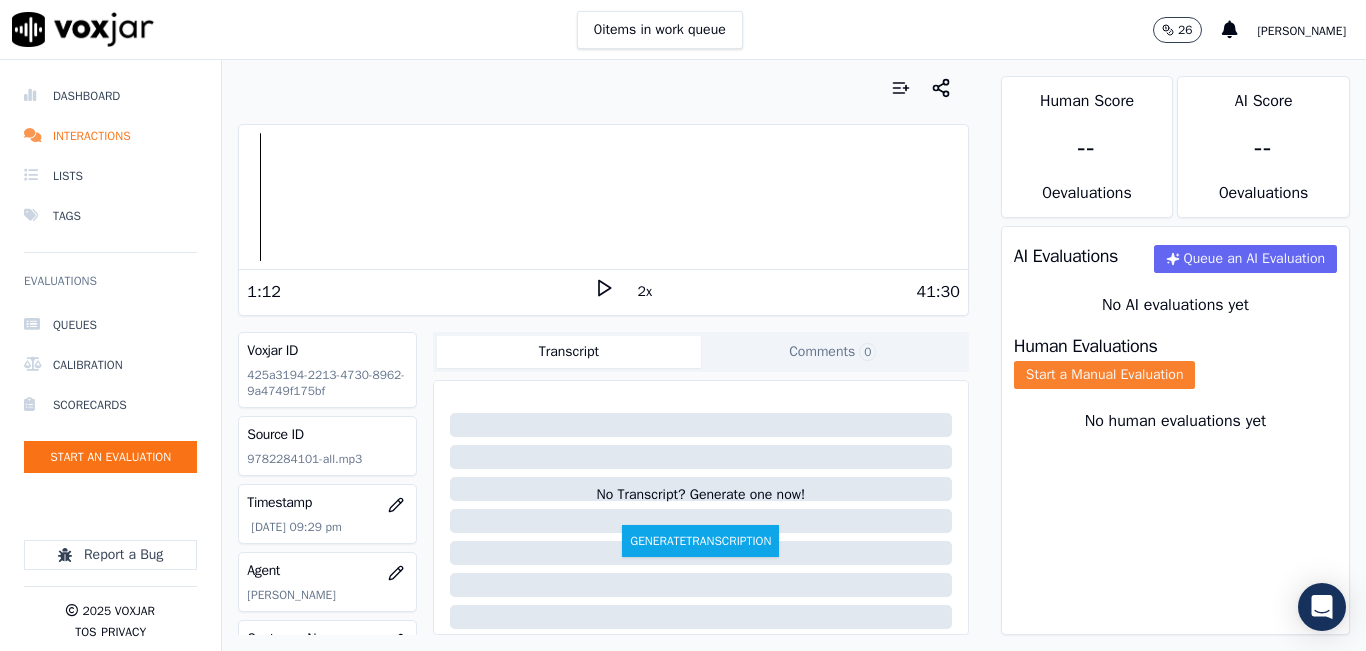 click on "Start a Manual Evaluation" 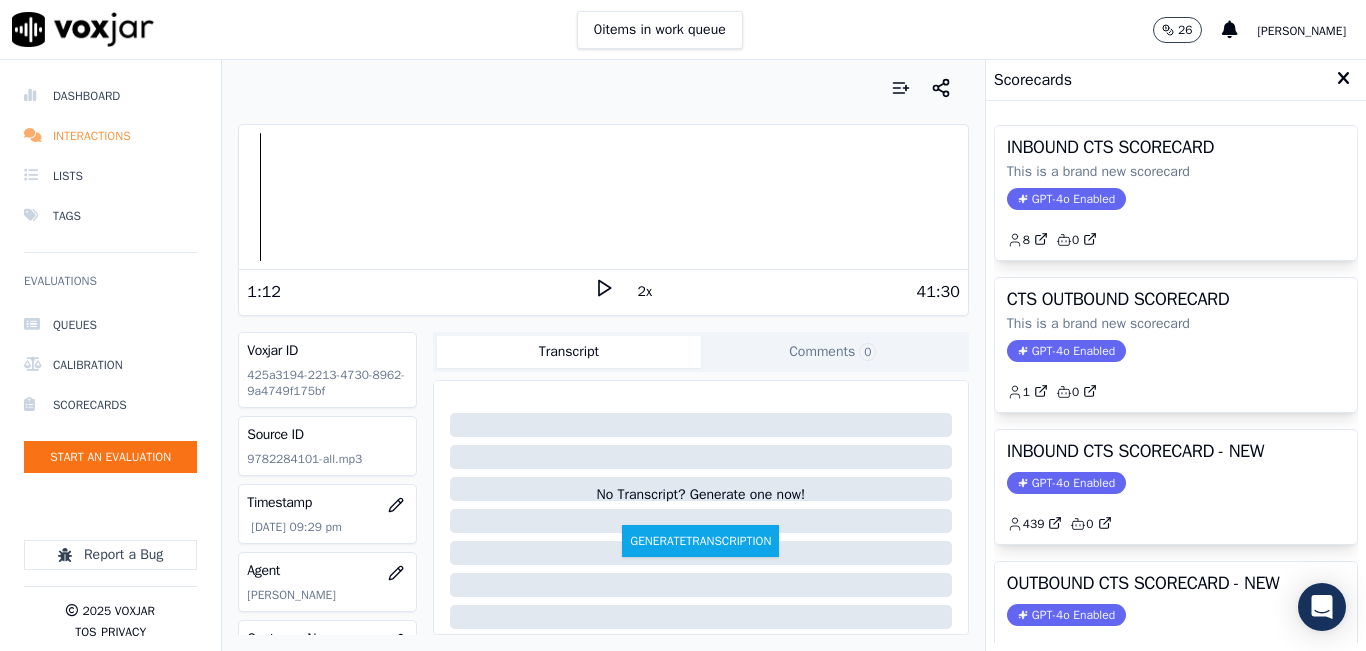 click on "Interactions" at bounding box center [110, 136] 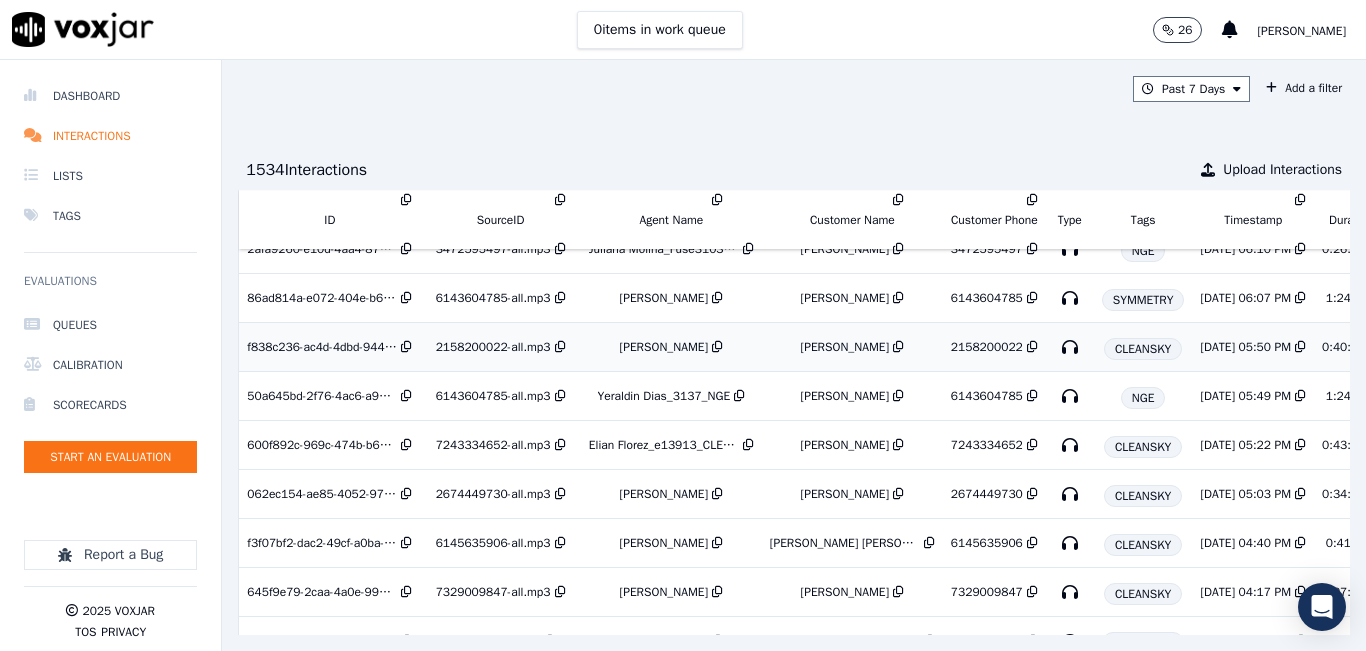 scroll, scrollTop: 2975, scrollLeft: 0, axis: vertical 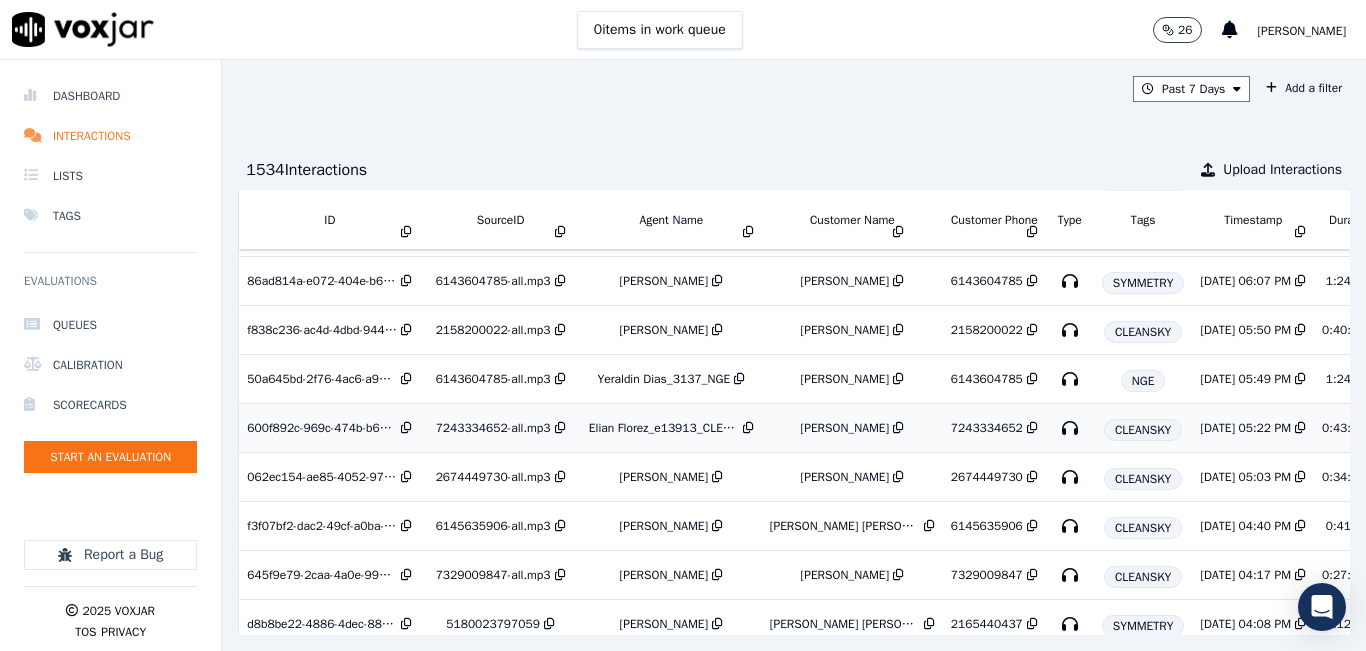 click on "Elian Florez_e13913_CLEANSKY" at bounding box center (664, 428) 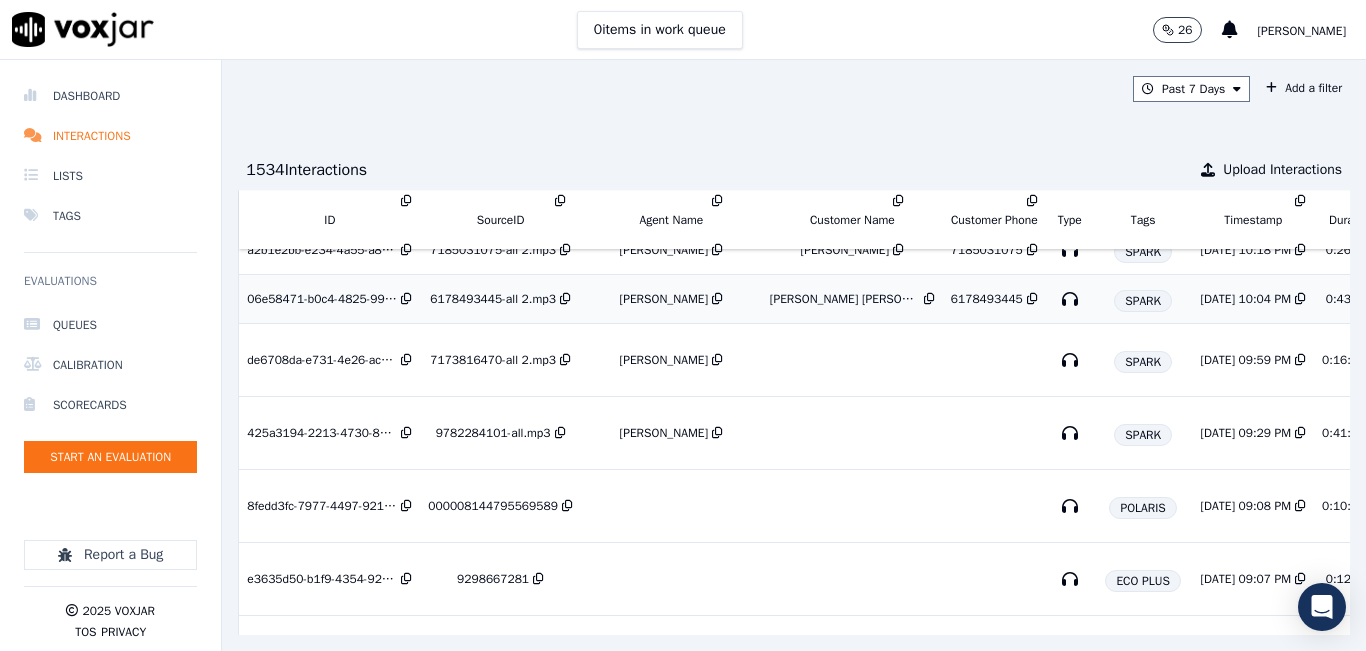 scroll, scrollTop: 100, scrollLeft: 0, axis: vertical 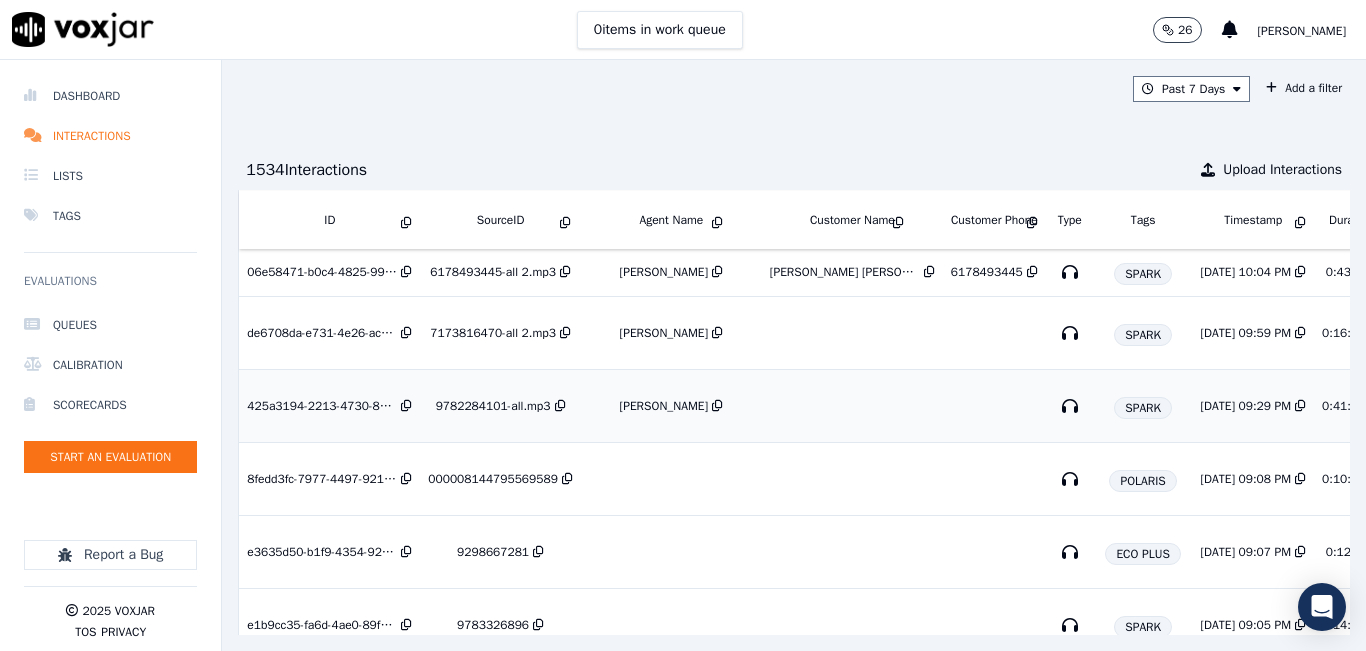 click on "[PERSON_NAME]" at bounding box center [671, 406] 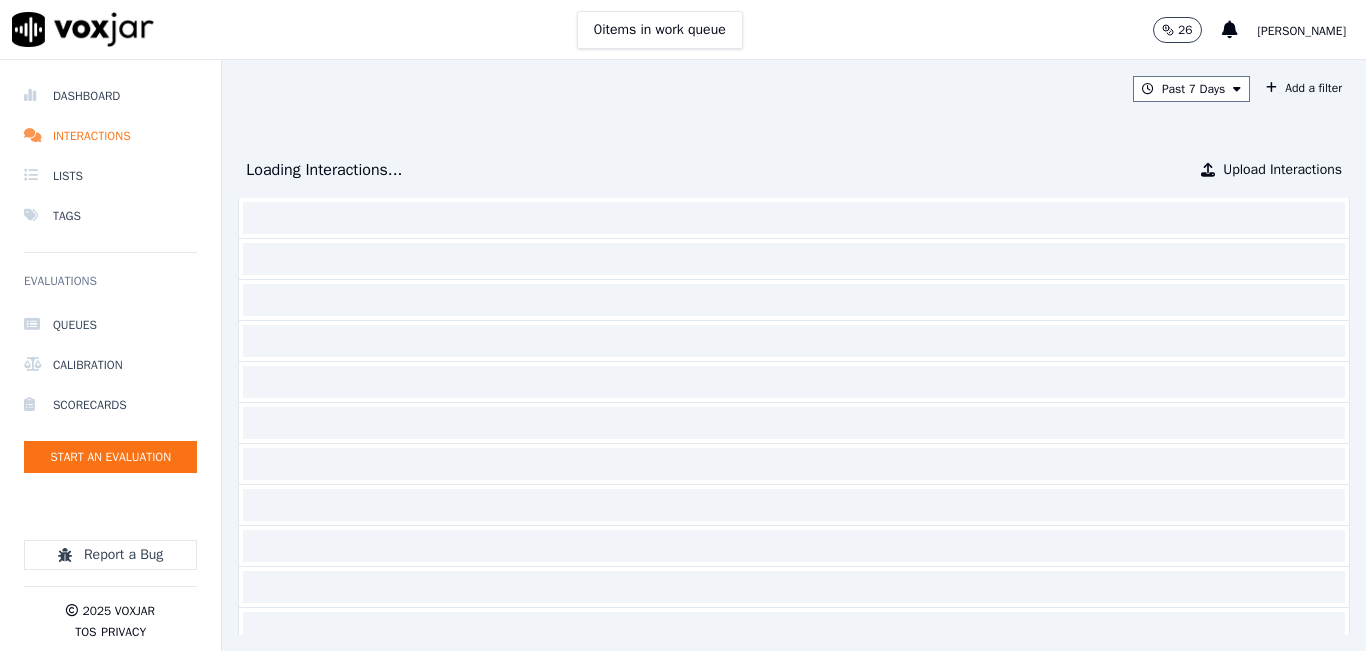 scroll, scrollTop: 0, scrollLeft: 0, axis: both 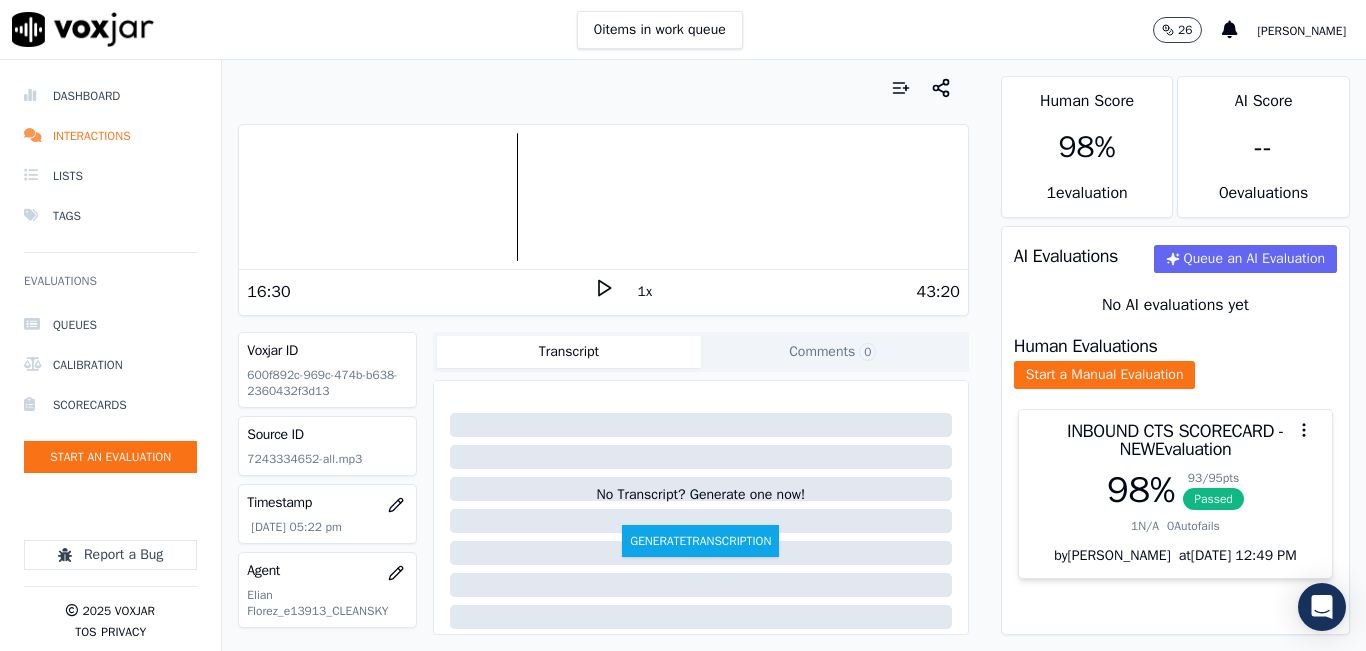 click at bounding box center [603, 197] 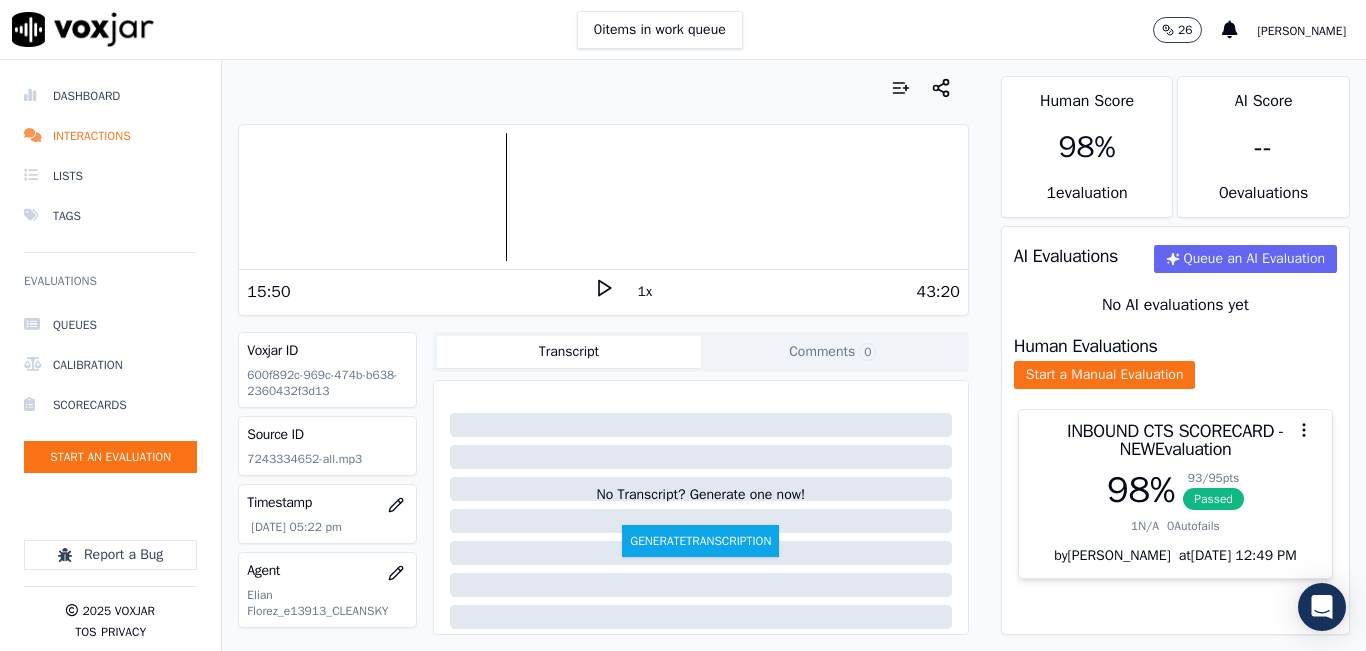 click at bounding box center [603, 197] 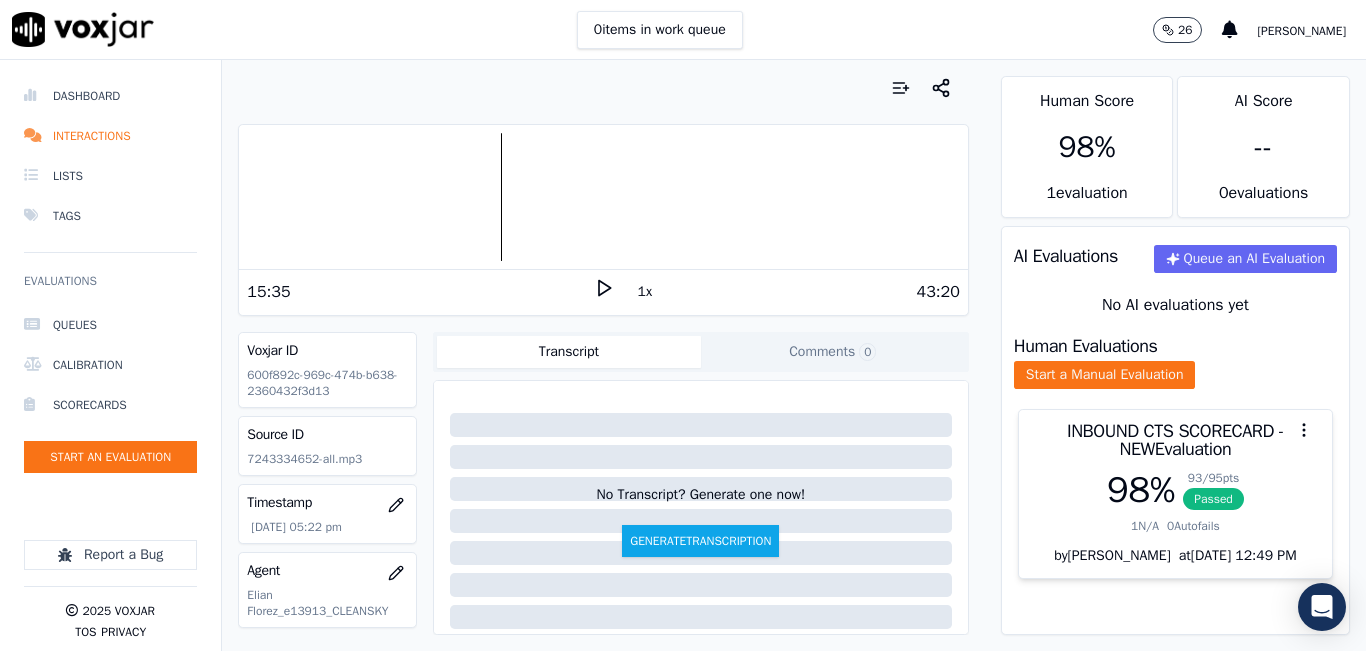click at bounding box center [603, 197] 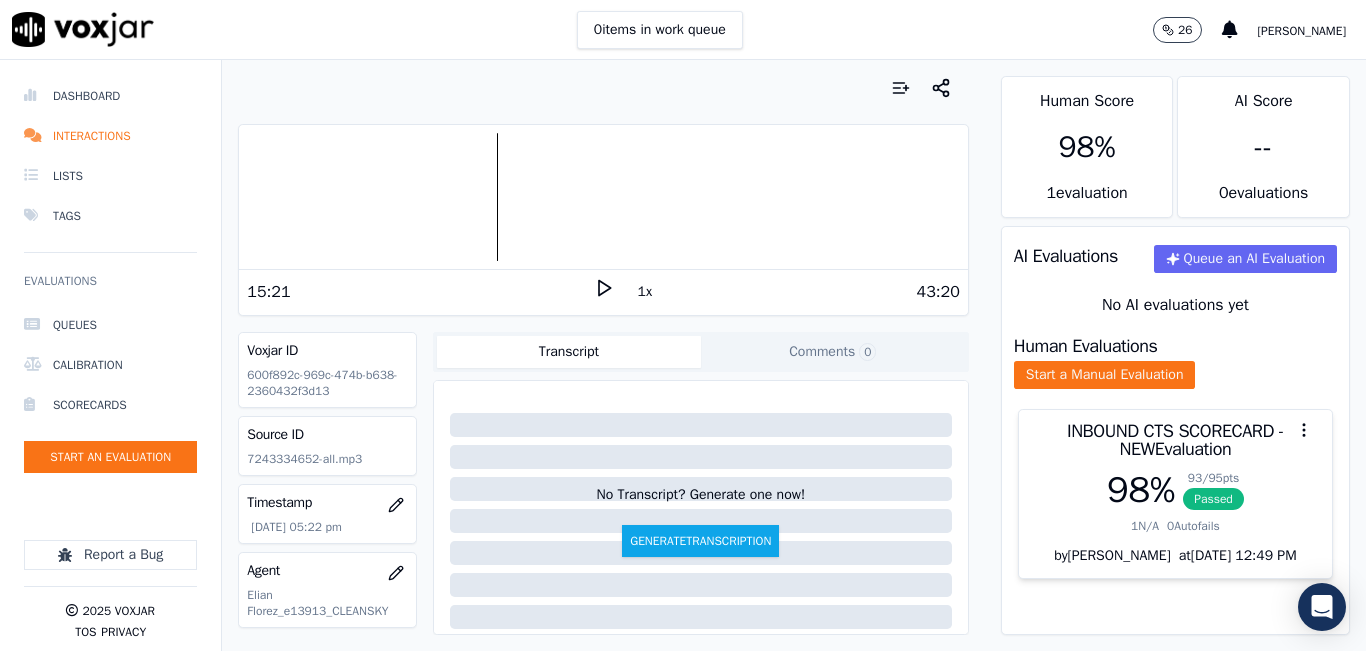 click at bounding box center (603, 197) 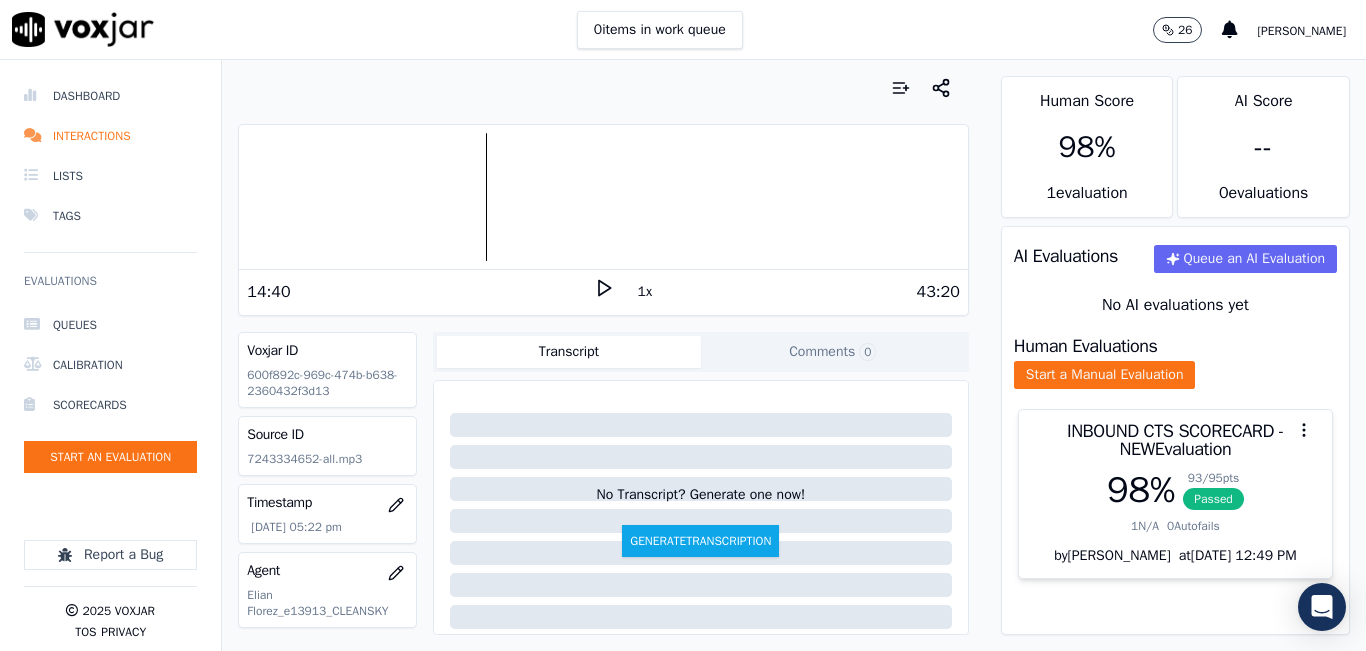 click 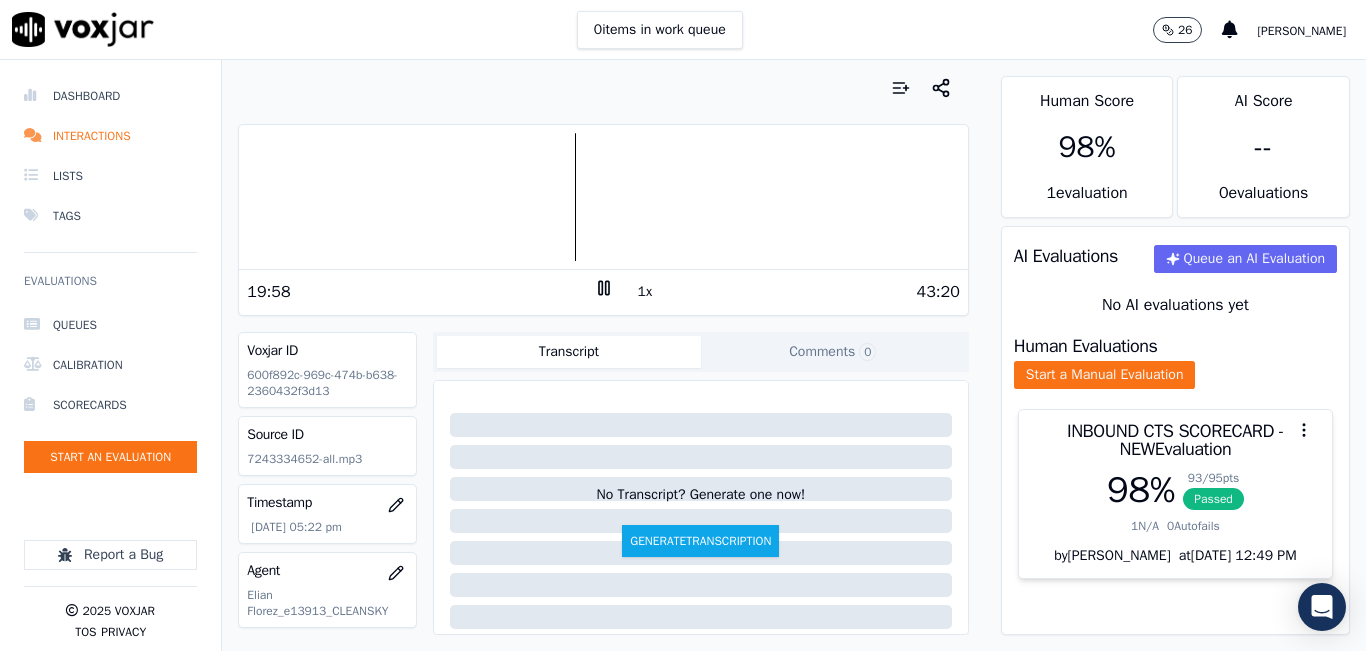 click at bounding box center (603, 197) 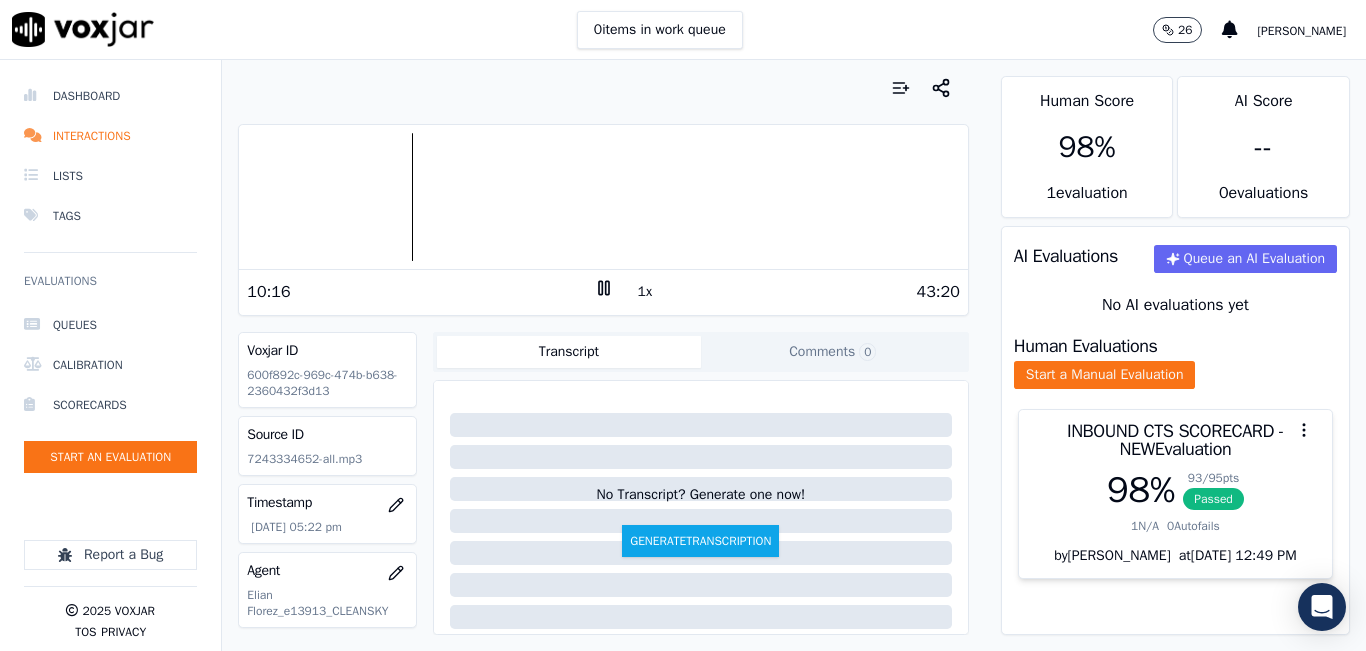 click at bounding box center [603, 197] 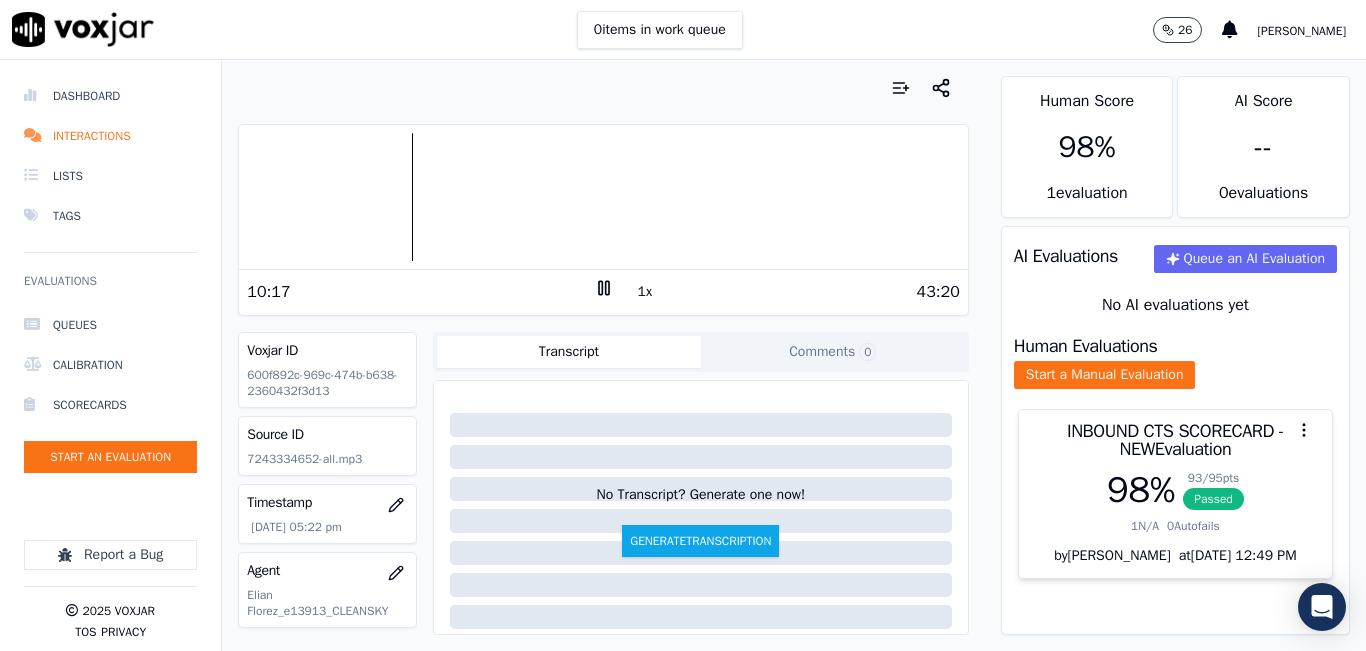 click at bounding box center (603, 197) 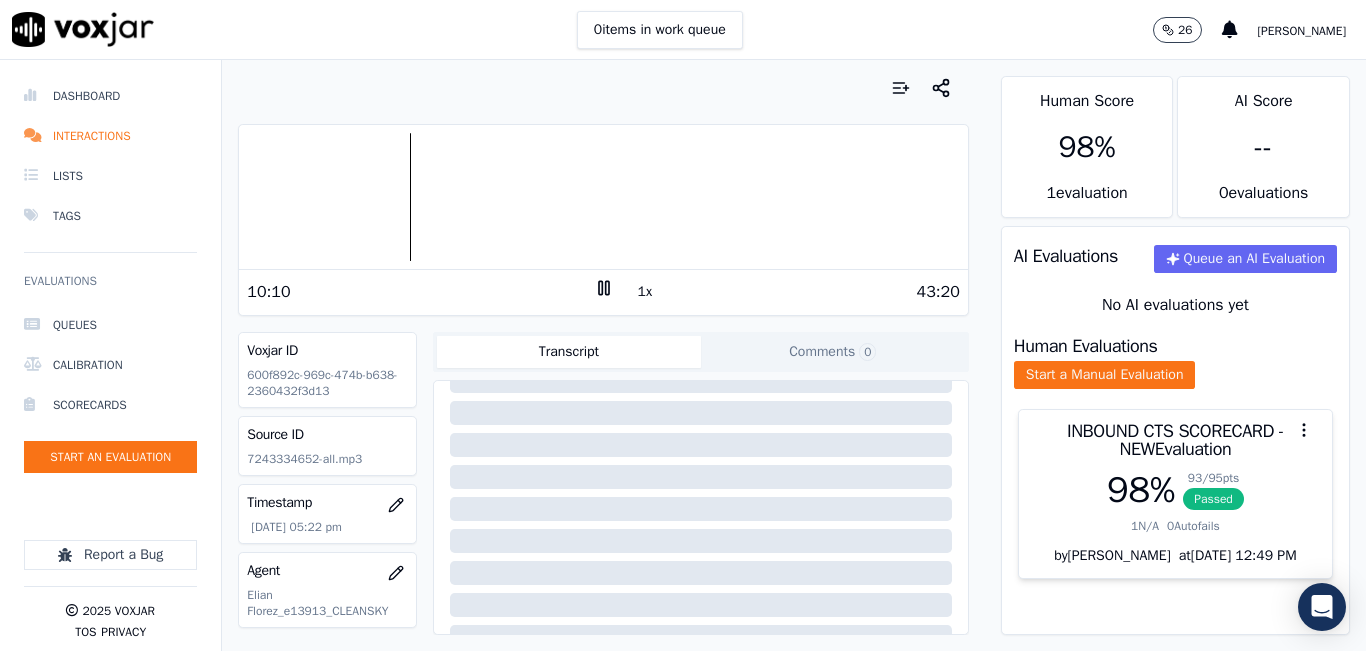 scroll, scrollTop: 0, scrollLeft: 0, axis: both 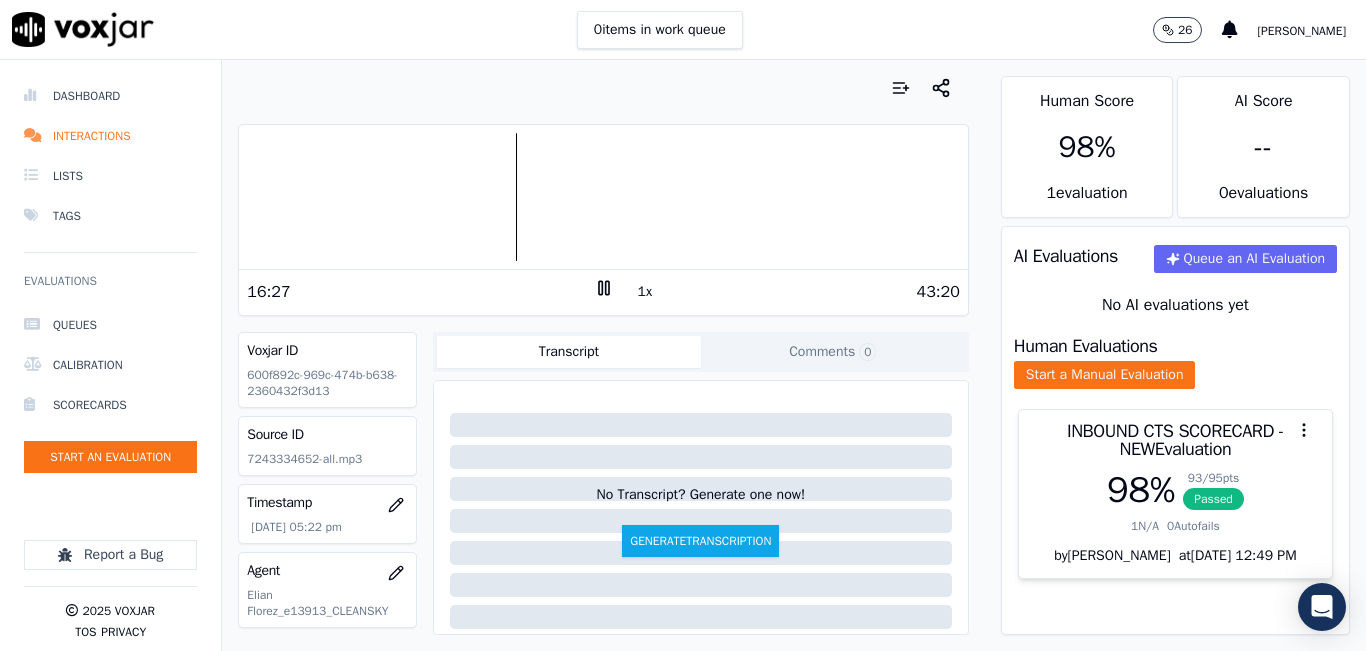 click at bounding box center (603, 197) 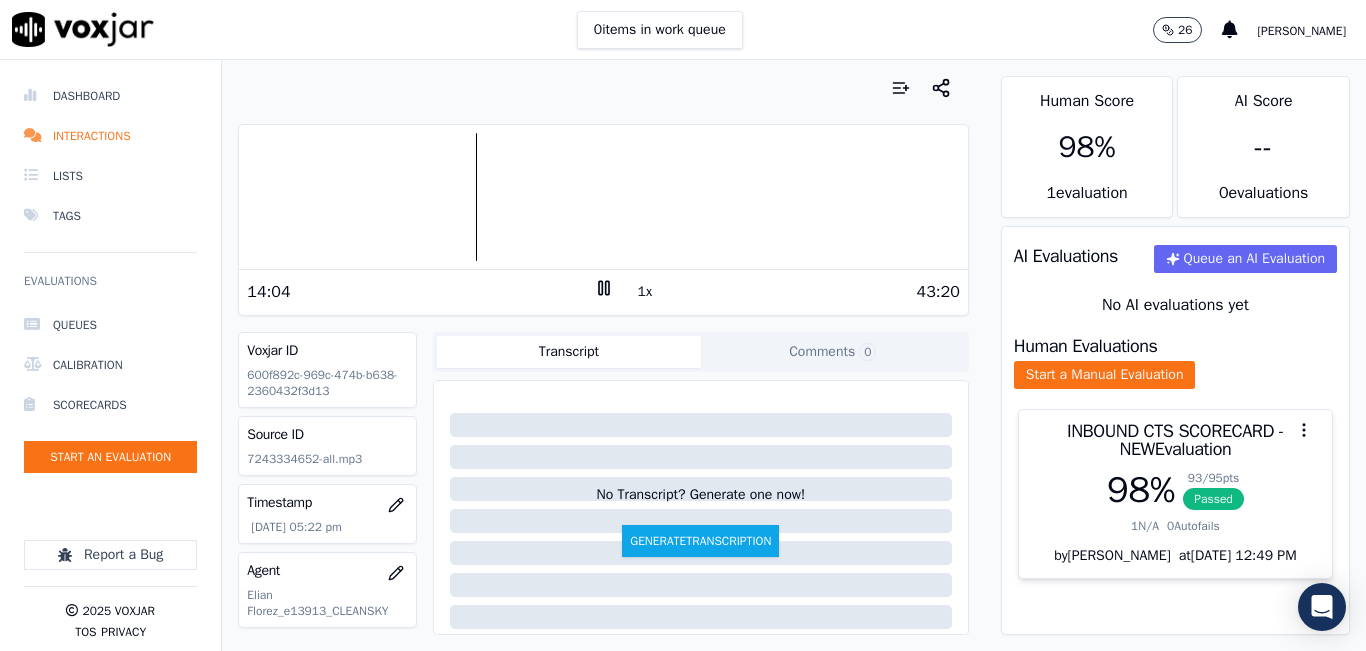 click at bounding box center [603, 197] 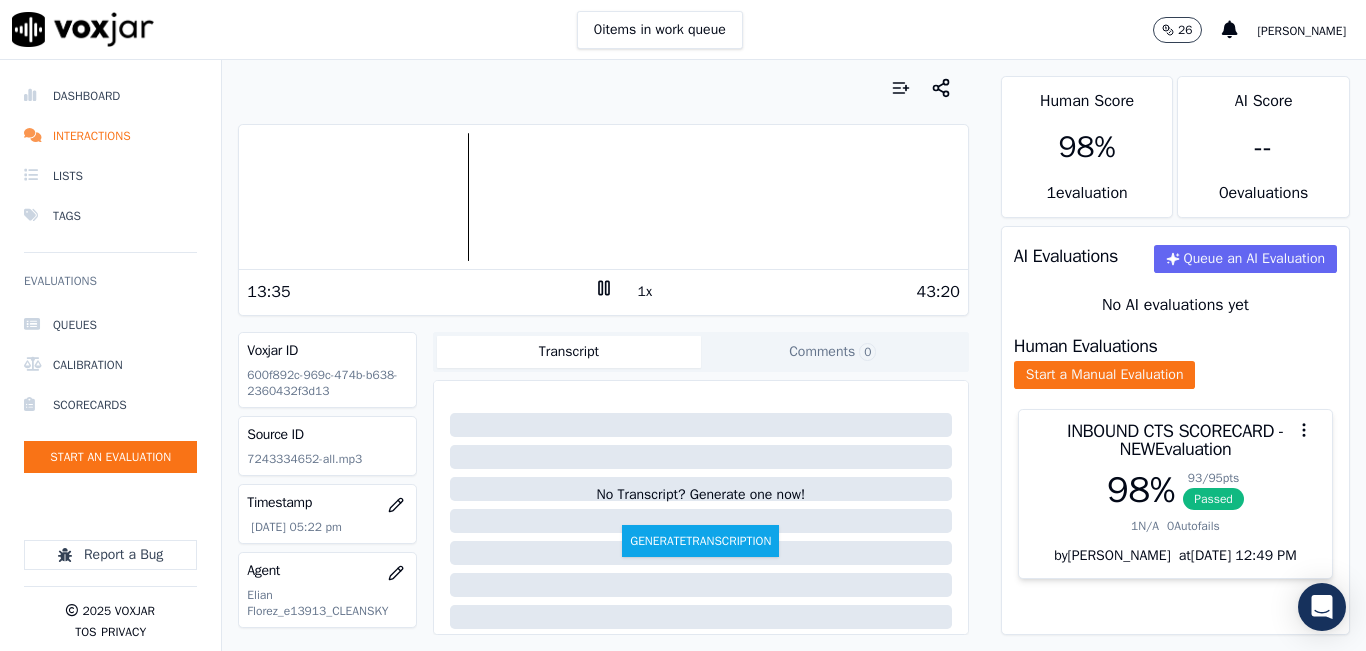 click at bounding box center [603, 197] 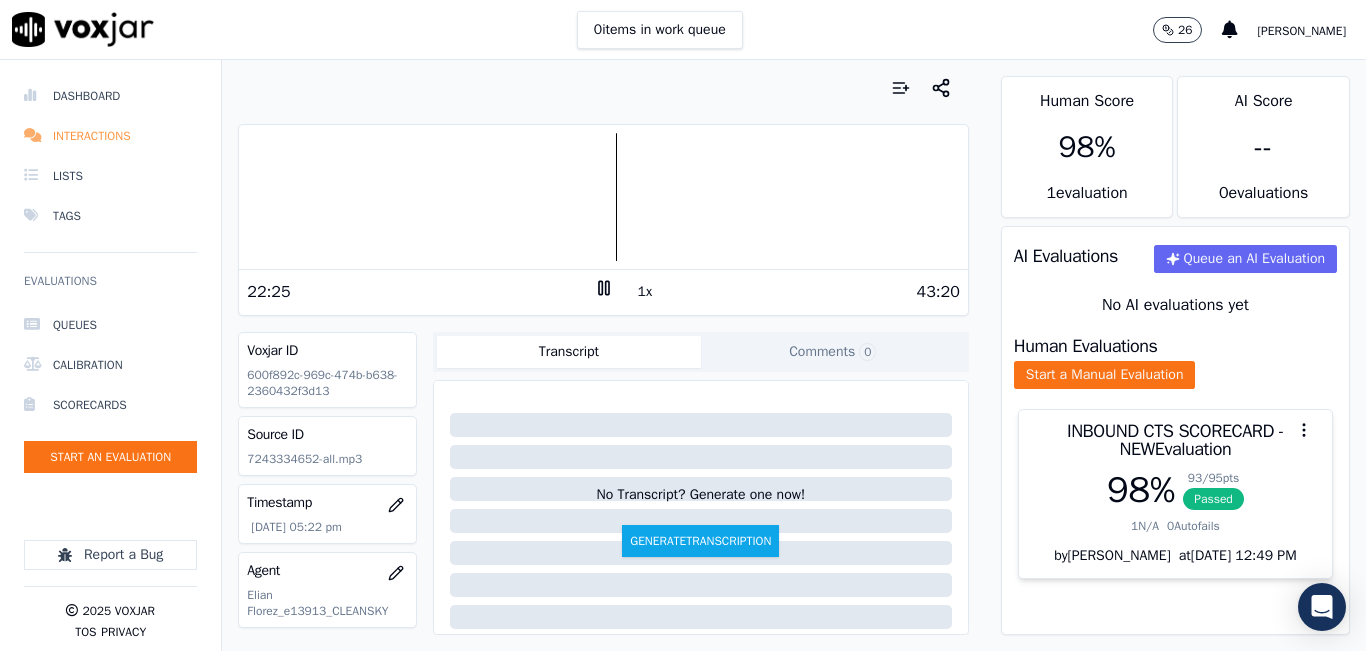 click on "Interactions" at bounding box center [110, 136] 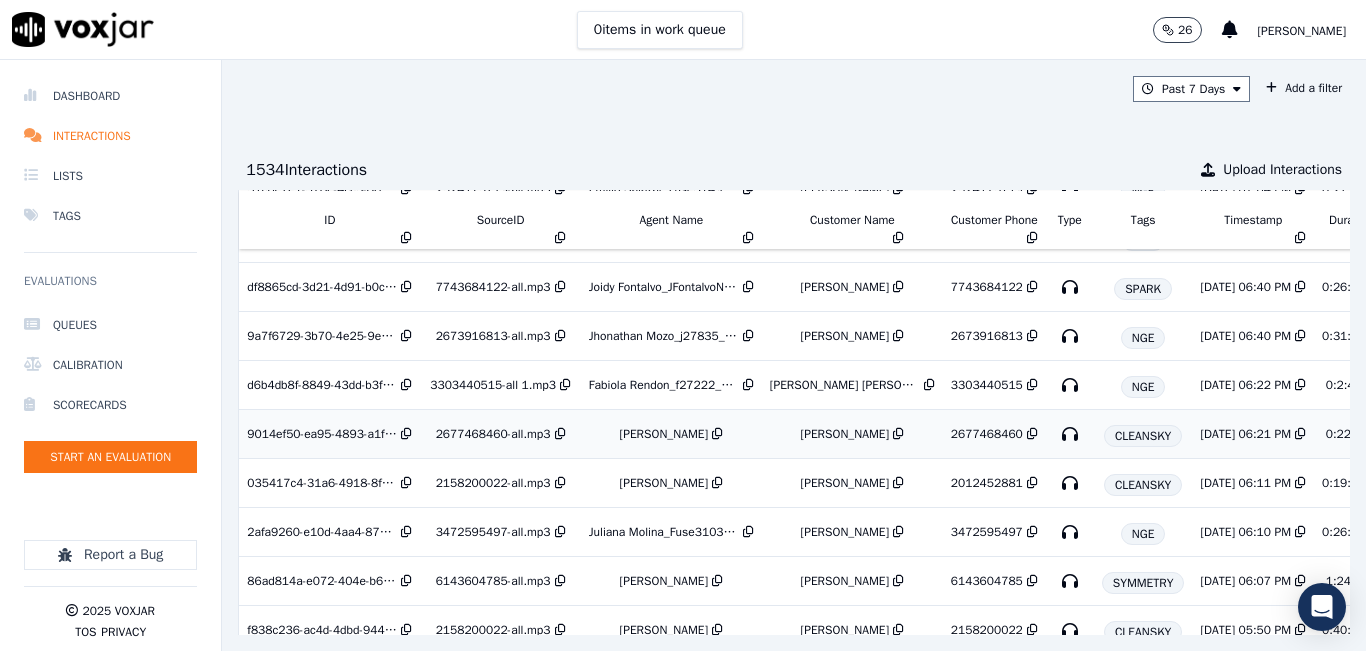 scroll, scrollTop: 2575, scrollLeft: 0, axis: vertical 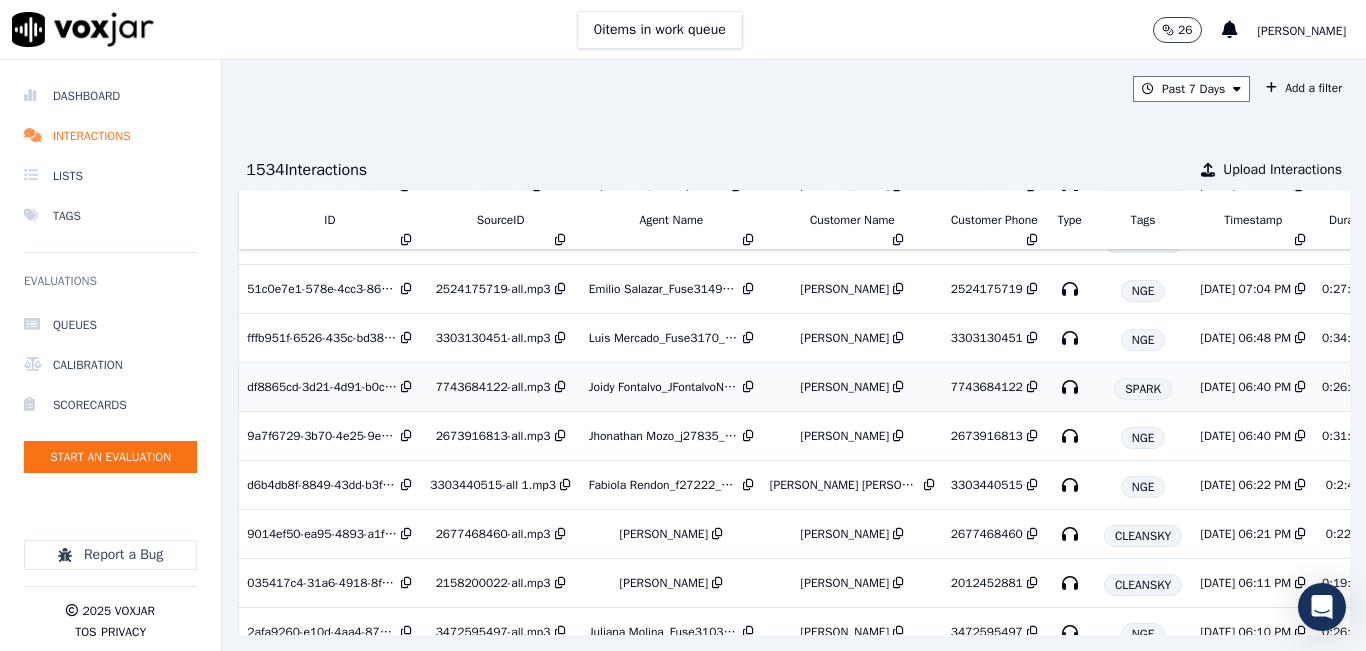 click on "Joidy Fontalvo_JFontalvoNWFG_SPARK" at bounding box center [664, 387] 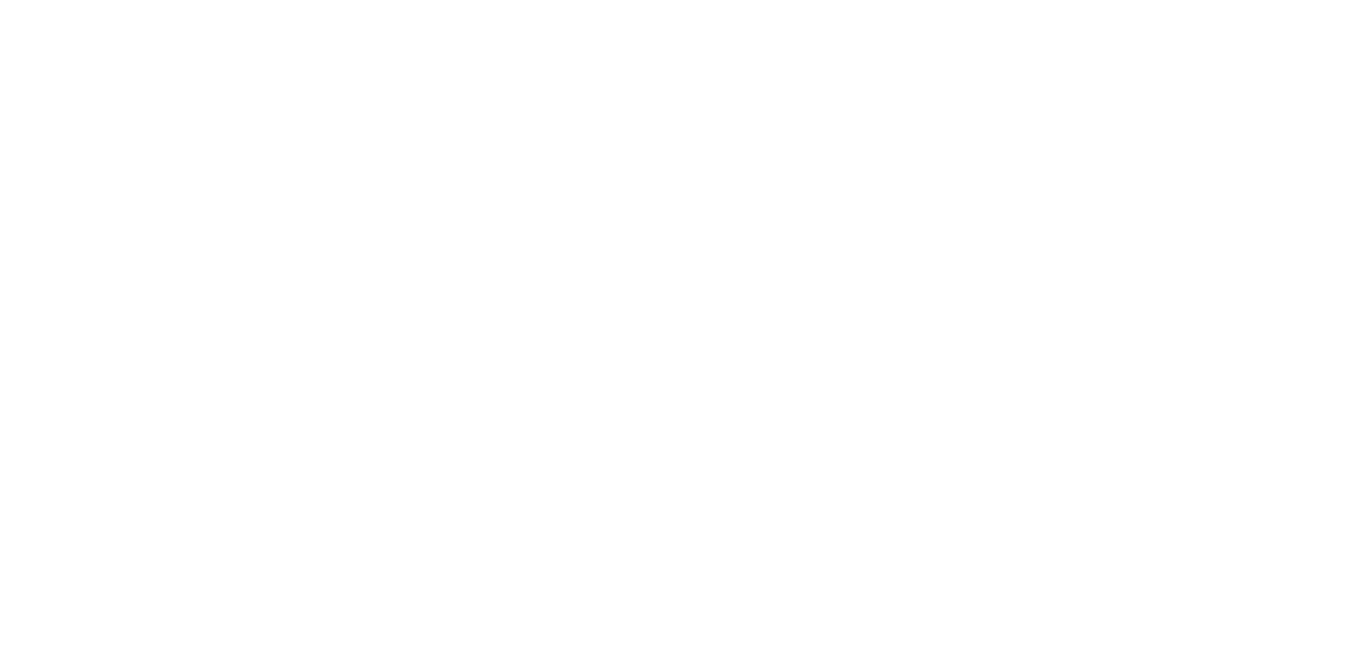scroll, scrollTop: 0, scrollLeft: 0, axis: both 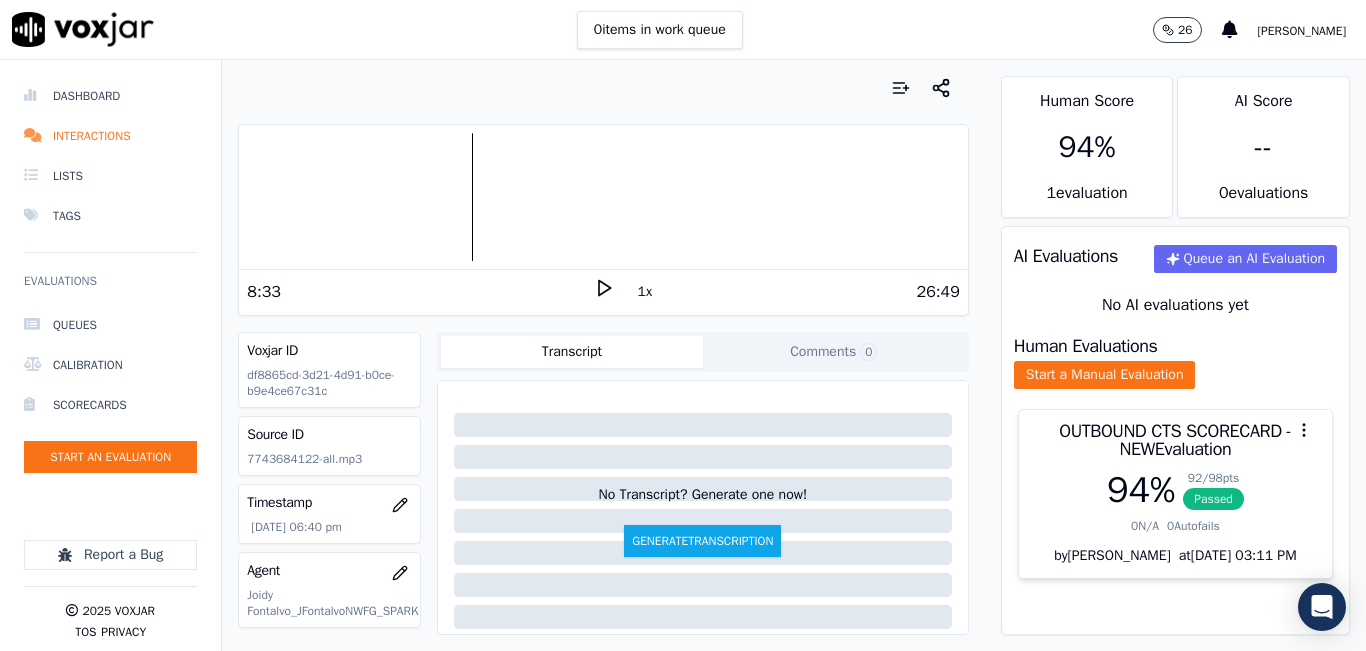 click at bounding box center (603, 197) 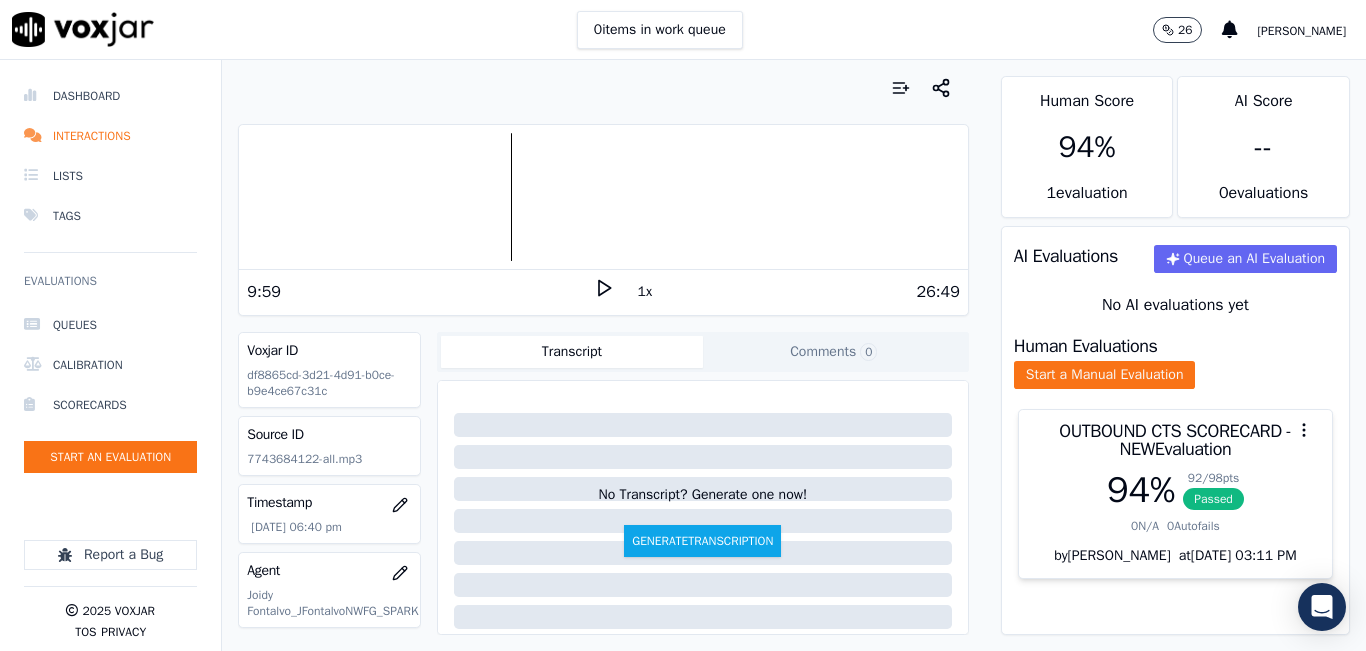 click 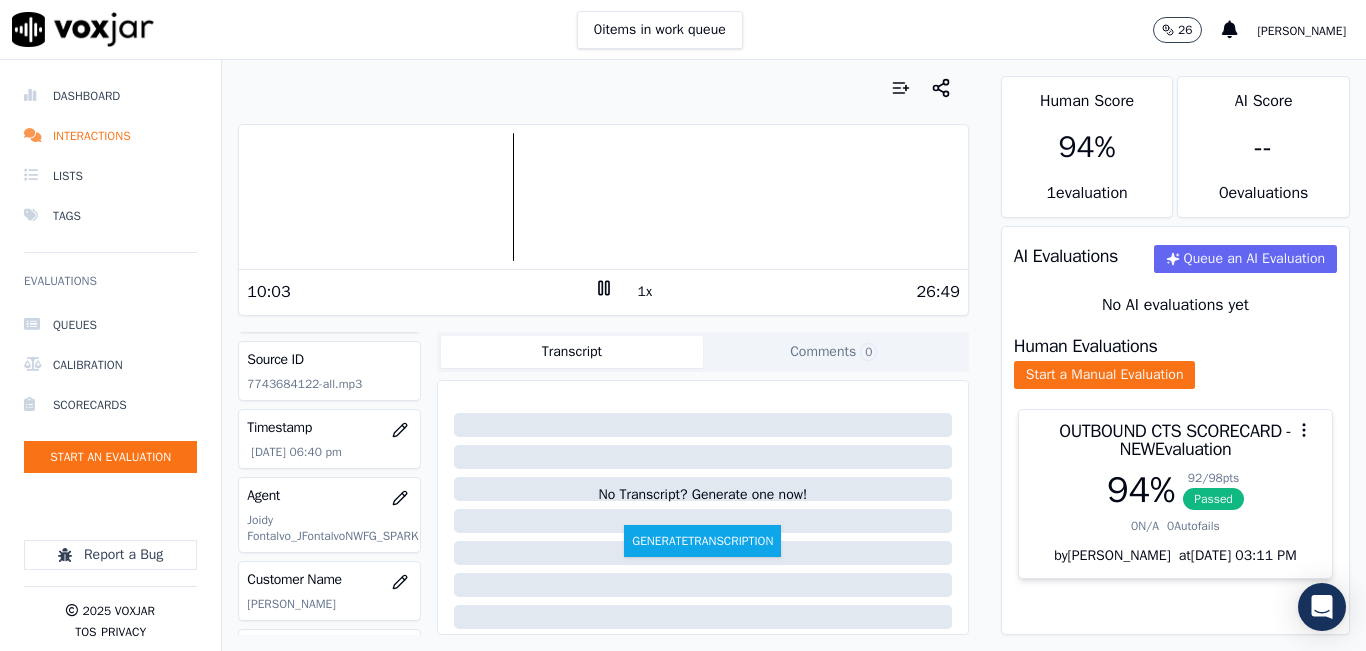scroll, scrollTop: 0, scrollLeft: 0, axis: both 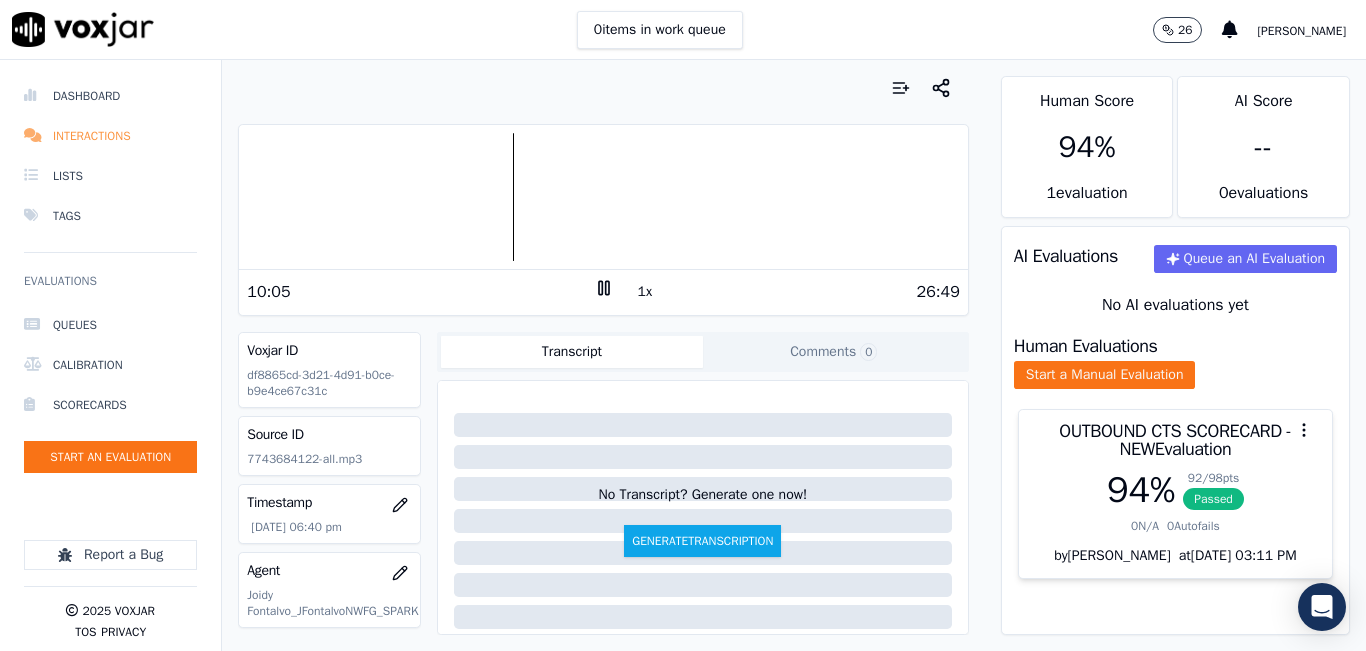 click on "Interactions" at bounding box center [110, 136] 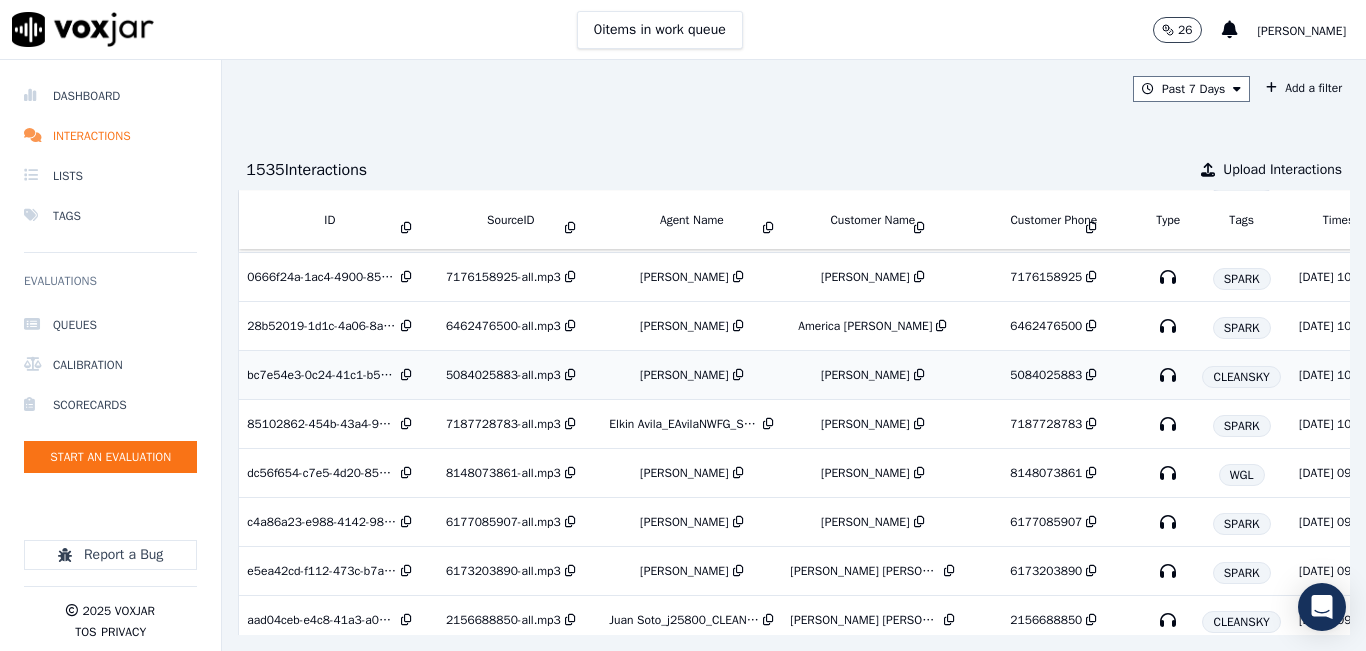 scroll, scrollTop: 7175, scrollLeft: 0, axis: vertical 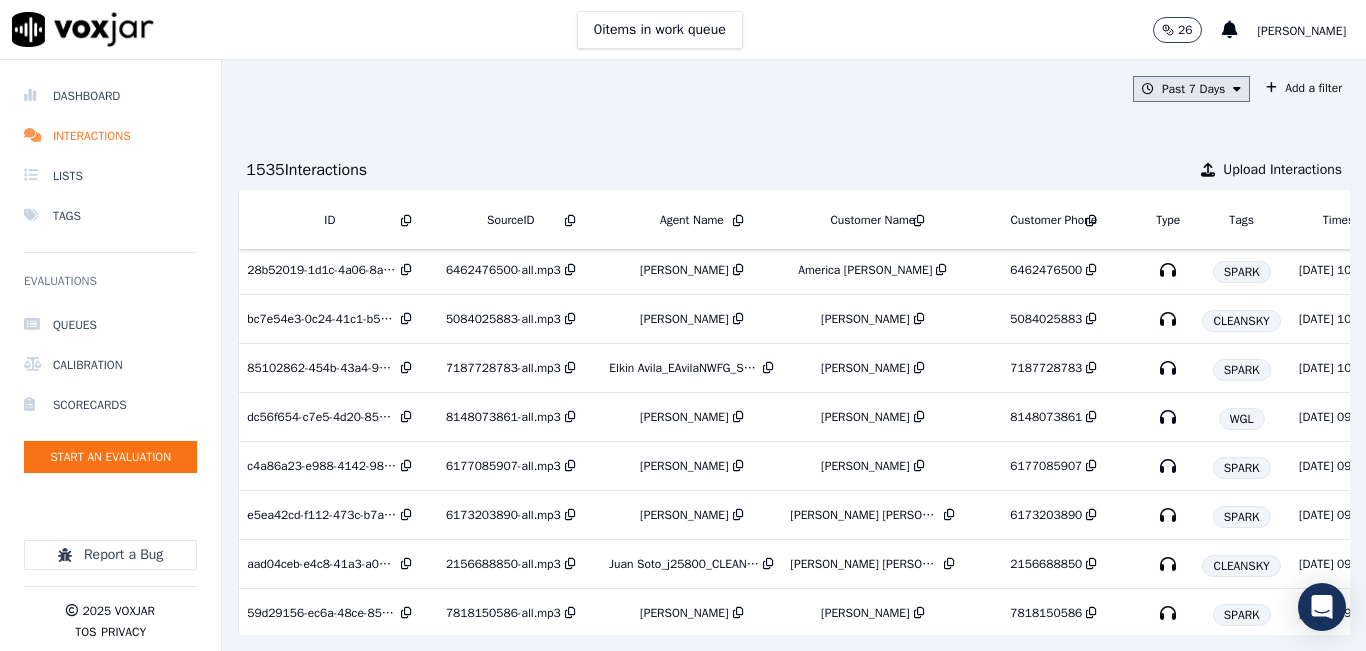 click on "Past 7 Days" at bounding box center [1191, 89] 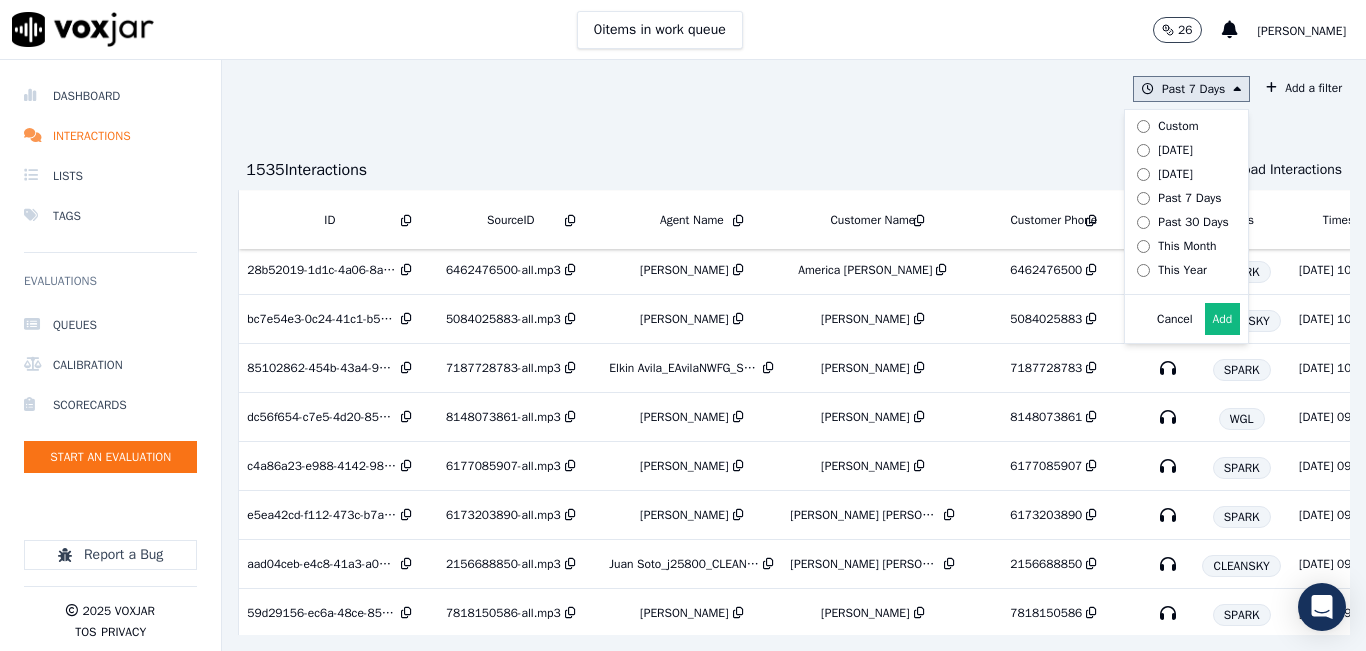 click on "Today" at bounding box center [1179, 150] 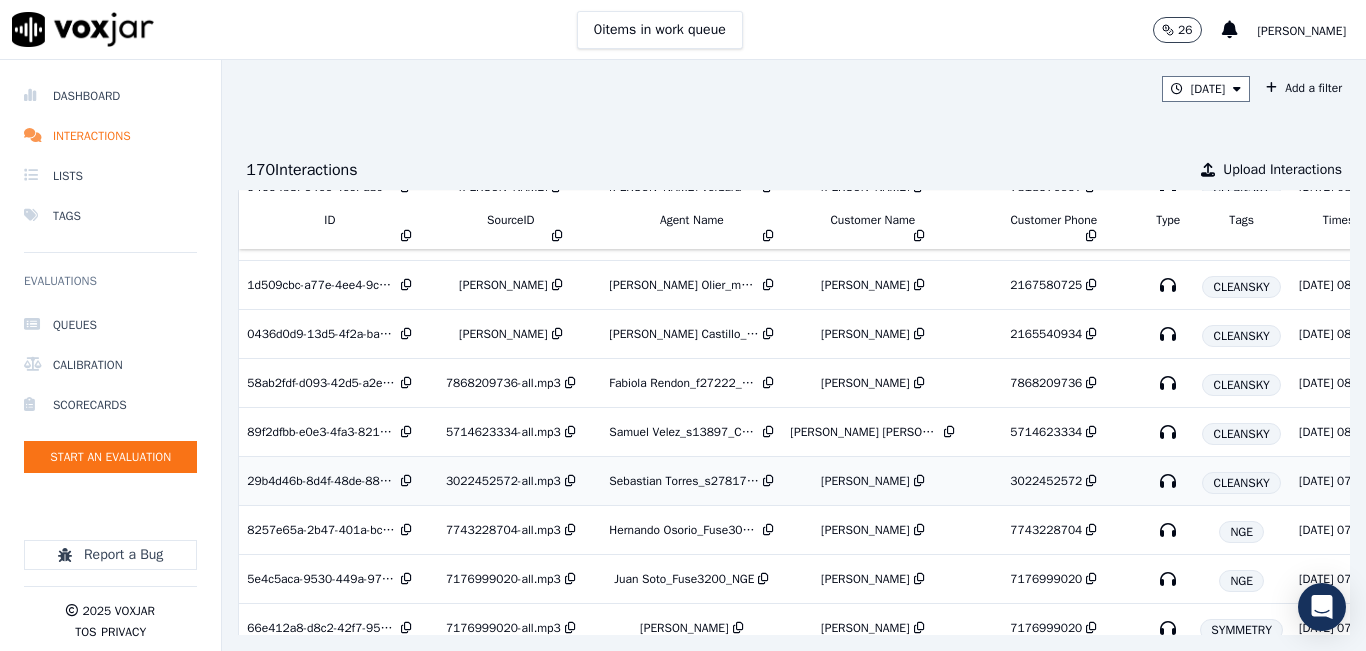scroll, scrollTop: 8589, scrollLeft: 0, axis: vertical 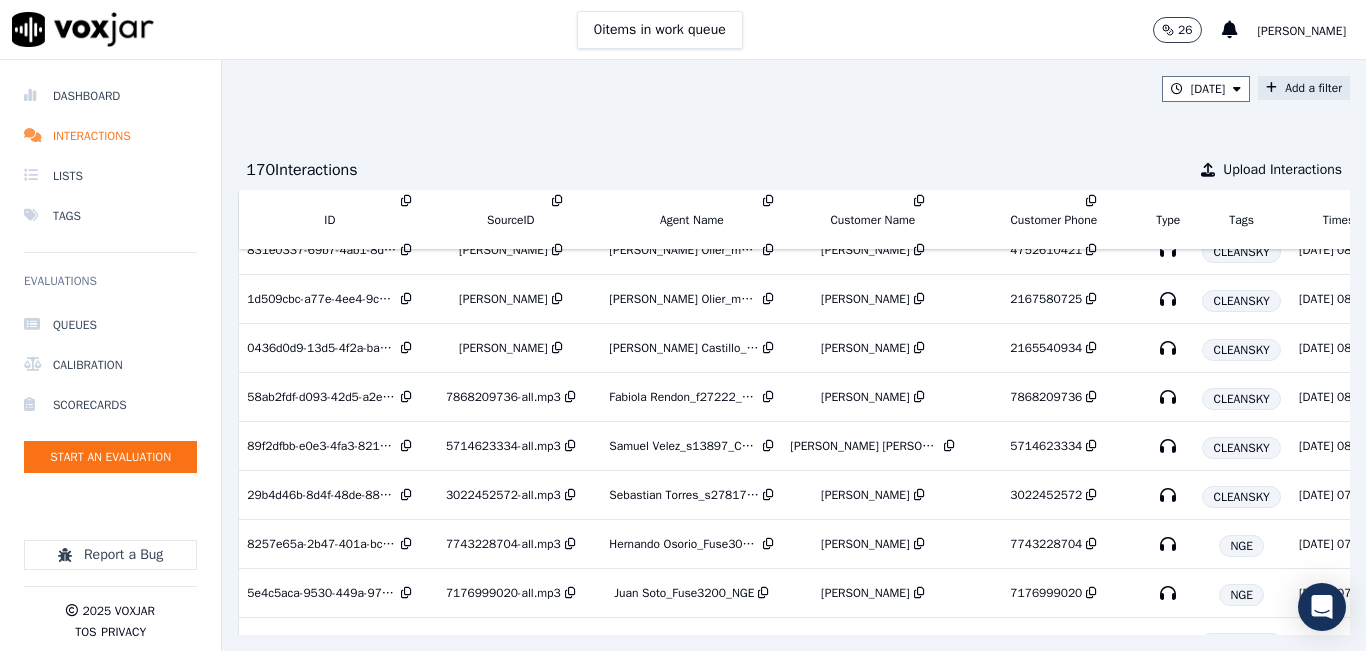 click at bounding box center [1271, 88] 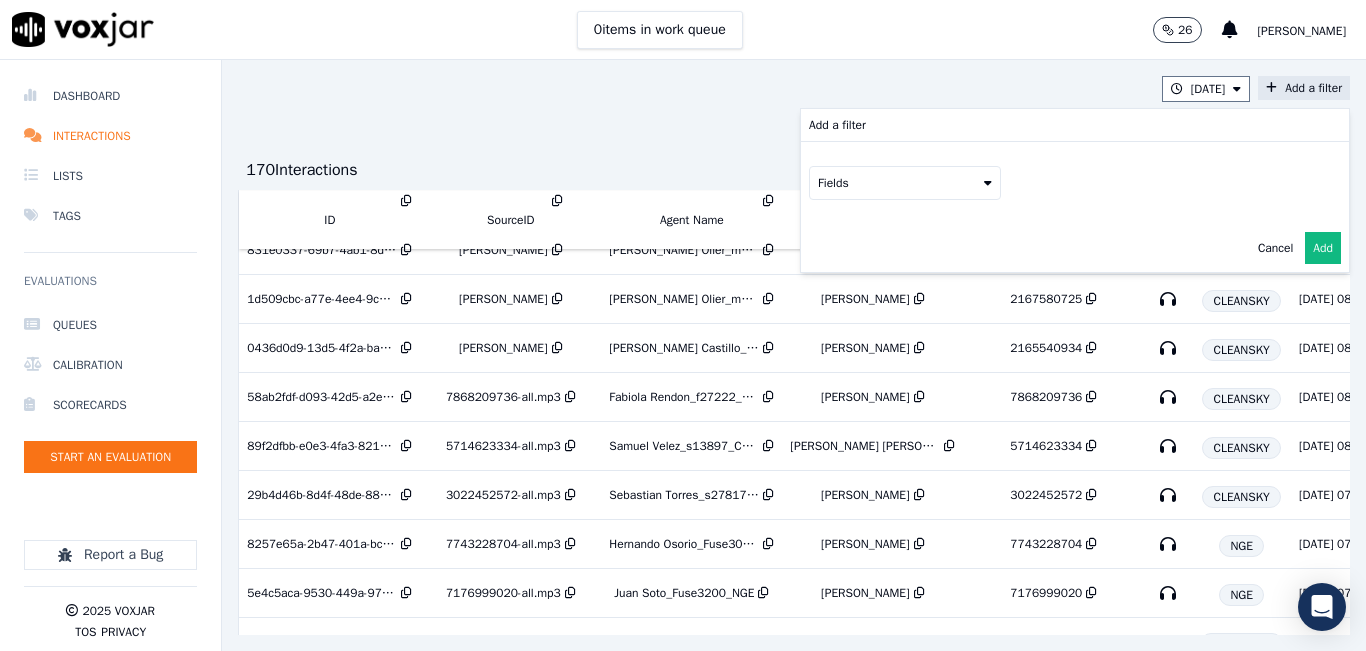click on "Fields" at bounding box center (905, 183) 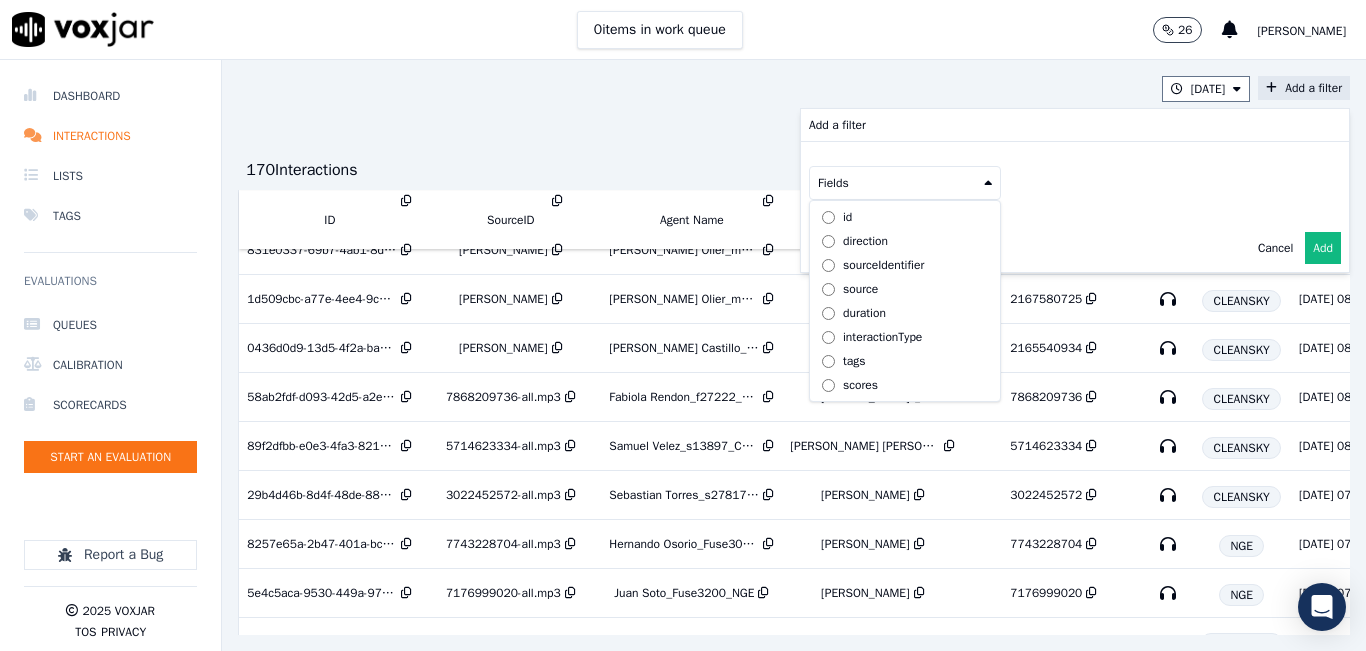 click on "source" at bounding box center (860, 289) 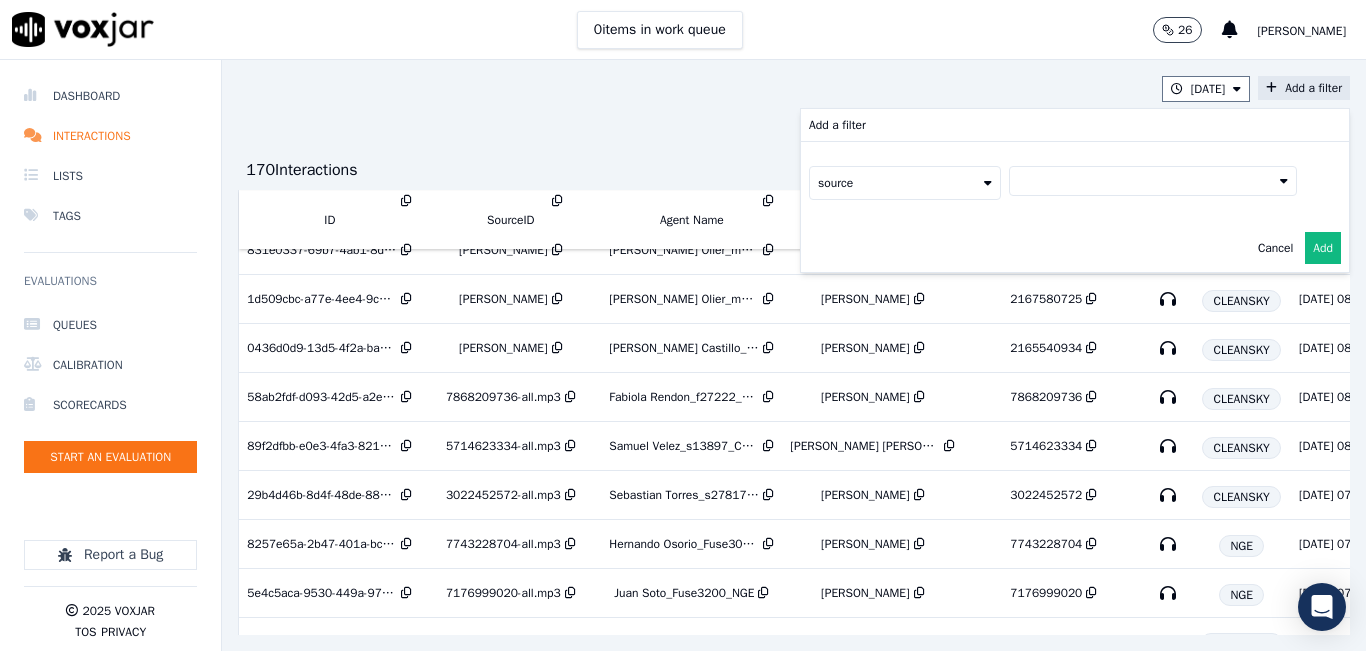 click at bounding box center [1153, 181] 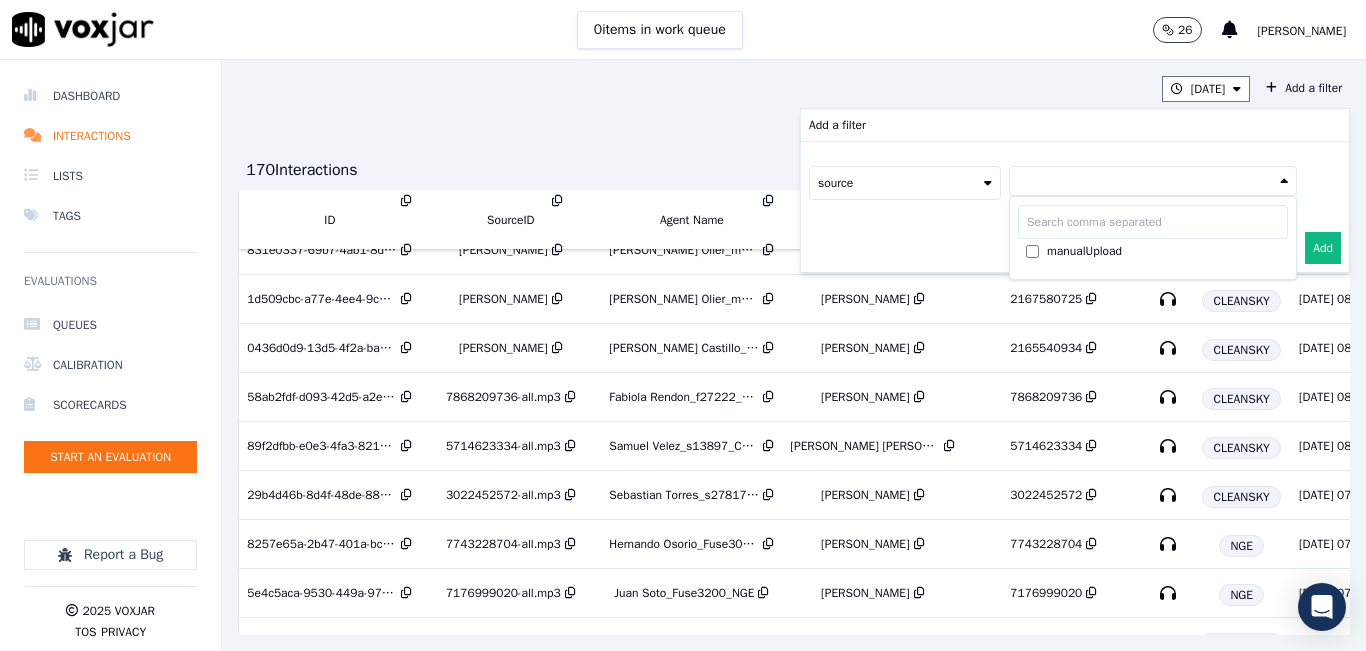 click on "source" at bounding box center (905, 183) 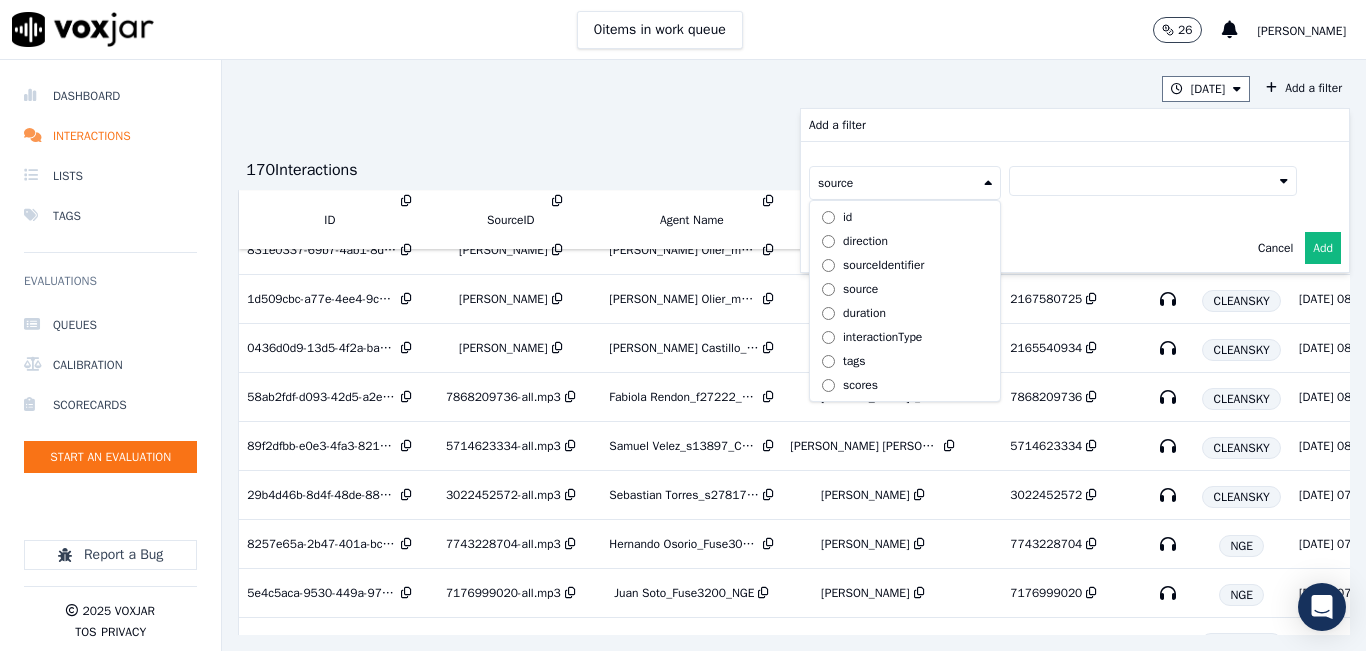click on "id" at bounding box center (905, 217) 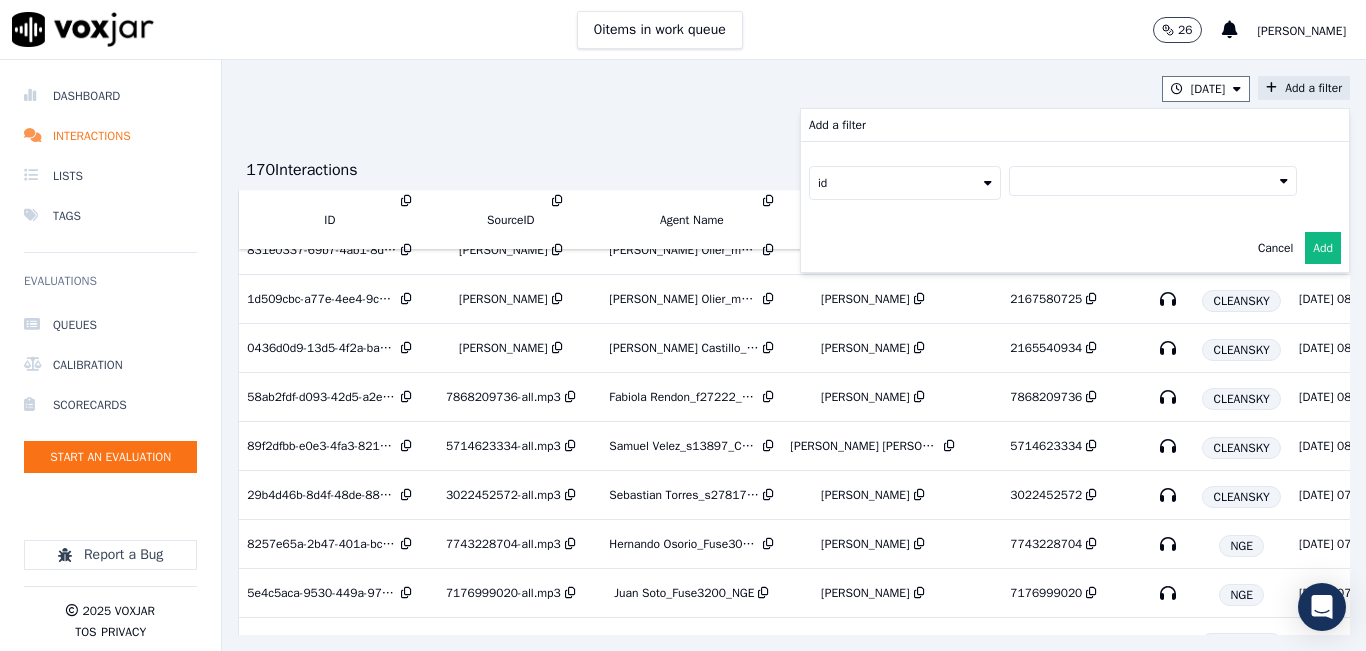 click at bounding box center (1153, 181) 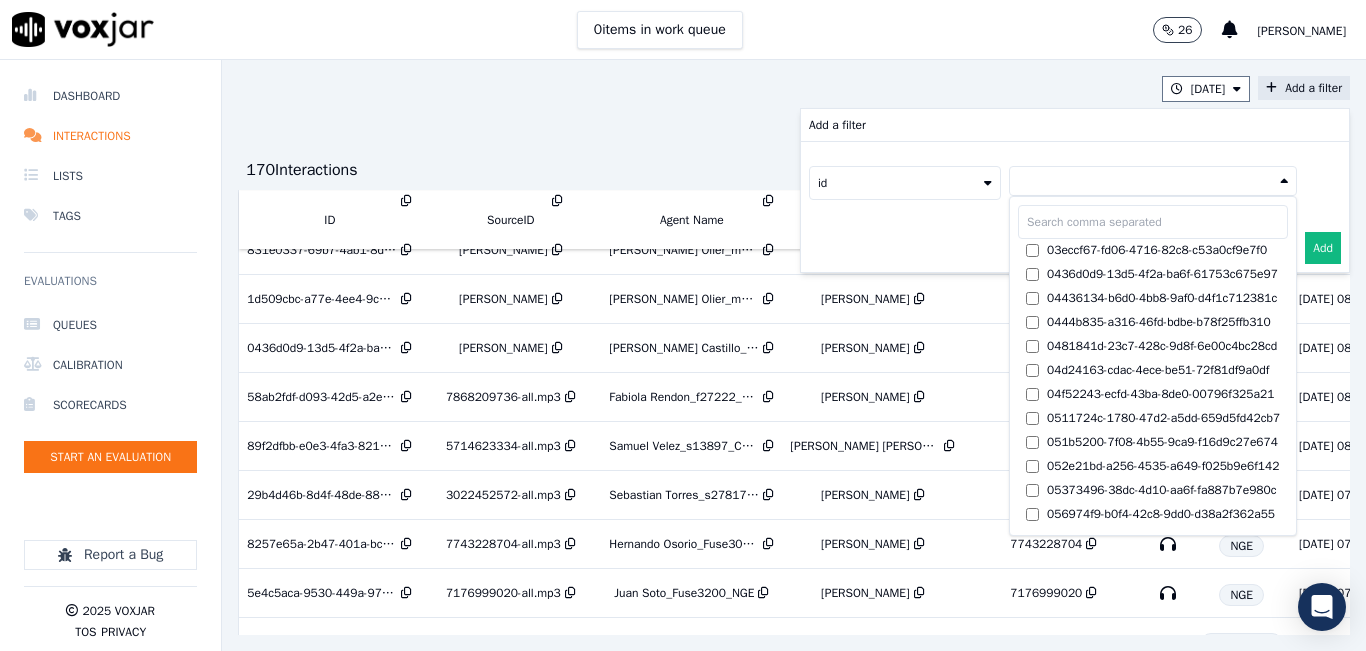 scroll, scrollTop: 735, scrollLeft: 0, axis: vertical 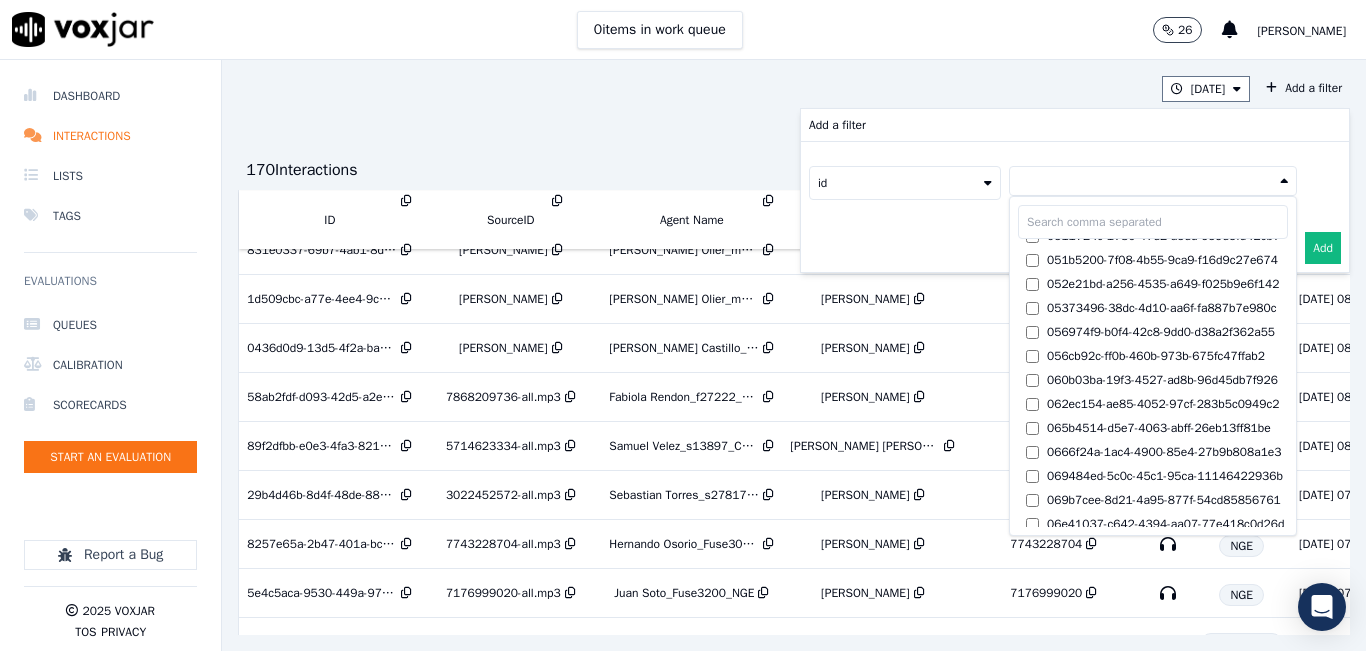 click on "id" at bounding box center [905, 183] 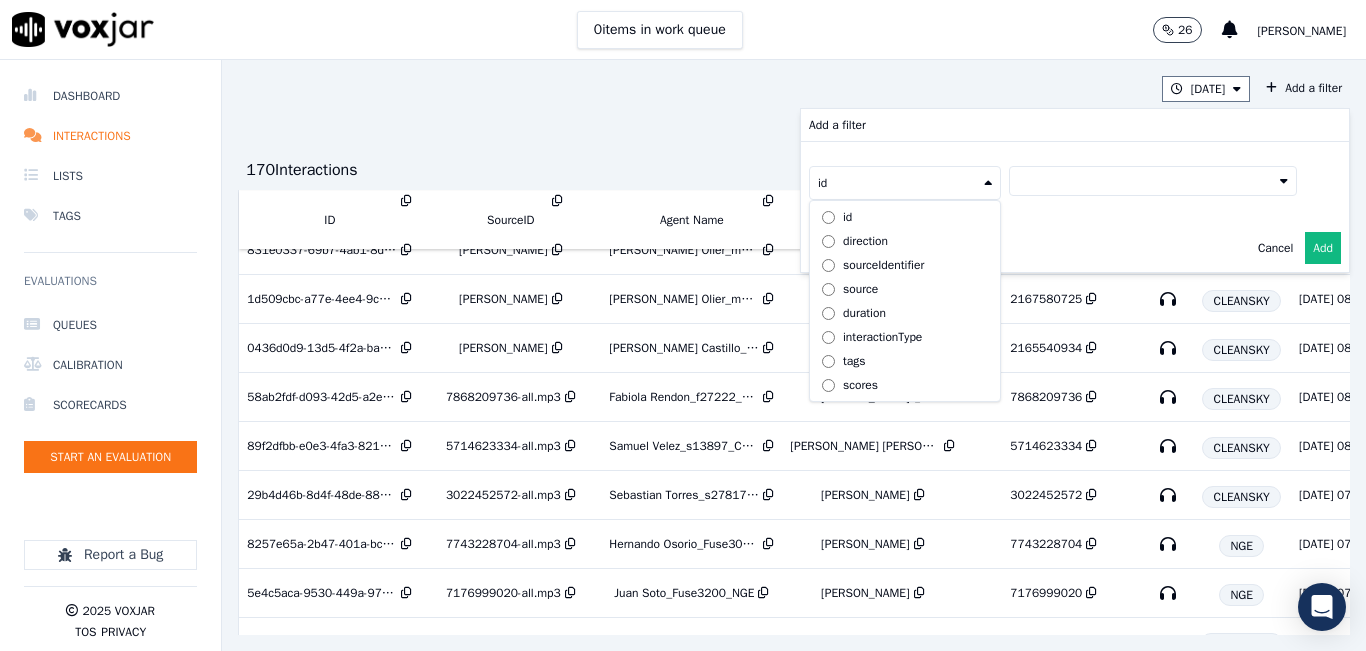 scroll, scrollTop: 63, scrollLeft: 0, axis: vertical 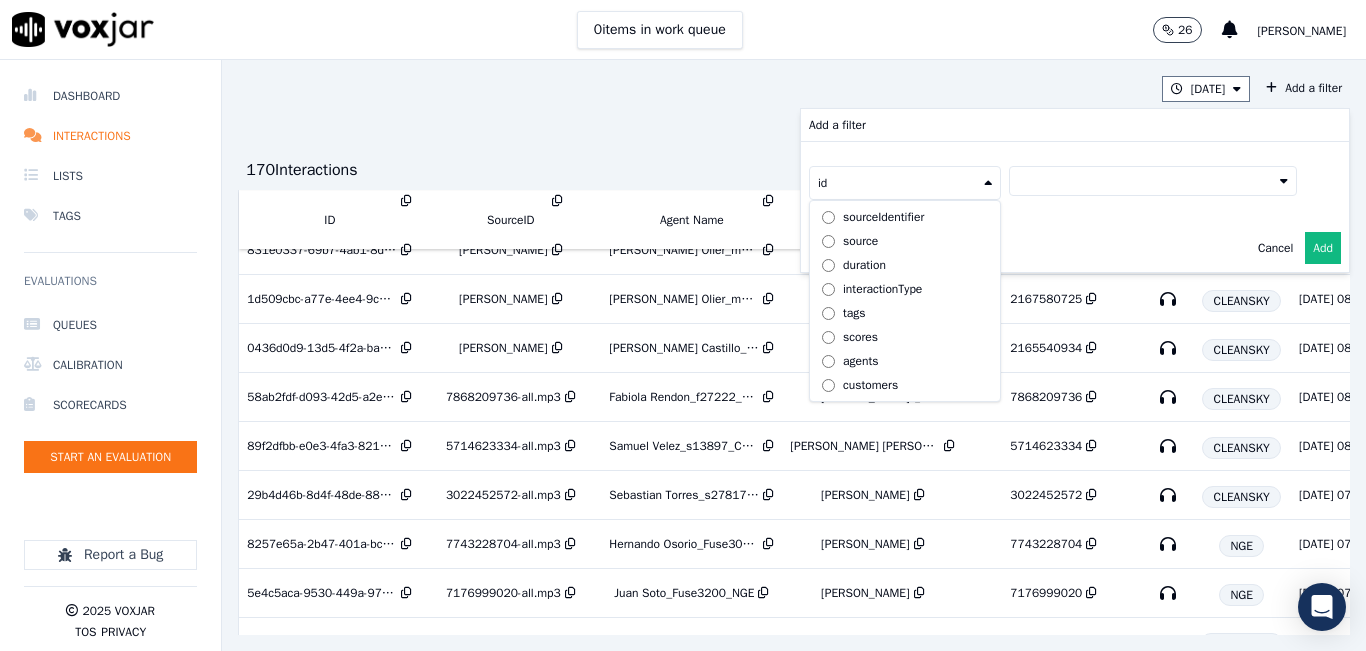 click on "agents" at bounding box center (860, 361) 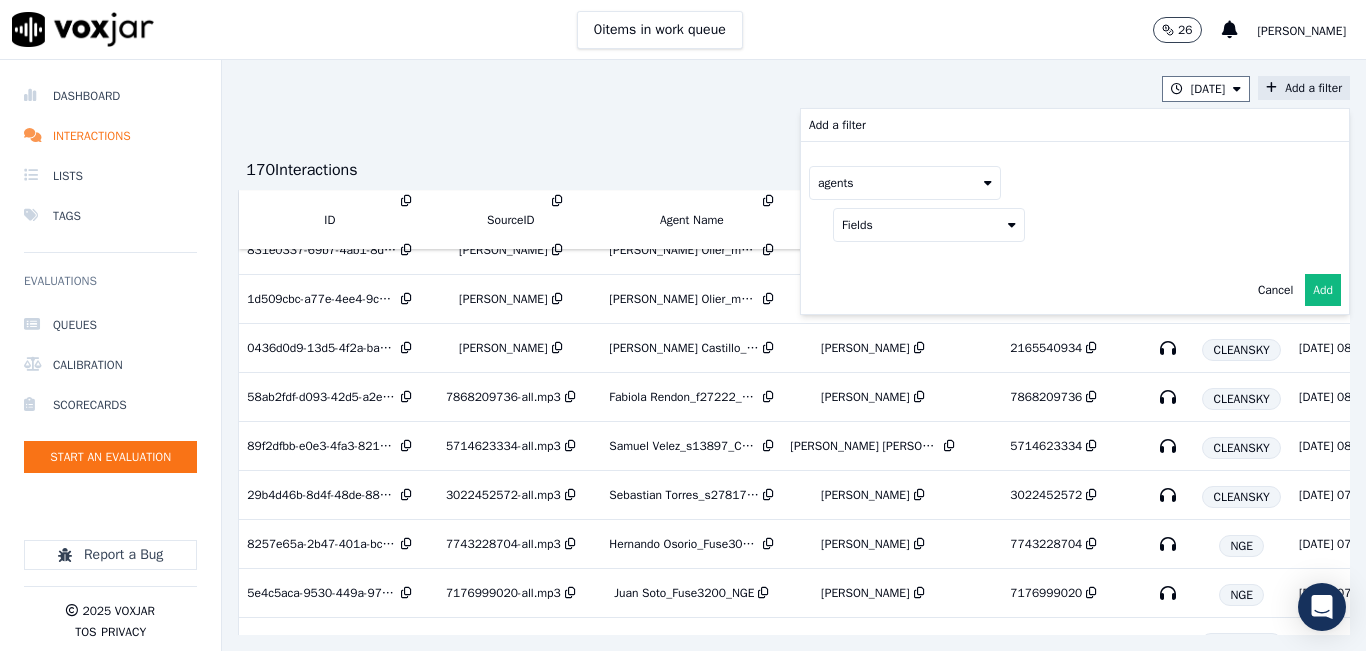 click on "Fields" at bounding box center [929, 225] 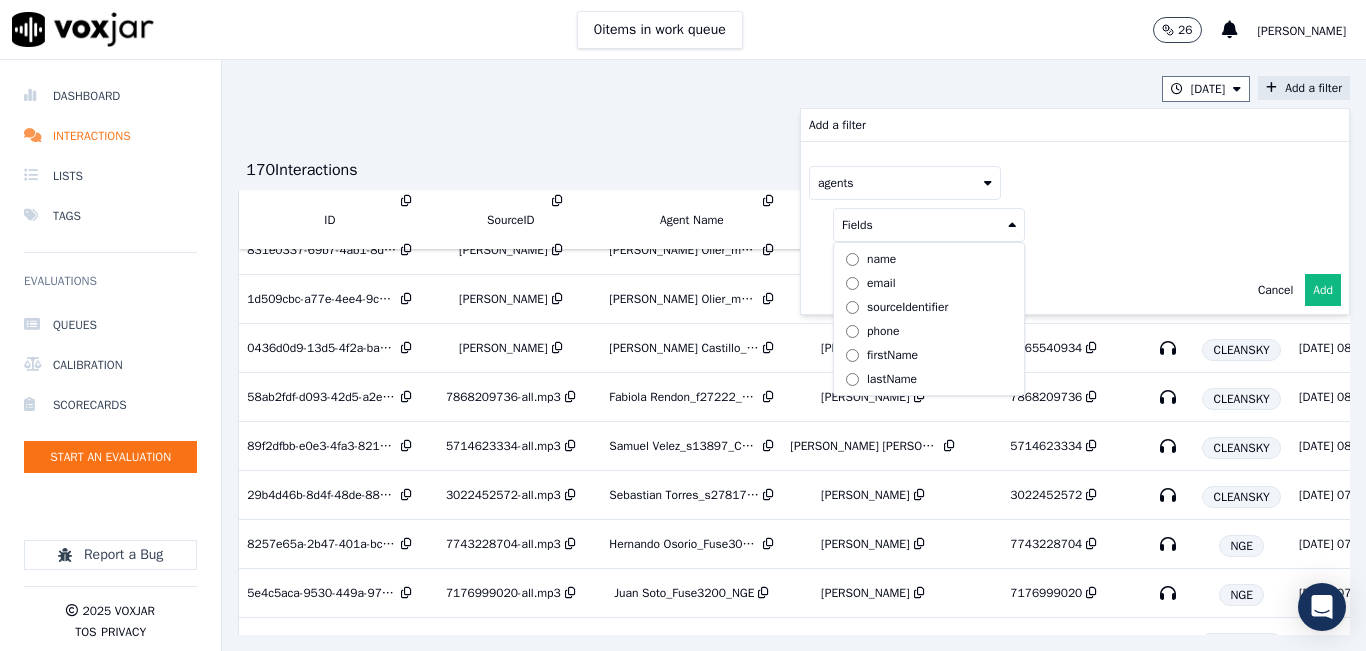 click on "name" at bounding box center (881, 259) 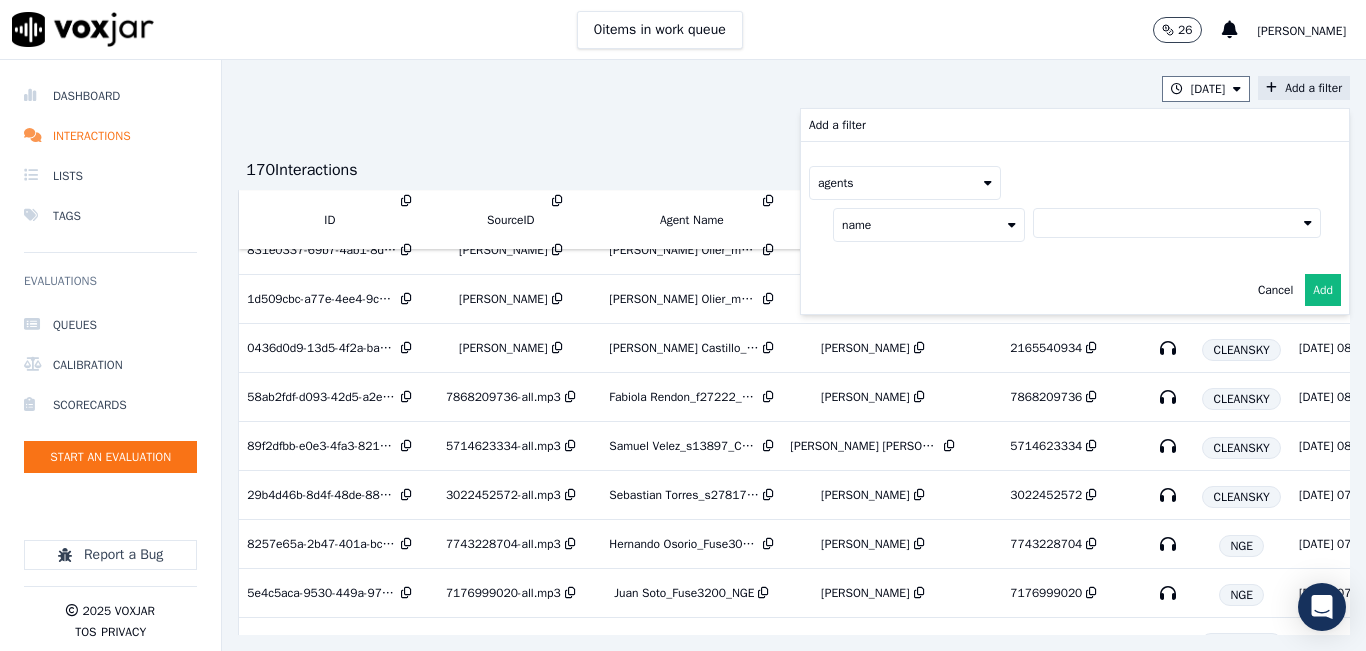 click at bounding box center [1177, 223] 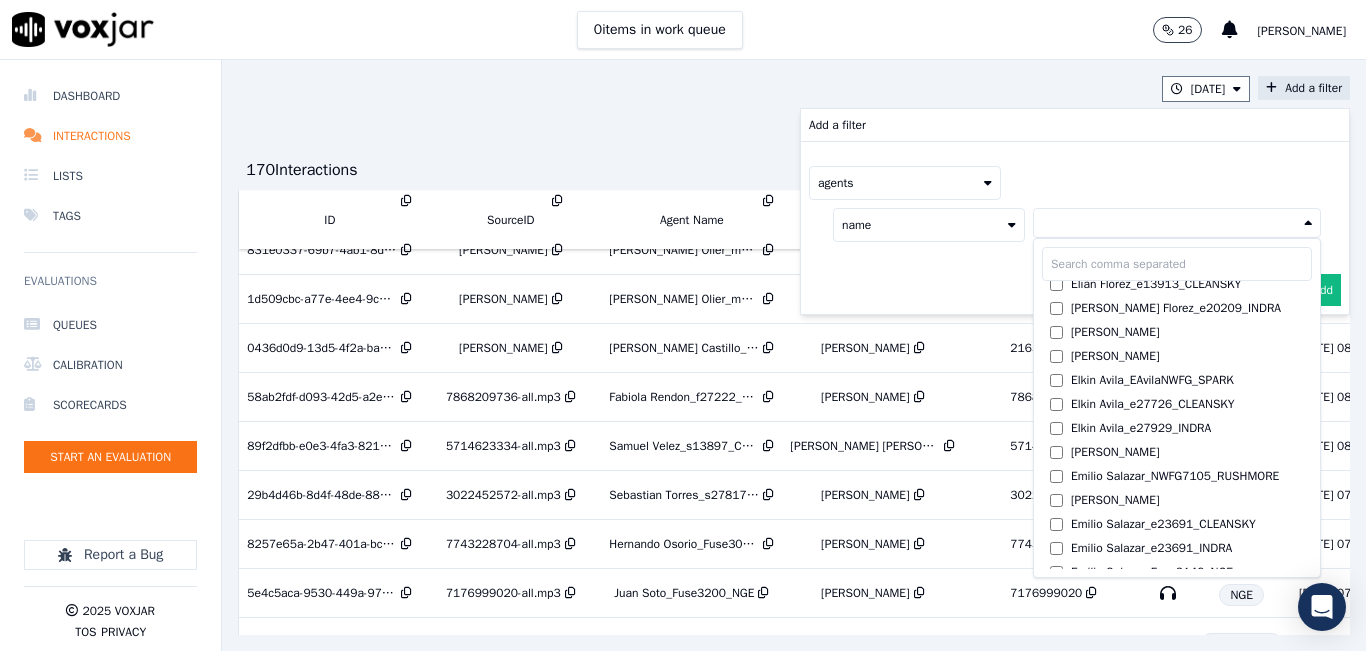 scroll, scrollTop: 1253, scrollLeft: 0, axis: vertical 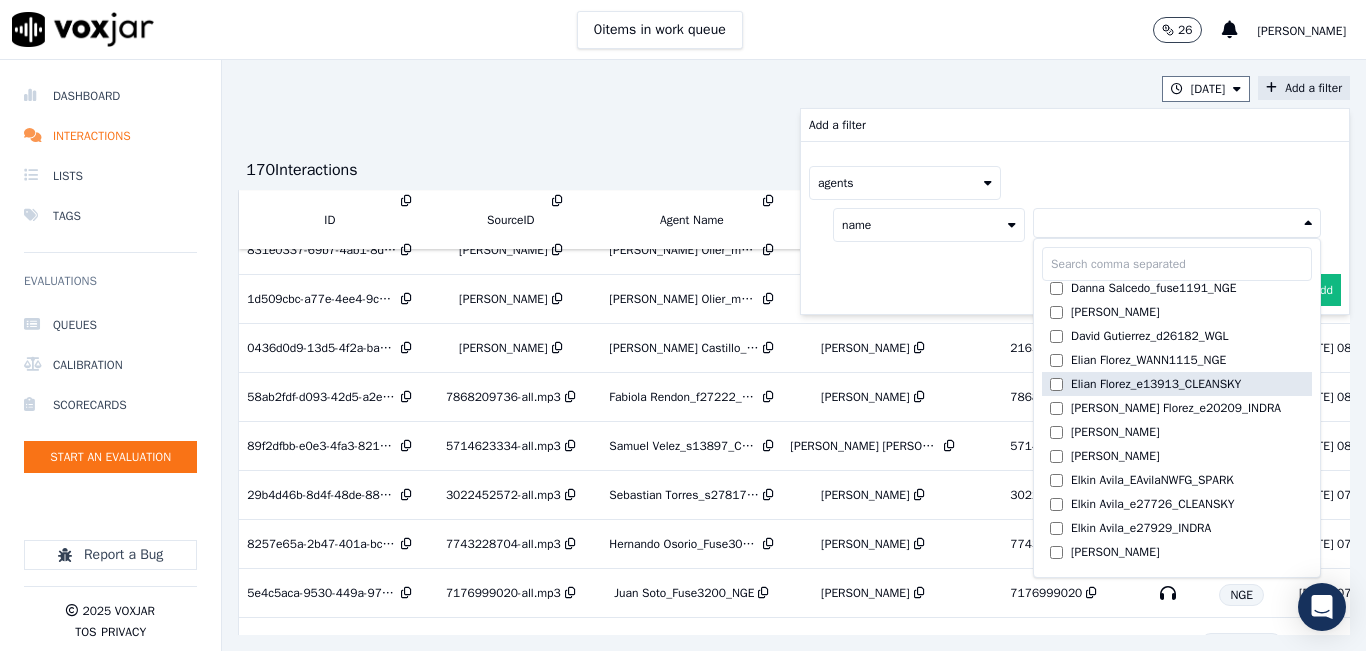 click on "Elian Florez_e13913_CLEANSKY" at bounding box center [1156, 384] 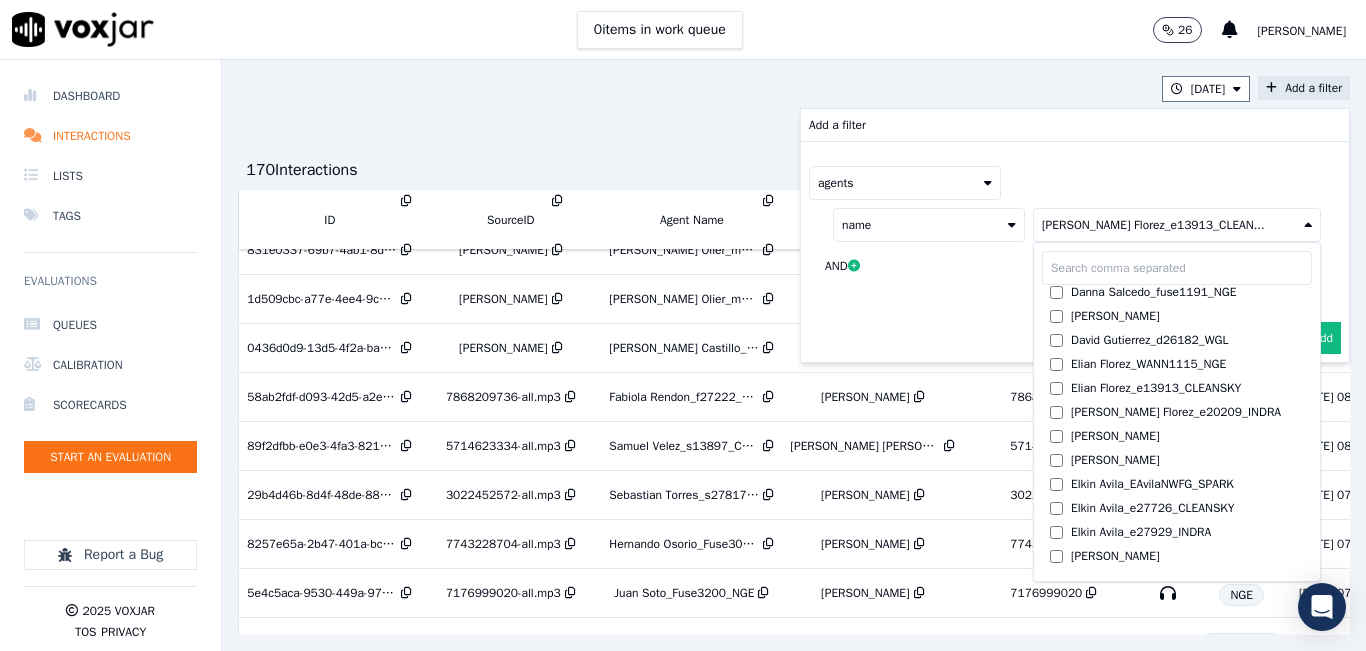 click on "agents           name       Elian Florez_e13913_CLEAN...          Yeraldin Dias_YDiasNWFG_SPARK   Adrian Viloria_AViloriaNWFG   Adrian Viloria_ECOPLUS   Adrian Viloria_a25003_CLEANSKY   Adrian Viloria_a25016_WGL   Adrian Viloria_a25046_INDRA   Adrian Viloria_fuse1164_NGE   Alan Marruaga_a26181_WGL   Alejandra Chavarro_SYMMETRY   Alejandra Chavarro_a26184_WGL   Alejandro Vizcaino_a13916_CLEANSKY   Alejandro Vizcaino­_NW2906_CLEANSKY   Andres Higuita_AHiguitaNWFG_SPARK   Andres Higuita_Fuse3185_NGE   Andres Higuita_No Sales    Andres Higuita_a27435_CLEANSKY   Andres Higuita_a27490_INDRA   Andres Prias_APriasNWFG   Andres Prias_SYMMETRY   Andres Prias_a27400_CLEANSKY   Andres Prias_a27447_INDRA   Andres Prias_fuse1184_NGE   Angie Torres_ATorresNWFG   Angie Torres_SYMMETRY   Angie Torres_WANN1185_NGE   Angie Torres_a27399_CLEANSKY   Angie Torres_a27445_INDRA   Brandon Camacho_BAQ2083_INDRA   Brandon Camacho_BCamachoNWFG   Brandon Camacho_ECOPLUS   Brandon Camacho_b27395_CLEANSKY   Brandon Camacho_fuse1187_NGE" at bounding box center (1075, 228) 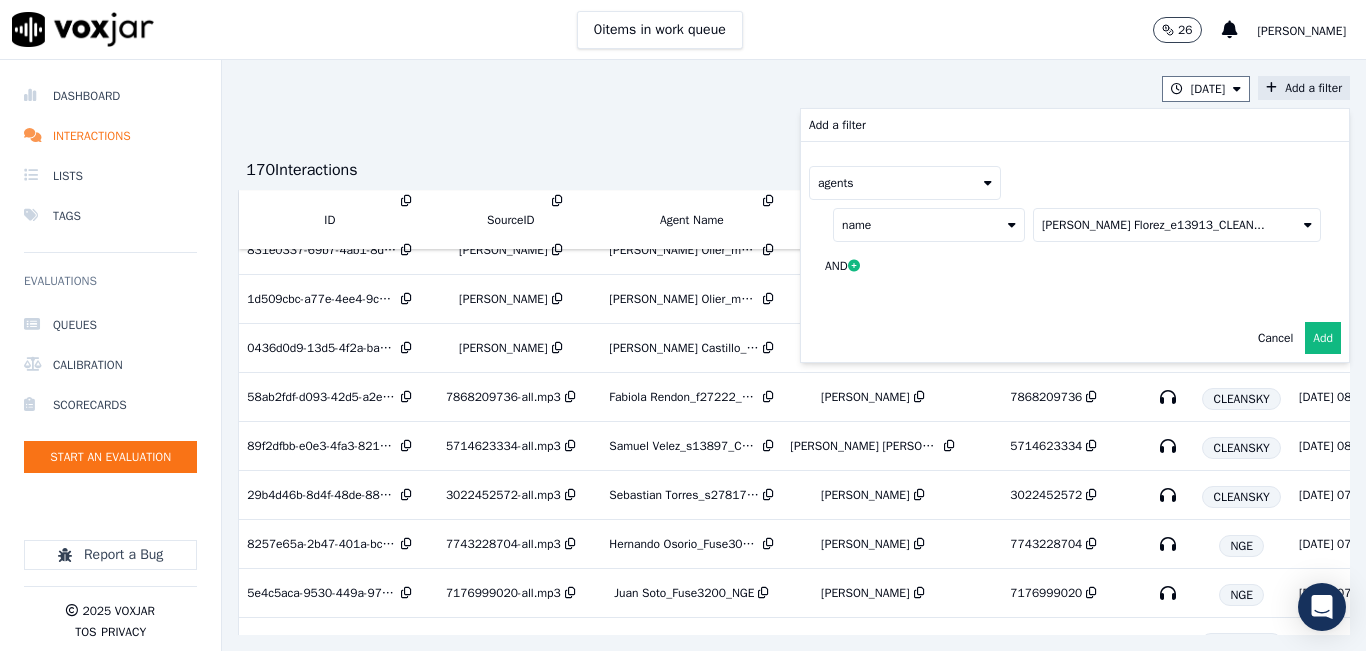 click on "Add" at bounding box center [1323, 338] 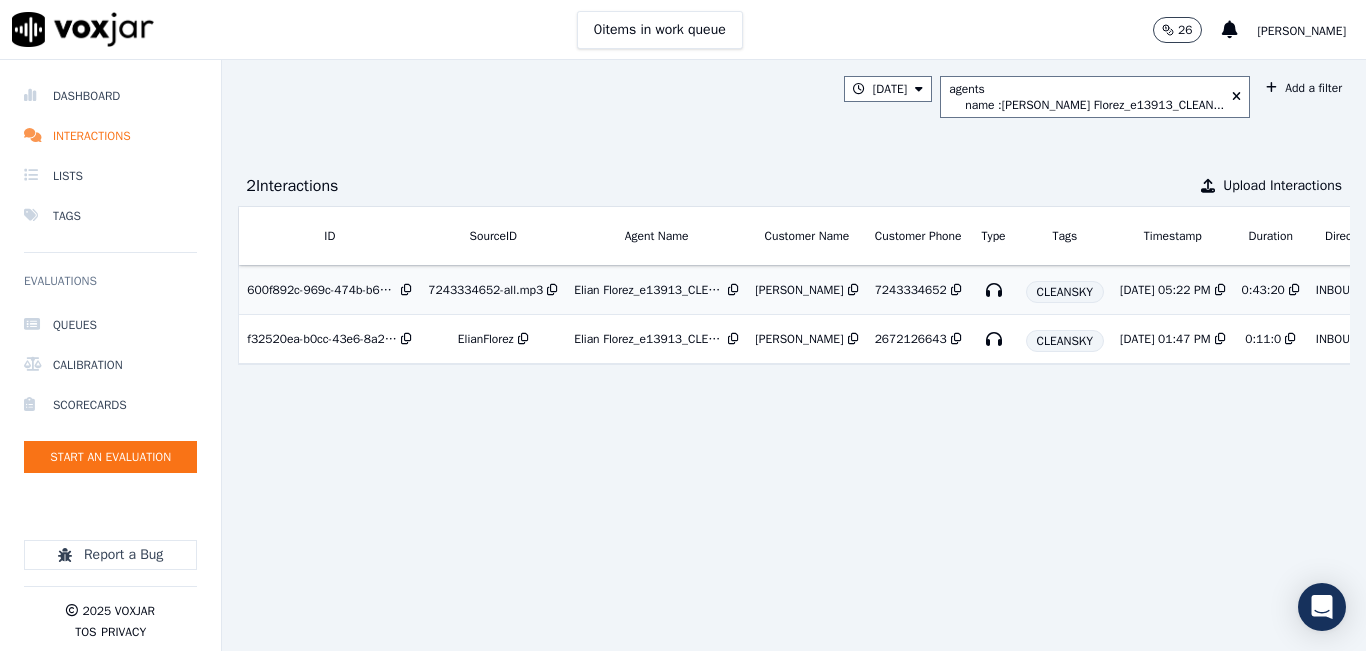 click on "Elian Florez_e13913_CLEANSKY" at bounding box center [649, 290] 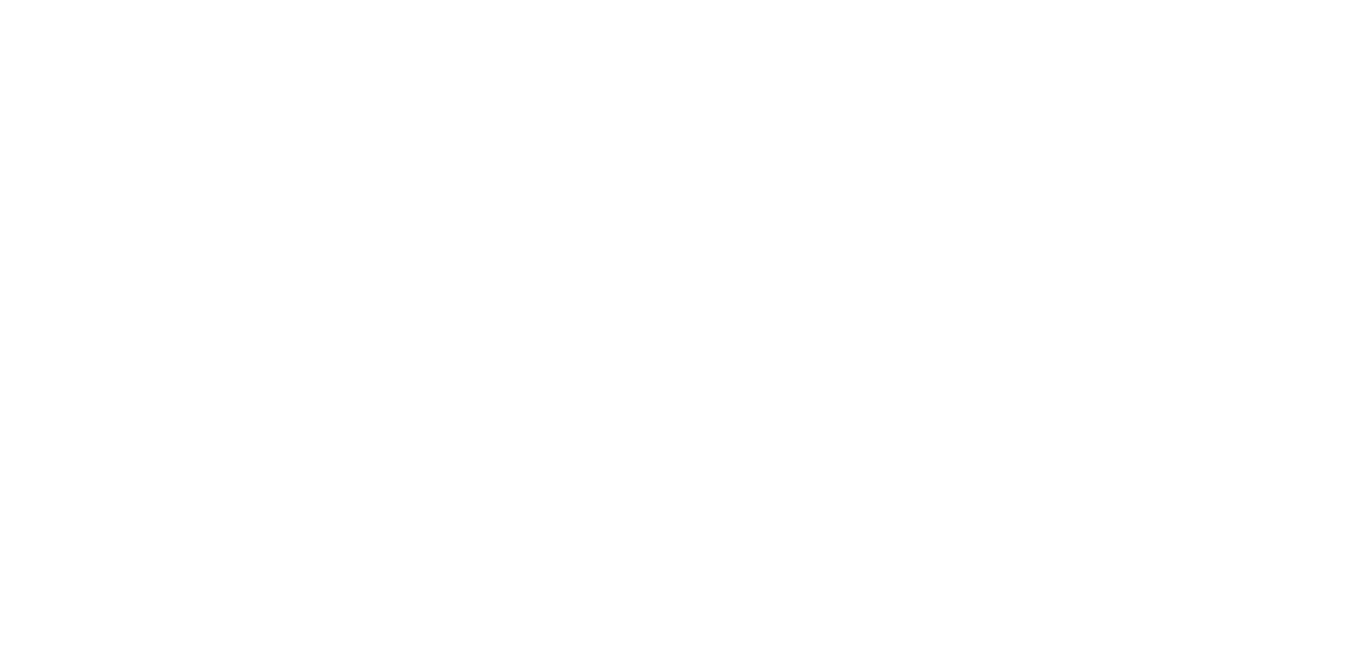 scroll, scrollTop: 0, scrollLeft: 0, axis: both 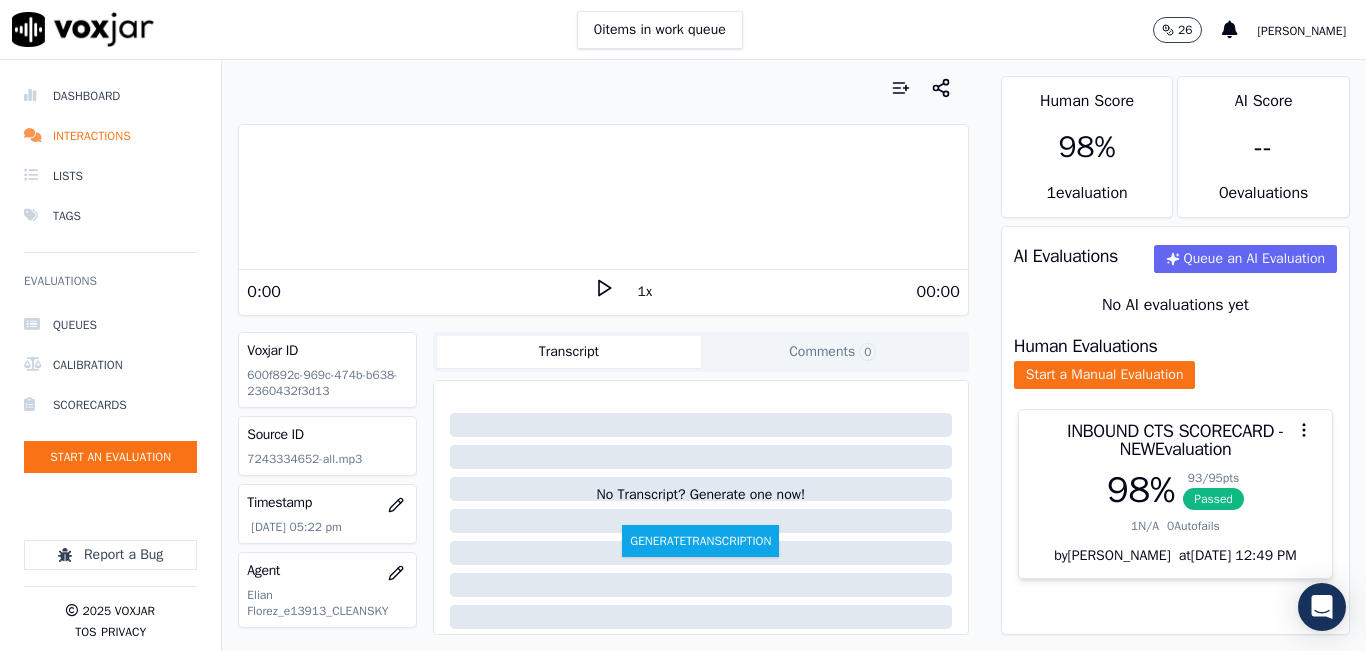 click 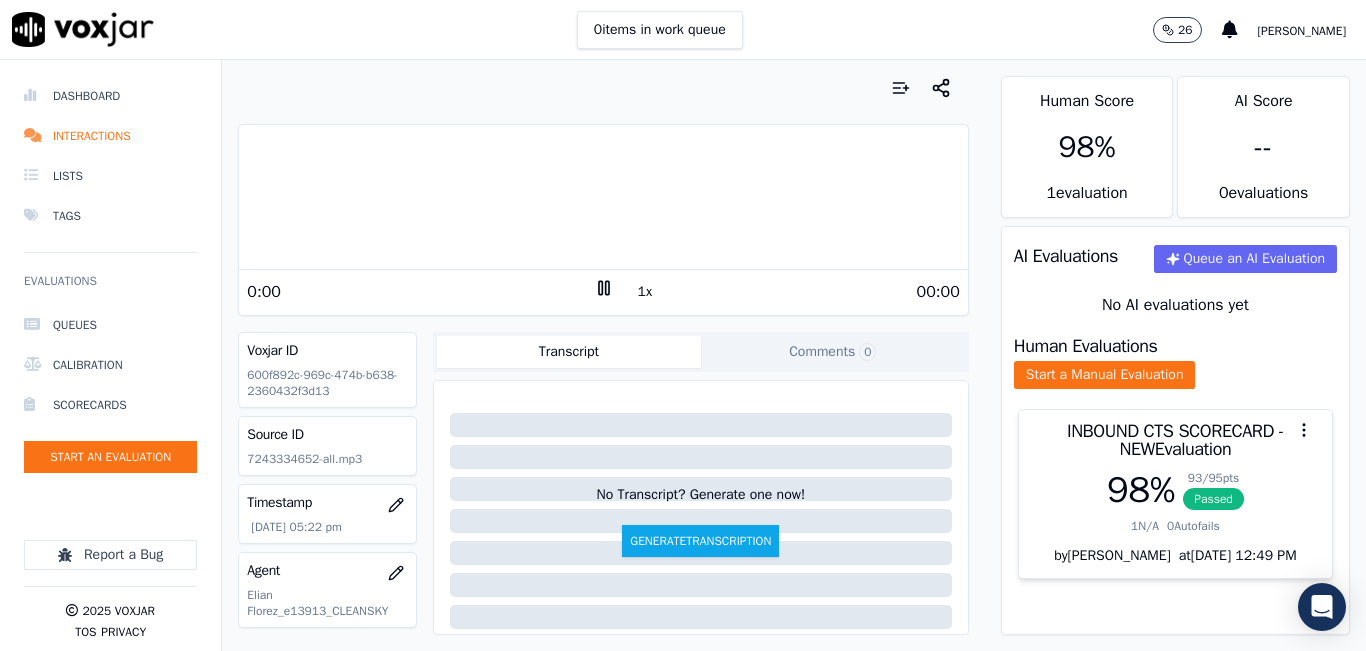 click at bounding box center [603, 197] 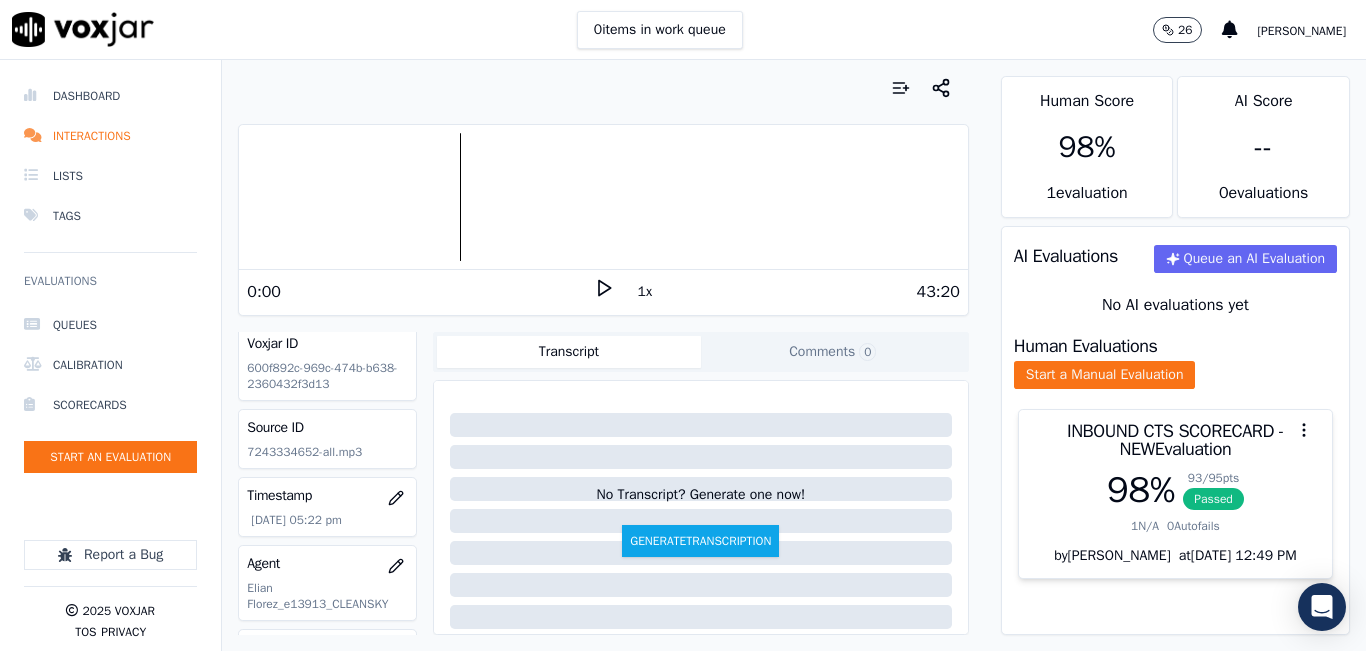 scroll, scrollTop: 0, scrollLeft: 0, axis: both 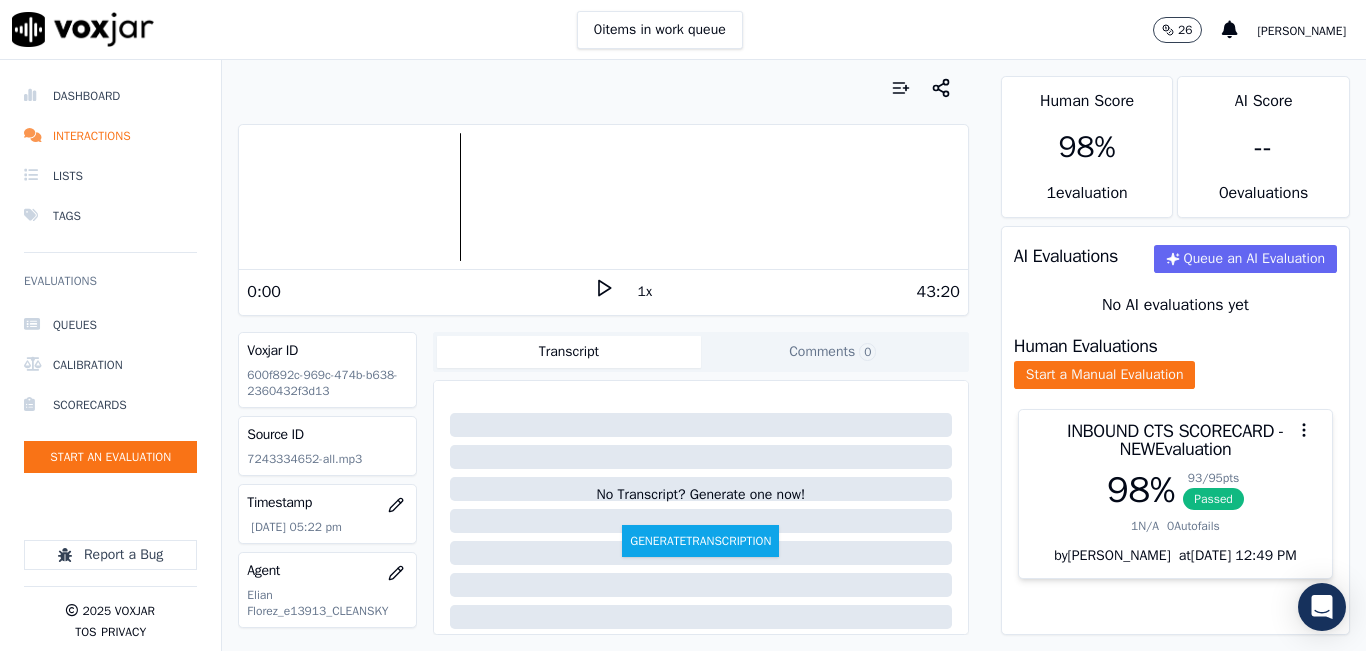 click 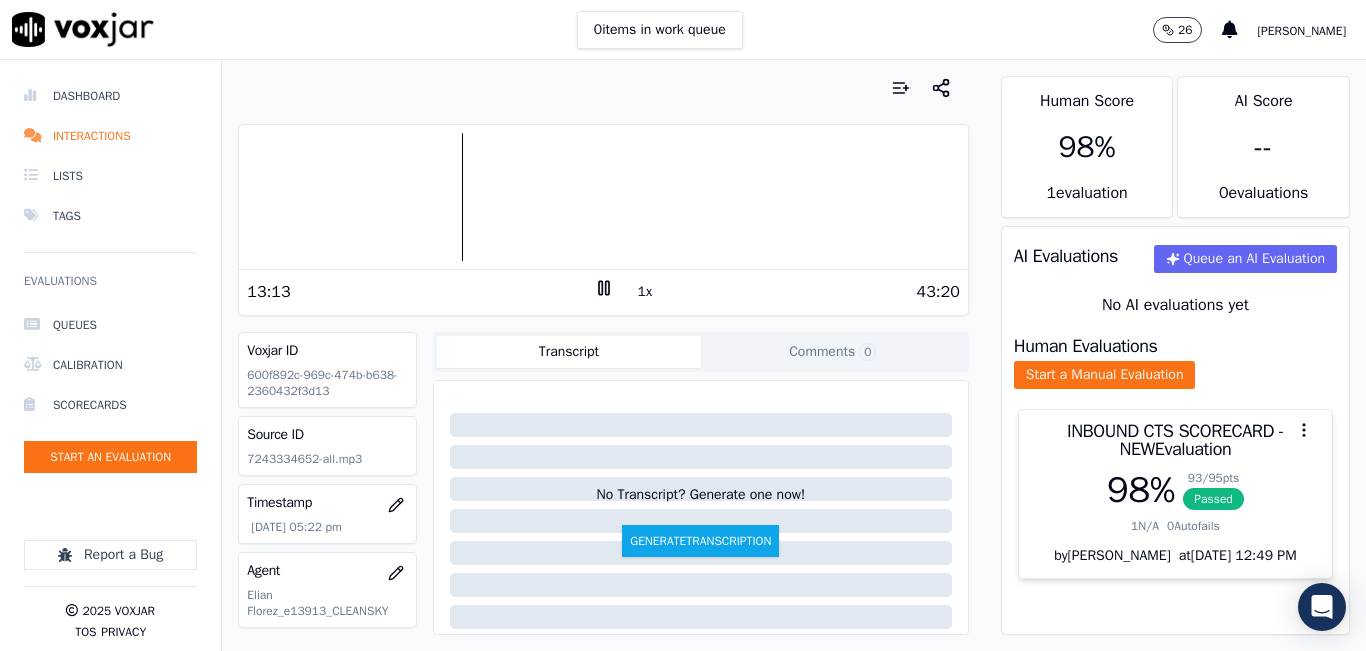 click at bounding box center (603, 197) 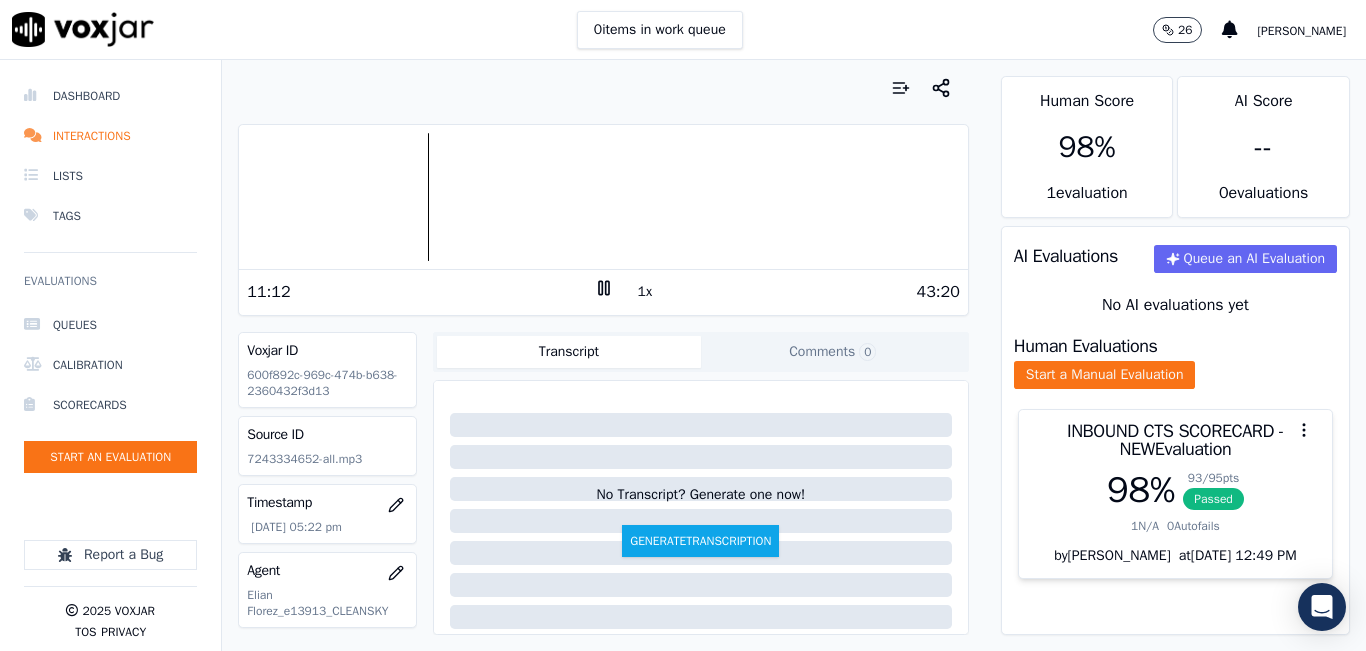 click at bounding box center [603, 197] 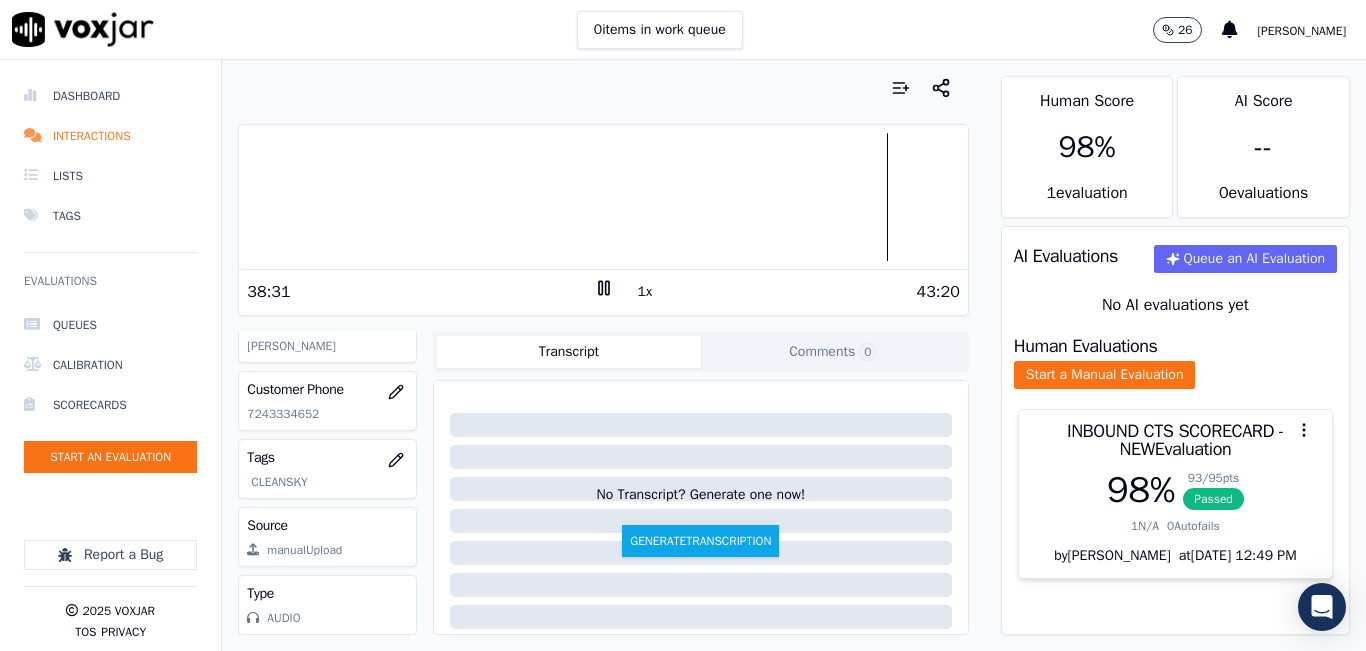 scroll, scrollTop: 278, scrollLeft: 0, axis: vertical 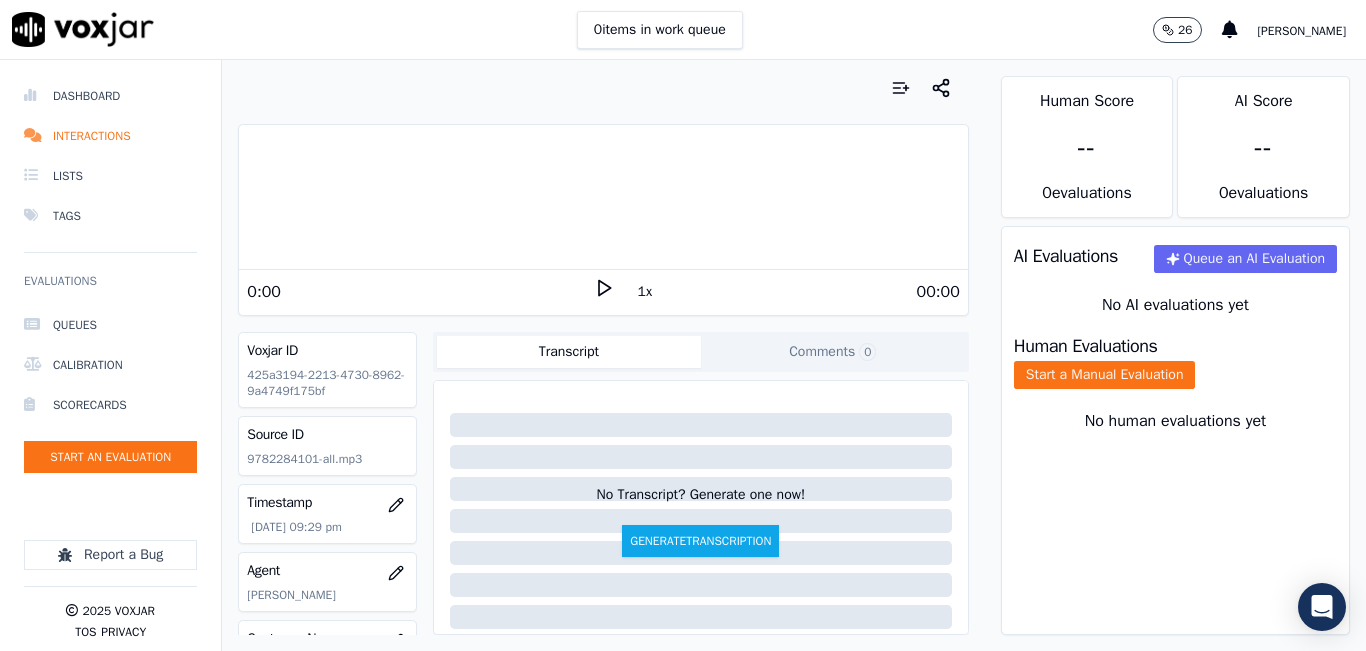 click 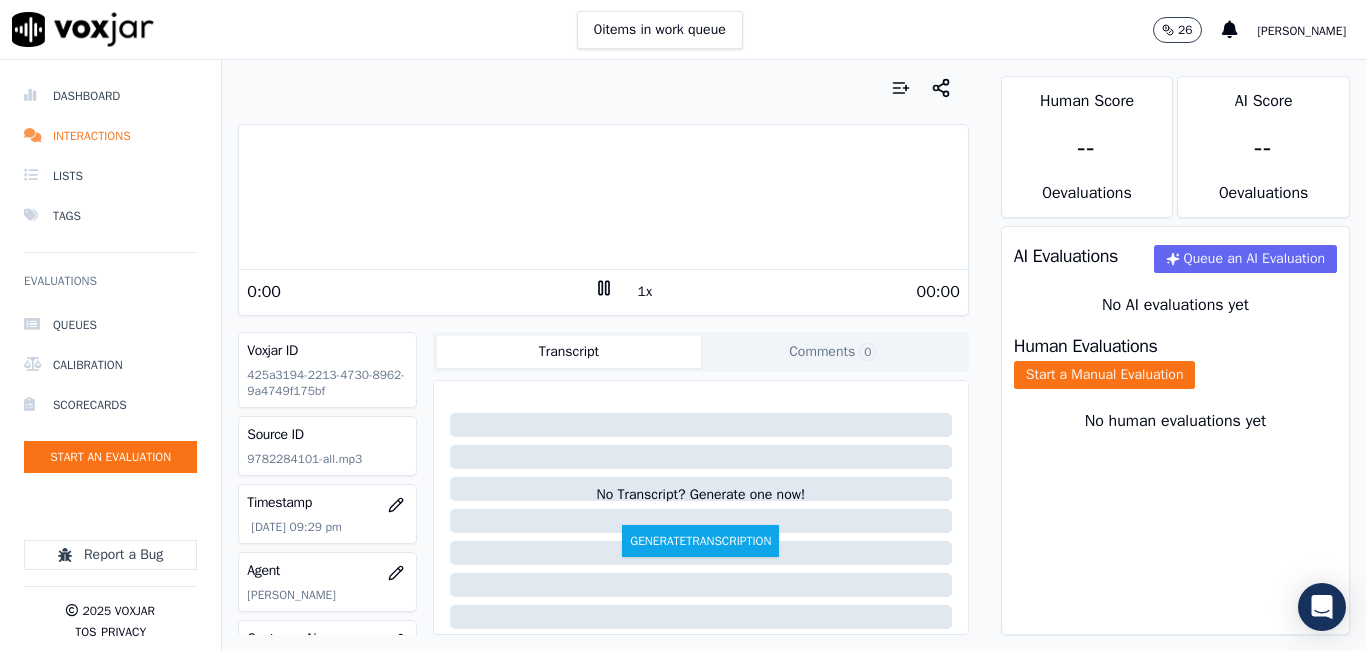 click on "1x" at bounding box center (645, 292) 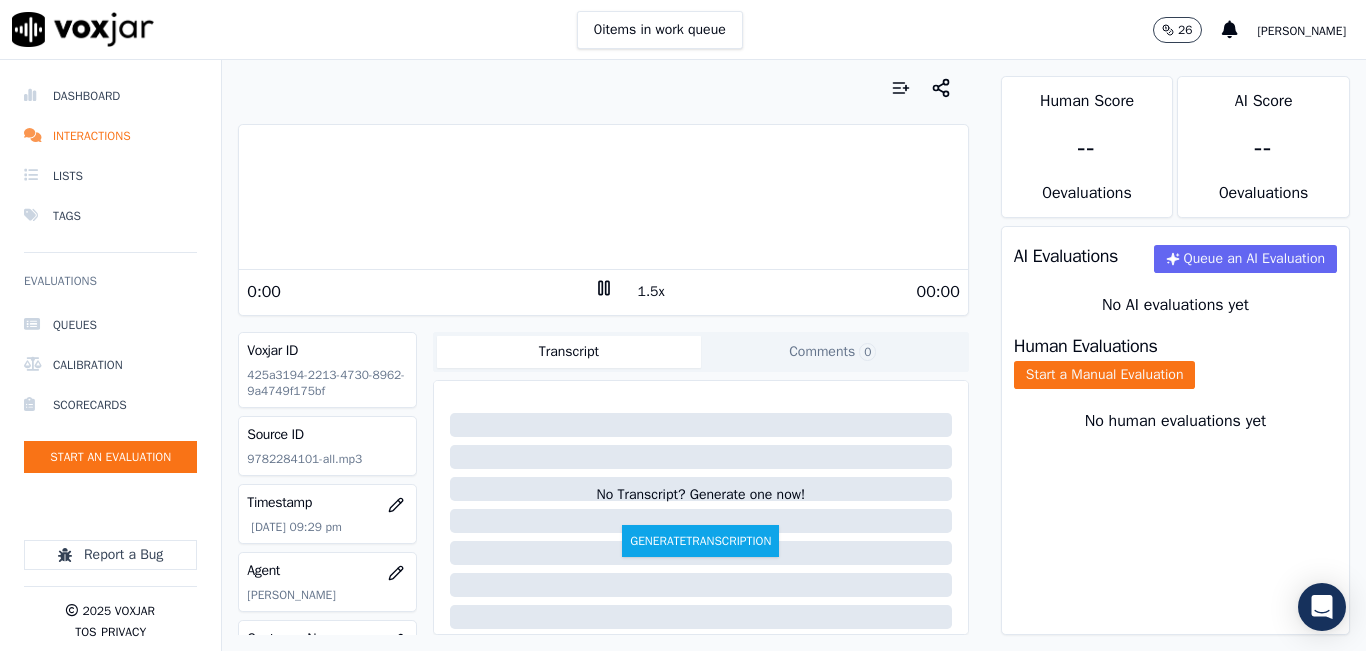click on "1.5x" at bounding box center (651, 292) 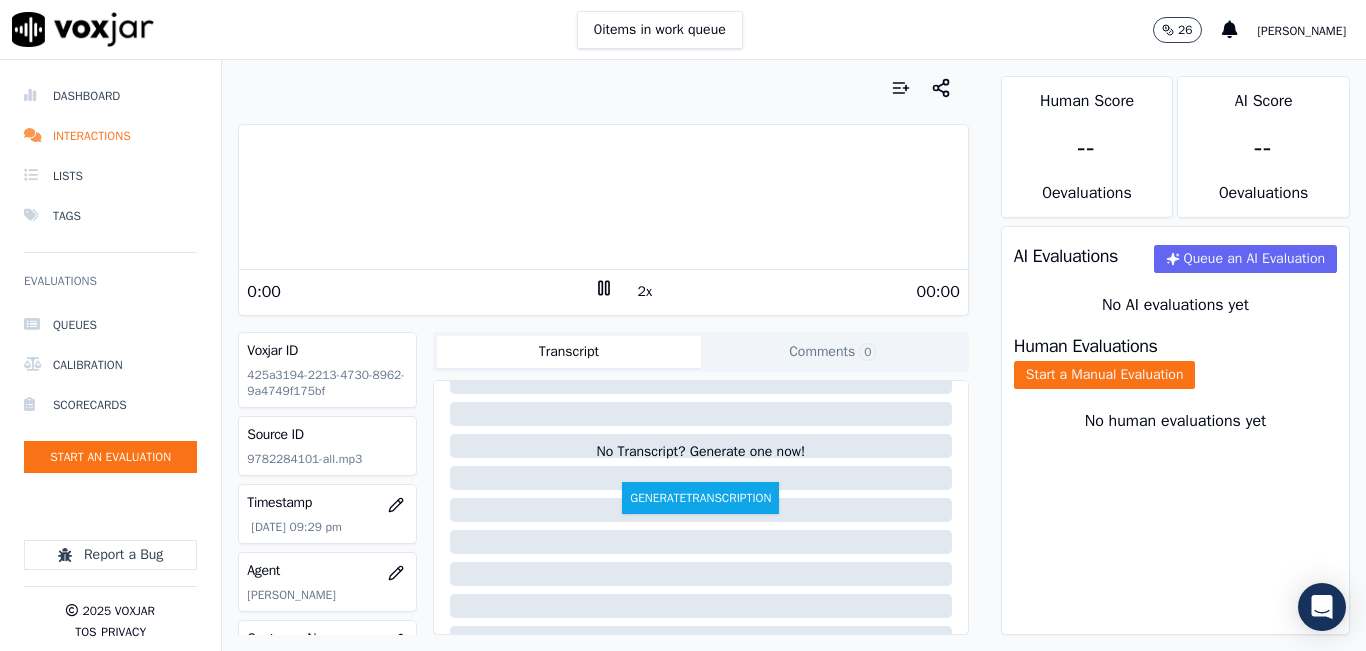 scroll, scrollTop: 0, scrollLeft: 0, axis: both 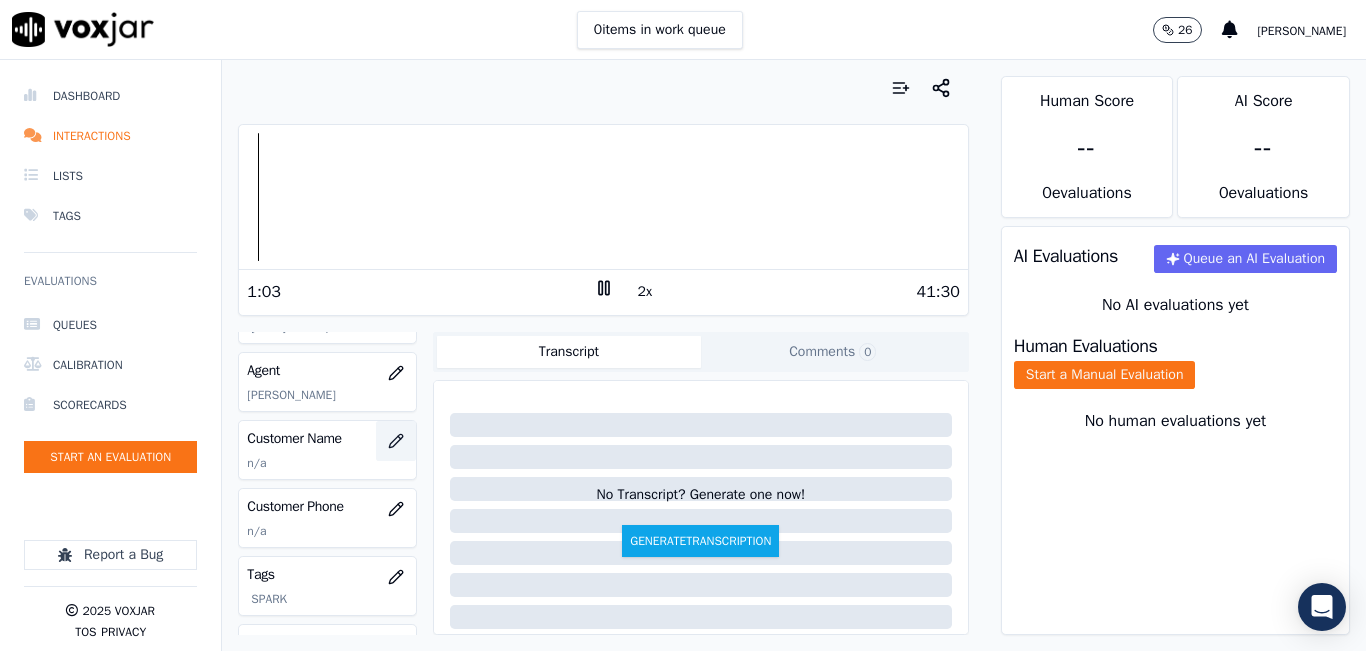 click 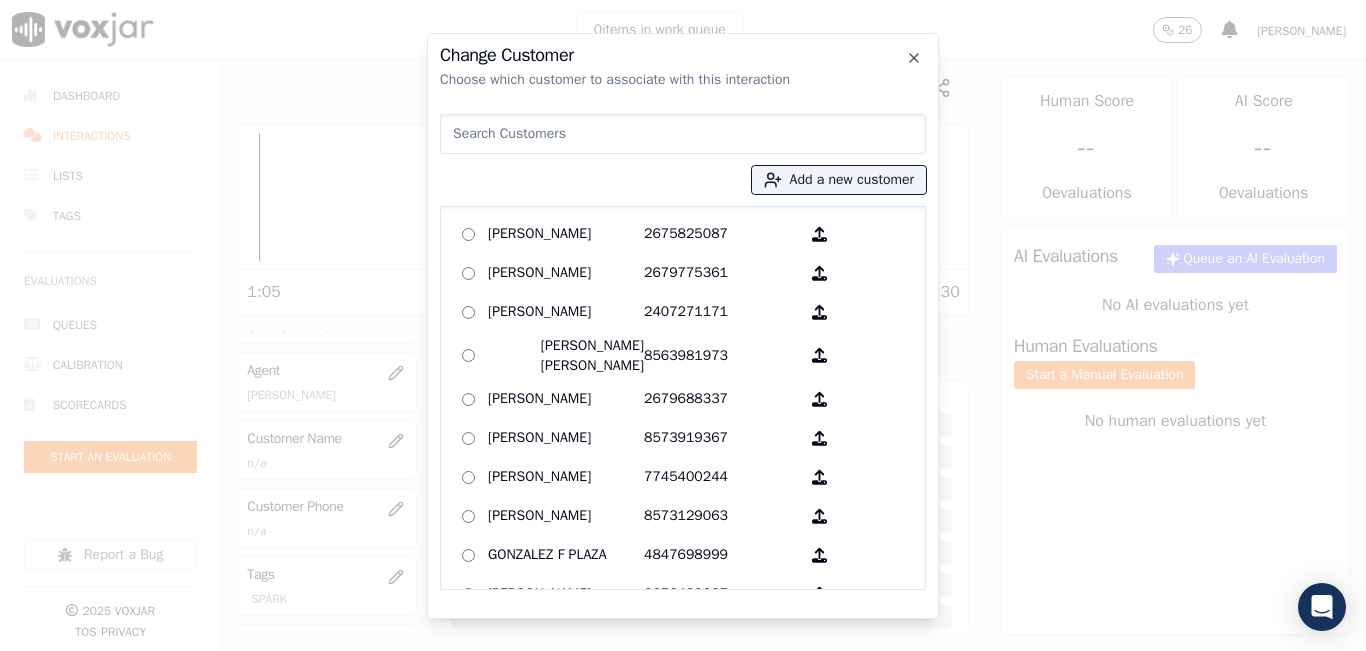 click at bounding box center (683, 134) 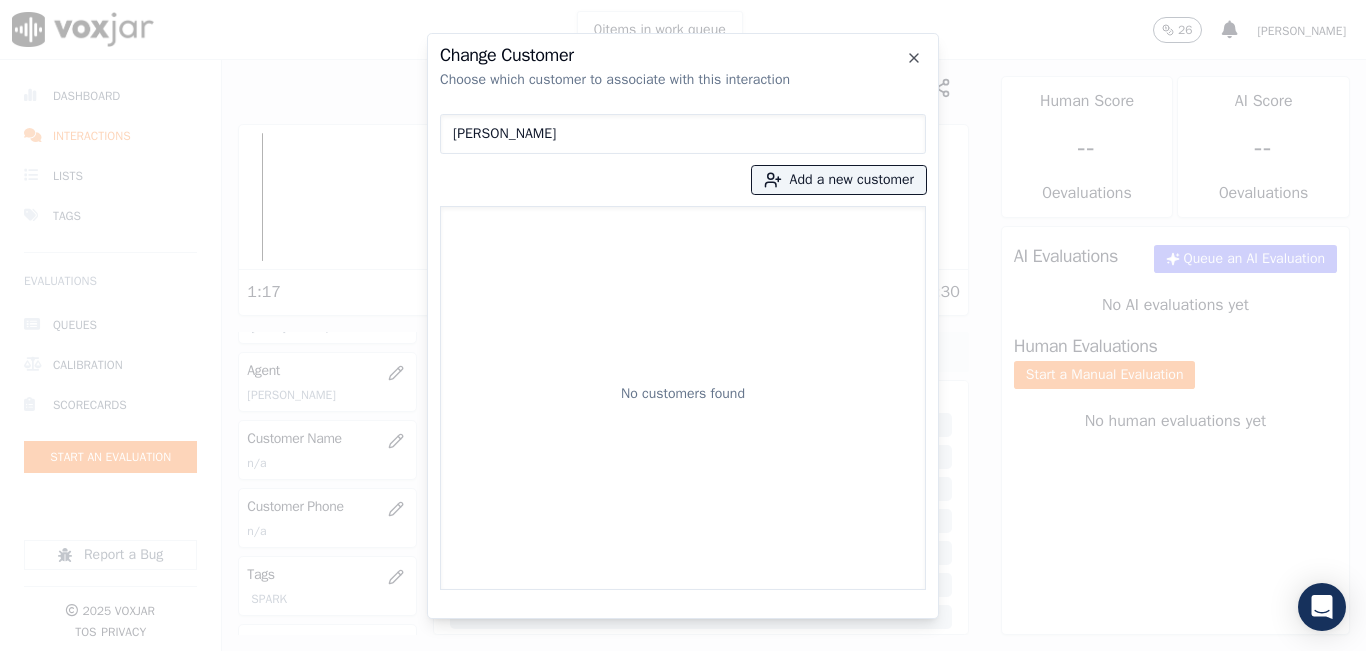type on "[PERSON_NAME]" 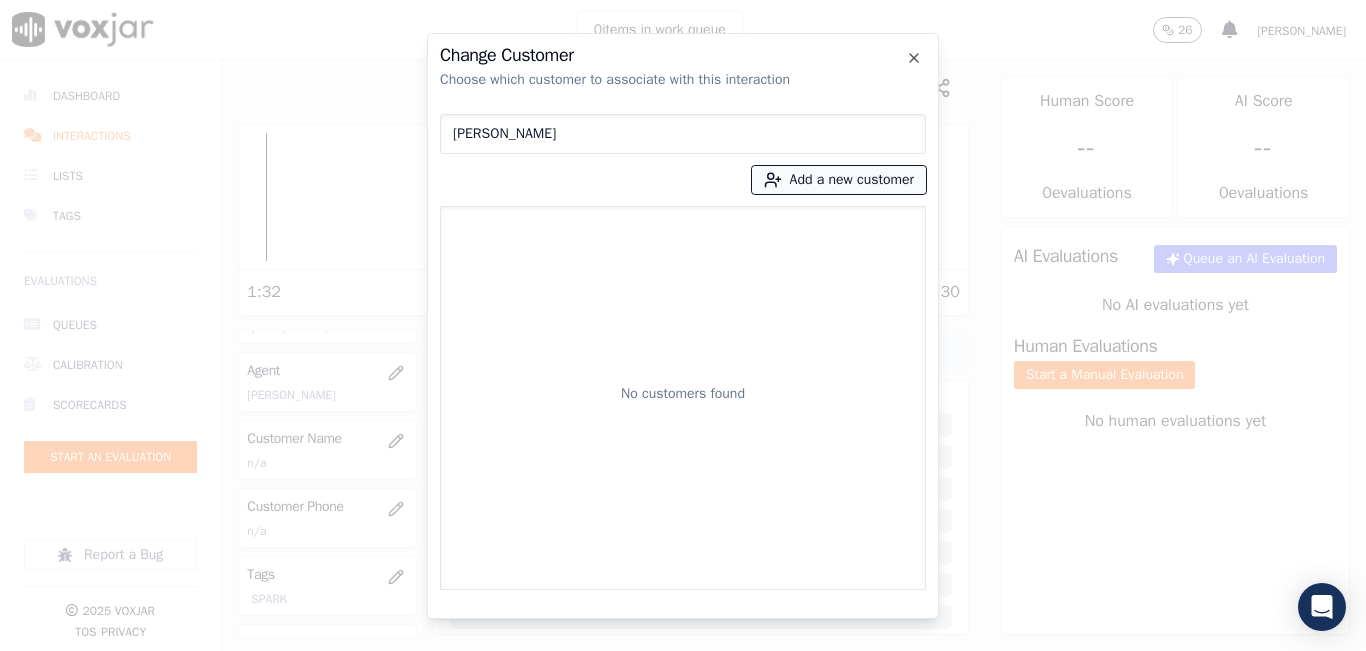 click on "Add a new customer" at bounding box center (839, 180) 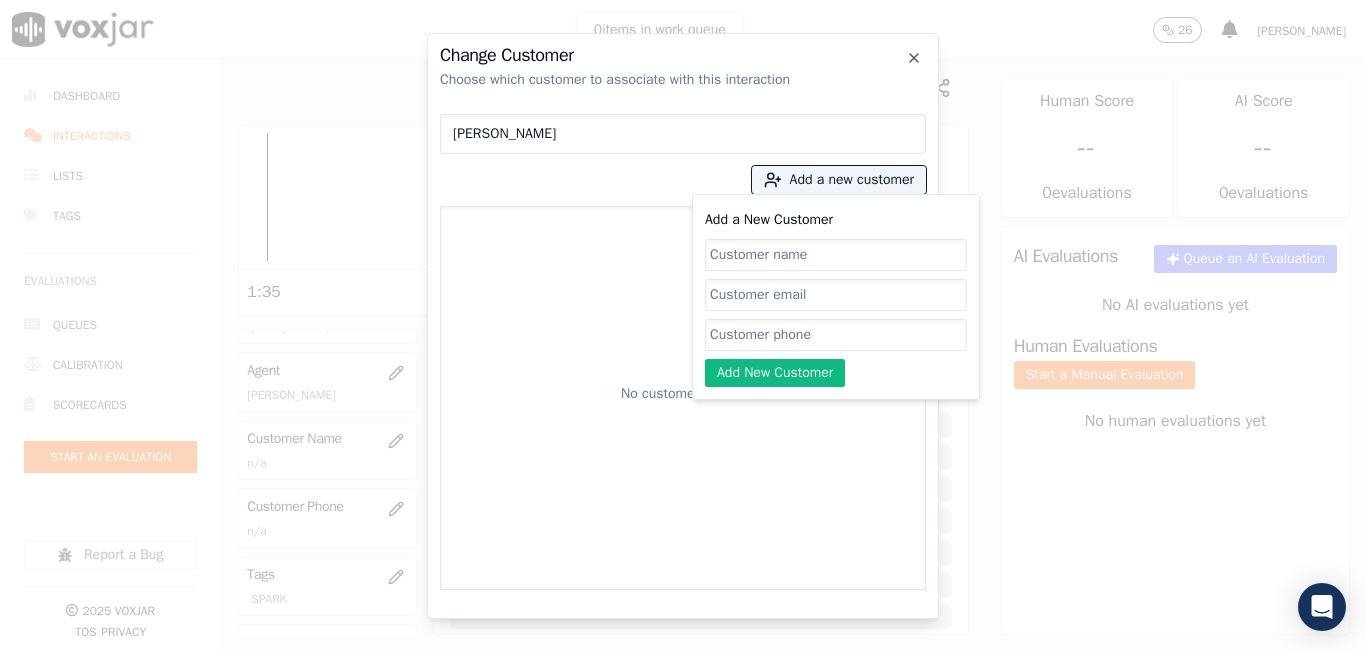click on "Add a New Customer" 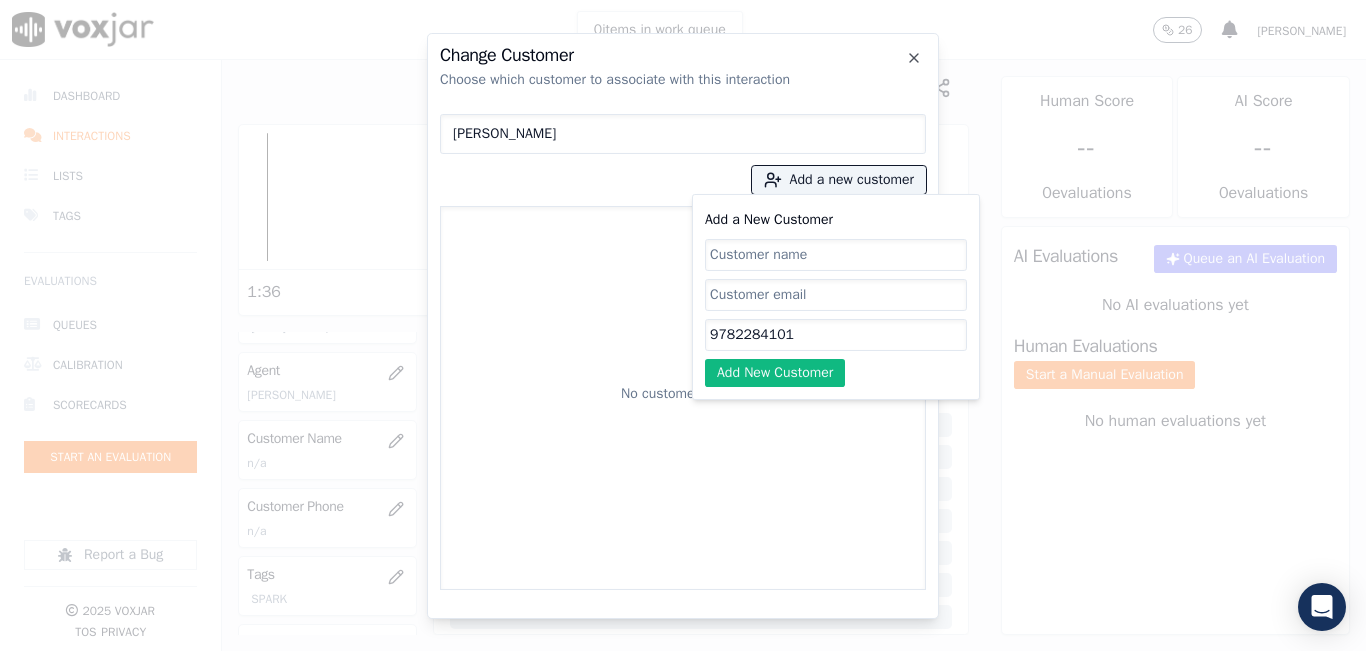 type on "9782284101" 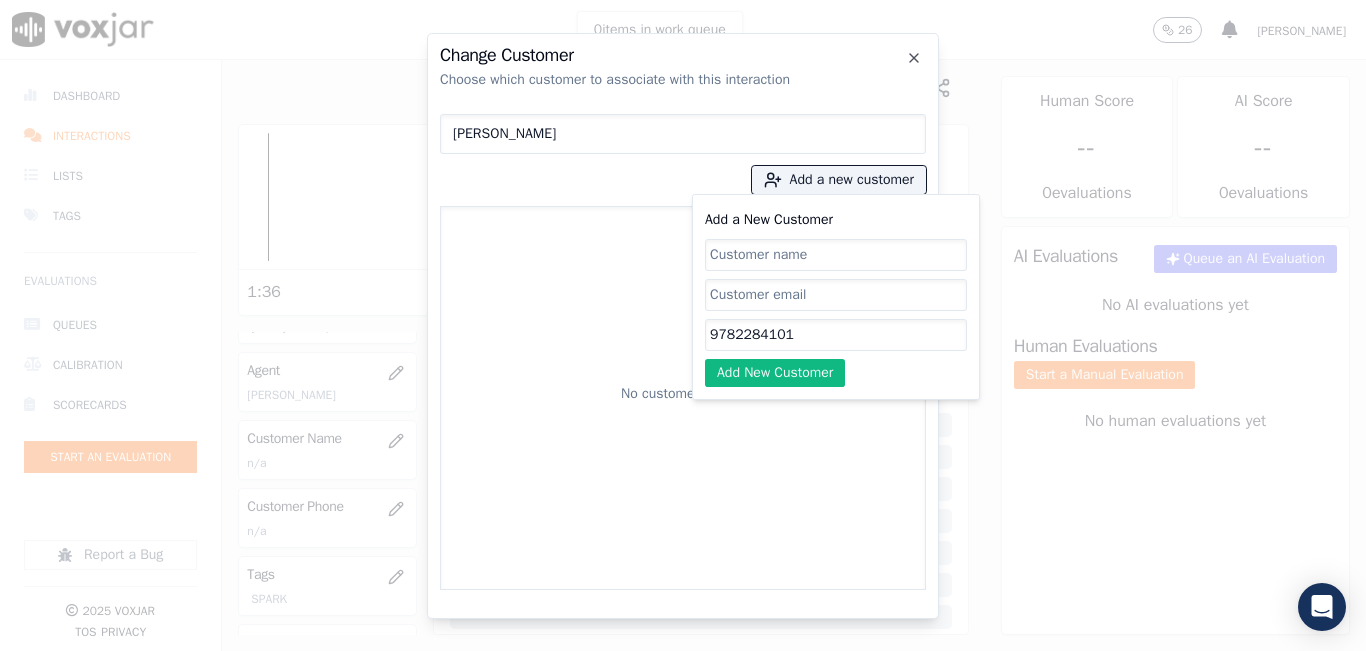 click on "Add a New Customer" 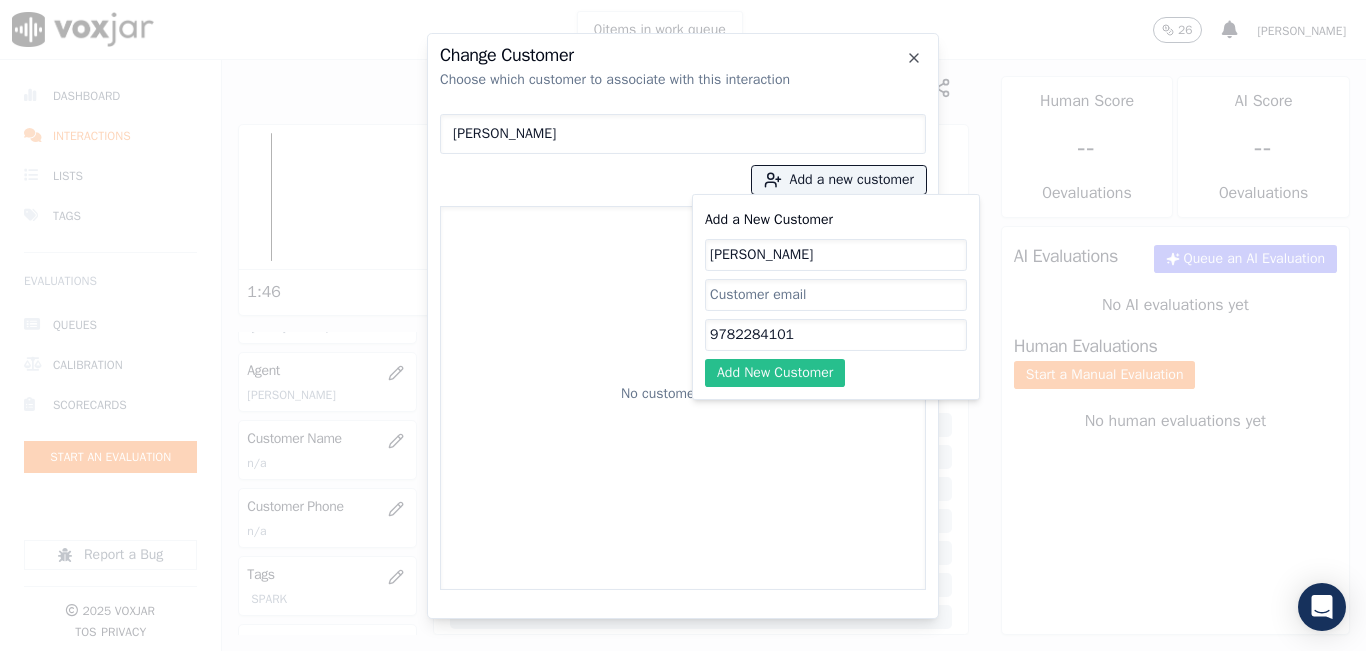 type on "[PERSON_NAME]" 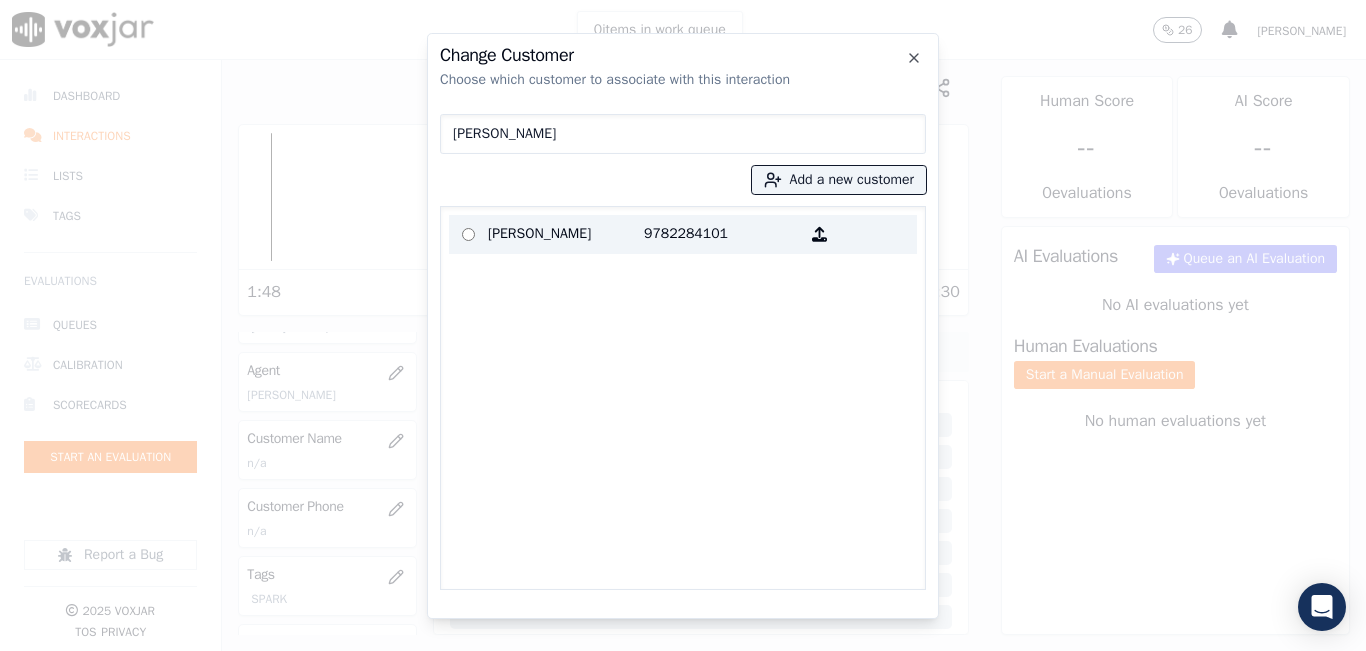 click on "[PERSON_NAME]" at bounding box center (566, 234) 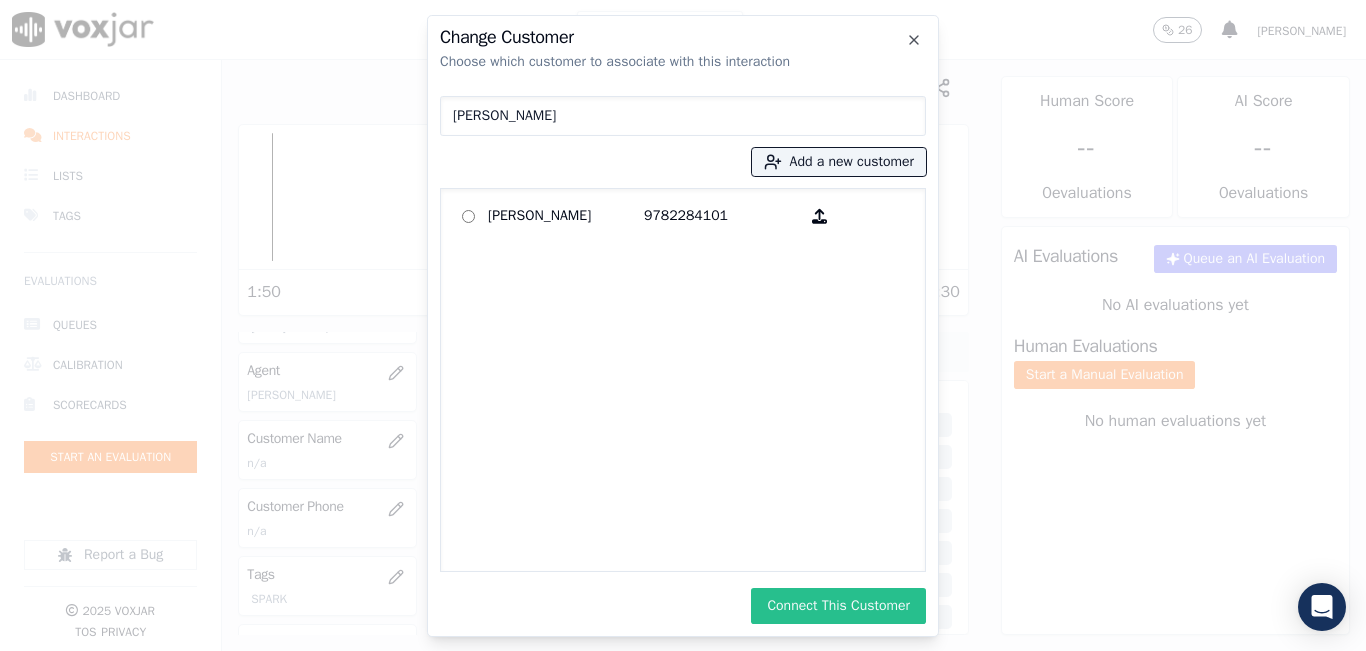 click on "Connect This Customer" at bounding box center (838, 606) 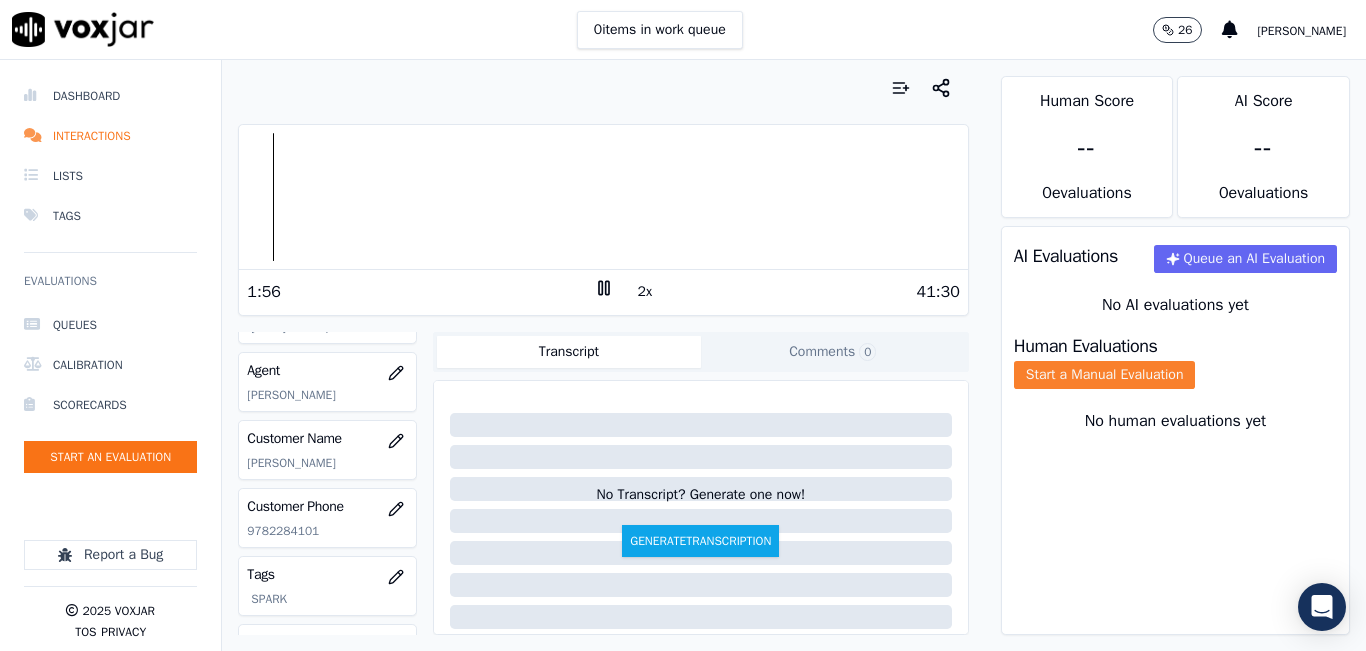 click on "Start a Manual Evaluation" 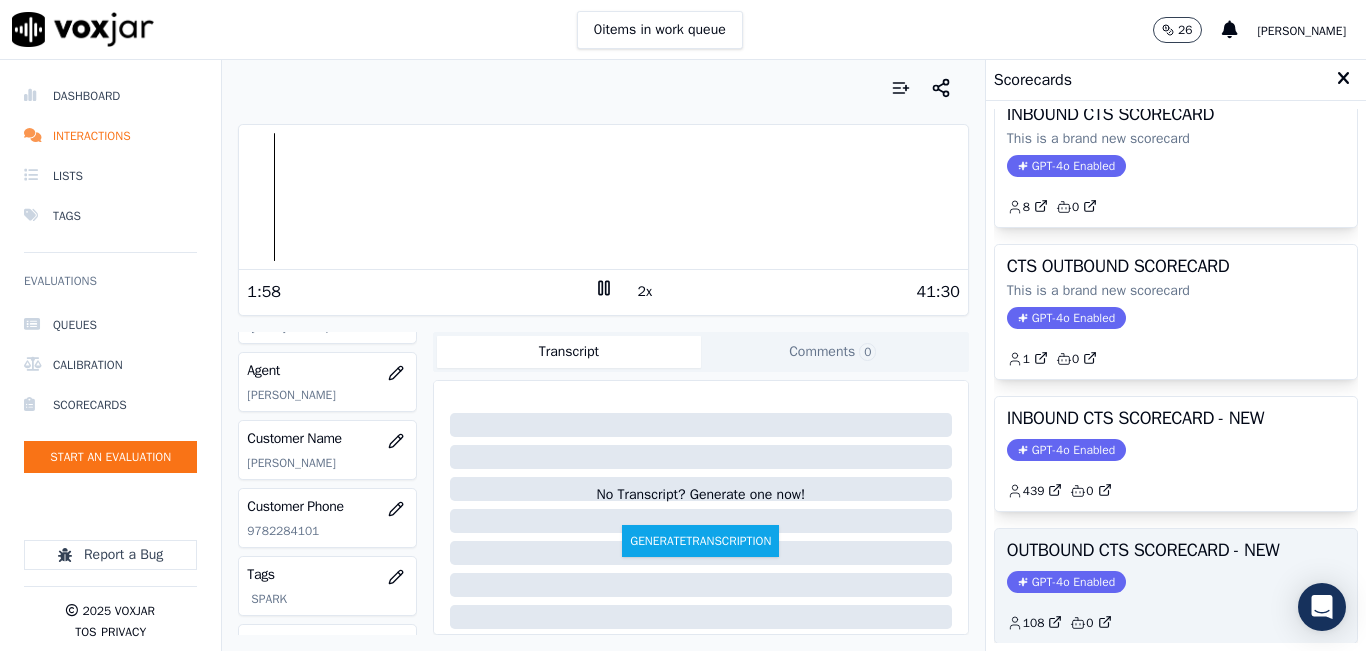 scroll, scrollTop: 100, scrollLeft: 0, axis: vertical 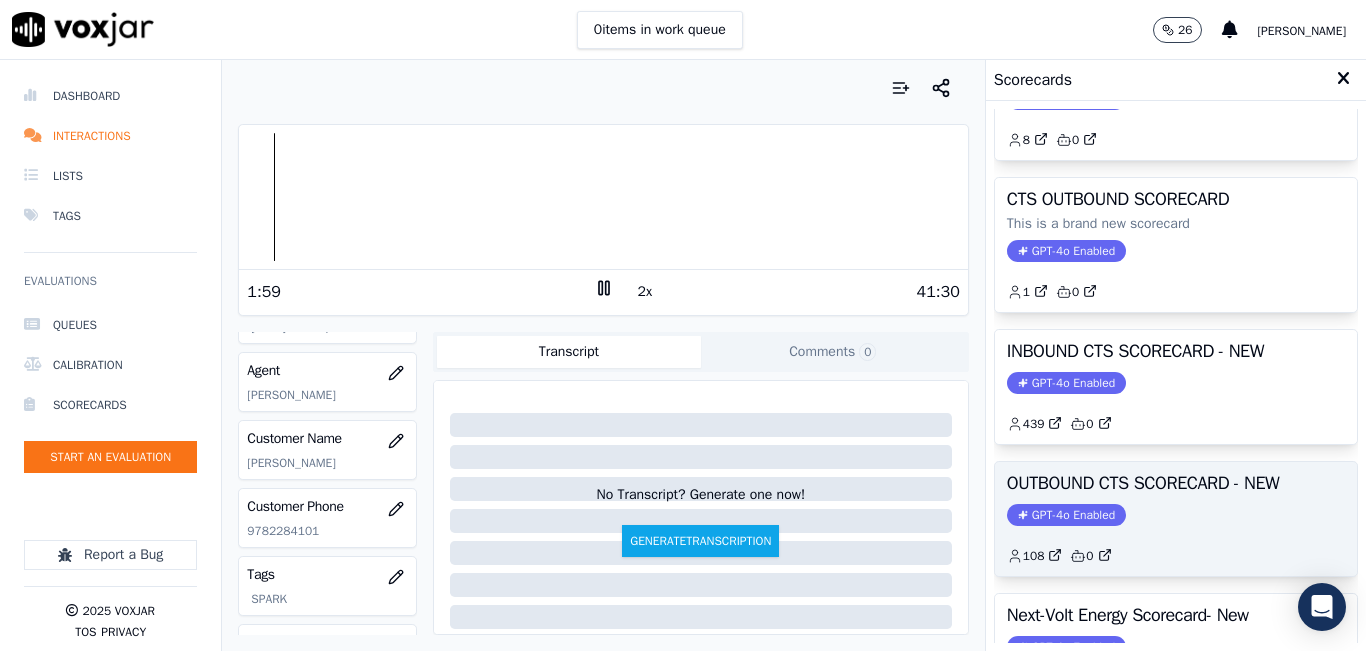 click on "GPT-4o Enabled" 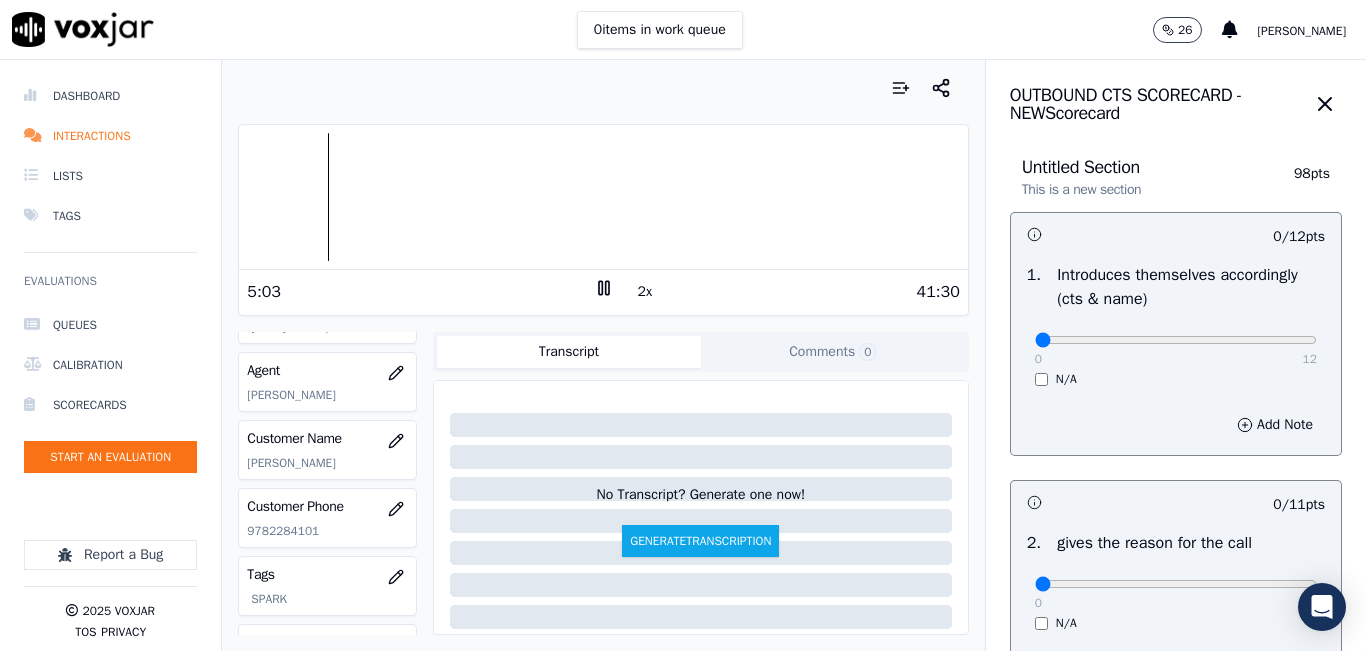 click at bounding box center (603, 197) 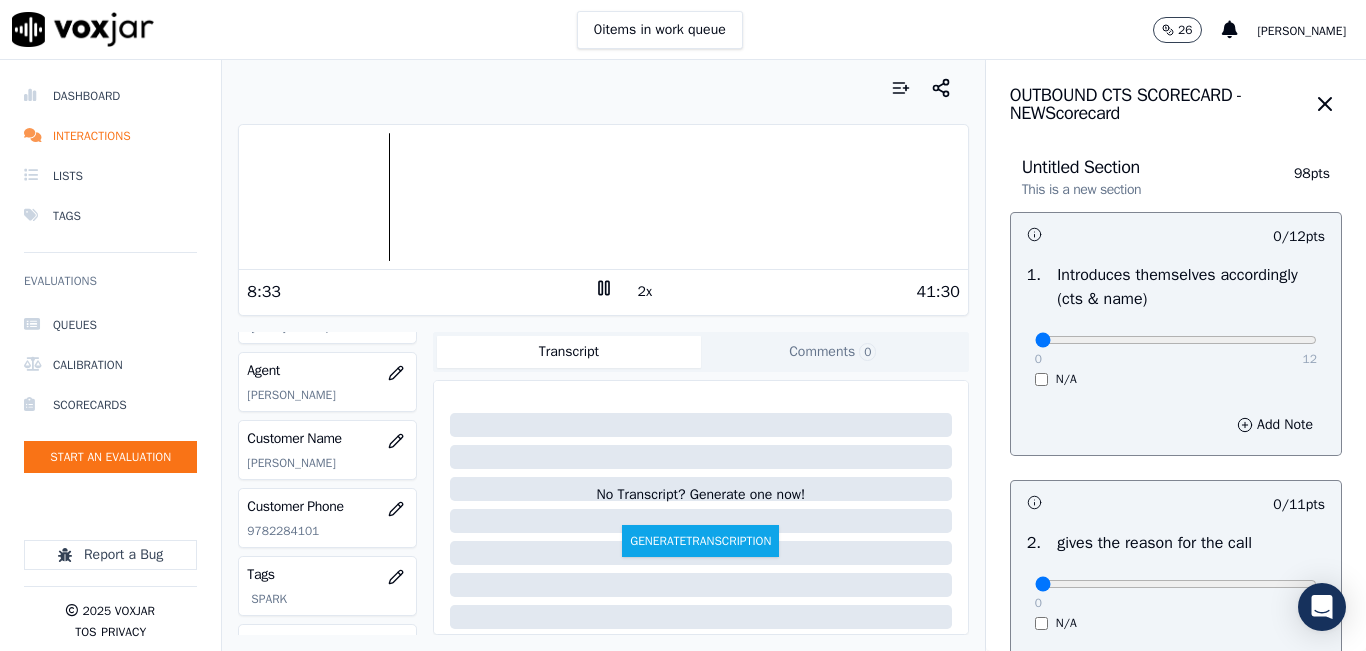 click at bounding box center [603, 197] 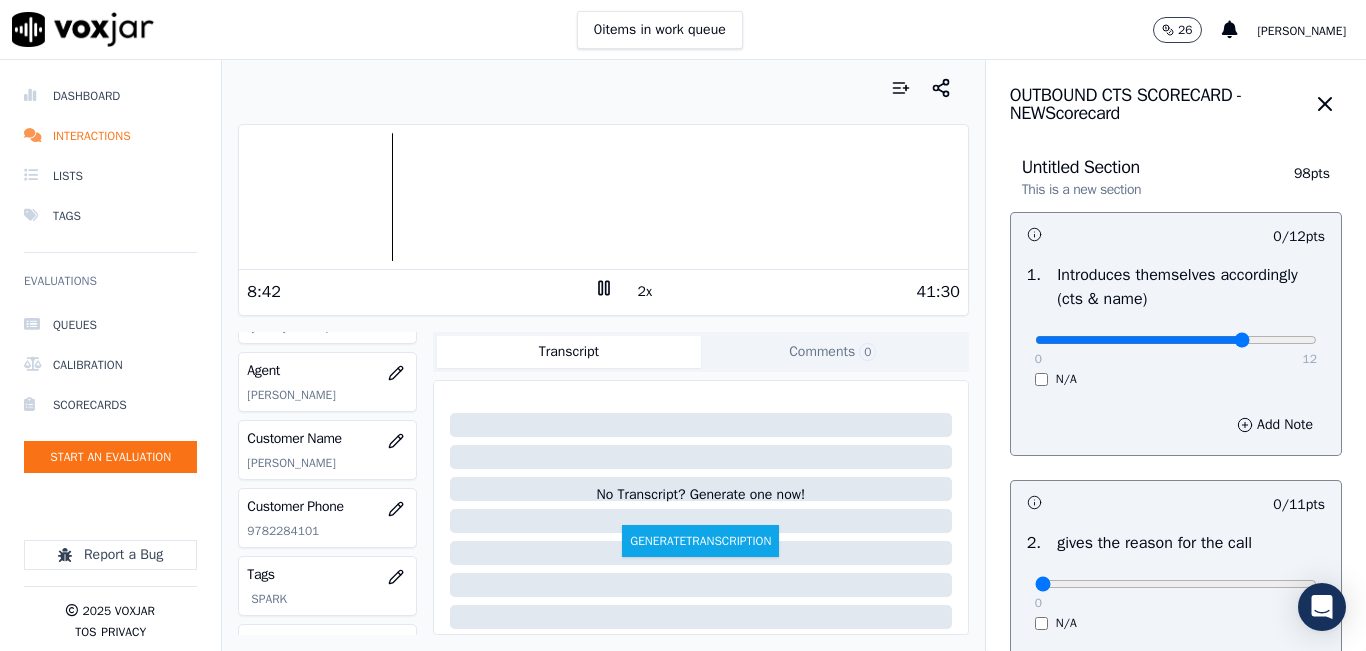 click at bounding box center [1176, 340] 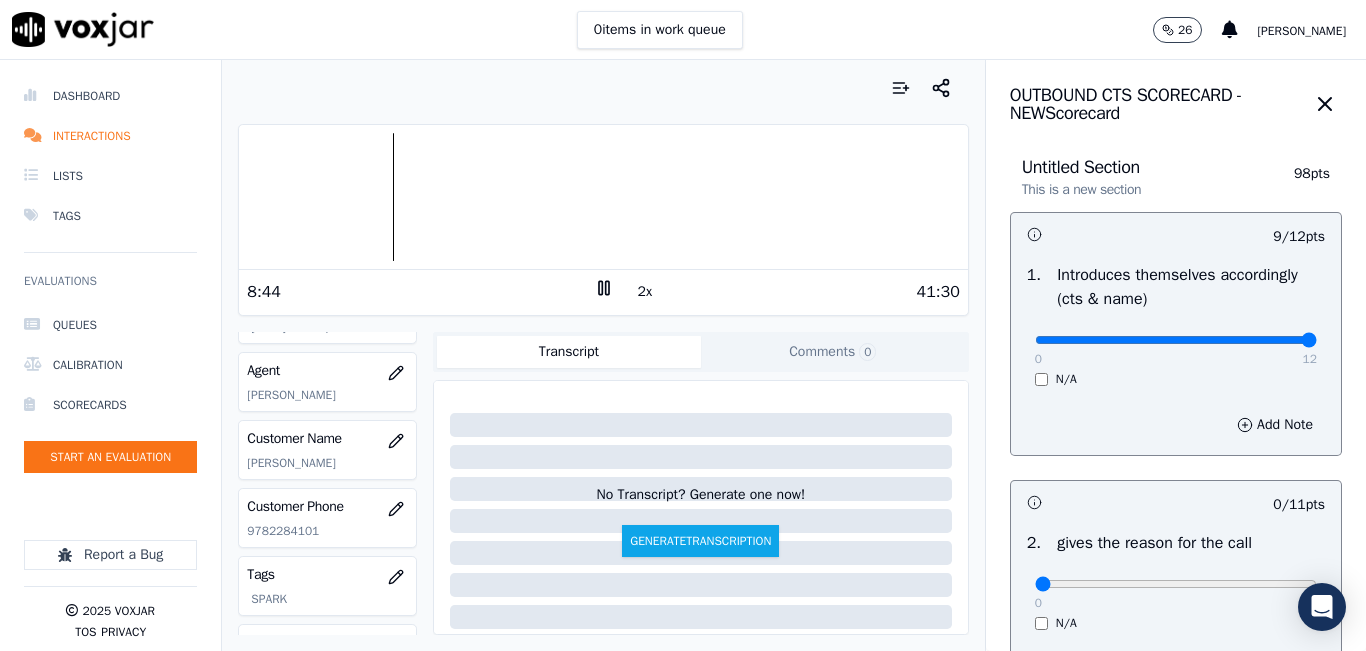 drag, startPoint x: 1221, startPoint y: 340, endPoint x: 1267, endPoint y: 323, distance: 49.0408 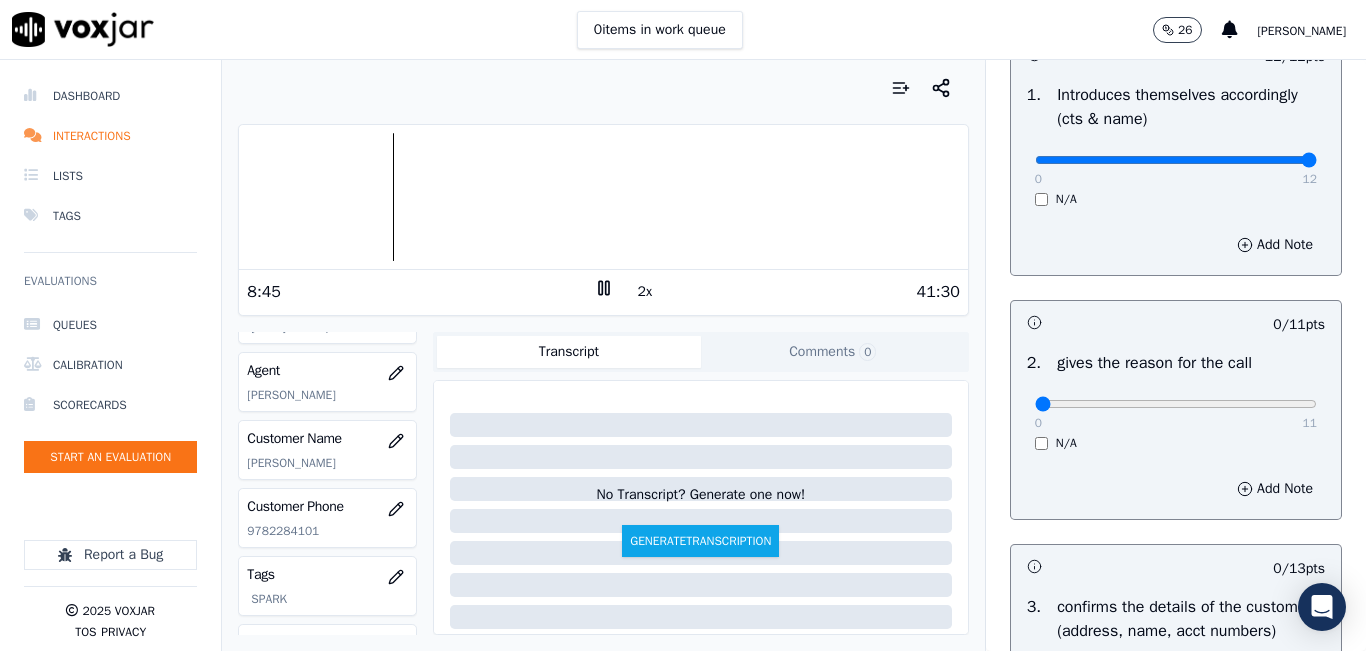 scroll, scrollTop: 200, scrollLeft: 0, axis: vertical 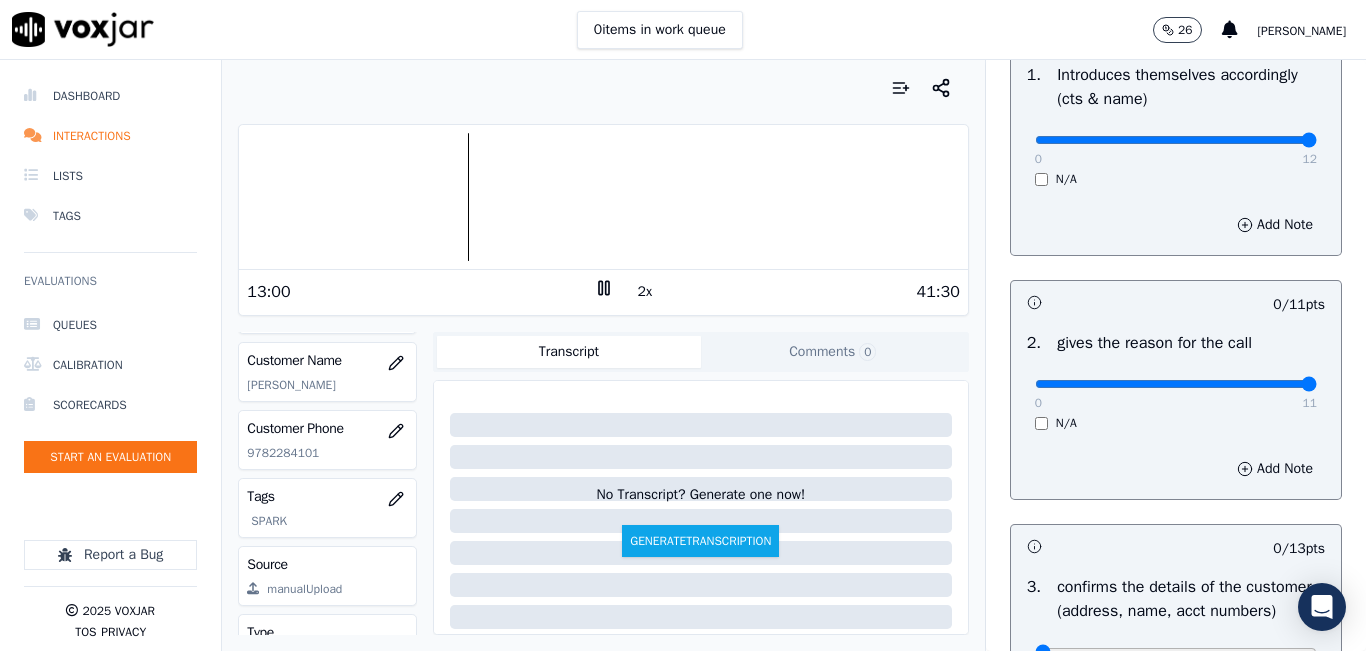 drag, startPoint x: 1208, startPoint y: 383, endPoint x: 1292, endPoint y: 372, distance: 84.71718 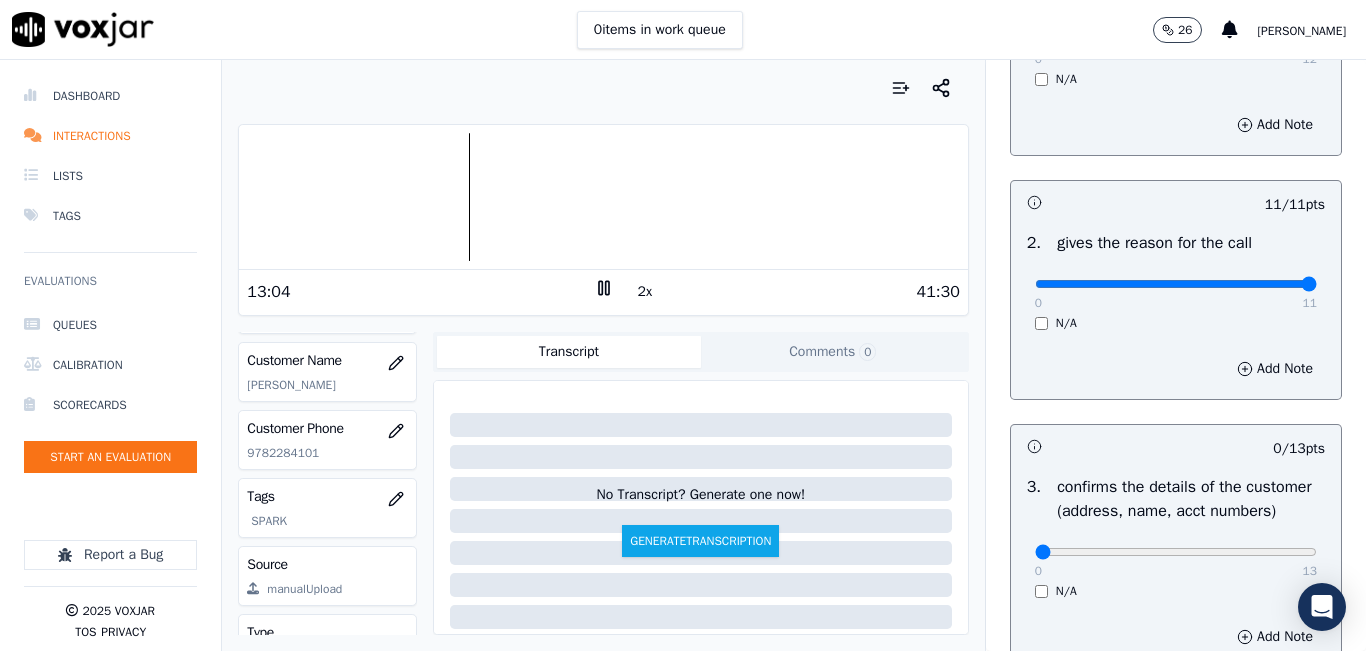 scroll, scrollTop: 400, scrollLeft: 0, axis: vertical 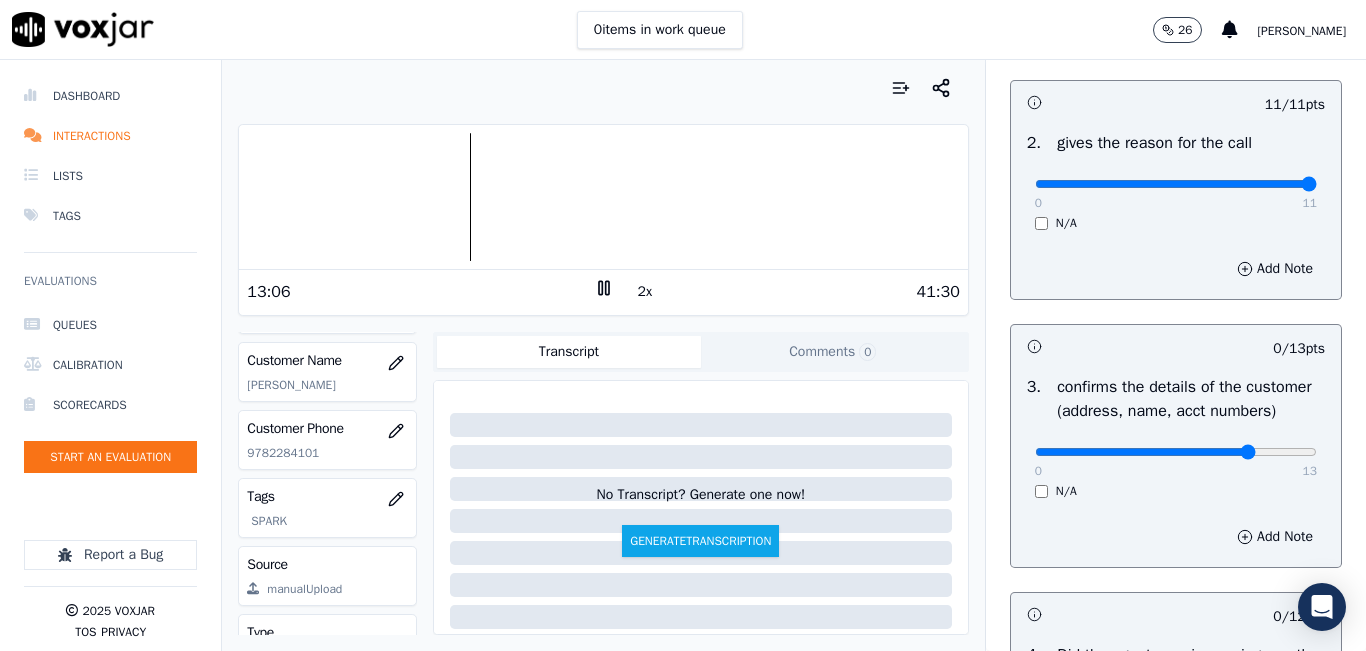 type on "10" 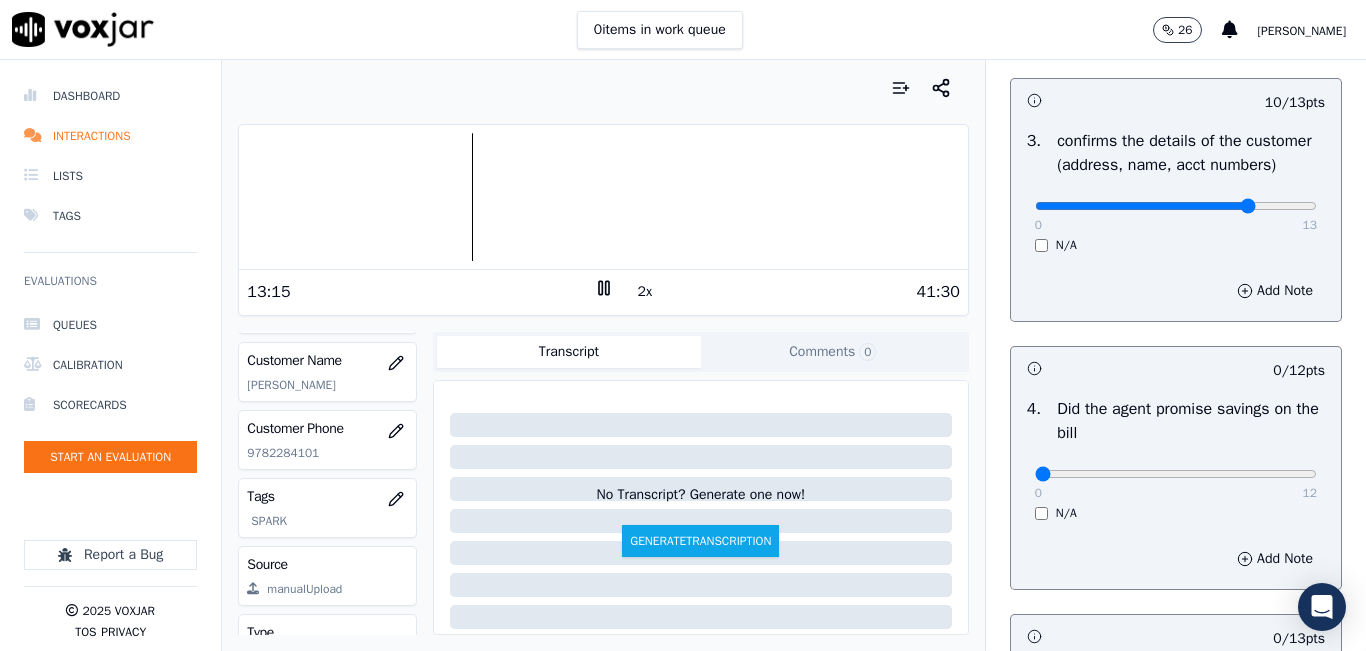 scroll, scrollTop: 700, scrollLeft: 0, axis: vertical 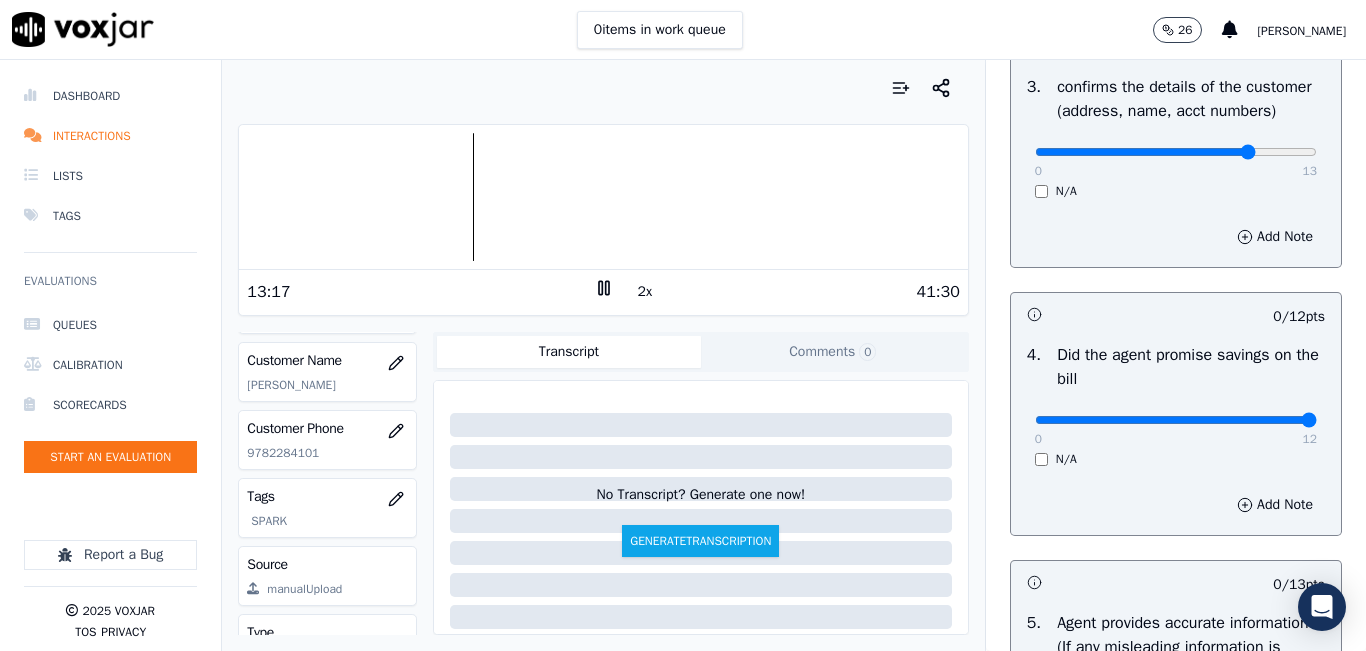 drag, startPoint x: 1110, startPoint y: 436, endPoint x: 1299, endPoint y: 455, distance: 189.95262 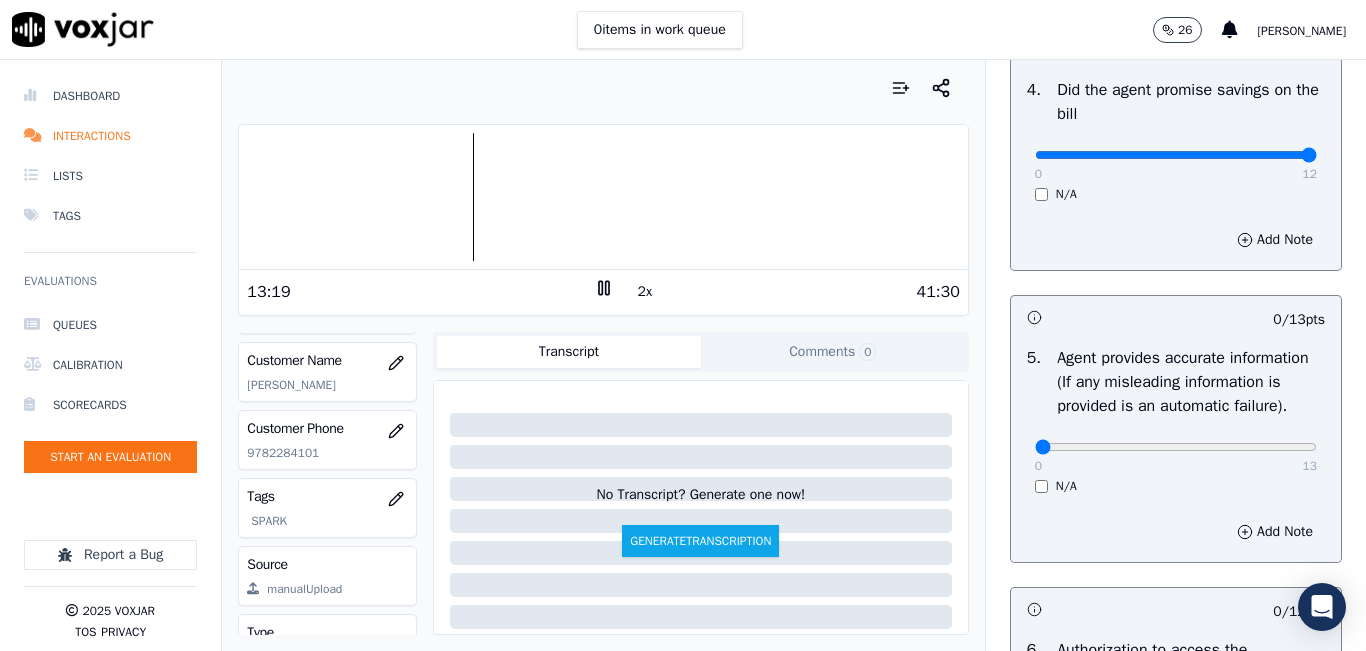 scroll, scrollTop: 1000, scrollLeft: 0, axis: vertical 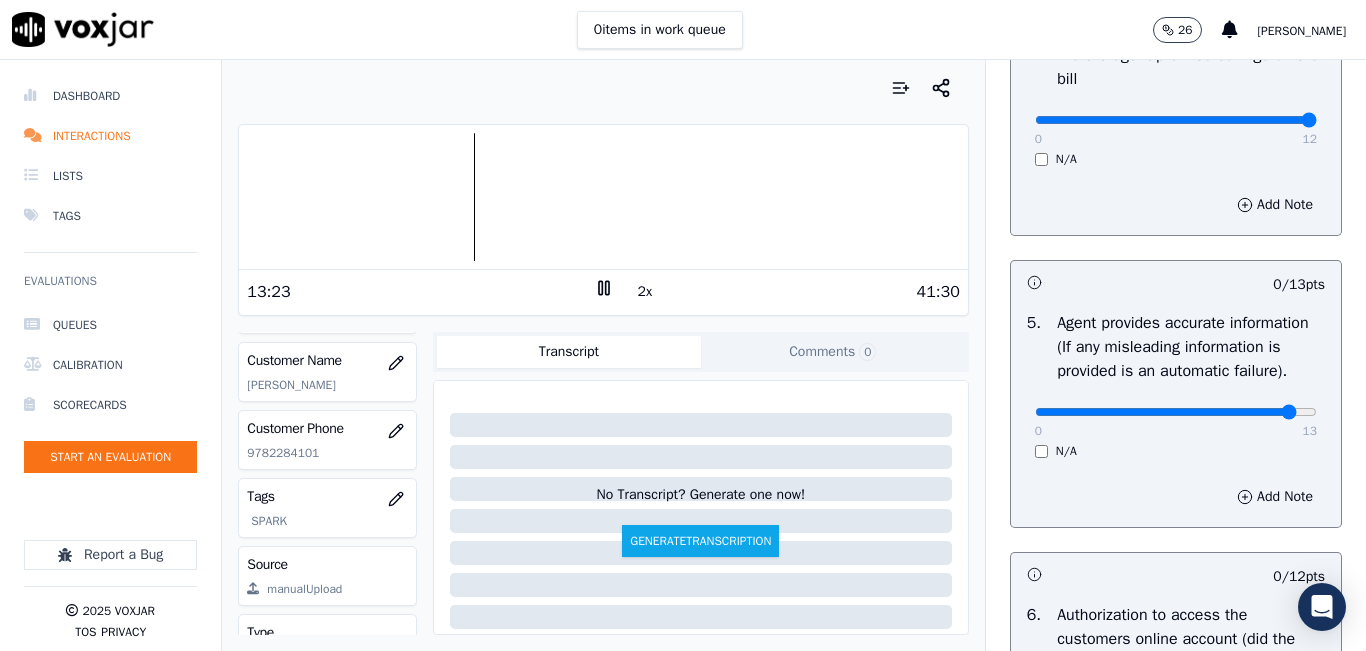 click at bounding box center (1176, -660) 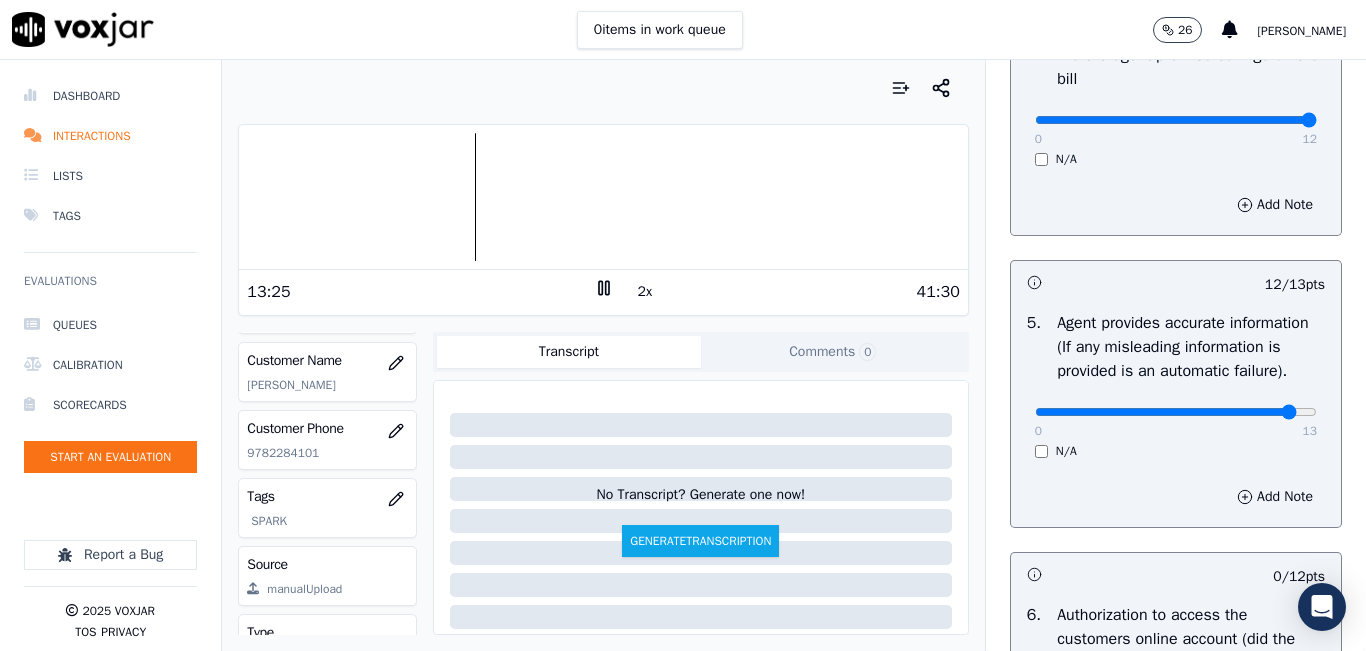 drag, startPoint x: 1248, startPoint y: 448, endPoint x: 1277, endPoint y: 457, distance: 30.364452 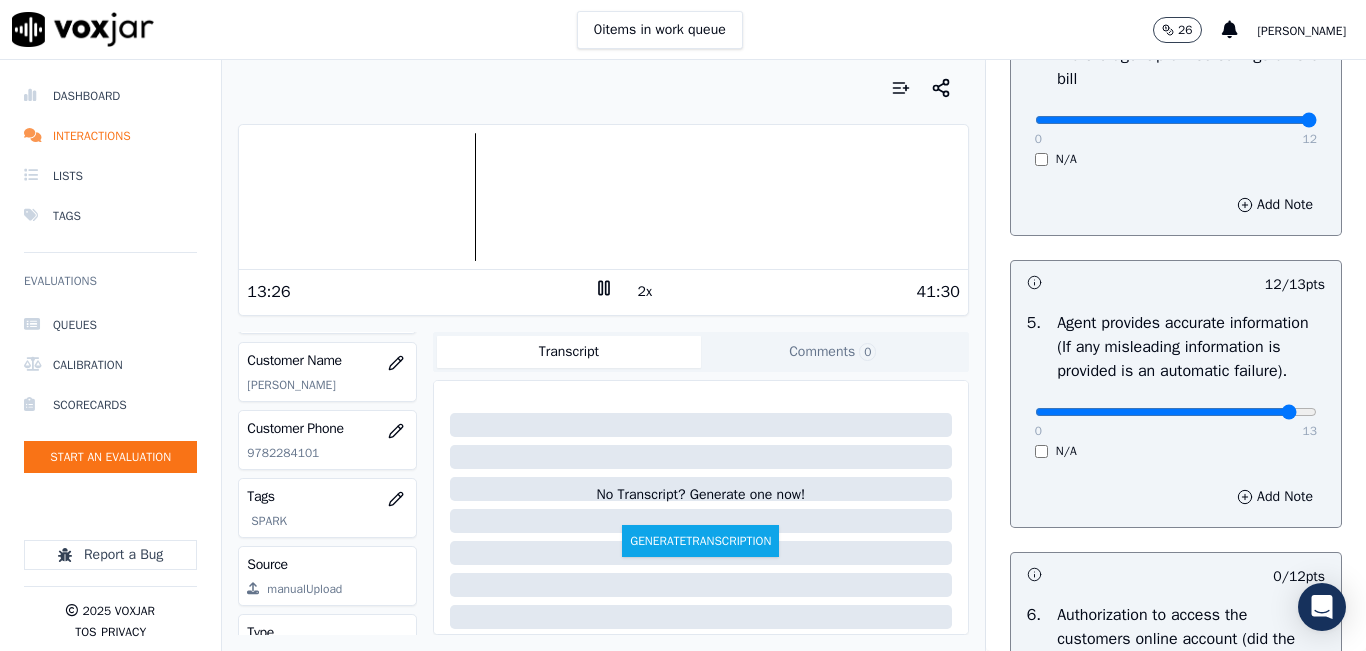 type on "13" 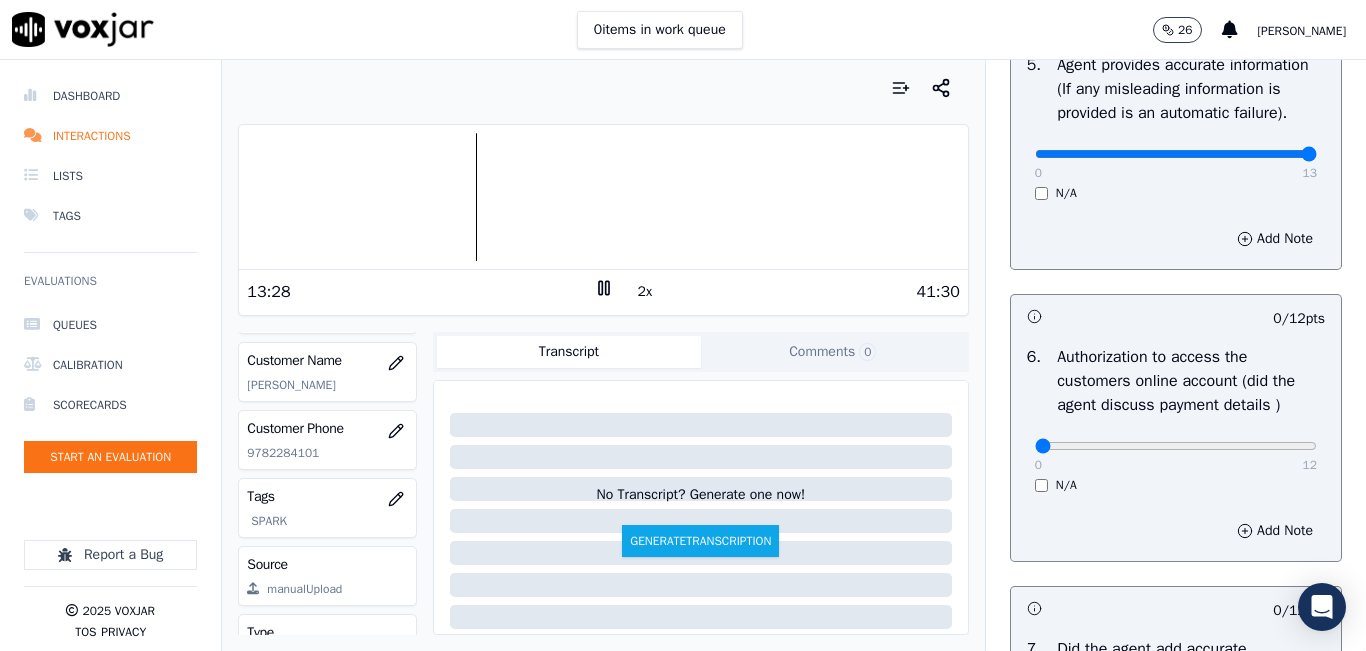 scroll, scrollTop: 1300, scrollLeft: 0, axis: vertical 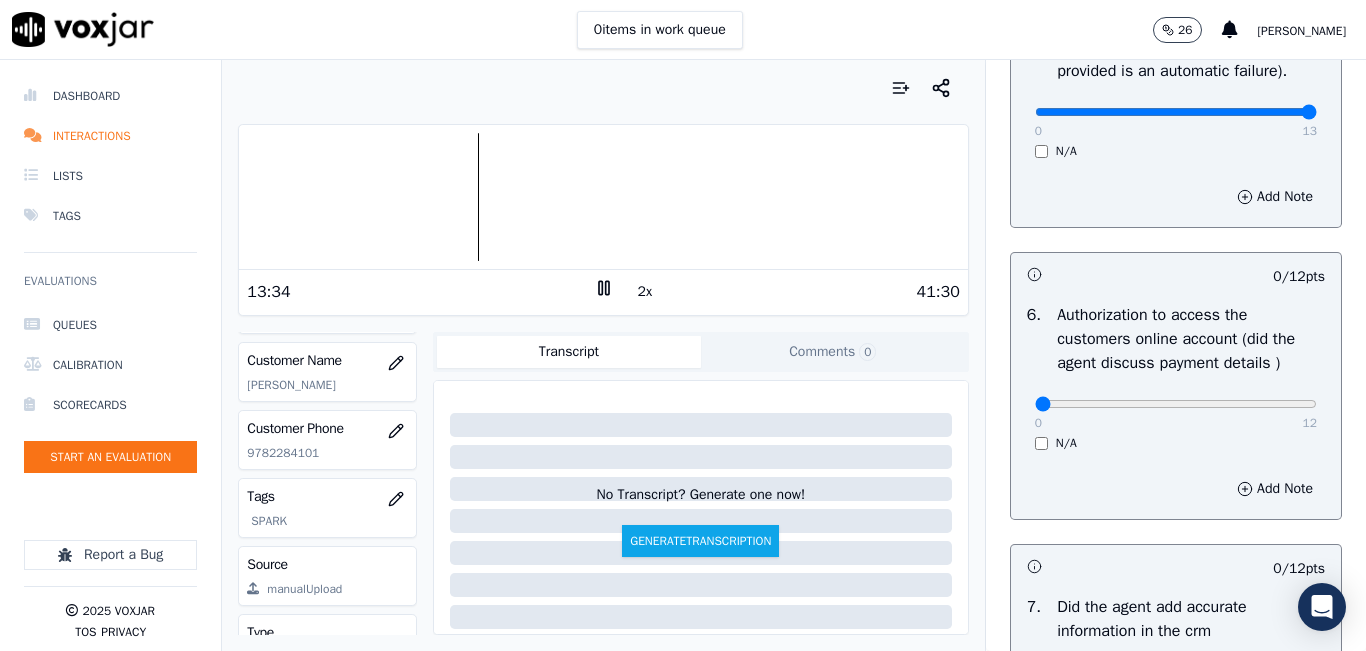 drag, startPoint x: 1255, startPoint y: 440, endPoint x: 1272, endPoint y: 452, distance: 20.808653 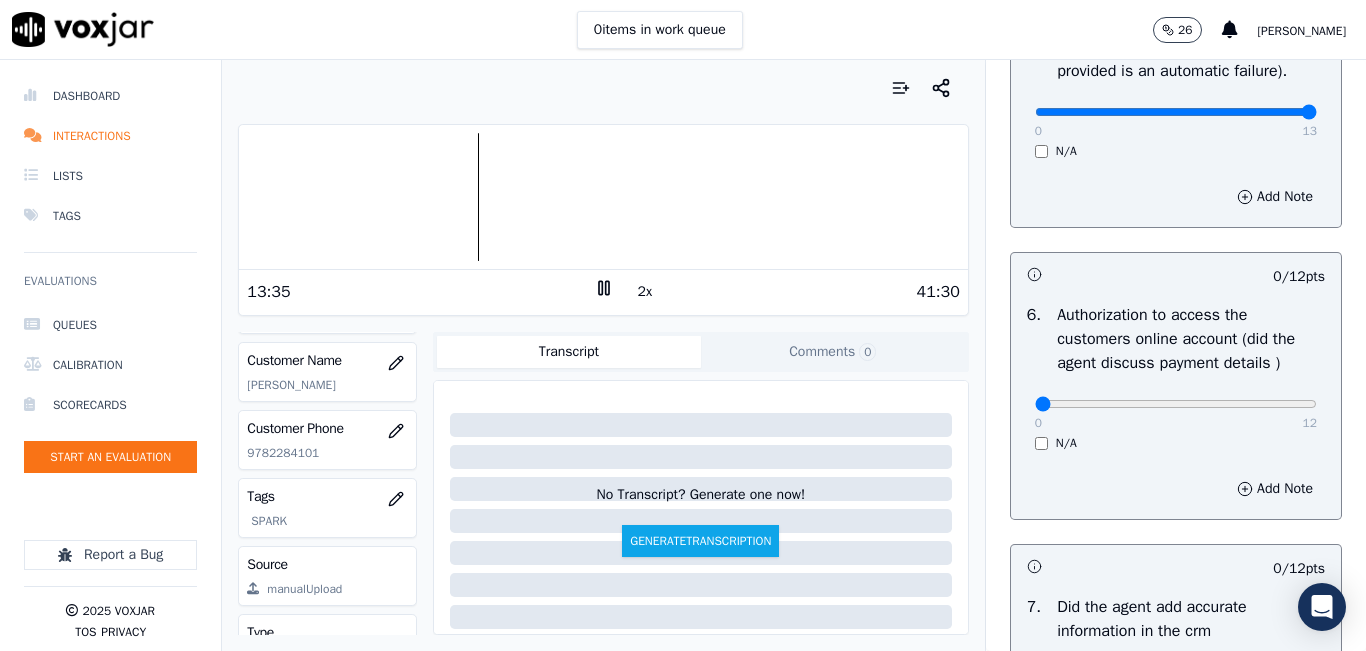 click on "0   12     N/A" at bounding box center (1176, 413) 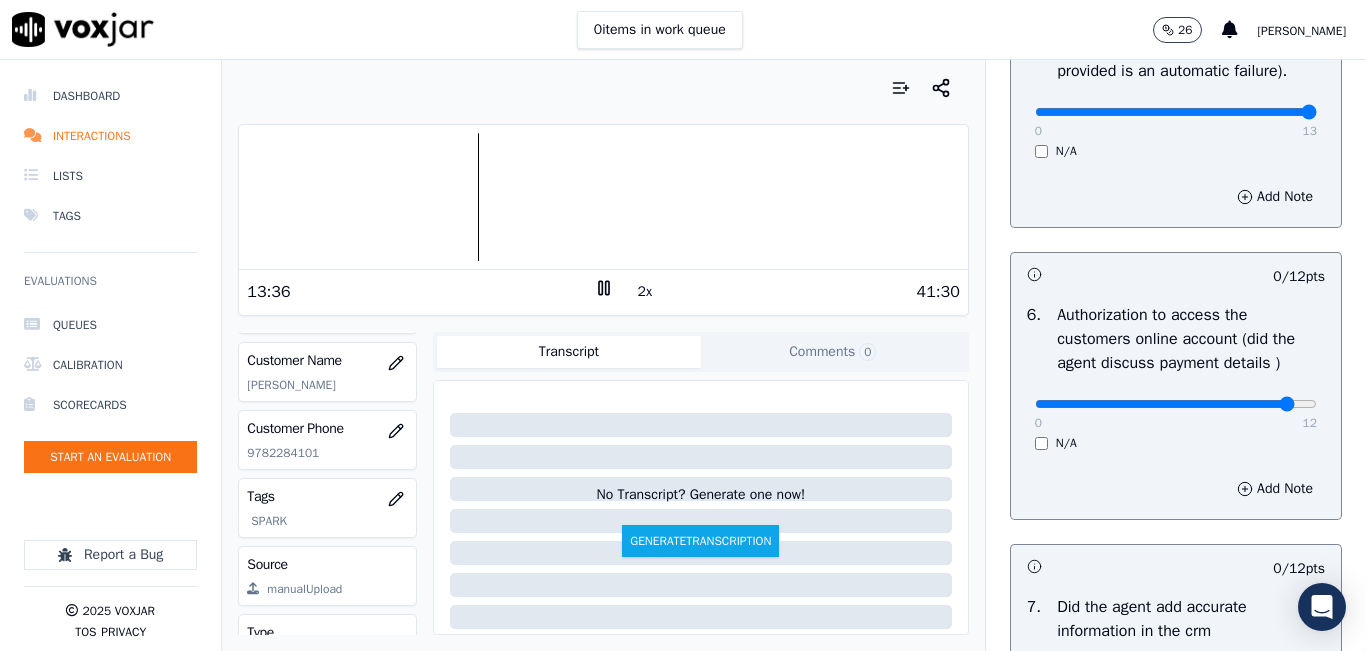 type on "11" 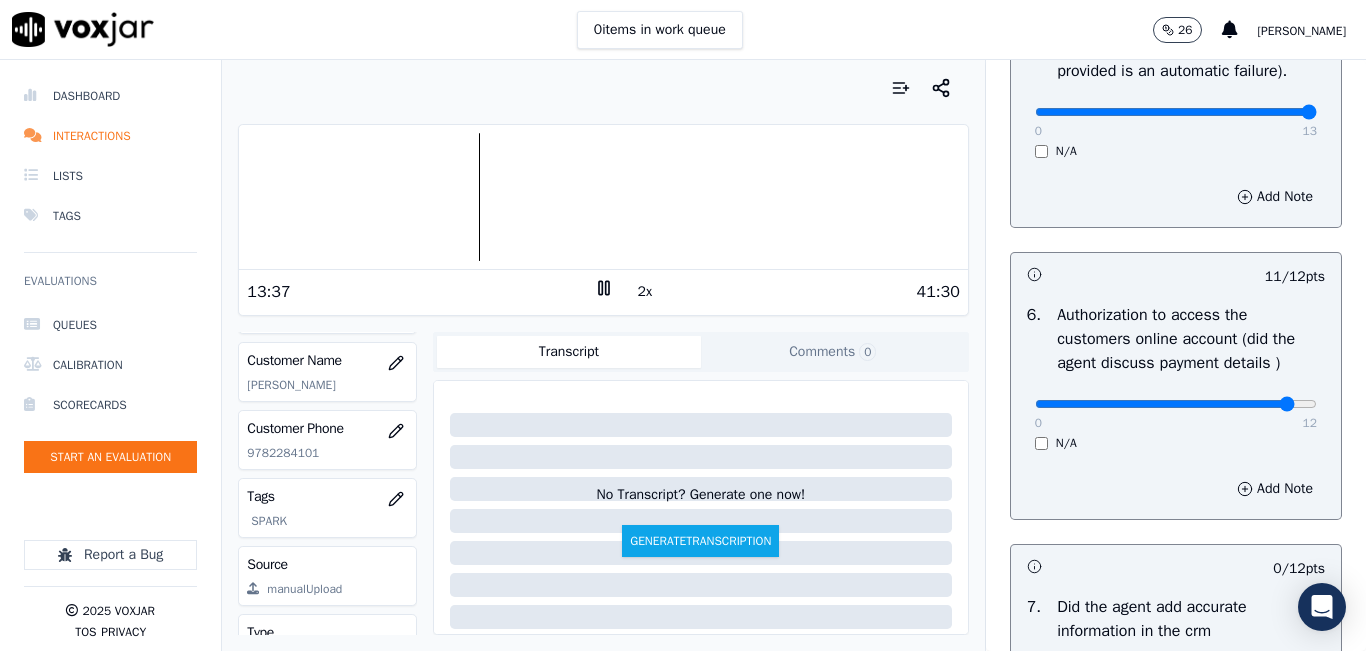 click at bounding box center (1176, -960) 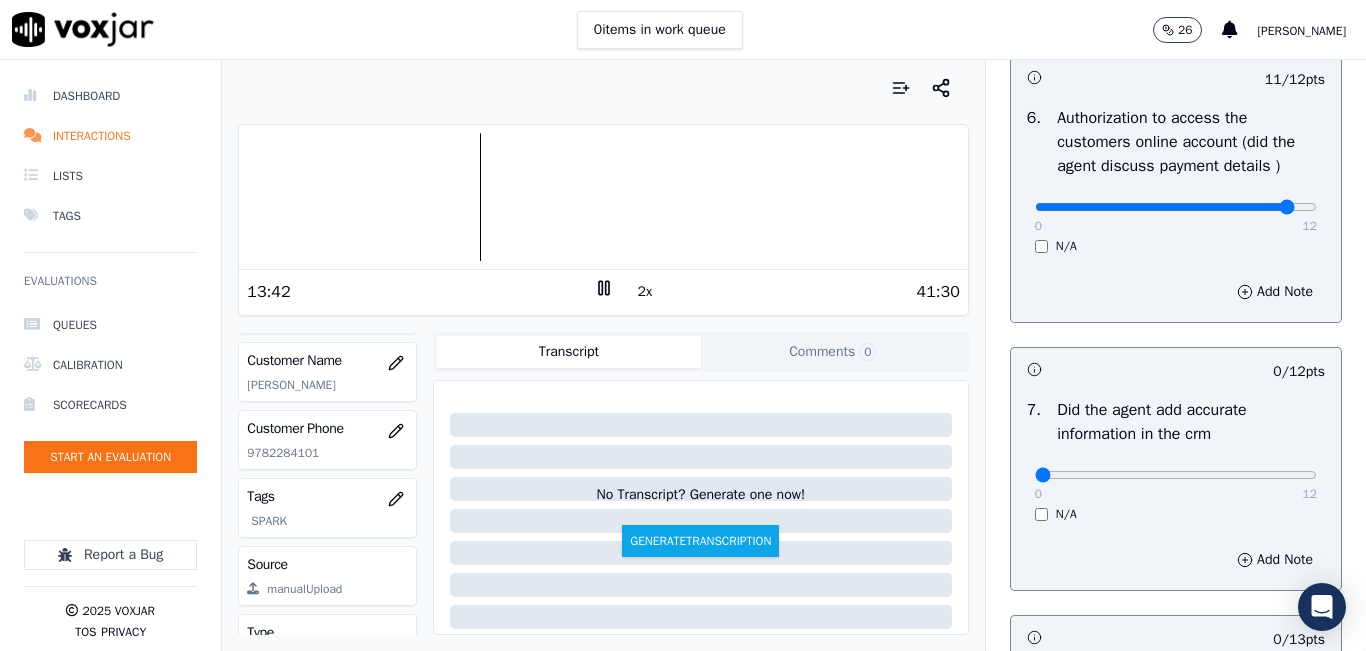 scroll, scrollTop: 1500, scrollLeft: 0, axis: vertical 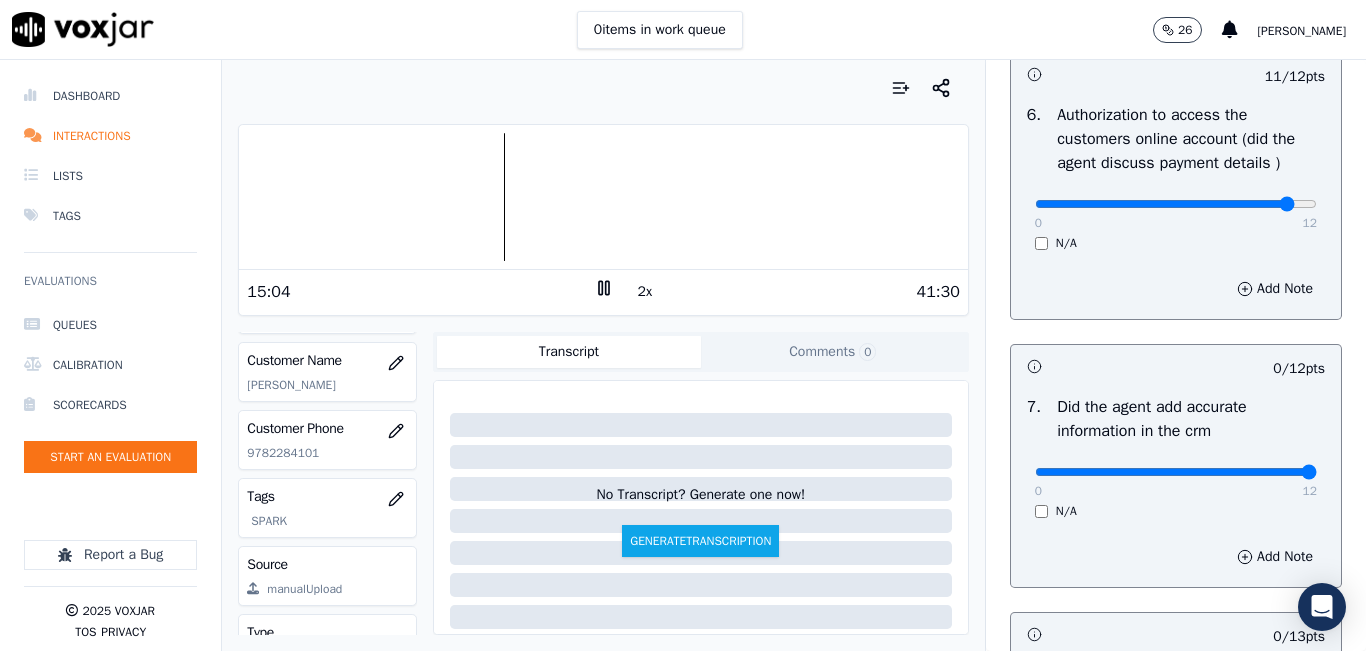 drag, startPoint x: 1168, startPoint y: 521, endPoint x: 1304, endPoint y: 522, distance: 136.00368 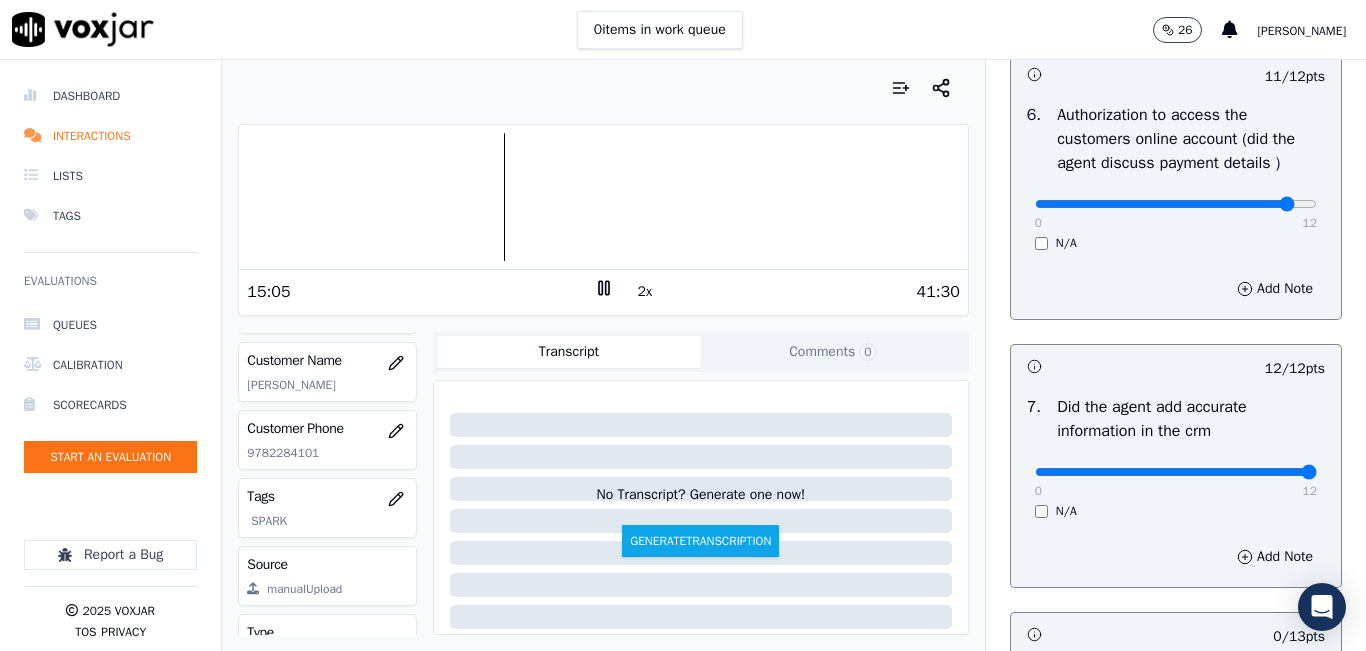 scroll, scrollTop: 1600, scrollLeft: 0, axis: vertical 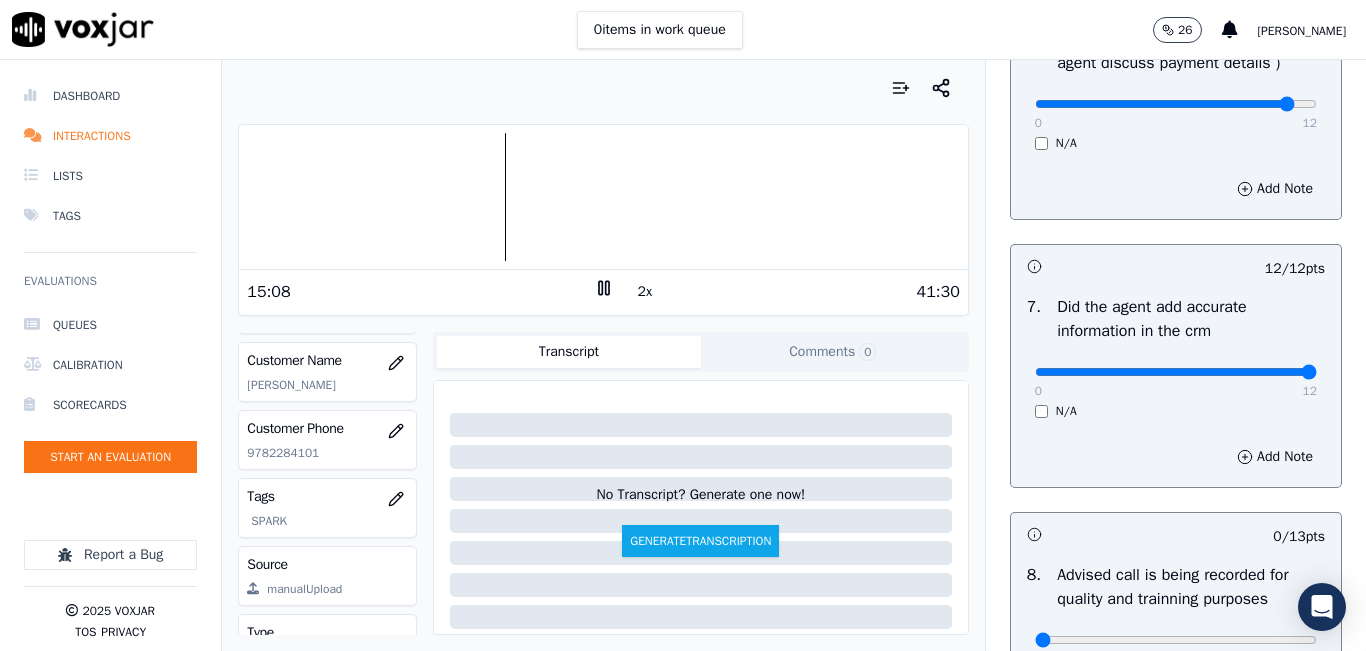 click at bounding box center (603, 197) 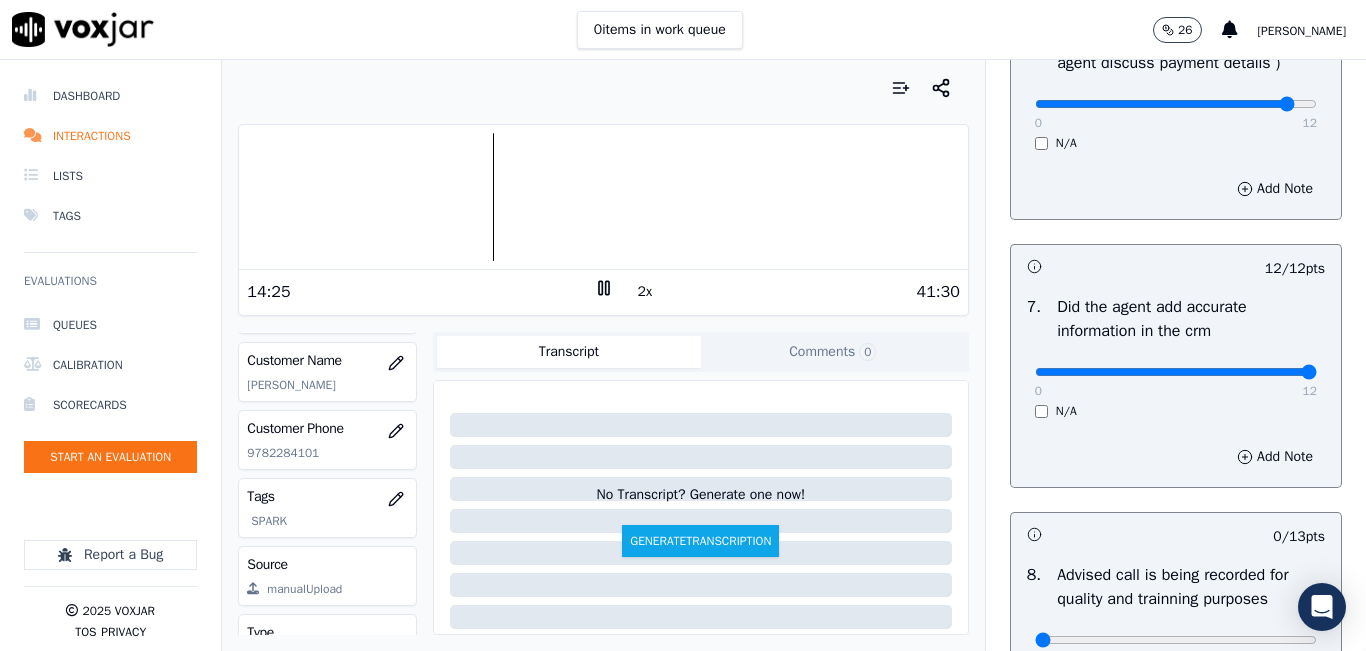 click at bounding box center (603, 197) 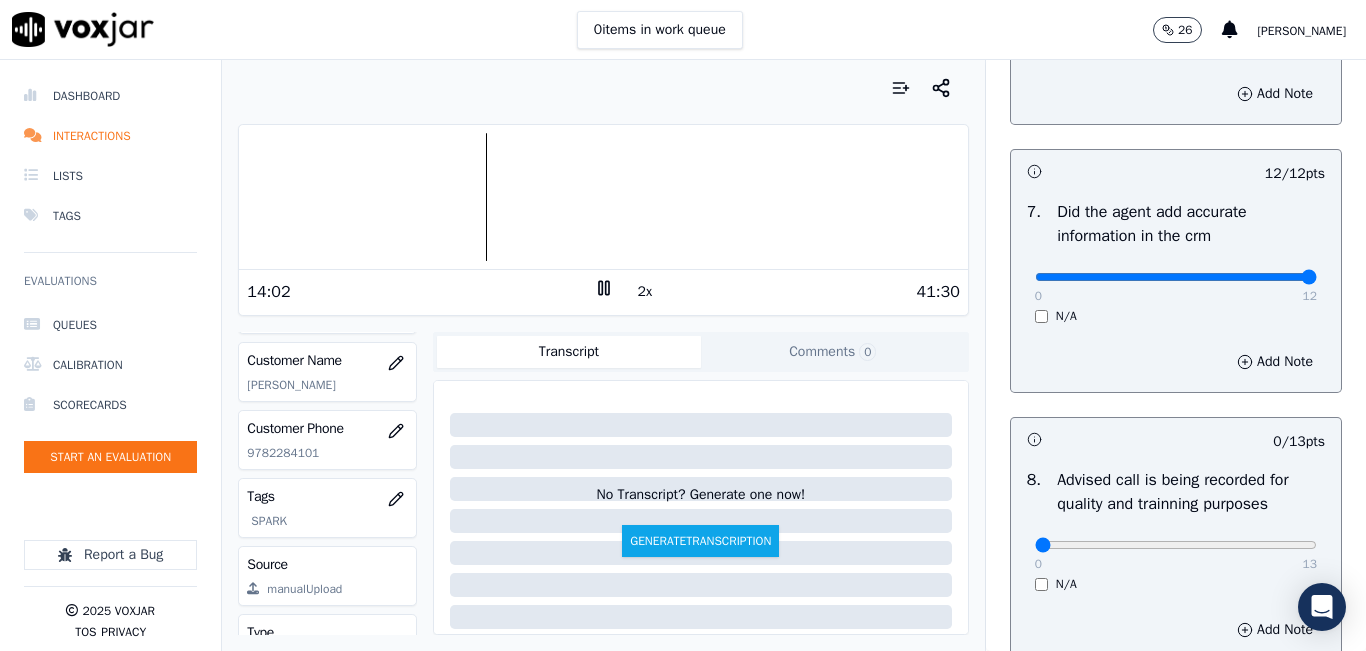 scroll, scrollTop: 1918, scrollLeft: 0, axis: vertical 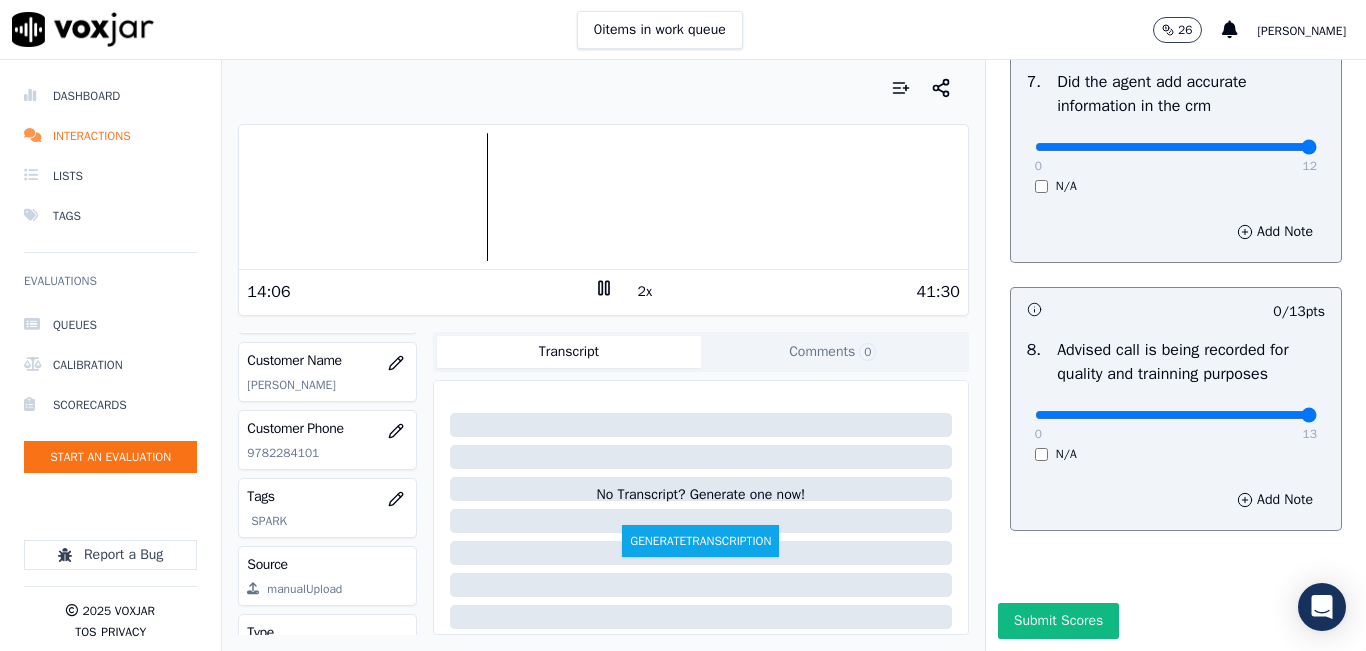 drag, startPoint x: 1184, startPoint y: 374, endPoint x: 1337, endPoint y: 370, distance: 153.05228 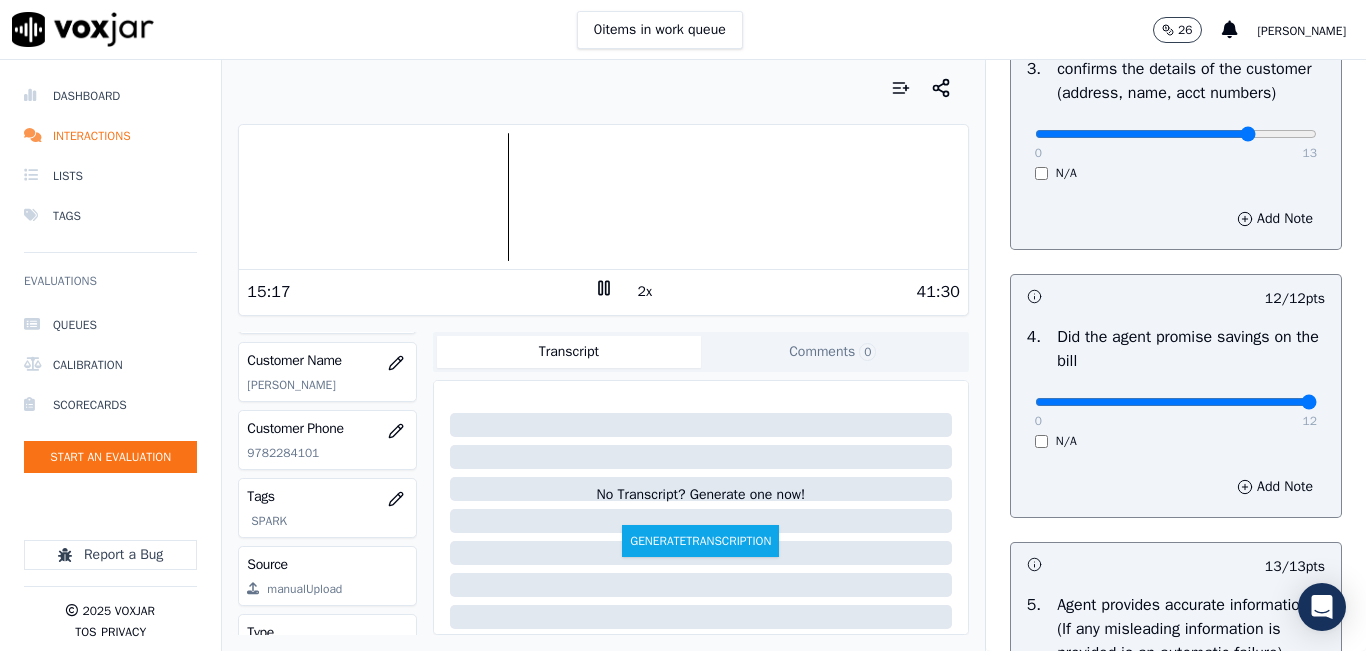 scroll, scrollTop: 1018, scrollLeft: 0, axis: vertical 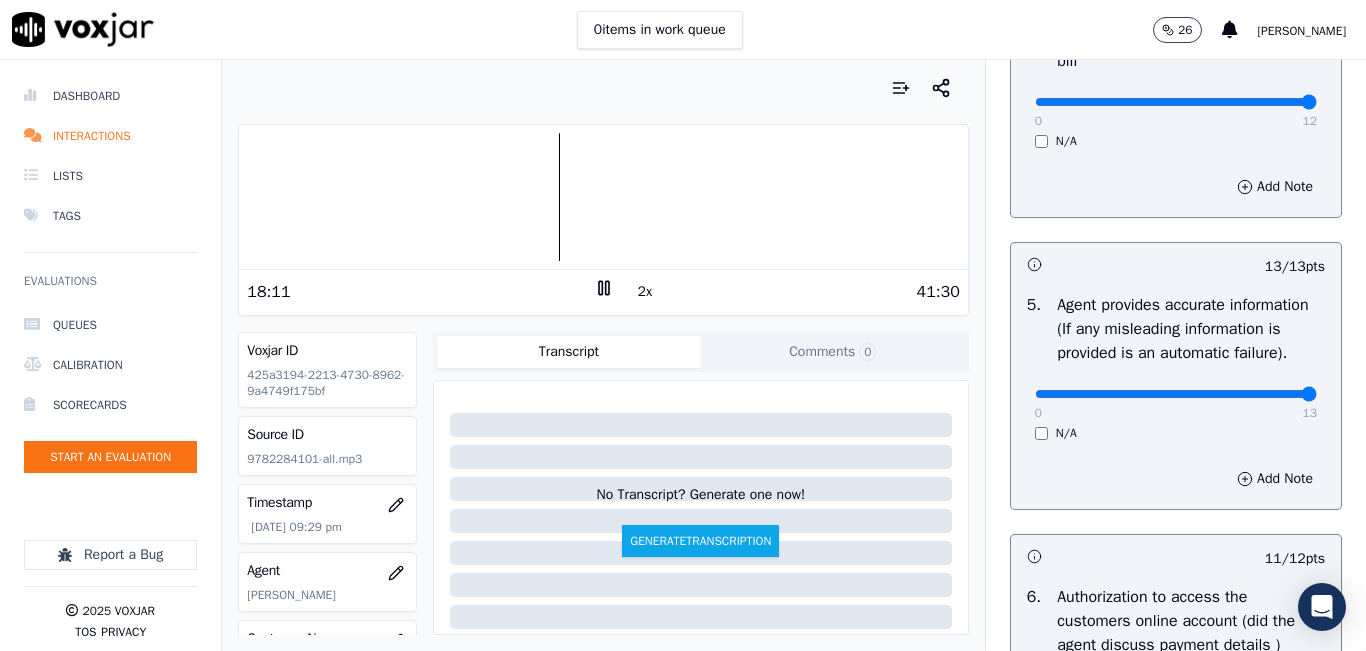 click at bounding box center (603, 197) 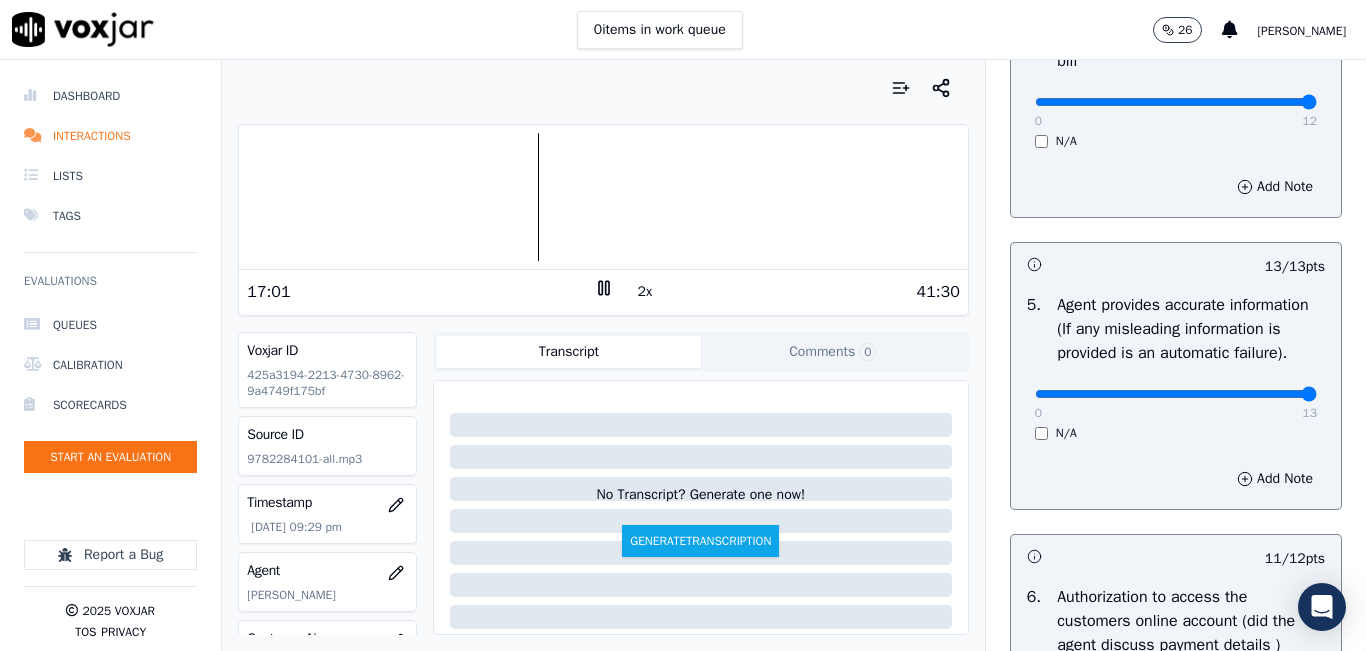 click at bounding box center (603, 197) 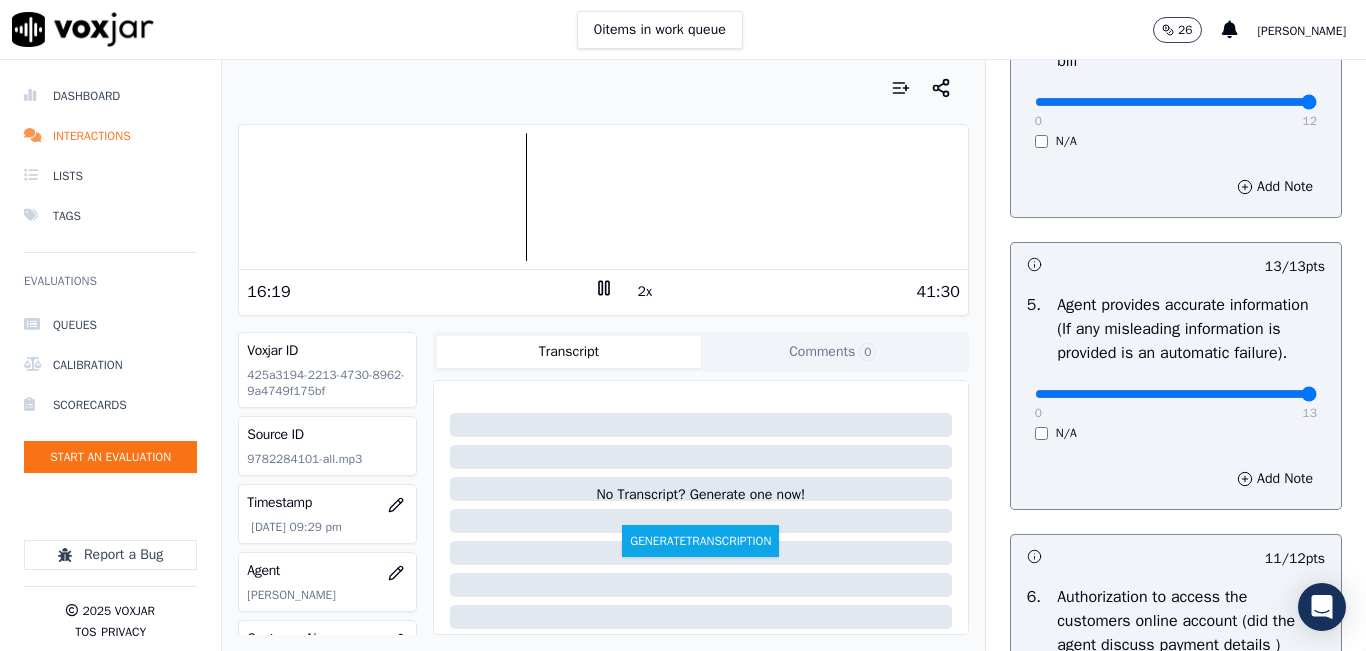 click at bounding box center [603, 197] 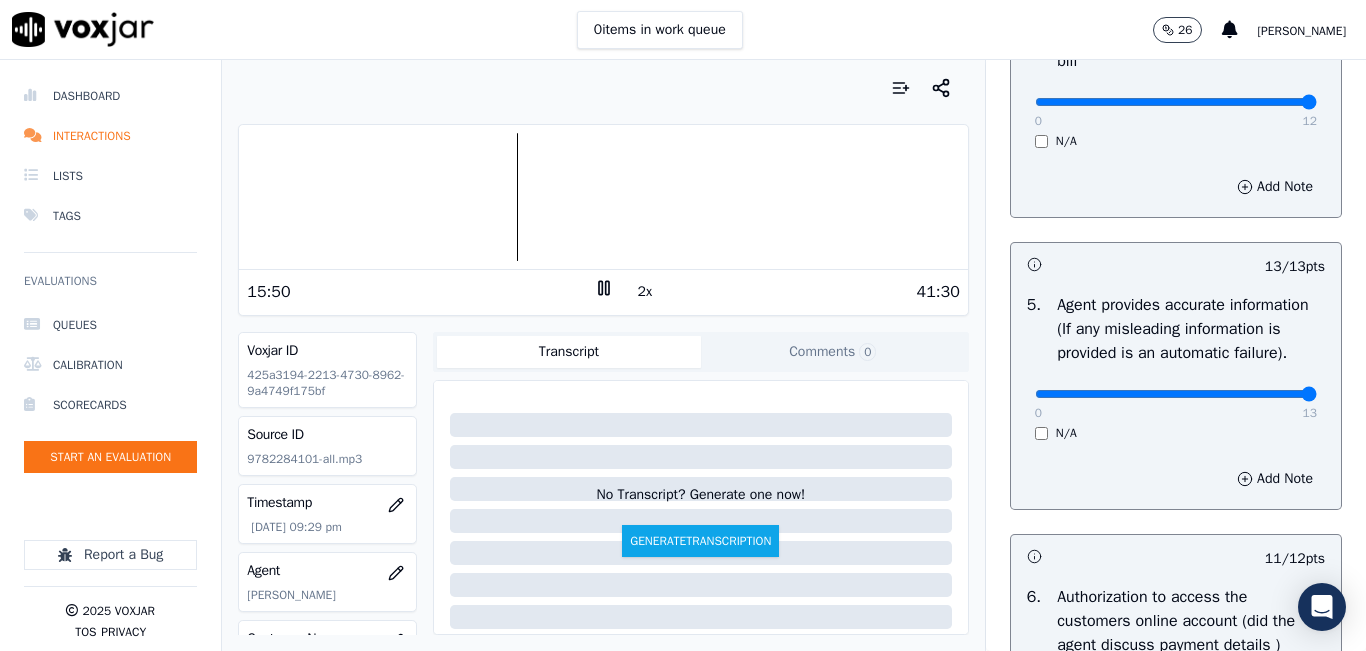 click at bounding box center [603, 197] 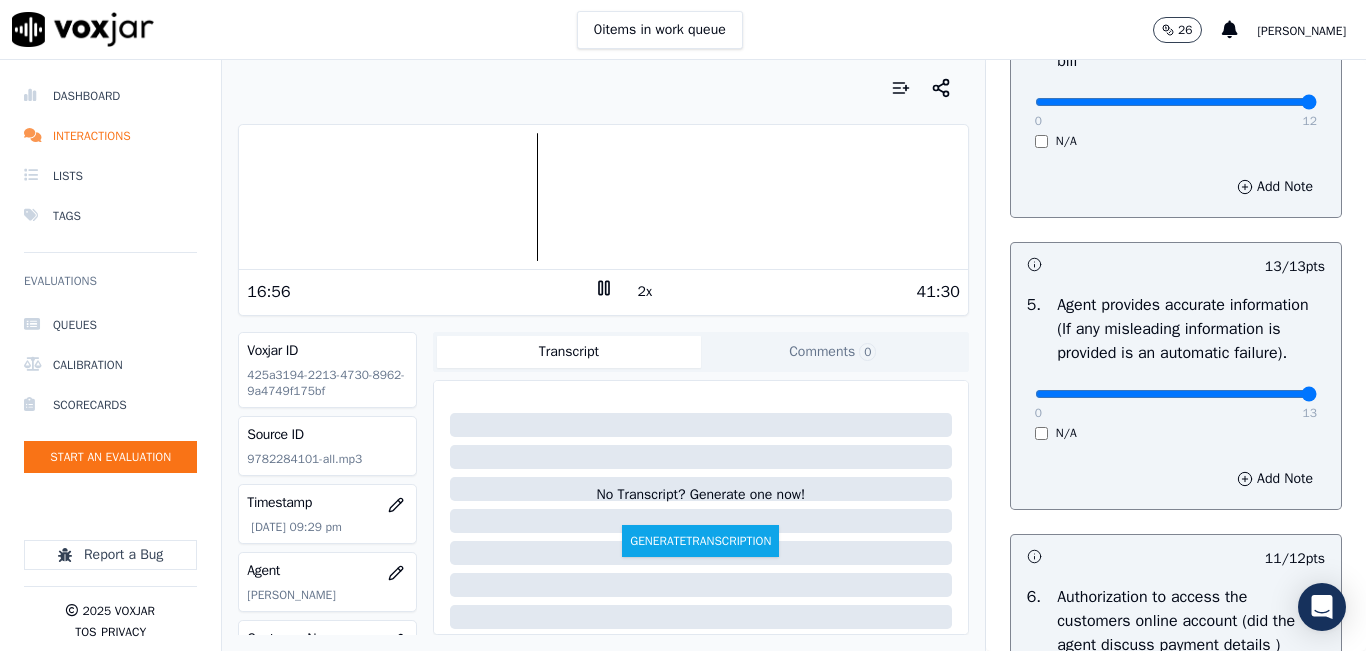 click at bounding box center [603, 197] 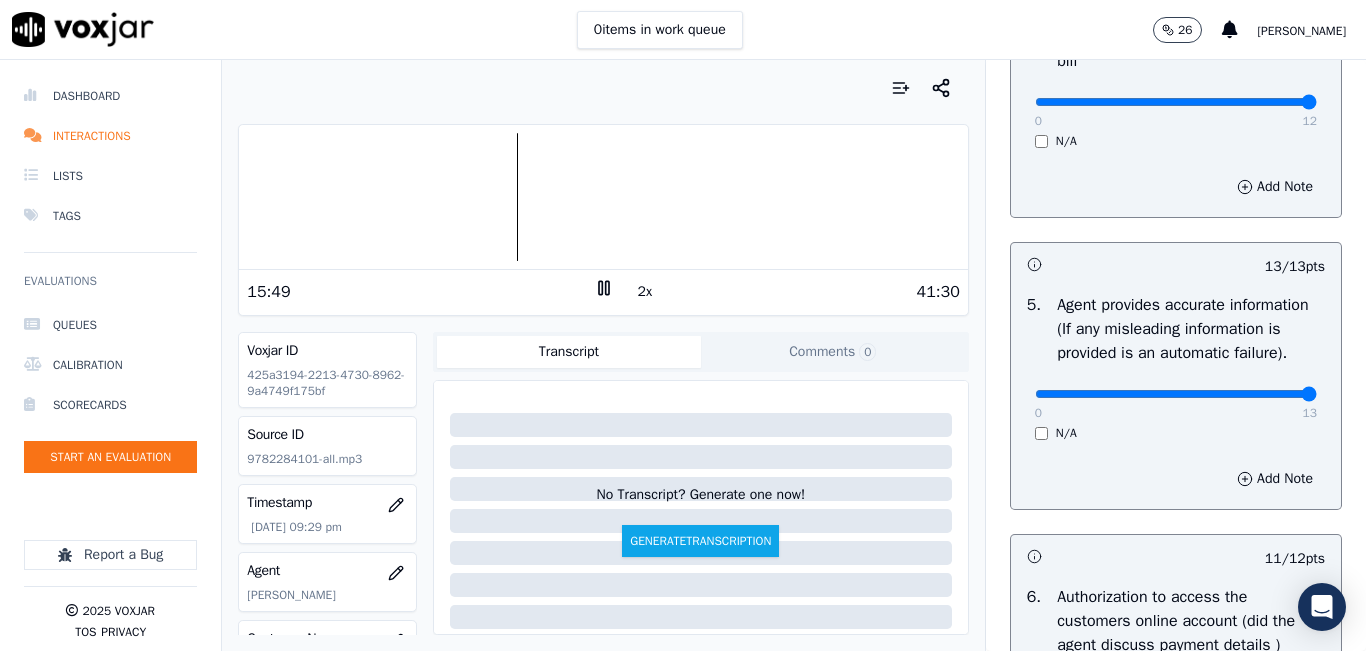click at bounding box center [603, 197] 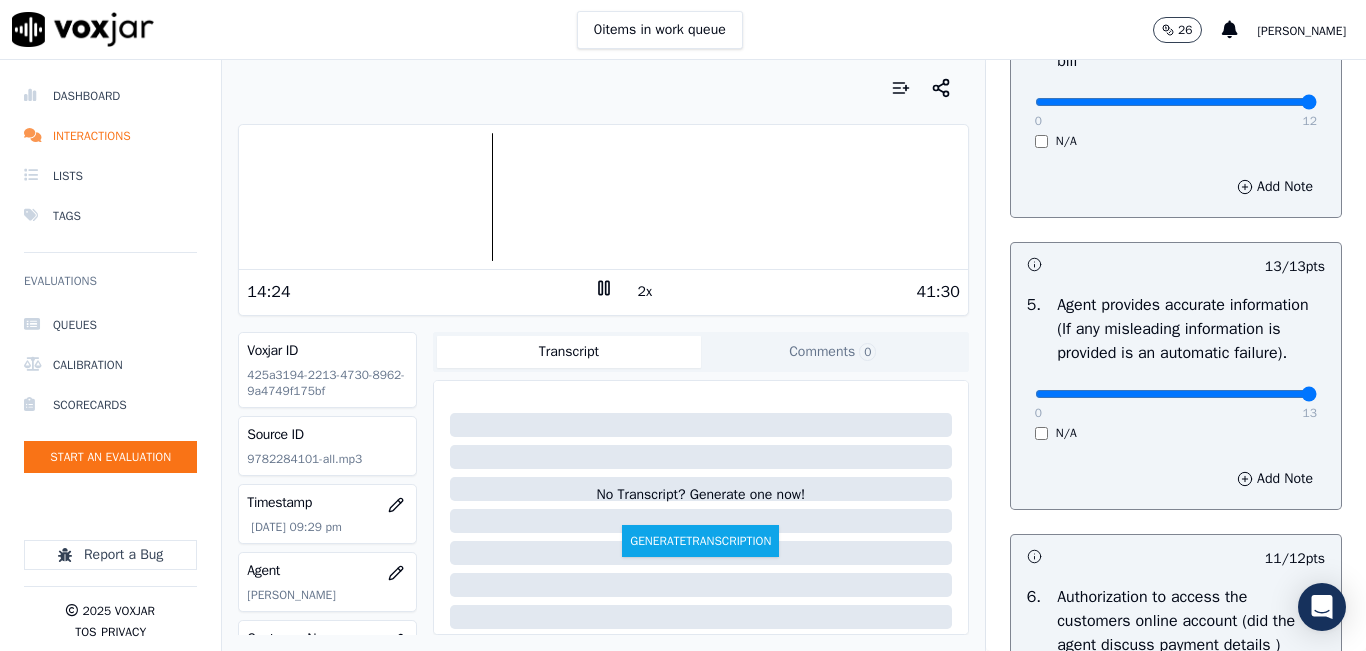 click at bounding box center [603, 197] 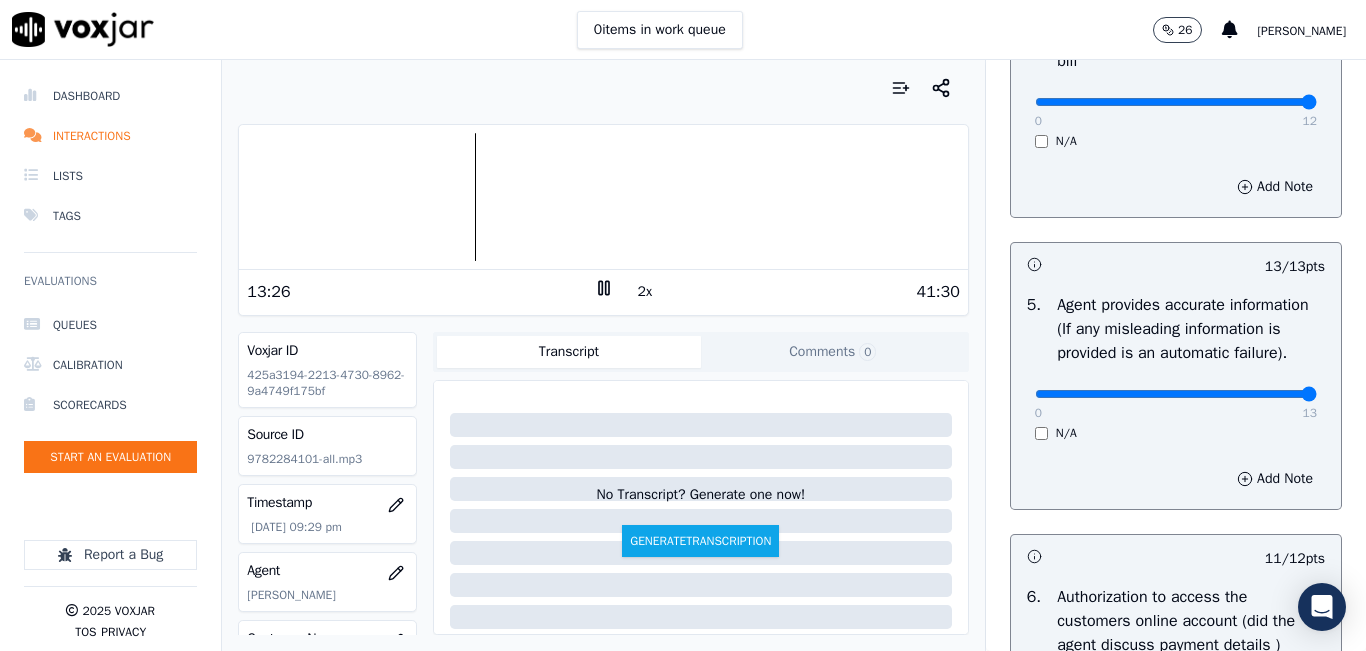 click at bounding box center (603, 197) 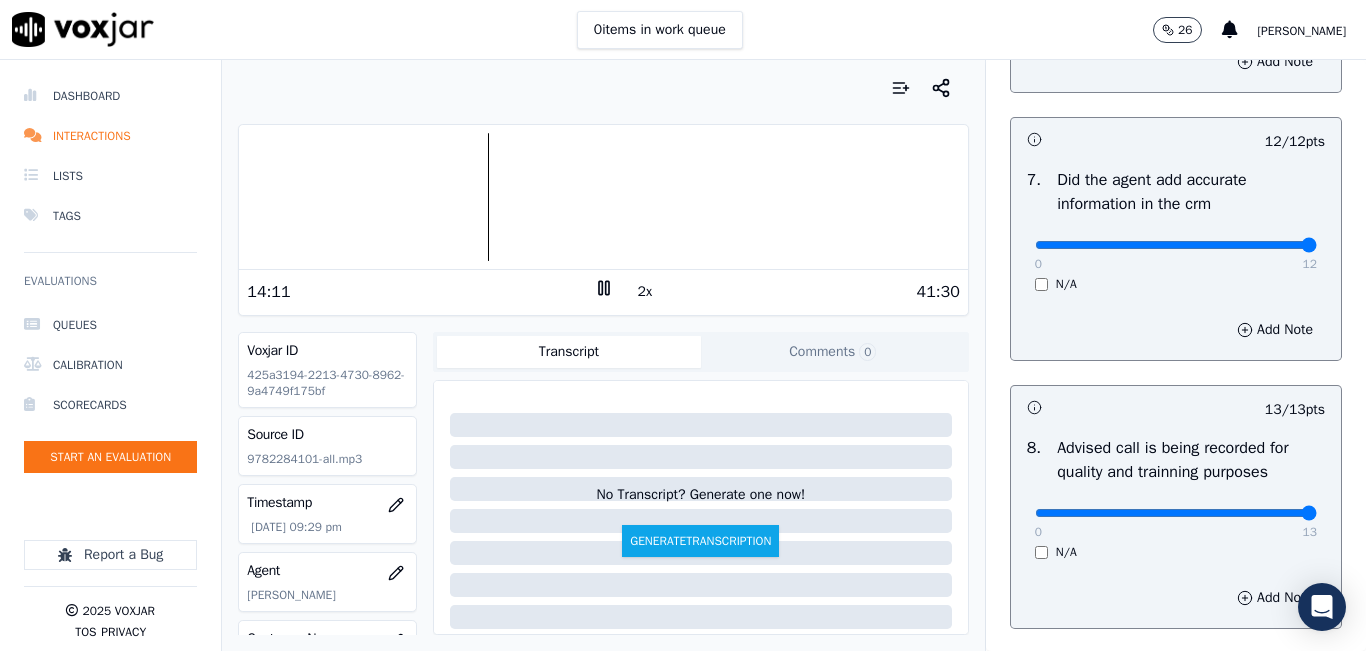 scroll, scrollTop: 1718, scrollLeft: 0, axis: vertical 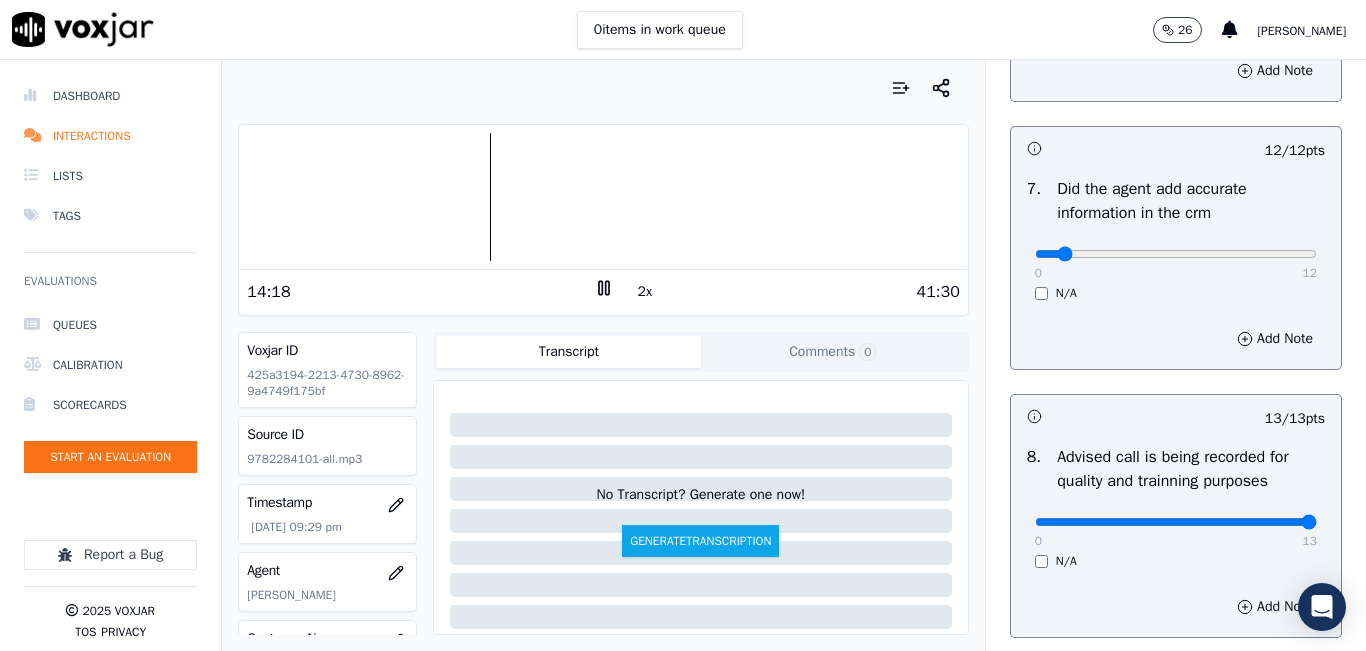 drag, startPoint x: 1090, startPoint y: 310, endPoint x: 1041, endPoint y: 318, distance: 49.648766 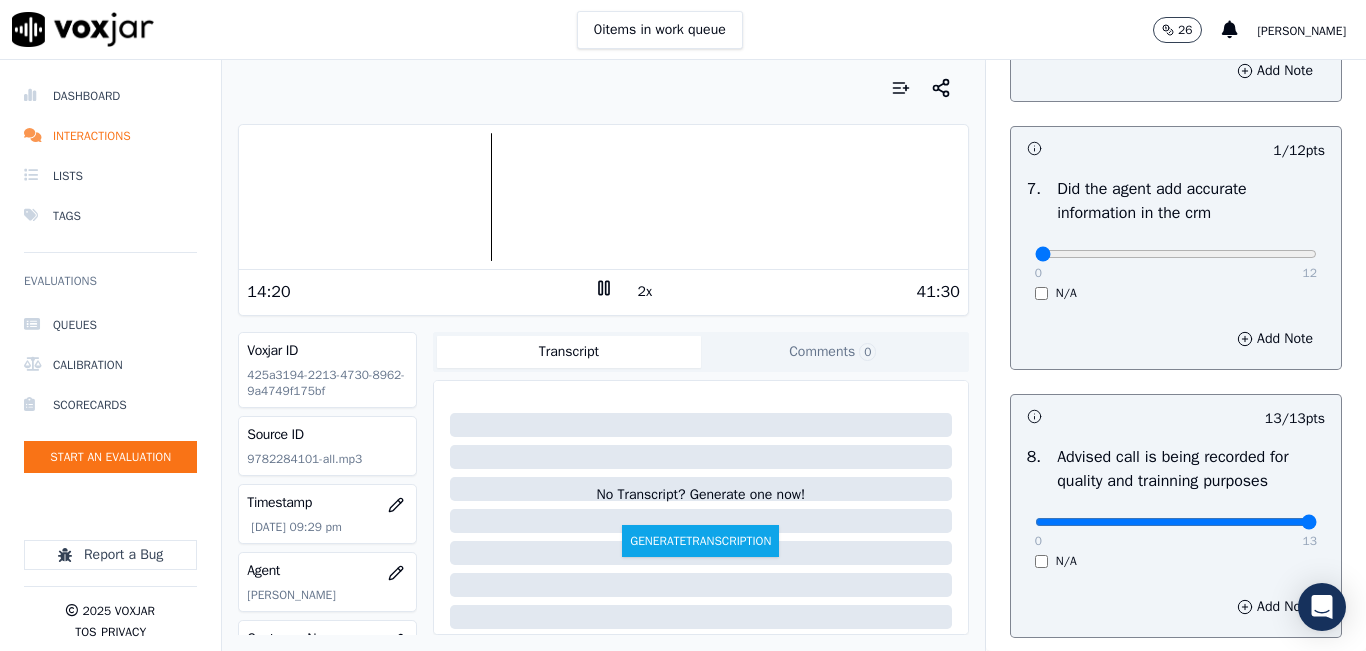 drag, startPoint x: 1044, startPoint y: 303, endPoint x: 924, endPoint y: 286, distance: 121.19818 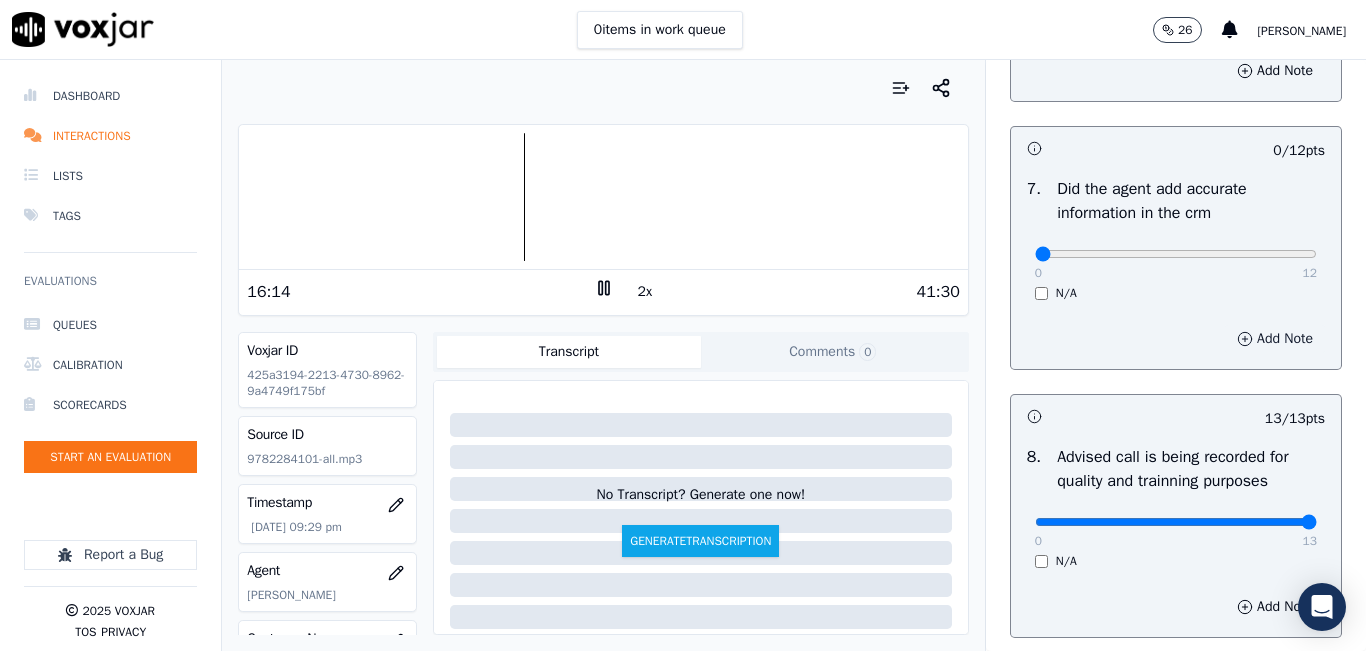 click on "Add Note" at bounding box center [1275, 339] 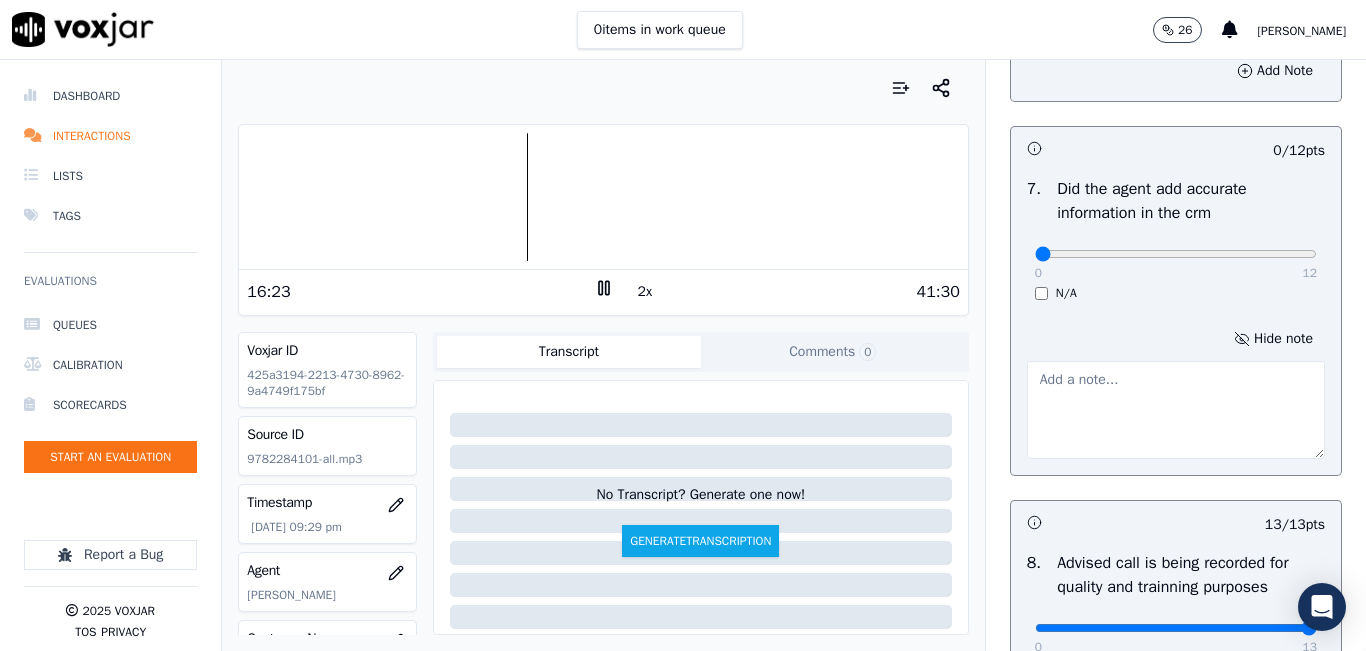 click at bounding box center [1176, 410] 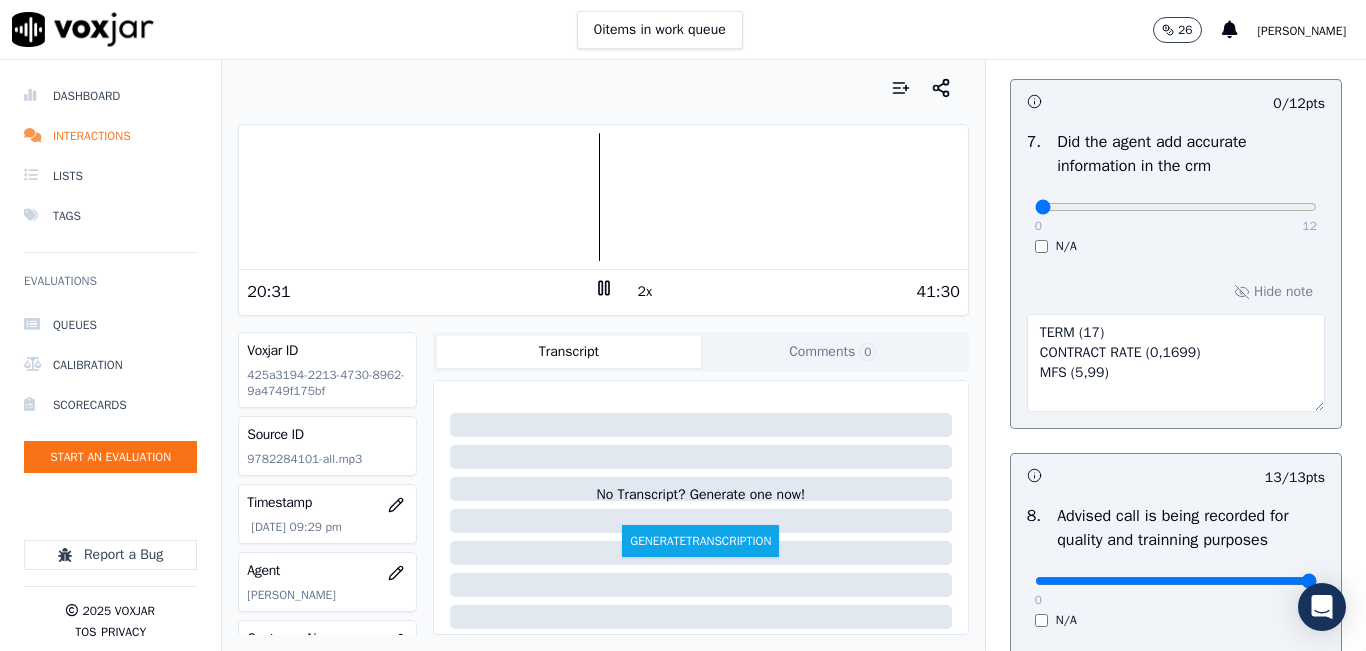scroll, scrollTop: 1818, scrollLeft: 0, axis: vertical 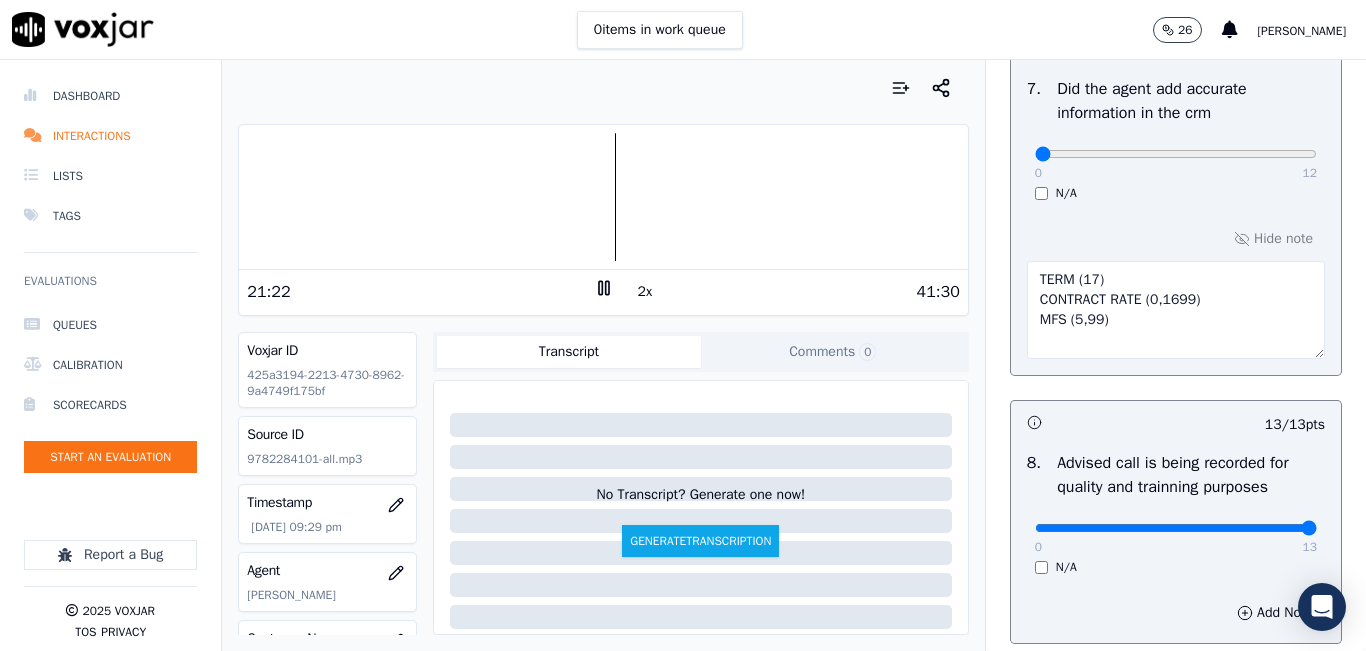 click on "TERM (17)
CONTRACT RATE (0,1699)
MFS (5,99)" at bounding box center (1176, 310) 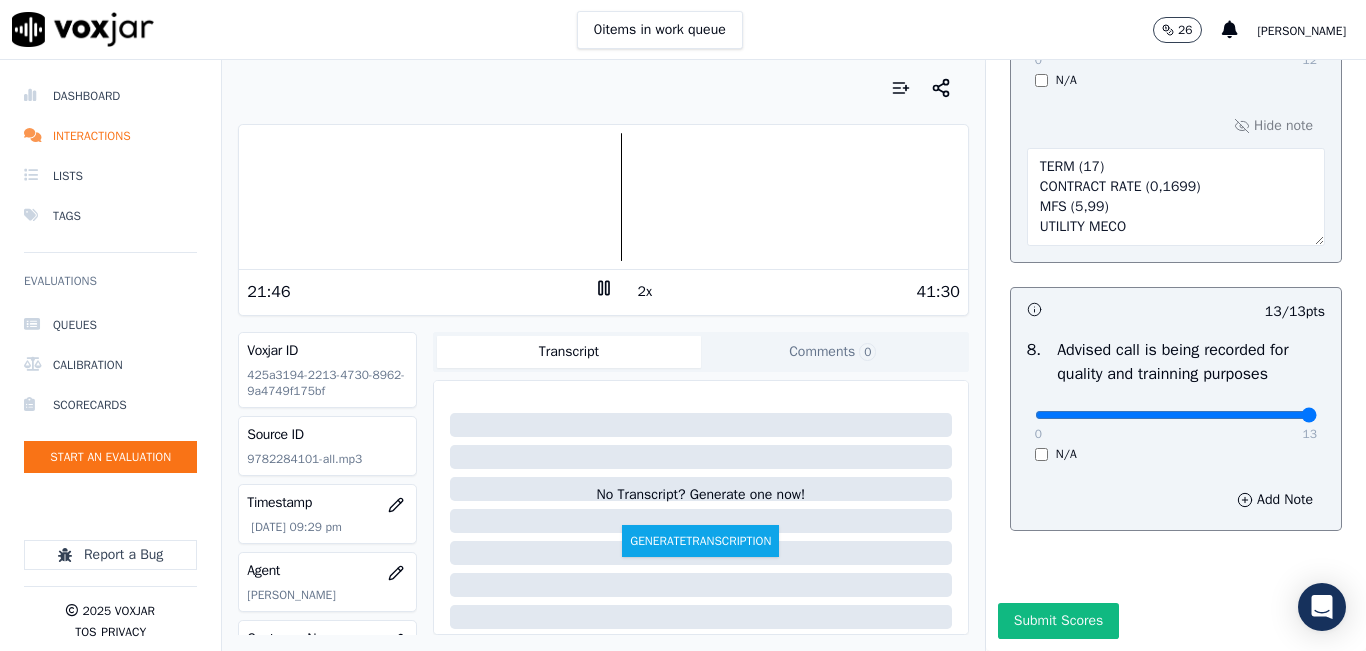 scroll, scrollTop: 2024, scrollLeft: 0, axis: vertical 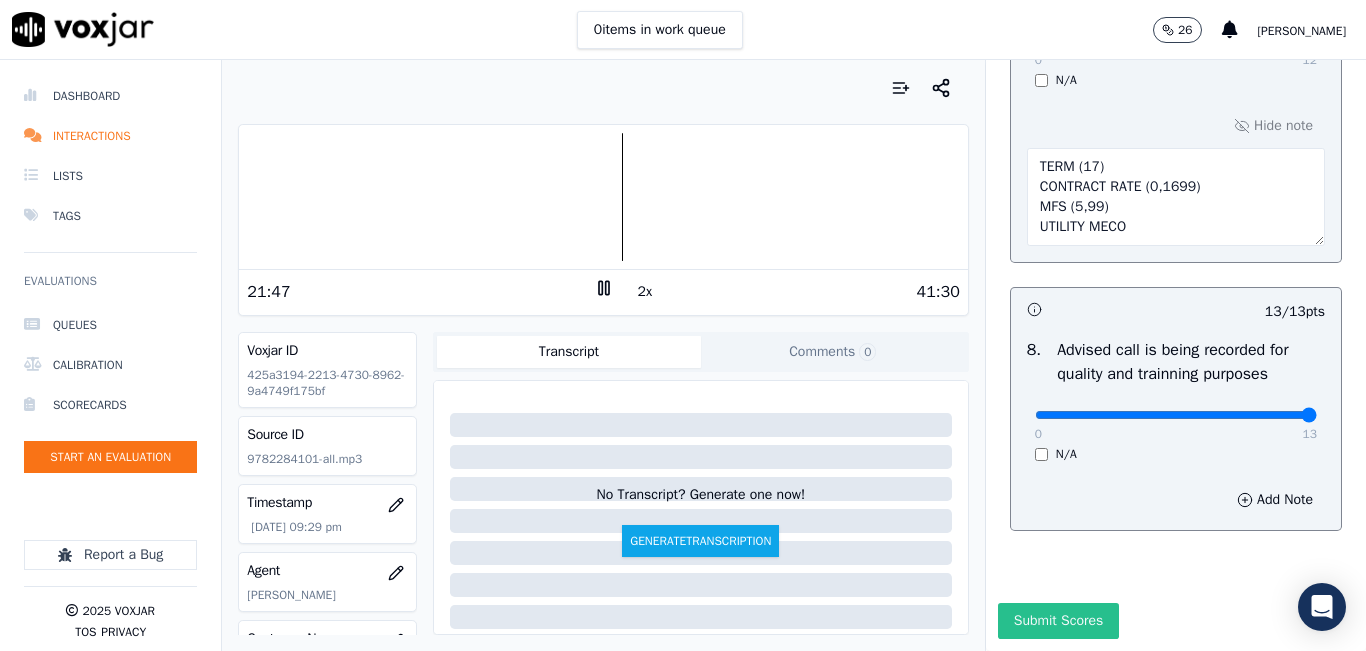 type on "TERM (17)
CONTRACT RATE (0,1699)
MFS (5,99)
UTILITY MECO" 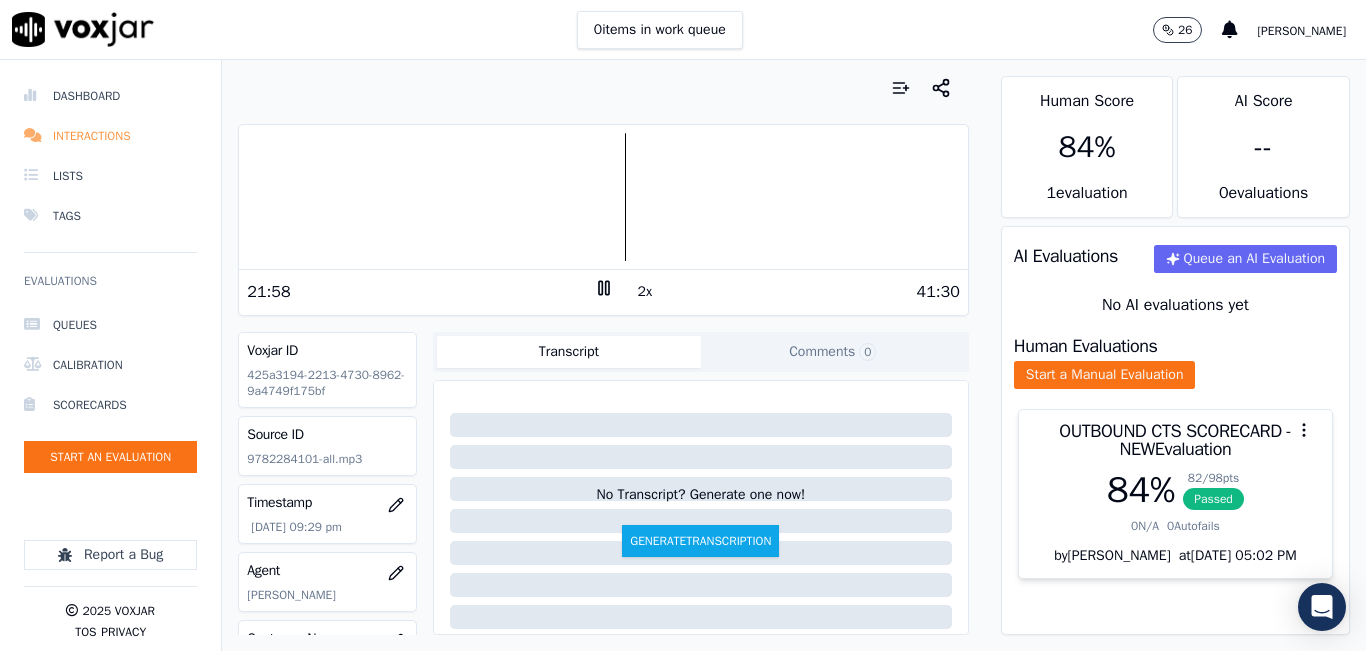 click on "Interactions" at bounding box center [110, 136] 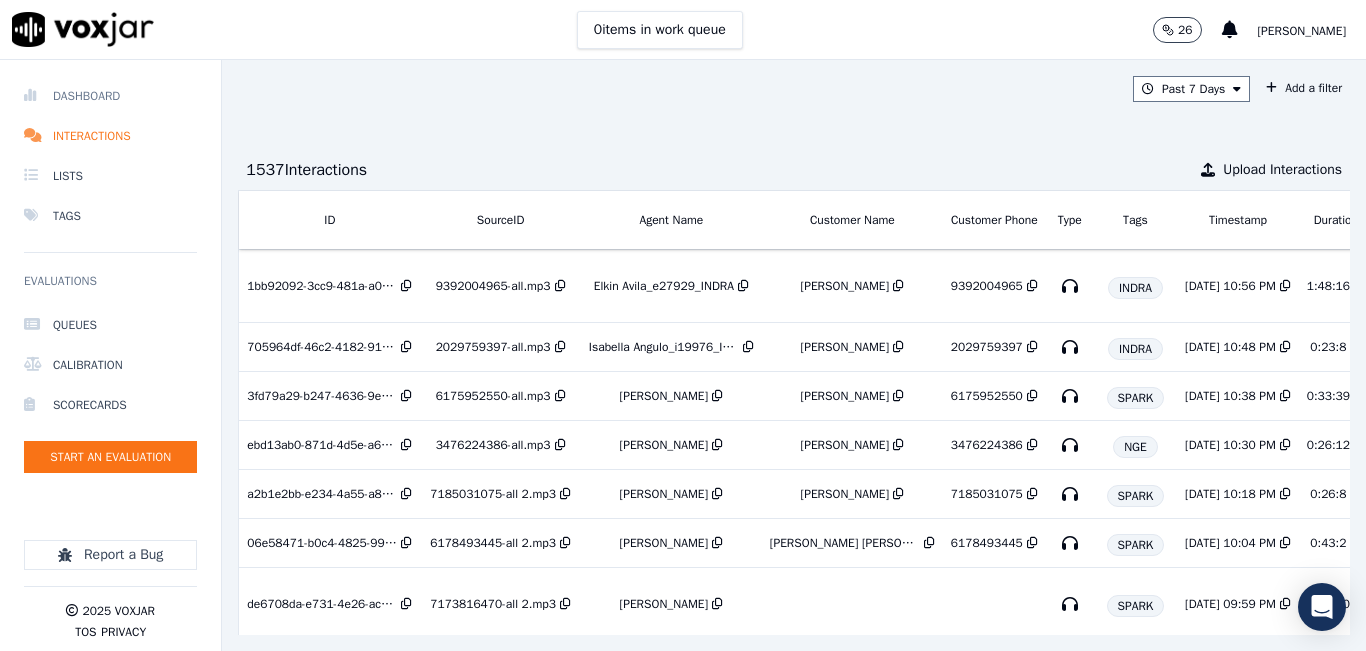 click on "Dashboard" at bounding box center [110, 96] 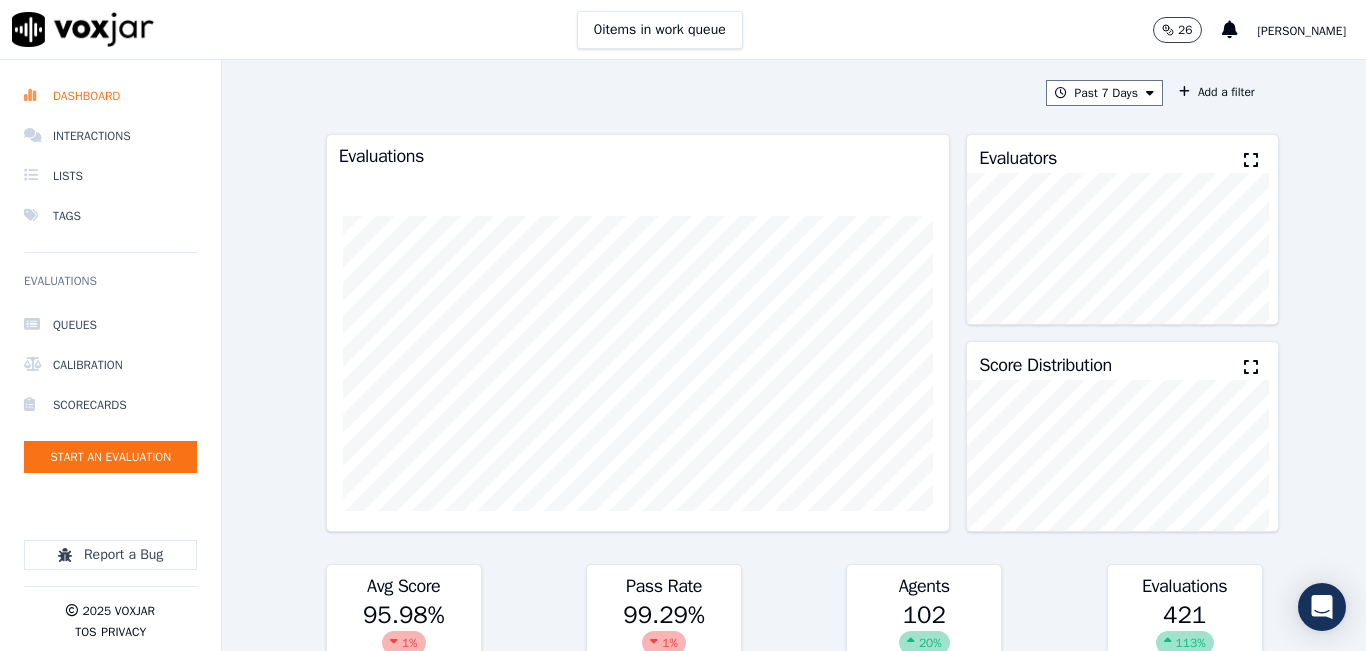 click at bounding box center (1251, 160) 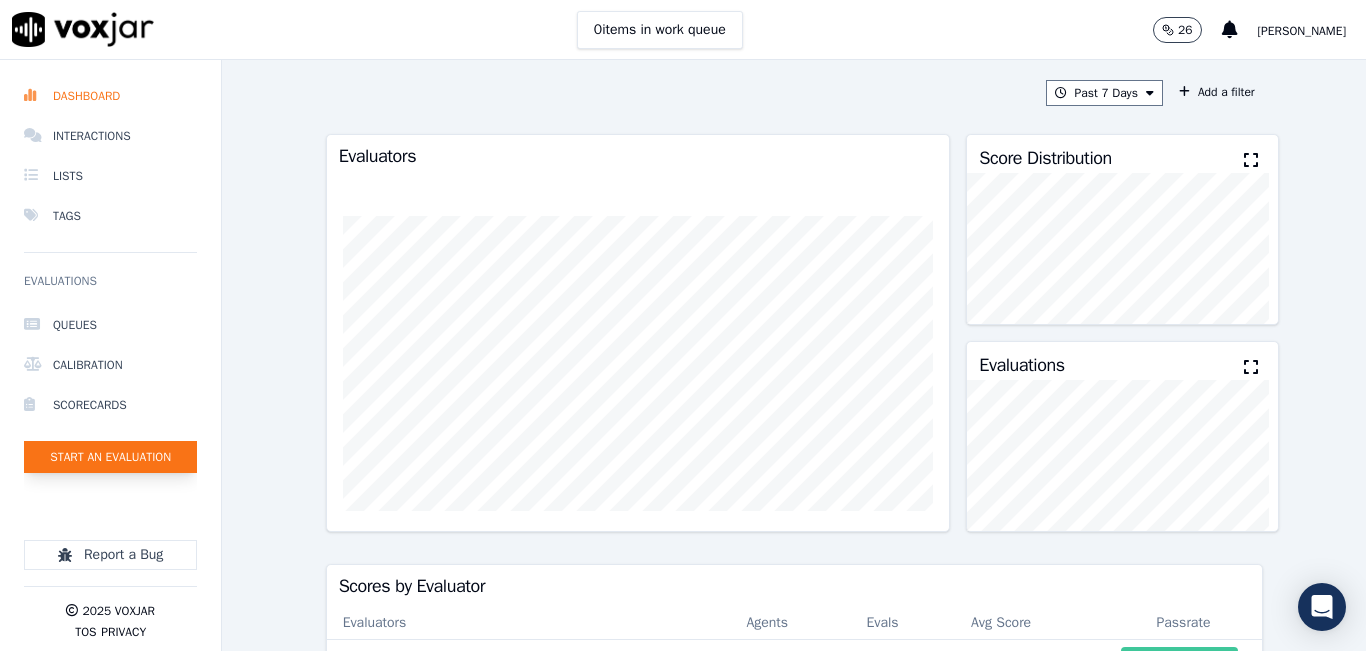 click on "Start an Evaluation" 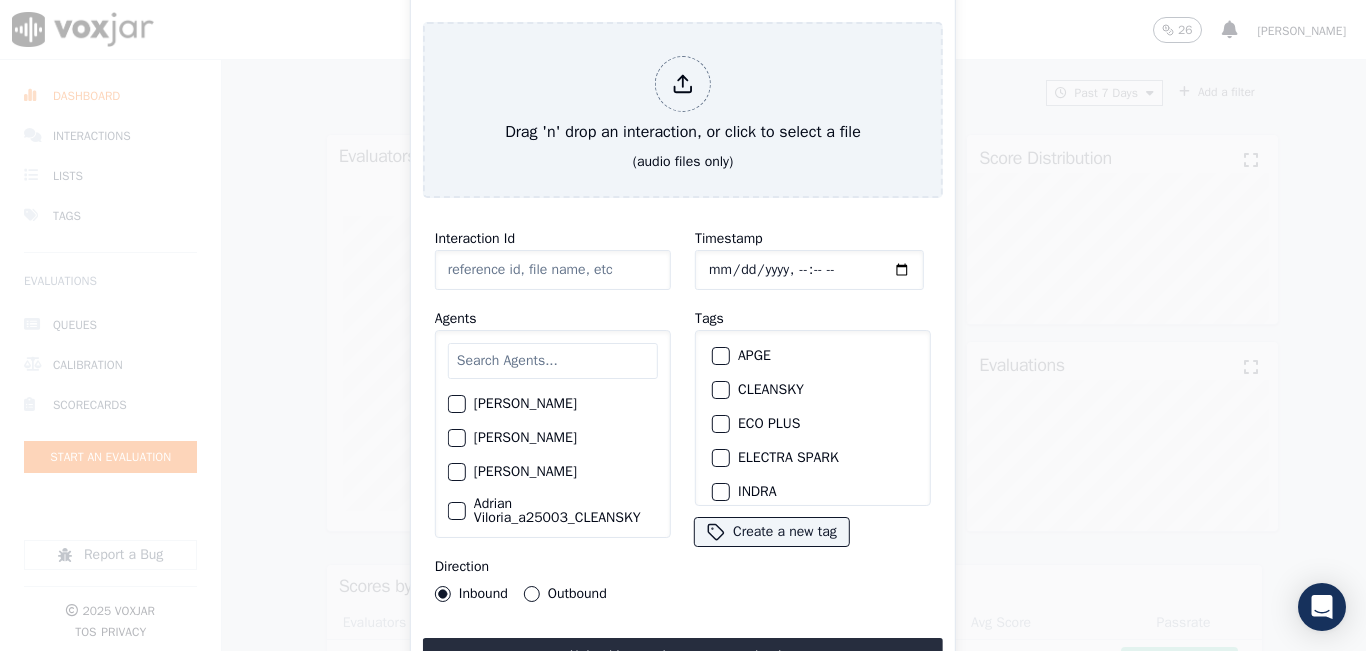 click at bounding box center (553, 361) 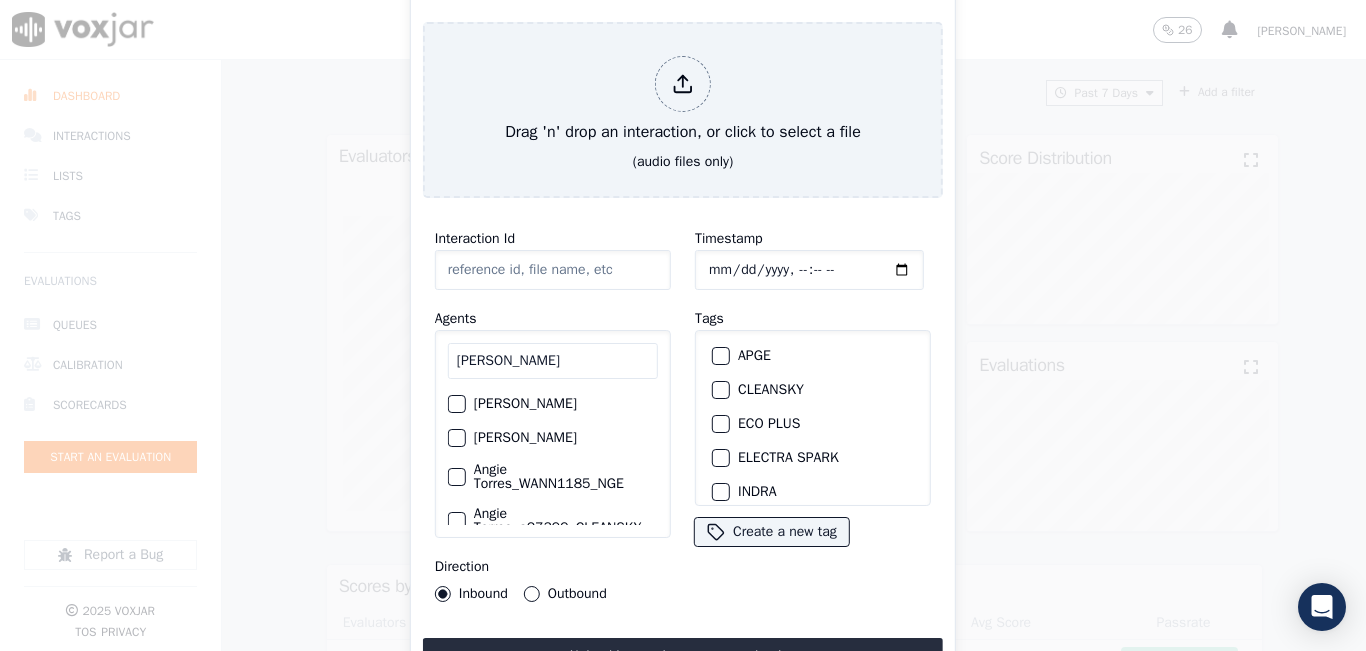 type on "ANGIE" 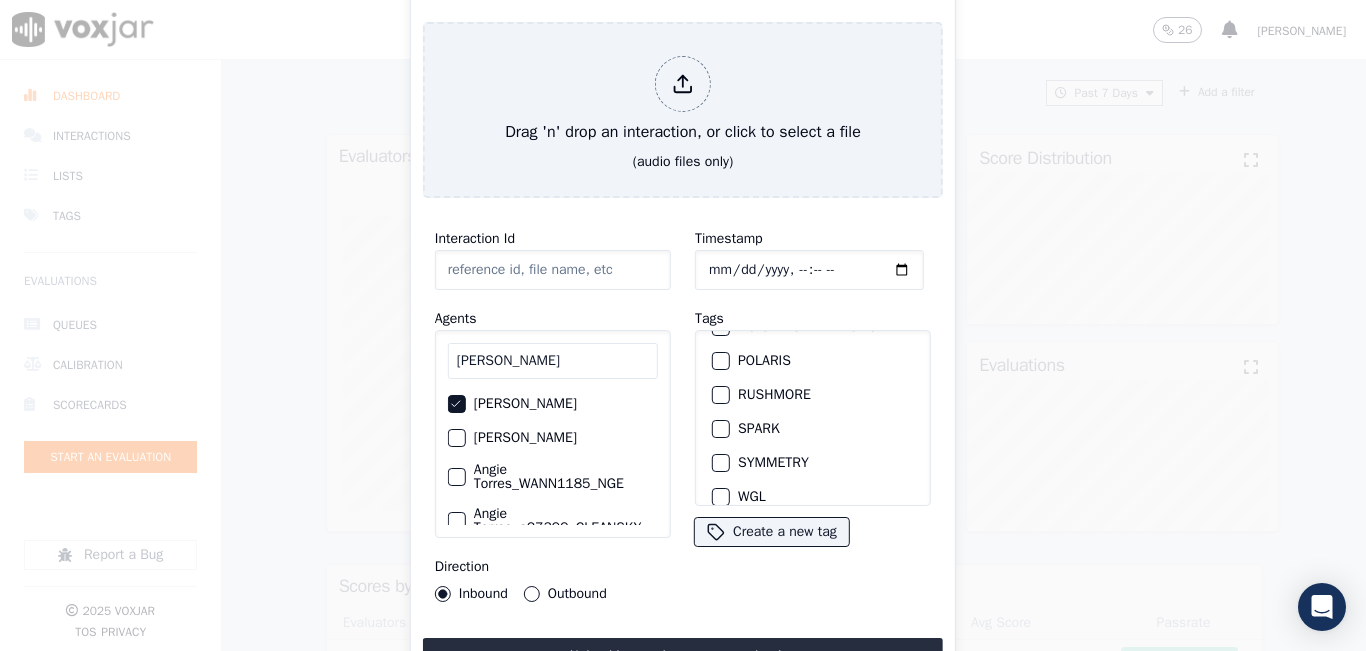 scroll, scrollTop: 300, scrollLeft: 0, axis: vertical 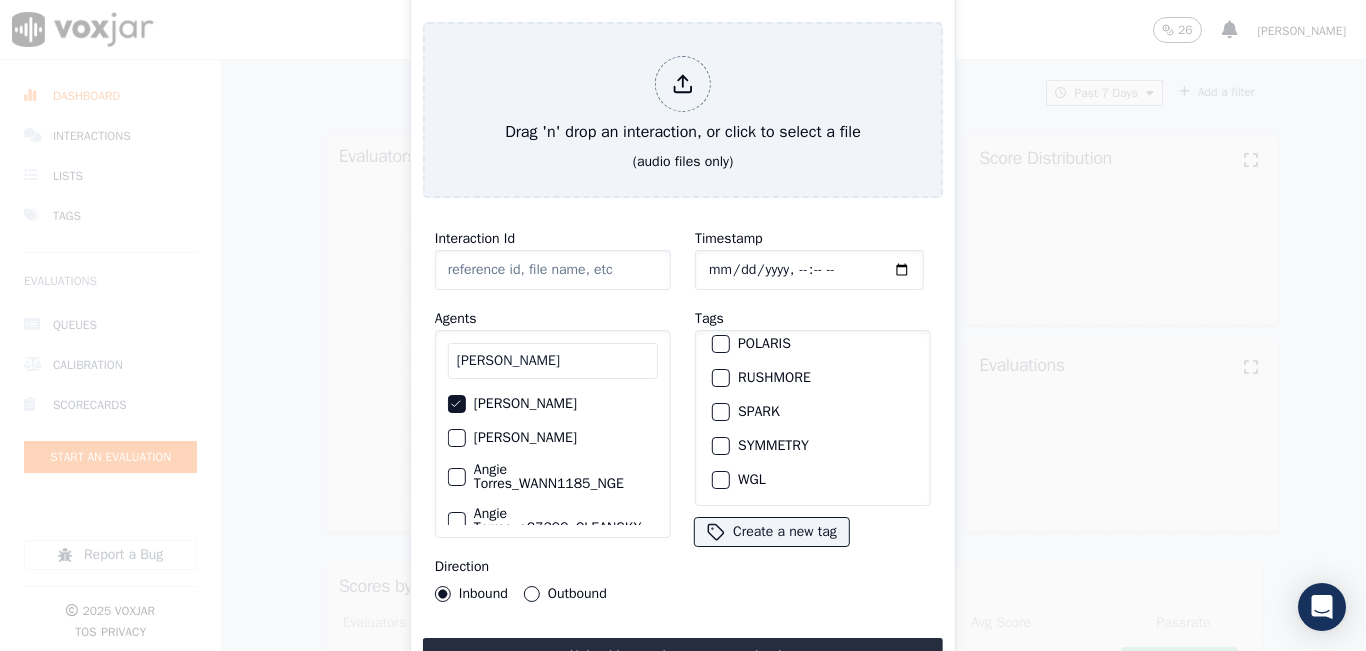 click at bounding box center [720, 412] 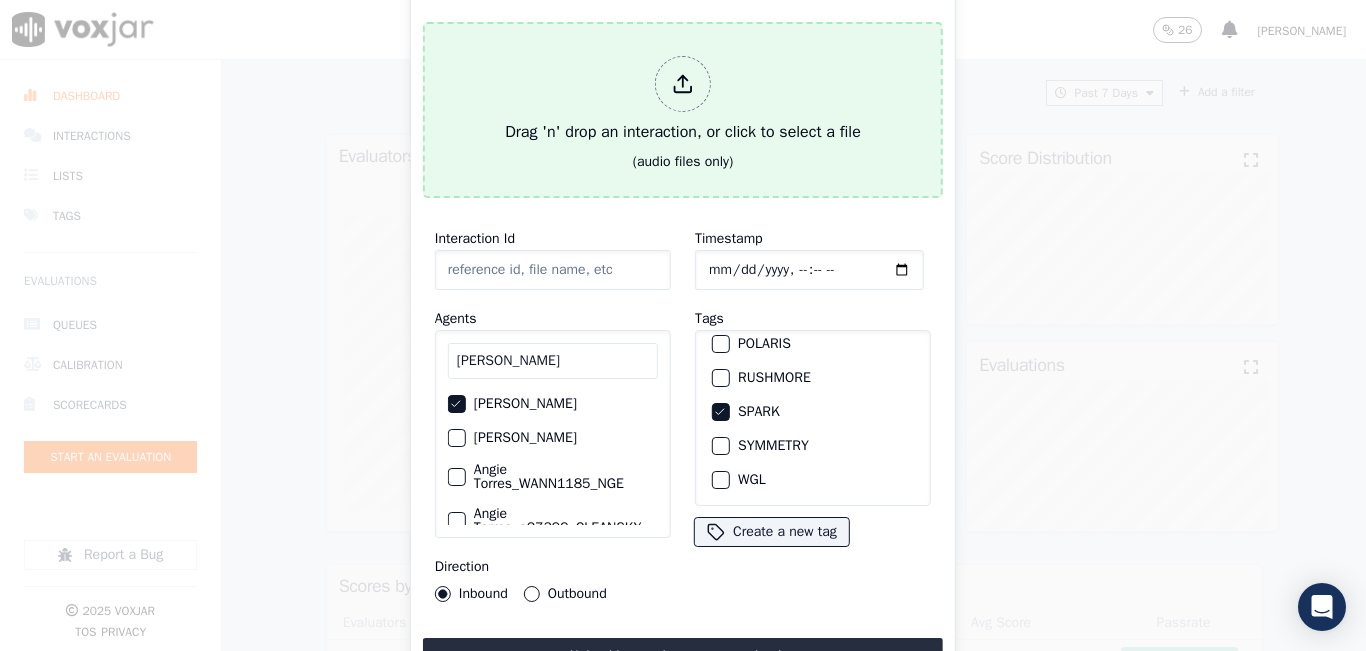 click on "Drag 'n' drop an interaction, or click to select a file" at bounding box center (683, 100) 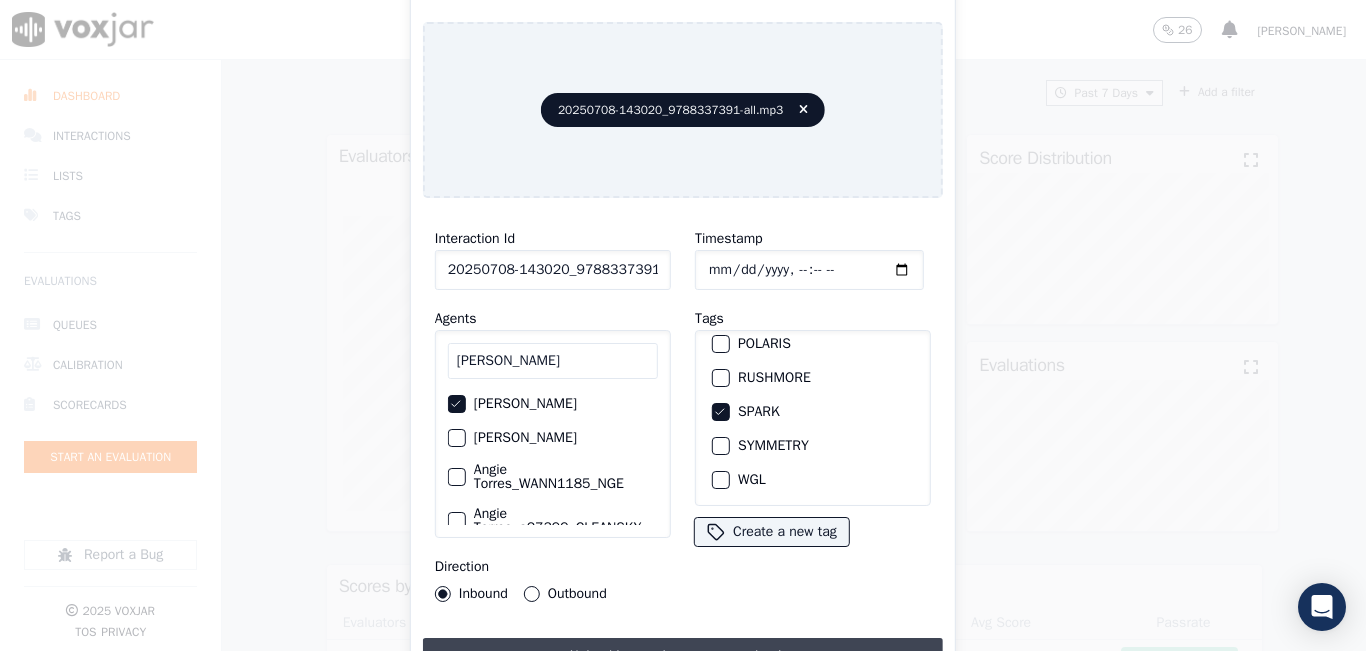 click on "Upload interaction to start evaluation" at bounding box center (683, 656) 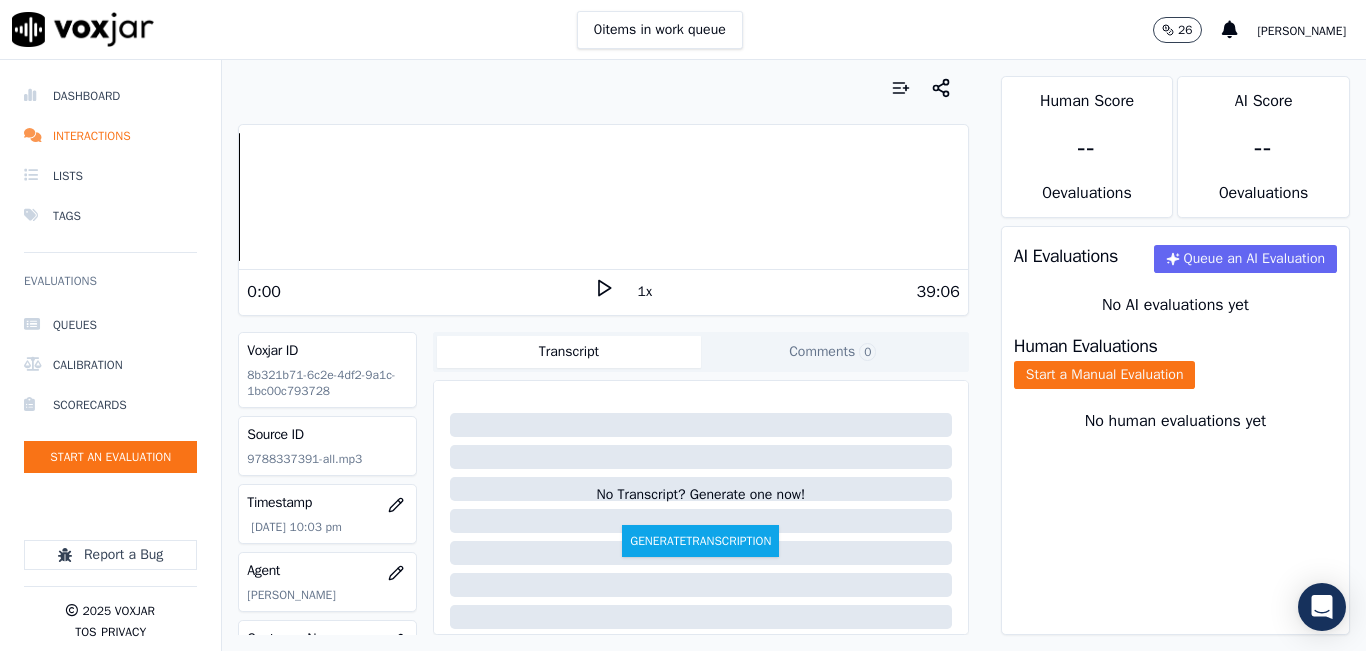click on "1x" at bounding box center (645, 292) 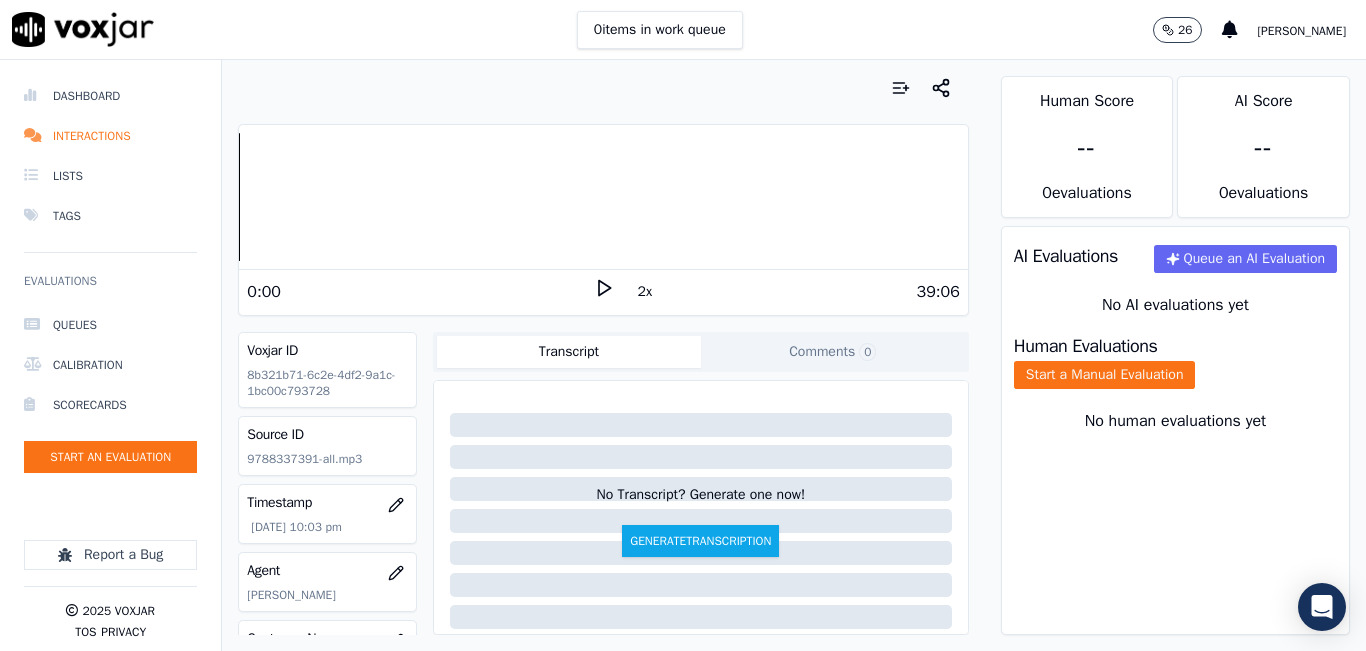 click 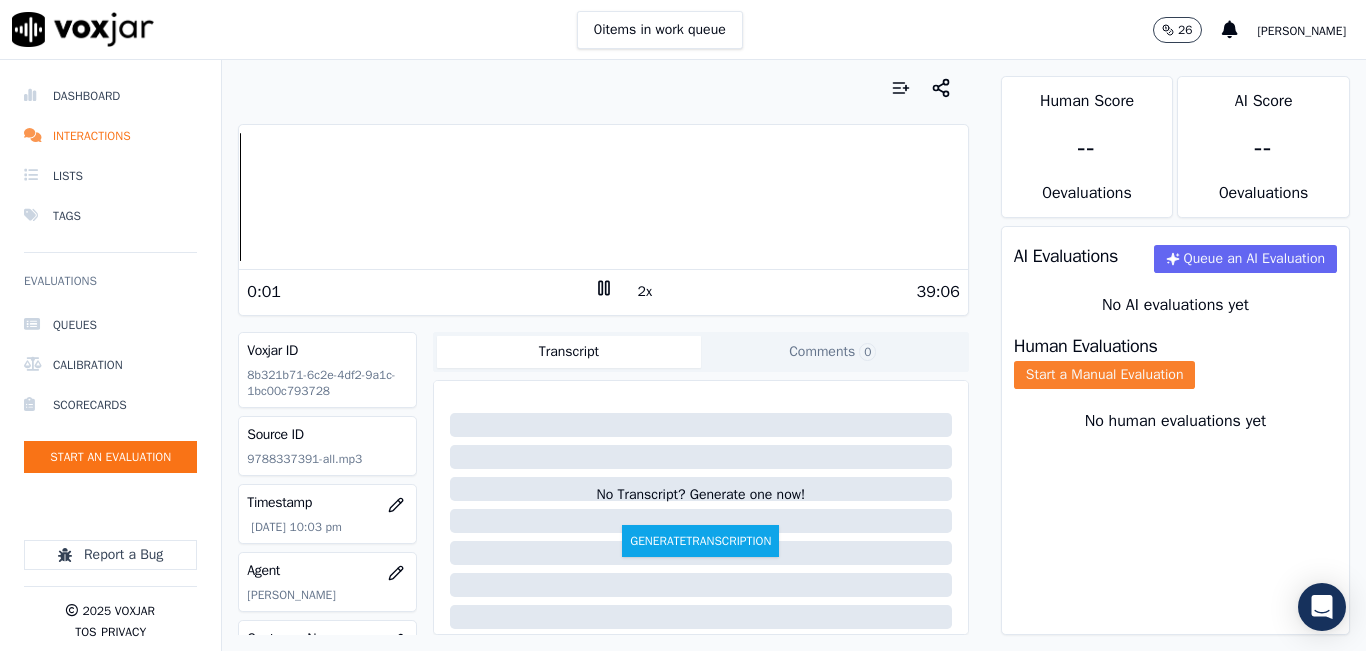click on "Start a Manual Evaluation" 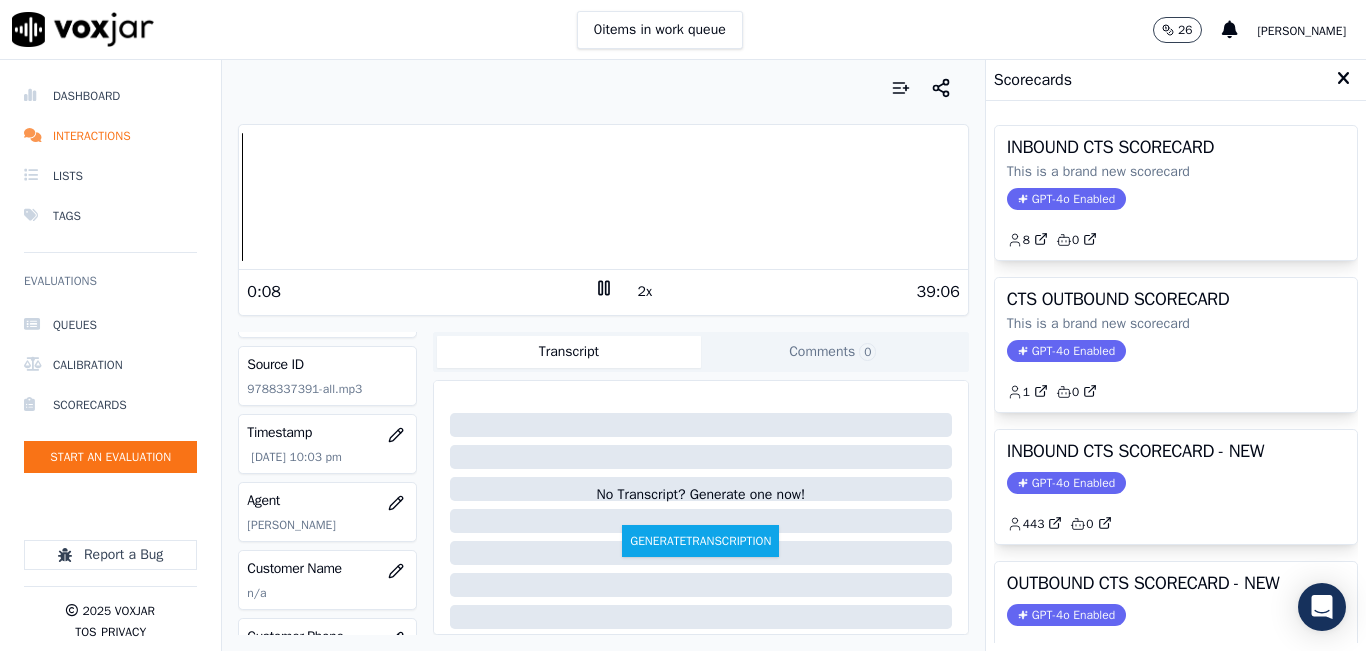 scroll, scrollTop: 0, scrollLeft: 0, axis: both 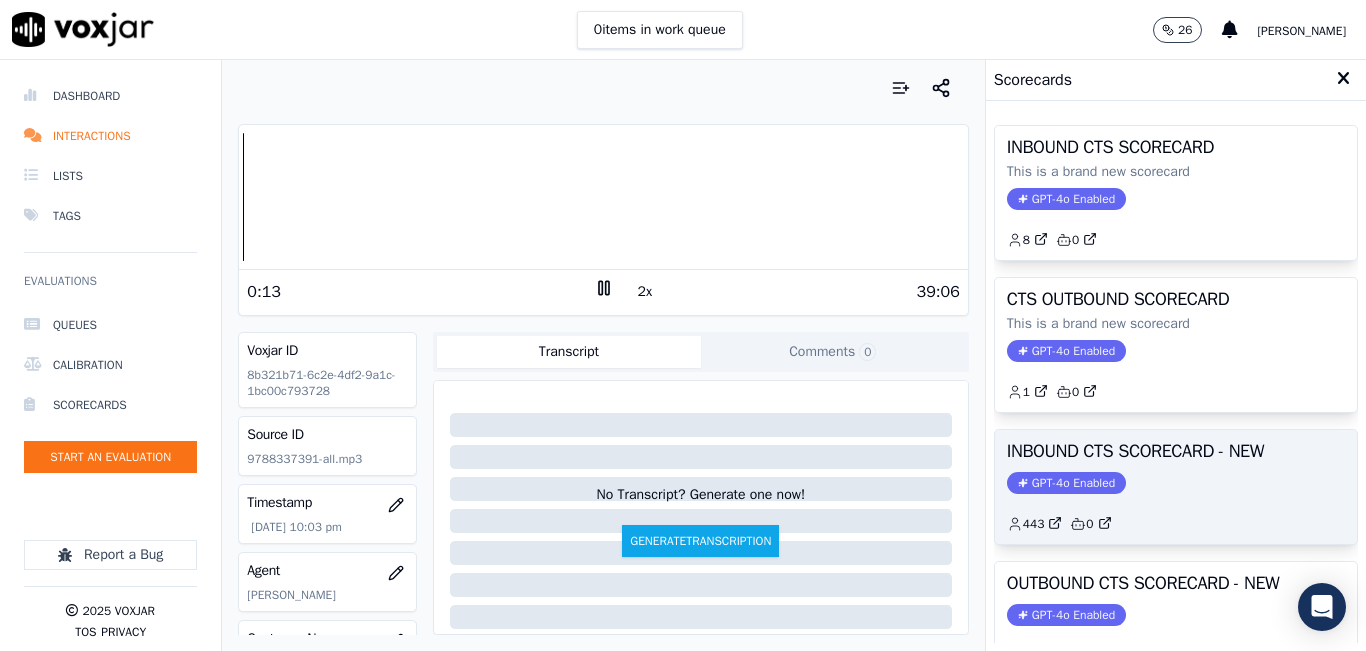 click on "INBOUND CTS SCORECARD - NEW        GPT-4o Enabled       443         0" at bounding box center (1176, 487) 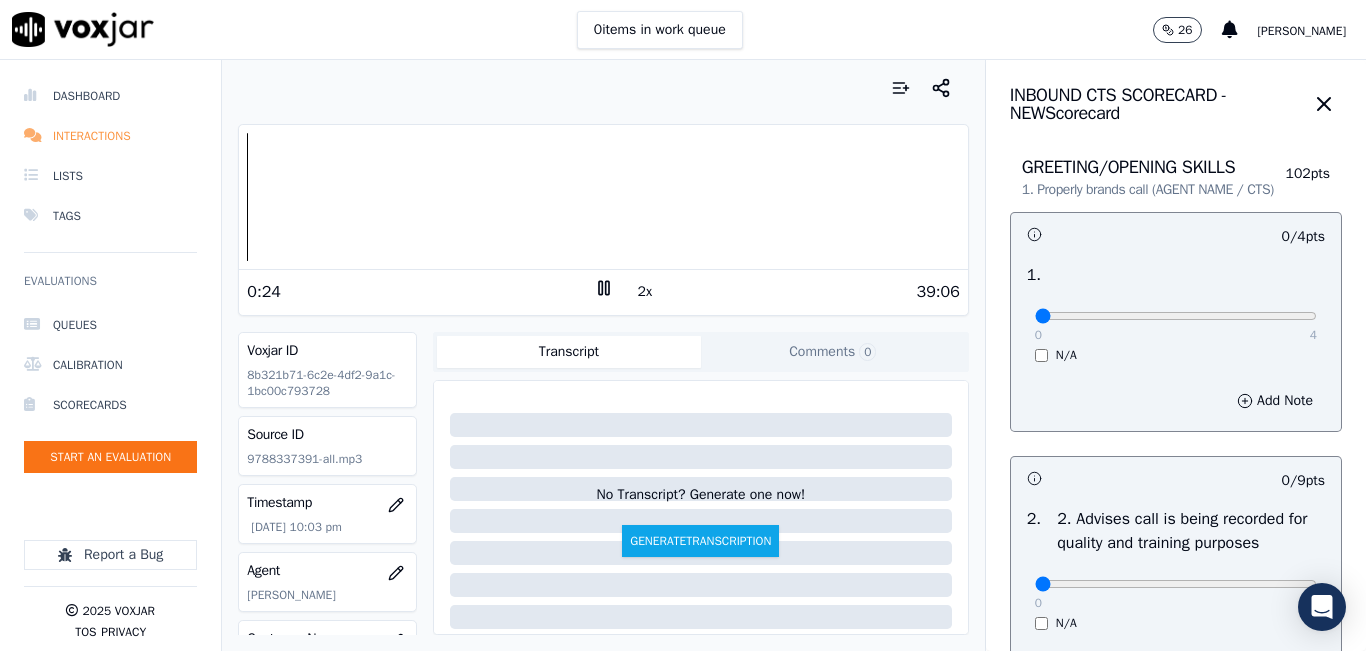 click on "Interactions" at bounding box center [110, 136] 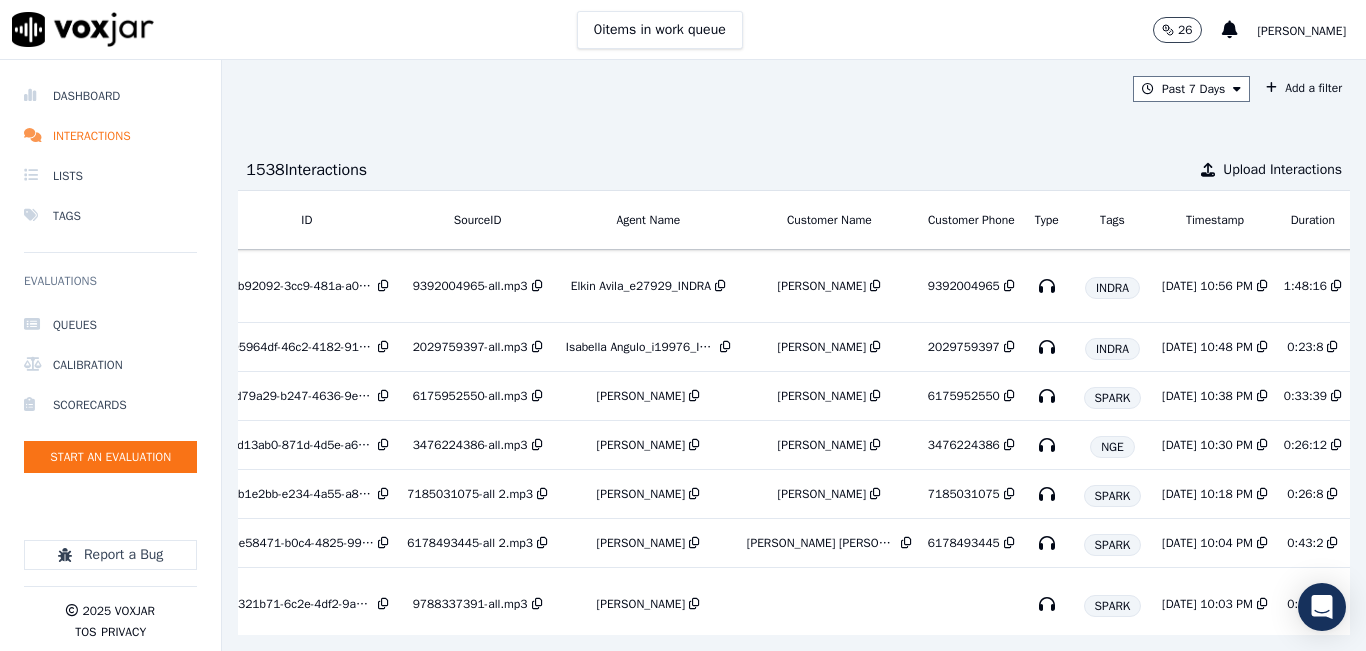 scroll, scrollTop: 0, scrollLeft: 0, axis: both 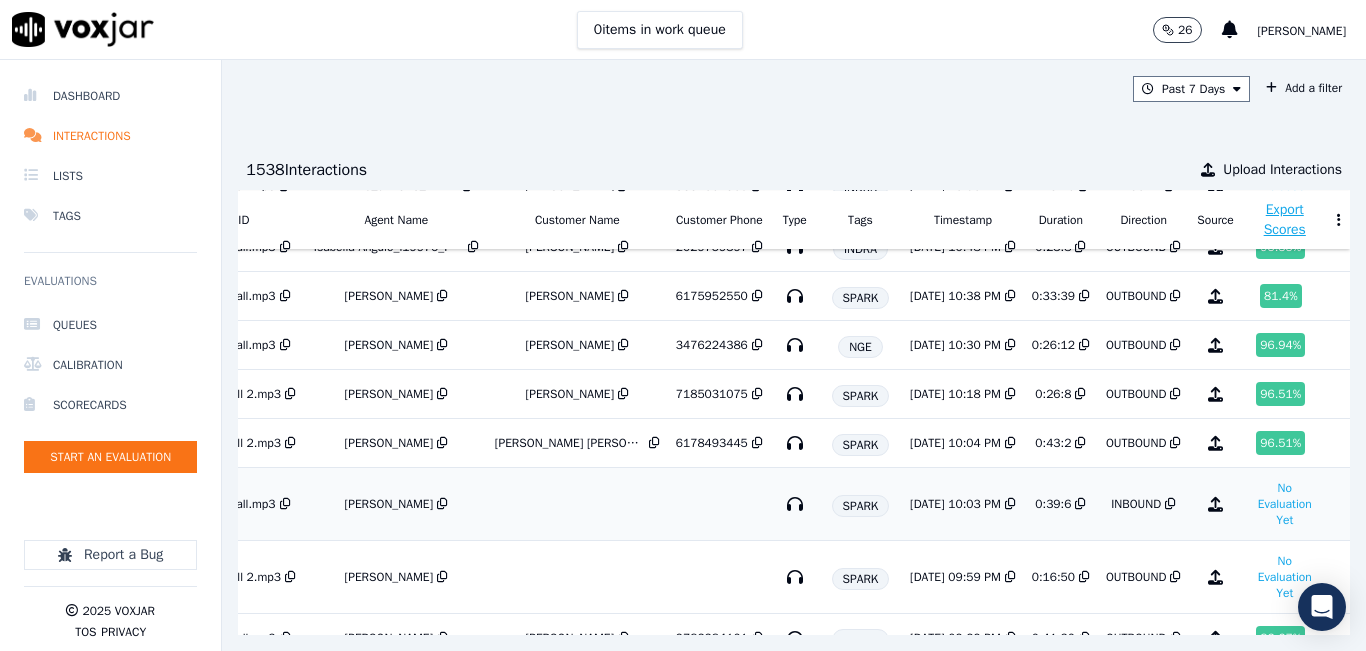 click on "INBOUND" at bounding box center (1143, 504) 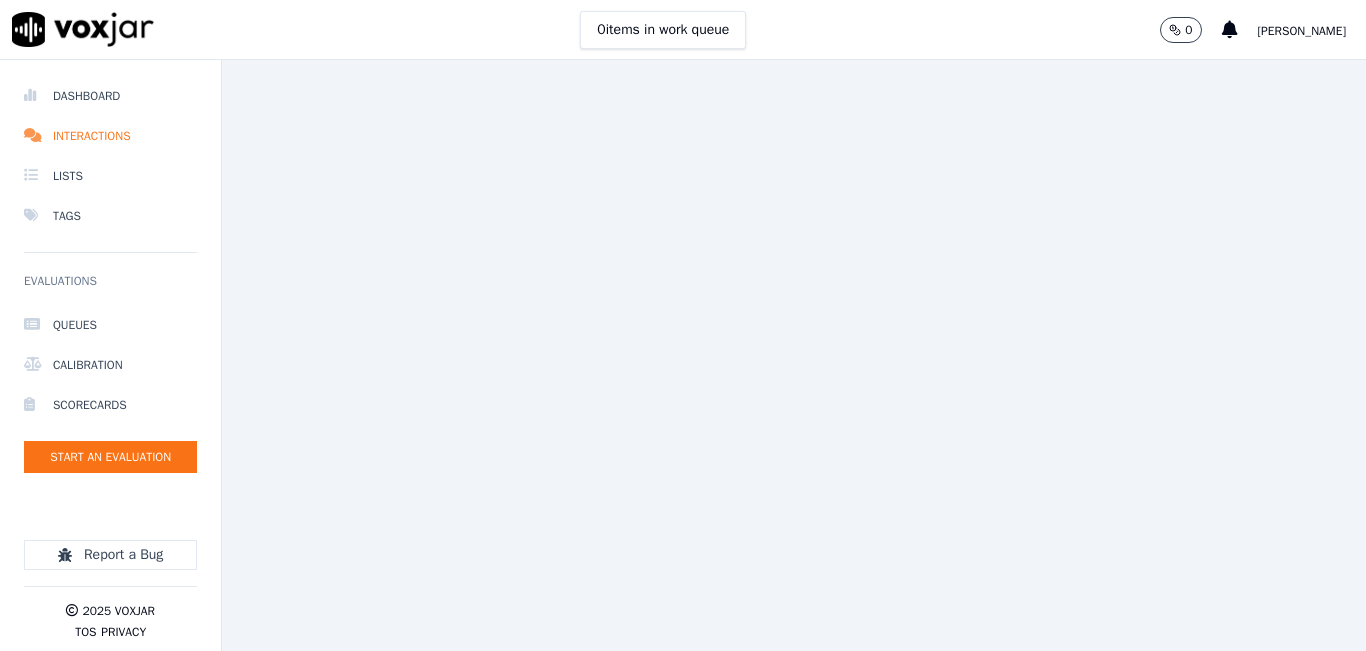 scroll, scrollTop: 0, scrollLeft: 0, axis: both 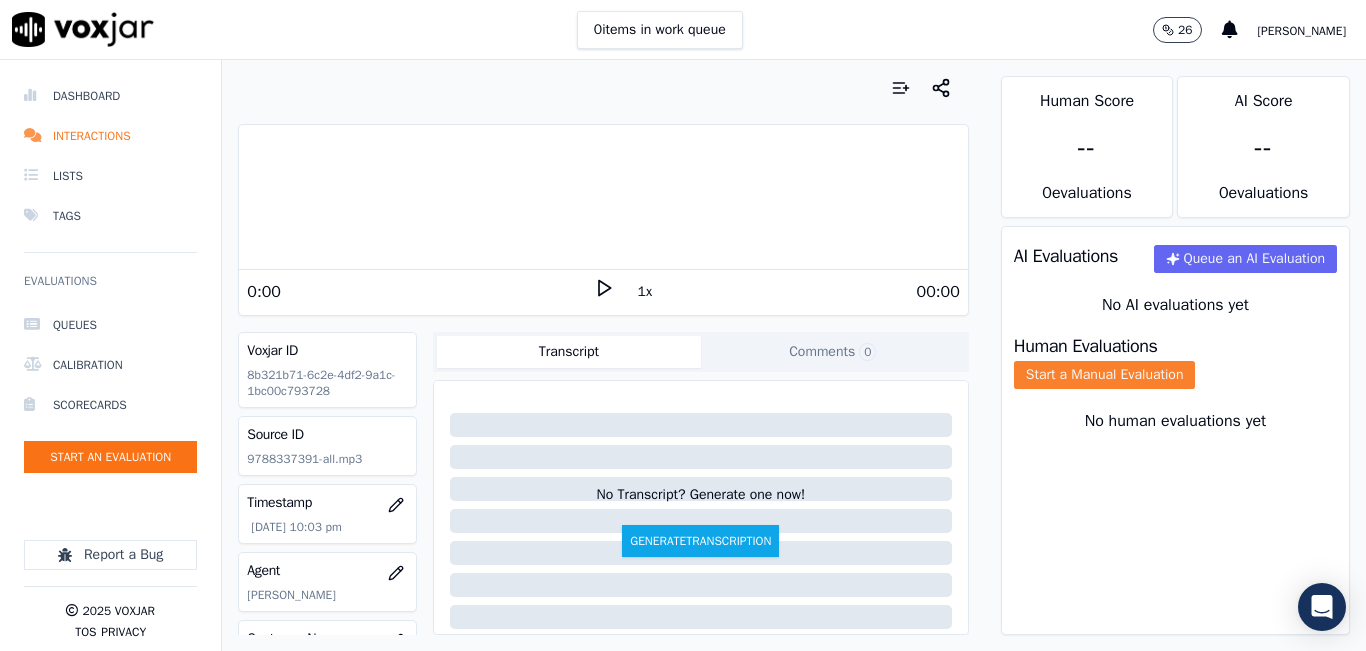 click on "Start a Manual Evaluation" 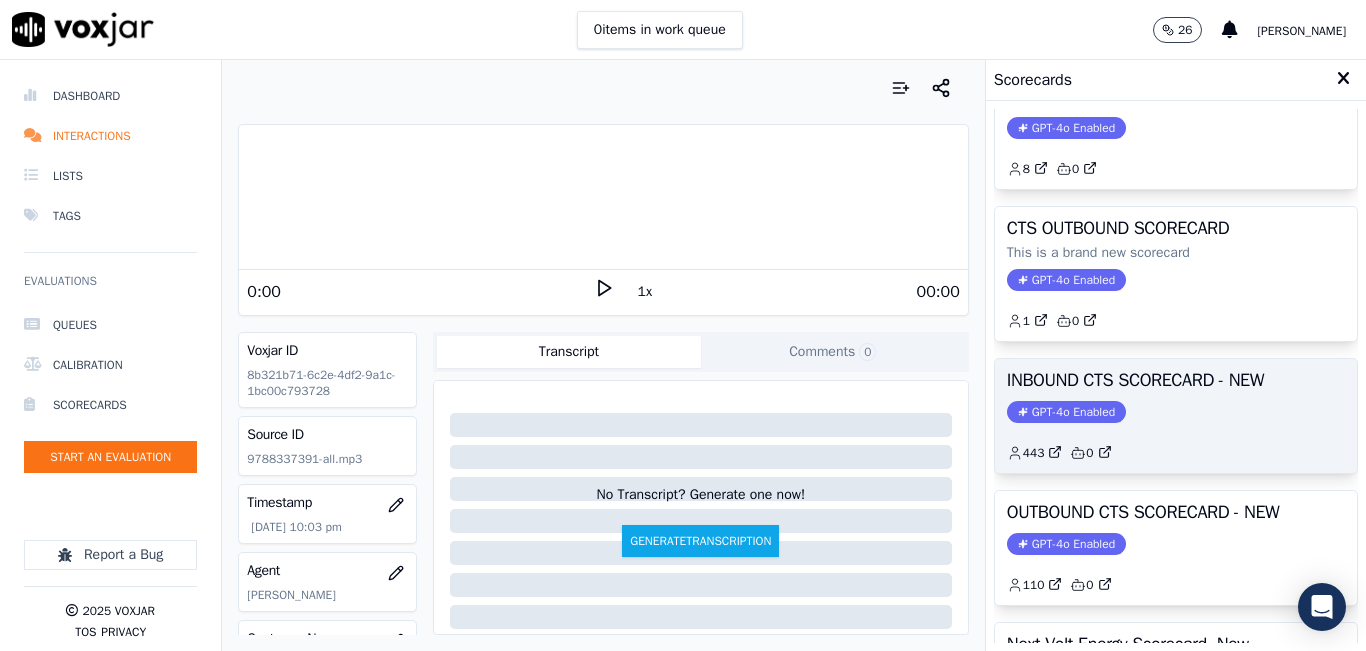 scroll, scrollTop: 100, scrollLeft: 0, axis: vertical 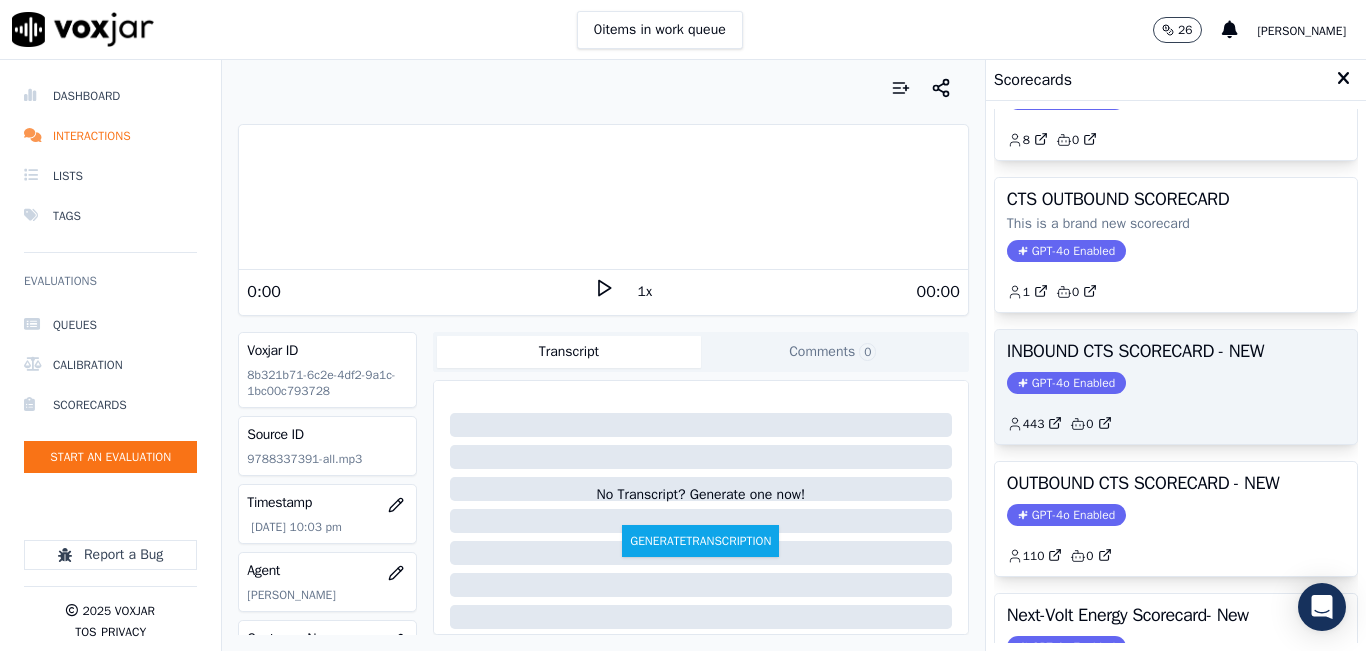 click on "GPT-4o Enabled" 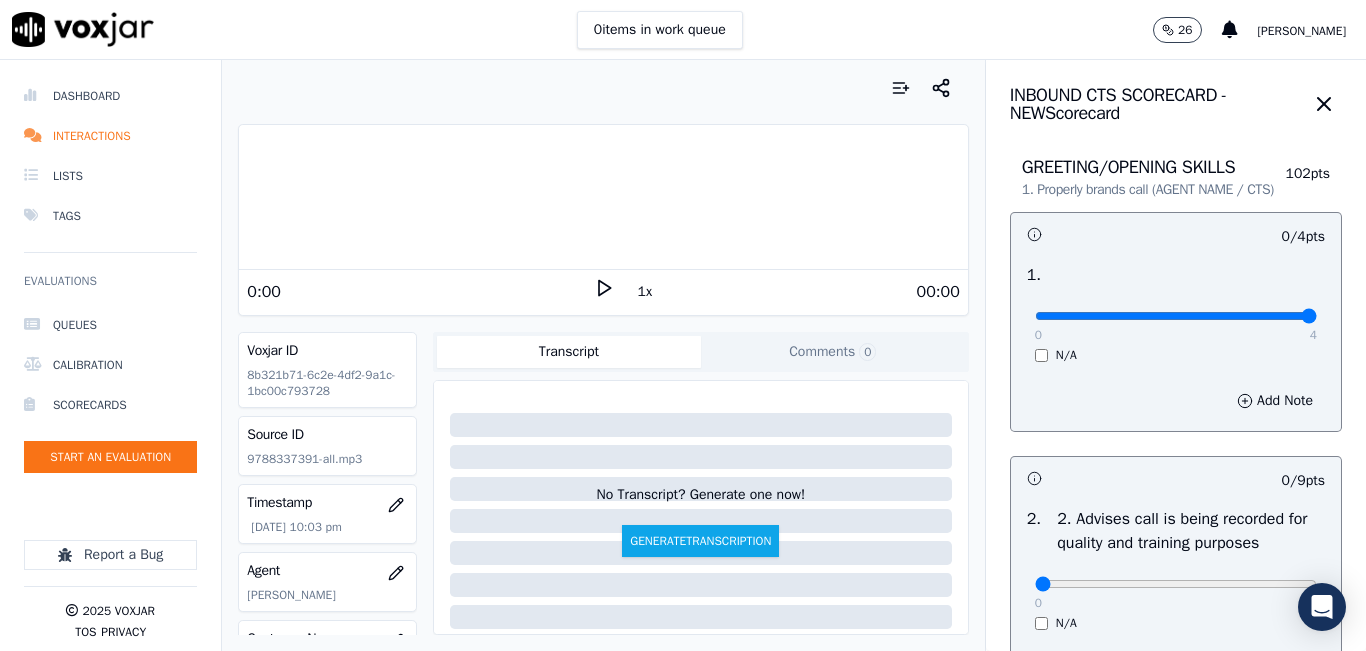 drag, startPoint x: 1246, startPoint y: 338, endPoint x: 1258, endPoint y: 337, distance: 12.0415945 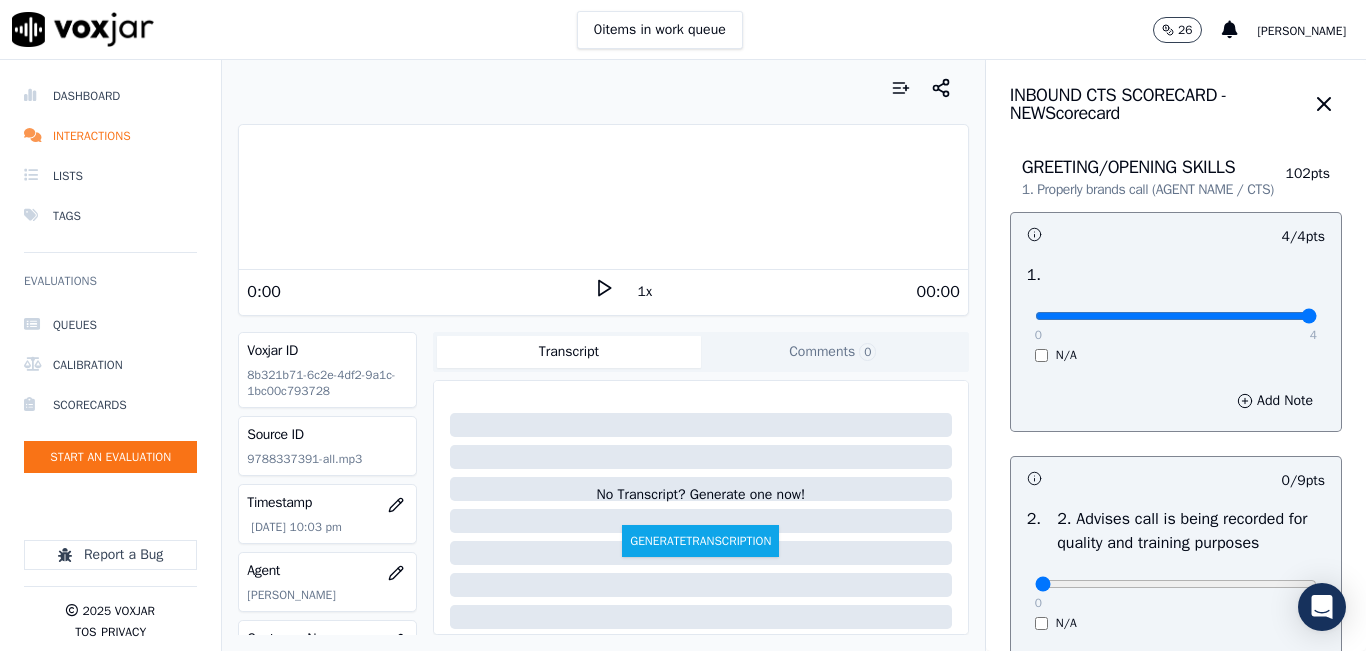 click on "1x" at bounding box center [645, 292] 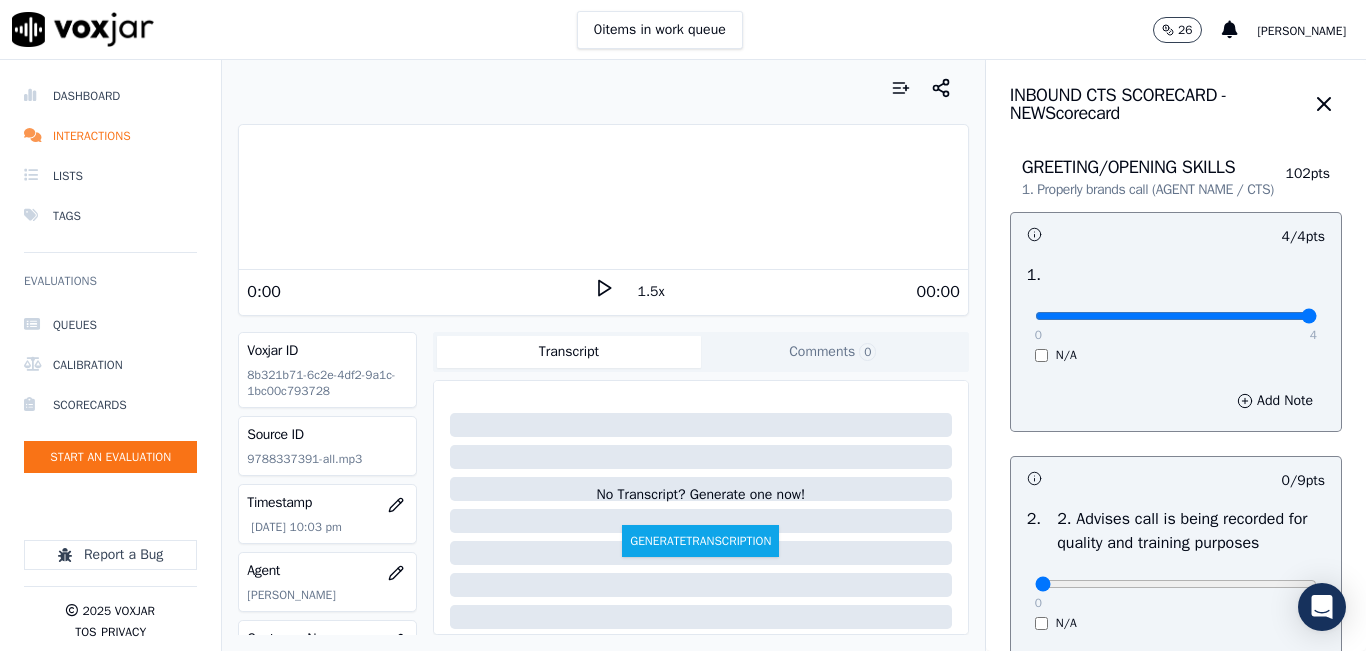 click on "1.5x" at bounding box center (651, 292) 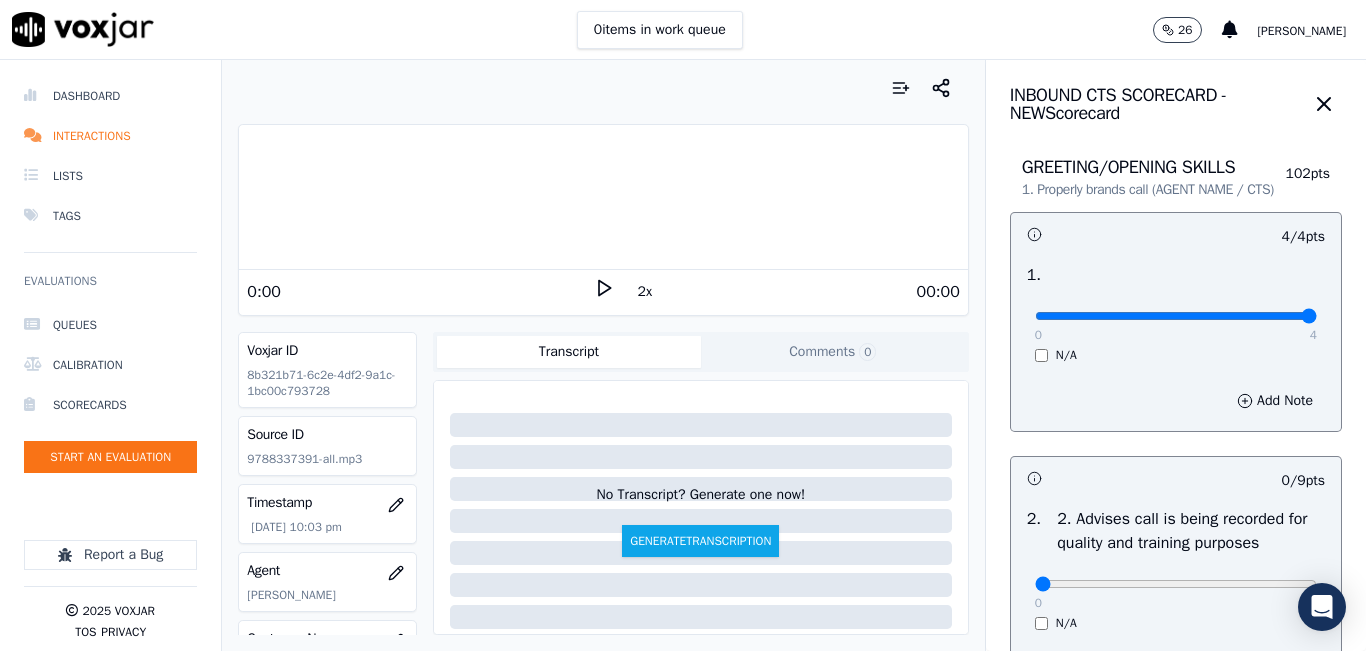 click 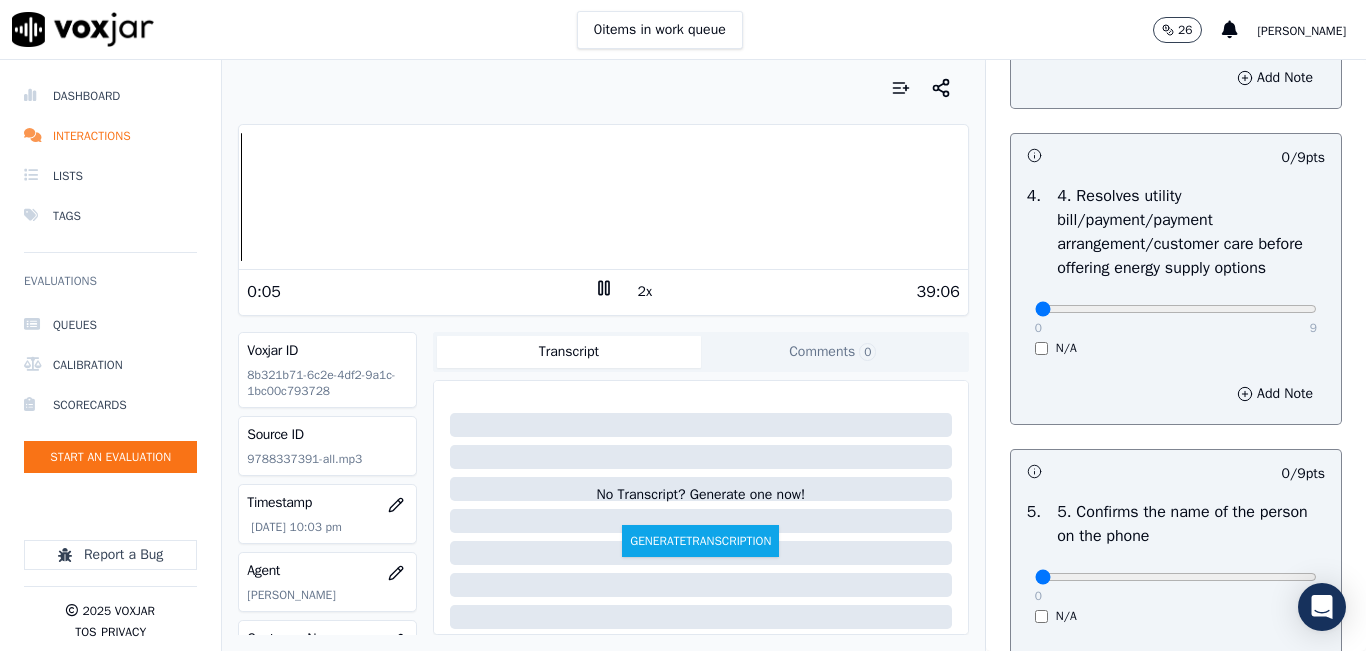 scroll, scrollTop: 900, scrollLeft: 0, axis: vertical 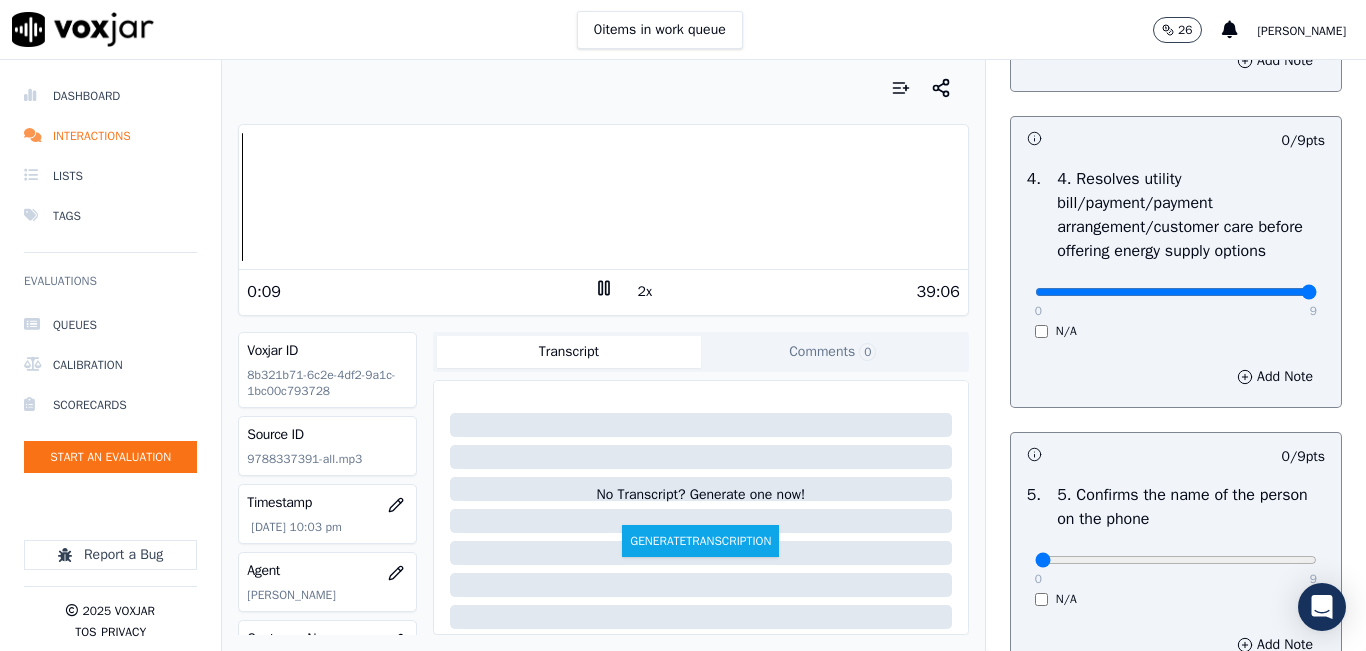drag, startPoint x: 1238, startPoint y: 366, endPoint x: 1308, endPoint y: 354, distance: 71.021126 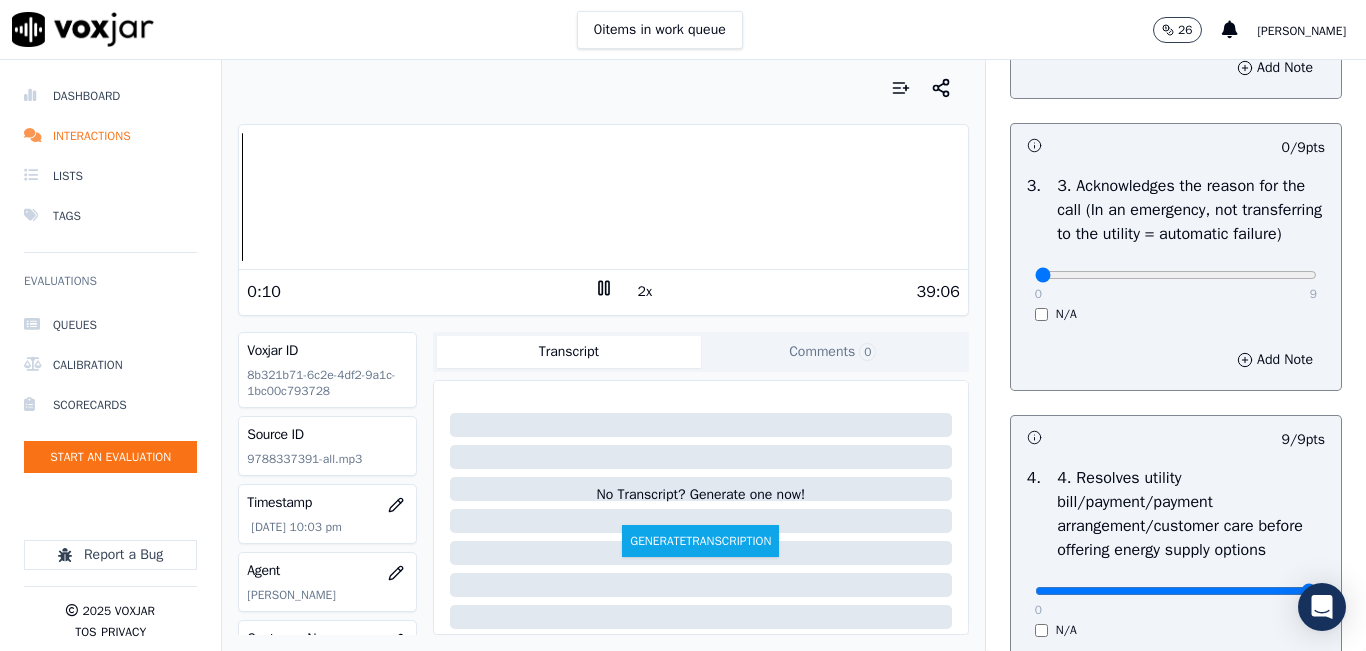 scroll, scrollTop: 600, scrollLeft: 0, axis: vertical 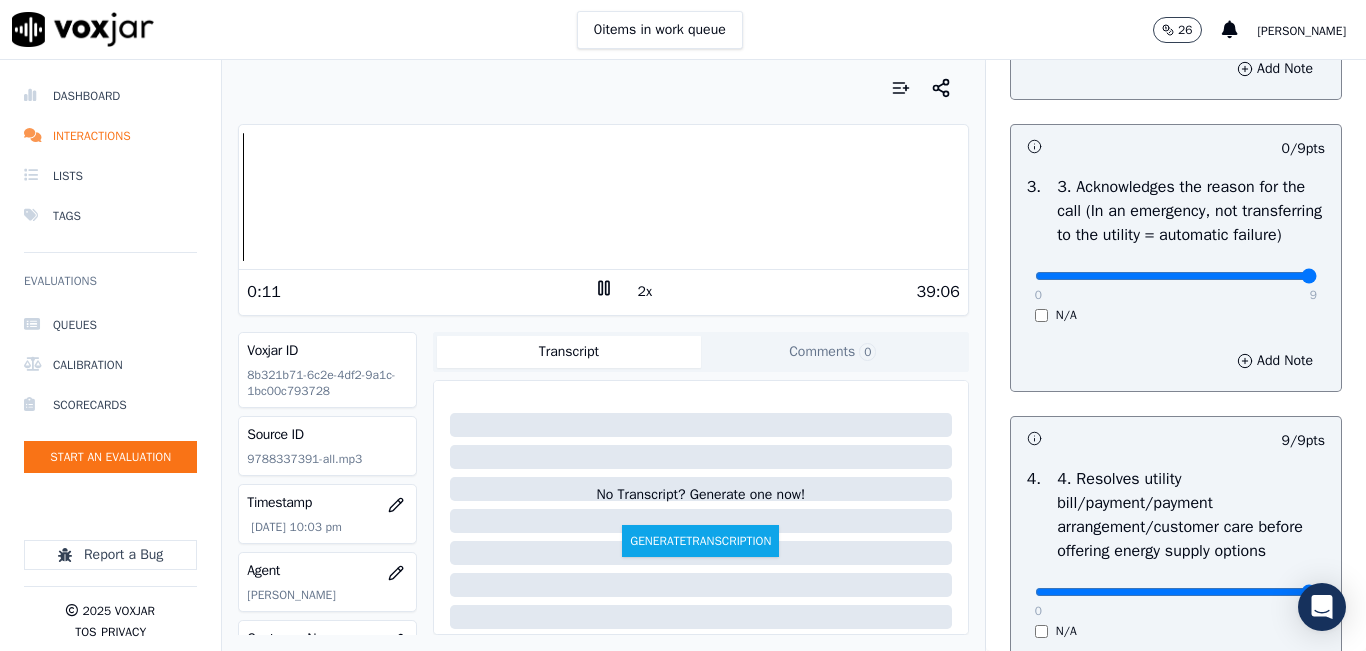 drag, startPoint x: 1208, startPoint y: 327, endPoint x: 1365, endPoint y: 345, distance: 158.02847 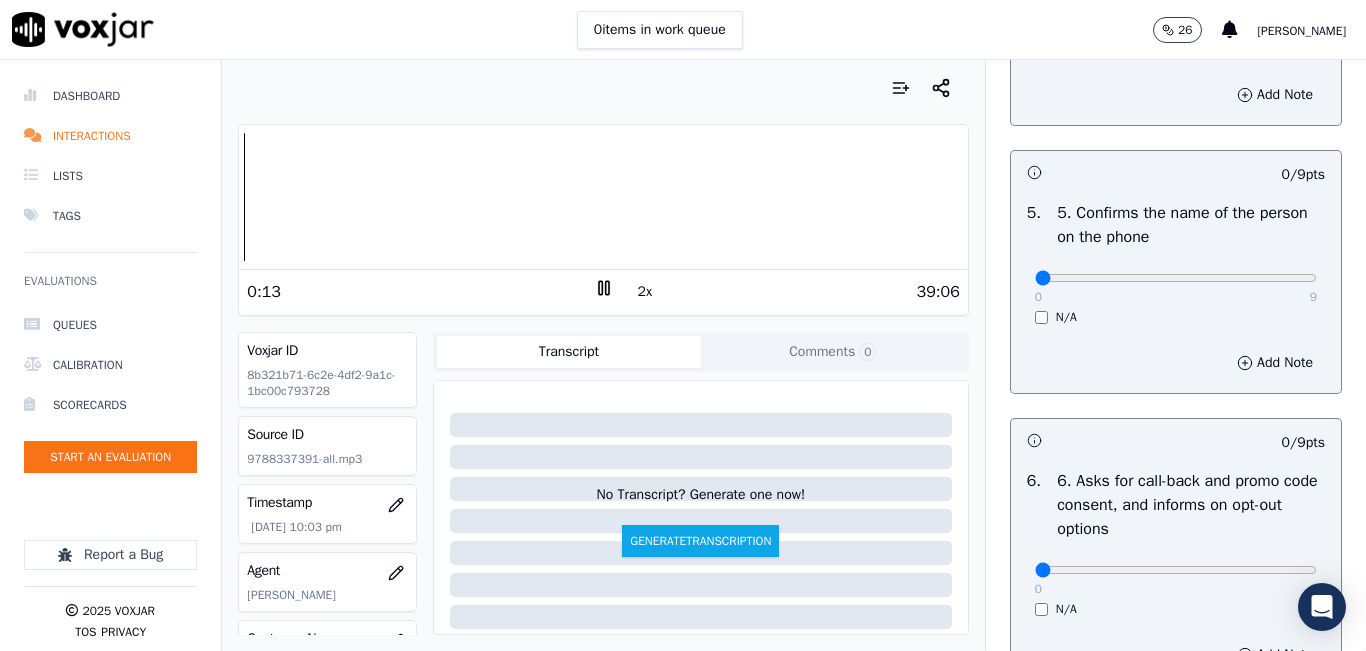 scroll, scrollTop: 1200, scrollLeft: 0, axis: vertical 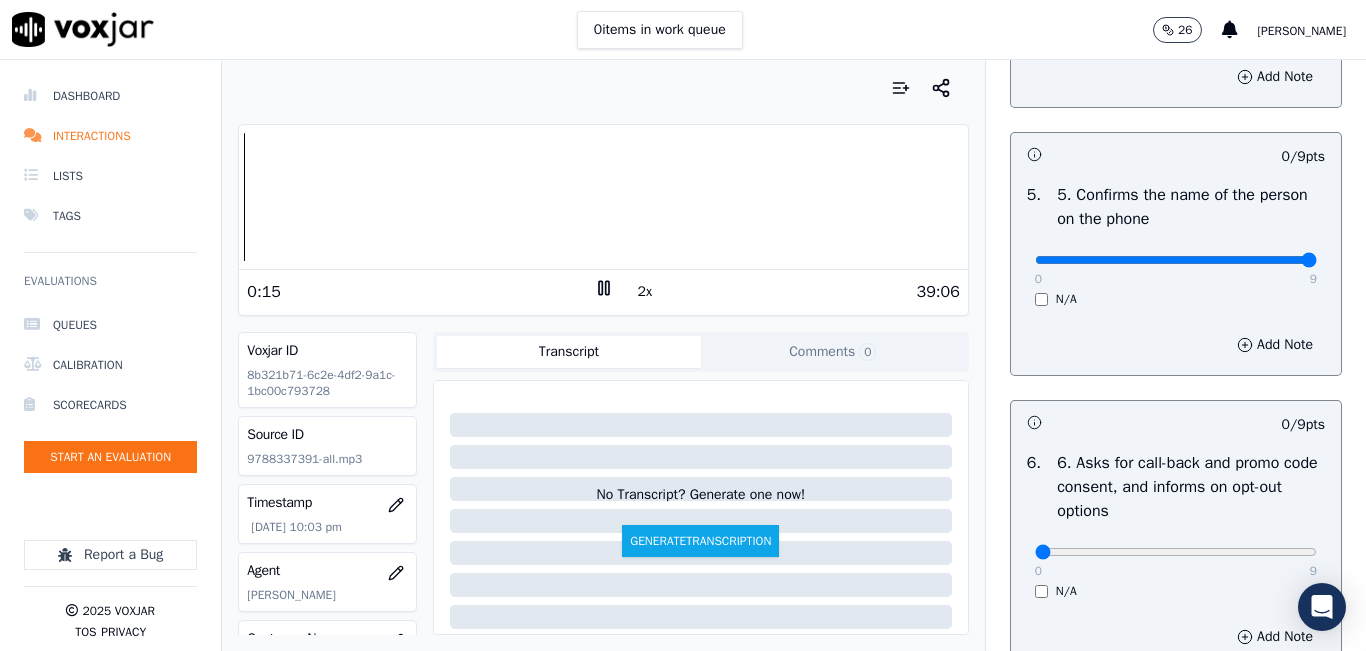 type on "9" 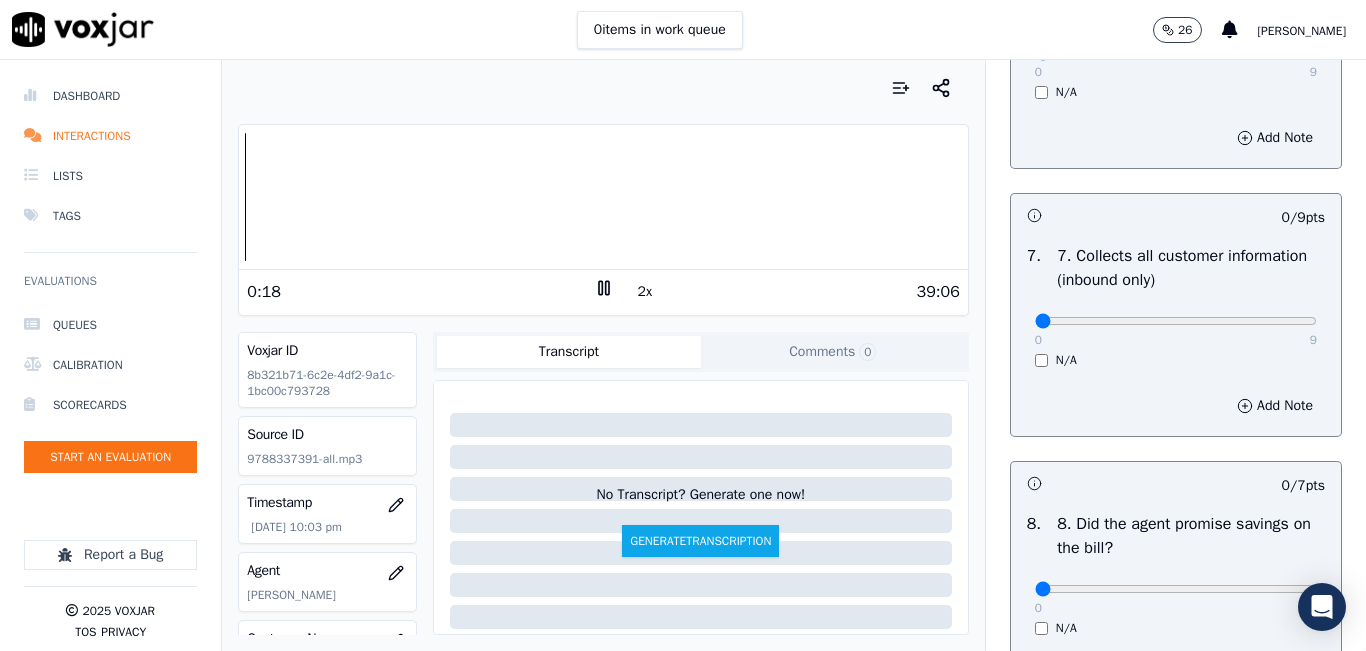 scroll, scrollTop: 1700, scrollLeft: 0, axis: vertical 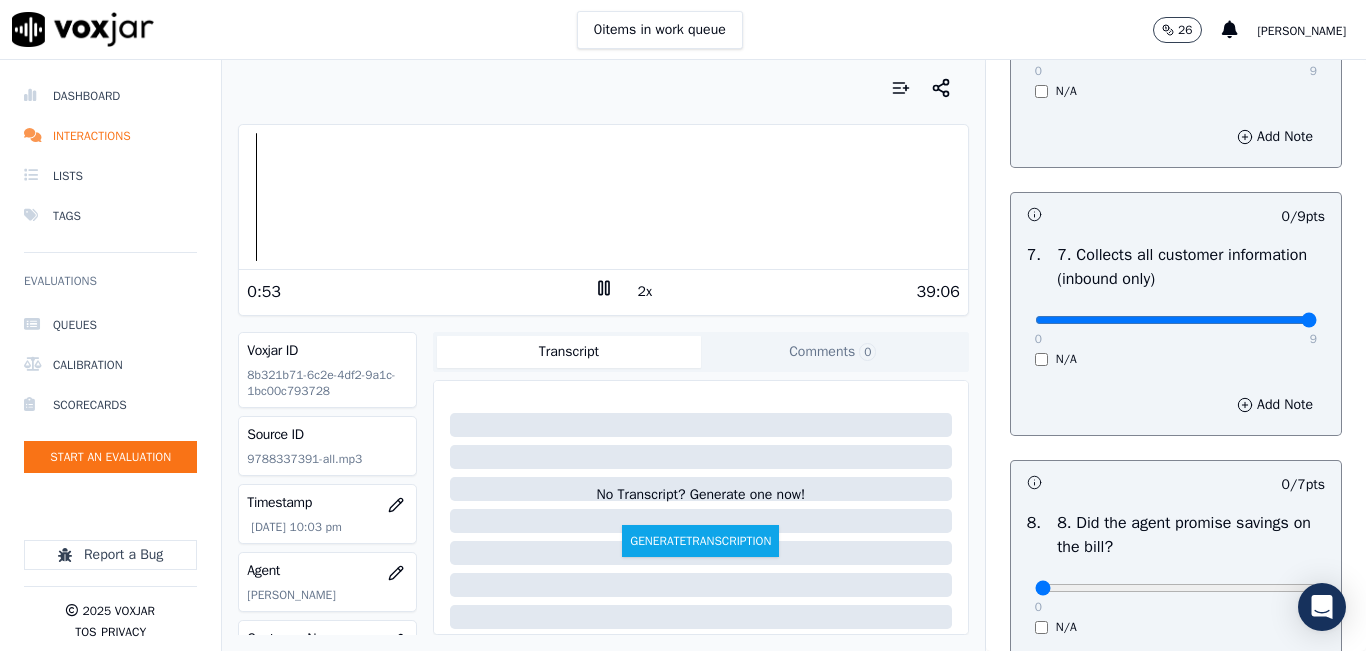 drag, startPoint x: 1256, startPoint y: 386, endPoint x: 1277, endPoint y: 388, distance: 21.095022 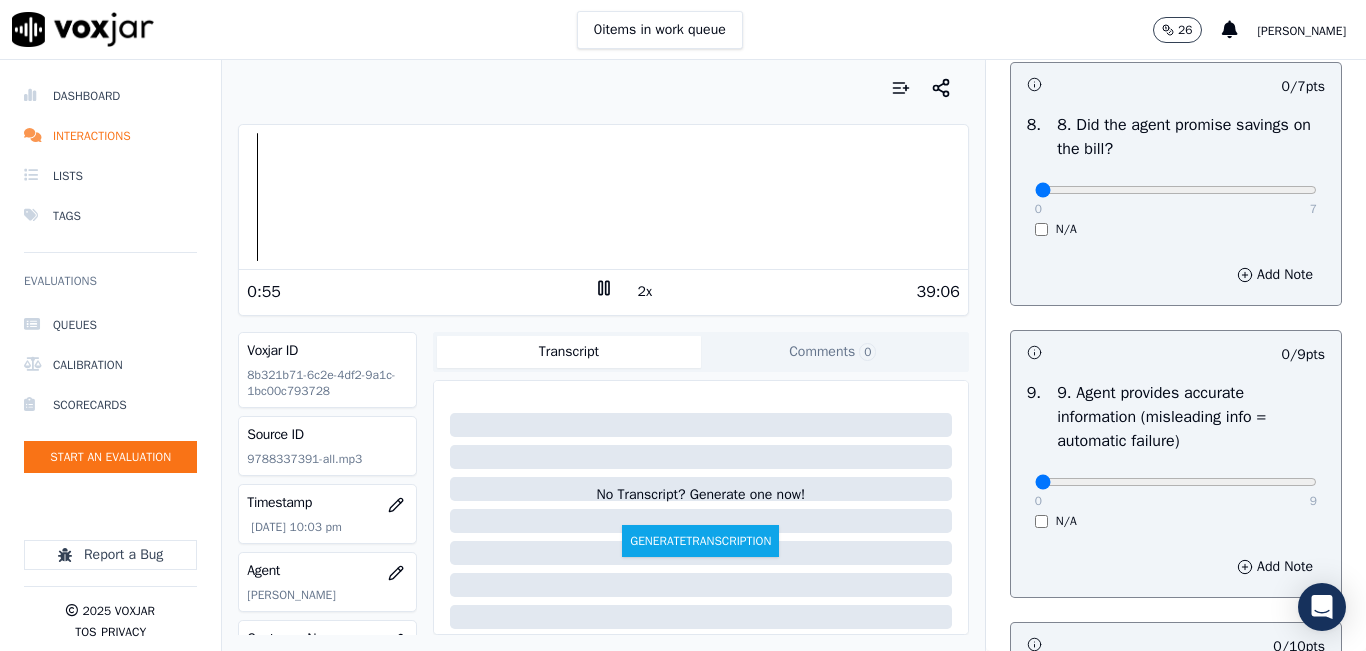 scroll, scrollTop: 2100, scrollLeft: 0, axis: vertical 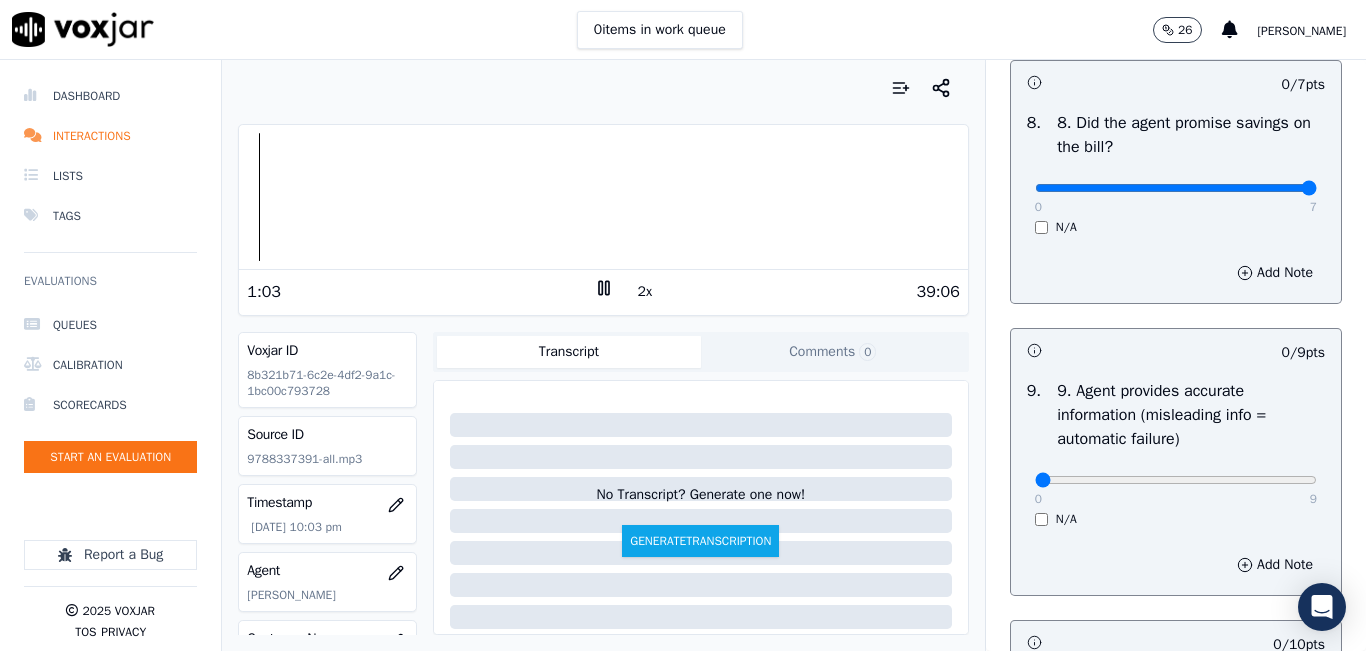 drag, startPoint x: 1242, startPoint y: 252, endPoint x: 1310, endPoint y: 254, distance: 68.0294 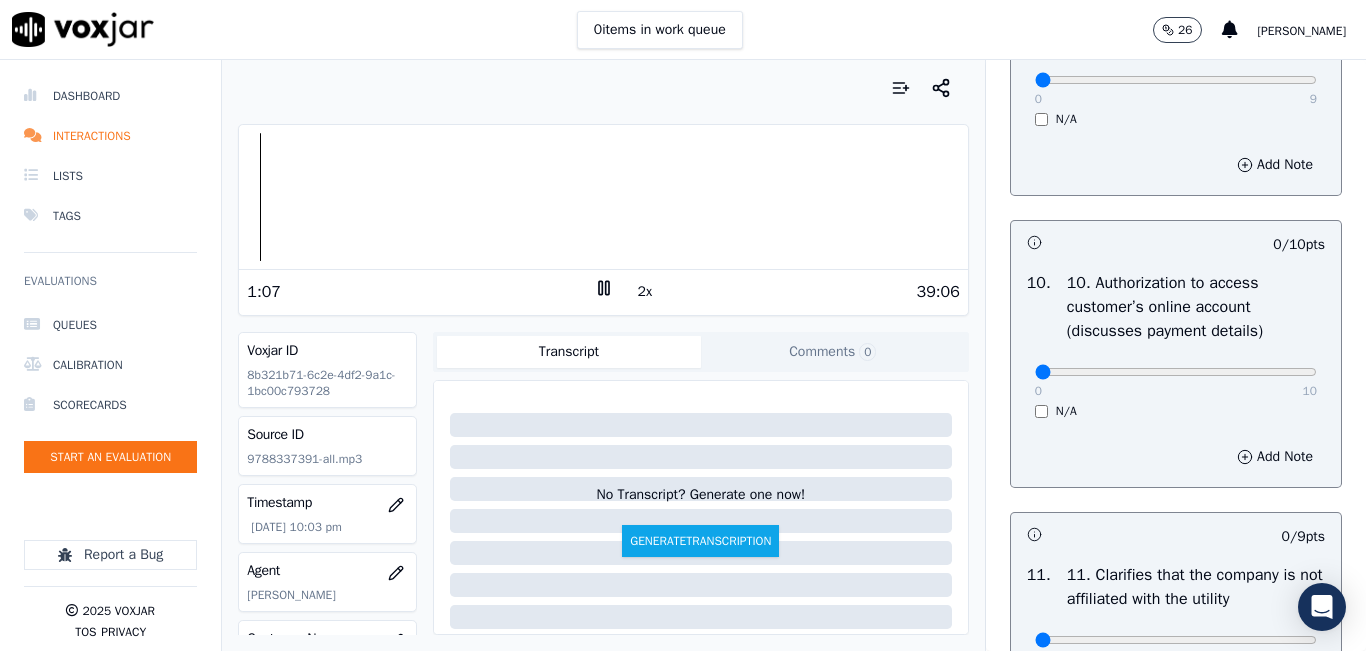 scroll, scrollTop: 2400, scrollLeft: 0, axis: vertical 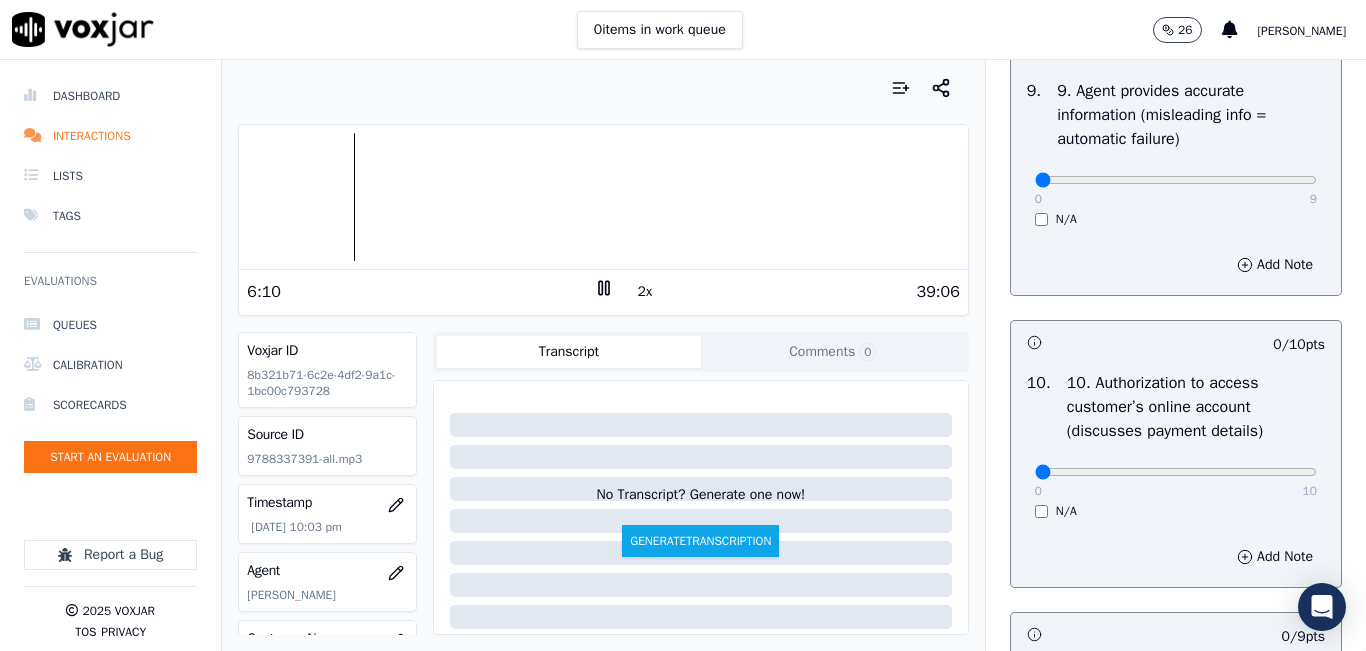 click at bounding box center [603, 197] 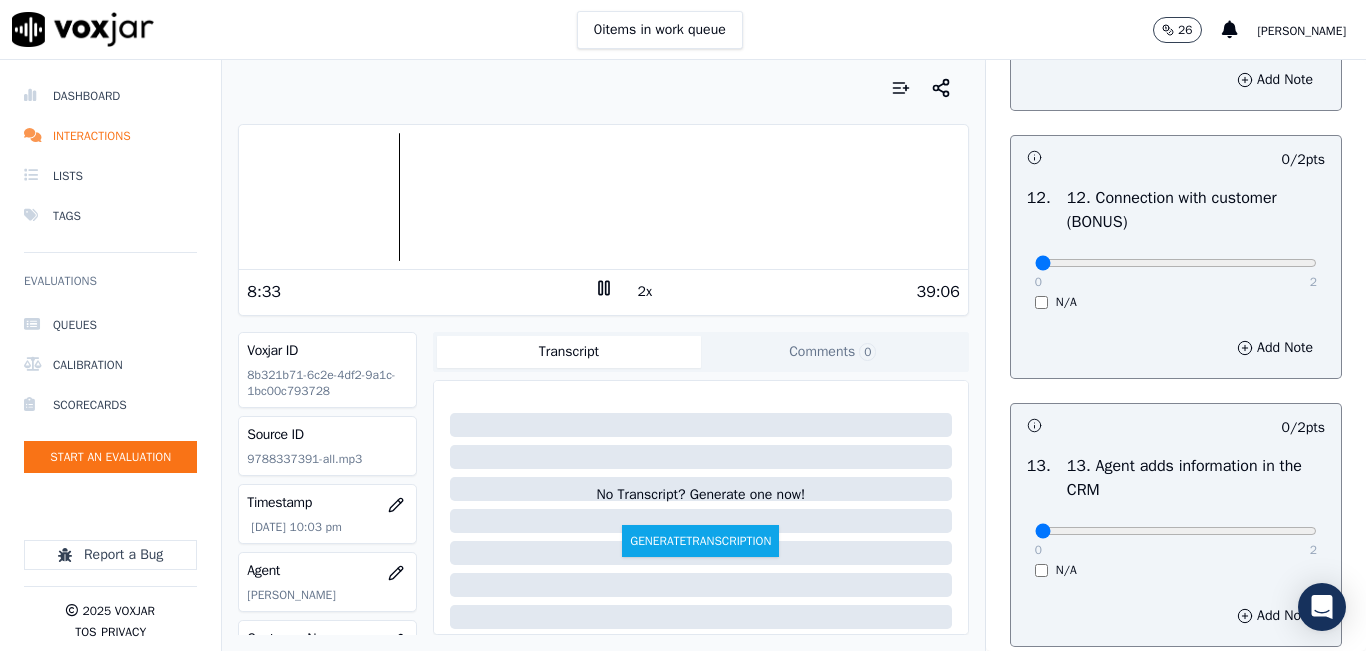 scroll, scrollTop: 3200, scrollLeft: 0, axis: vertical 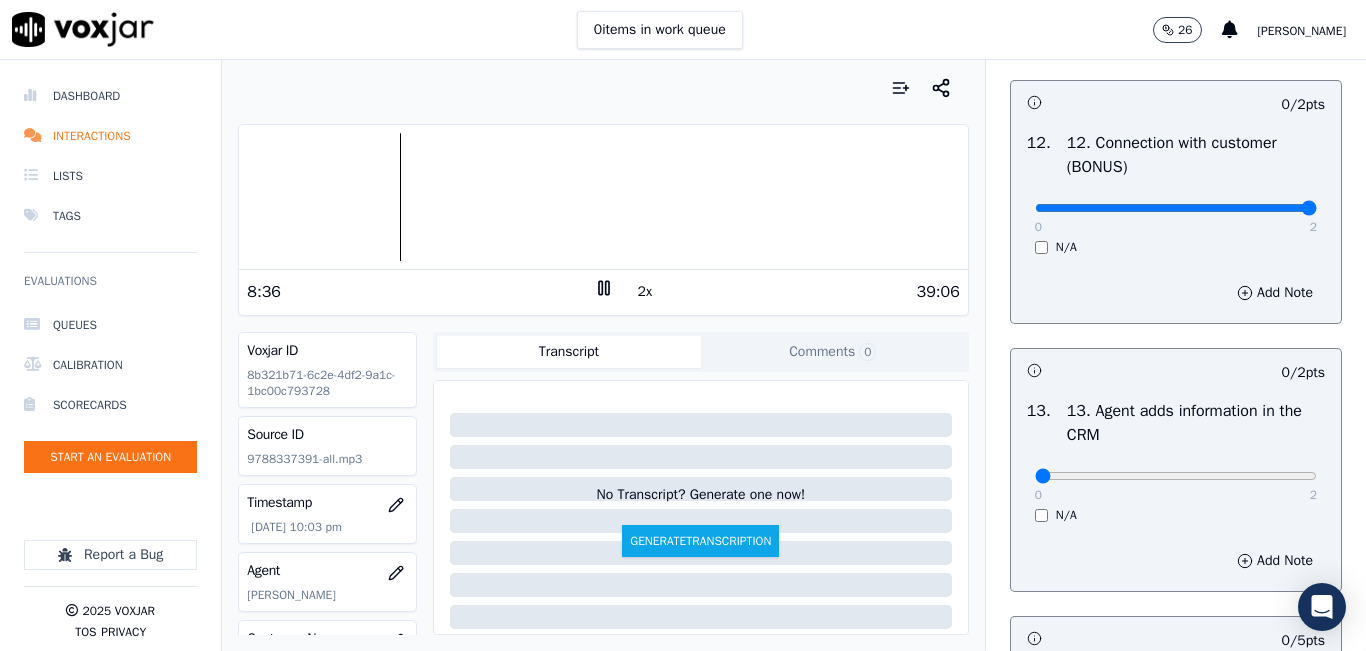 type on "2" 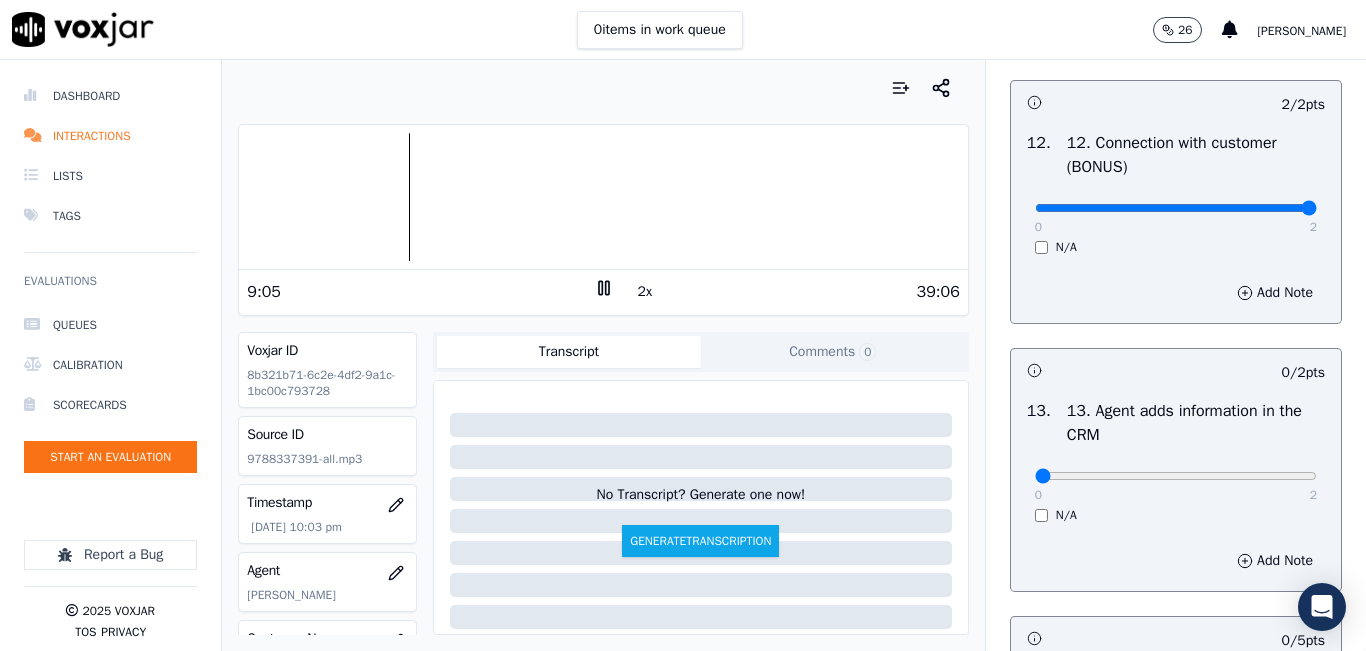 click 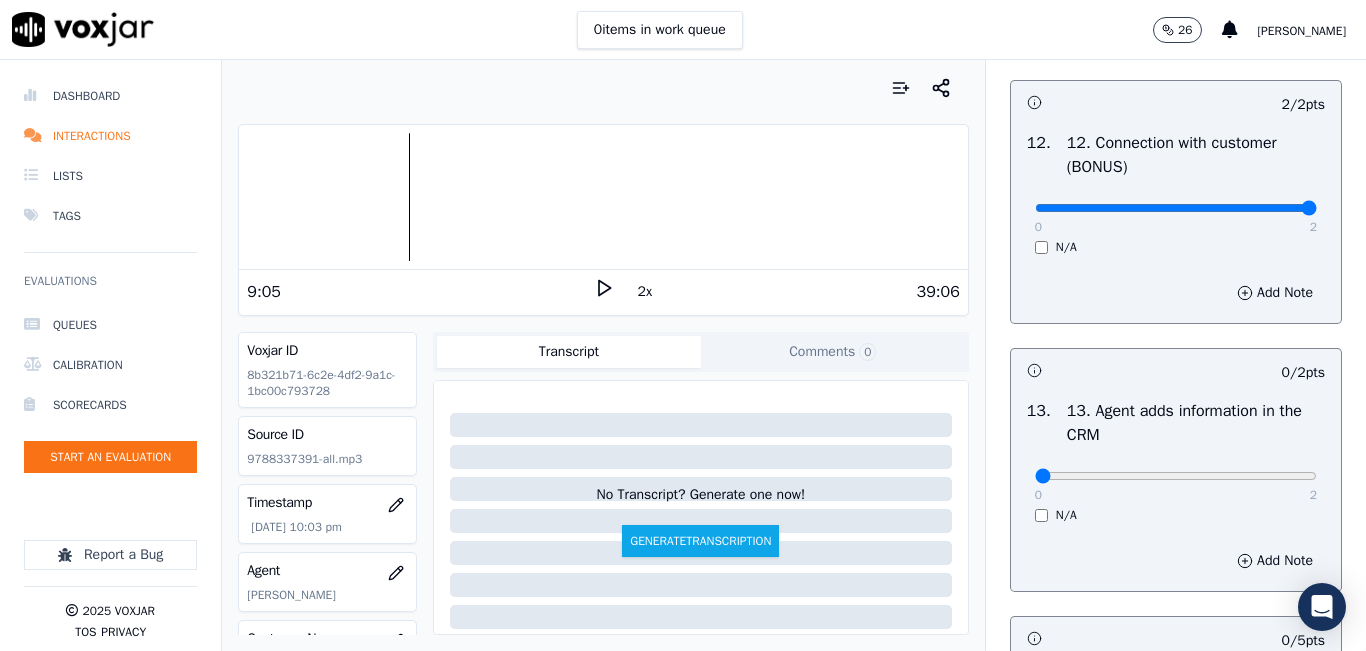 click 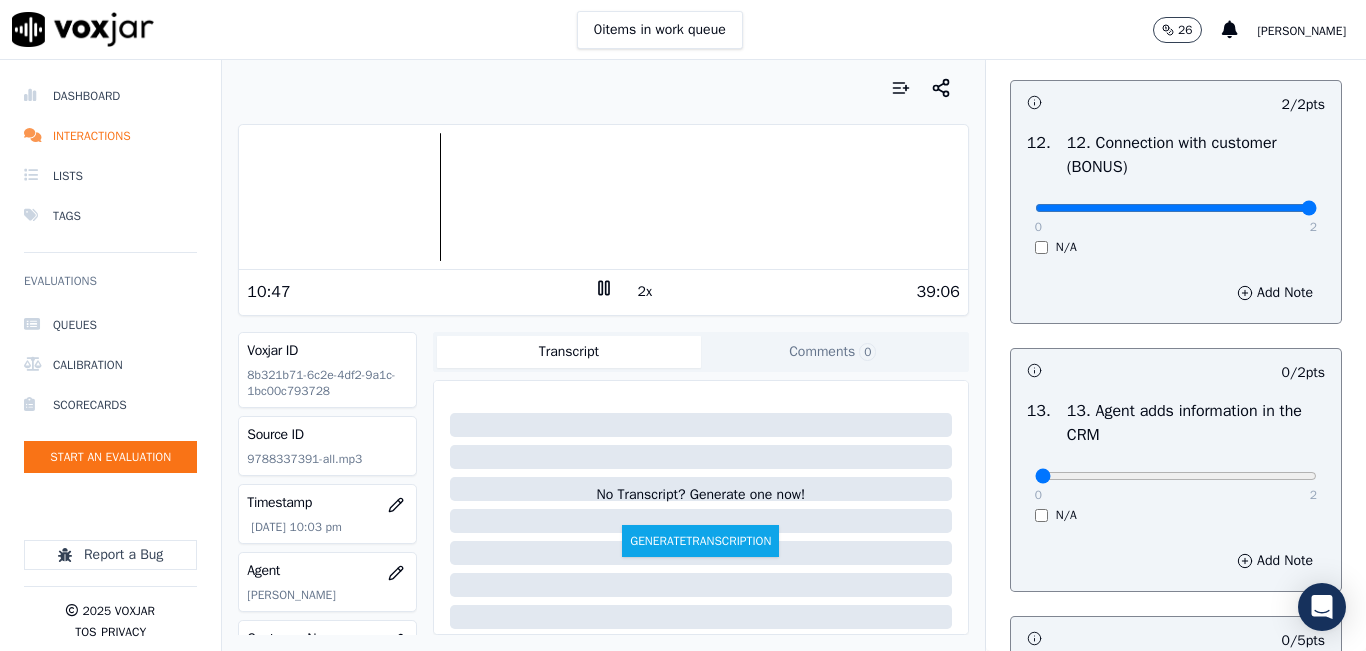 click 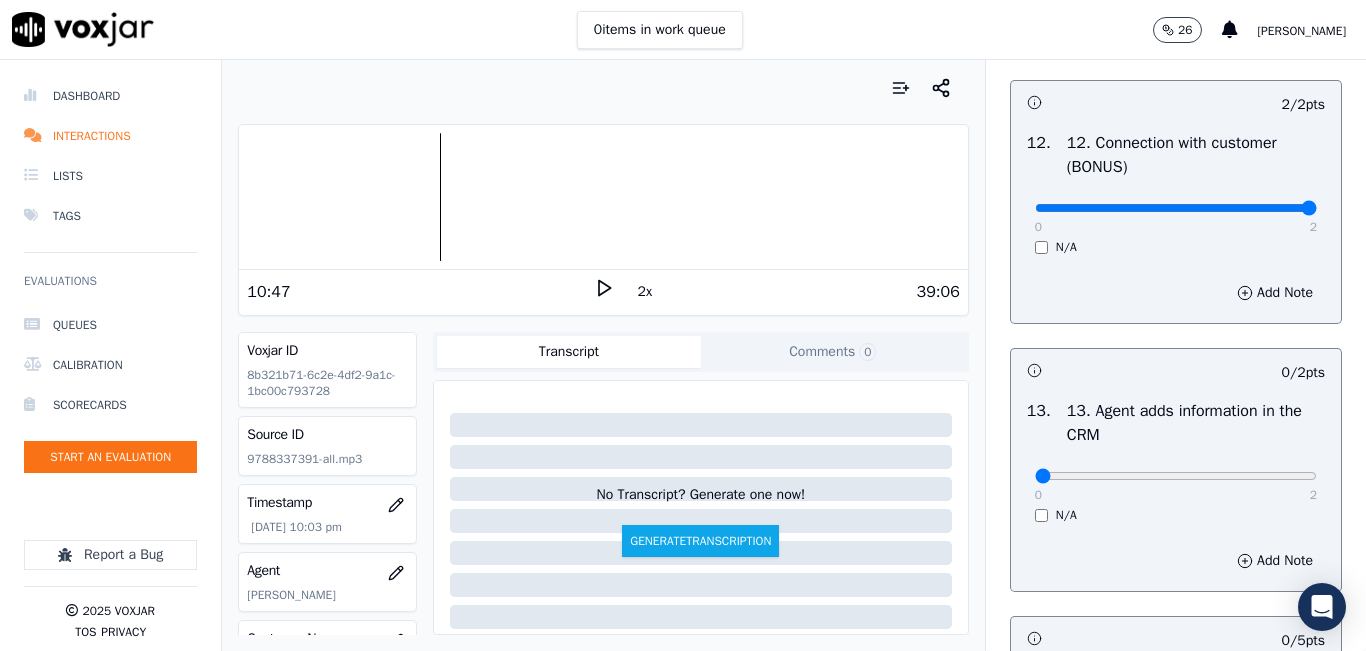 click 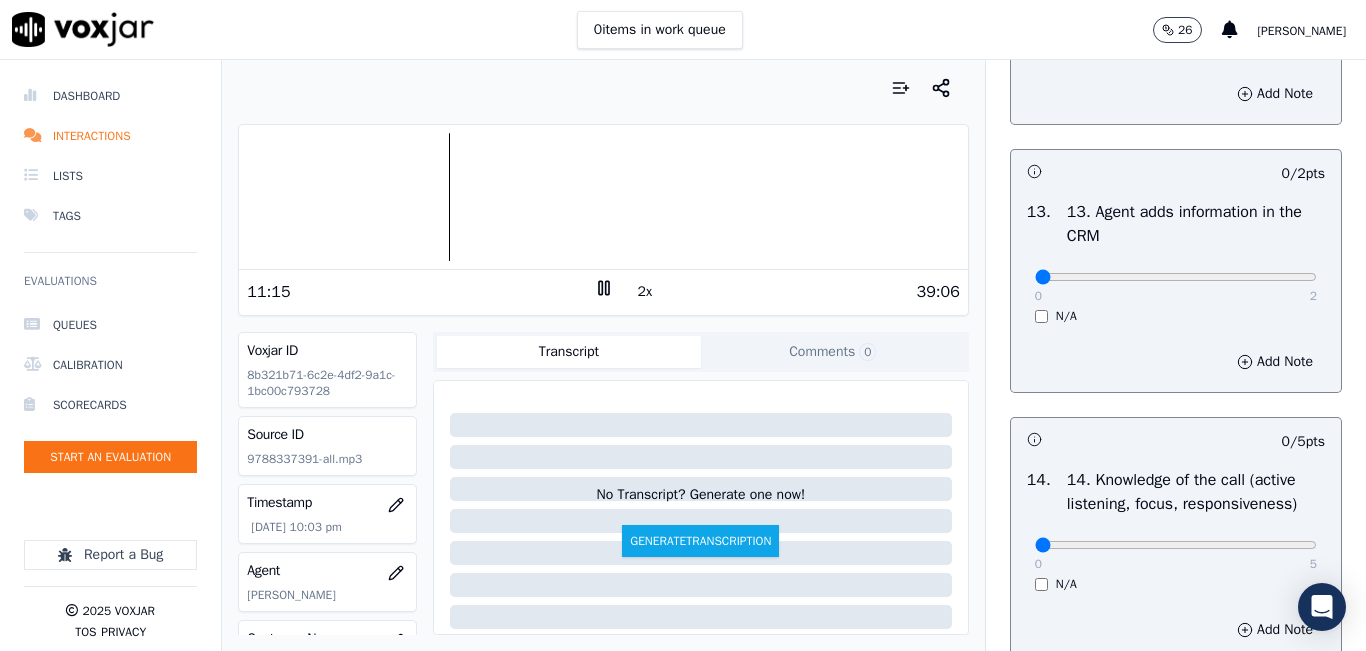 scroll, scrollTop: 3400, scrollLeft: 0, axis: vertical 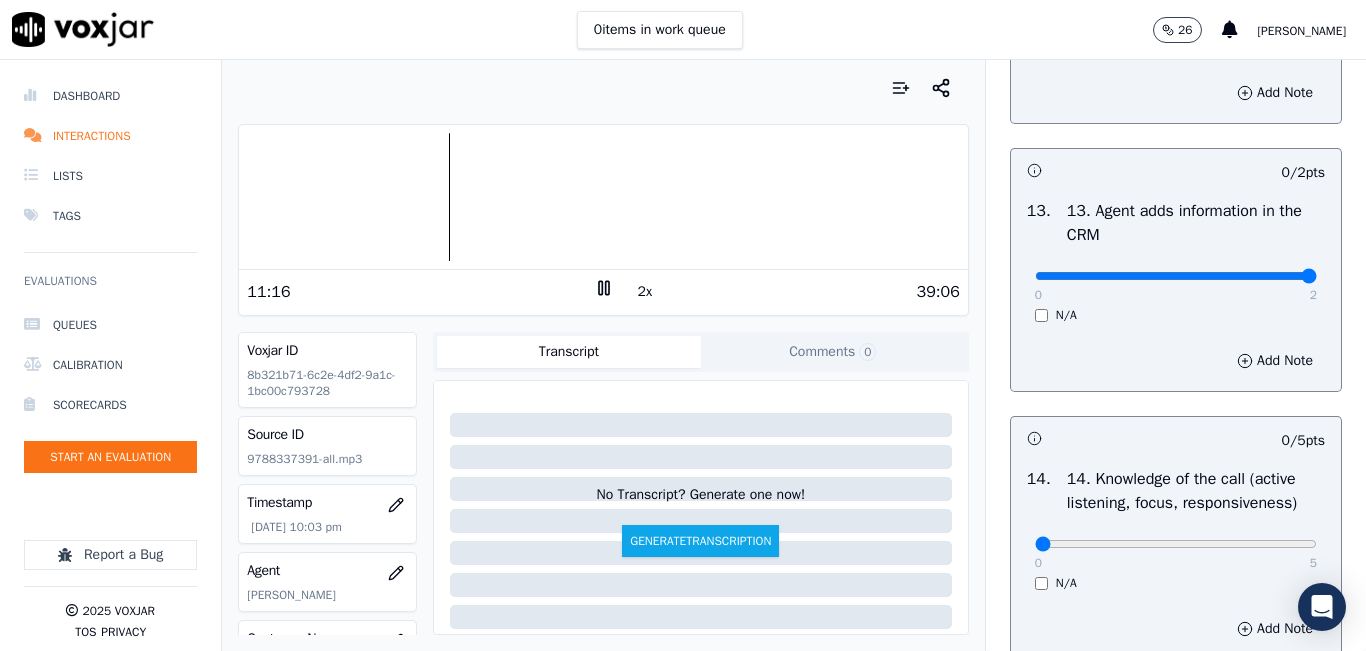 drag, startPoint x: 1144, startPoint y: 341, endPoint x: 1303, endPoint y: 359, distance: 160.01562 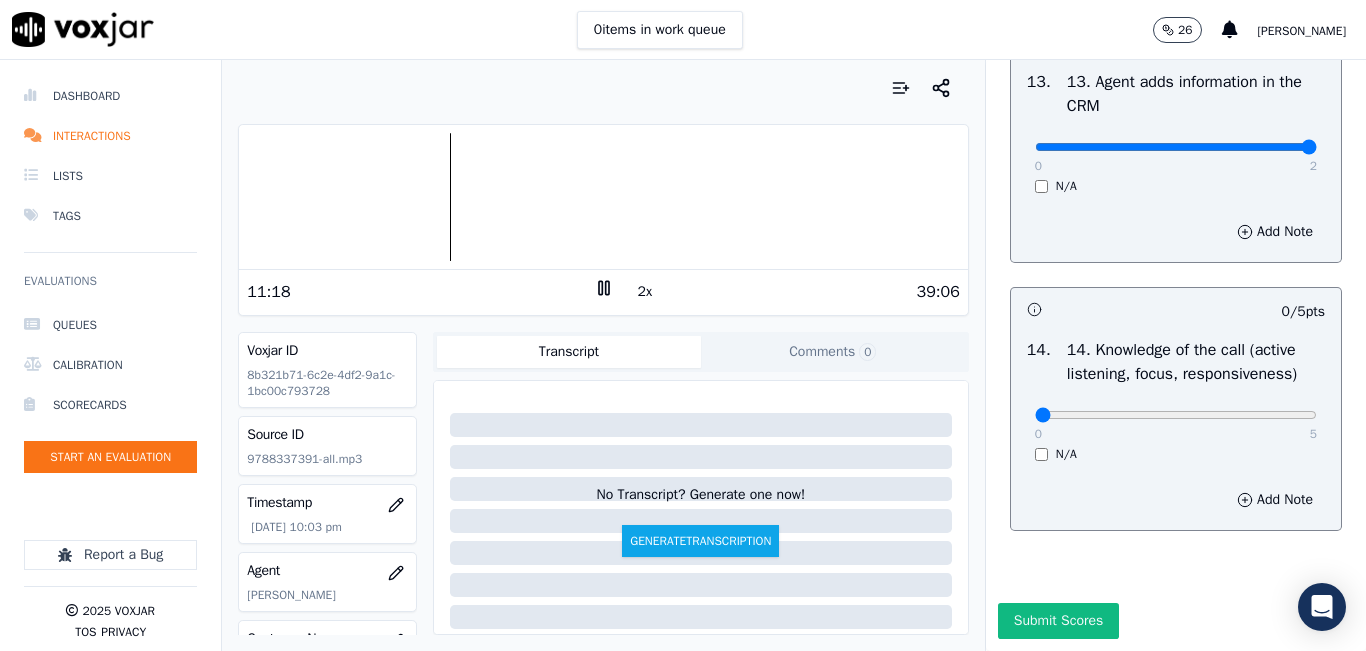 scroll, scrollTop: 3642, scrollLeft: 0, axis: vertical 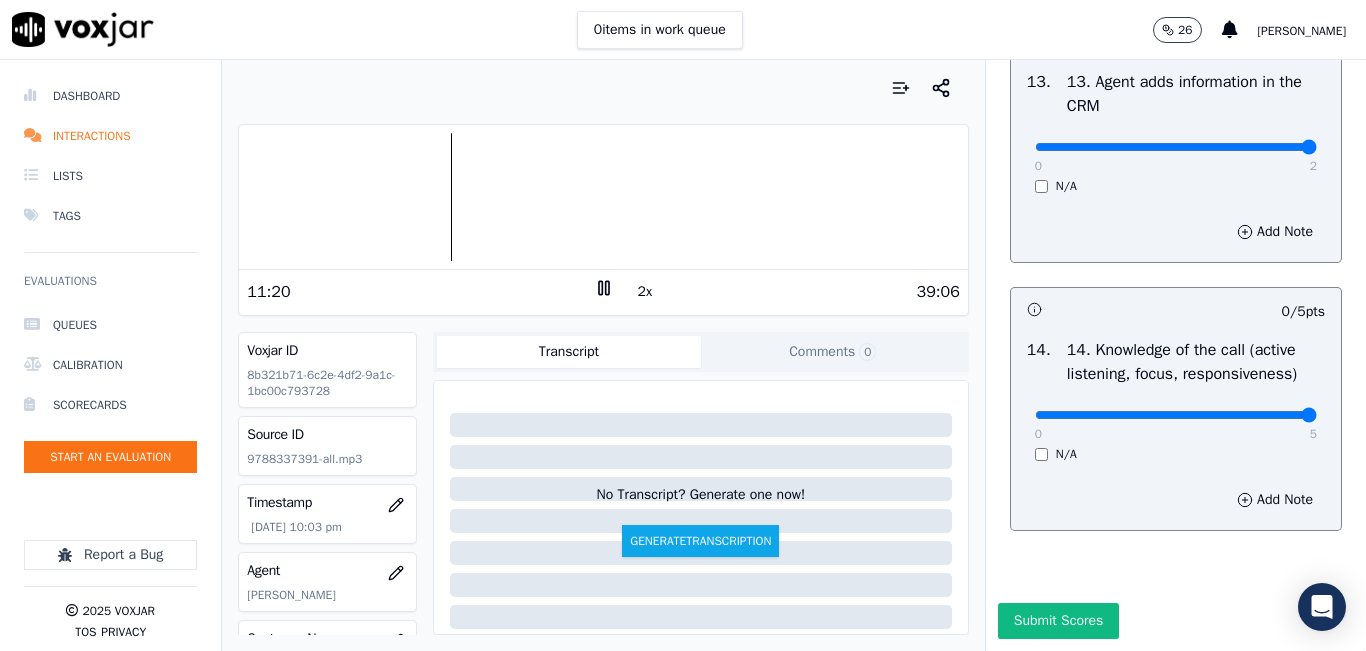 drag, startPoint x: 1200, startPoint y: 369, endPoint x: 1260, endPoint y: 387, distance: 62.641838 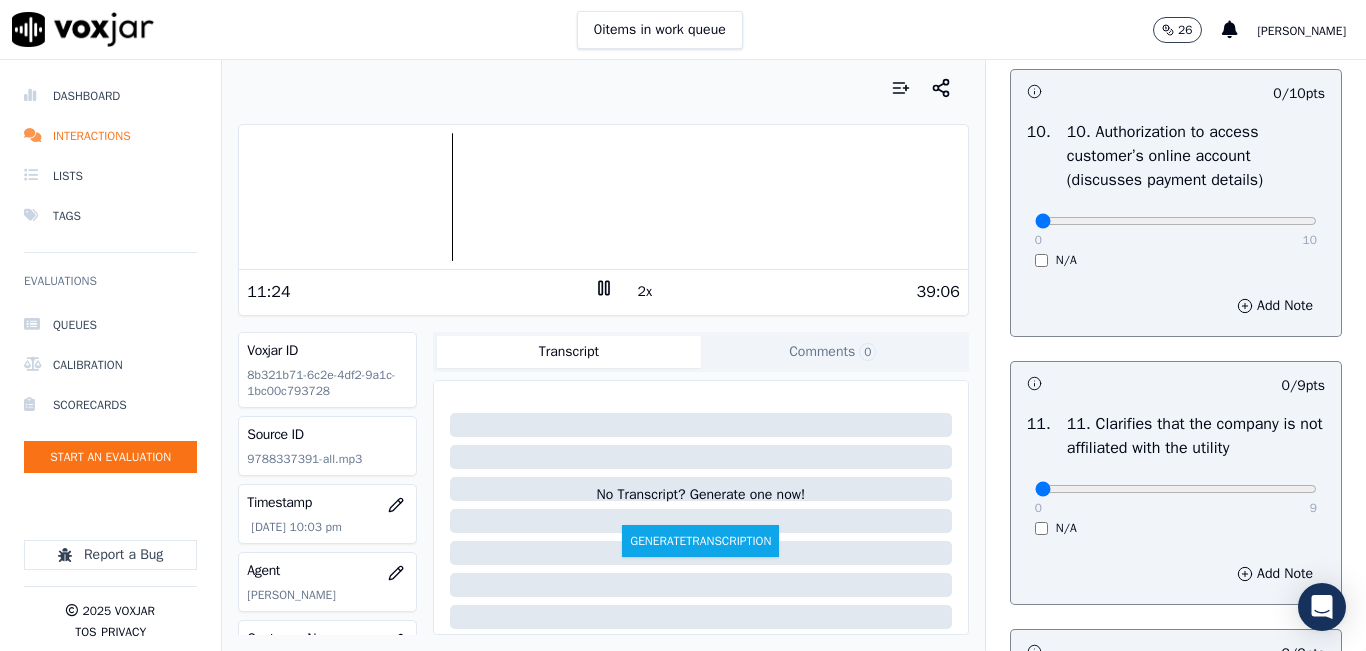 scroll, scrollTop: 2642, scrollLeft: 0, axis: vertical 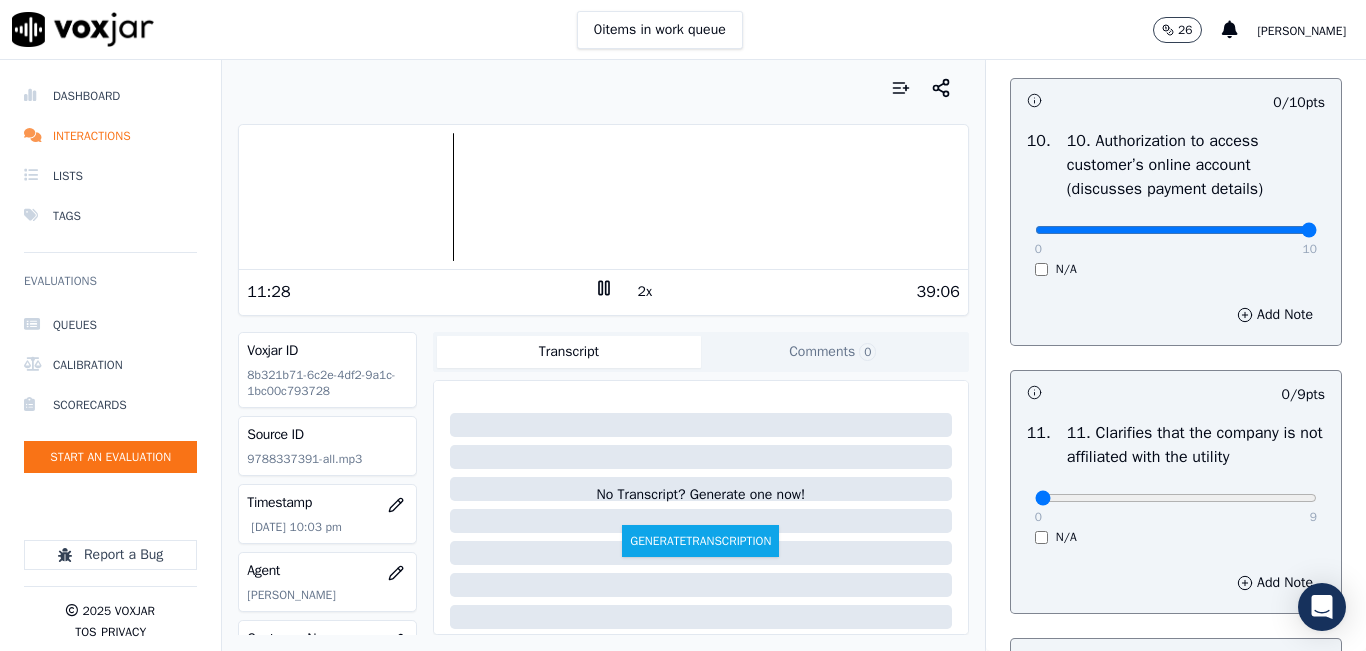 drag, startPoint x: 1230, startPoint y: 300, endPoint x: 1255, endPoint y: 333, distance: 41.400482 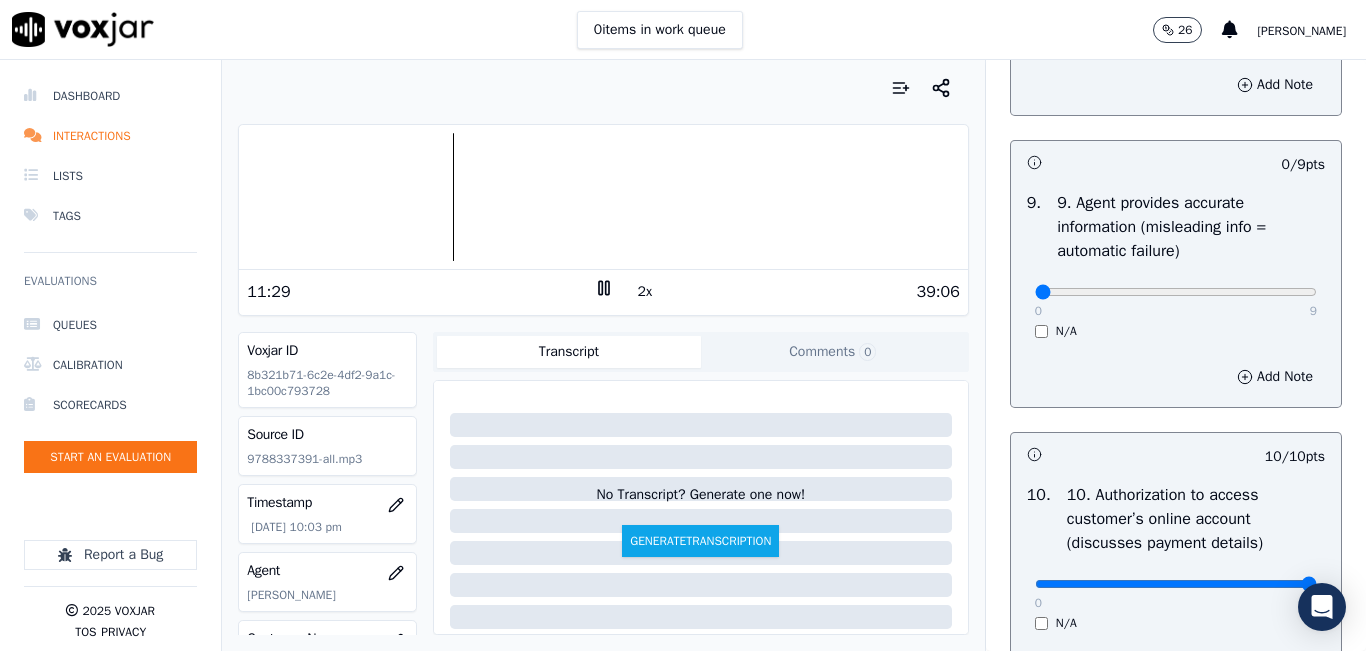 scroll, scrollTop: 2242, scrollLeft: 0, axis: vertical 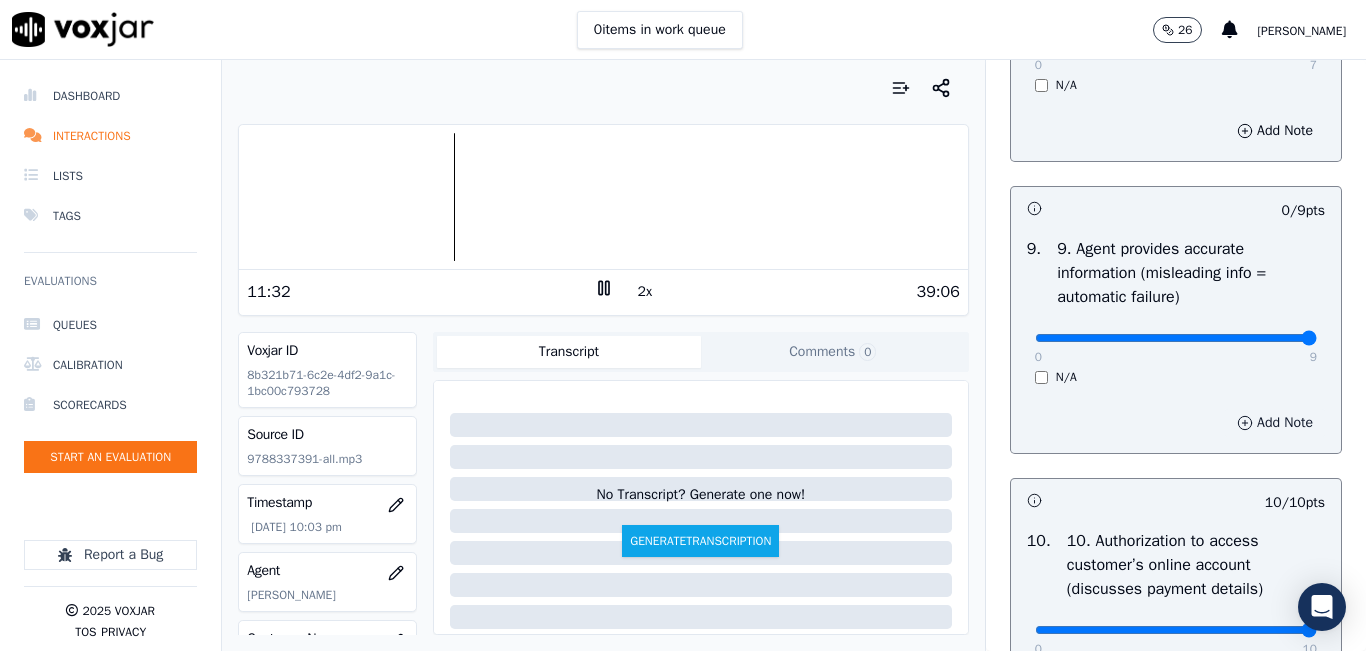 drag, startPoint x: 1272, startPoint y: 412, endPoint x: 1225, endPoint y: 495, distance: 95.38344 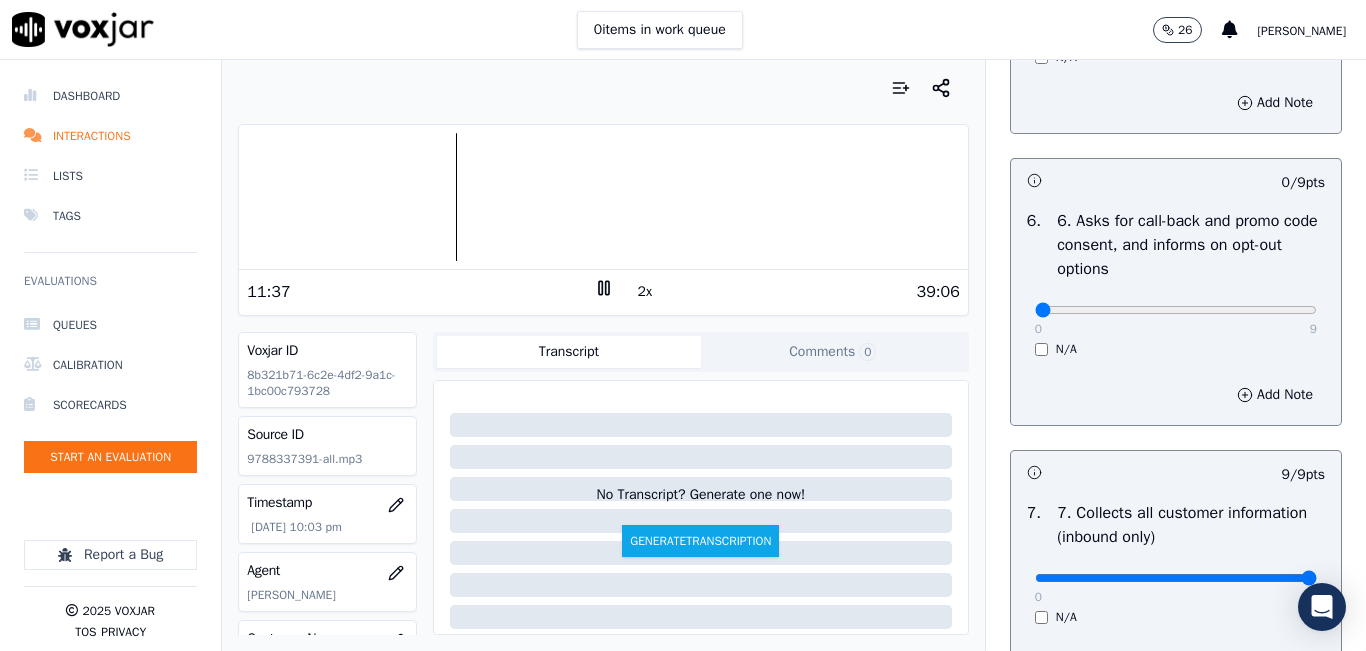 scroll, scrollTop: 1342, scrollLeft: 0, axis: vertical 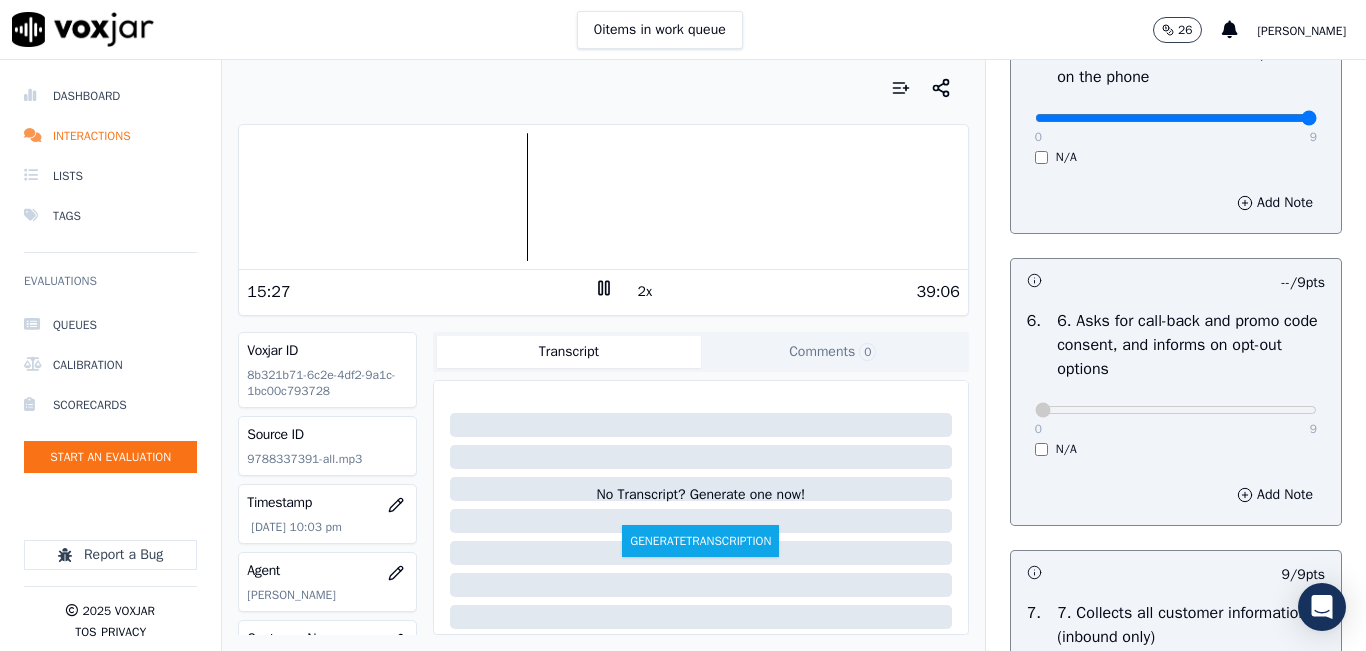 click at bounding box center (603, 197) 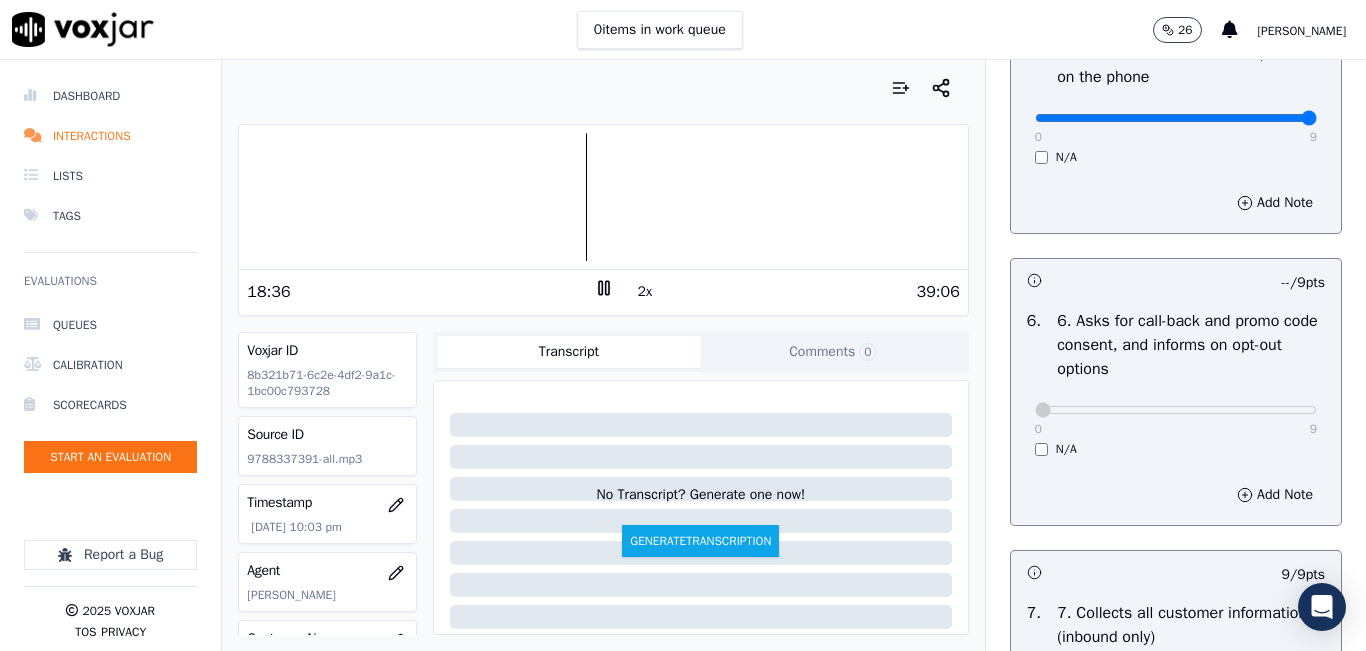 click 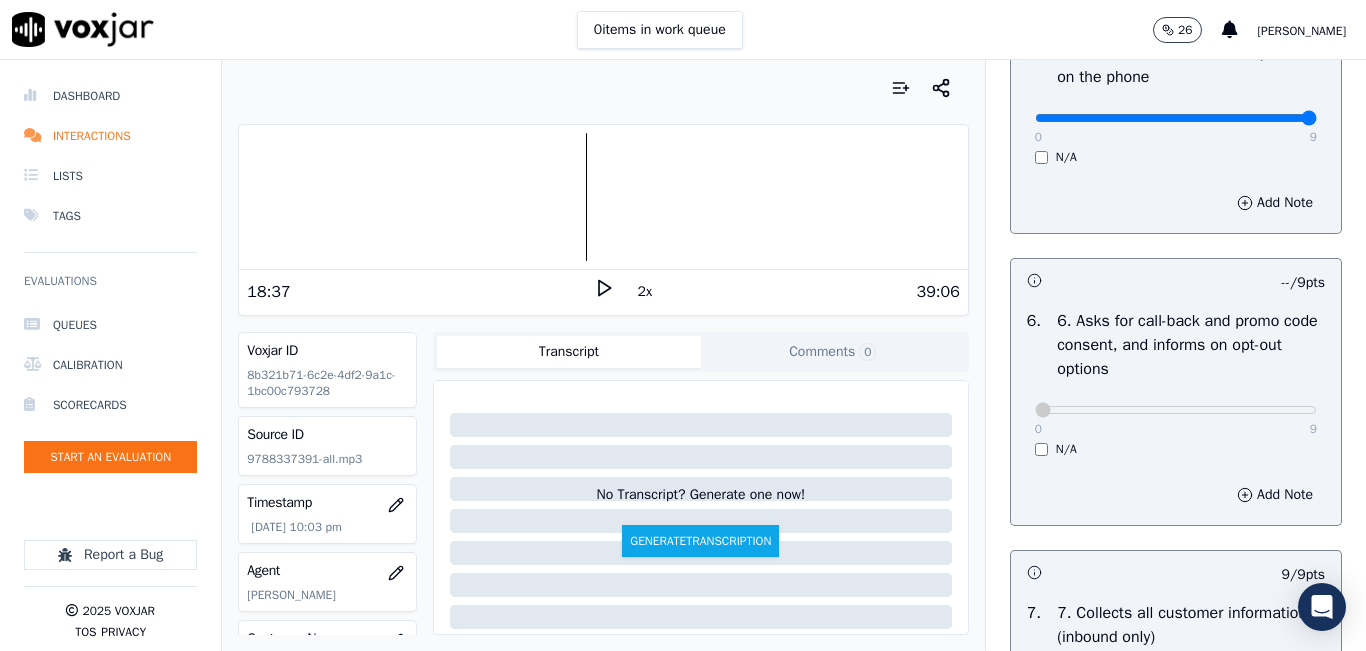 click 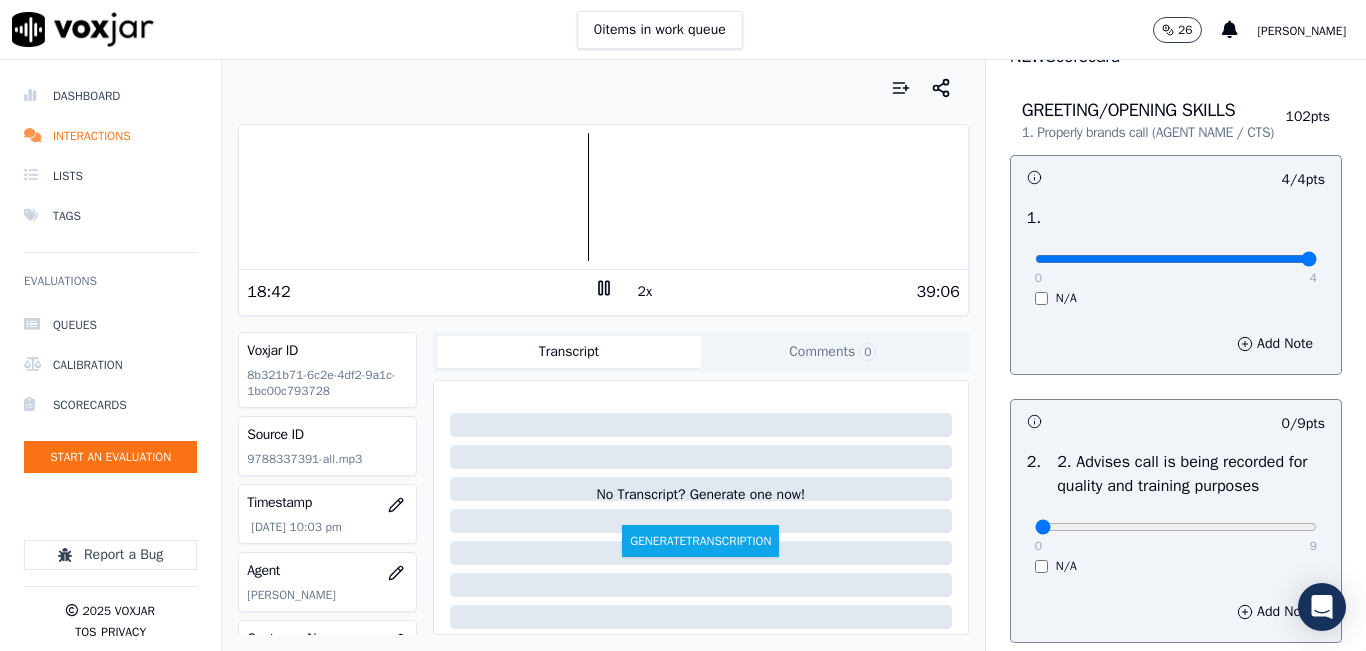 scroll, scrollTop: 42, scrollLeft: 0, axis: vertical 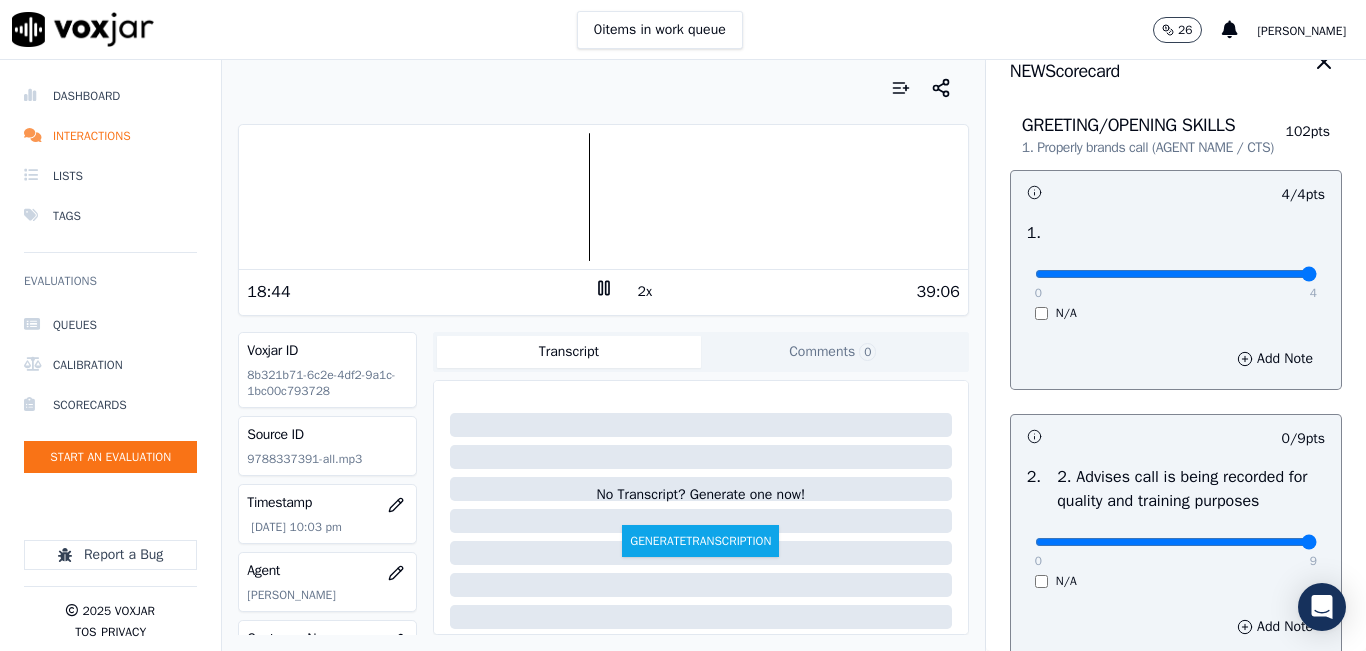 drag, startPoint x: 1234, startPoint y: 561, endPoint x: 1312, endPoint y: 565, distance: 78.10249 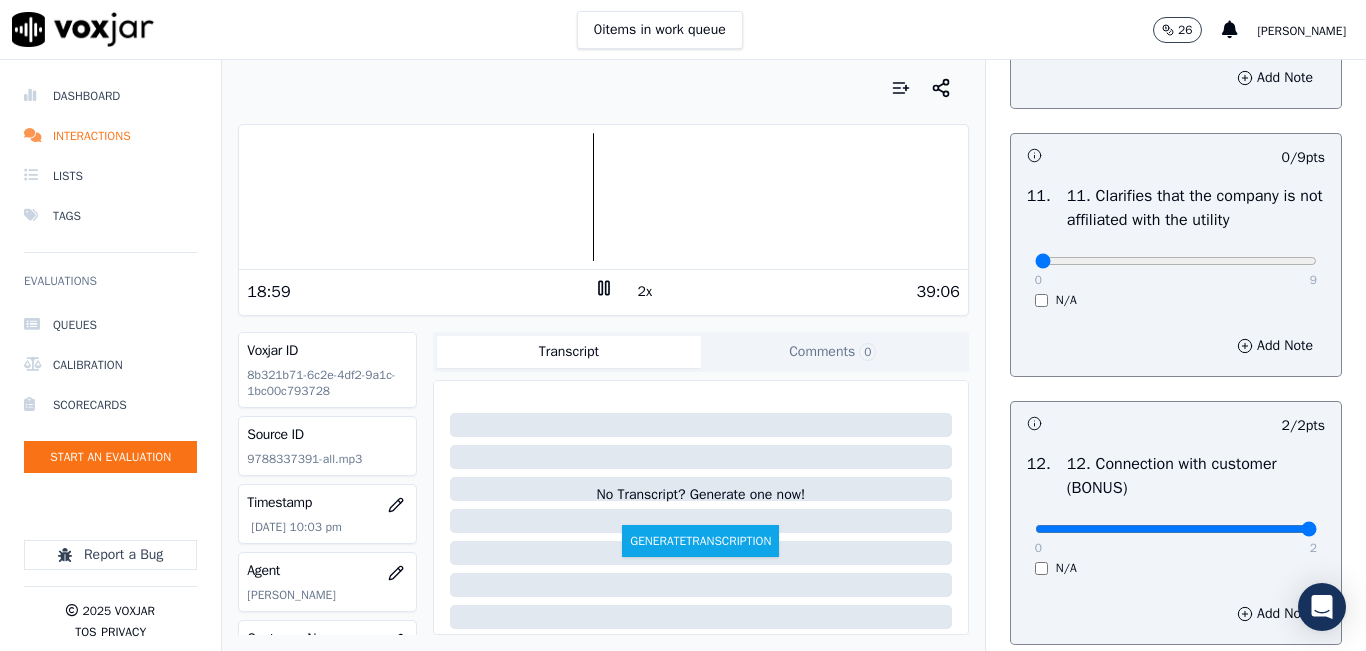 scroll, scrollTop: 2842, scrollLeft: 0, axis: vertical 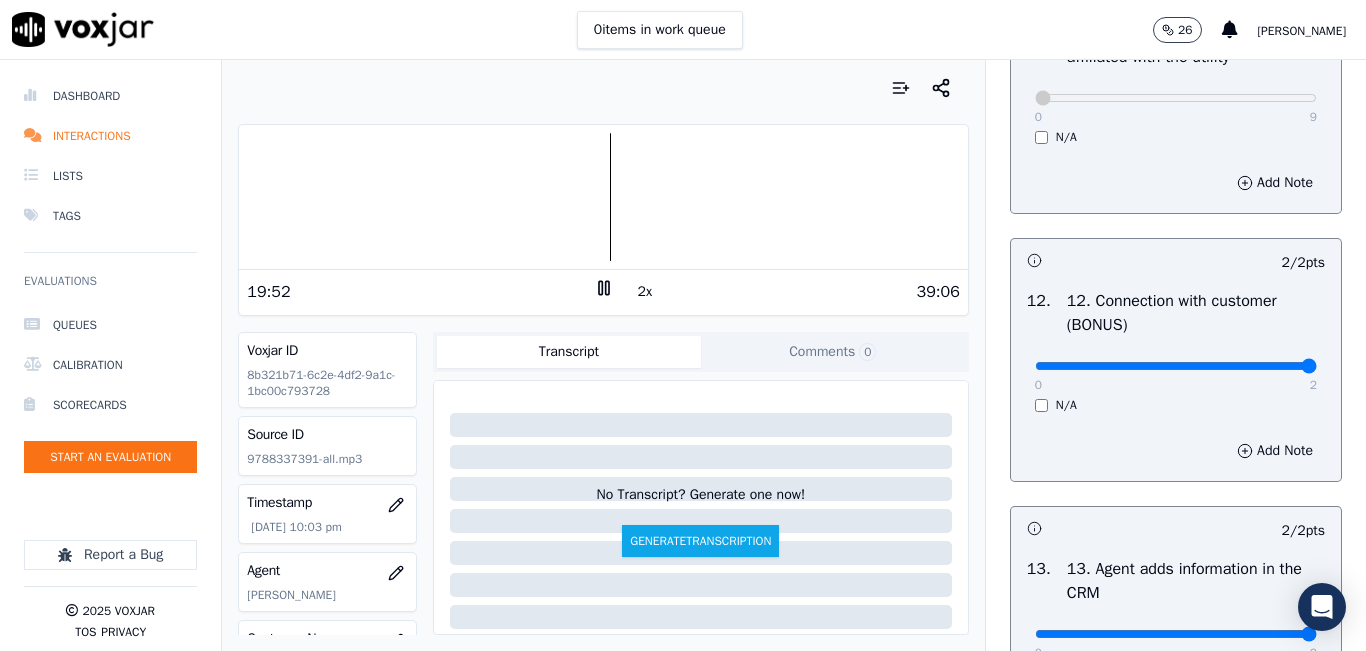 click 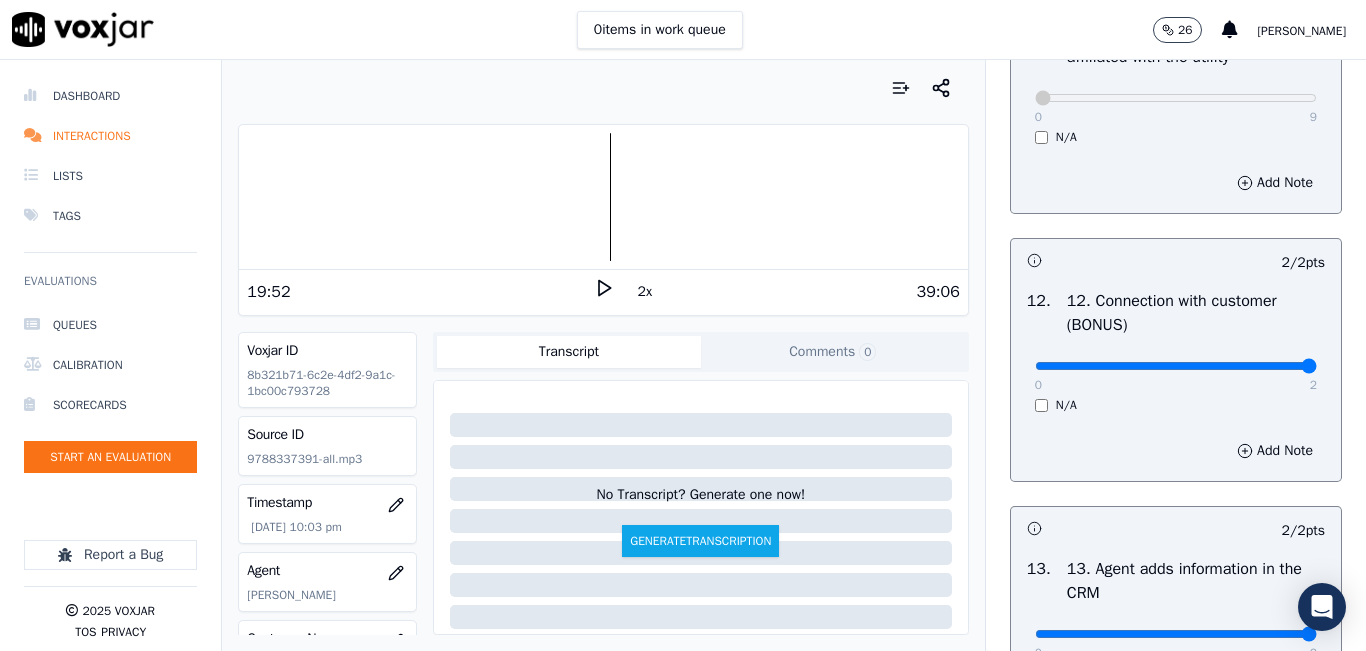 click 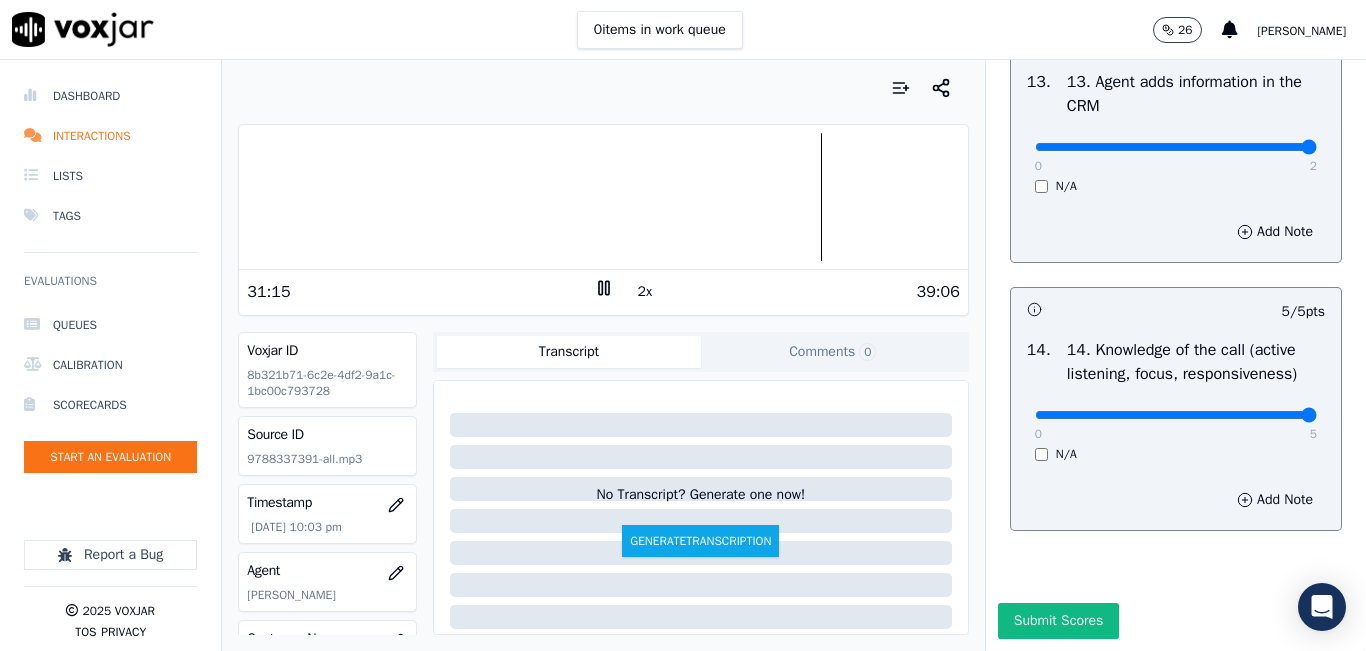 scroll, scrollTop: 3642, scrollLeft: 0, axis: vertical 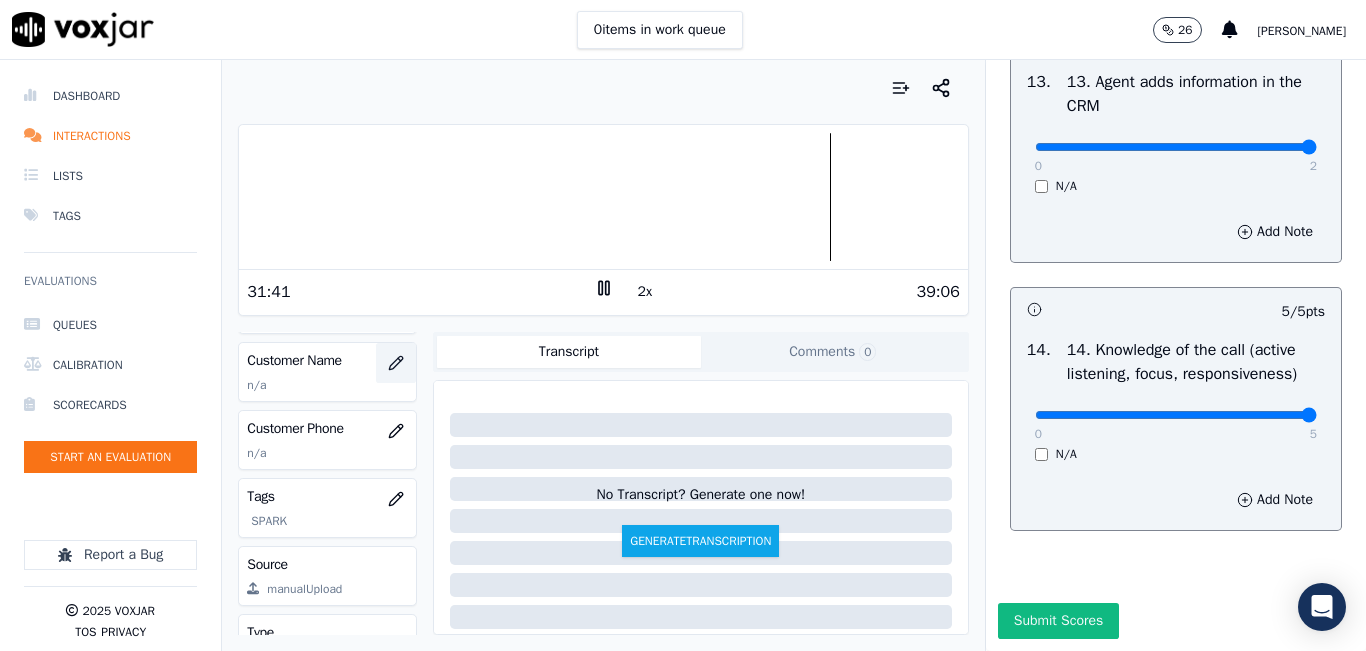 click 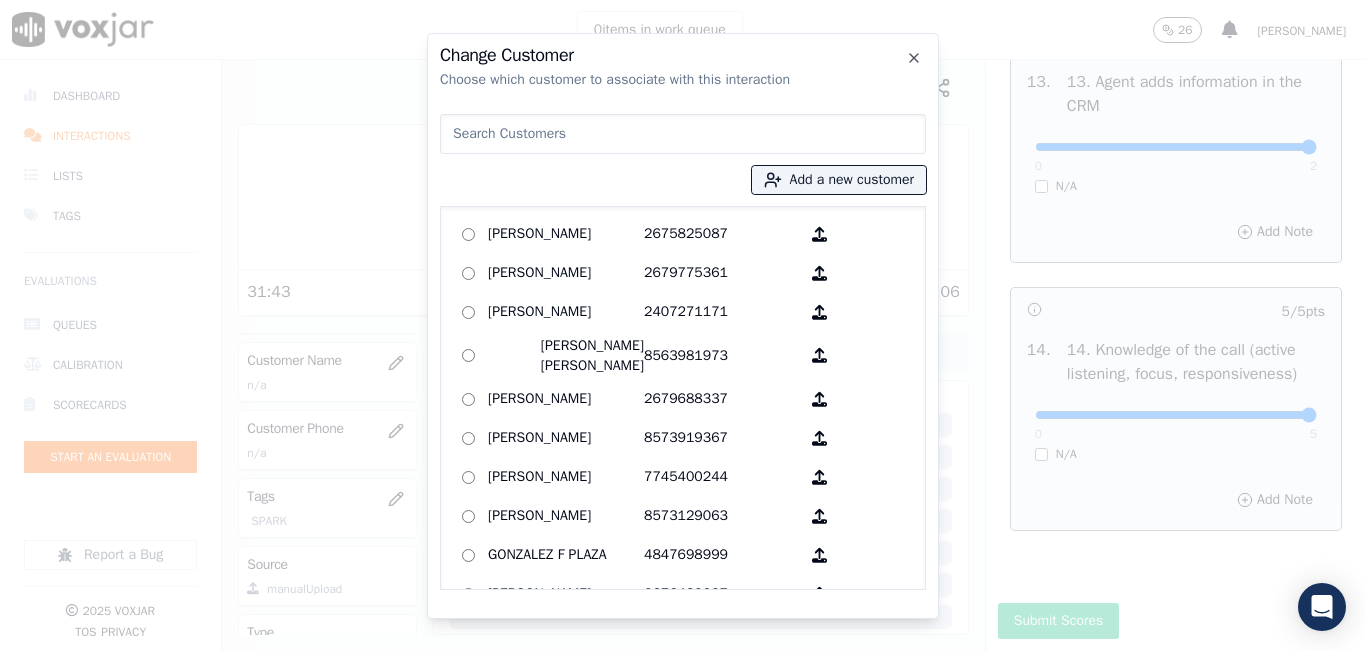 click at bounding box center (683, 134) 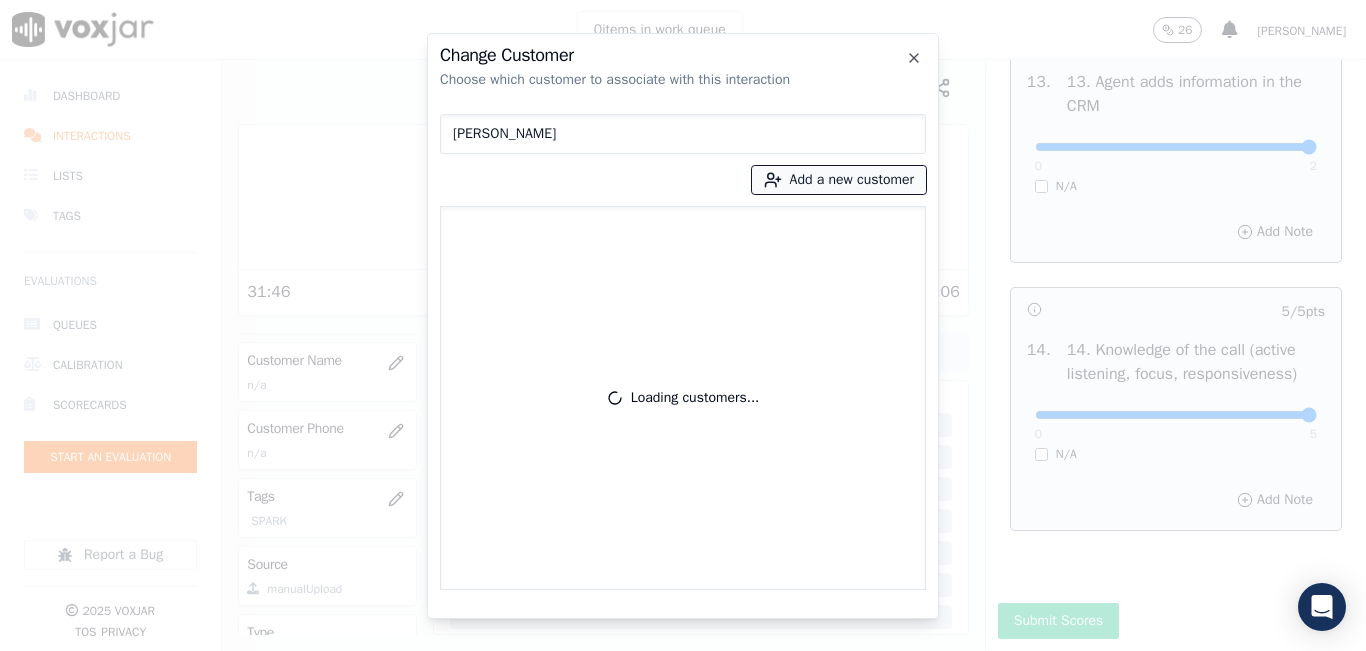 type on "[PERSON_NAME]" 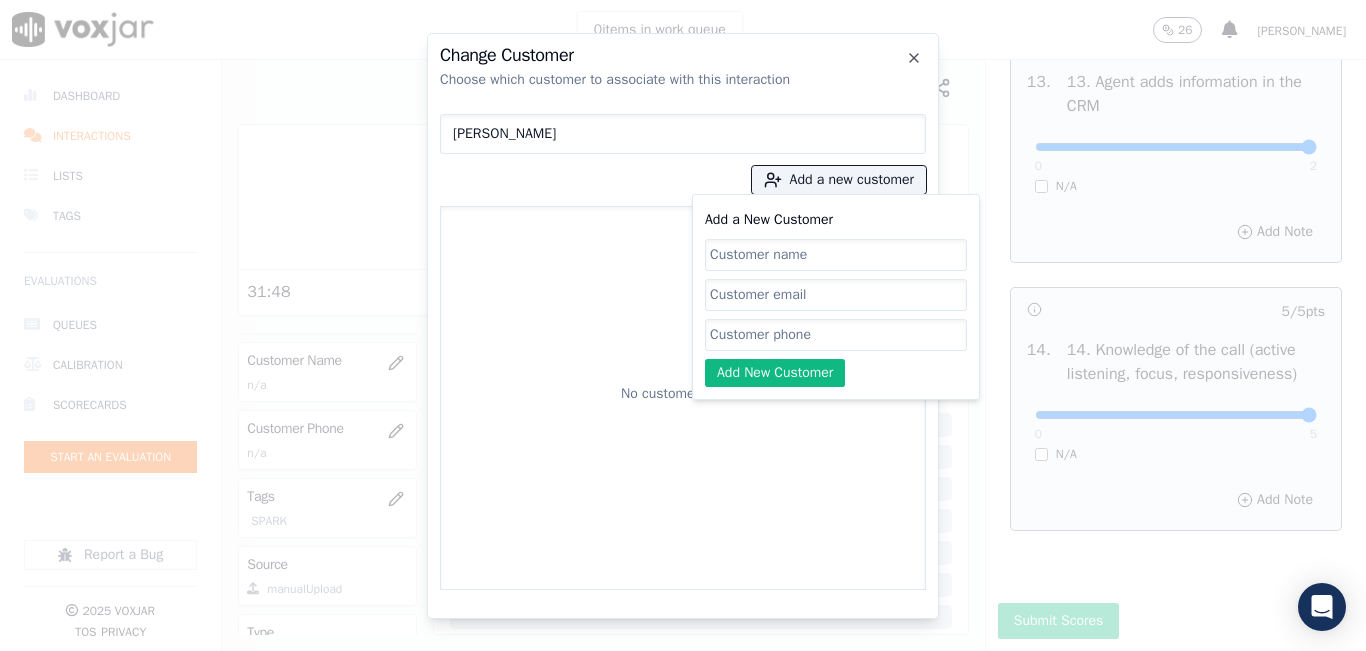 click on "Add a New Customer" 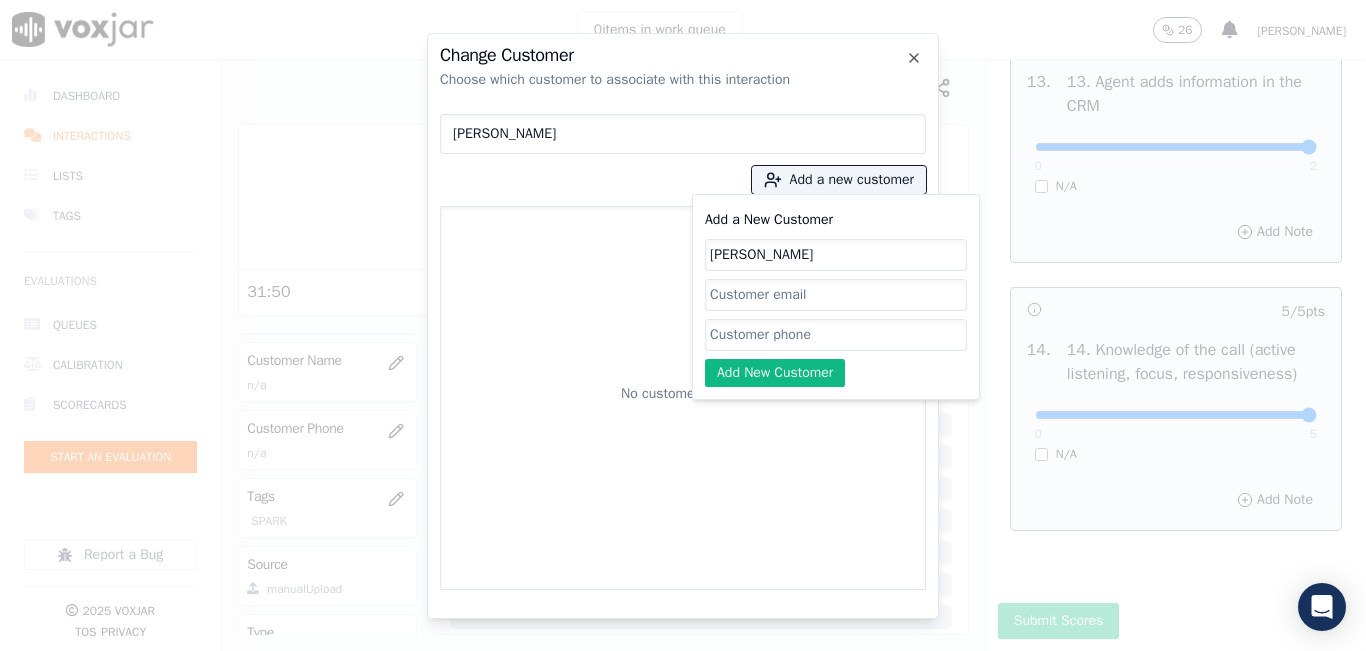 type on "[PERSON_NAME]" 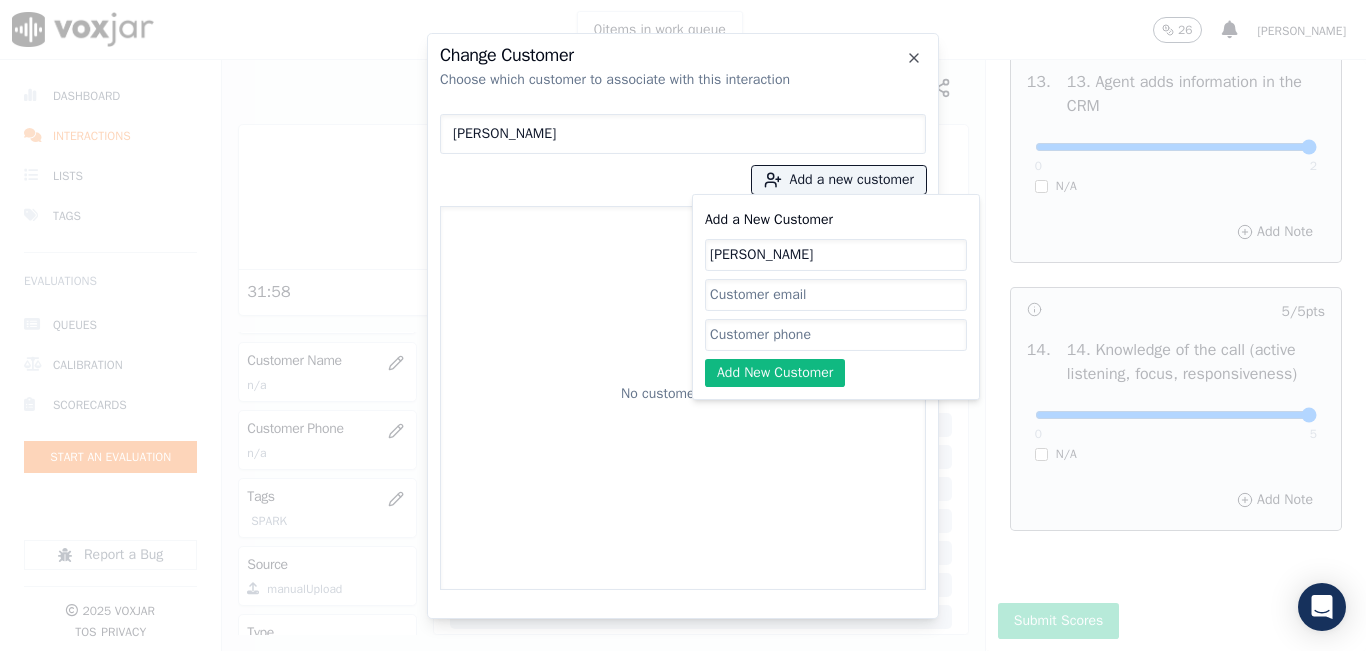 click on "Add a New Customer" 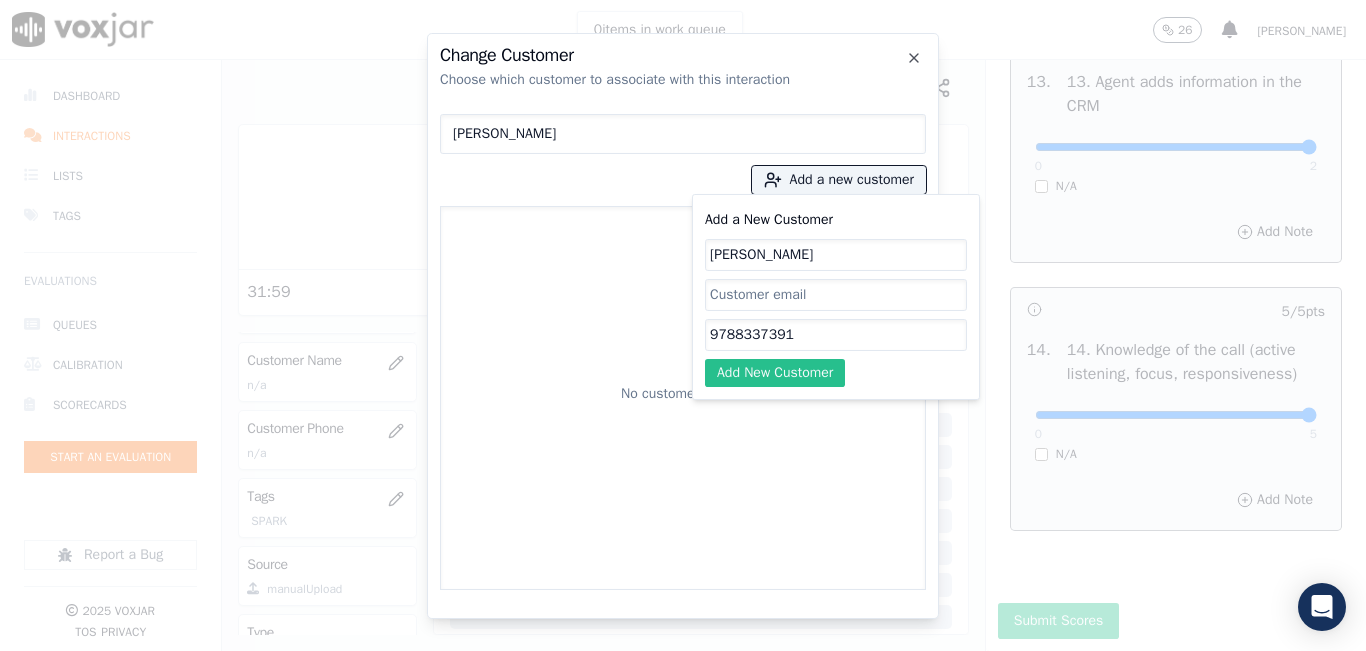 type on "9788337391" 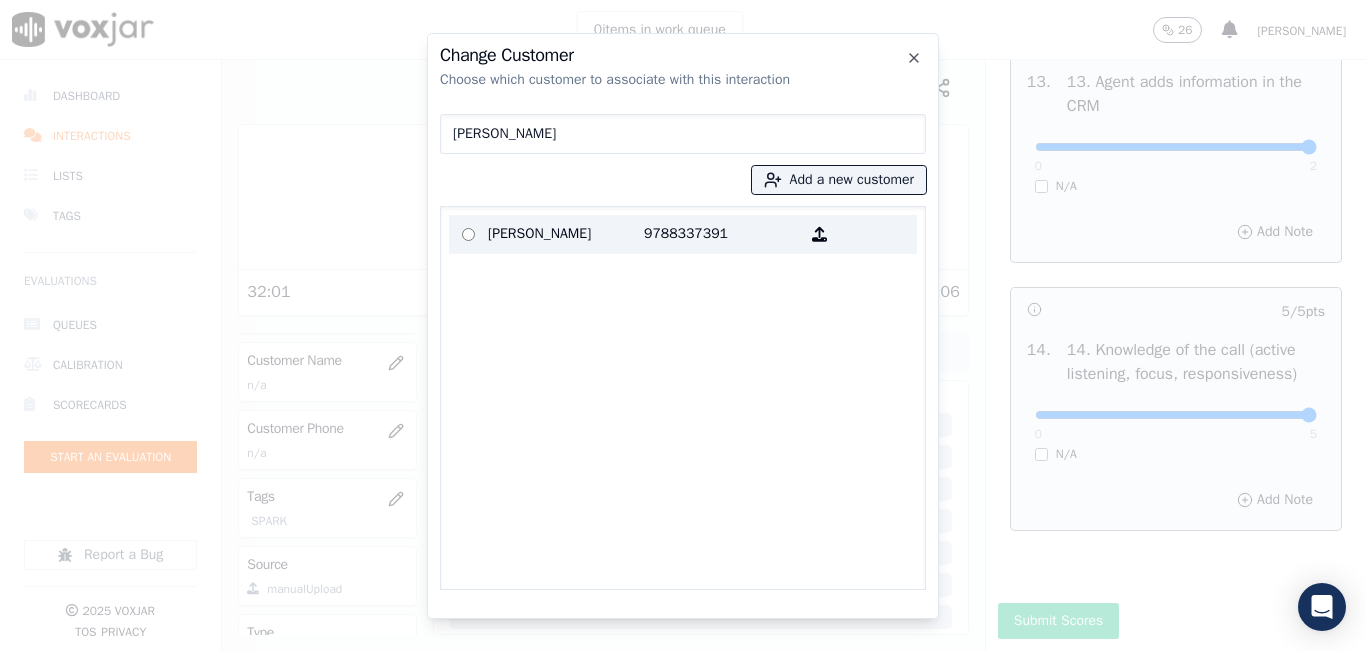 click on "[PERSON_NAME]" at bounding box center [566, 234] 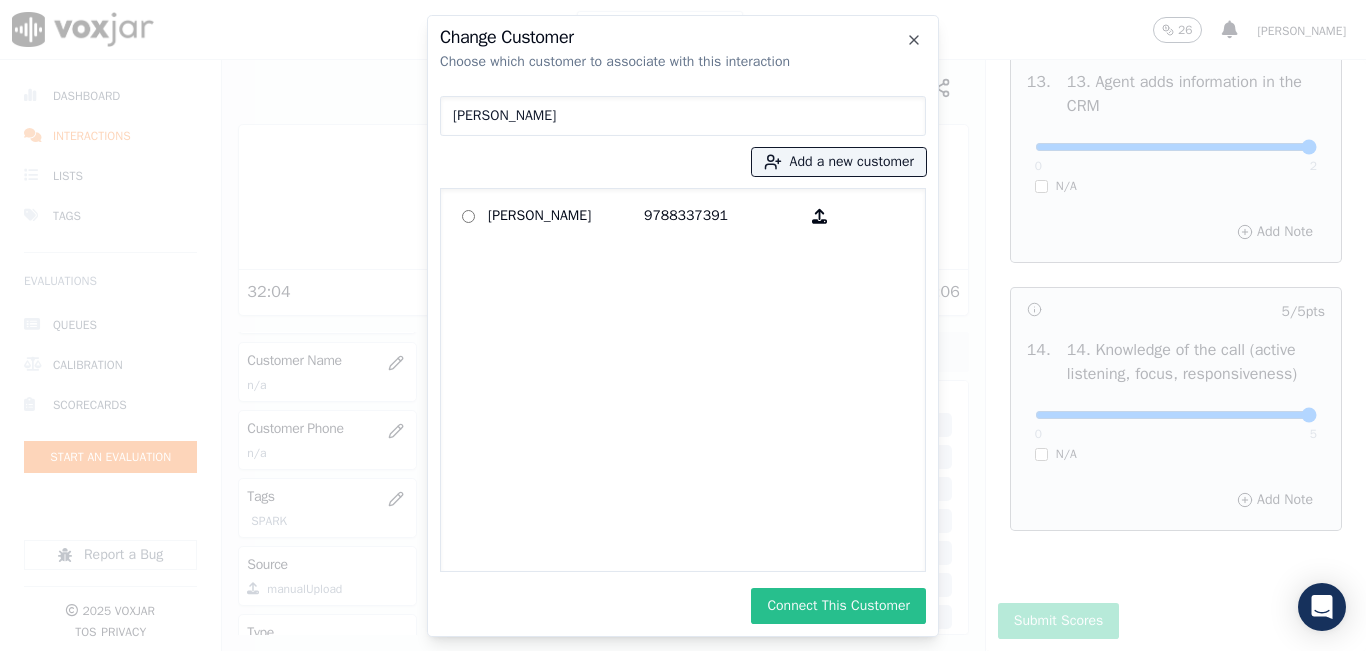 click on "Connect This Customer" at bounding box center (838, 606) 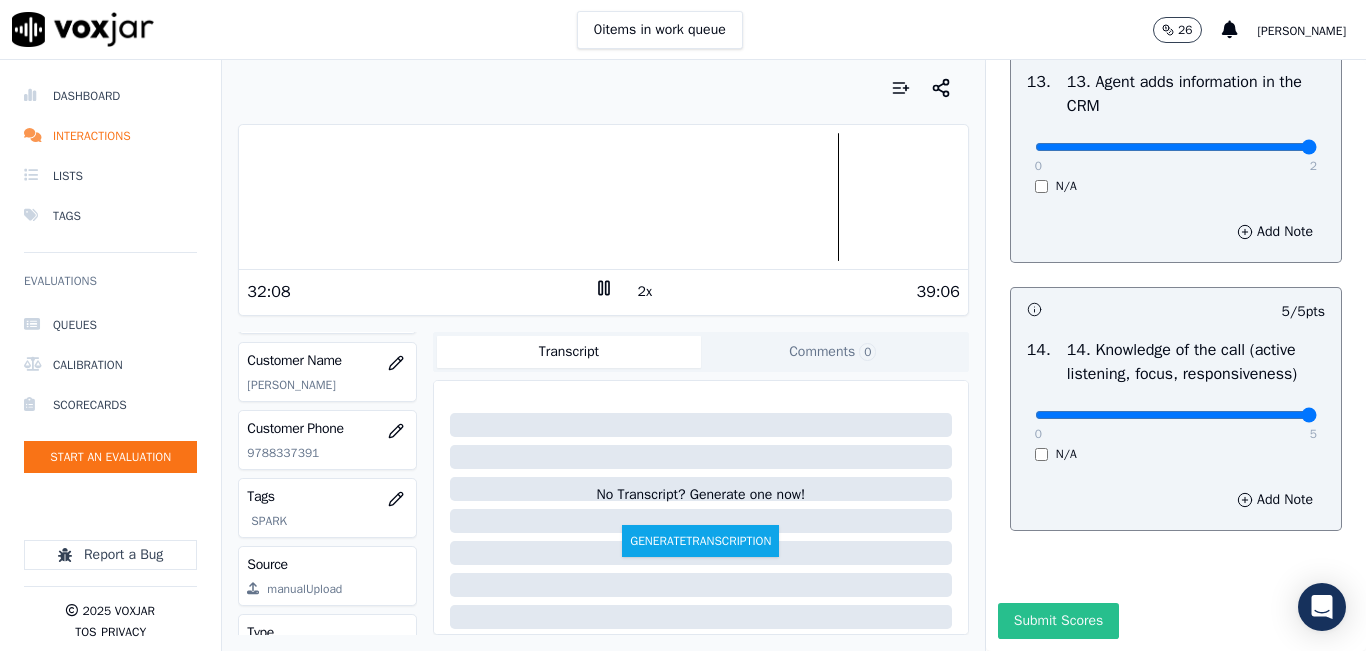 click on "Submit Scores" at bounding box center [1058, 621] 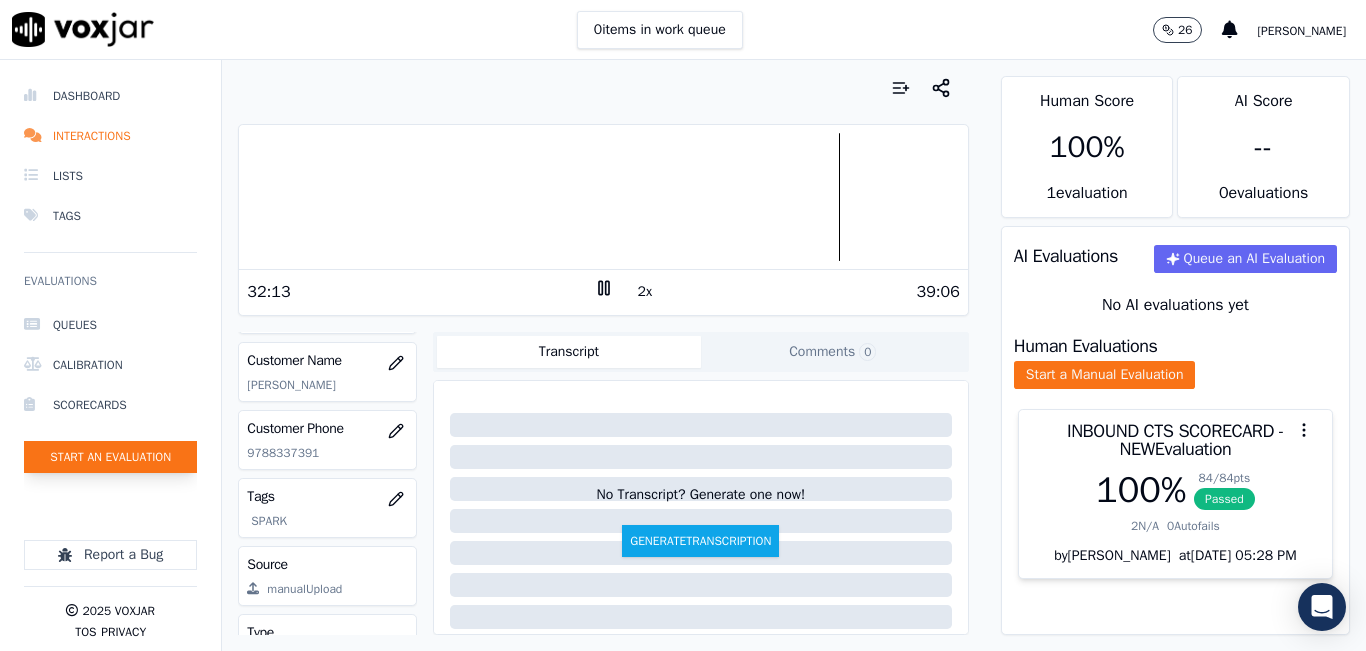 click on "Start an Evaluation" 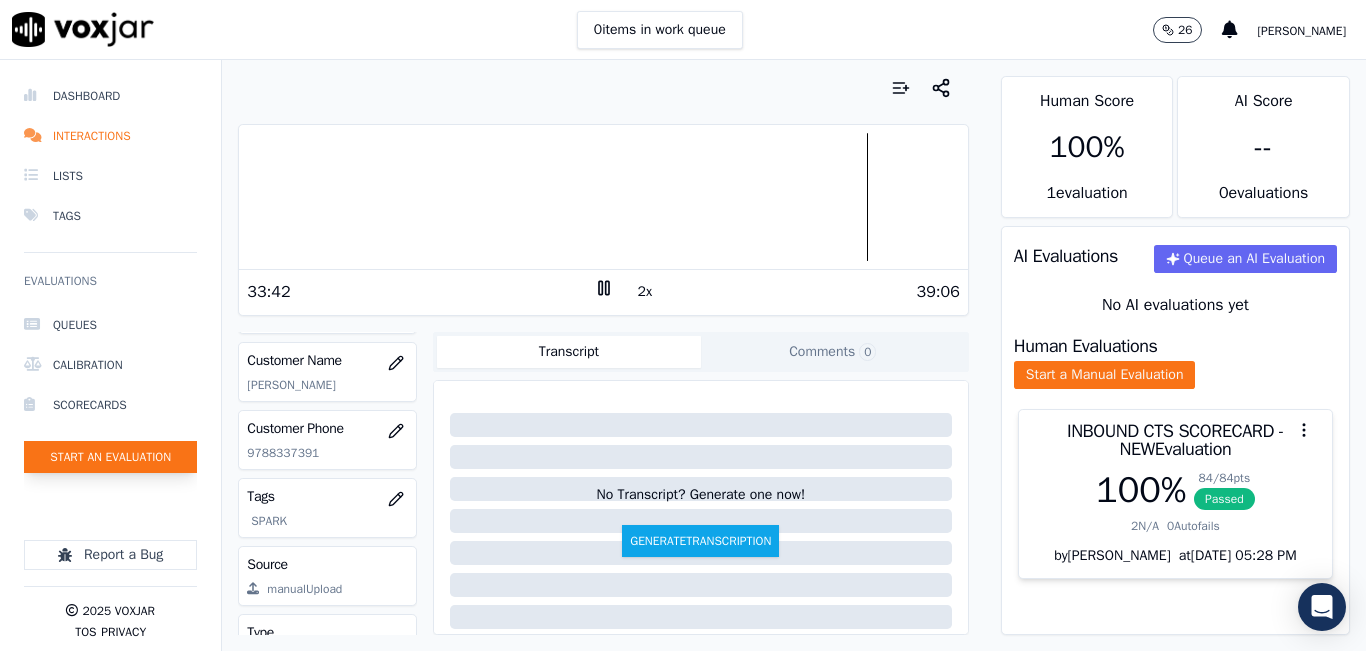 click on "Start an Evaluation" 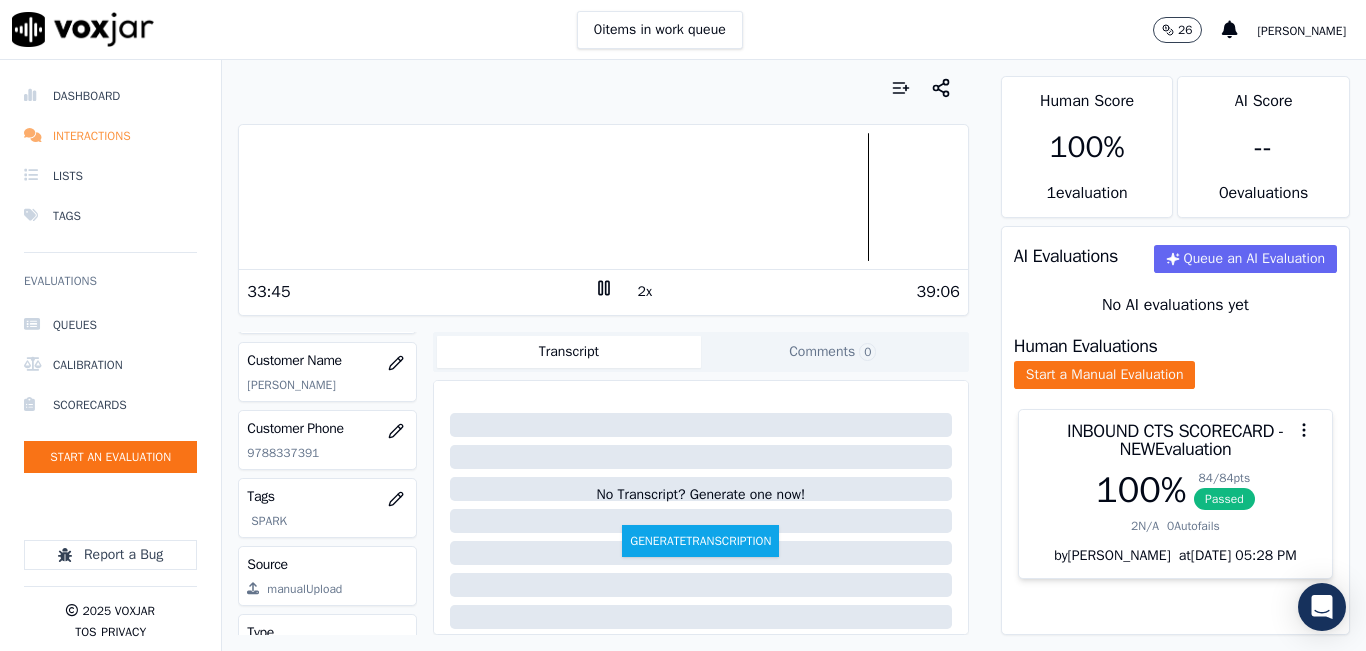click on "Interactions" at bounding box center [110, 136] 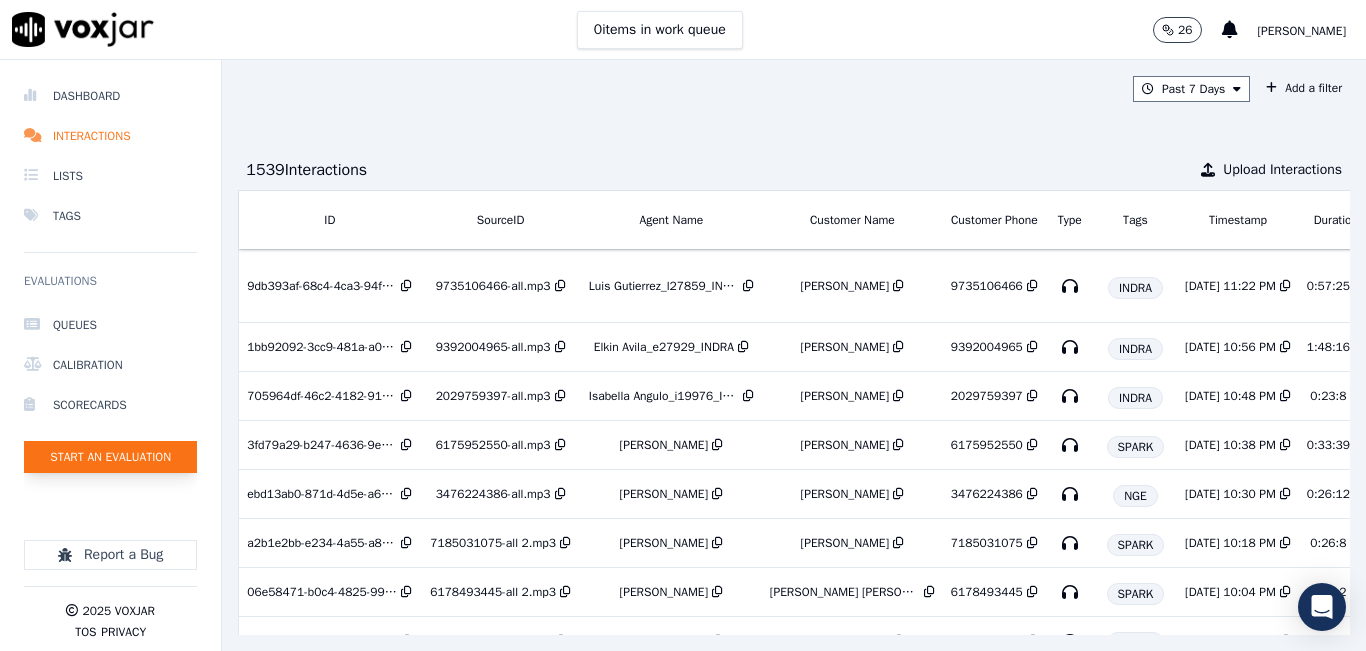 click on "Start an Evaluation" 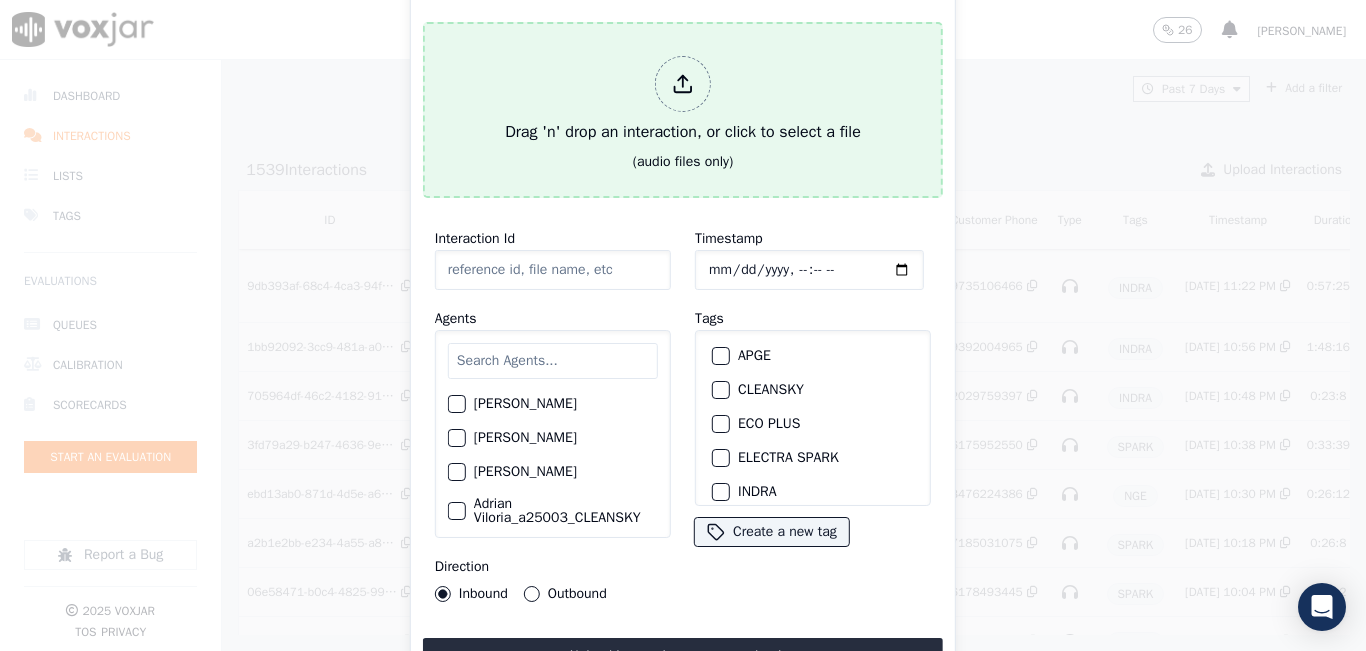 click on "Drag 'n' drop an interaction, or click to select a file" at bounding box center [683, 100] 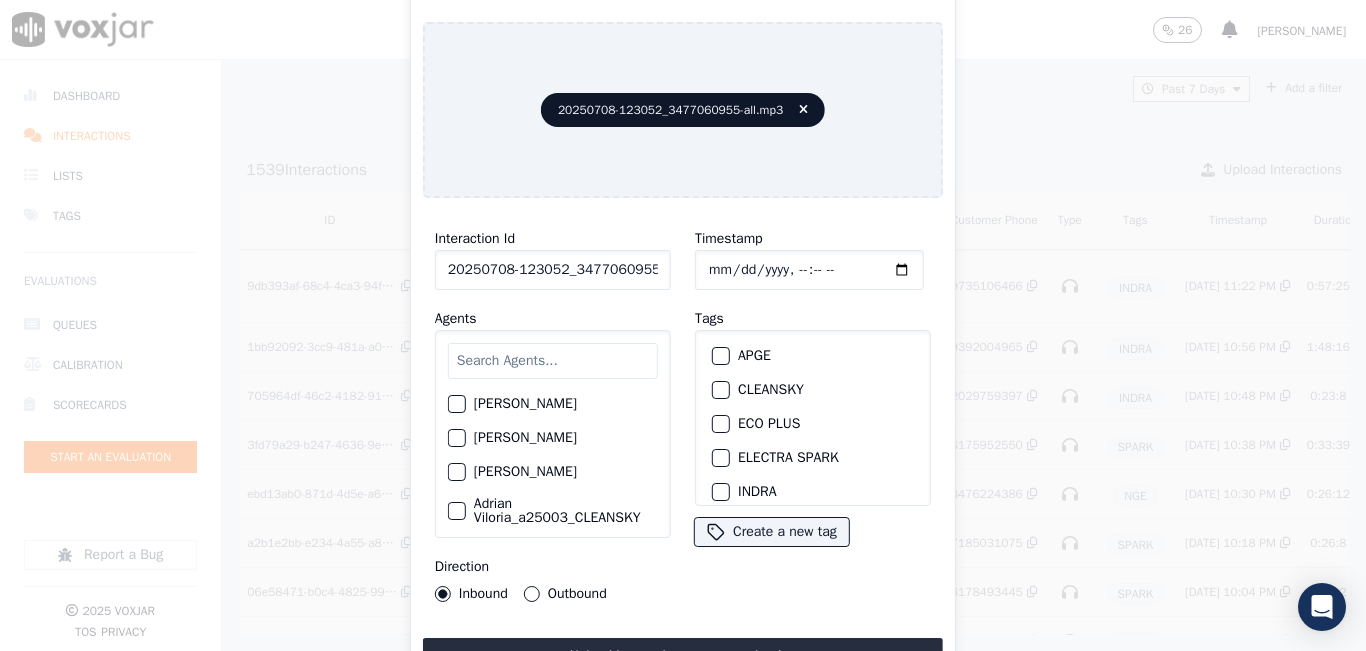 click at bounding box center (553, 361) 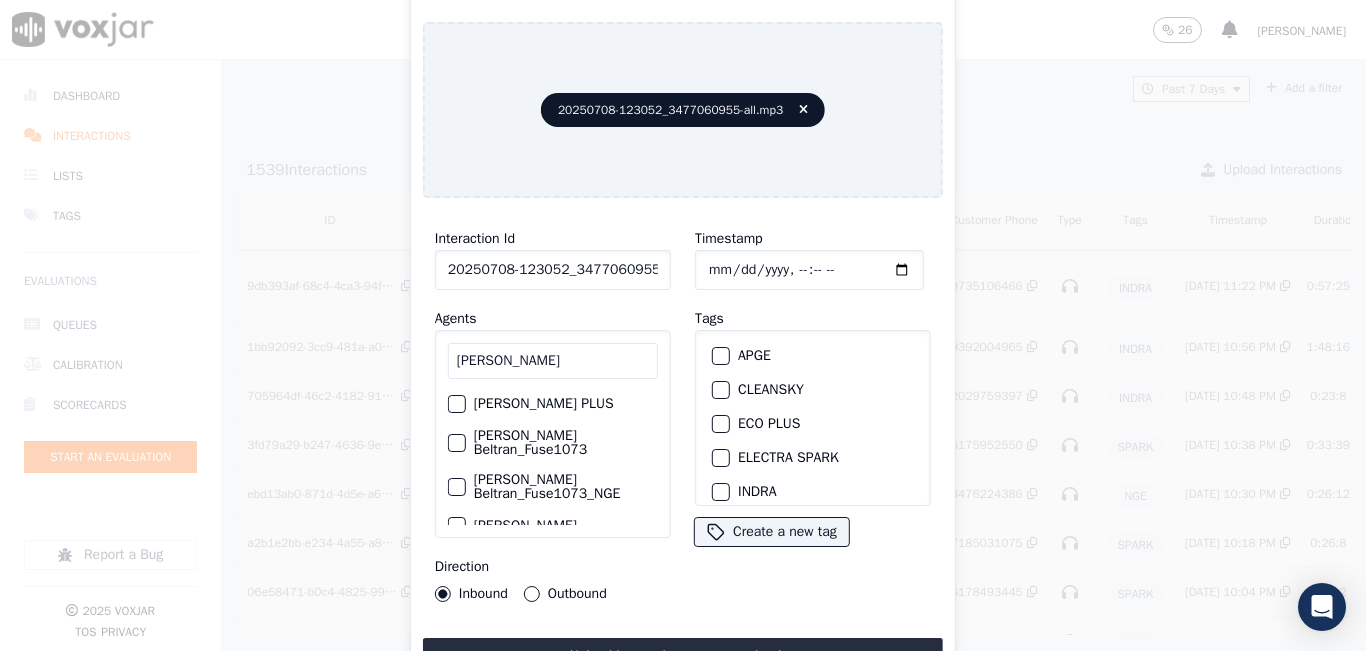 scroll, scrollTop: 100, scrollLeft: 0, axis: vertical 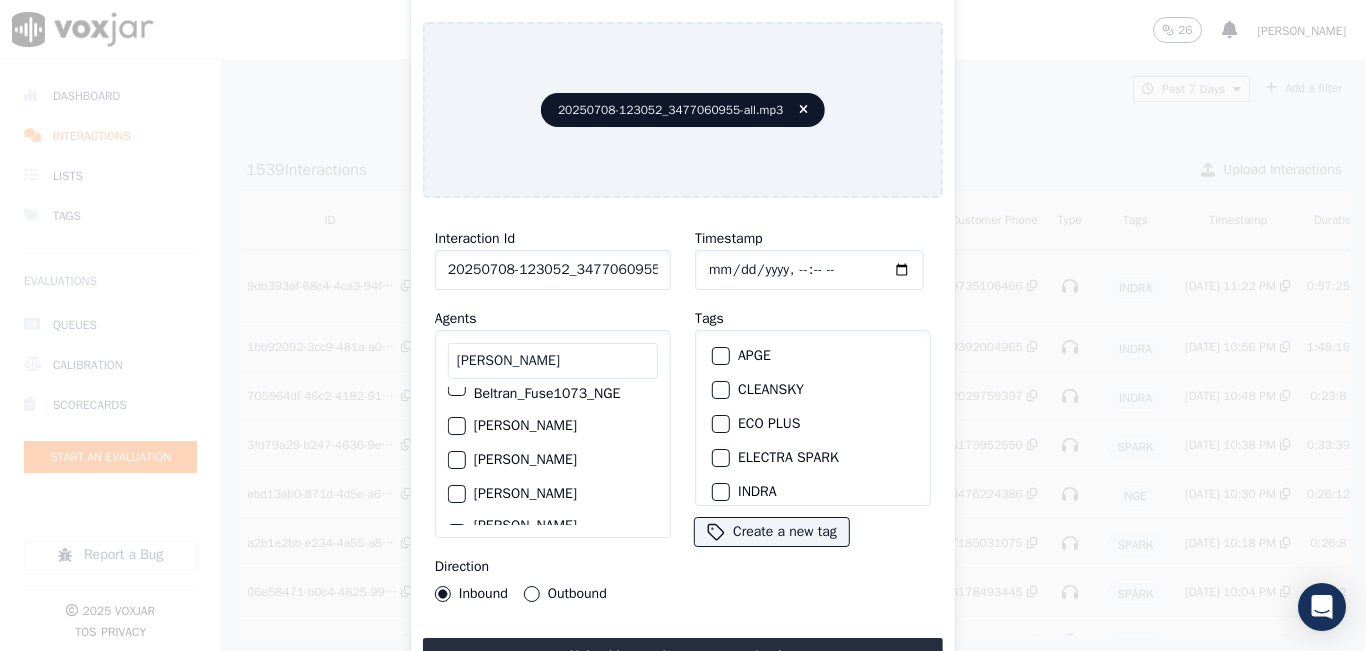 type on "LUISA" 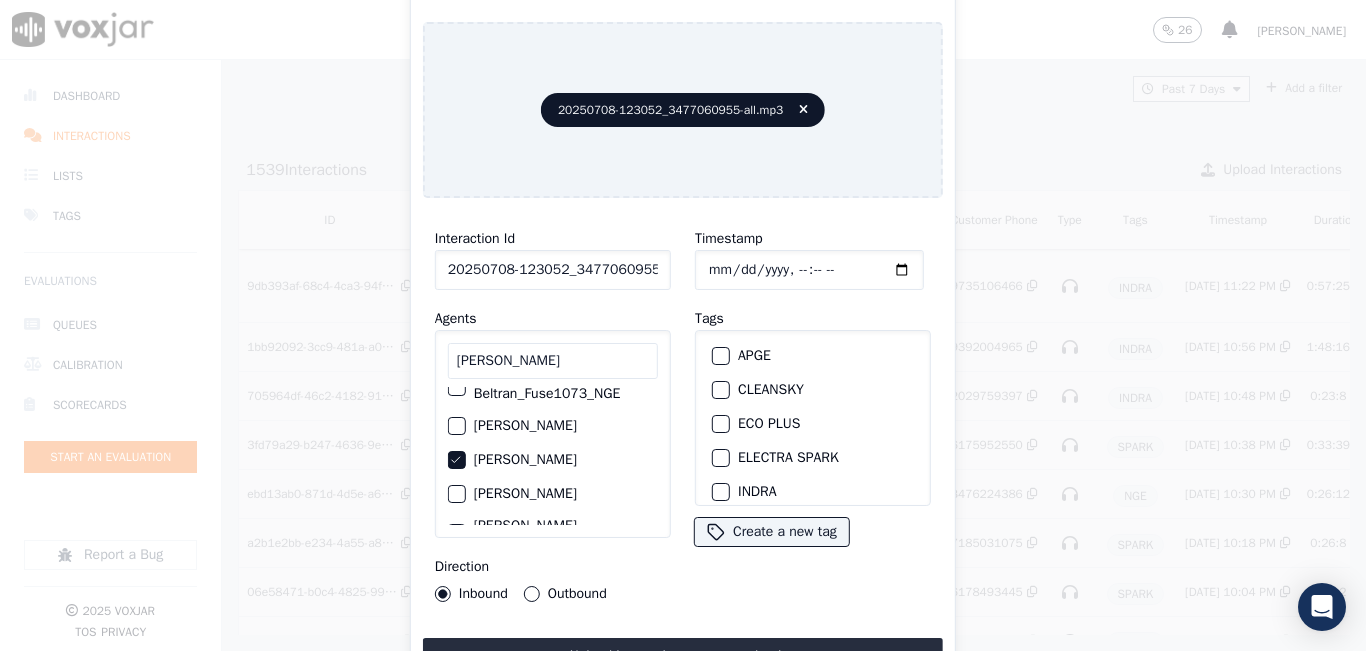click on "Outbound" at bounding box center [532, 594] 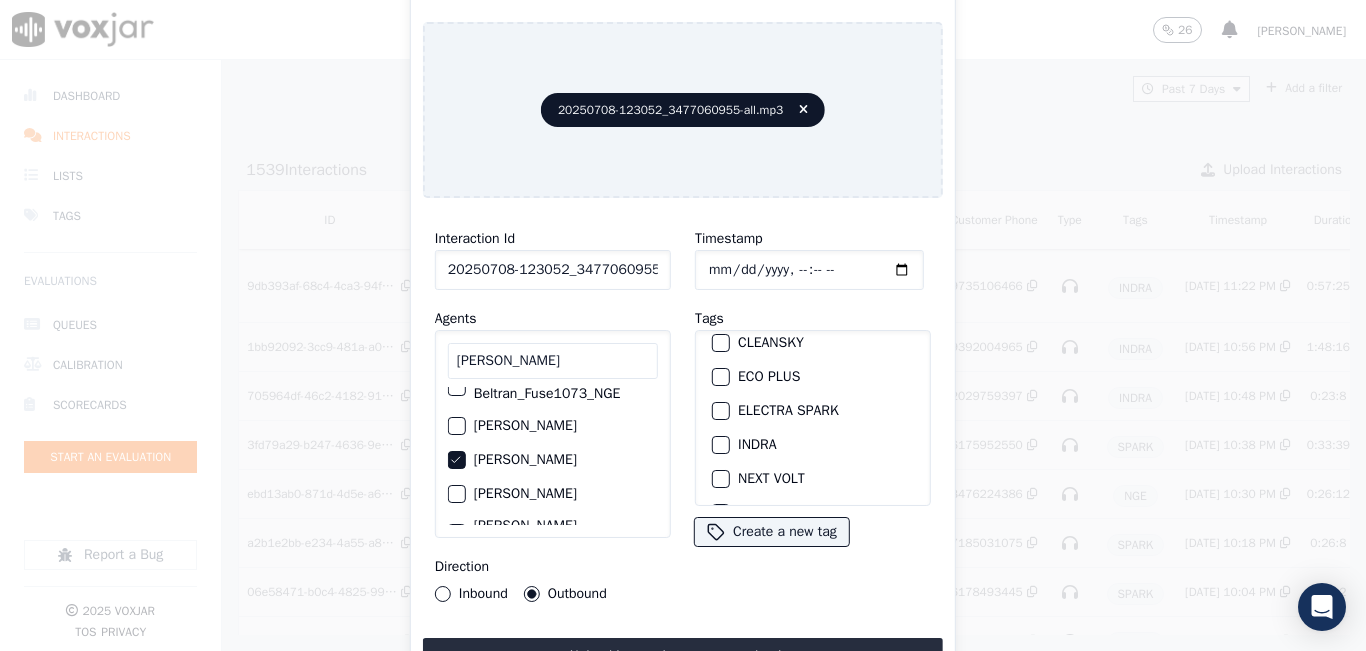 scroll, scrollTop: 9, scrollLeft: 0, axis: vertical 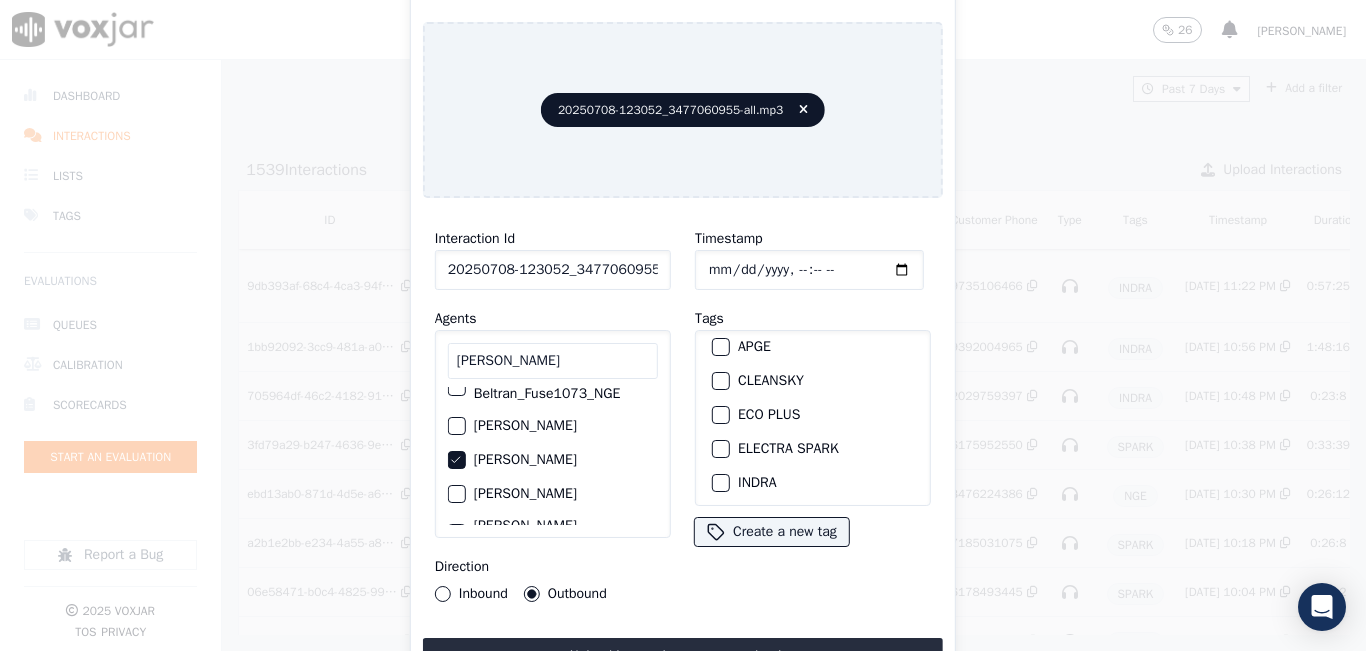 click at bounding box center [720, 415] 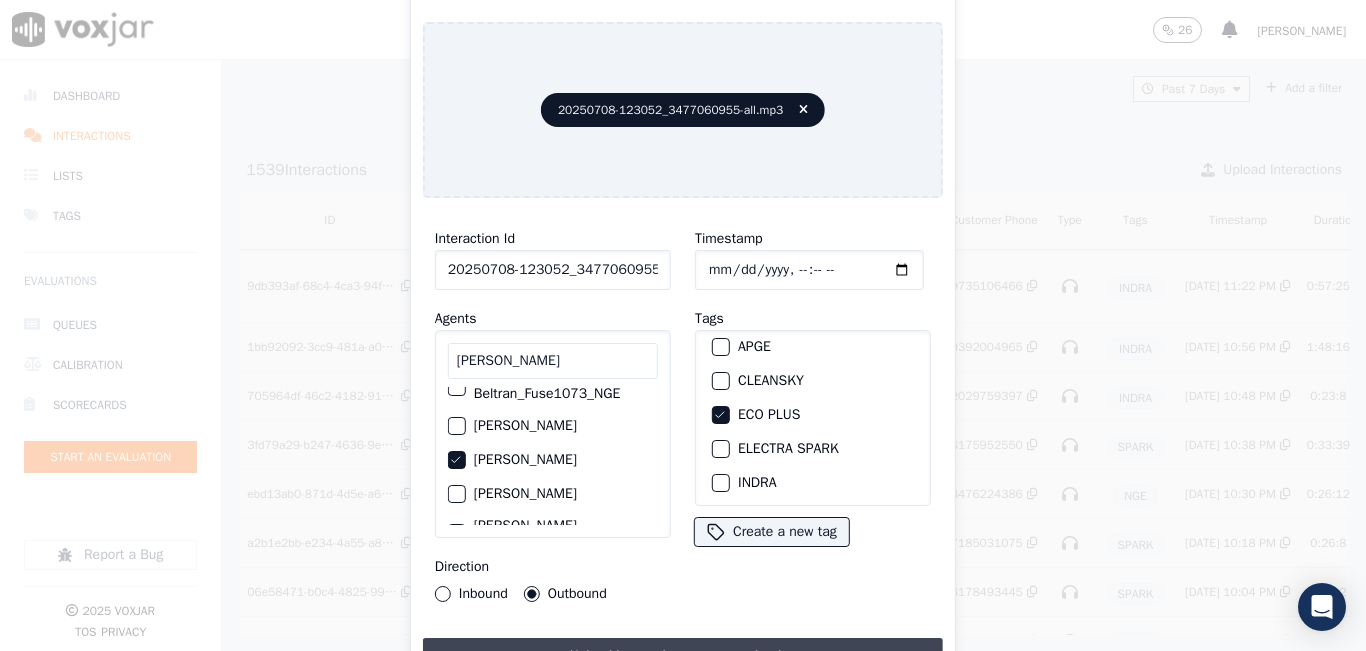 click on "Upload interaction to start evaluation" at bounding box center (683, 656) 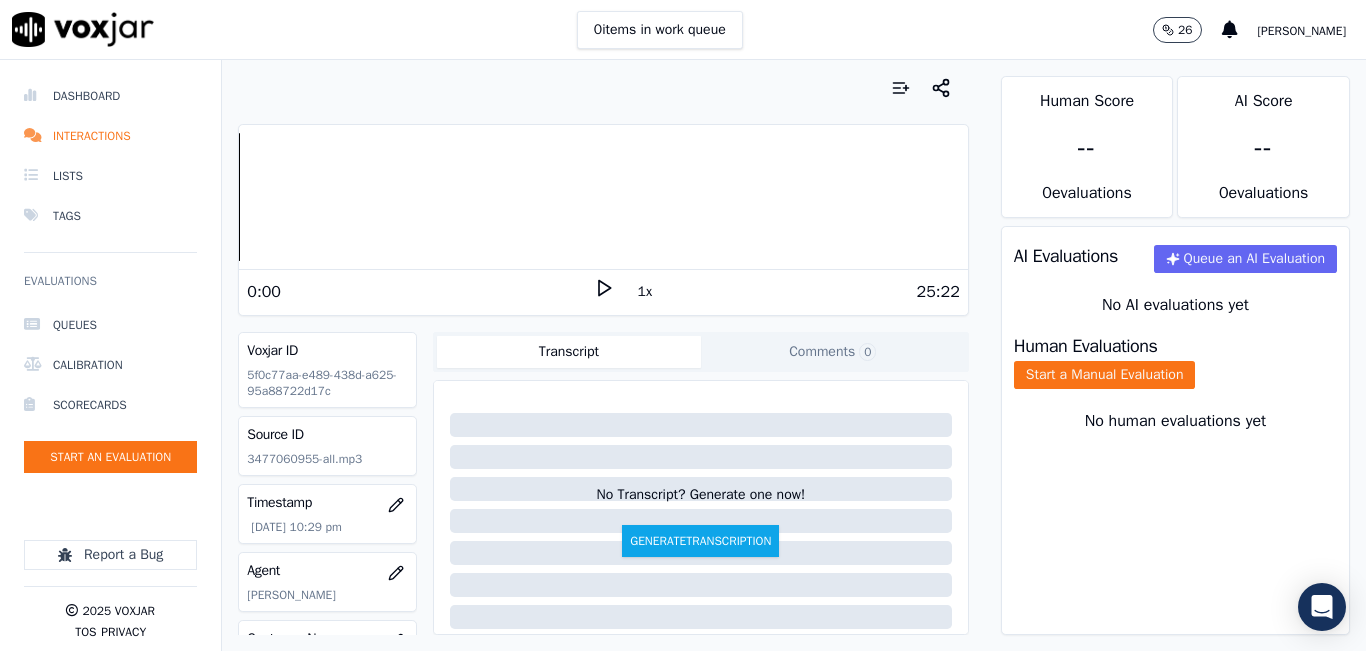 click 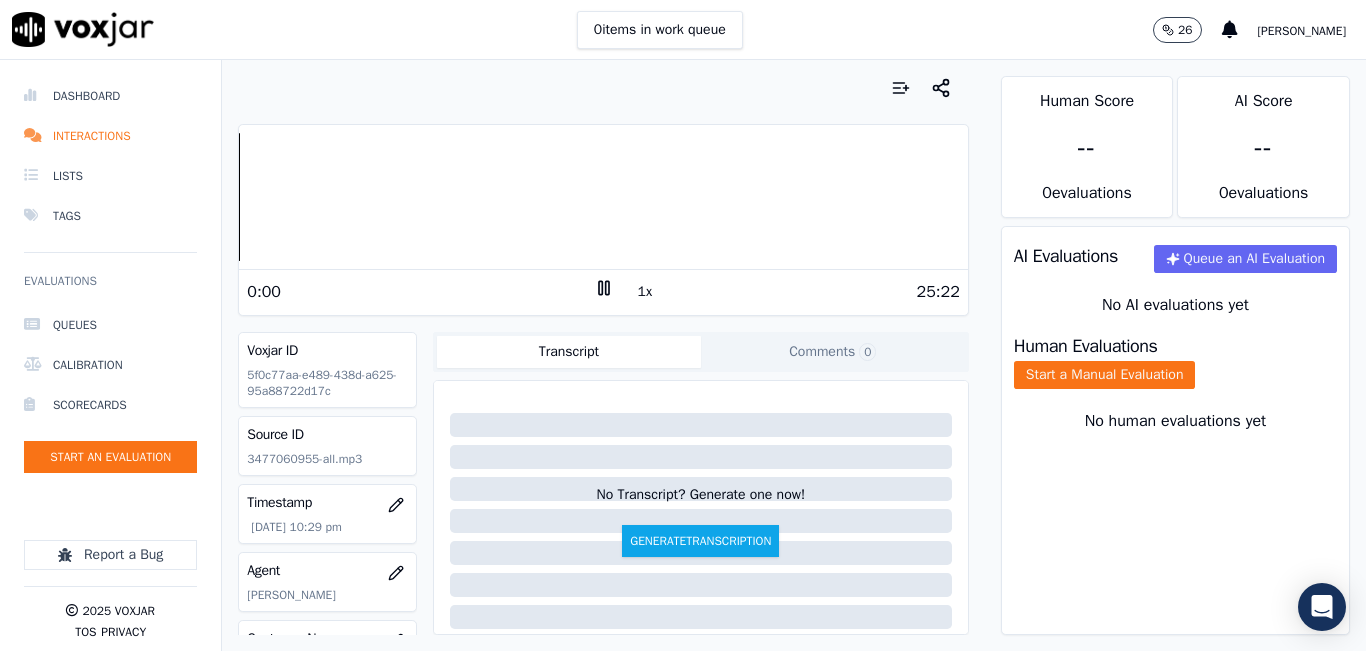 click on "25:22" at bounding box center [787, 292] 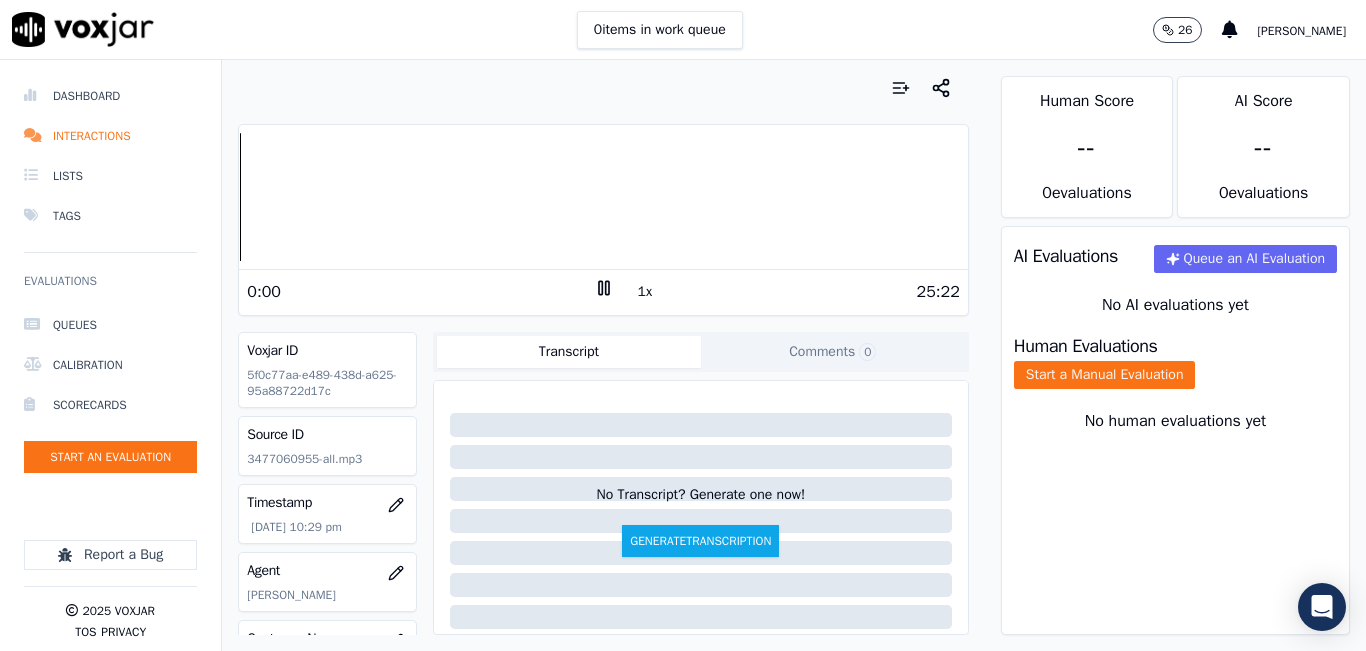 click on "1x" at bounding box center (645, 292) 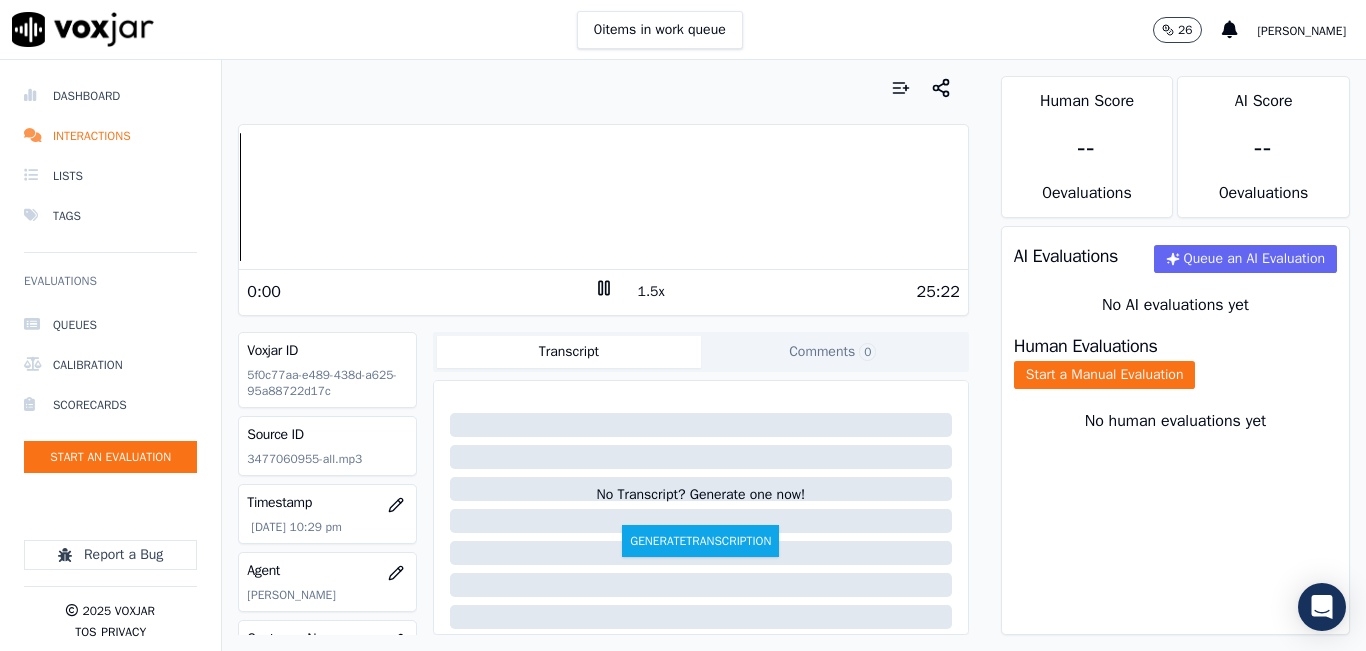 click on "1.5x" at bounding box center [651, 292] 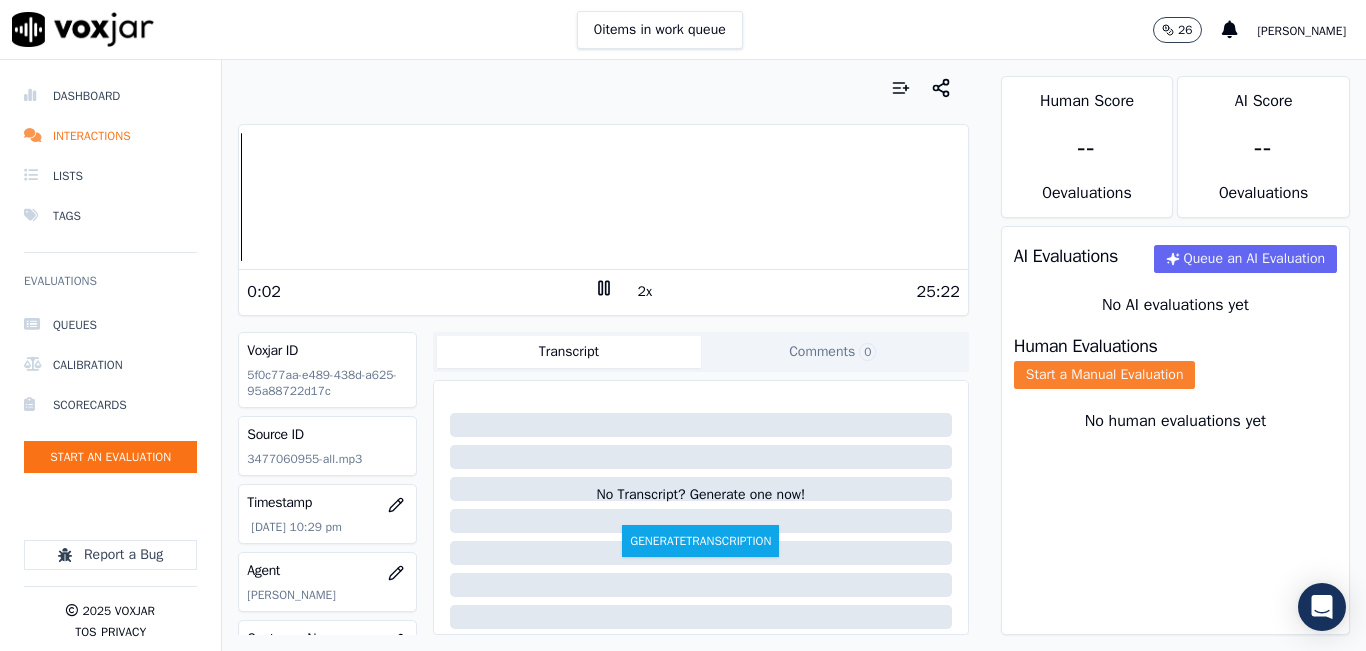 click on "Start a Manual Evaluation" 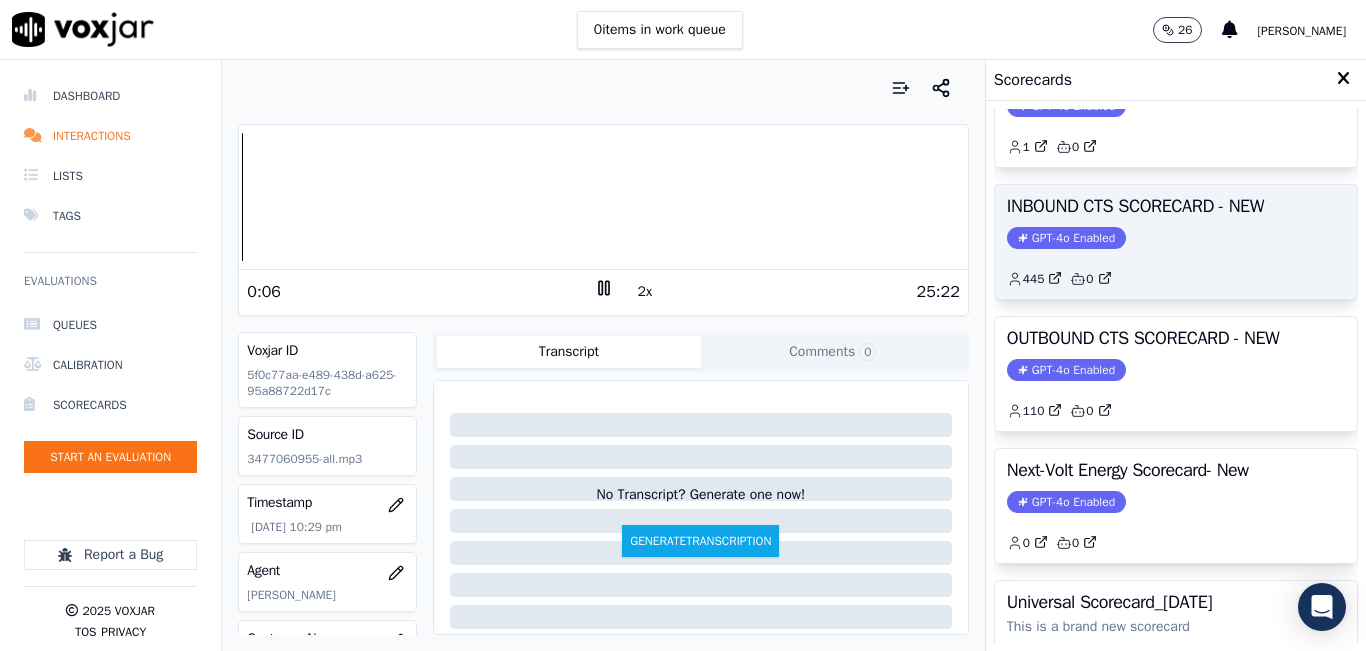 scroll, scrollTop: 227, scrollLeft: 0, axis: vertical 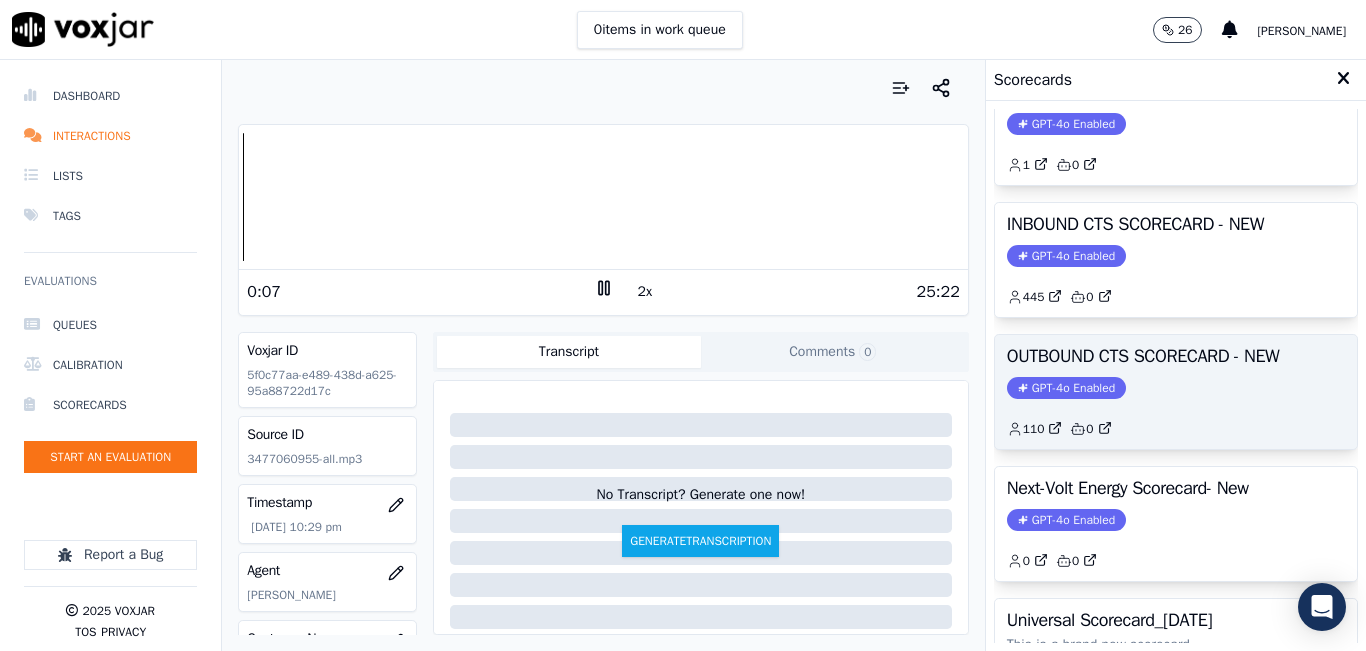 click on "GPT-4o Enabled" 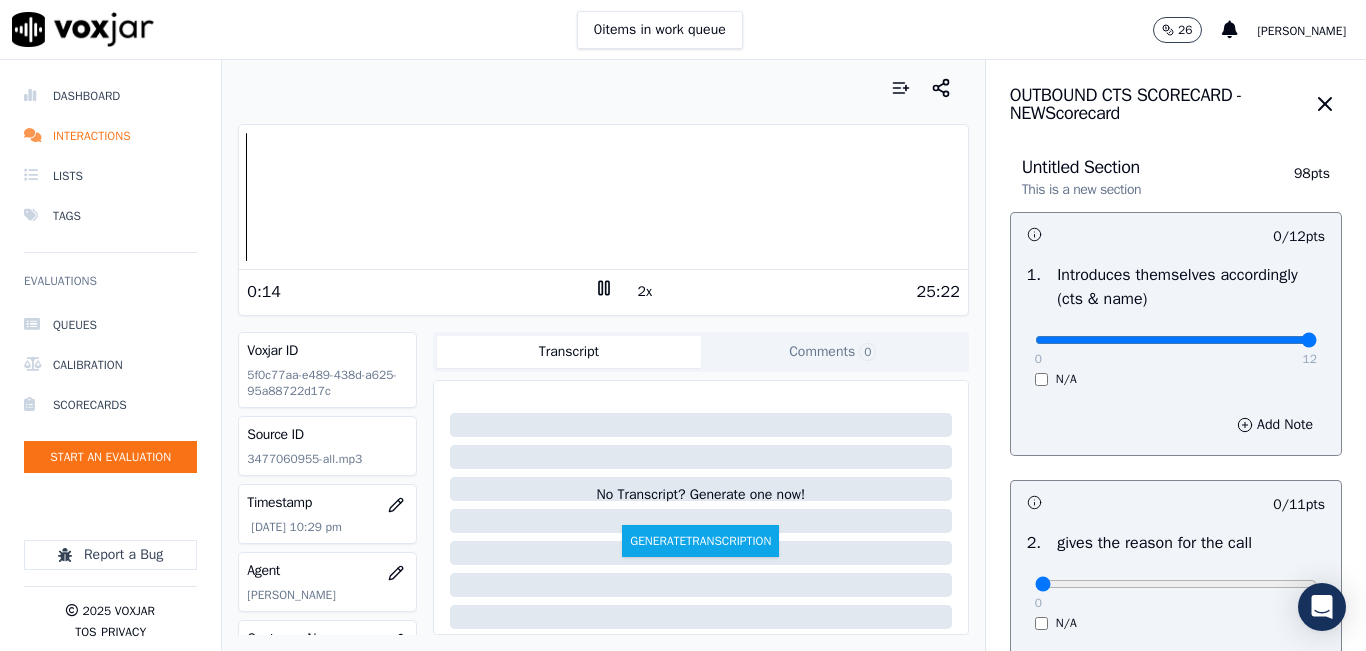drag, startPoint x: 1209, startPoint y: 342, endPoint x: 1283, endPoint y: 332, distance: 74.672615 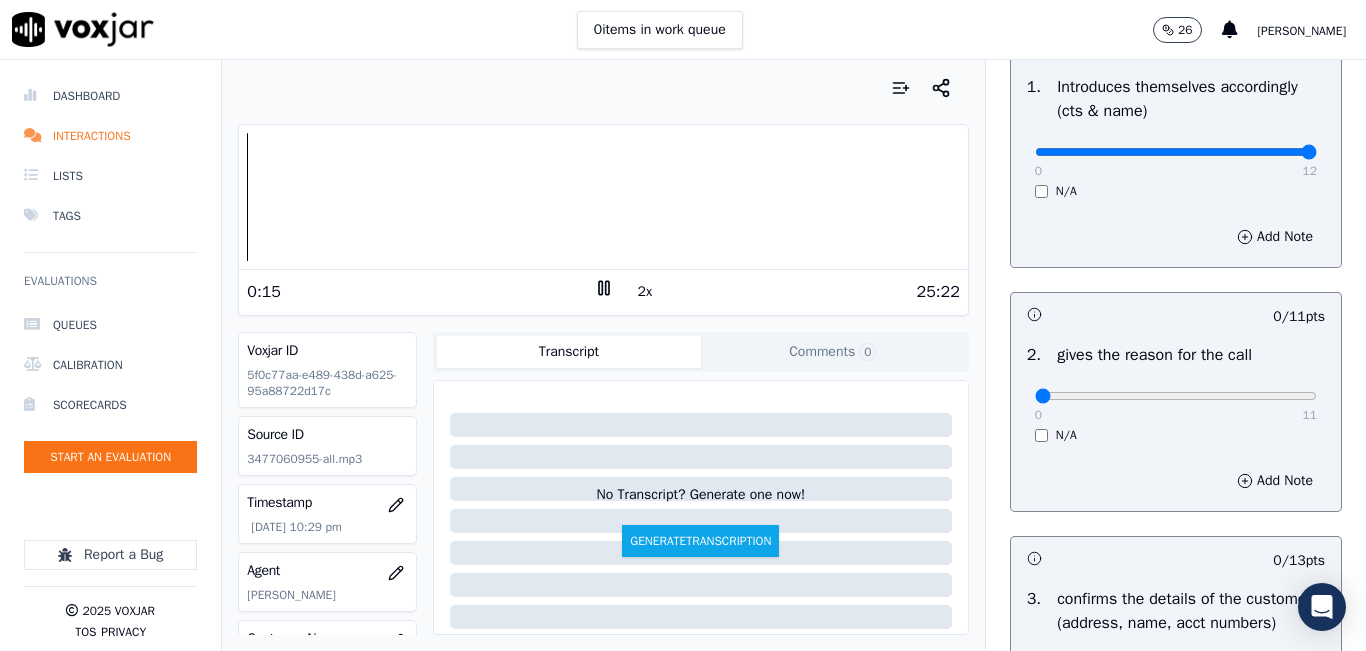 scroll, scrollTop: 200, scrollLeft: 0, axis: vertical 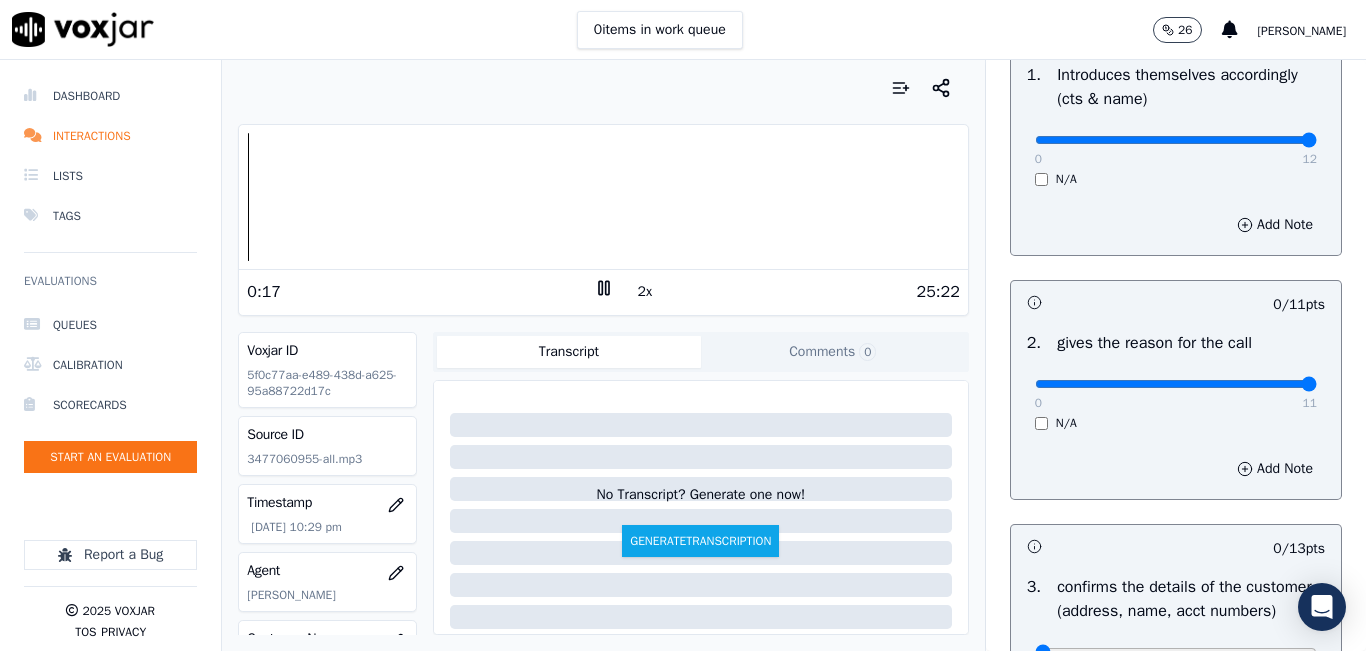 drag, startPoint x: 1126, startPoint y: 379, endPoint x: 1329, endPoint y: 355, distance: 204.4138 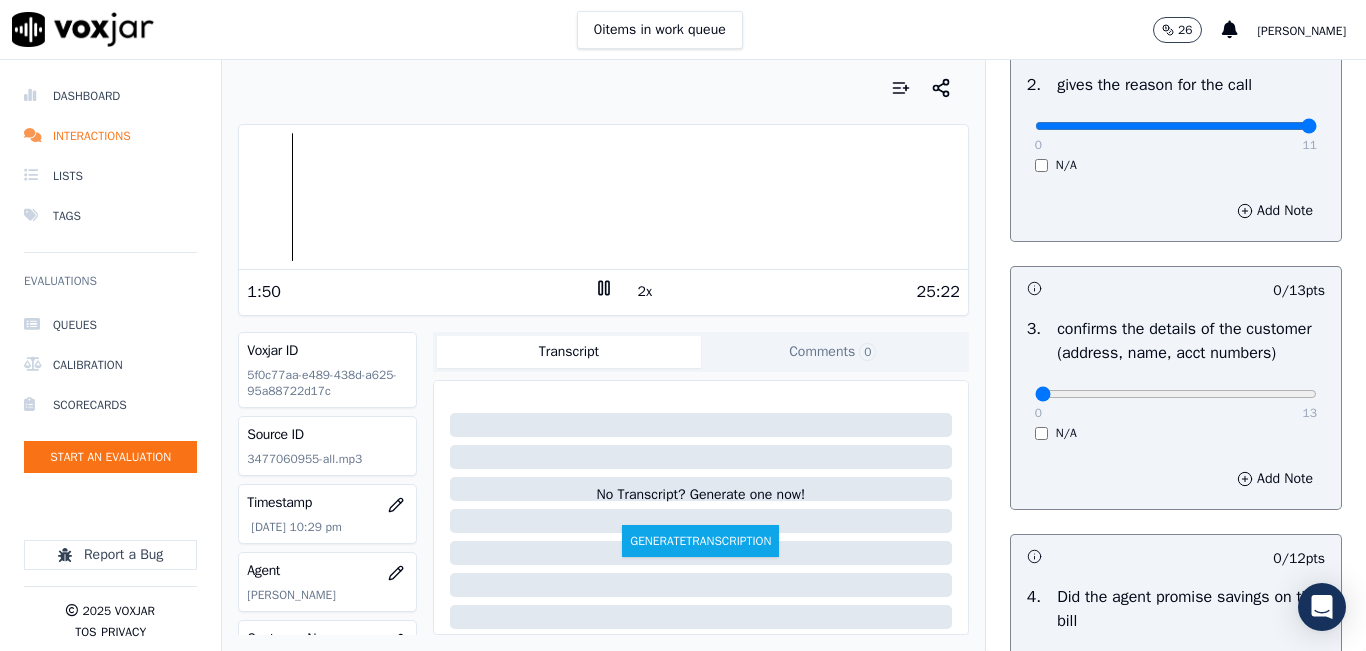 scroll, scrollTop: 500, scrollLeft: 0, axis: vertical 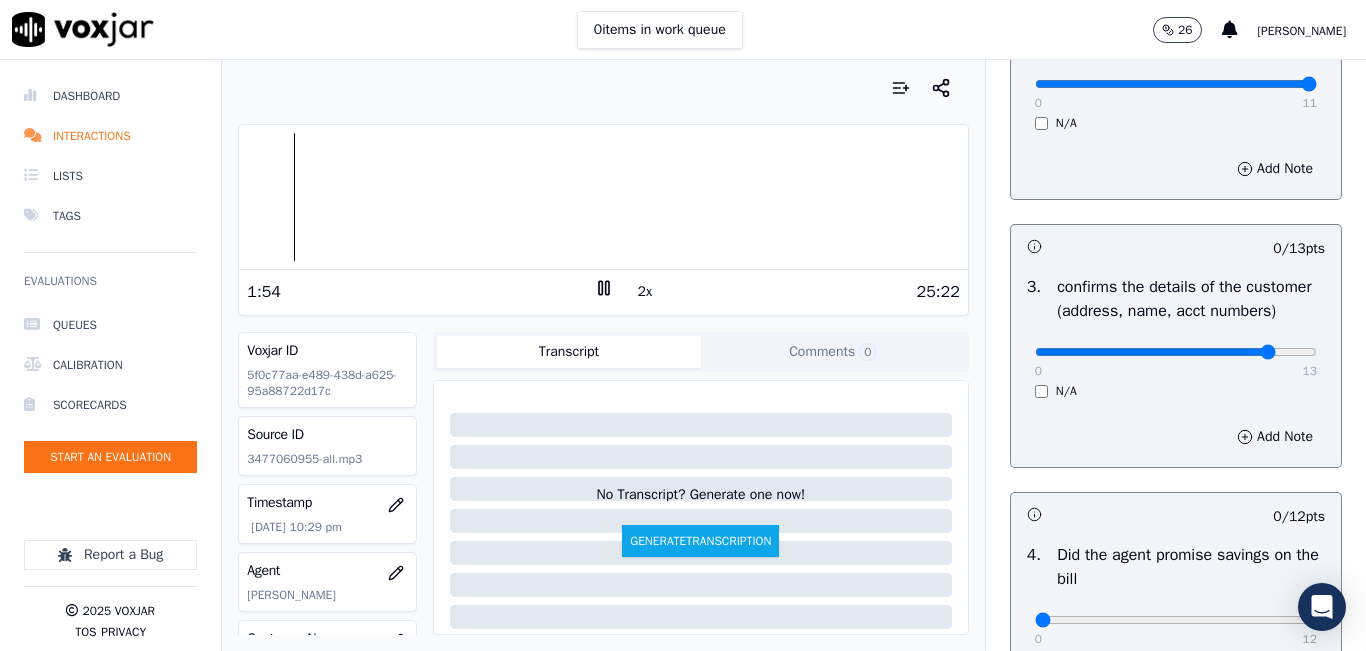 click at bounding box center [1176, -160] 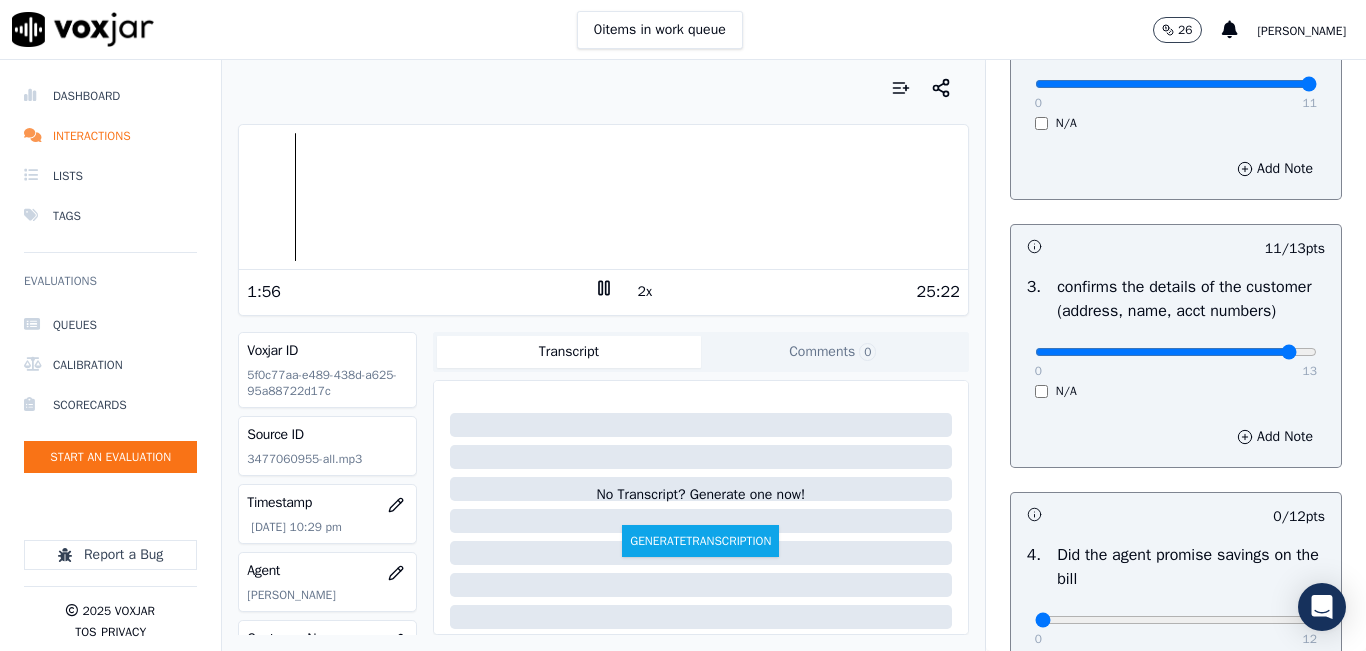 drag, startPoint x: 1230, startPoint y: 377, endPoint x: 1240, endPoint y: 374, distance: 10.440307 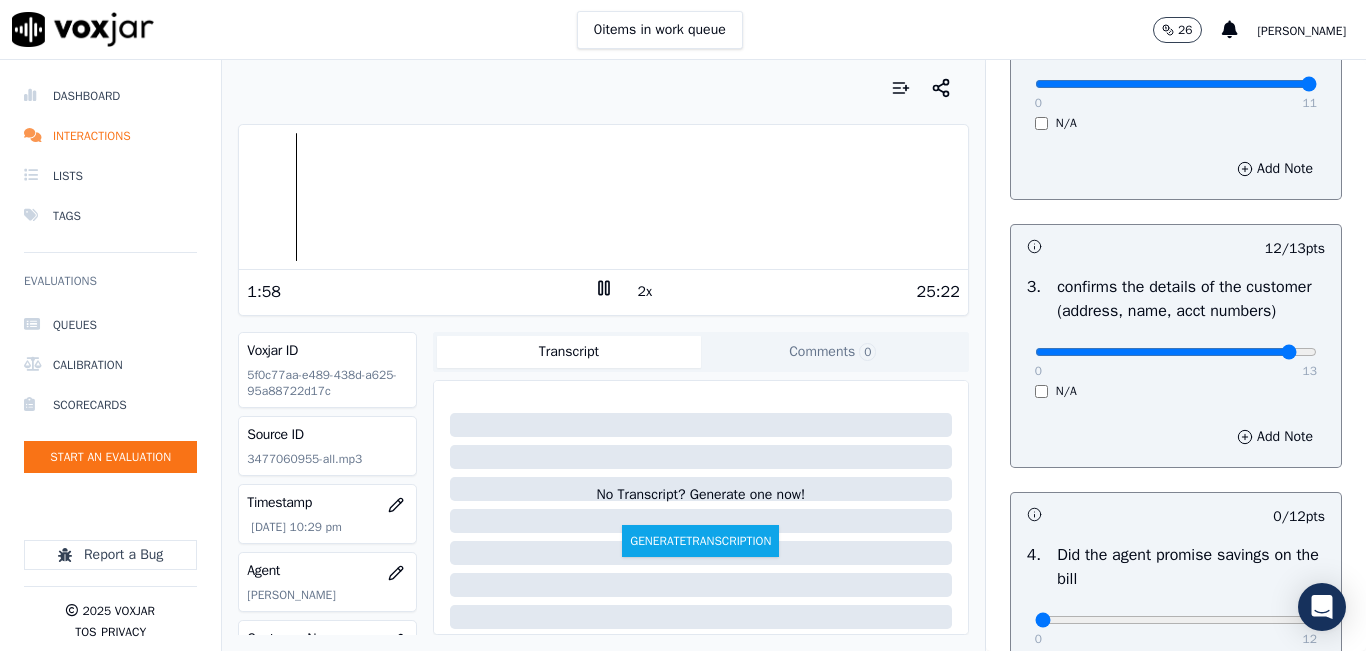 scroll, scrollTop: 600, scrollLeft: 0, axis: vertical 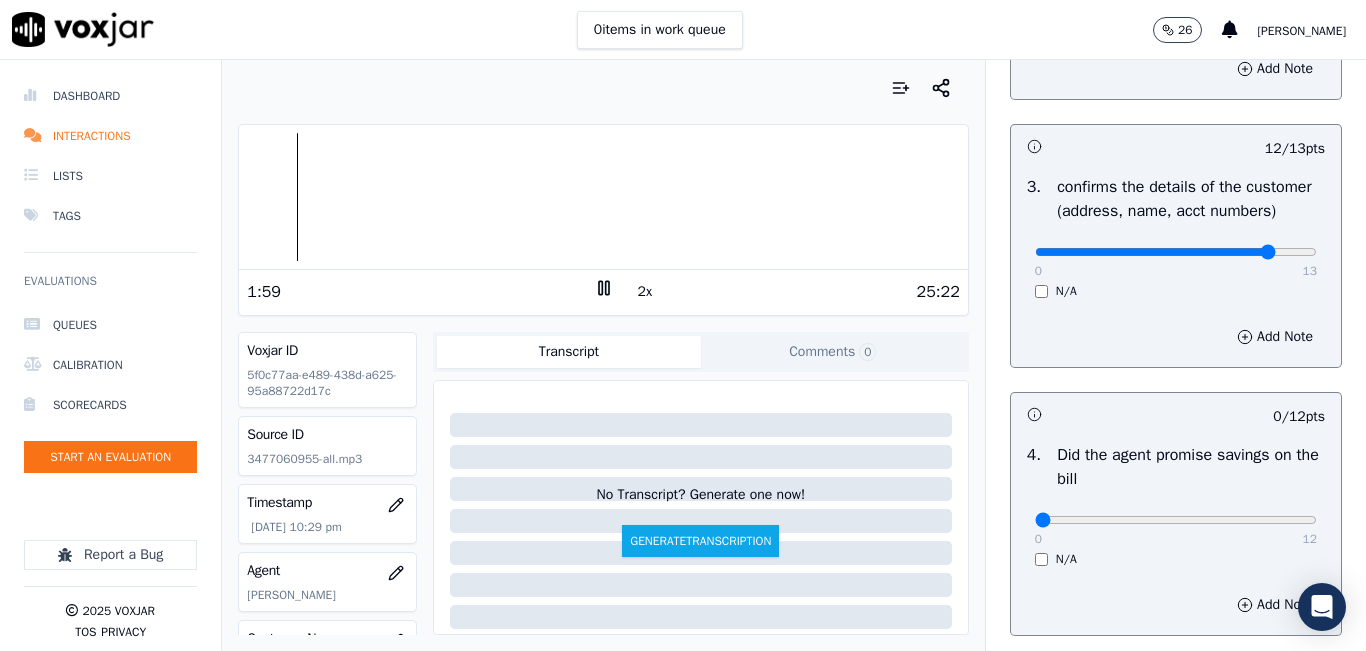 type on "11" 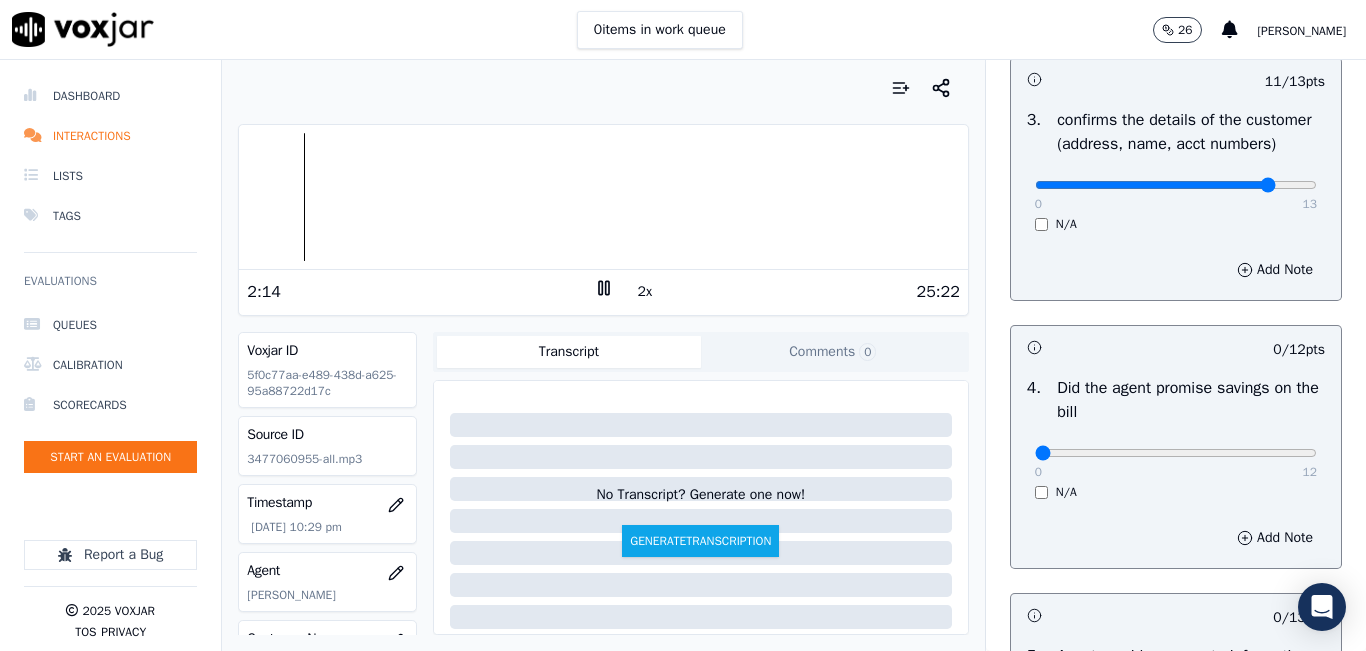 scroll, scrollTop: 800, scrollLeft: 0, axis: vertical 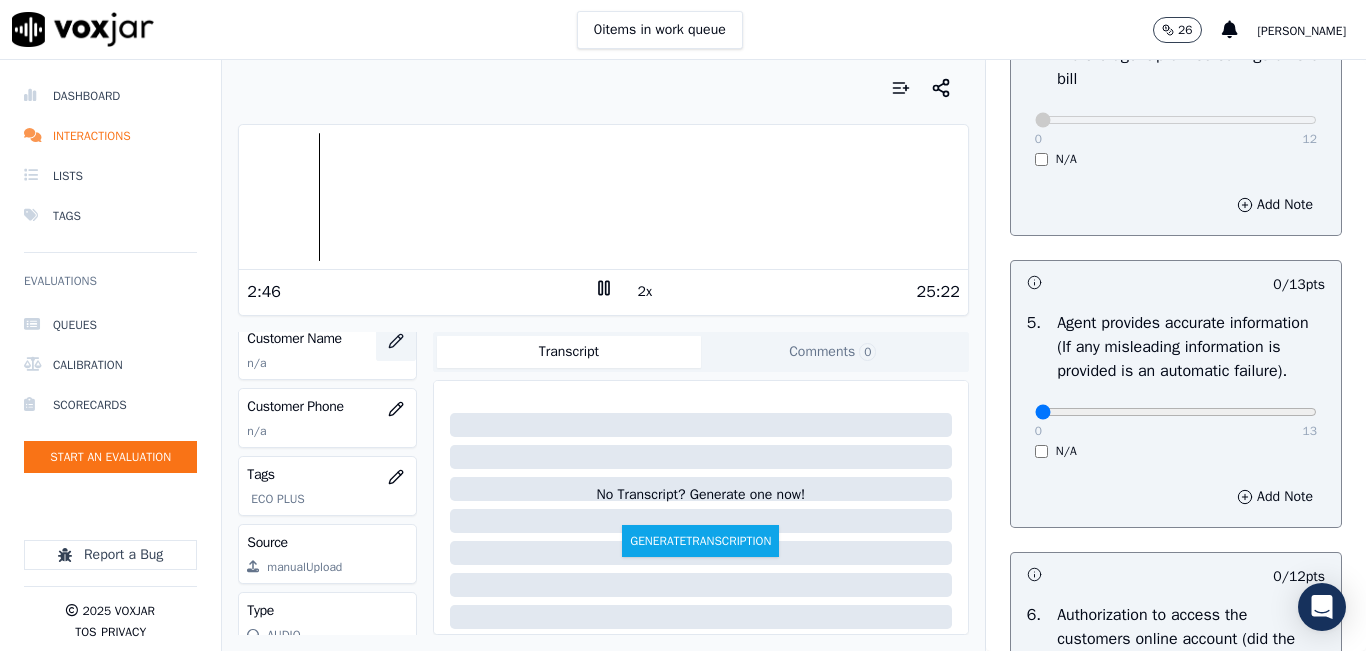 click 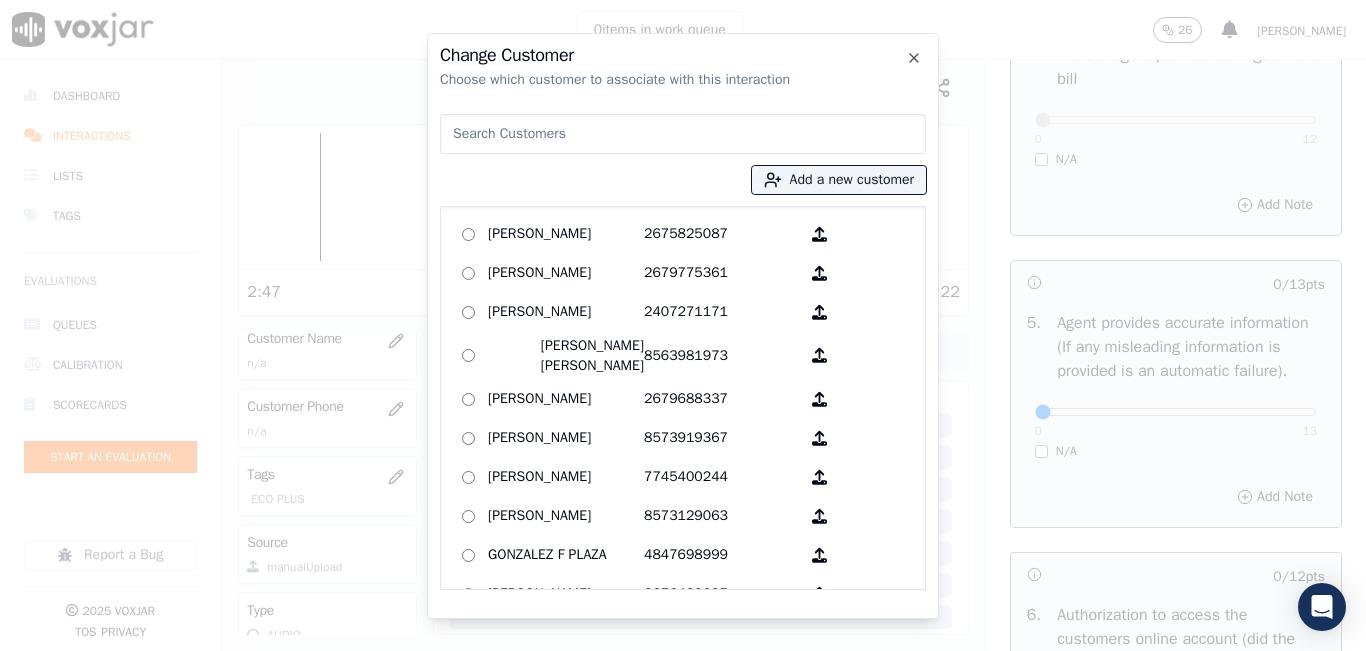 click at bounding box center (683, 134) 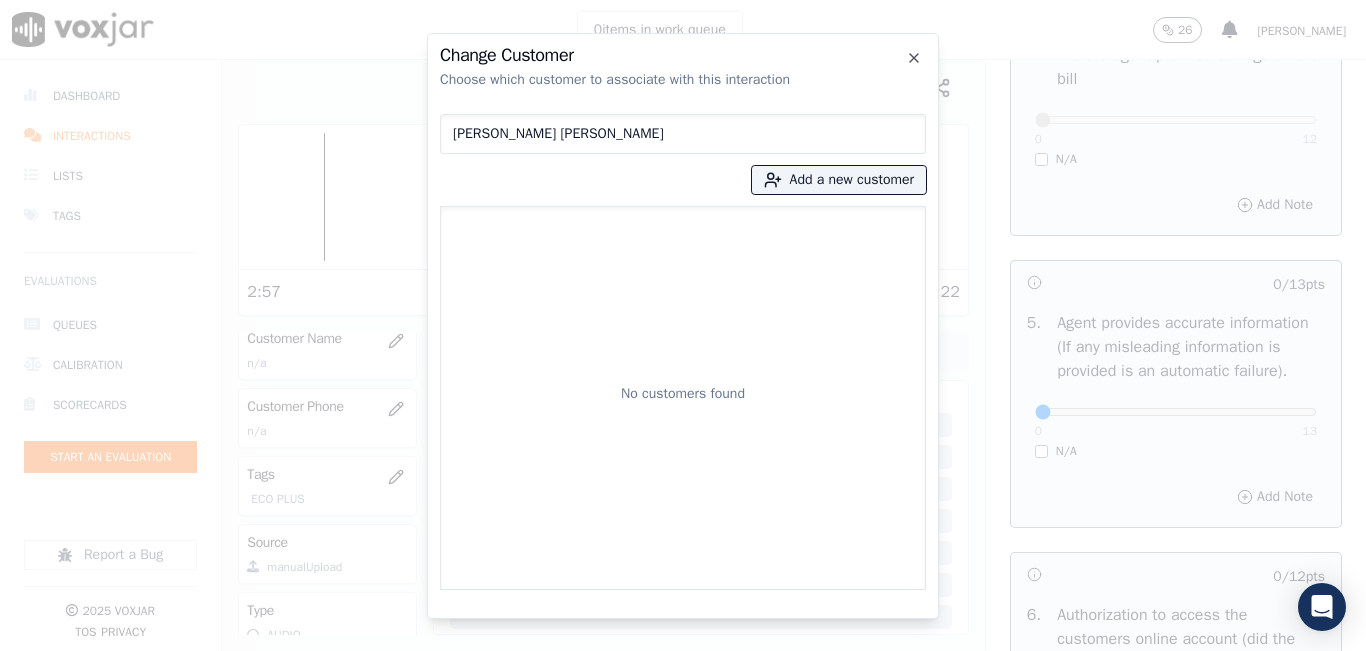 type on "[PERSON_NAME] [PERSON_NAME]" 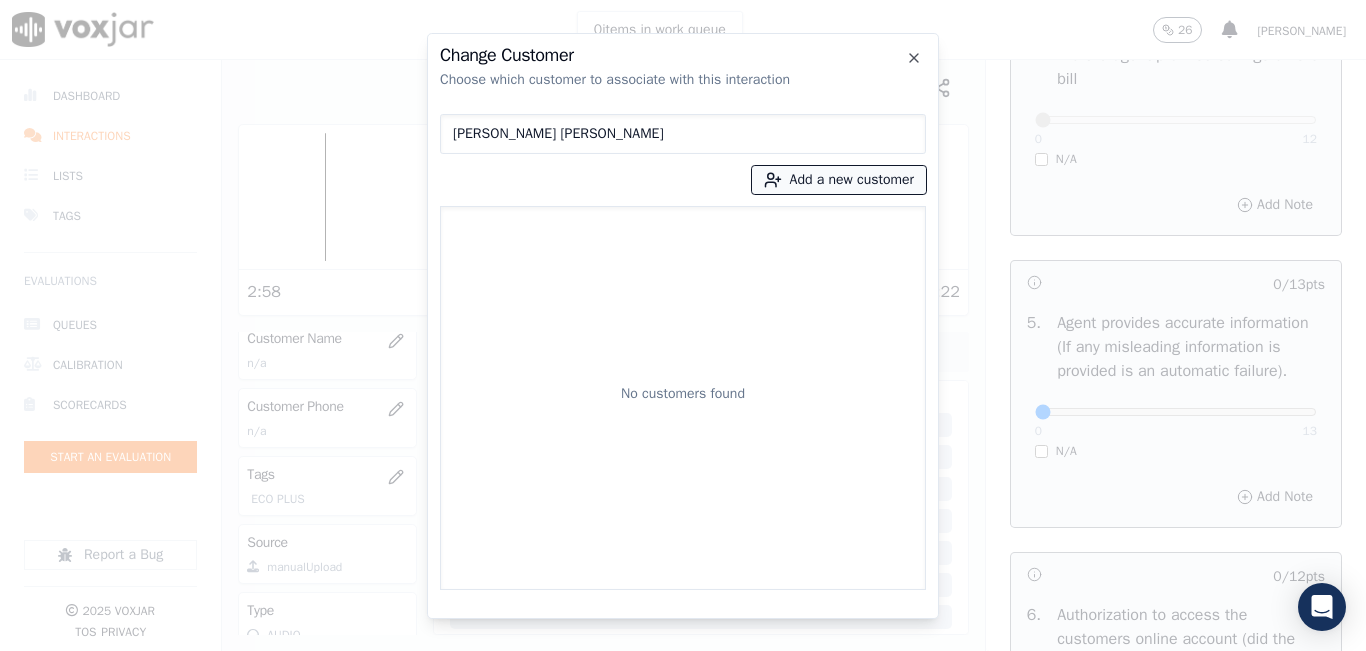 click on "Add a new customer" at bounding box center (839, 180) 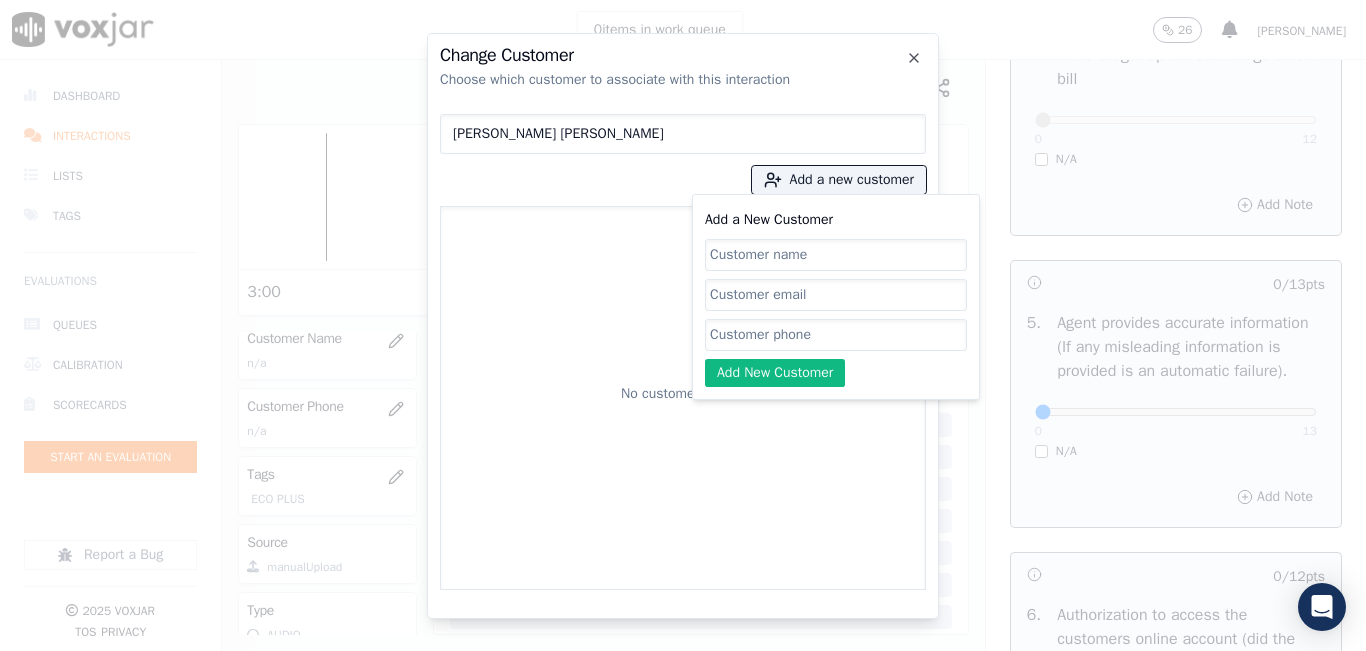 click on "Add a New Customer" 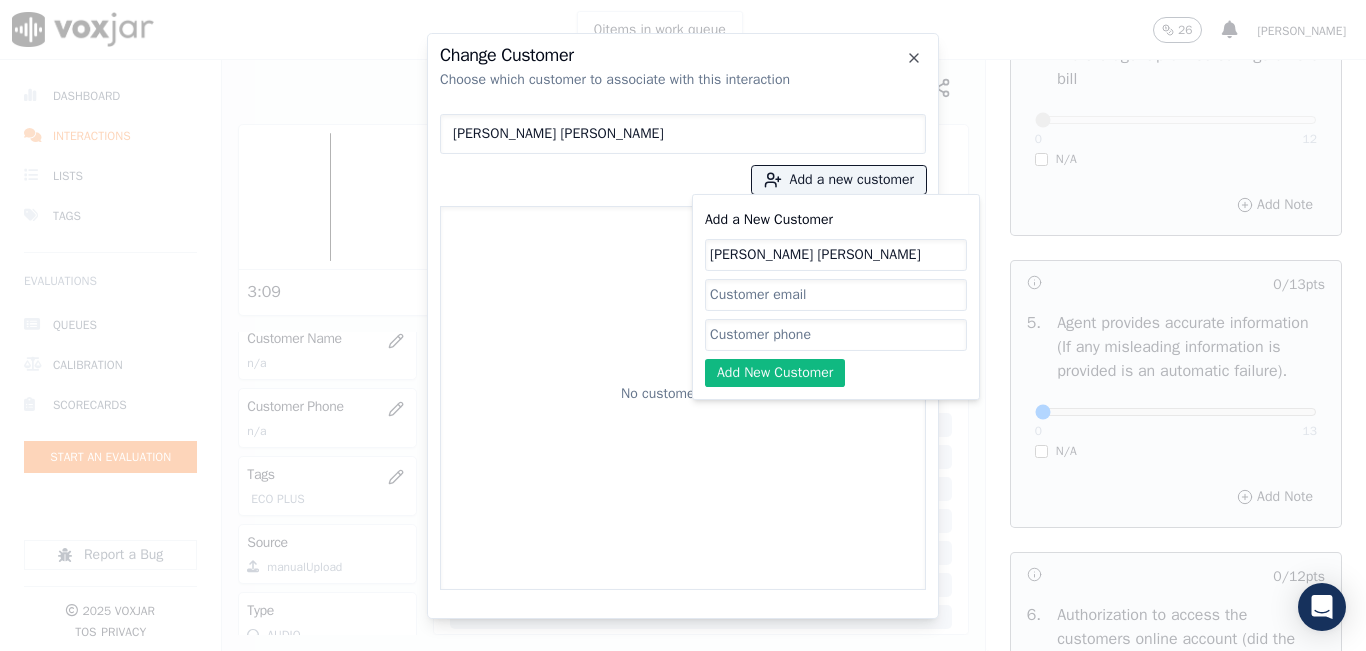 type on "[PERSON_NAME] [PERSON_NAME]" 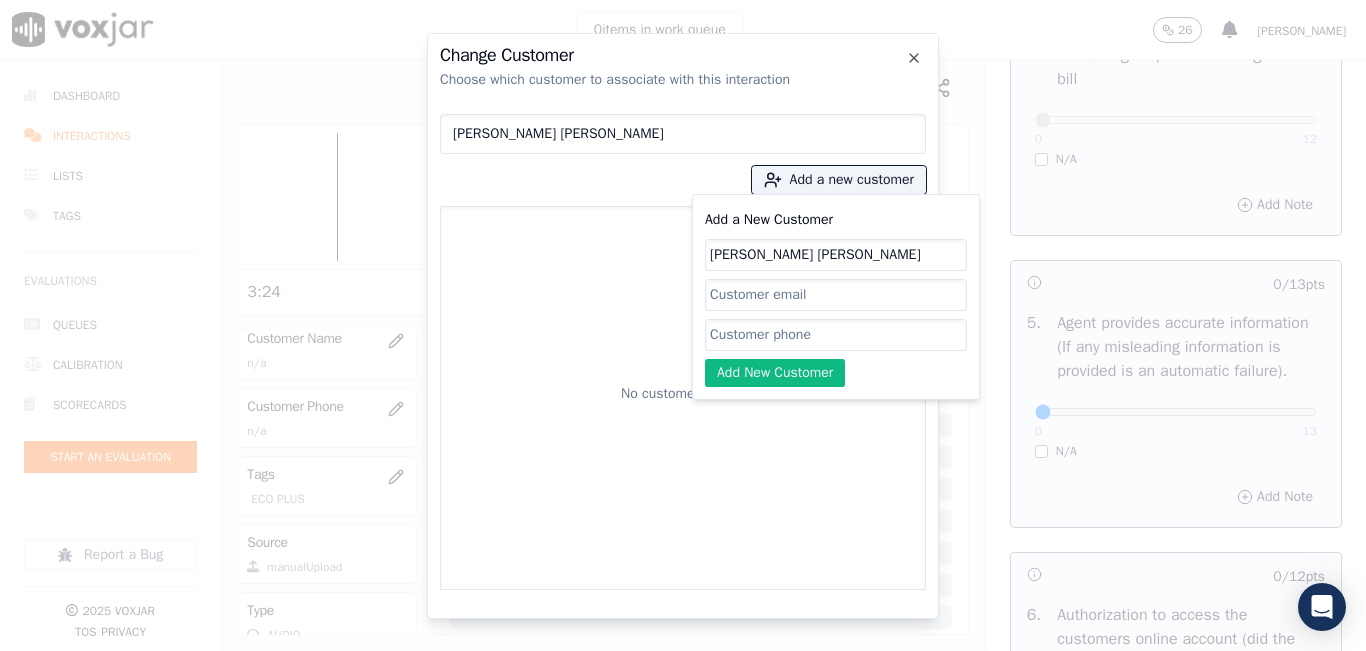 click on "Add a New Customer" 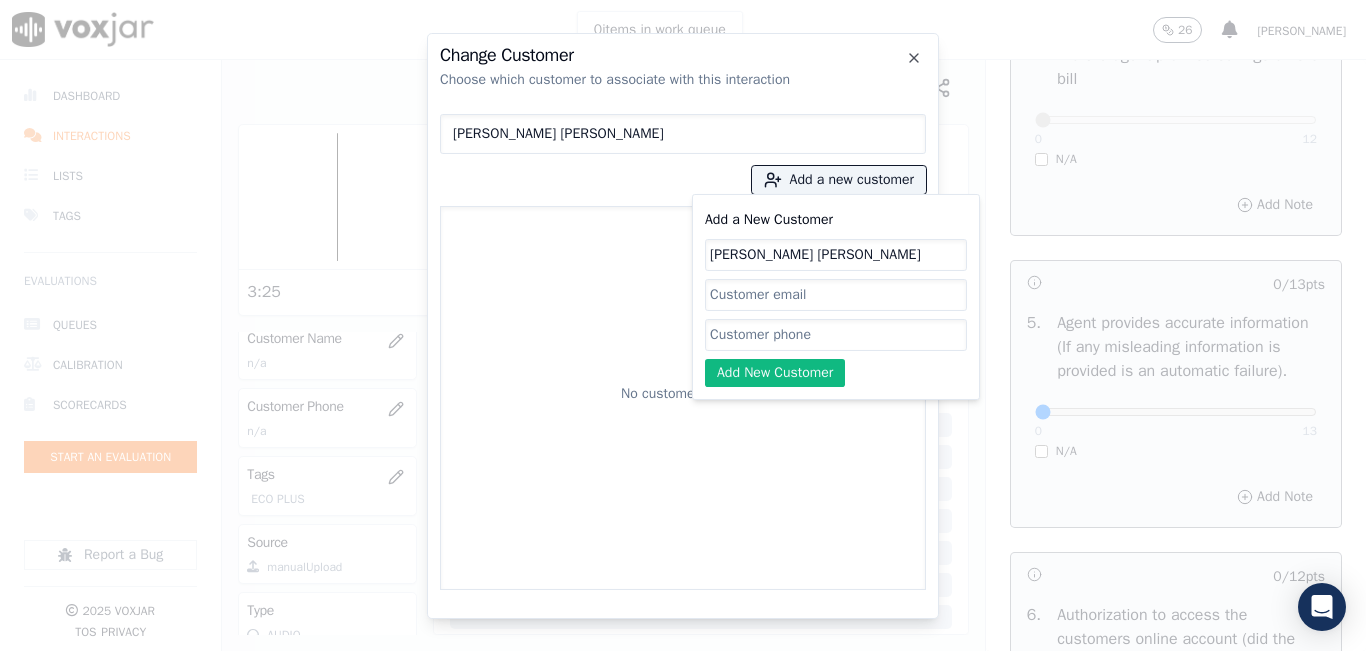 paste on "3477060955" 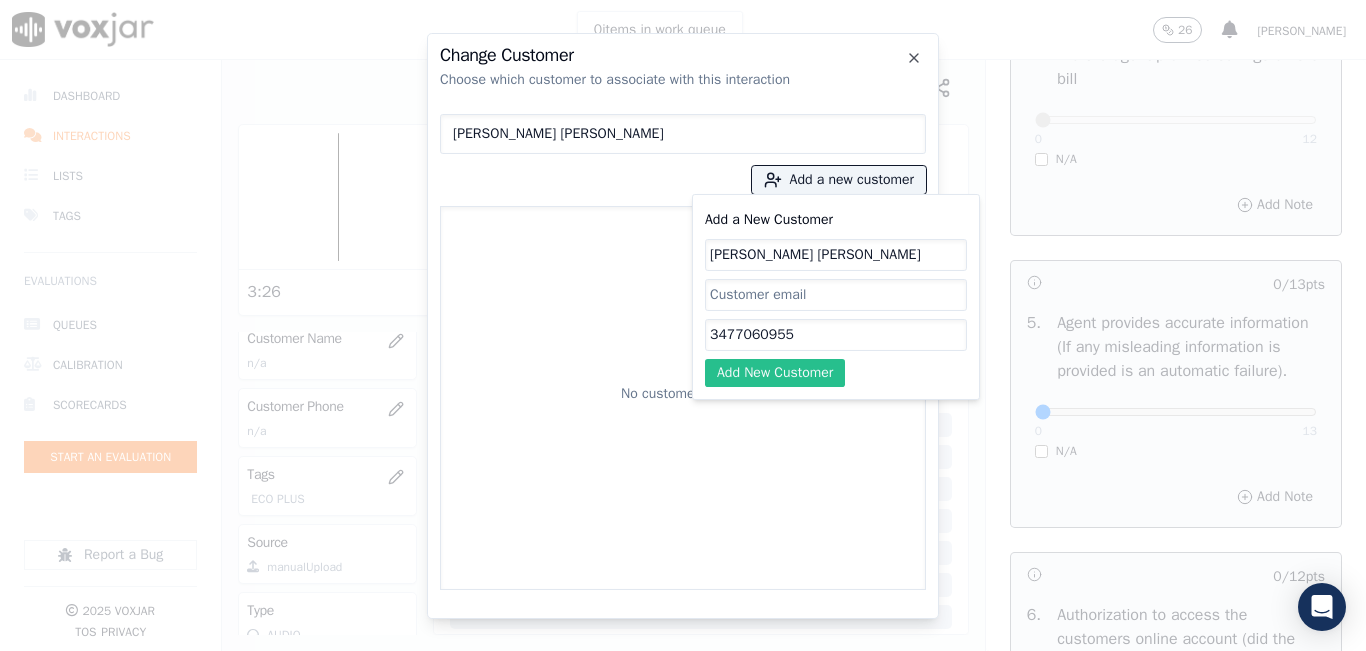 type on "3477060955" 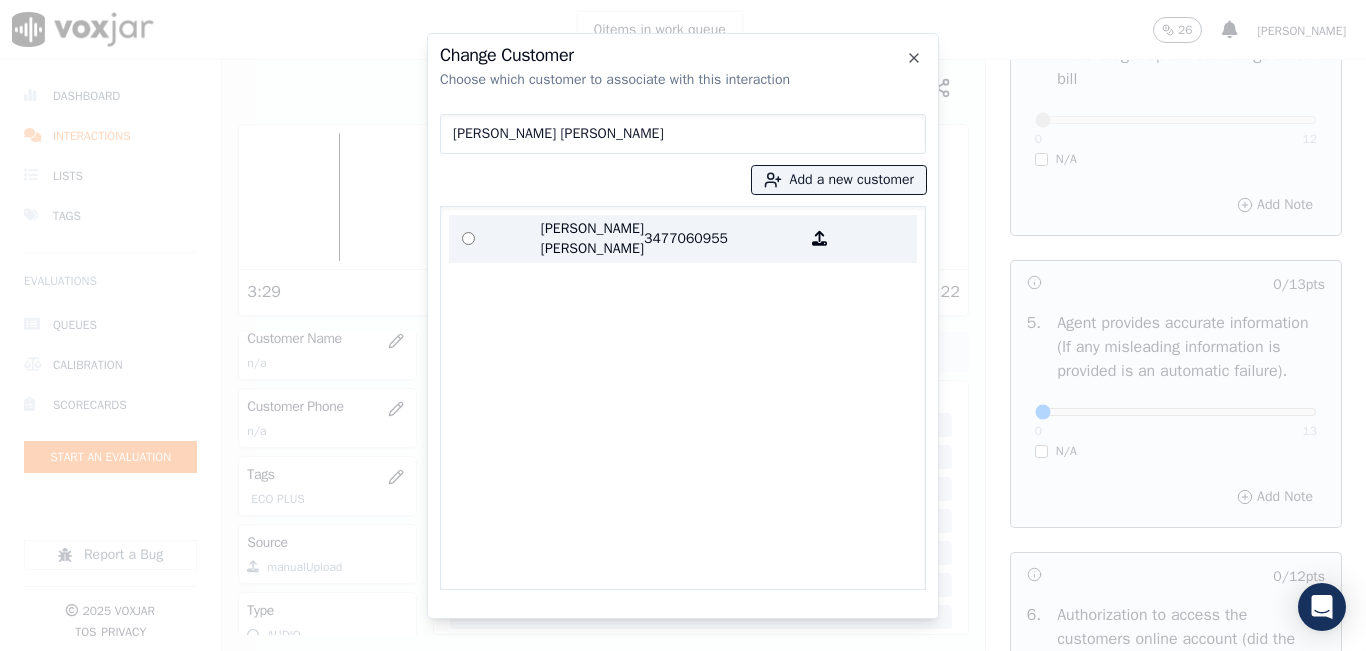 click on "[PERSON_NAME] [PERSON_NAME]" at bounding box center [566, 239] 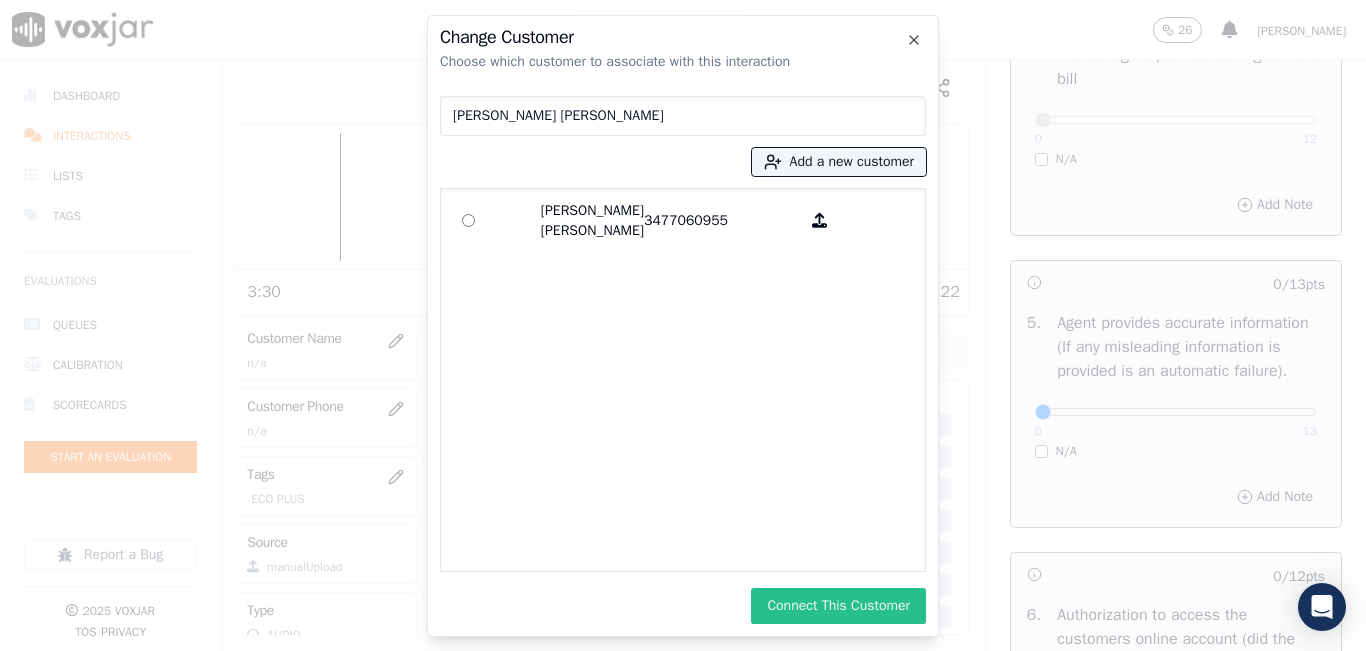 click on "Connect This Customer" at bounding box center [838, 606] 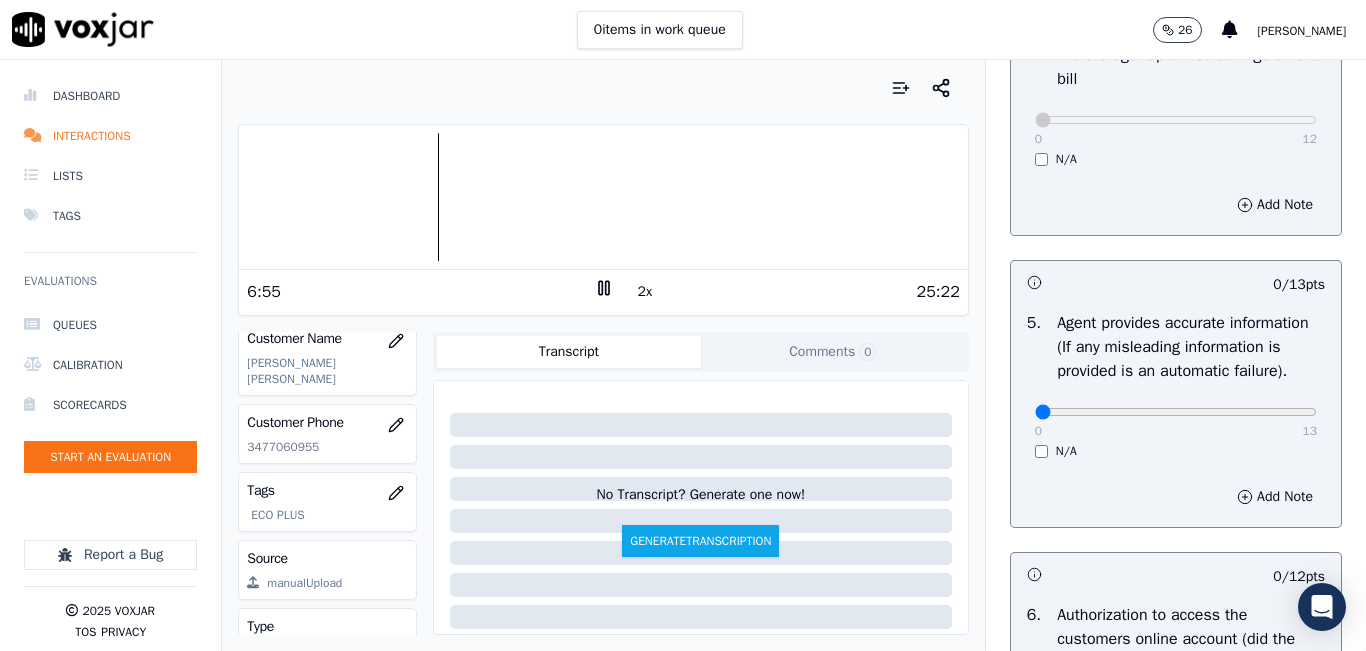 click on "2x" at bounding box center [645, 292] 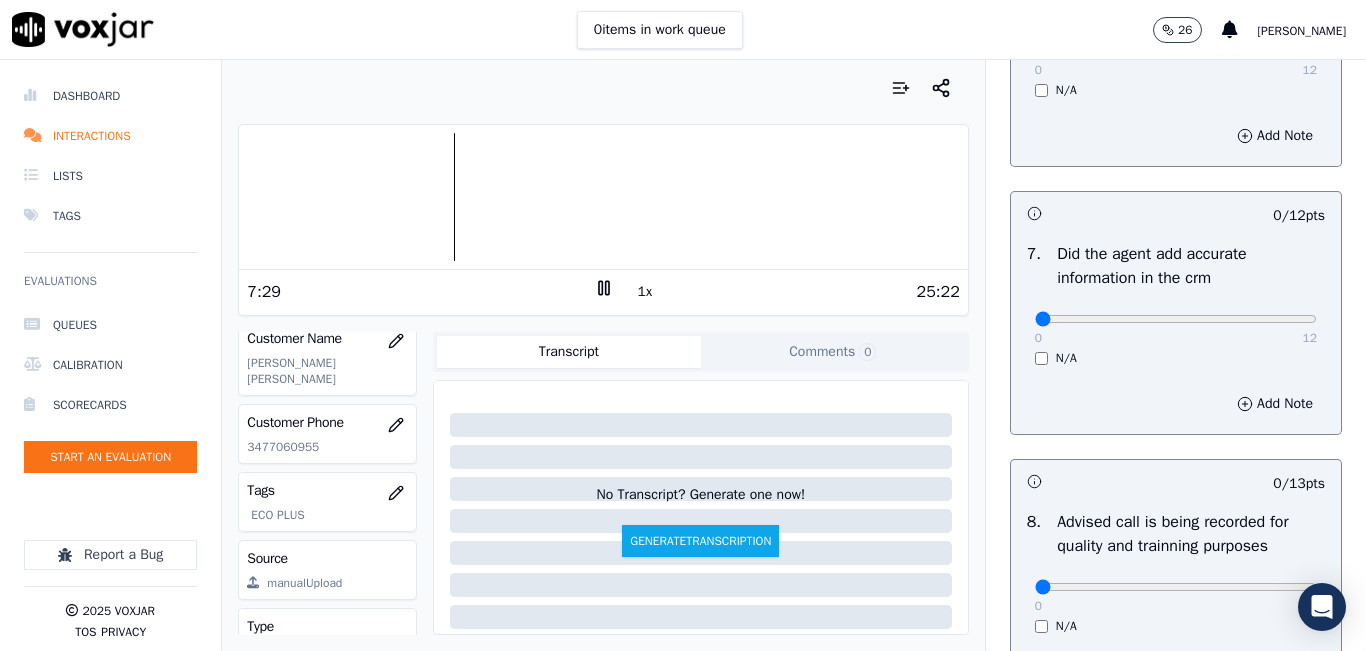 scroll, scrollTop: 1618, scrollLeft: 0, axis: vertical 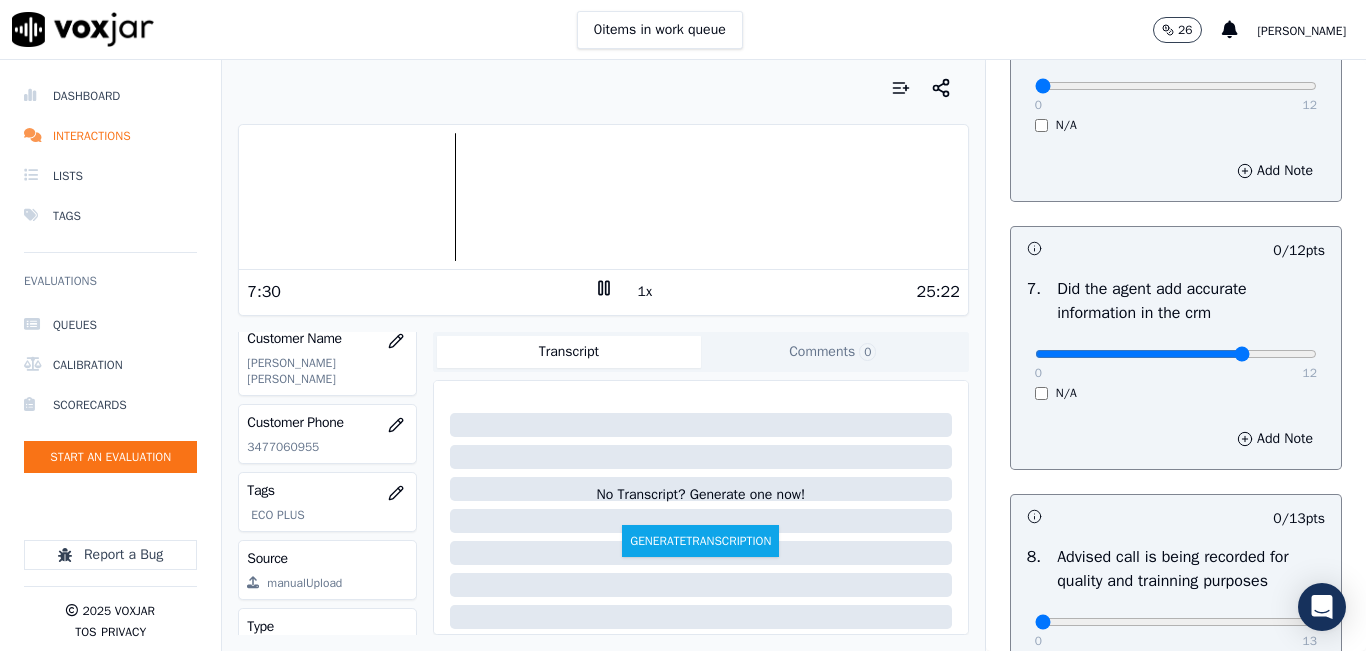 click at bounding box center (1176, -1278) 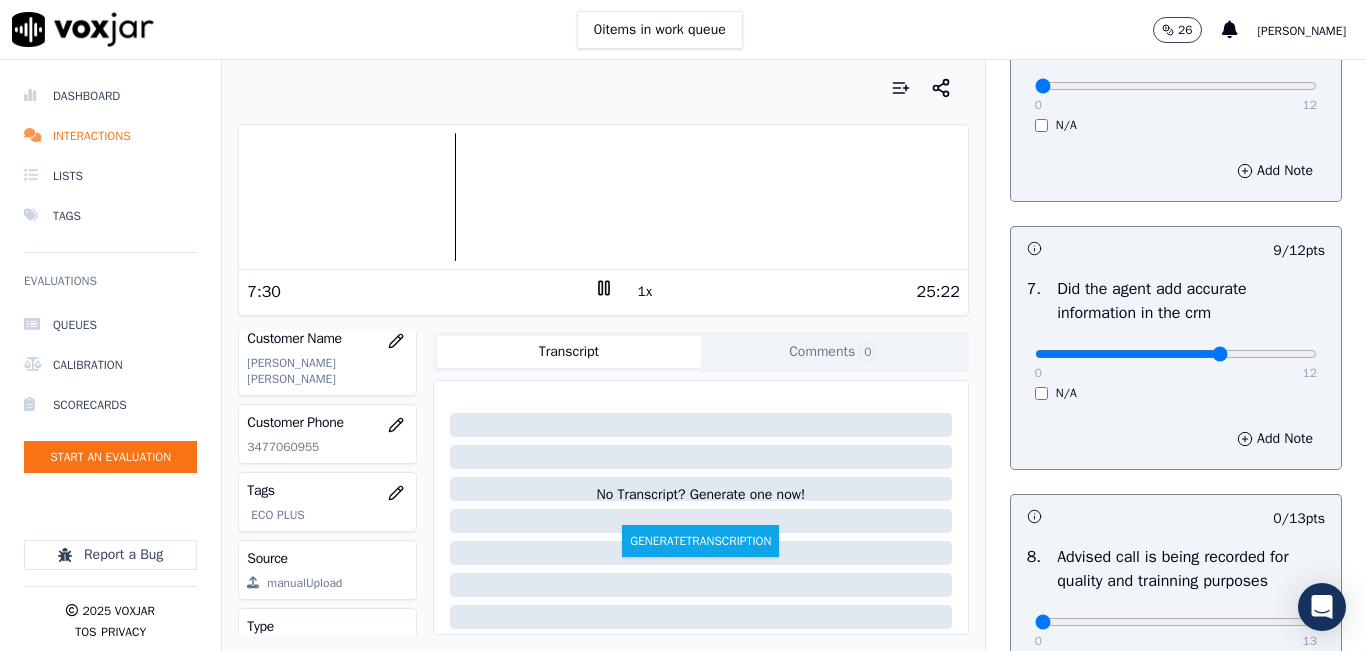 type on "8" 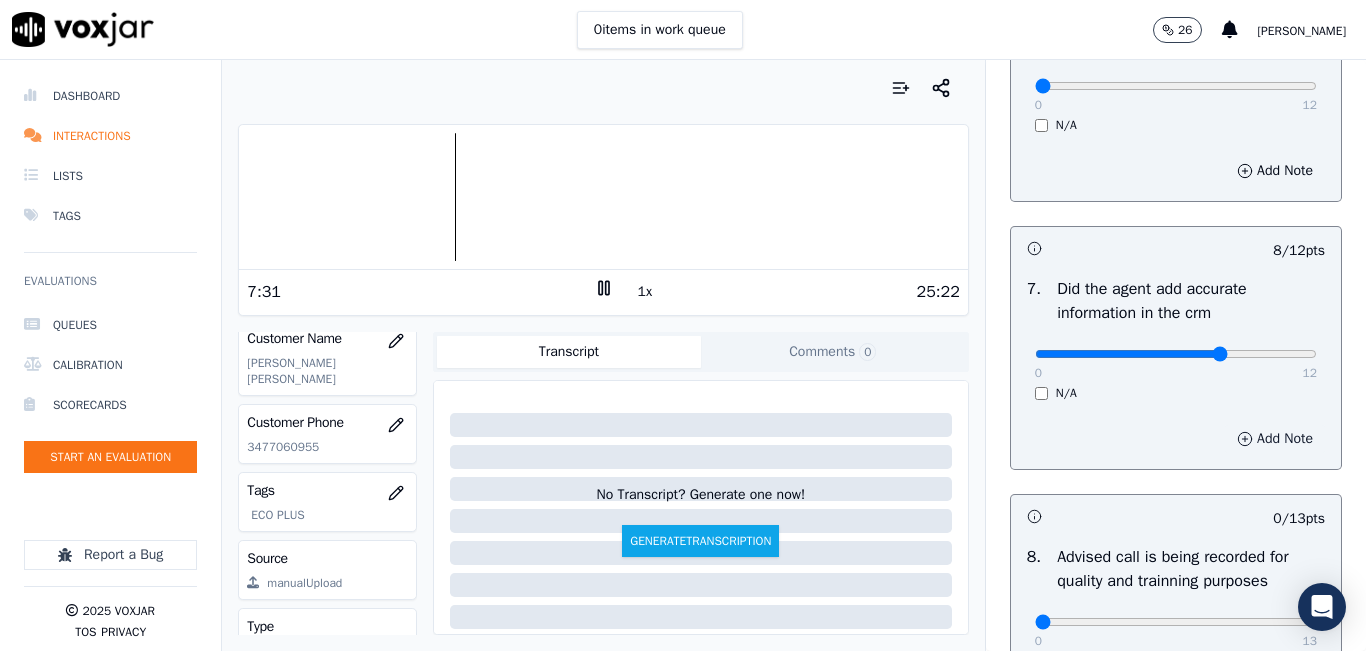 click on "Add Note" at bounding box center [1275, 439] 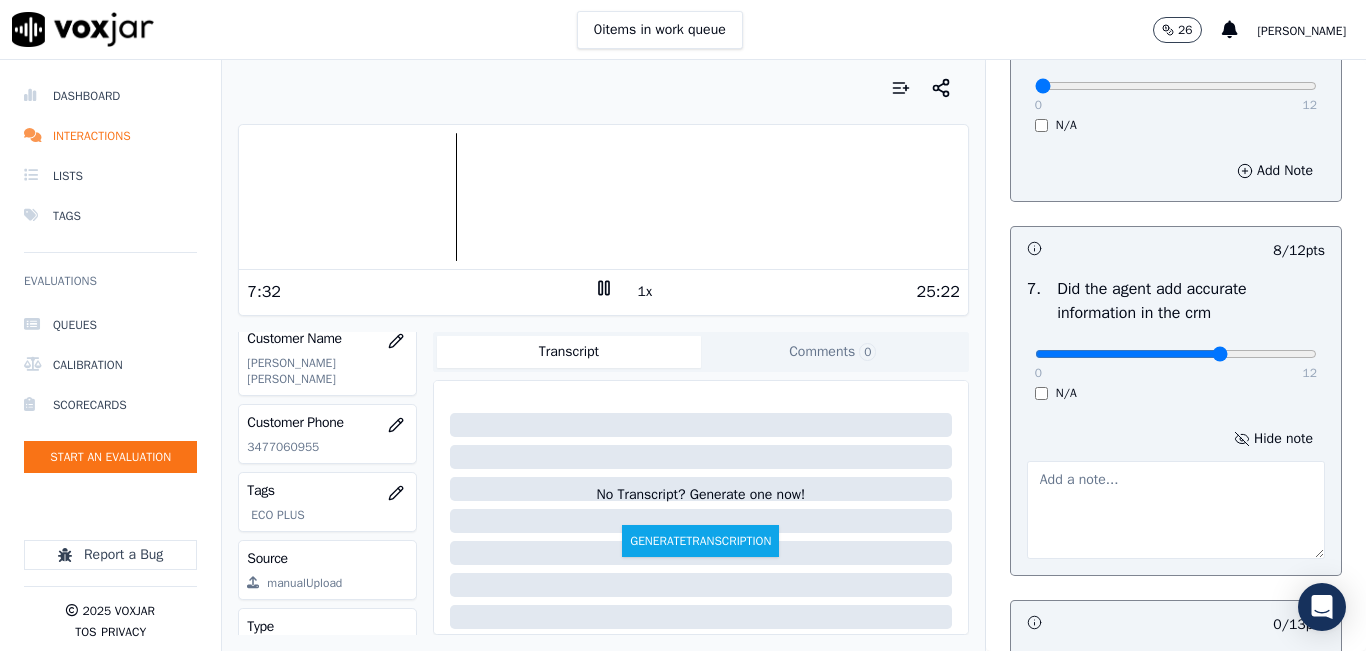 click at bounding box center [1176, 510] 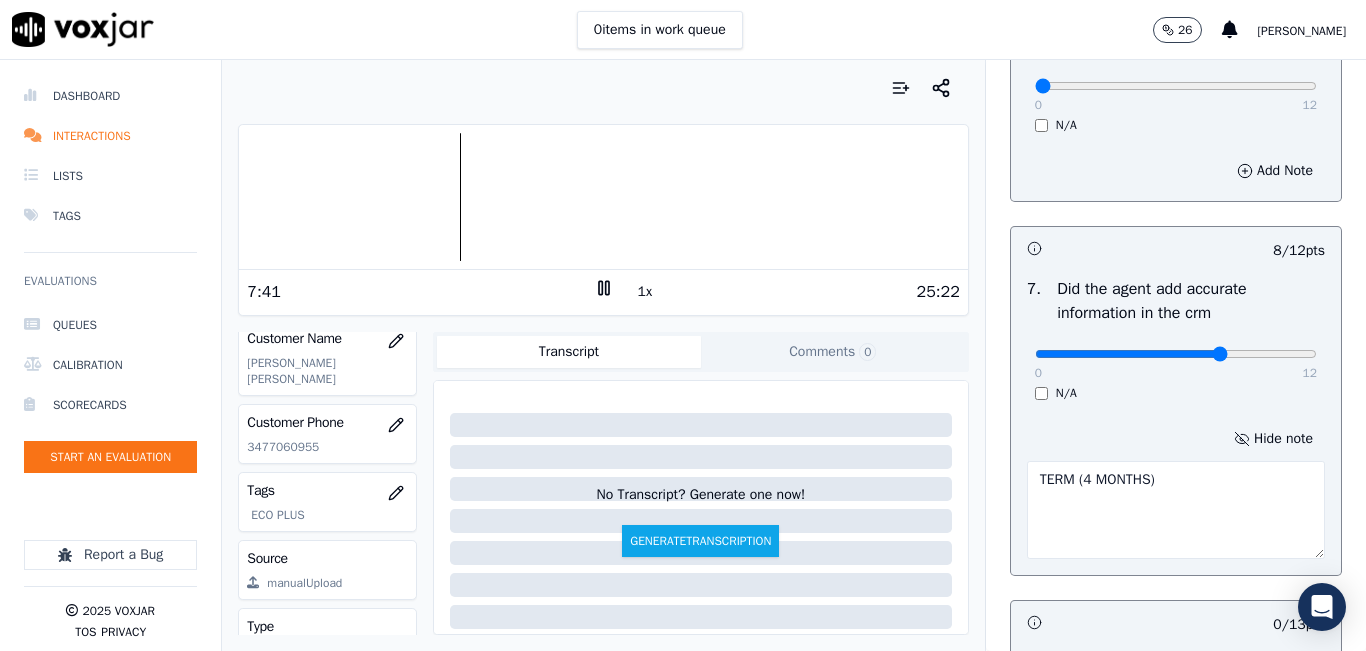 type on "TERM (4 MONTHS)" 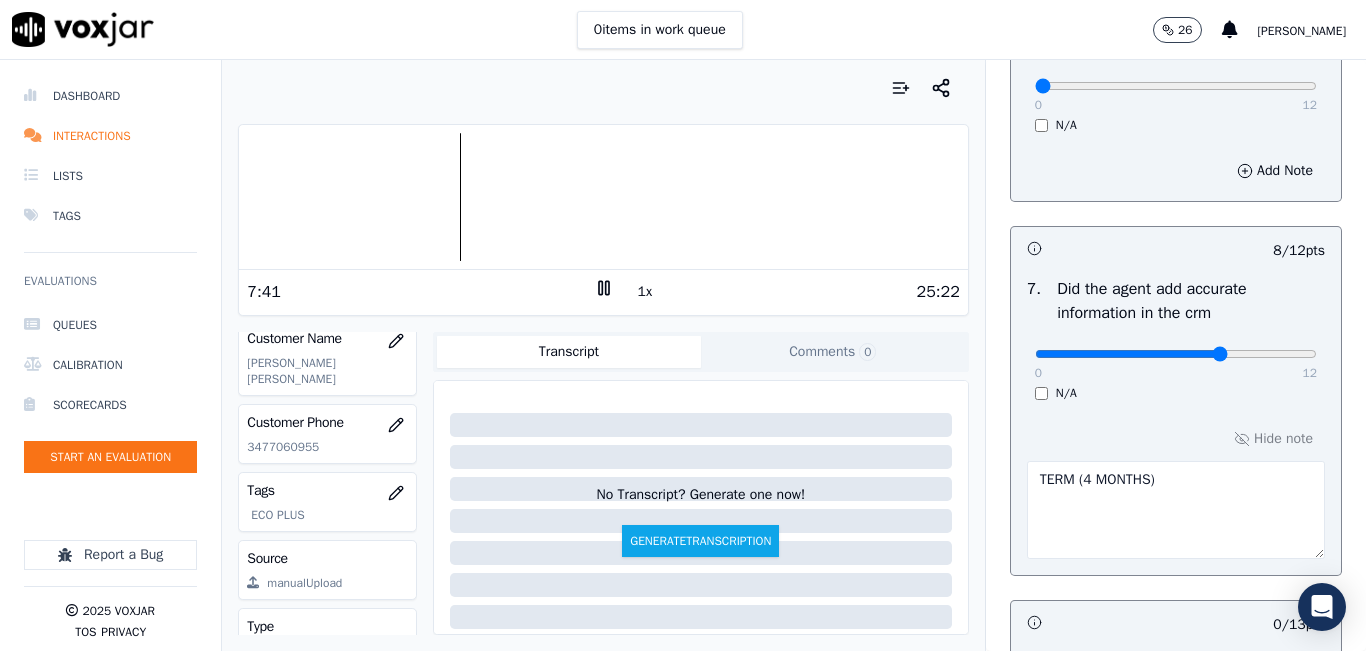 click on "1x" at bounding box center [645, 292] 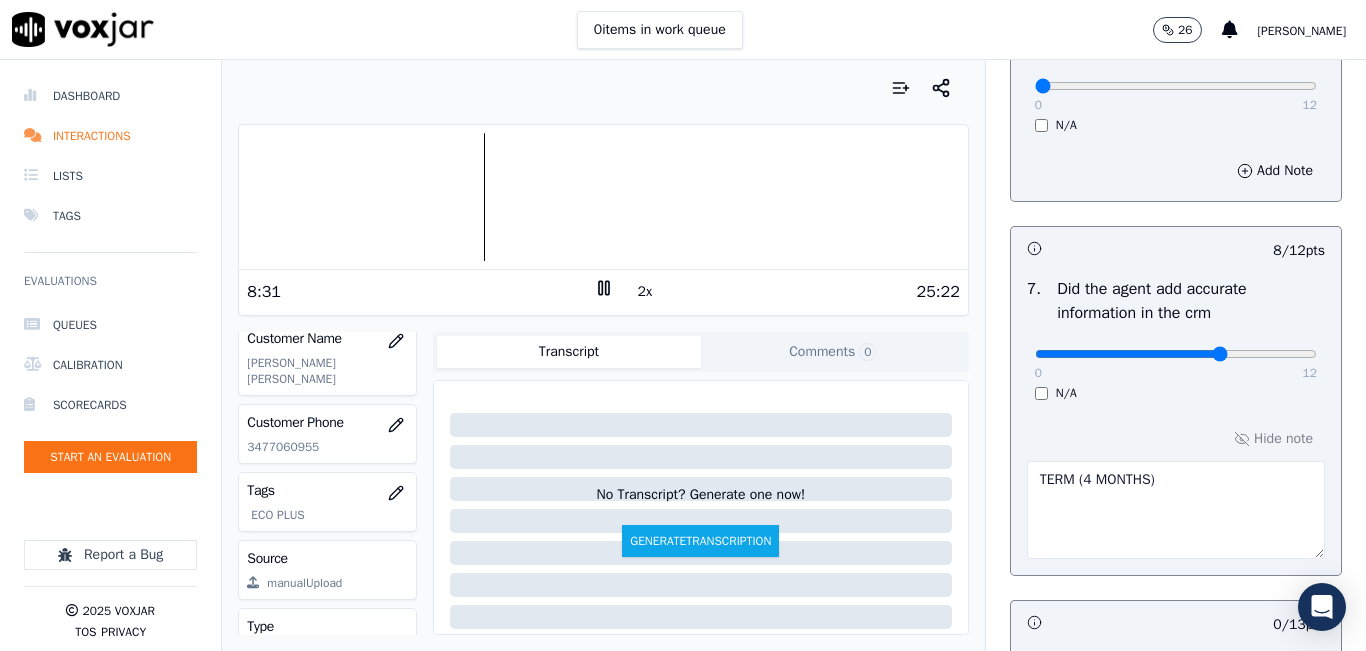 click on "2x" at bounding box center (645, 292) 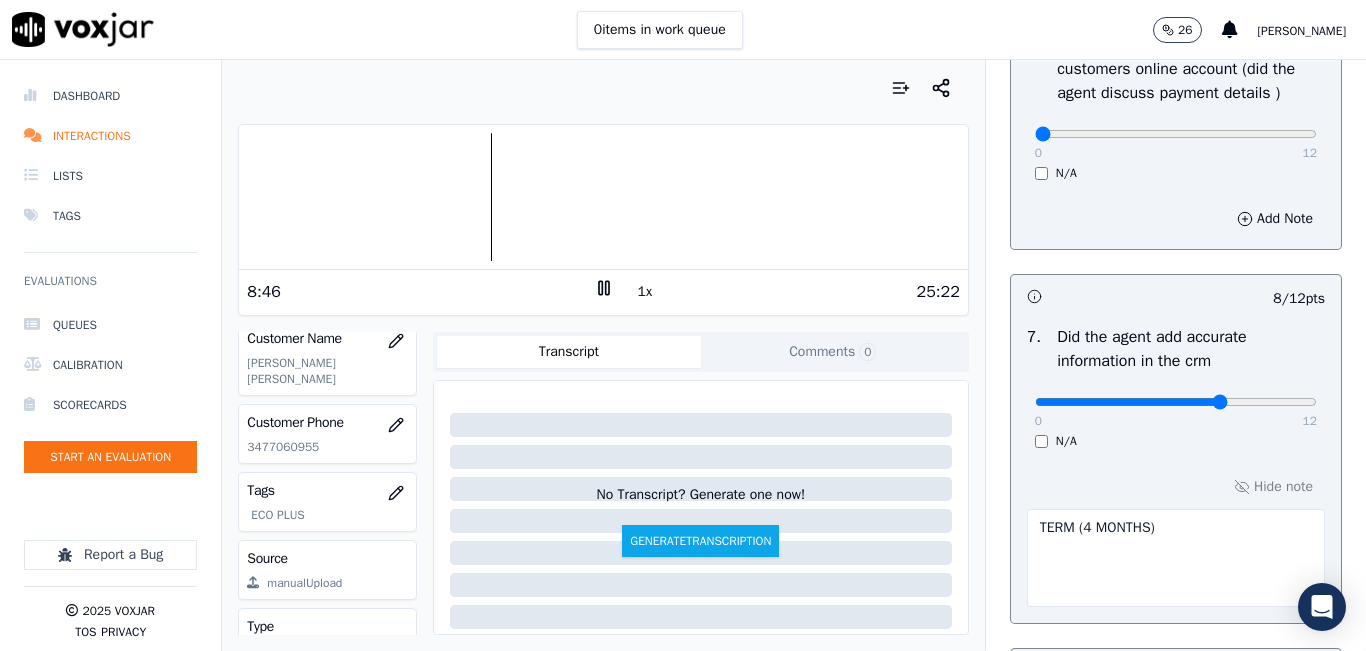 scroll, scrollTop: 1518, scrollLeft: 0, axis: vertical 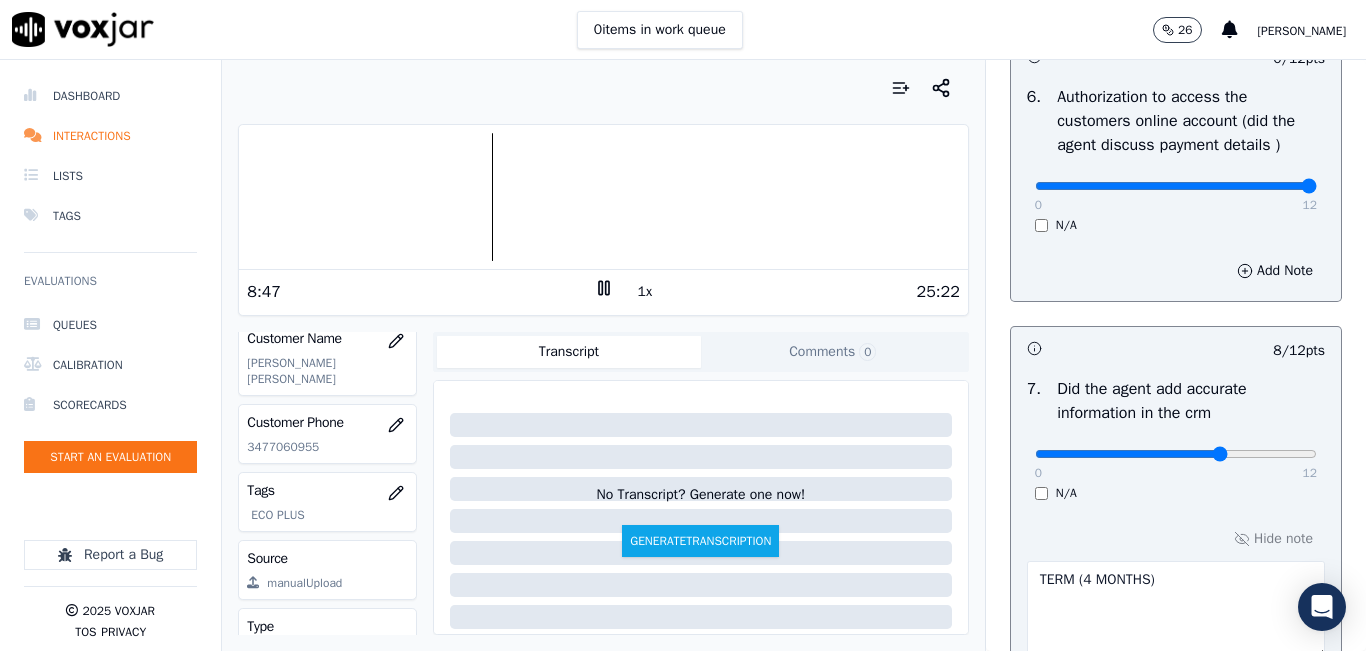 drag, startPoint x: 1148, startPoint y: 236, endPoint x: 1291, endPoint y: 279, distance: 149.32515 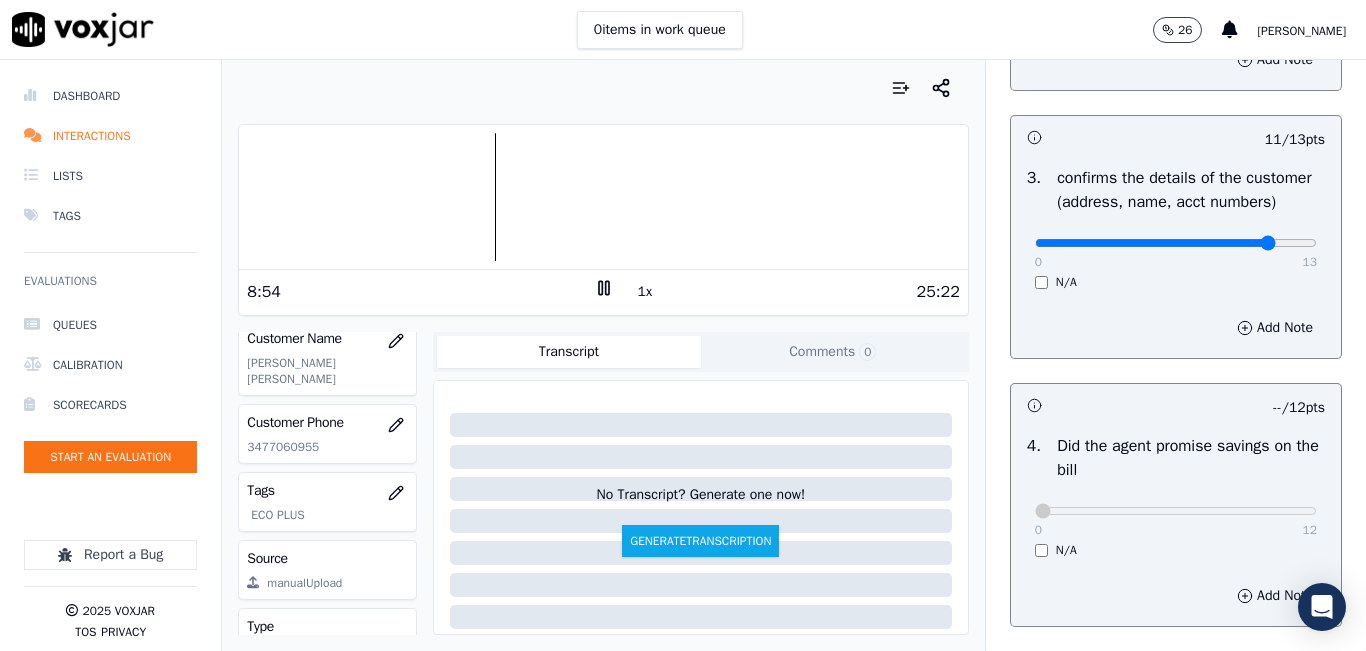 scroll, scrollTop: 618, scrollLeft: 0, axis: vertical 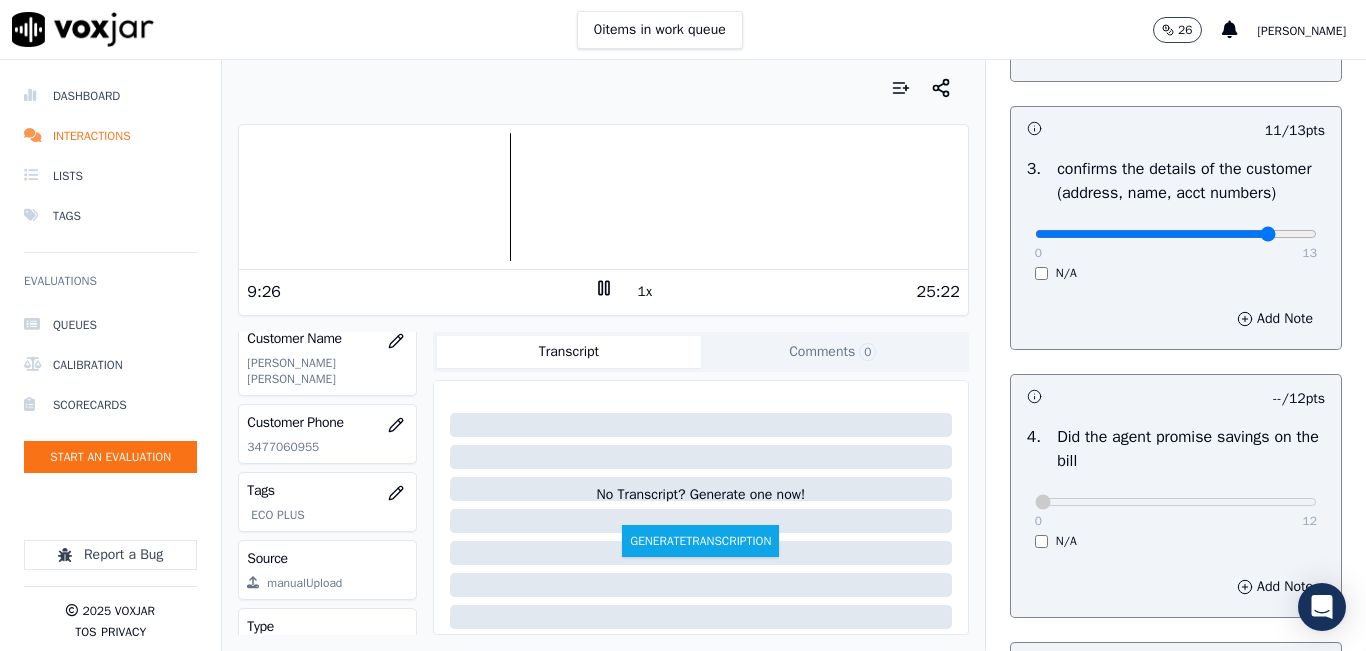 click at bounding box center [603, 197] 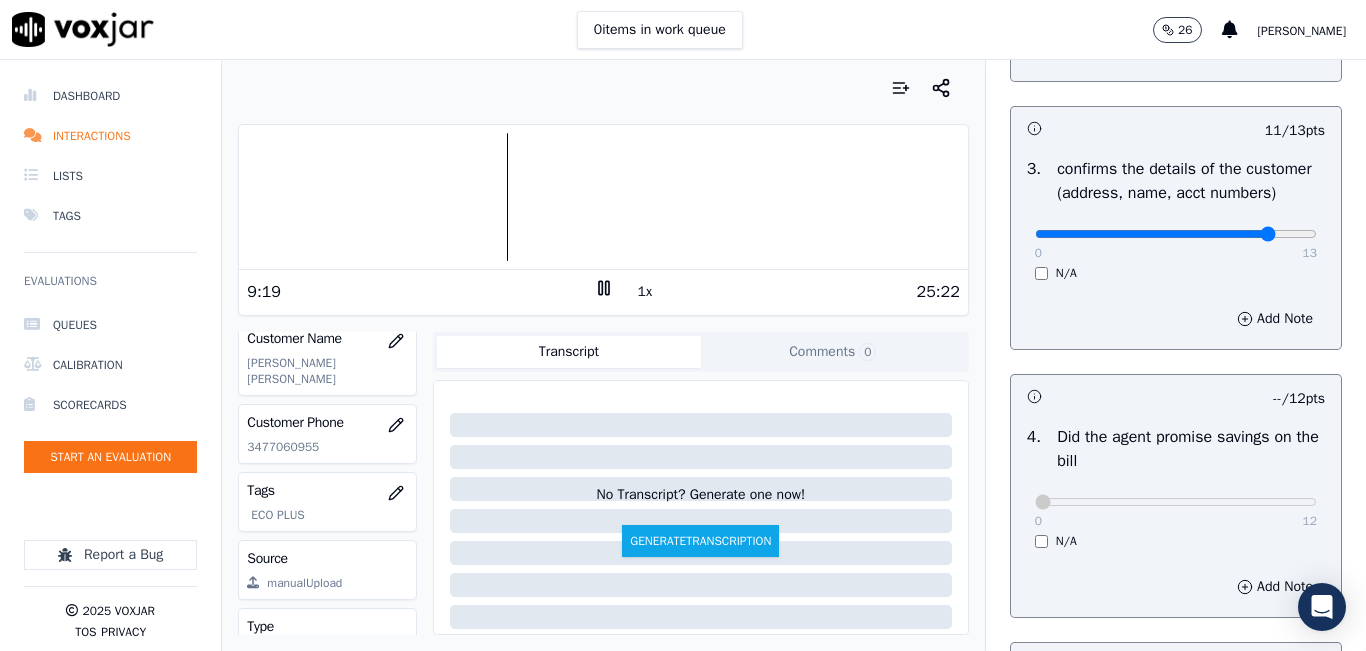 click at bounding box center [603, 197] 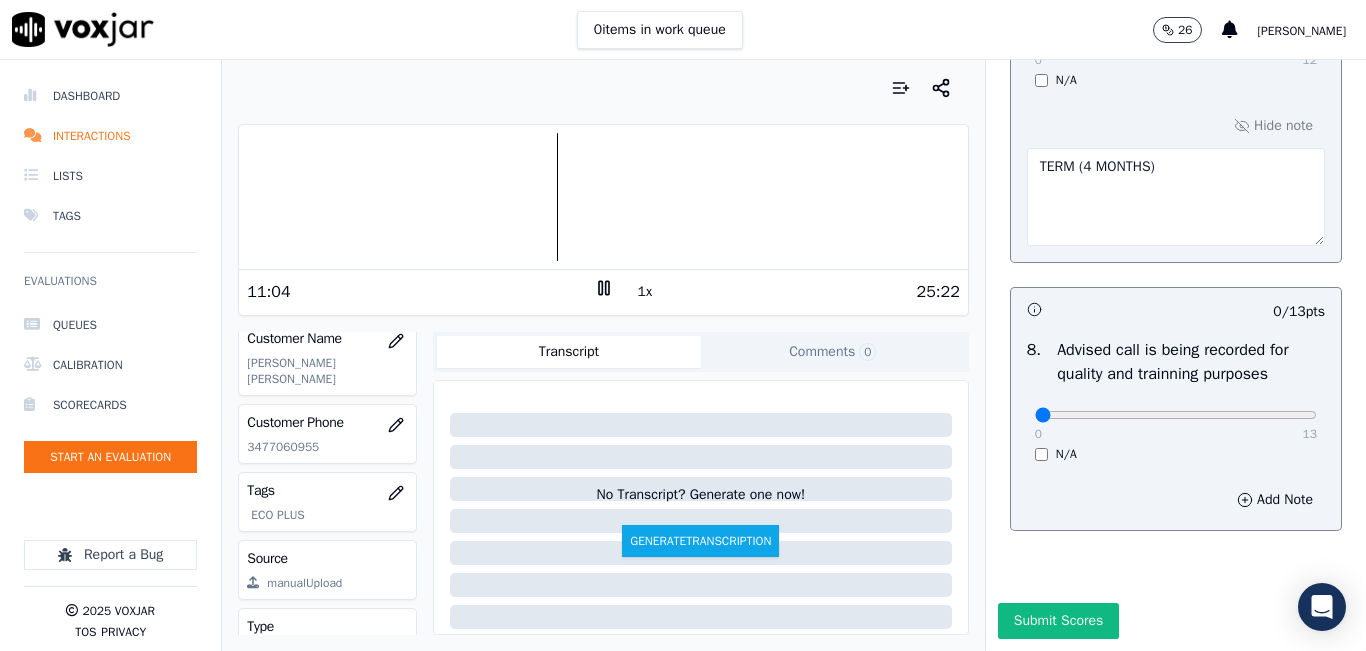 scroll, scrollTop: 2024, scrollLeft: 0, axis: vertical 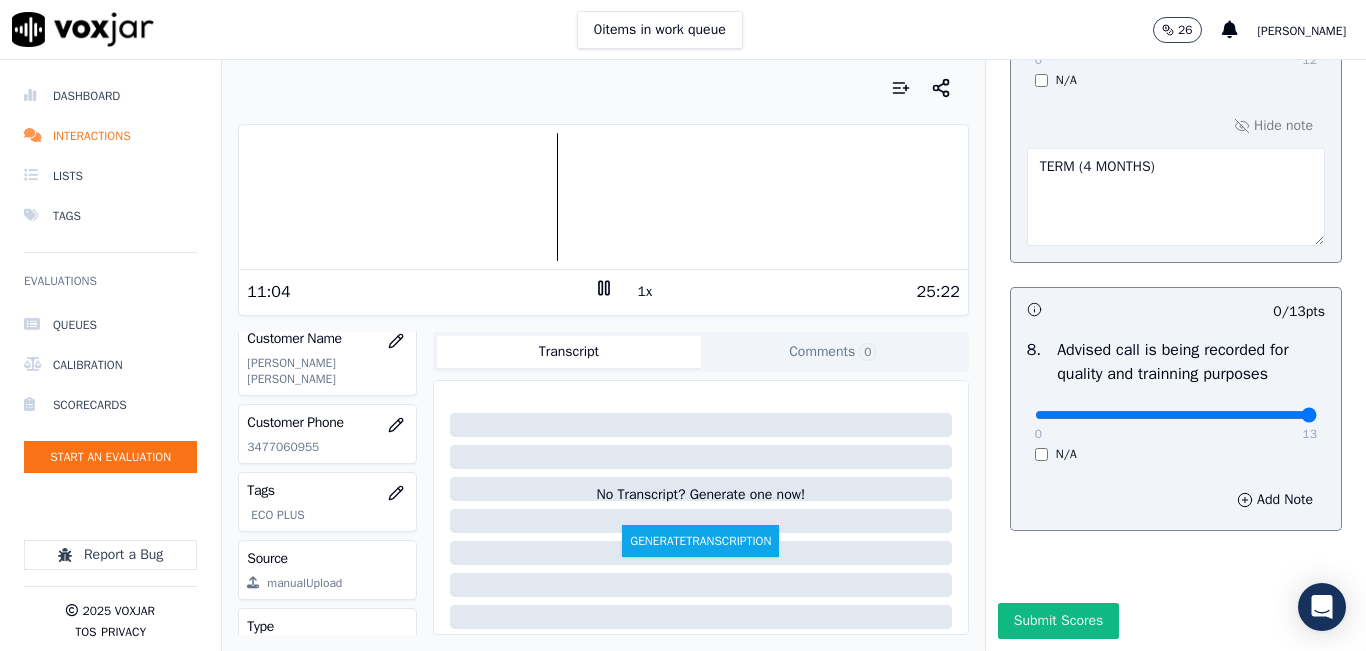 type on "13" 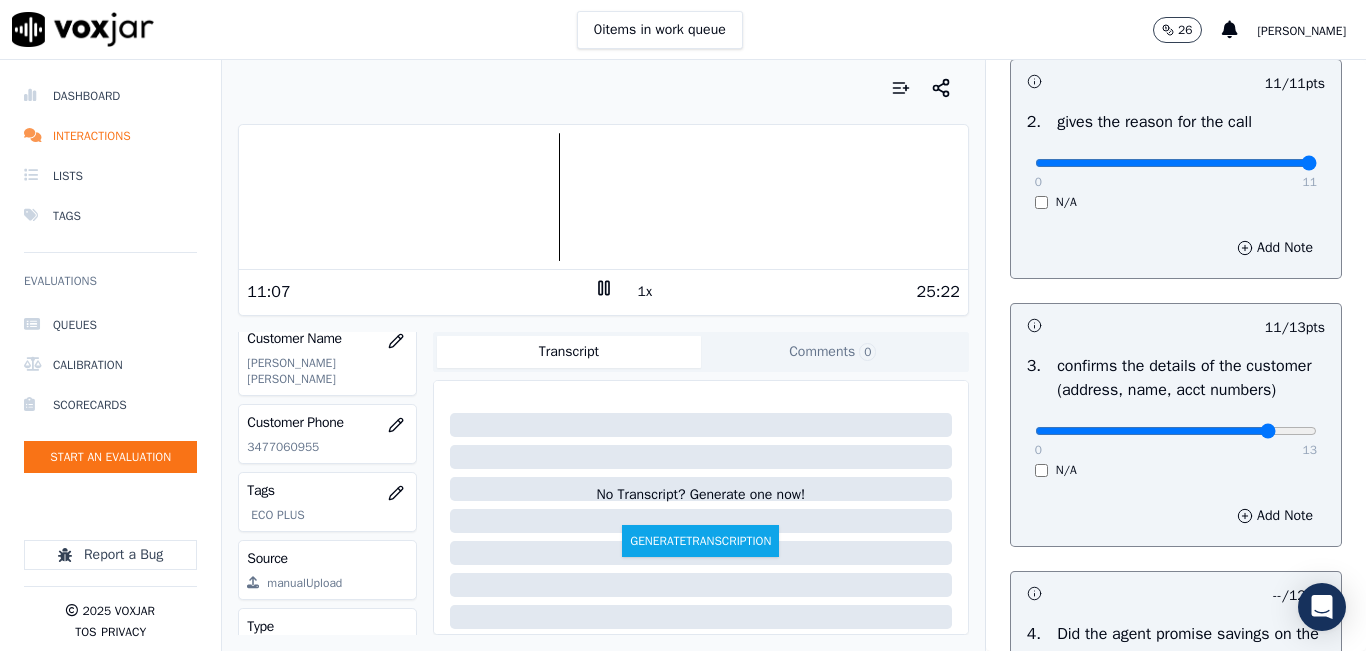 scroll, scrollTop: 500, scrollLeft: 0, axis: vertical 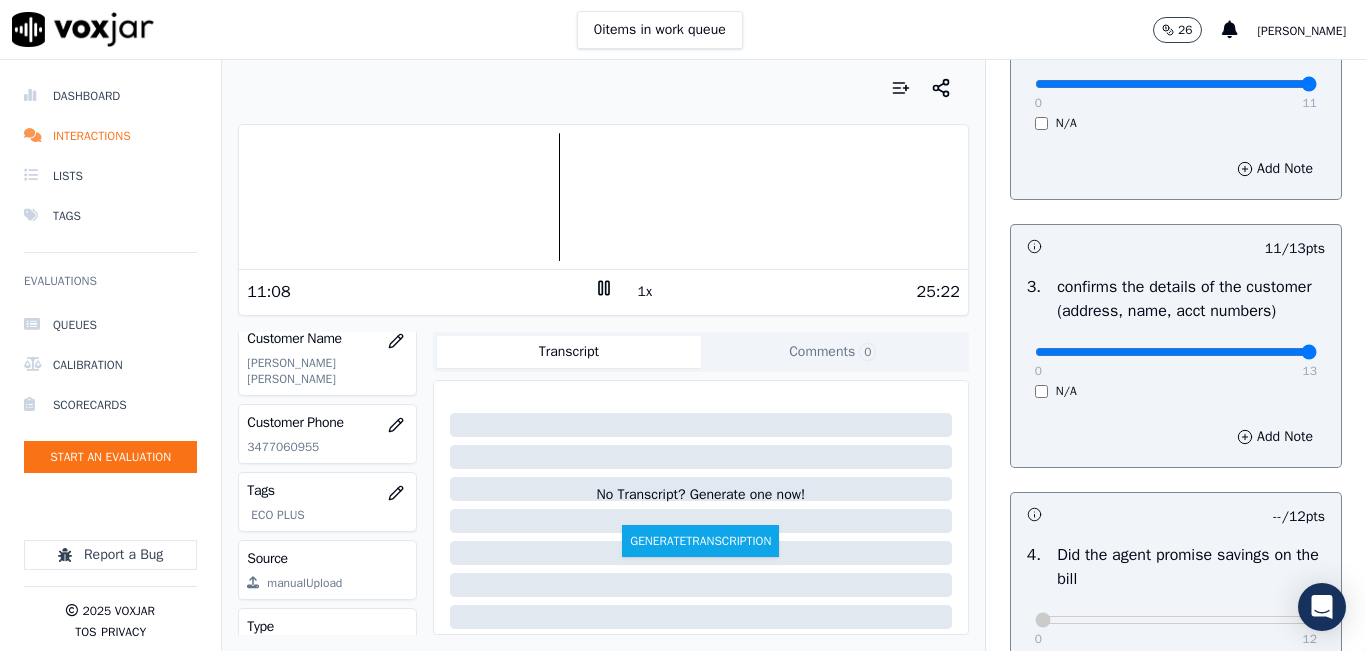 drag, startPoint x: 1251, startPoint y: 376, endPoint x: 1314, endPoint y: 390, distance: 64.53681 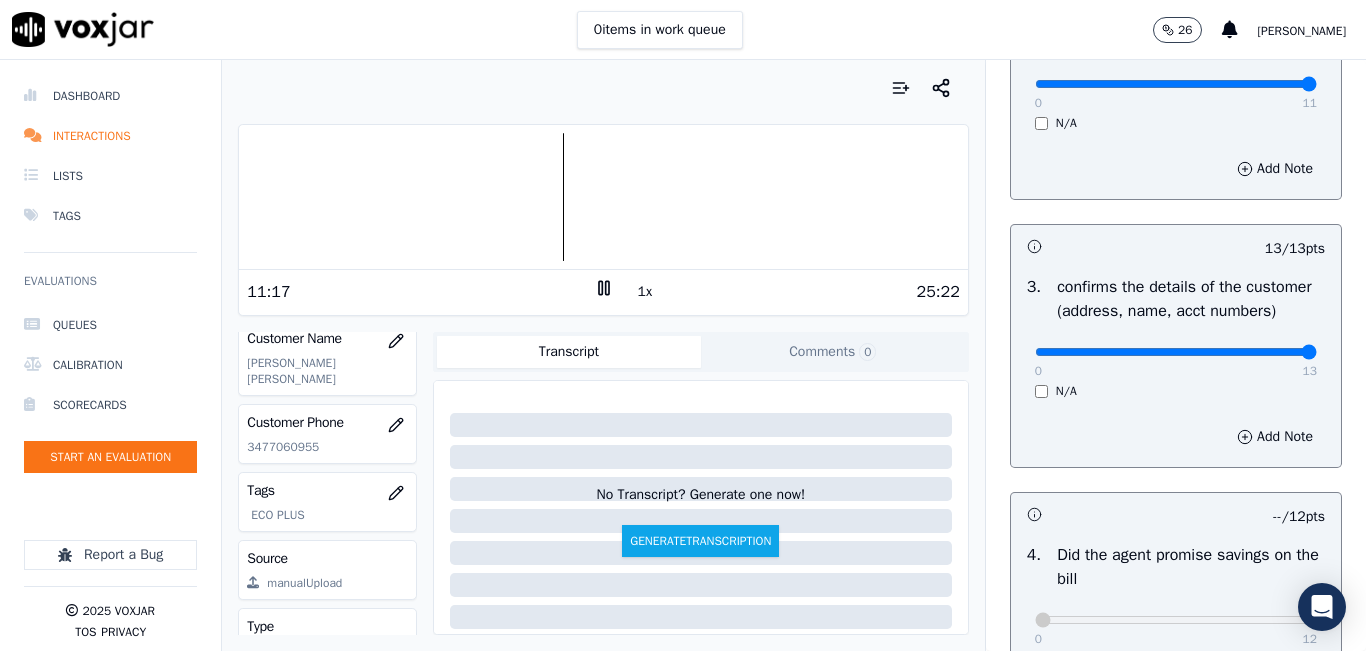 click on "1x" at bounding box center (645, 292) 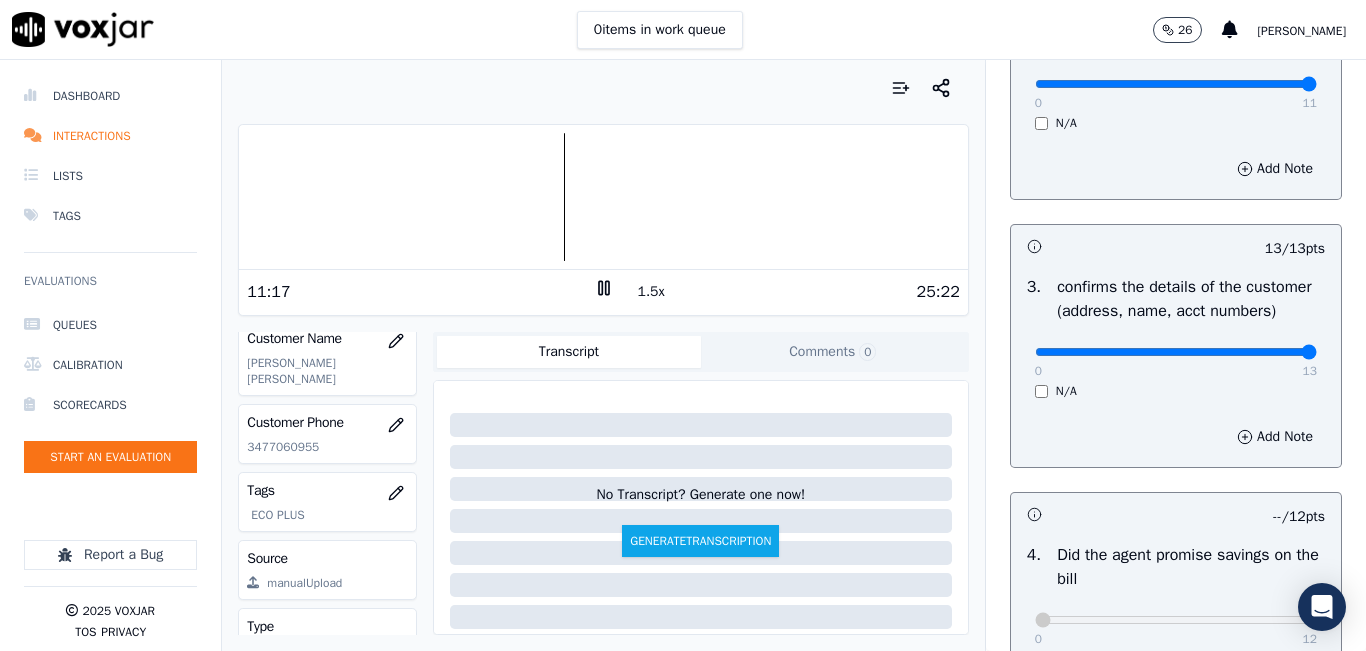 click on "1.5x" at bounding box center [651, 292] 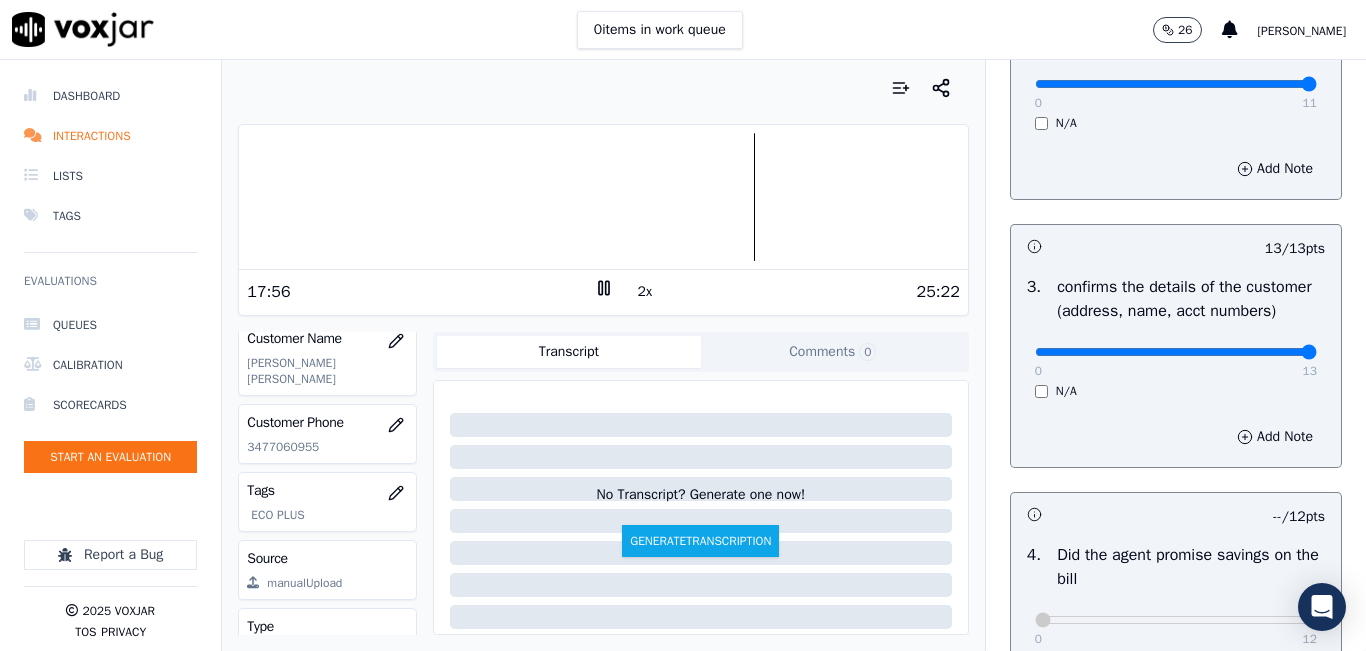 click at bounding box center [603, 88] 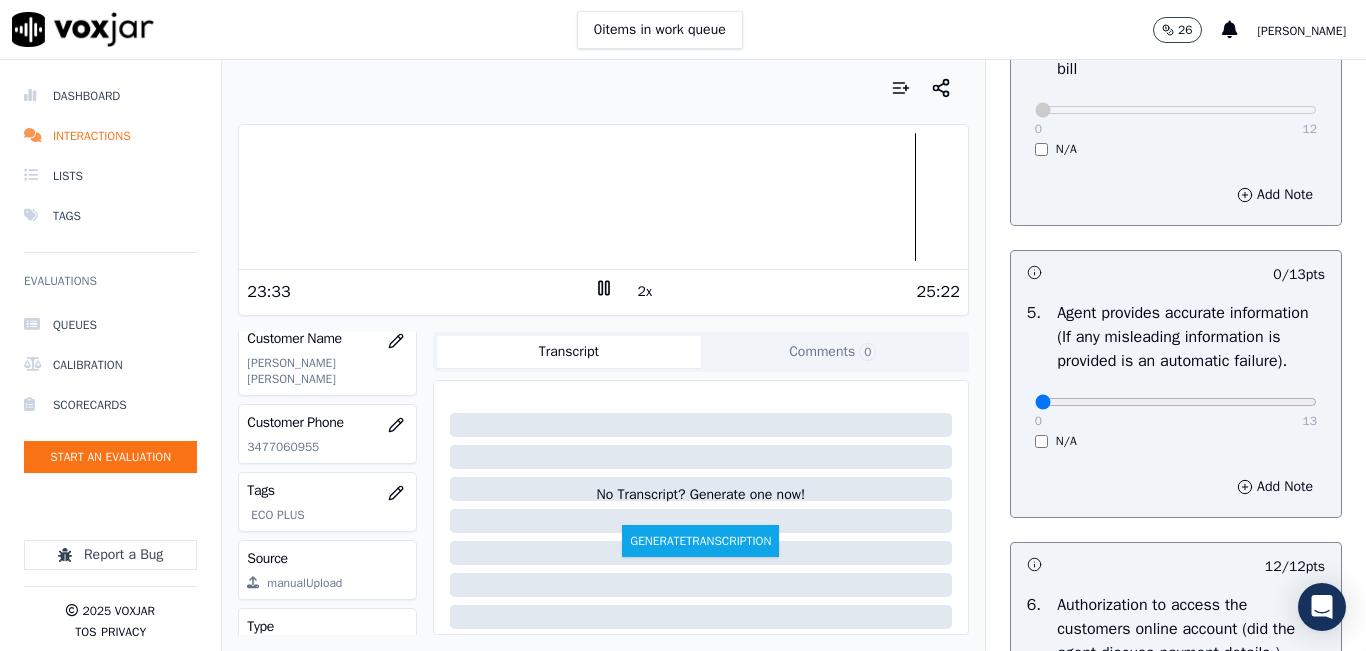 scroll, scrollTop: 1000, scrollLeft: 0, axis: vertical 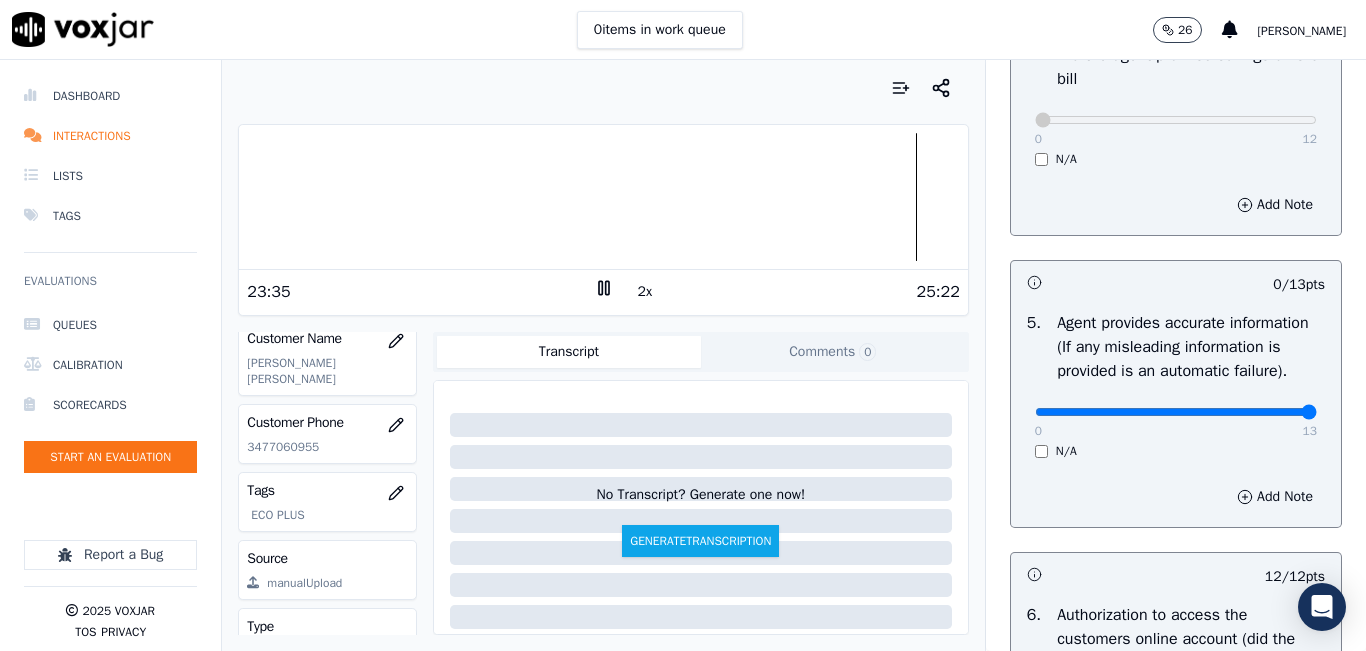 drag, startPoint x: 1255, startPoint y: 455, endPoint x: 1270, endPoint y: 453, distance: 15.132746 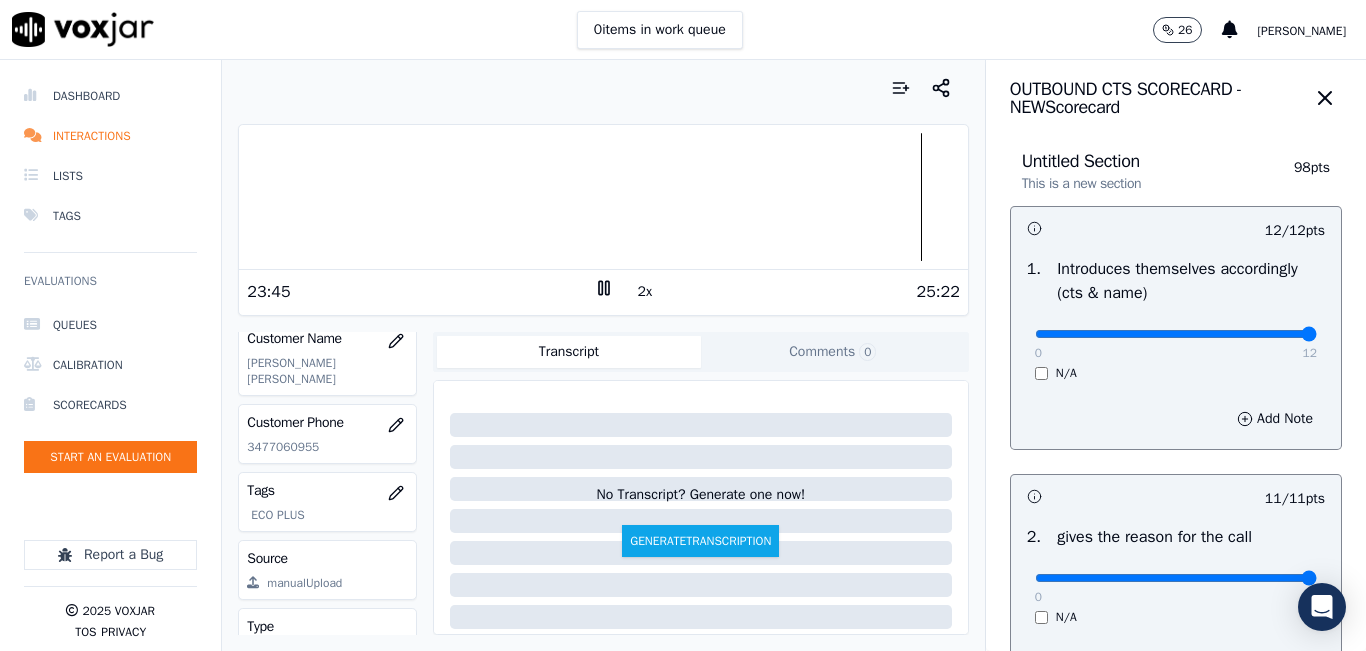 scroll, scrollTop: 0, scrollLeft: 0, axis: both 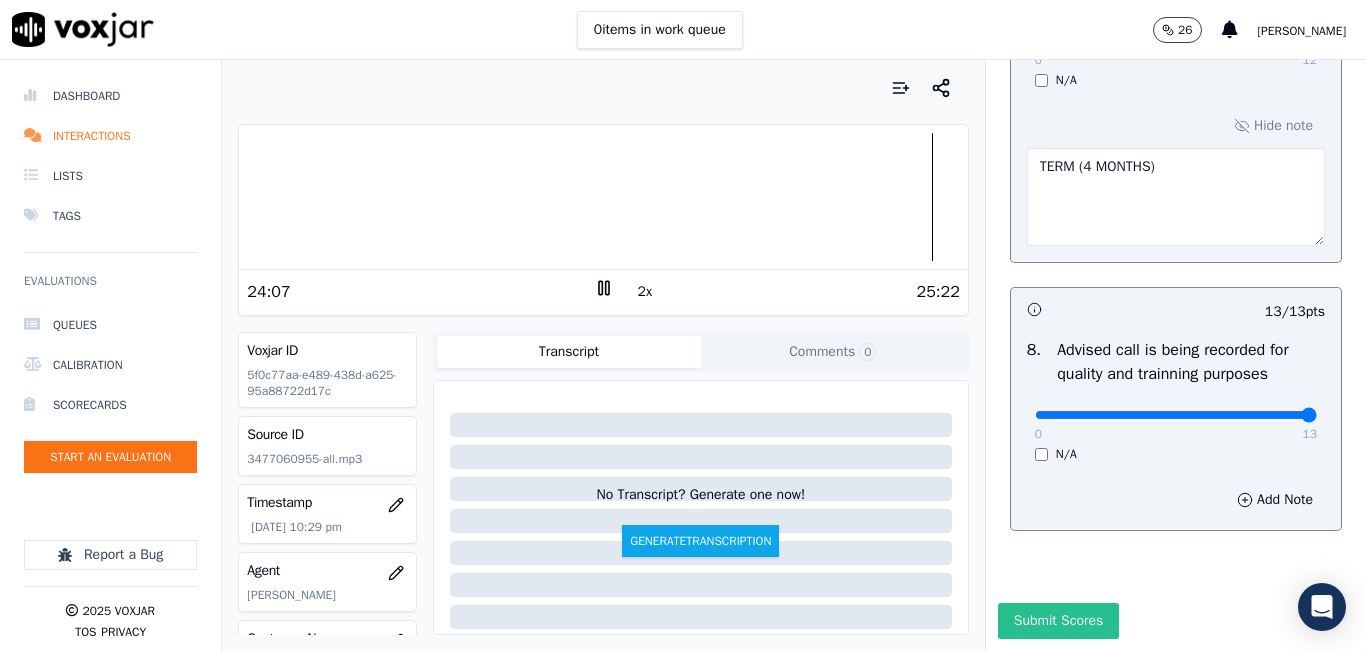 click on "Submit Scores" at bounding box center [1058, 621] 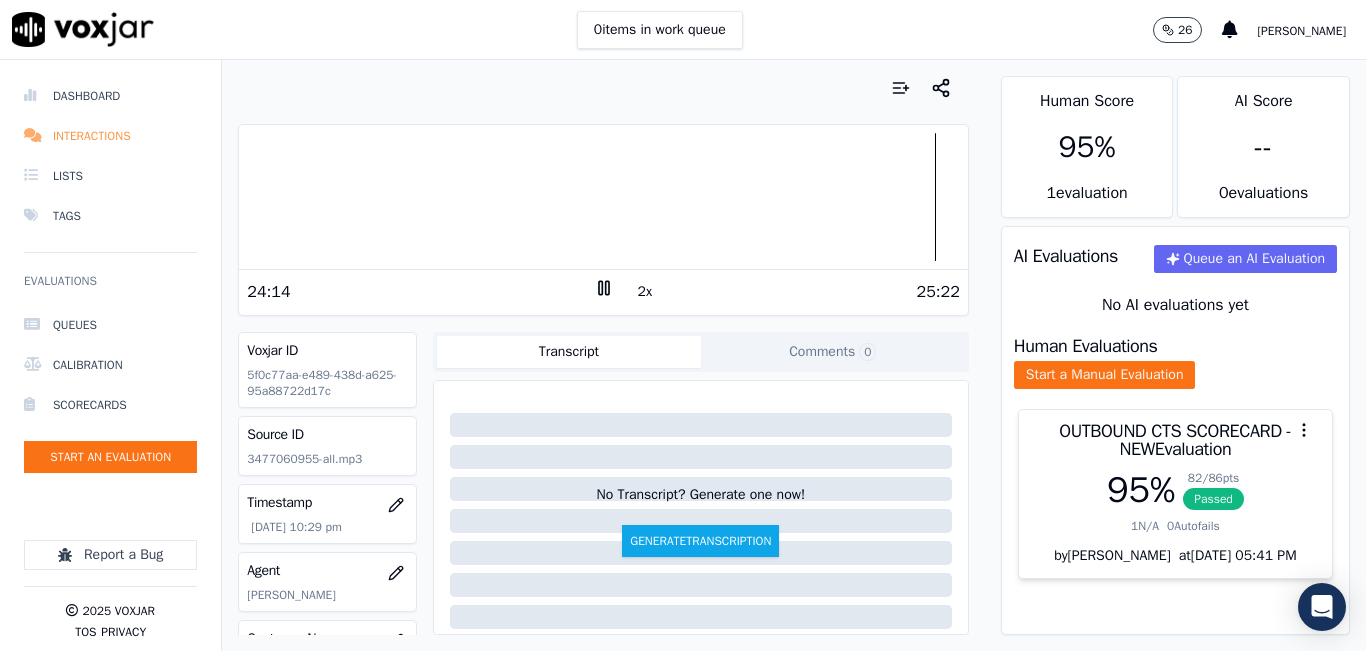 click on "Interactions" at bounding box center [110, 136] 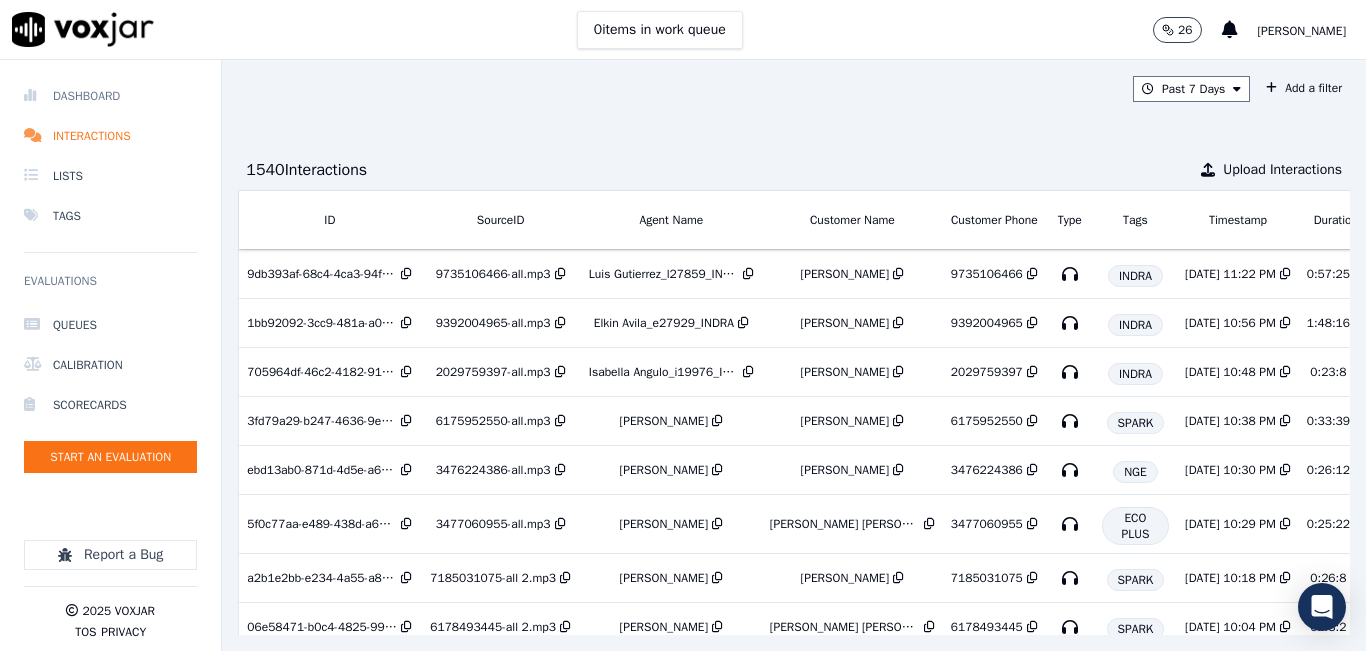 click on "Dashboard" at bounding box center [110, 96] 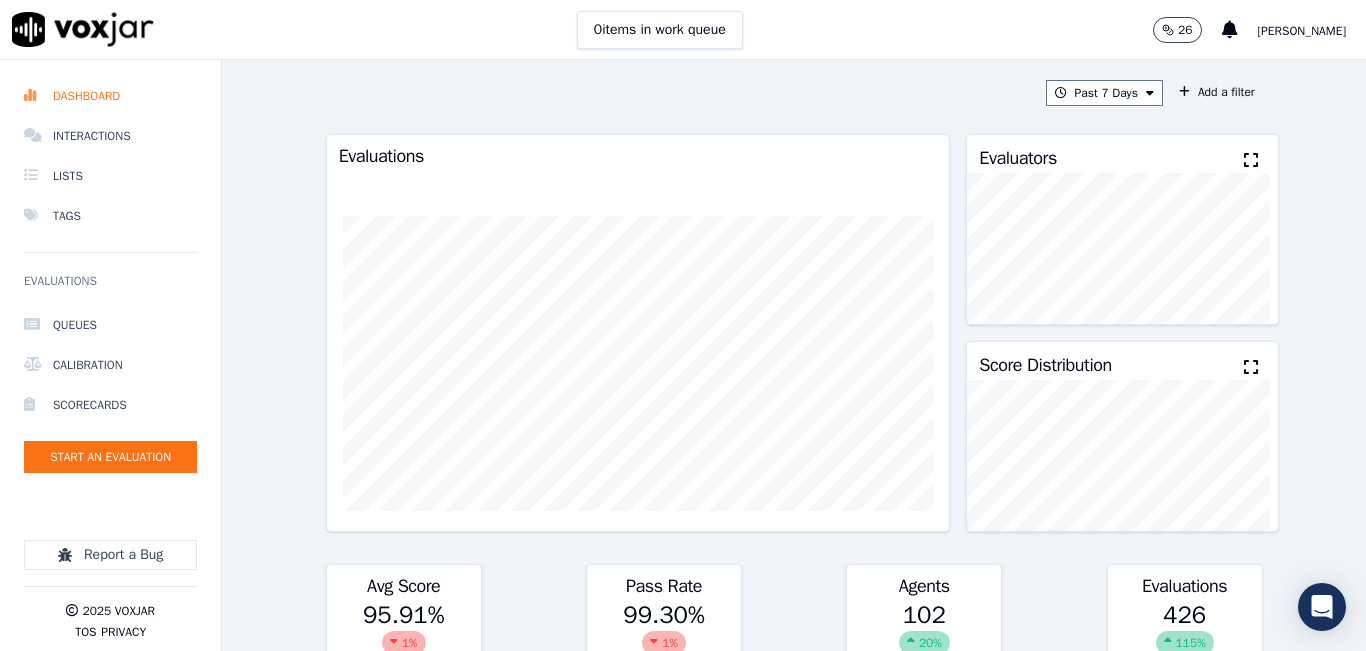 click at bounding box center [1251, 160] 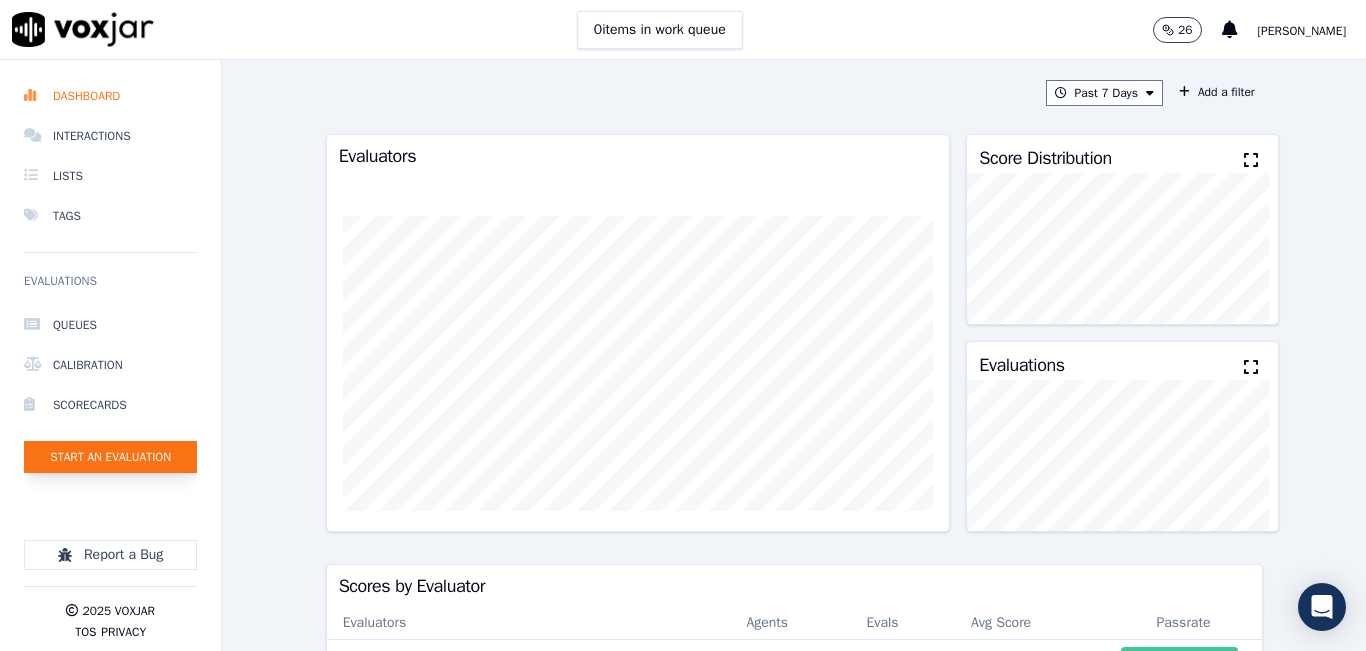 click on "Start an Evaluation" 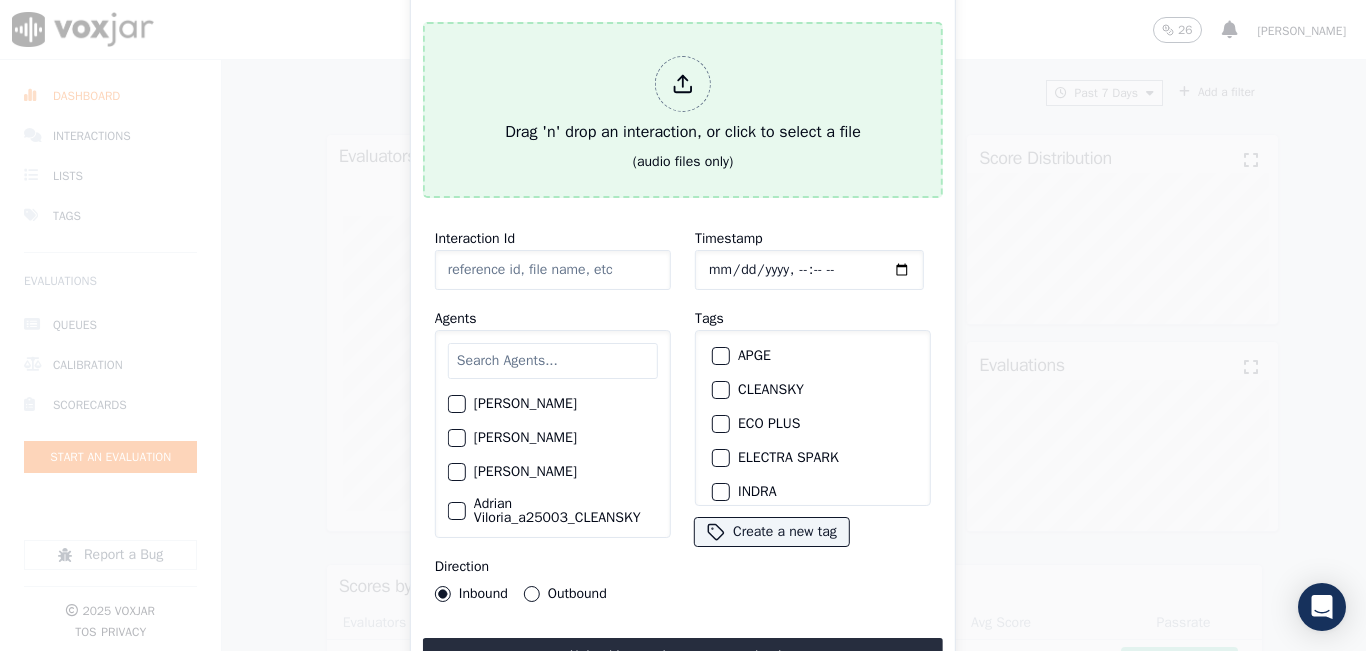 click on "Drag 'n' drop an interaction, or click to select a file" at bounding box center [683, 100] 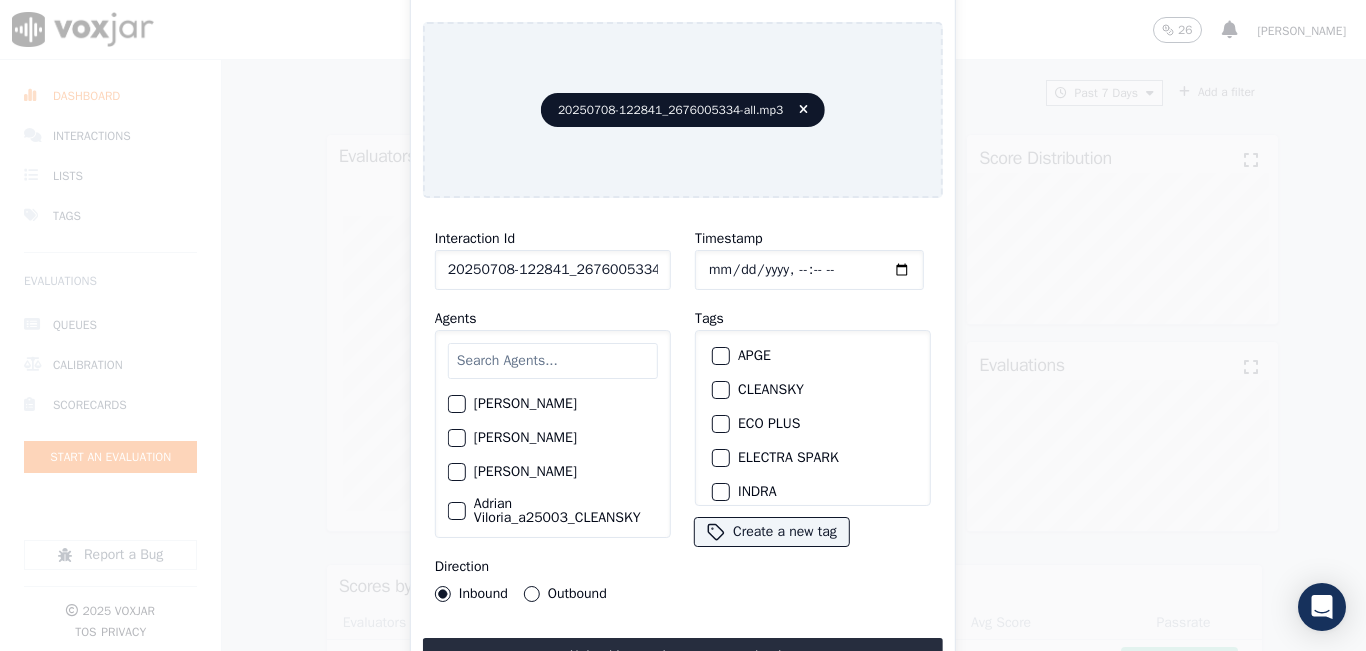 click at bounding box center (553, 361) 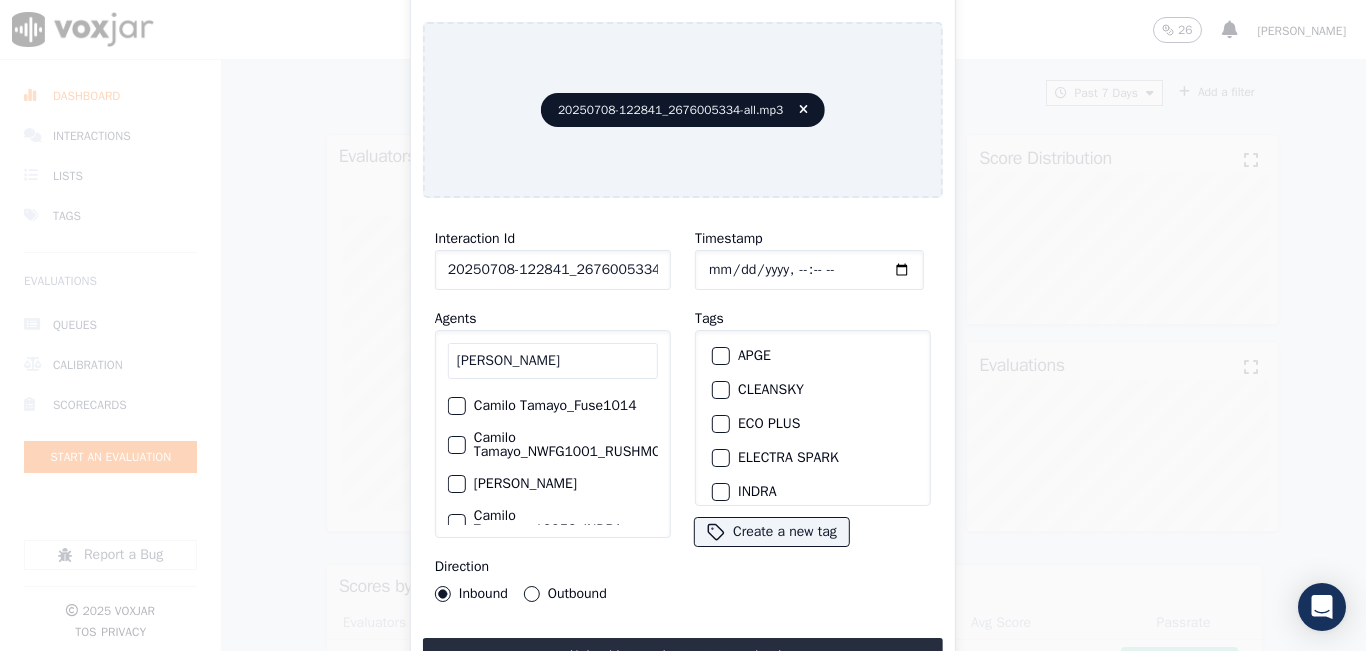 scroll, scrollTop: 10, scrollLeft: 0, axis: vertical 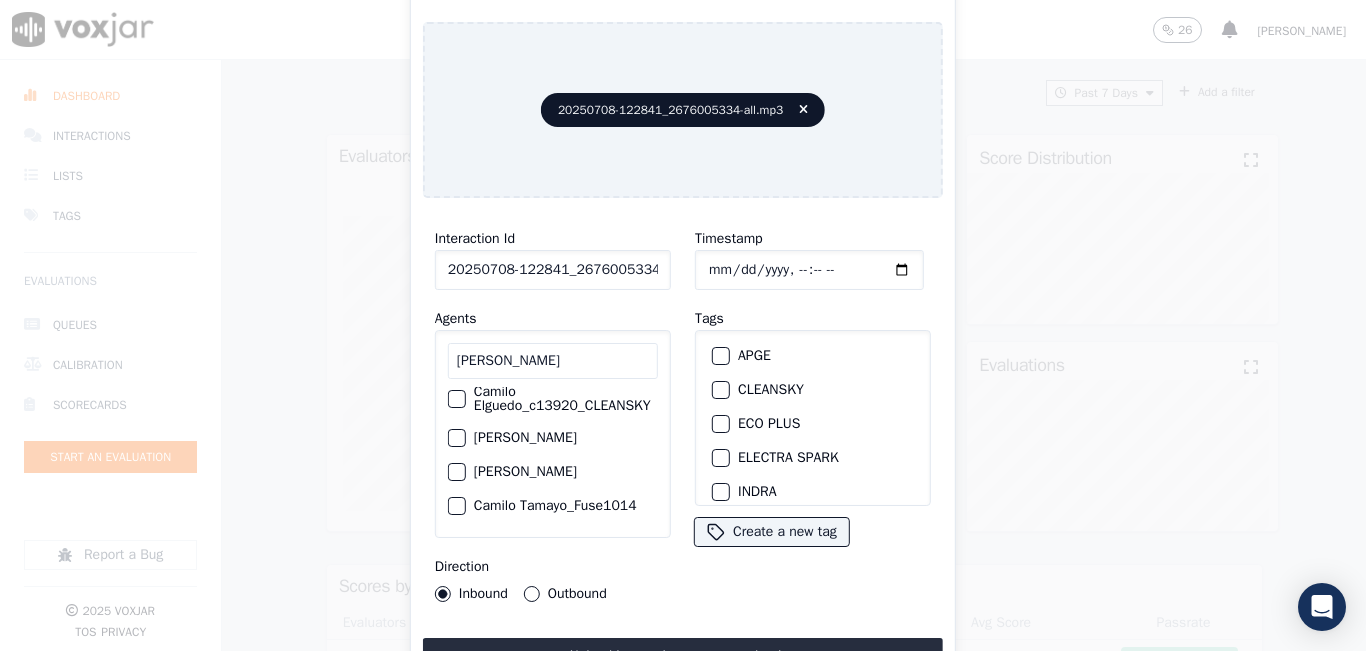 type on "CAMILO" 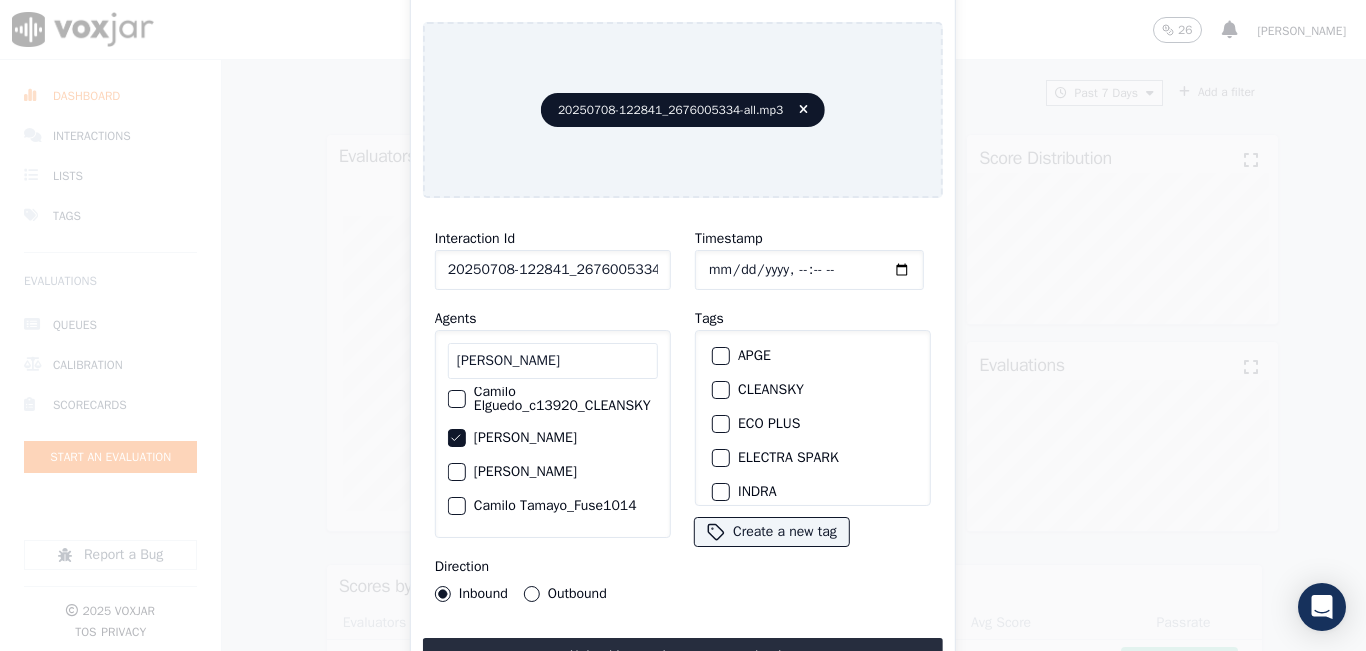 click on "Outbound" at bounding box center [532, 594] 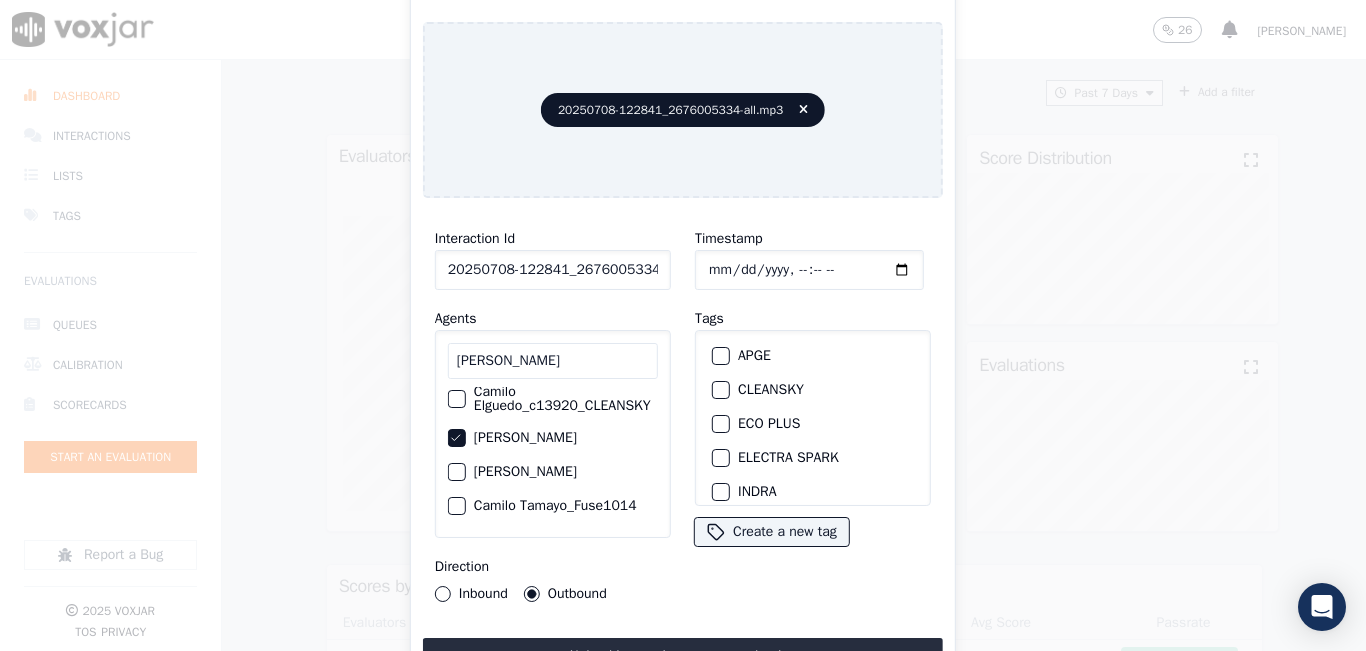 click at bounding box center [720, 424] 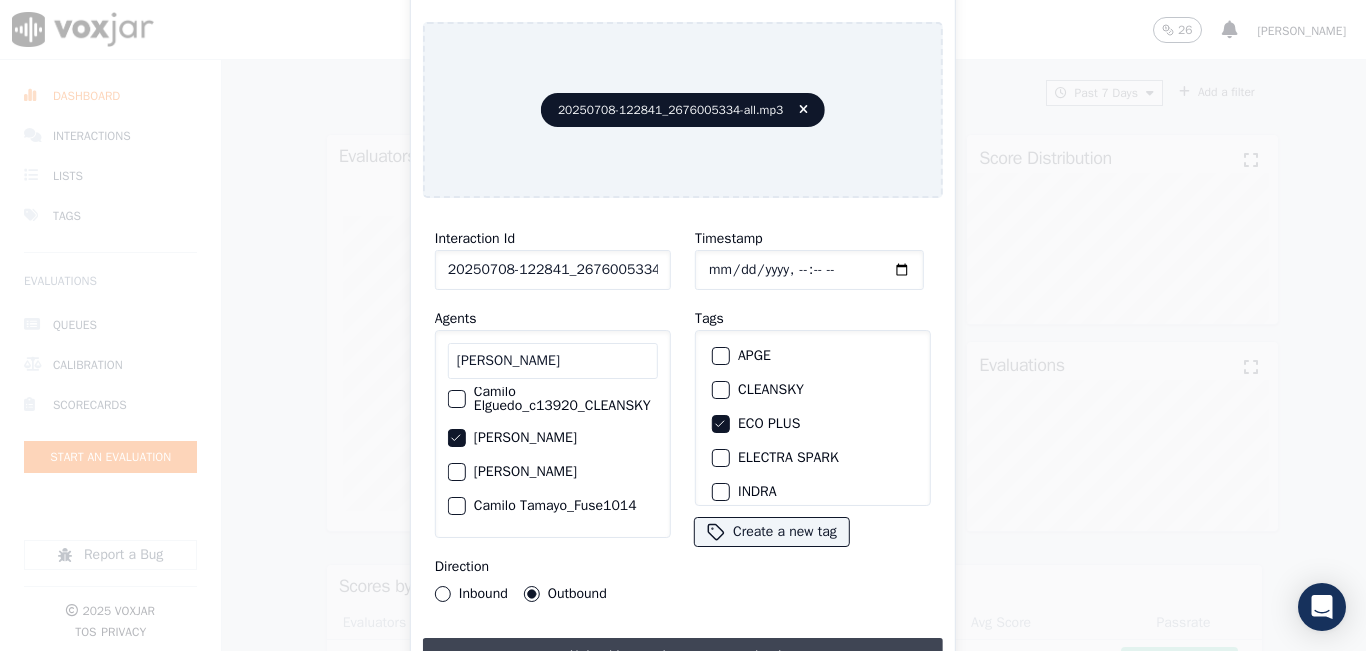 click on "Upload interaction to start evaluation" at bounding box center [683, 656] 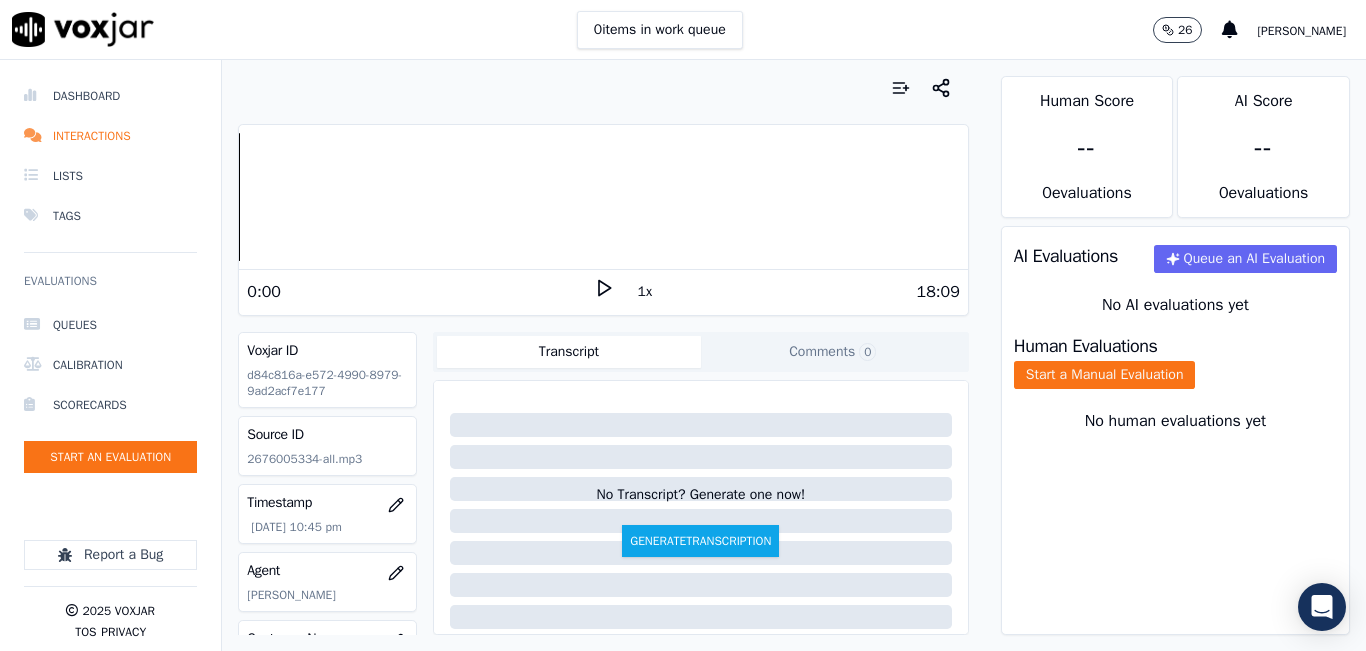 click 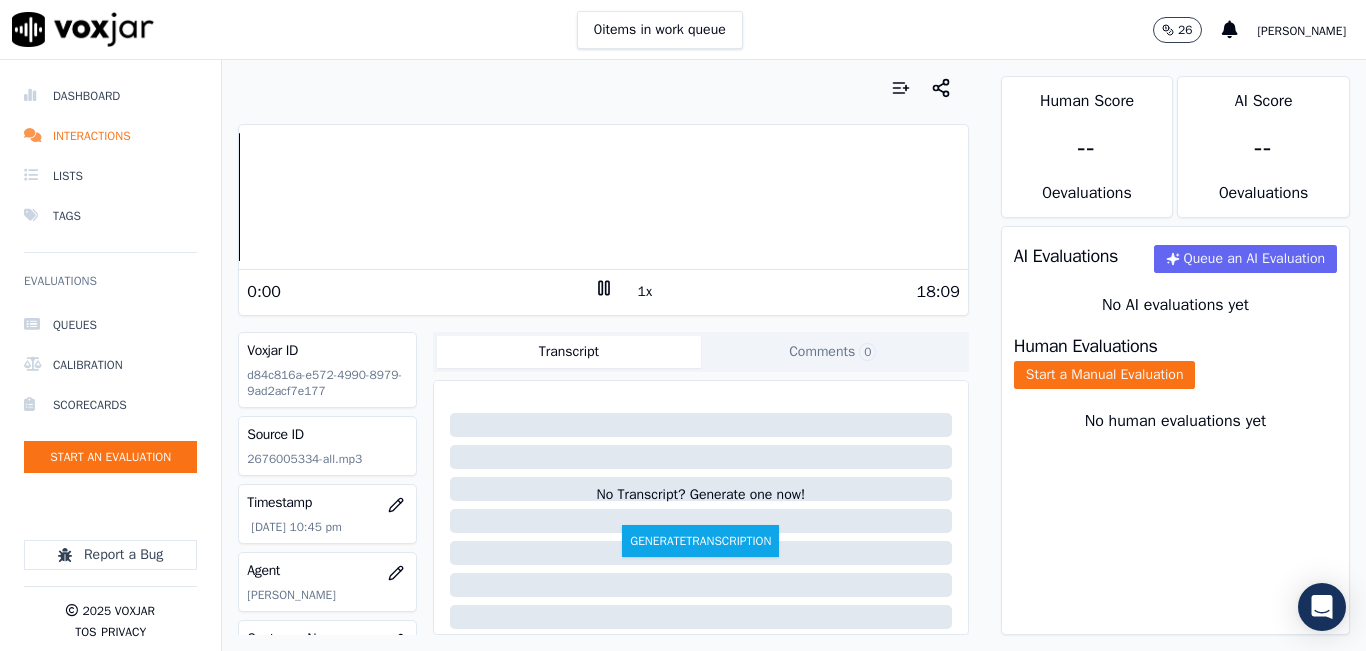 click on "1x" at bounding box center (645, 292) 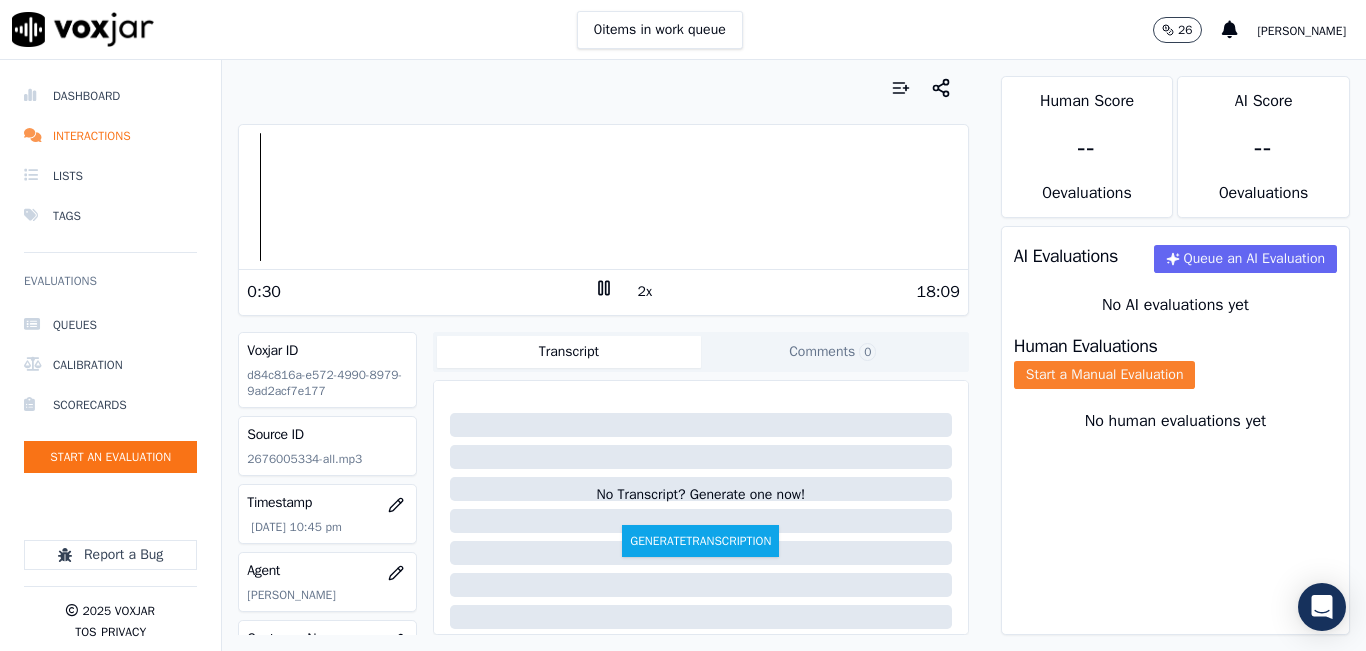 click on "Start a Manual Evaluation" 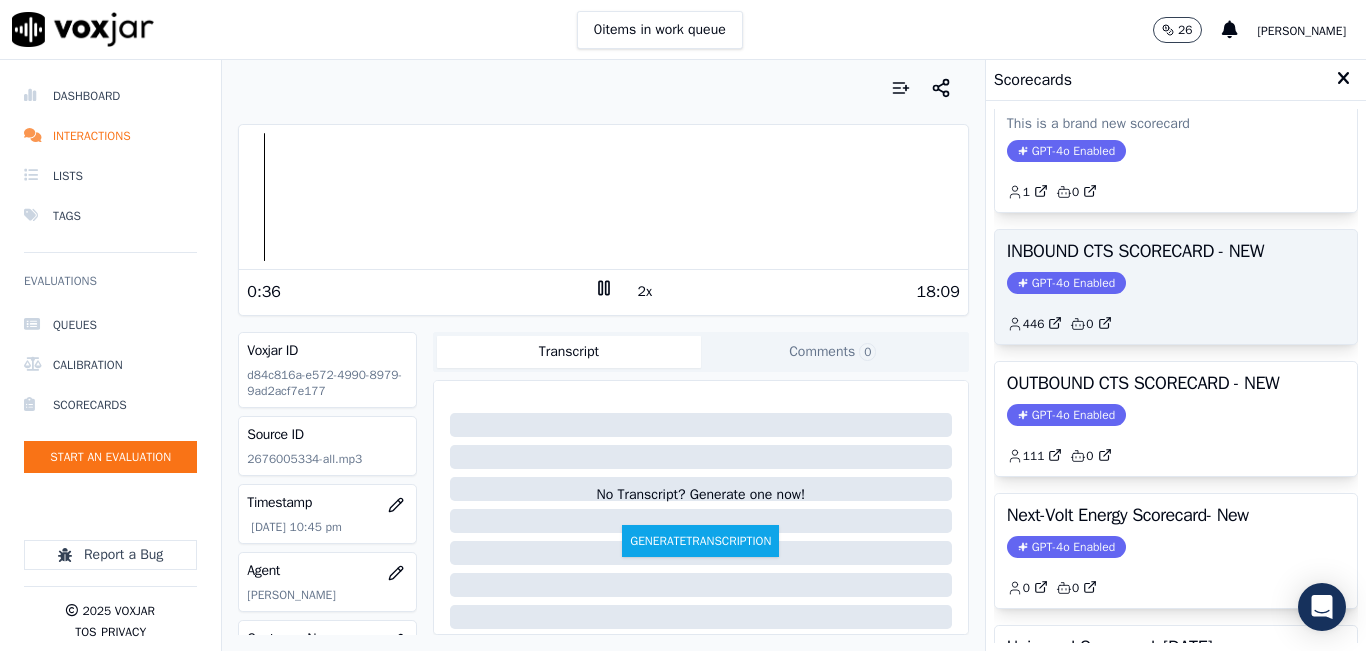 scroll, scrollTop: 300, scrollLeft: 0, axis: vertical 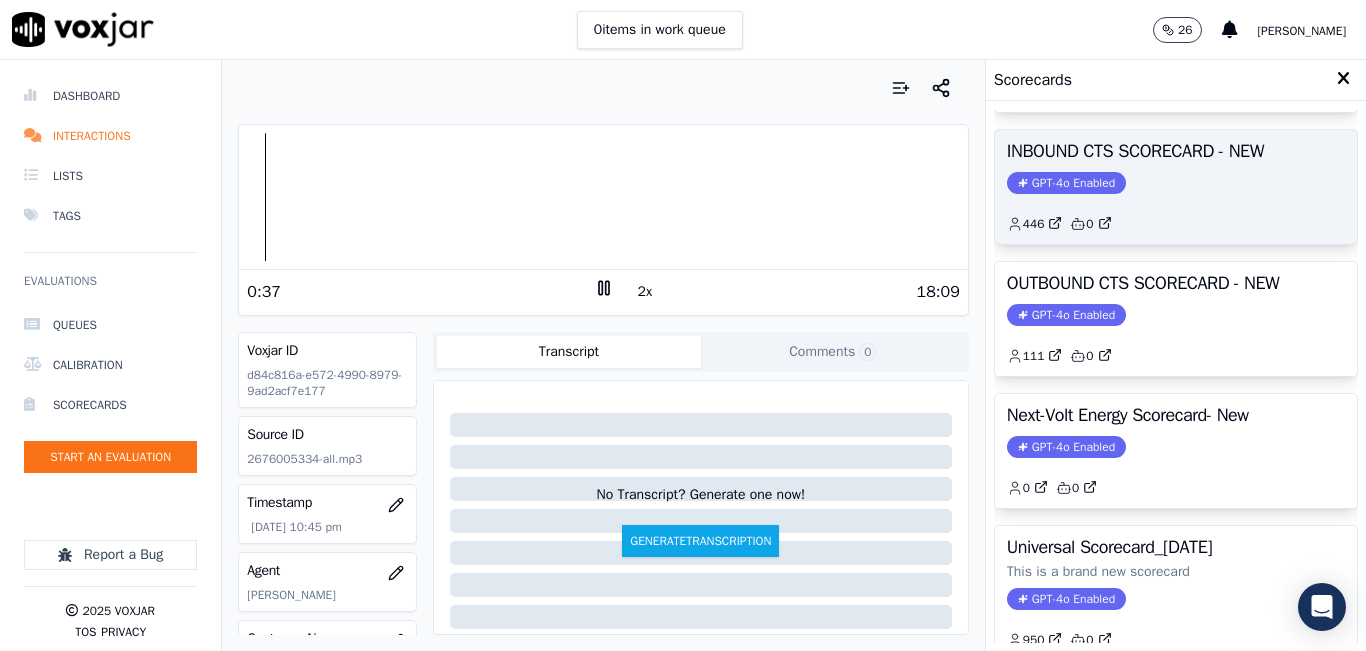click on "Next-Volt Energy Scorecard- New        GPT-4o Enabled       0         0" at bounding box center (1176, 451) 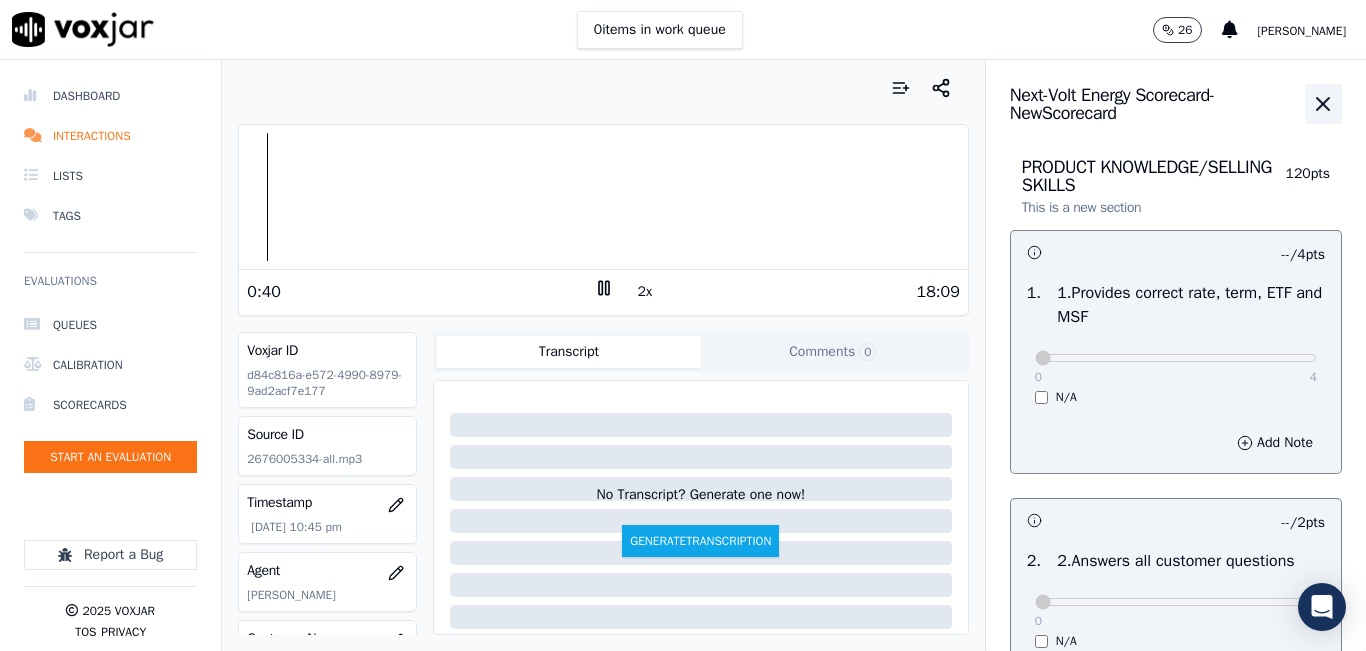 click 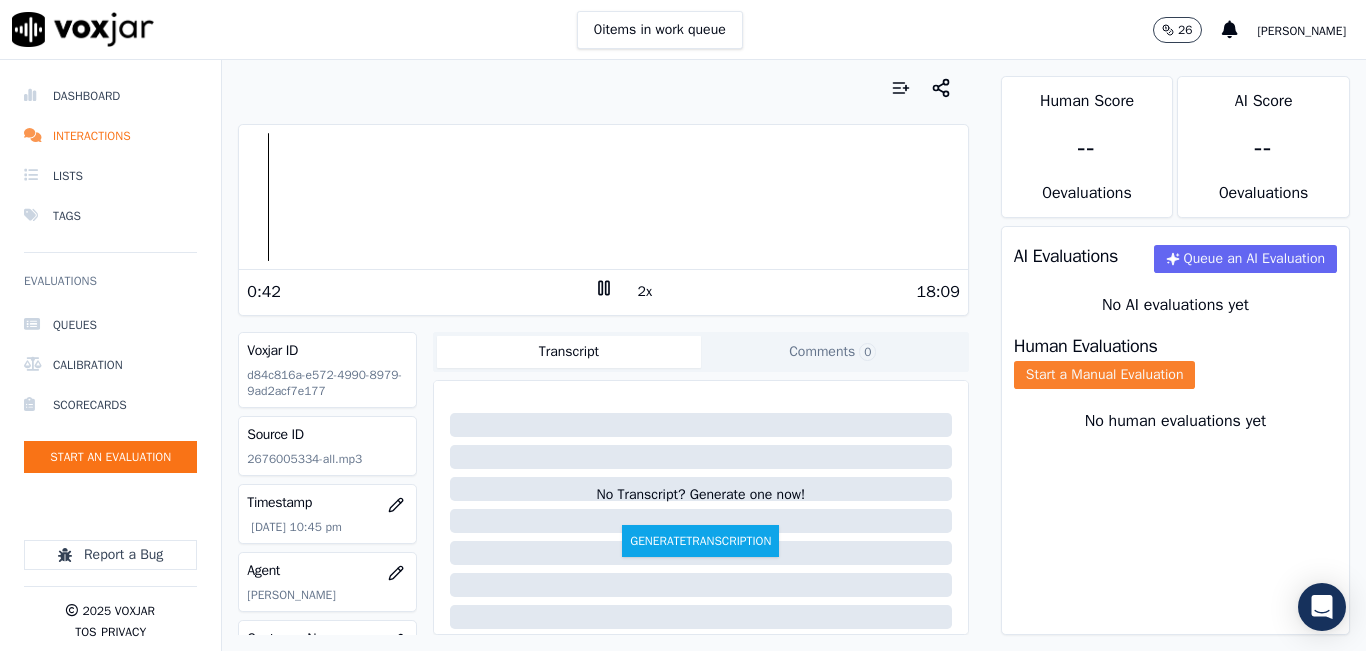 click on "Start a Manual Evaluation" 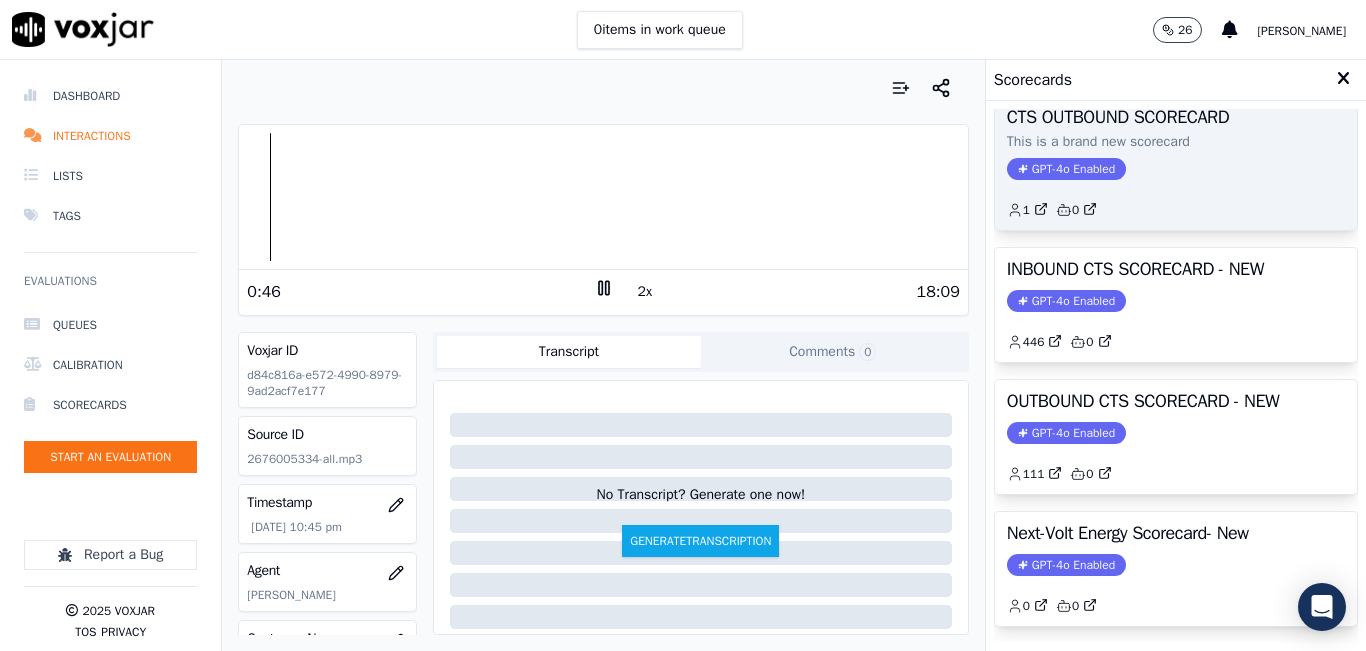 scroll, scrollTop: 127, scrollLeft: 0, axis: vertical 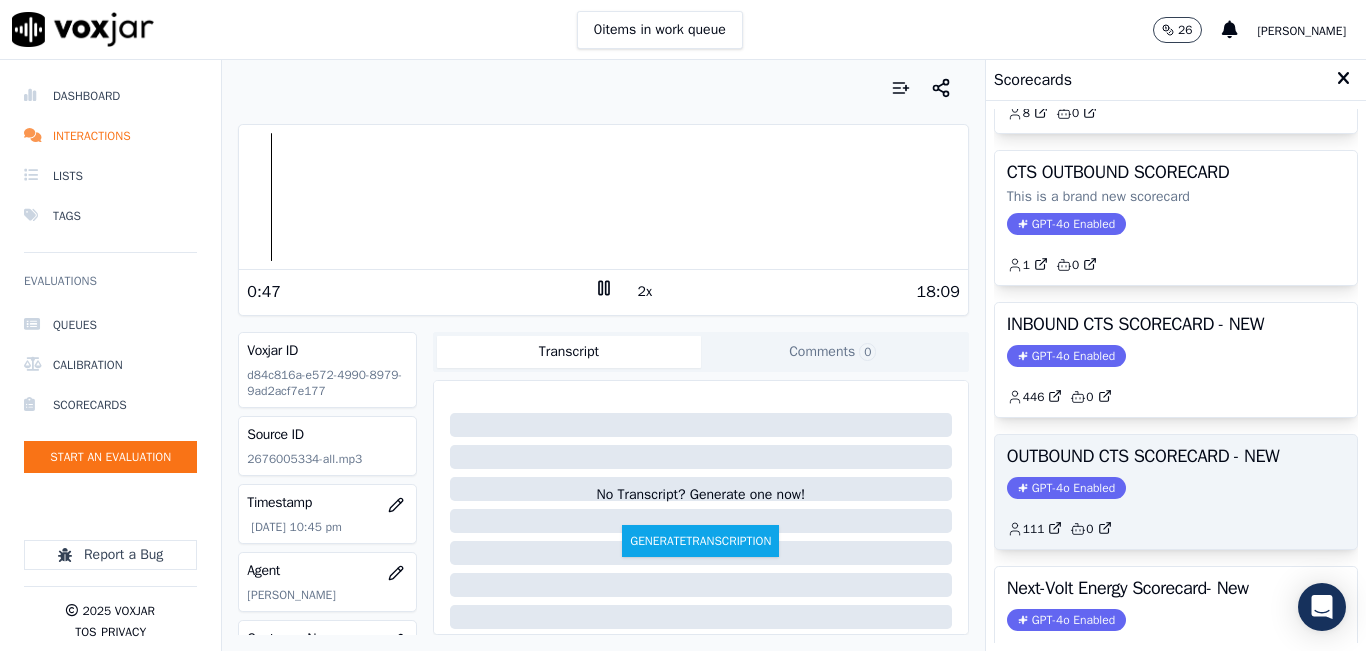 click on "GPT-4o Enabled" 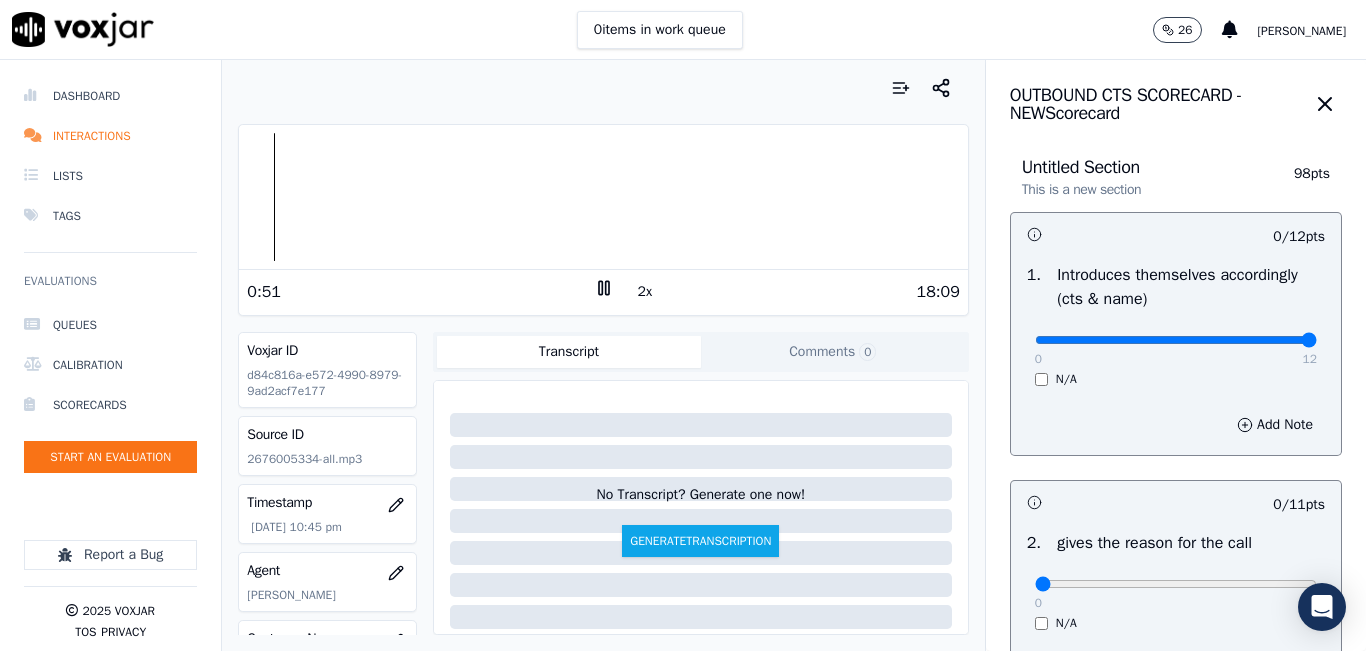 drag, startPoint x: 1254, startPoint y: 341, endPoint x: 1278, endPoint y: 346, distance: 24.5153 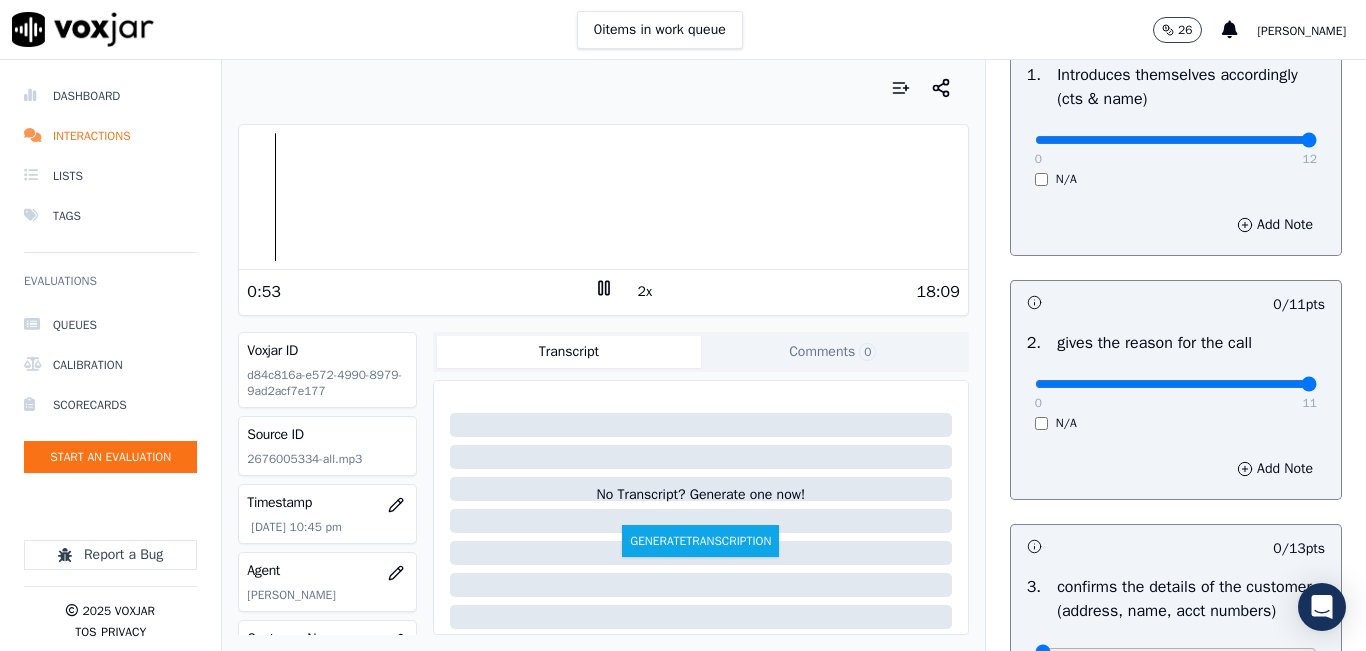 drag, startPoint x: 1239, startPoint y: 385, endPoint x: 1341, endPoint y: 385, distance: 102 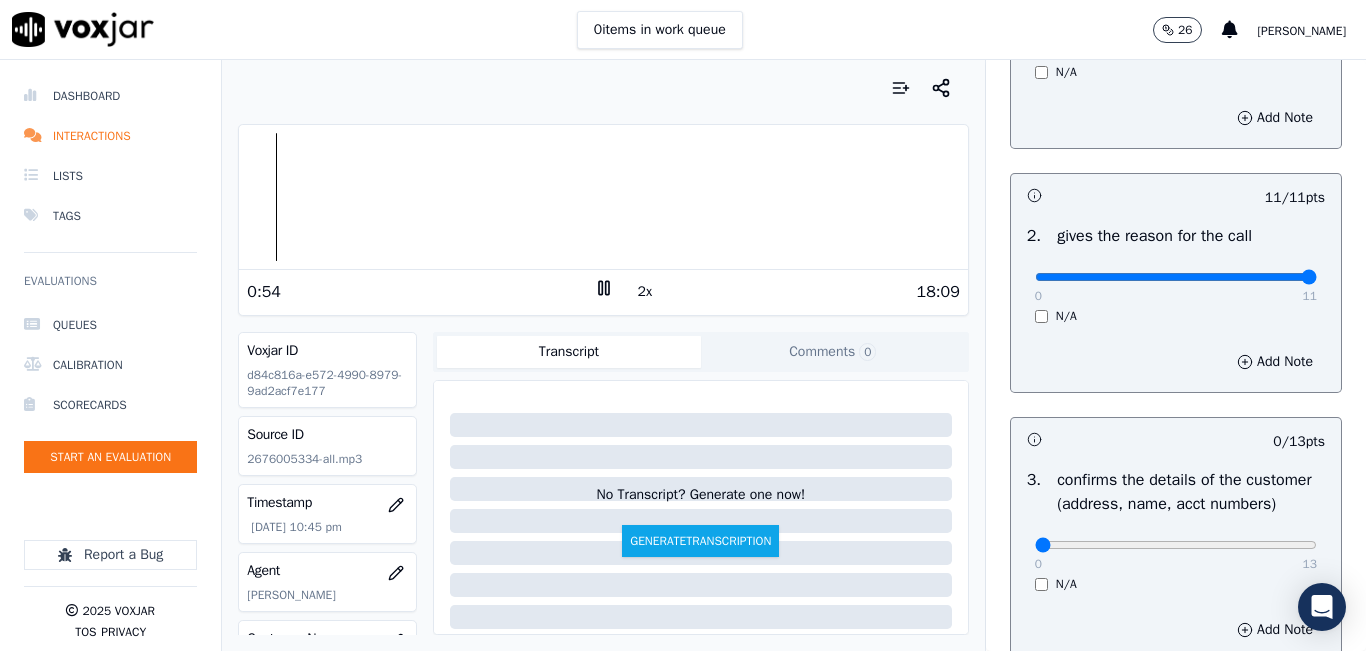 scroll, scrollTop: 500, scrollLeft: 0, axis: vertical 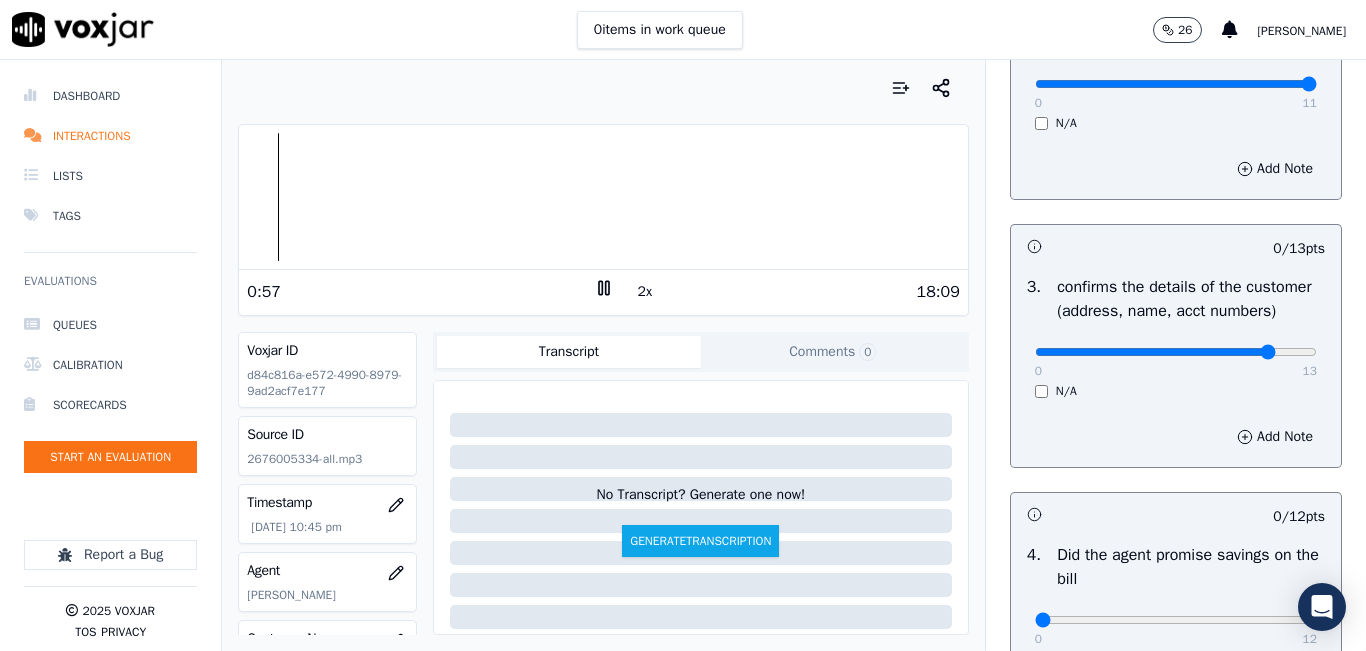 type on "11" 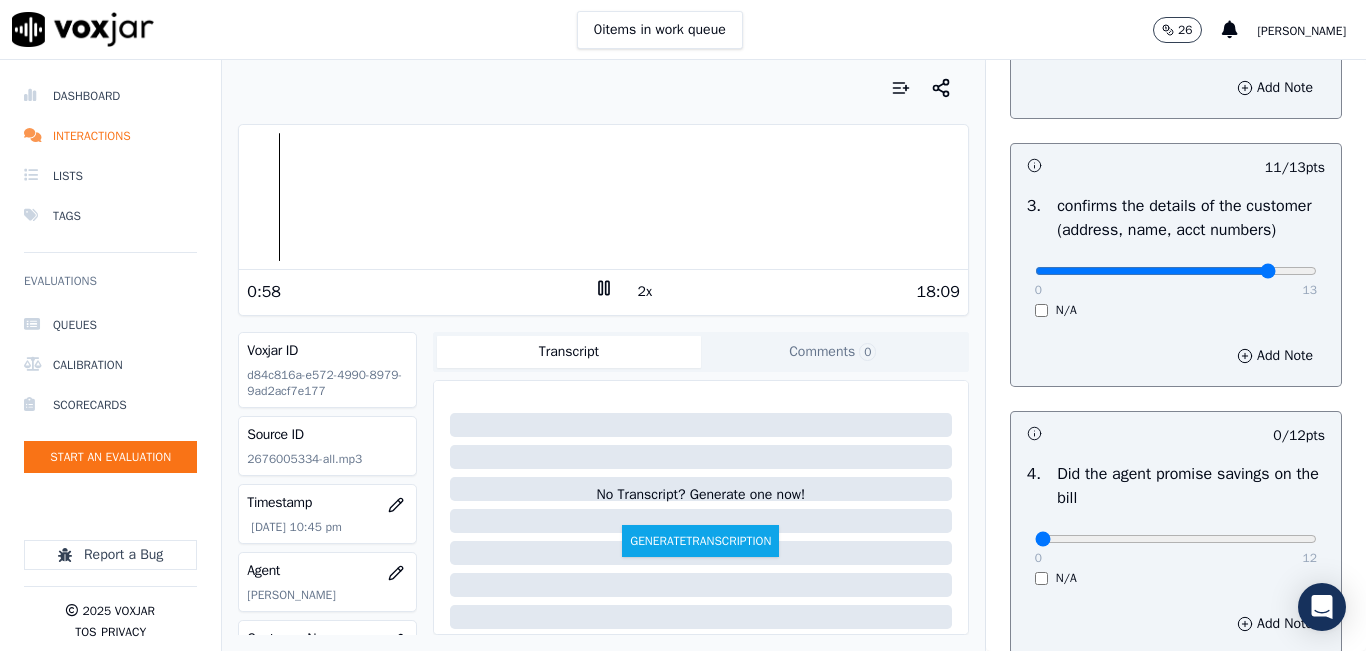 scroll, scrollTop: 700, scrollLeft: 0, axis: vertical 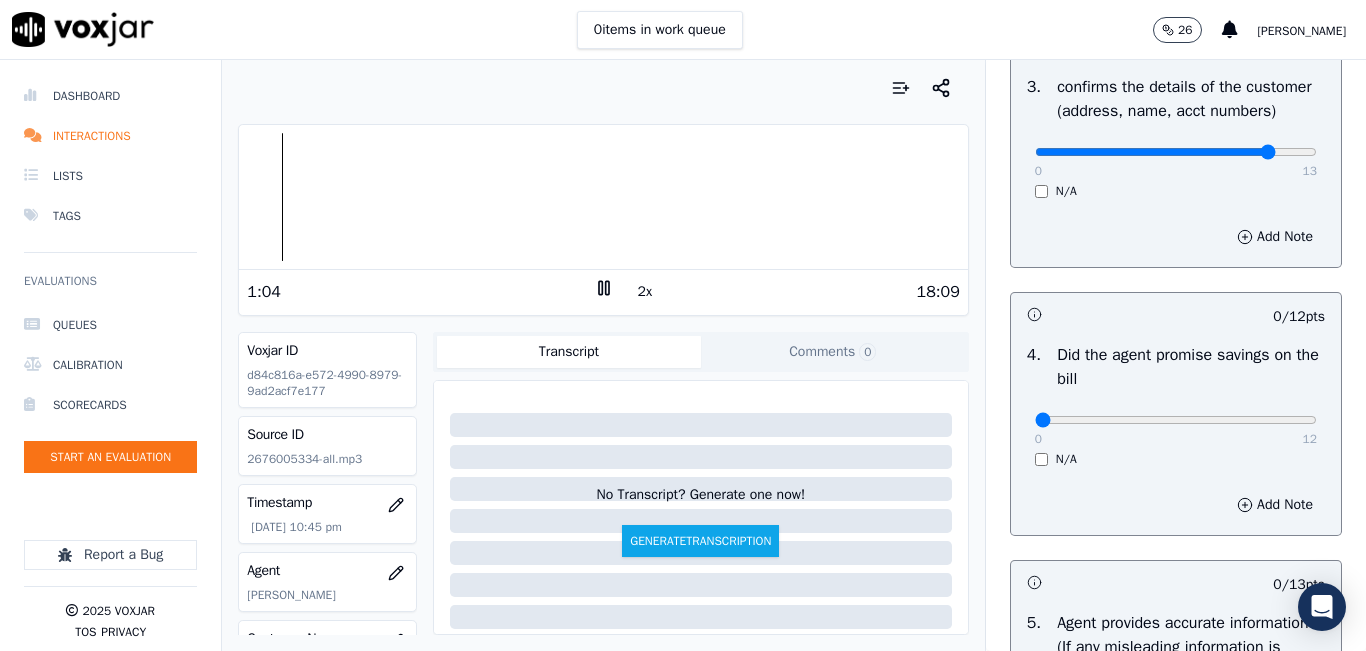 click on "N/A" at bounding box center (1176, 459) 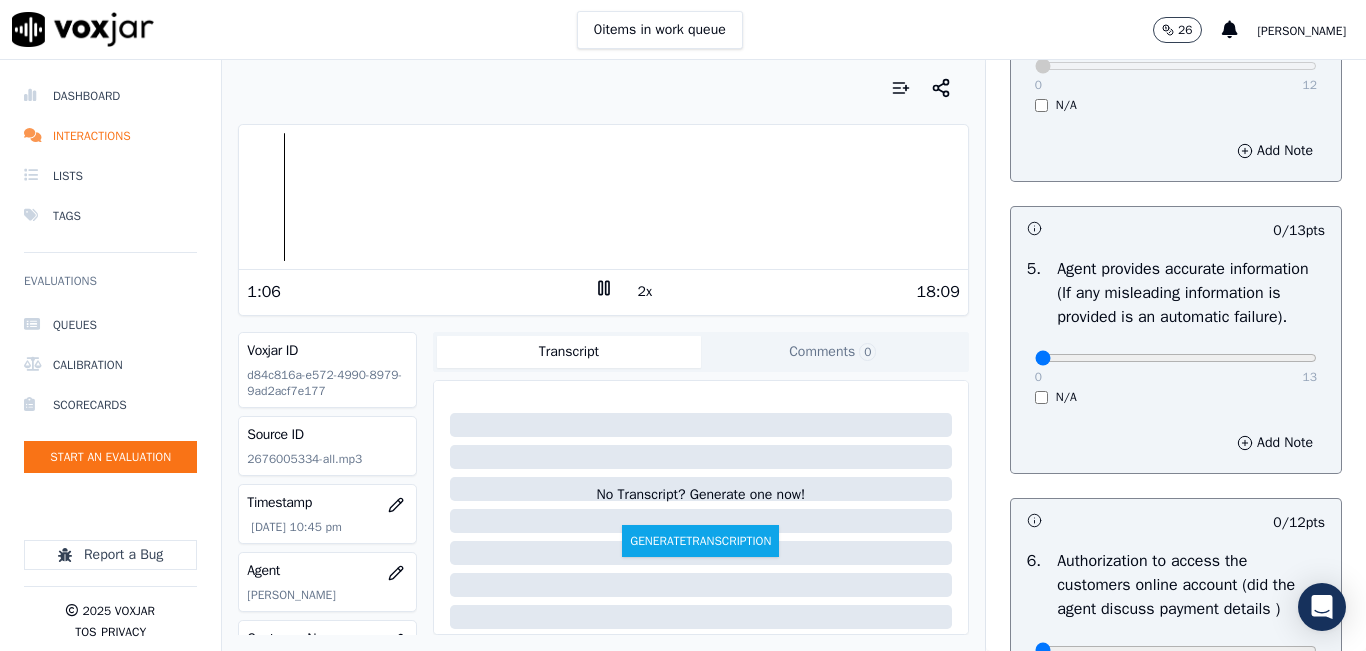 scroll, scrollTop: 1100, scrollLeft: 0, axis: vertical 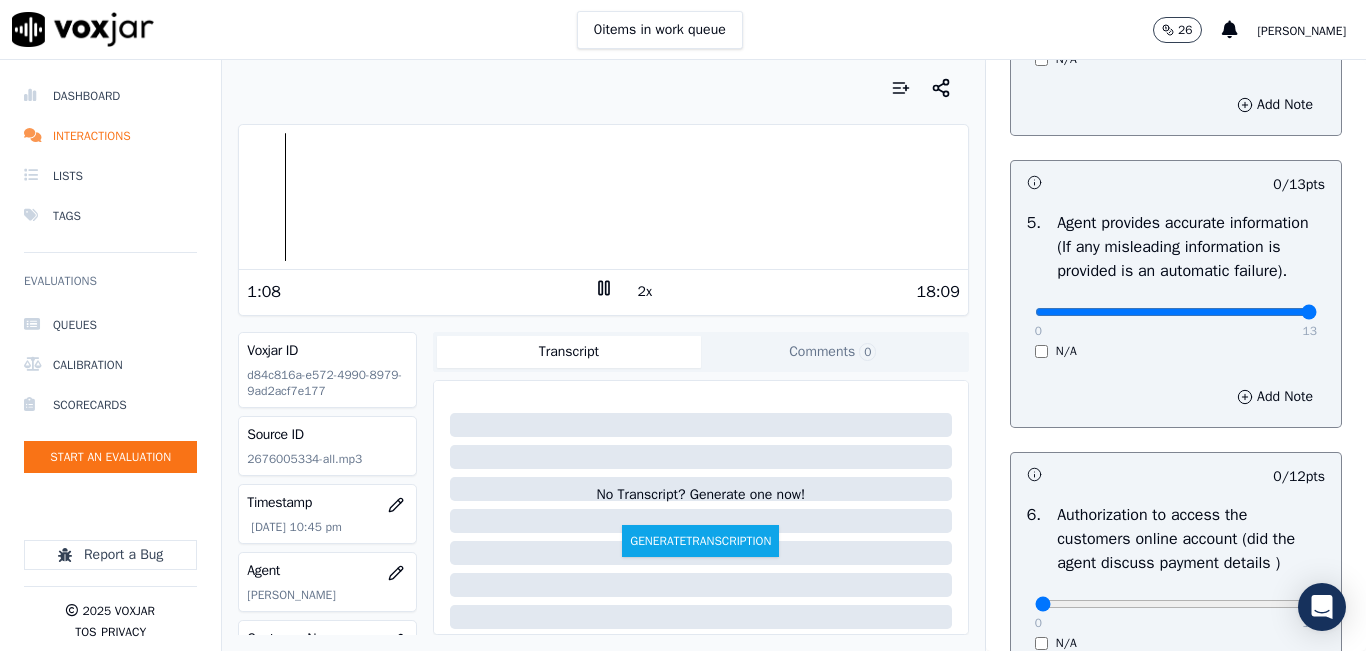 drag, startPoint x: 1261, startPoint y: 362, endPoint x: 1351, endPoint y: 391, distance: 94.55686 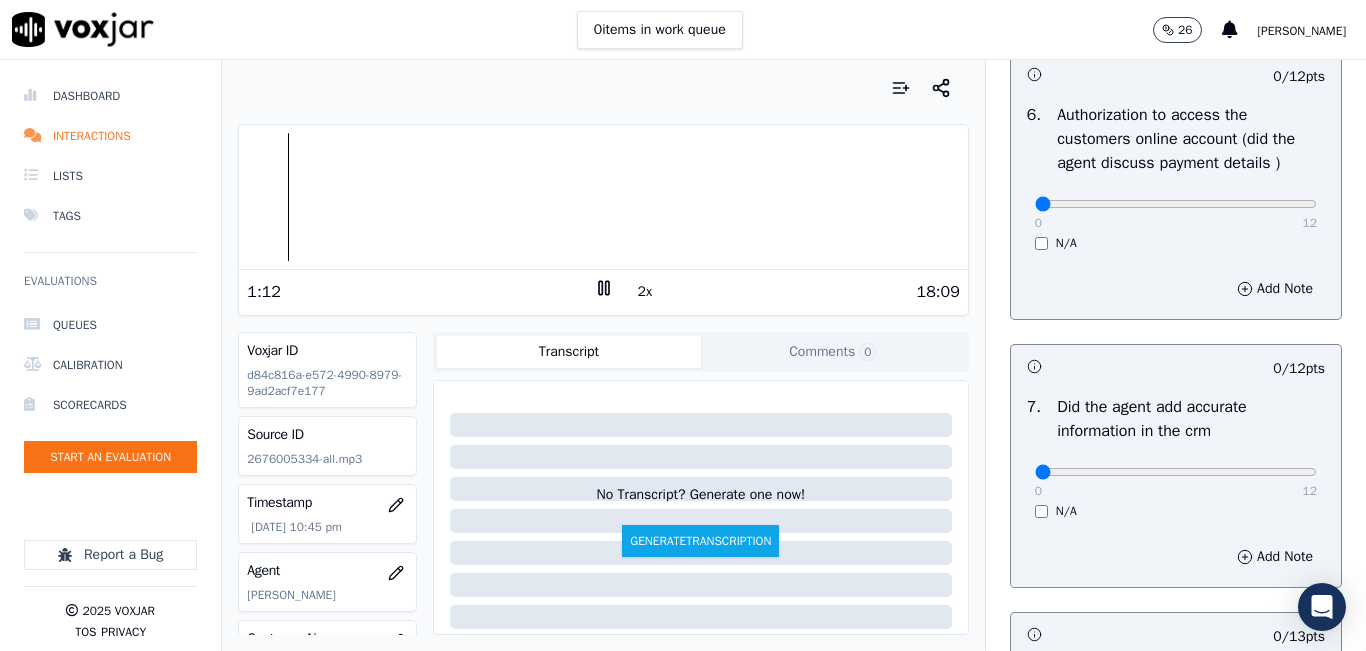 scroll, scrollTop: 1600, scrollLeft: 0, axis: vertical 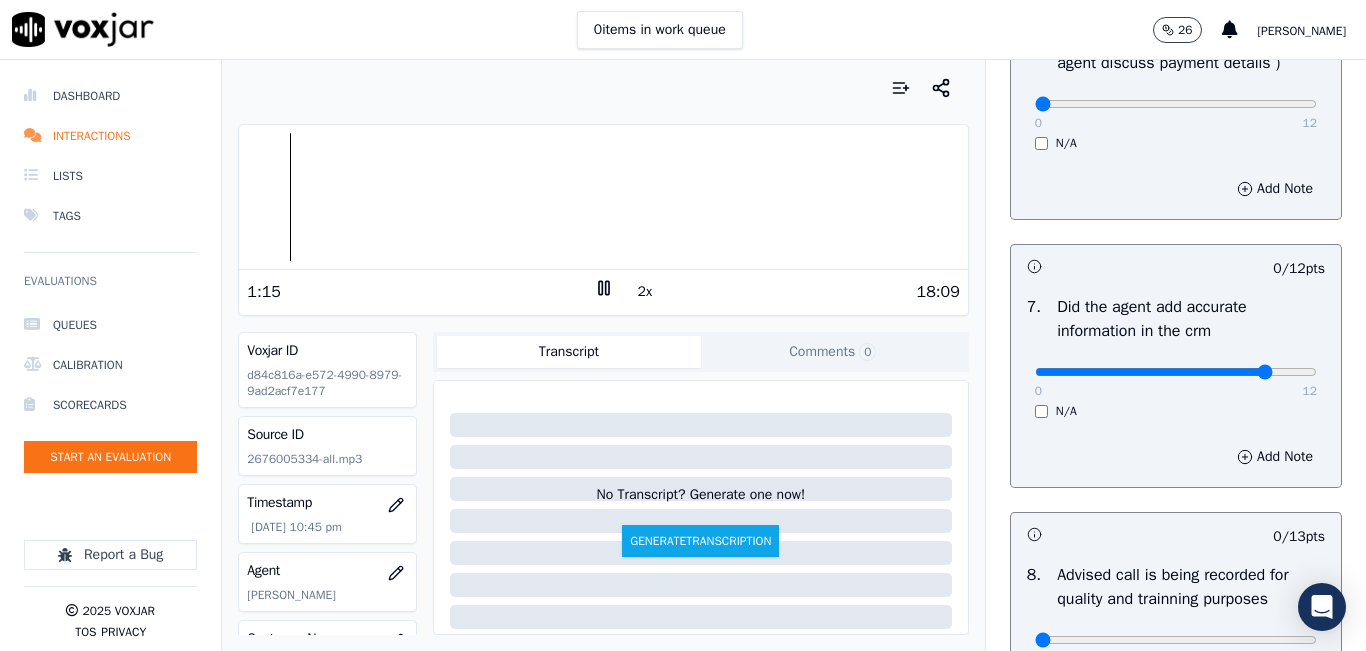 click at bounding box center (1176, -1260) 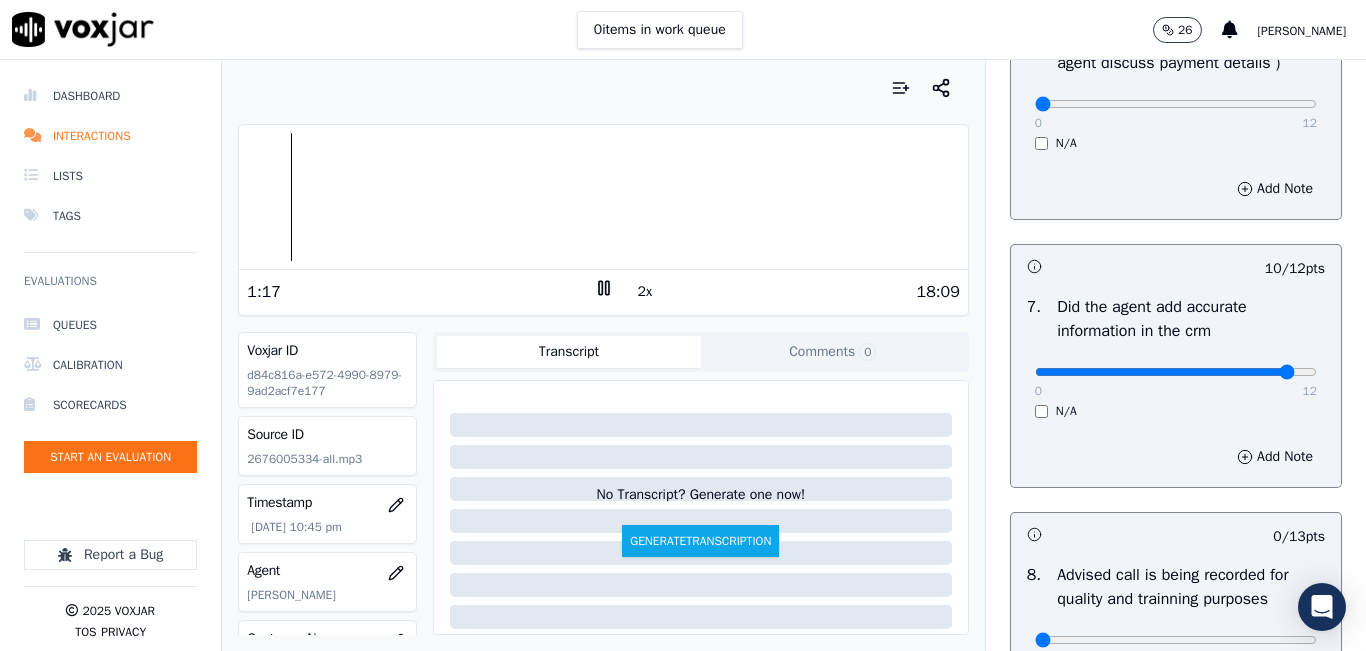 type on "10" 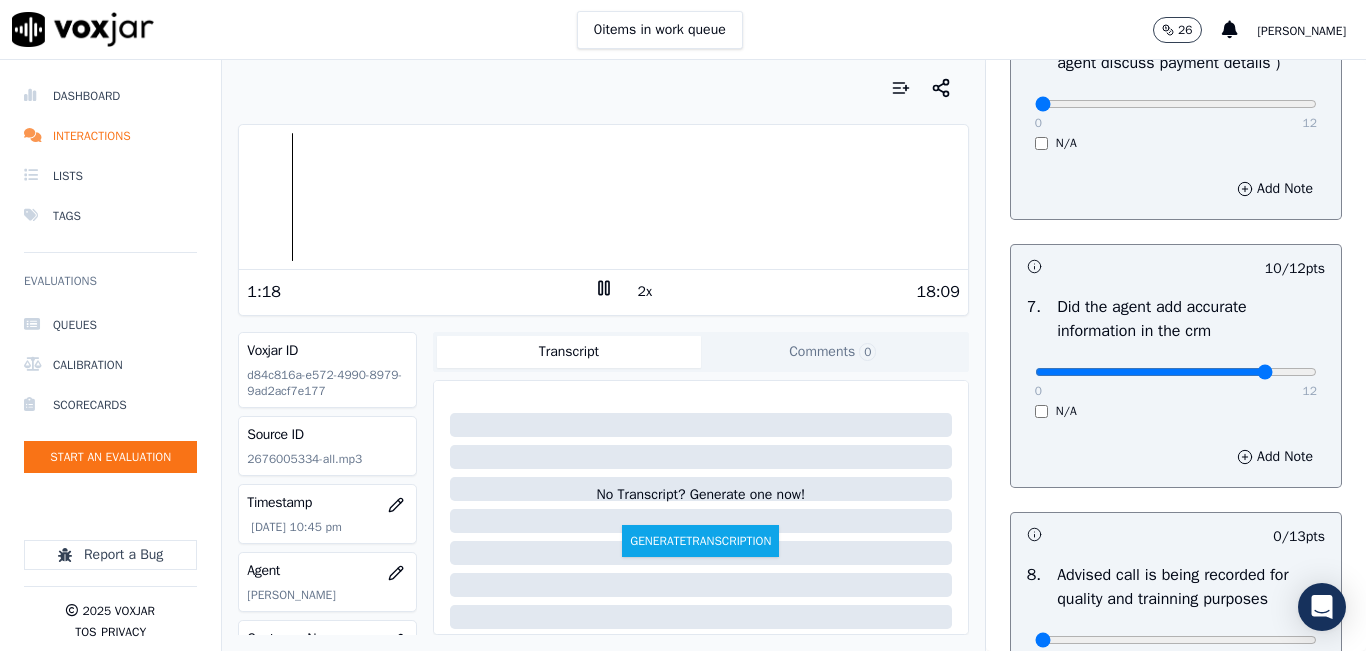 click at bounding box center [1176, -1260] 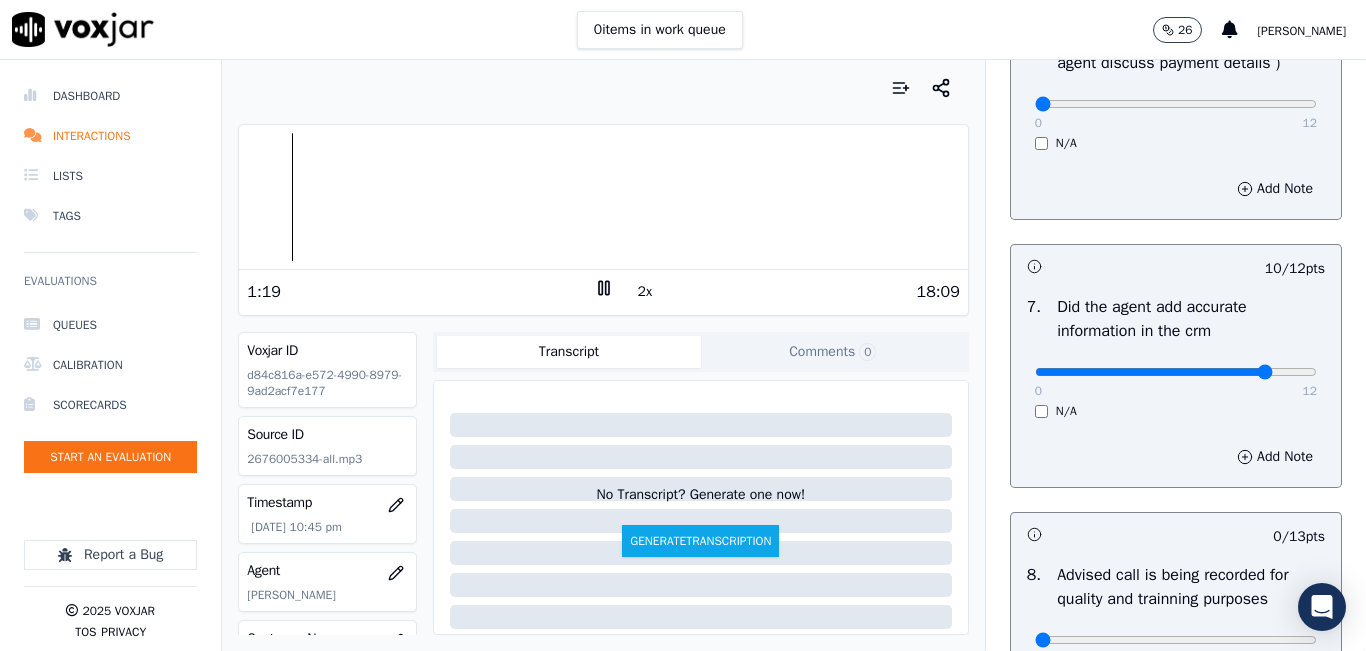 scroll, scrollTop: 1700, scrollLeft: 0, axis: vertical 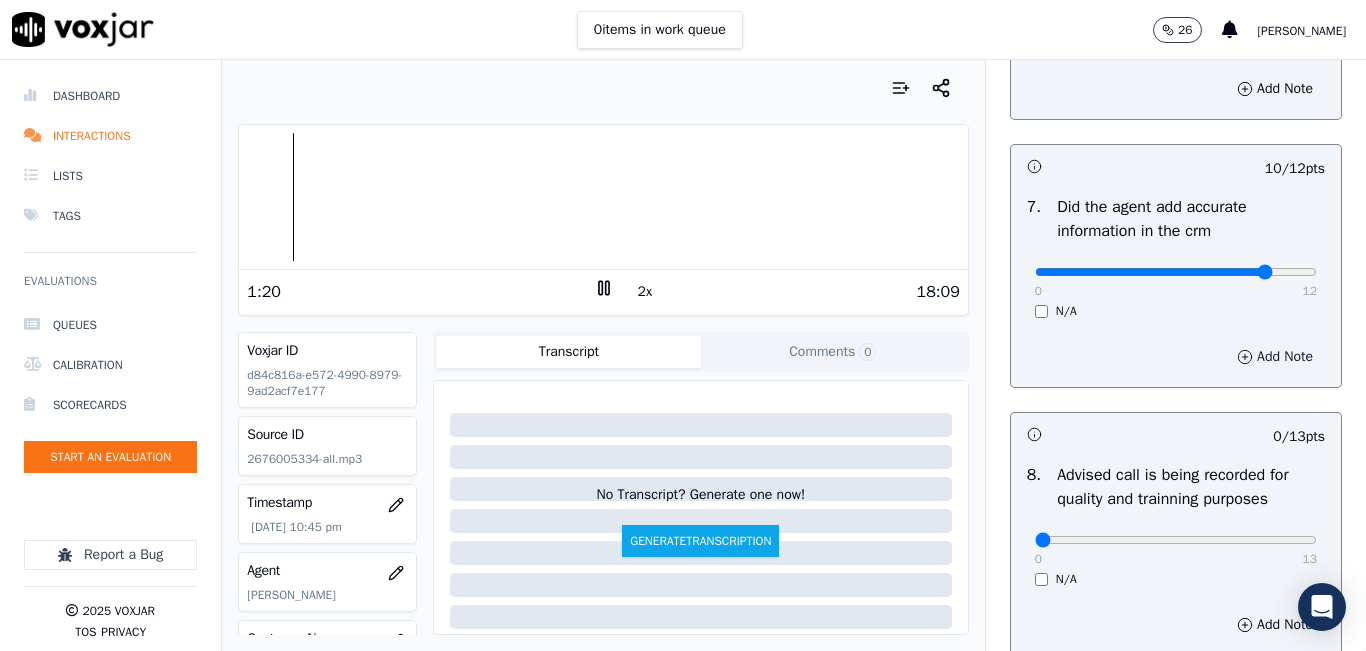 click on "Add Note" at bounding box center [1275, 357] 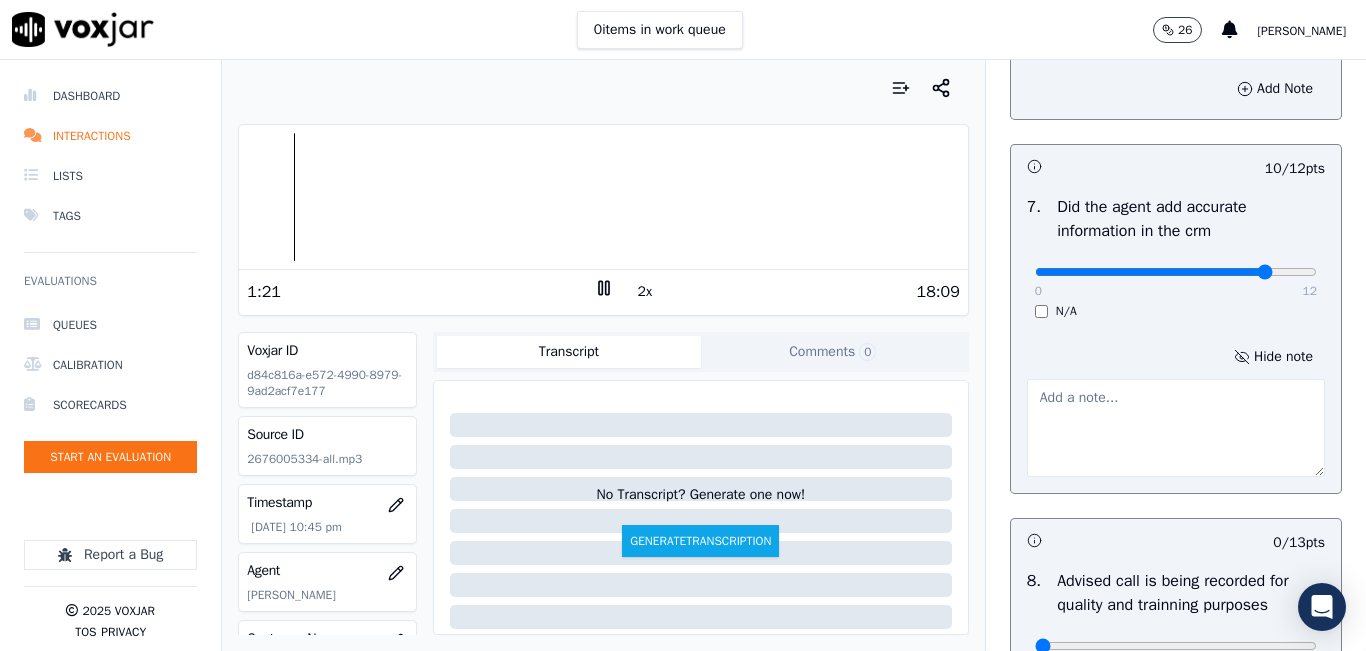click at bounding box center (1176, 428) 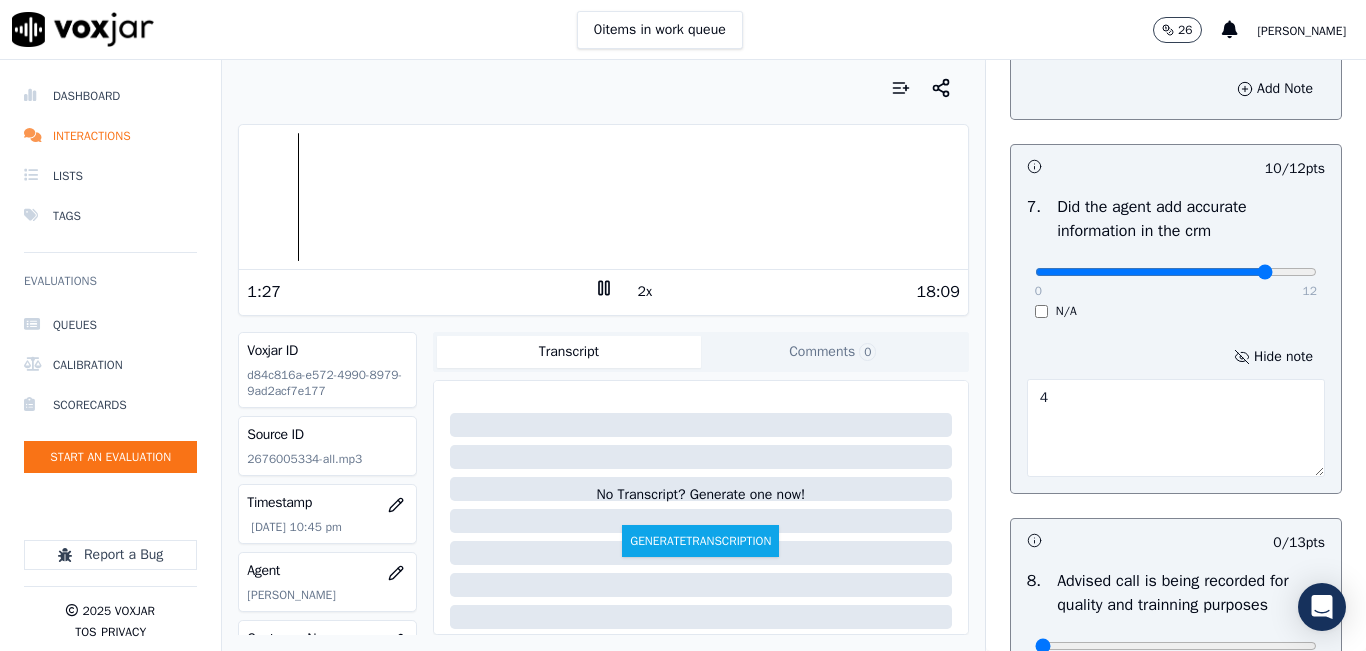 type on "4" 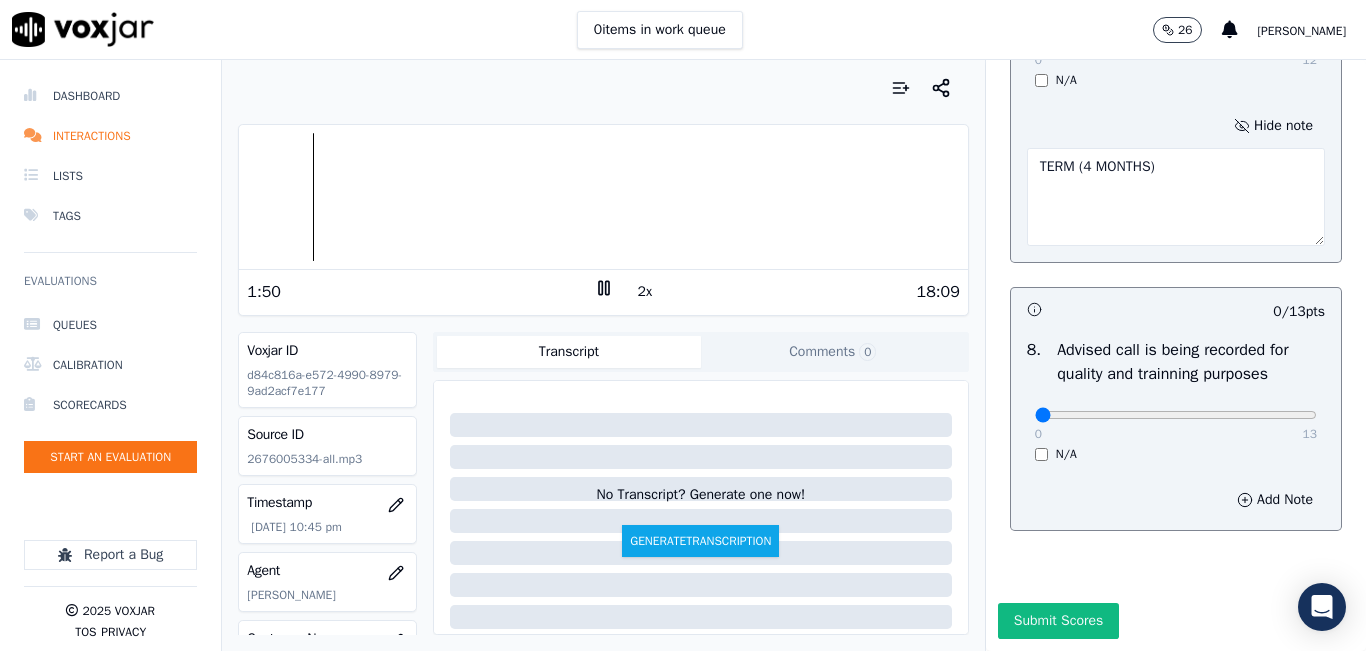 scroll, scrollTop: 2024, scrollLeft: 0, axis: vertical 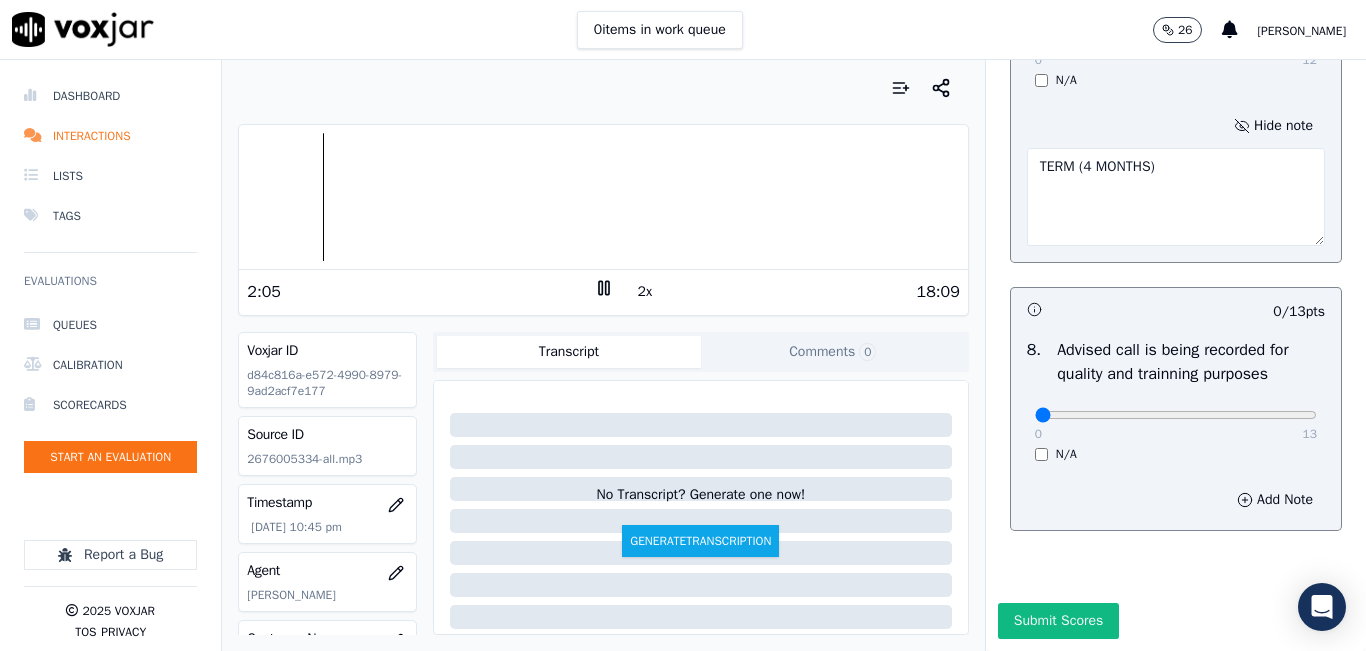 type on "TERM (4 MONTHS)" 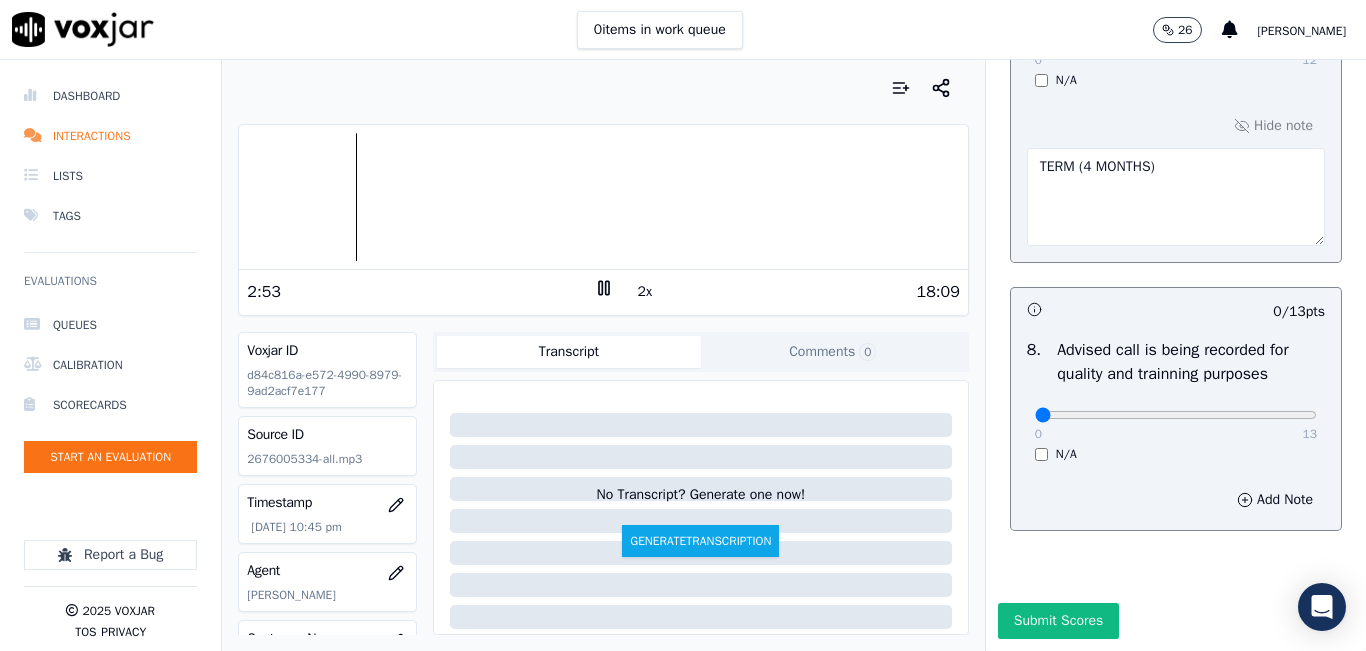 click at bounding box center [603, 88] 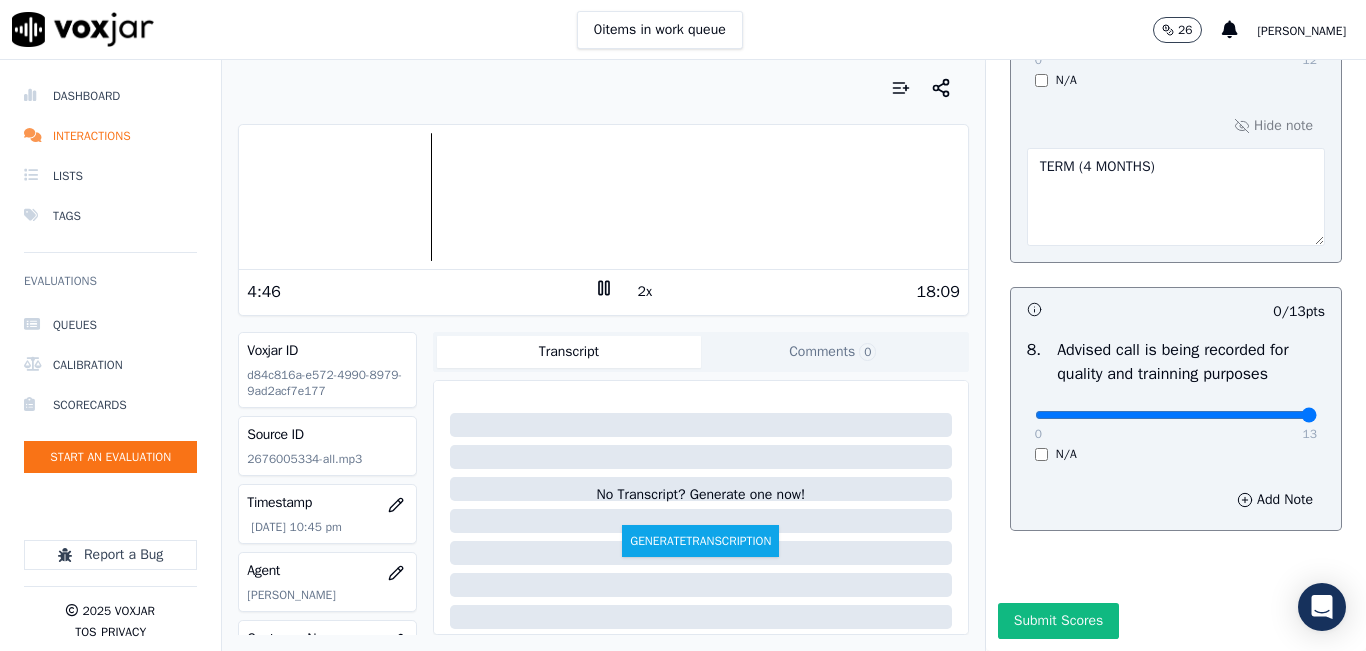 drag, startPoint x: 1069, startPoint y: 373, endPoint x: 1306, endPoint y: 368, distance: 237.05273 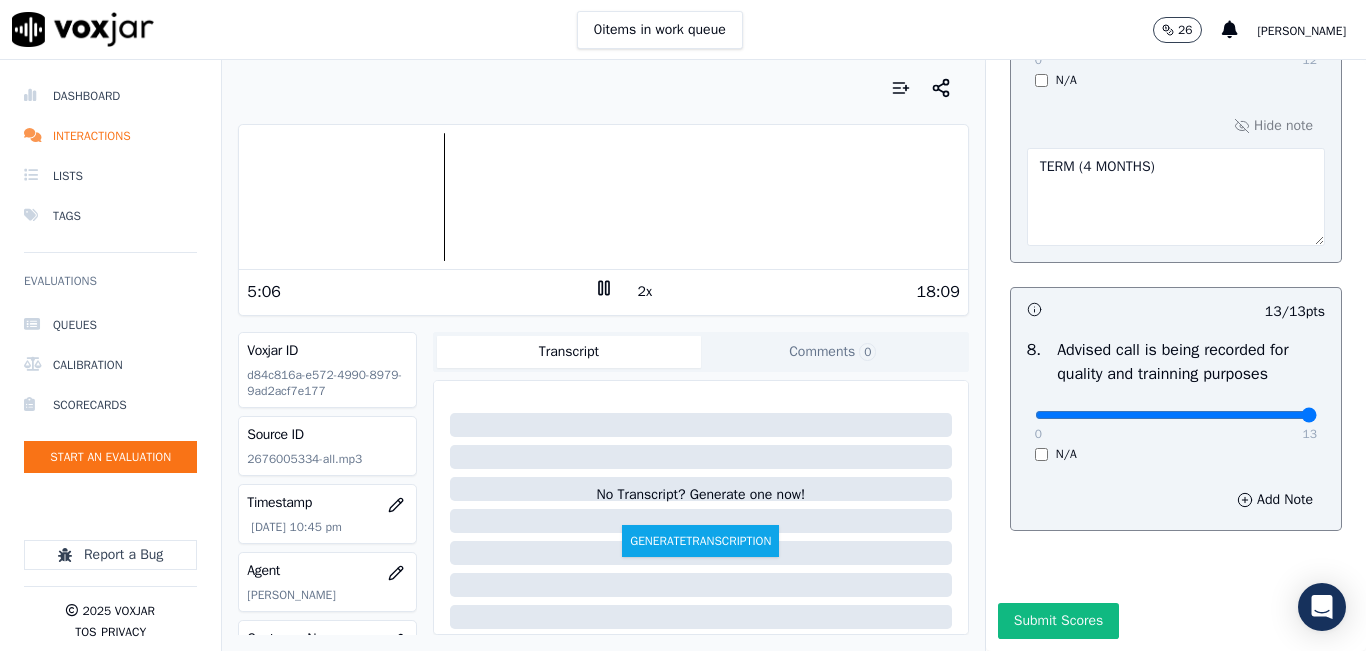 click at bounding box center (603, 88) 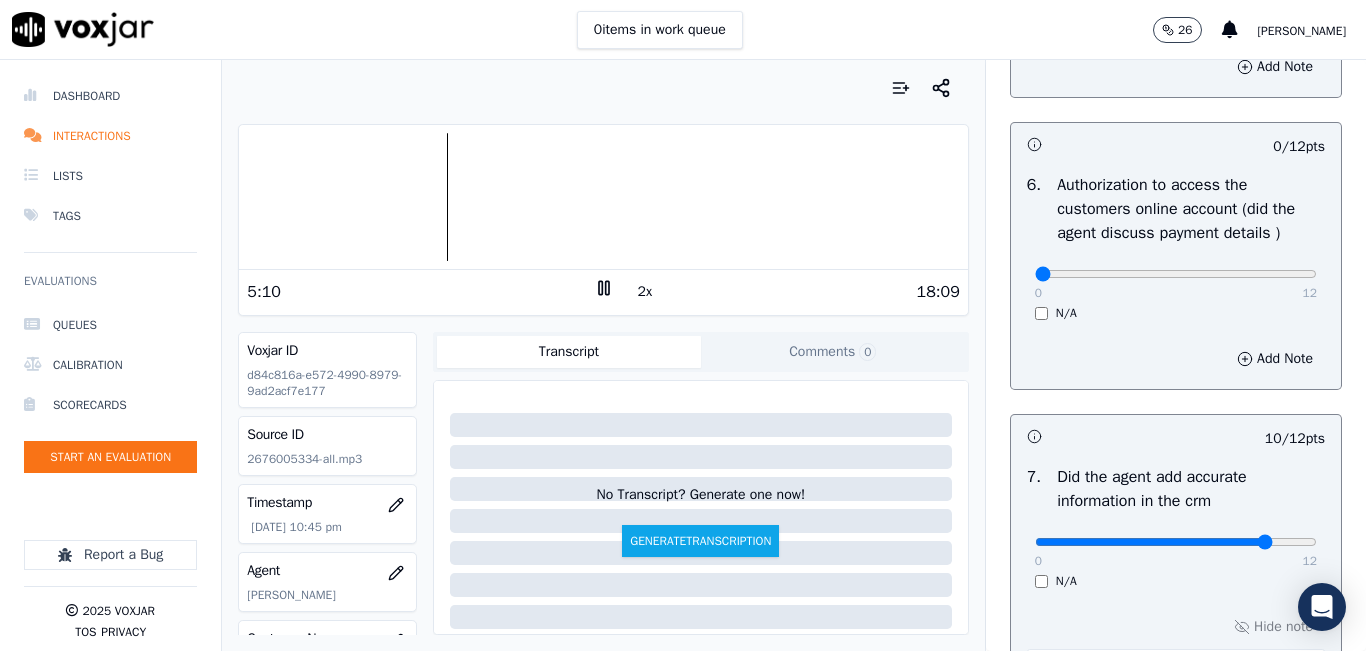 scroll, scrollTop: 1424, scrollLeft: 0, axis: vertical 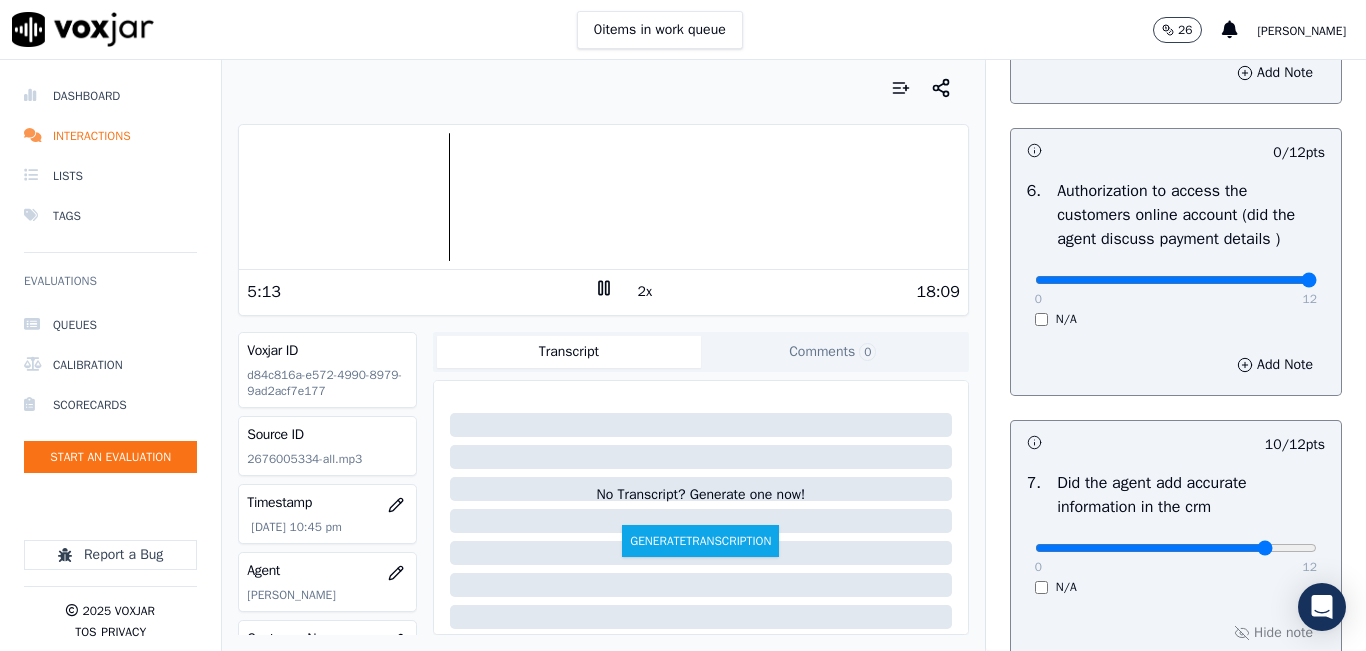 drag, startPoint x: 1262, startPoint y: 324, endPoint x: 1281, endPoint y: 331, distance: 20.248457 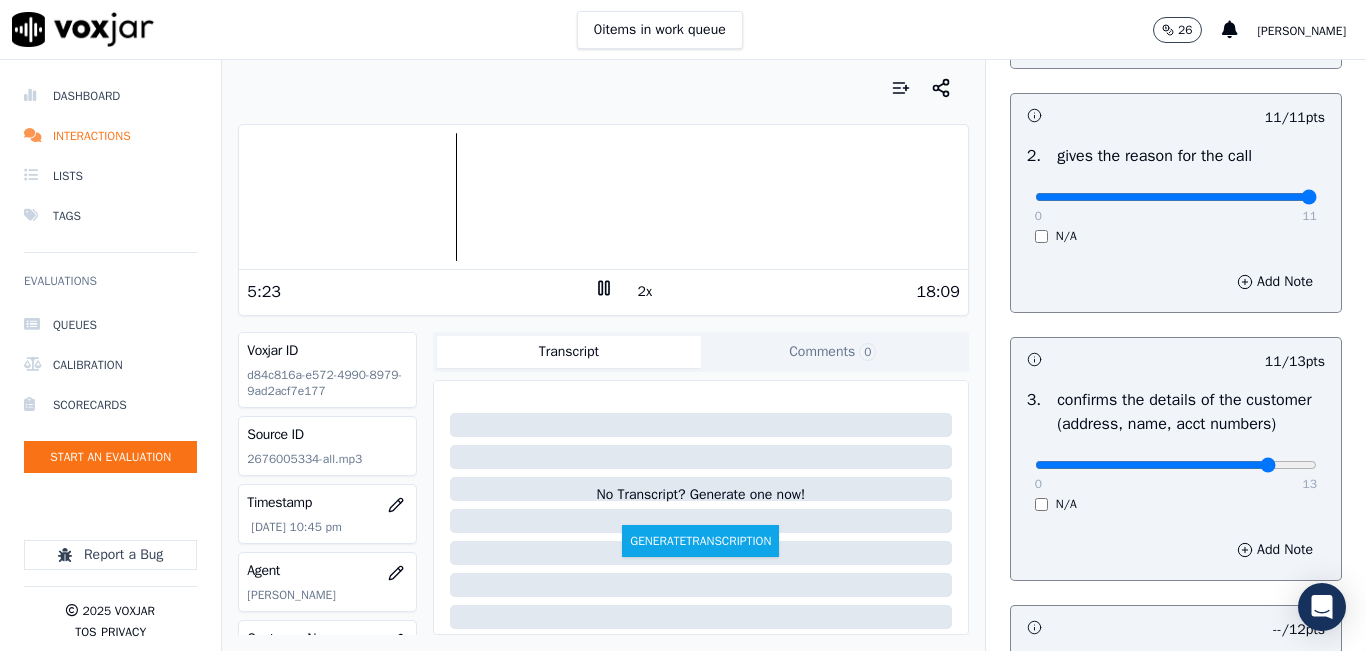 scroll, scrollTop: 524, scrollLeft: 0, axis: vertical 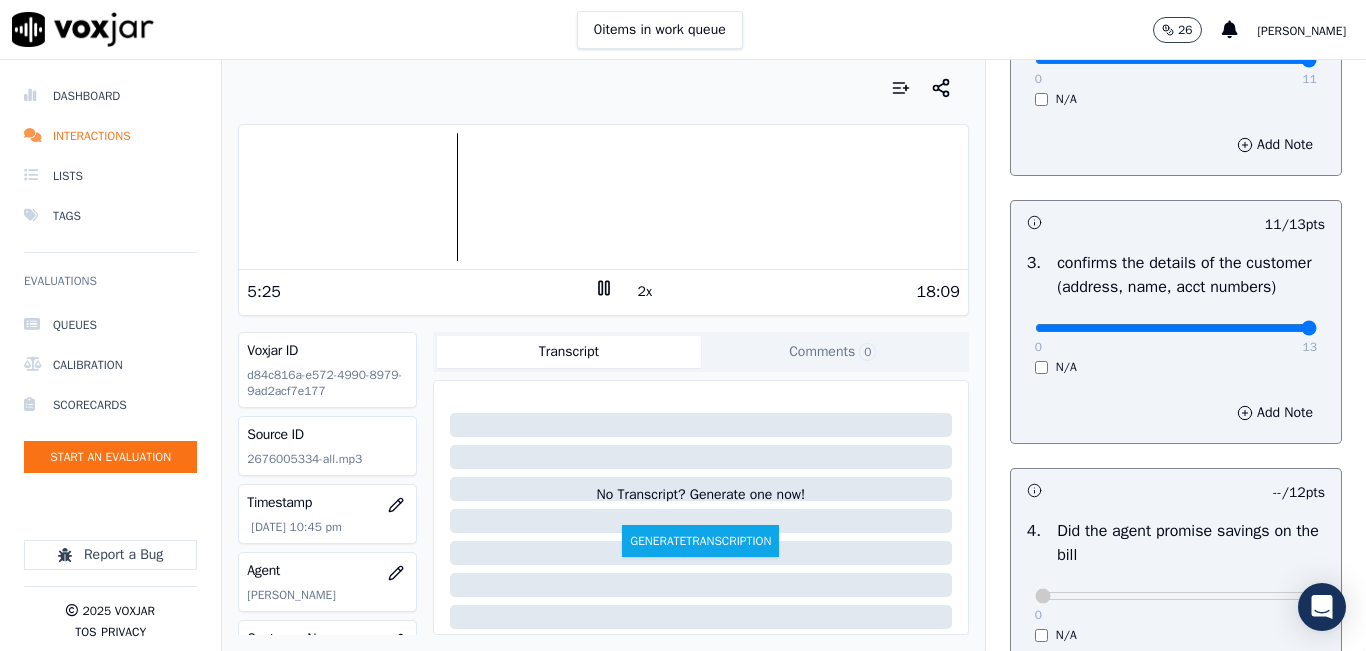 drag, startPoint x: 1229, startPoint y: 356, endPoint x: 1295, endPoint y: 351, distance: 66.189125 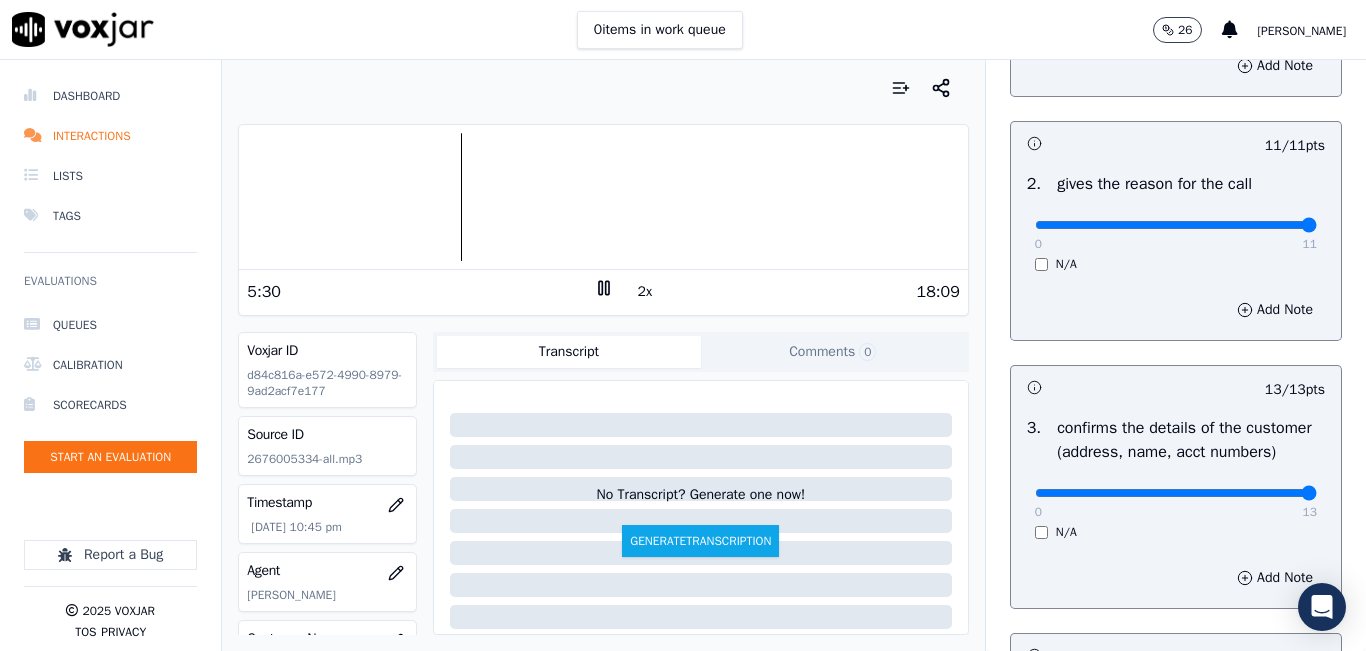 scroll, scrollTop: 500, scrollLeft: 0, axis: vertical 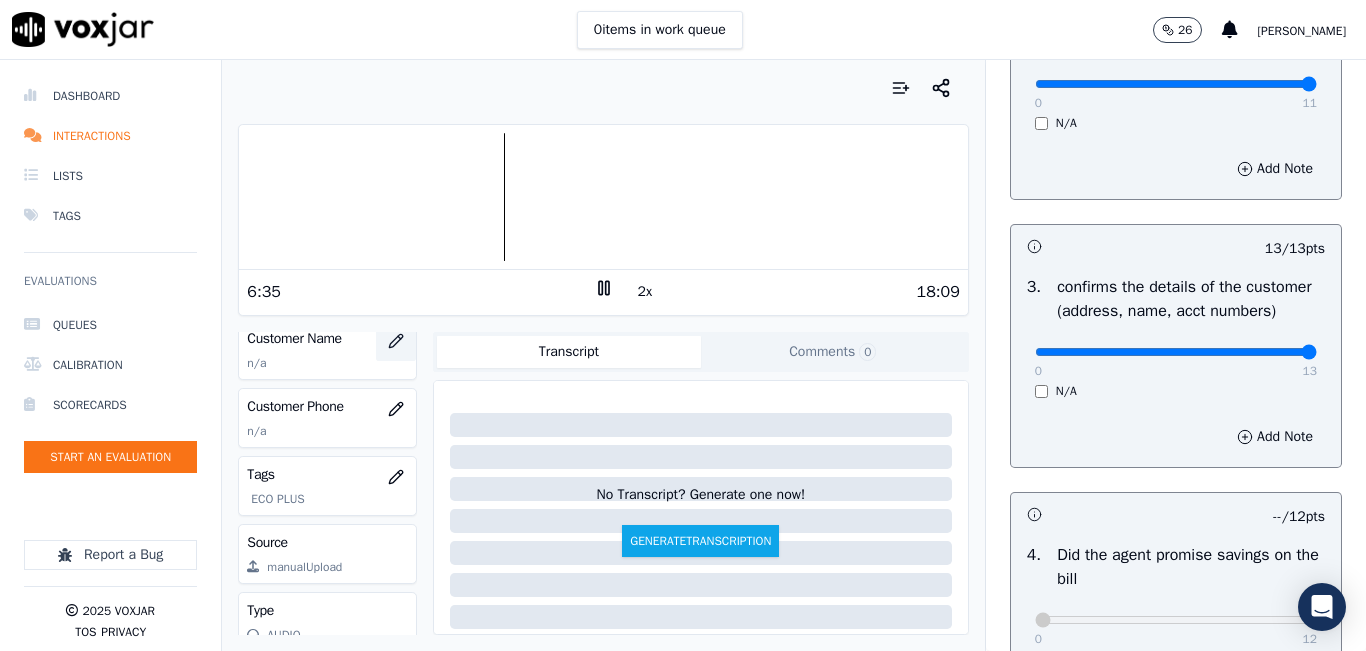 click at bounding box center [396, 341] 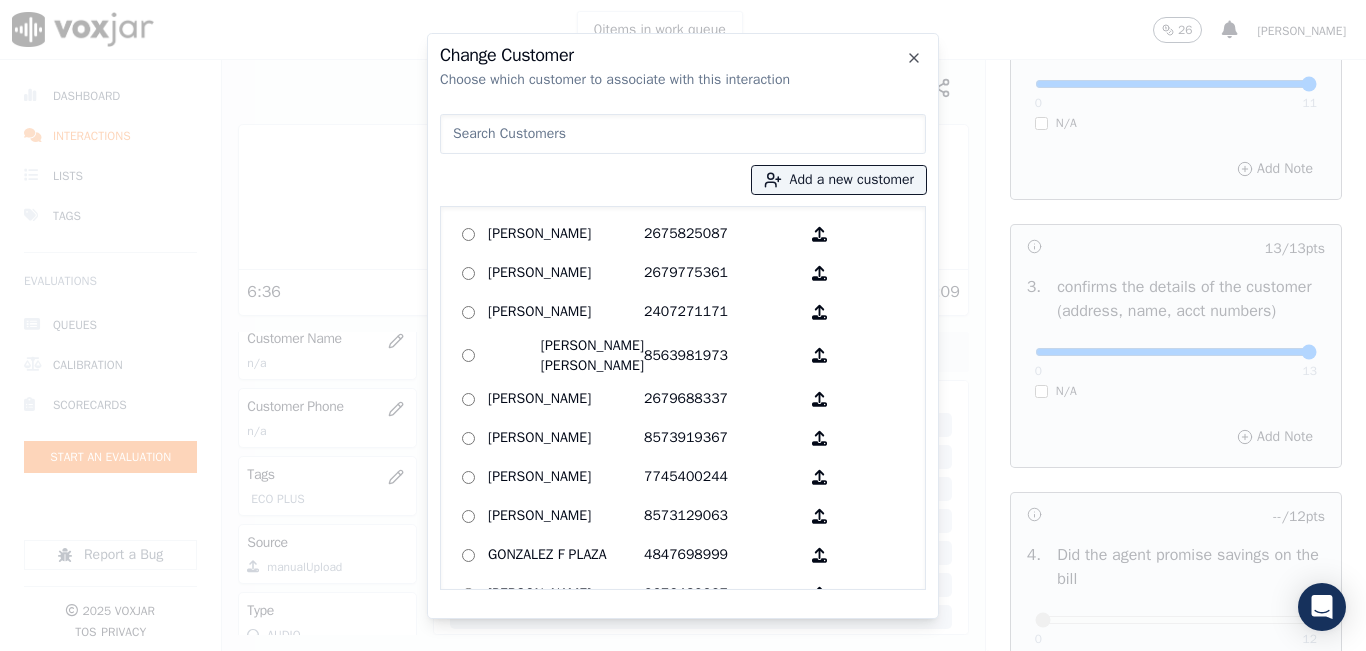 click at bounding box center (683, 134) 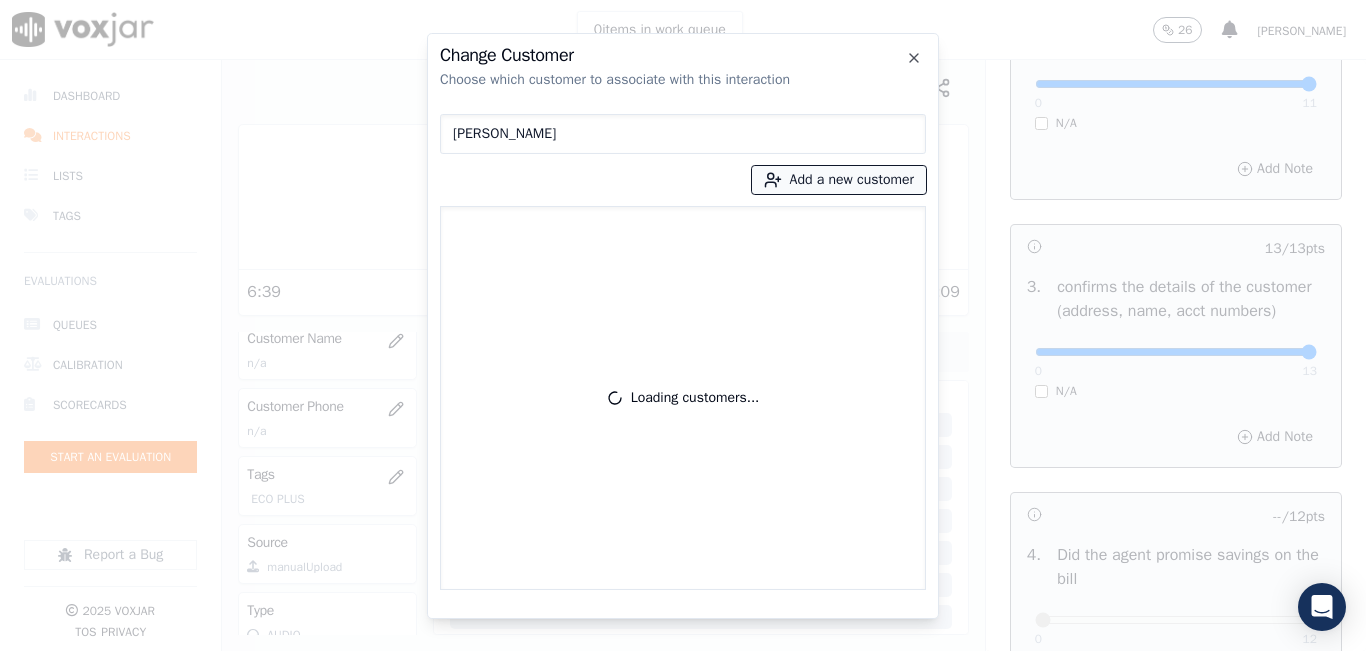 type on "[PERSON_NAME]" 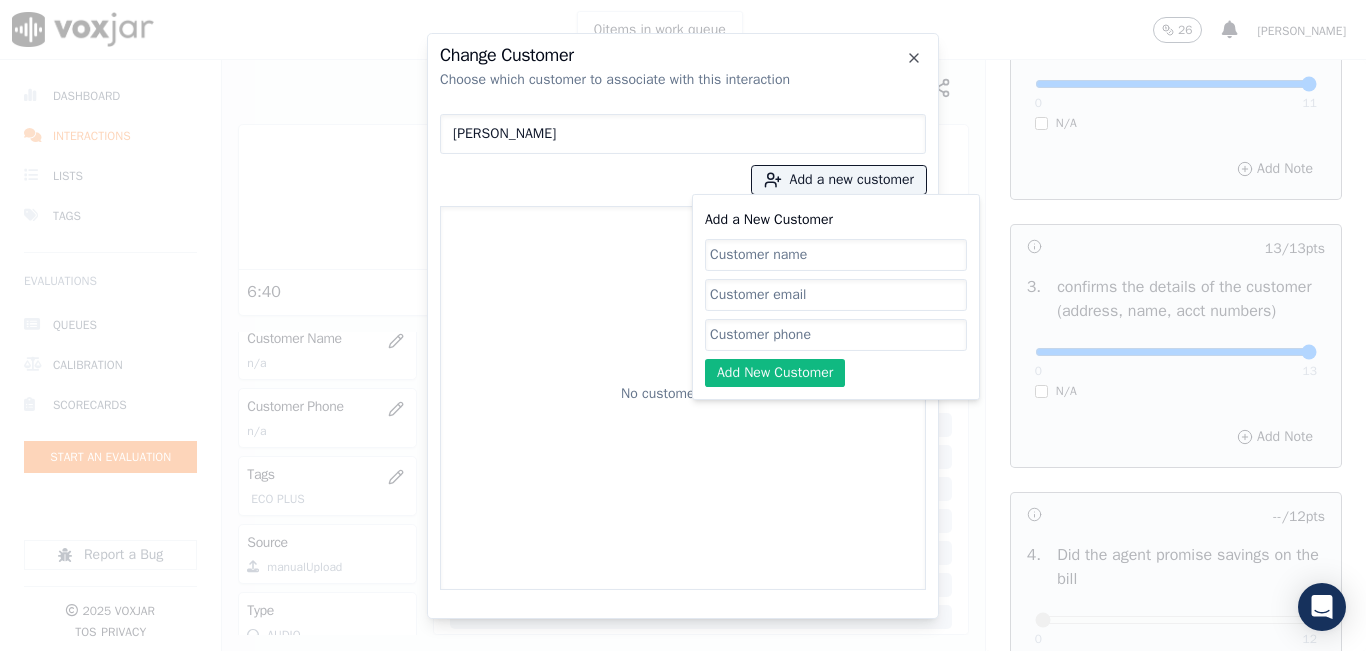 click on "Add a New Customer" 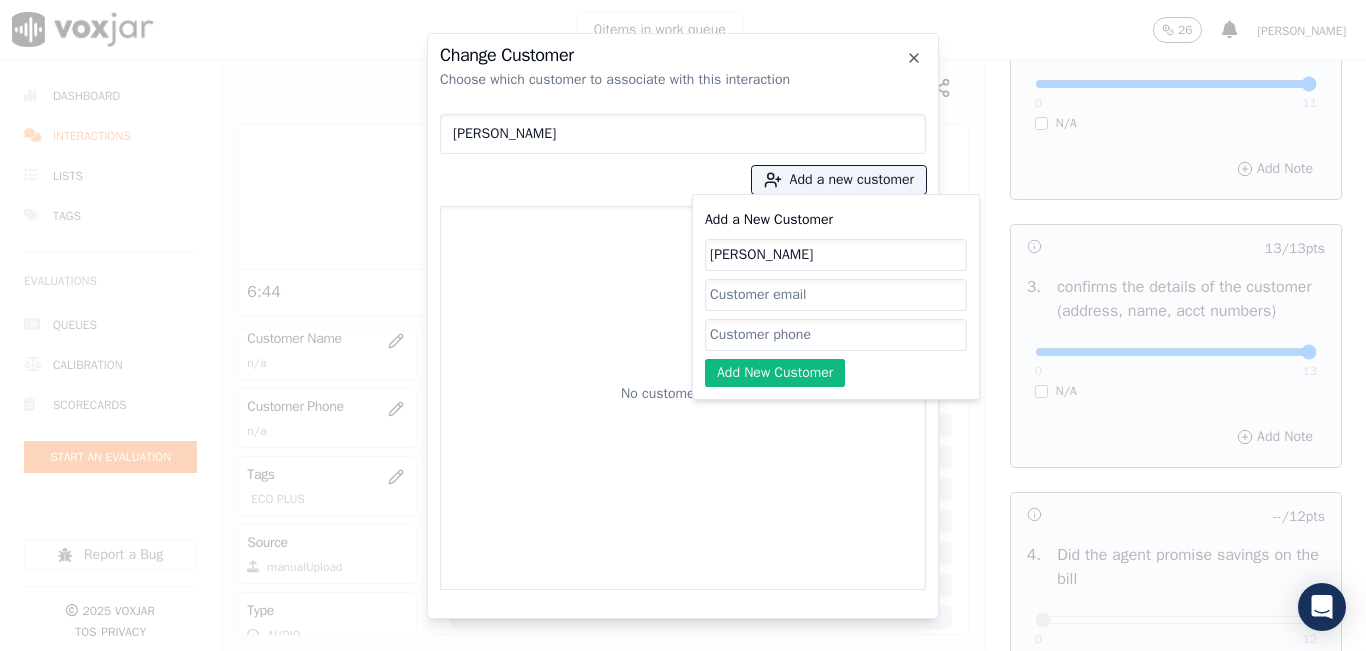 type on "[PERSON_NAME]" 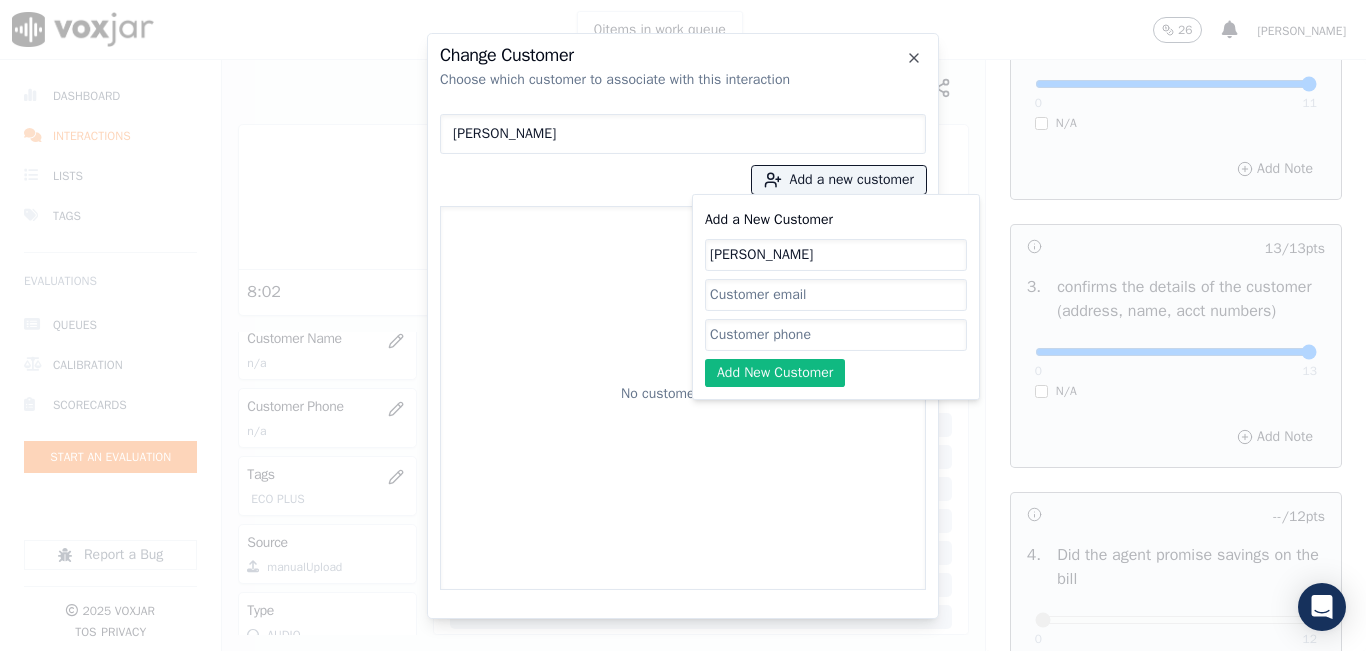 click on "Add a New Customer" 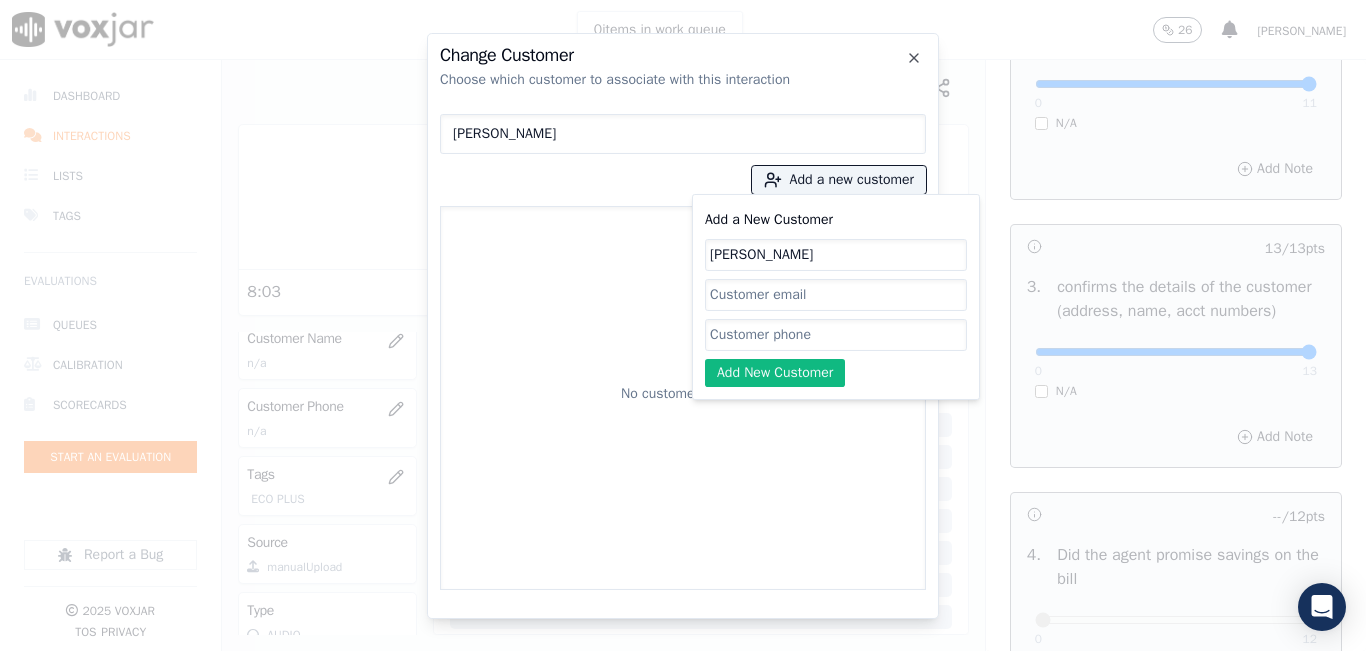 paste on "2676005334" 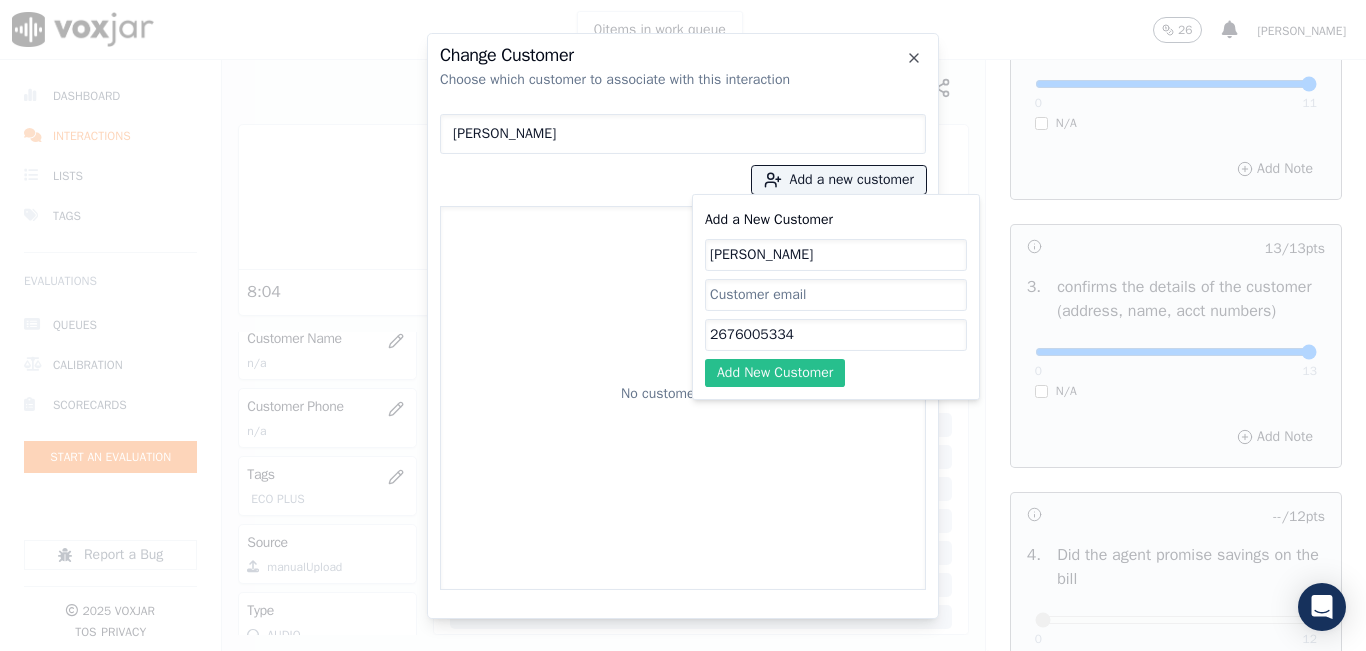 type on "2676005334" 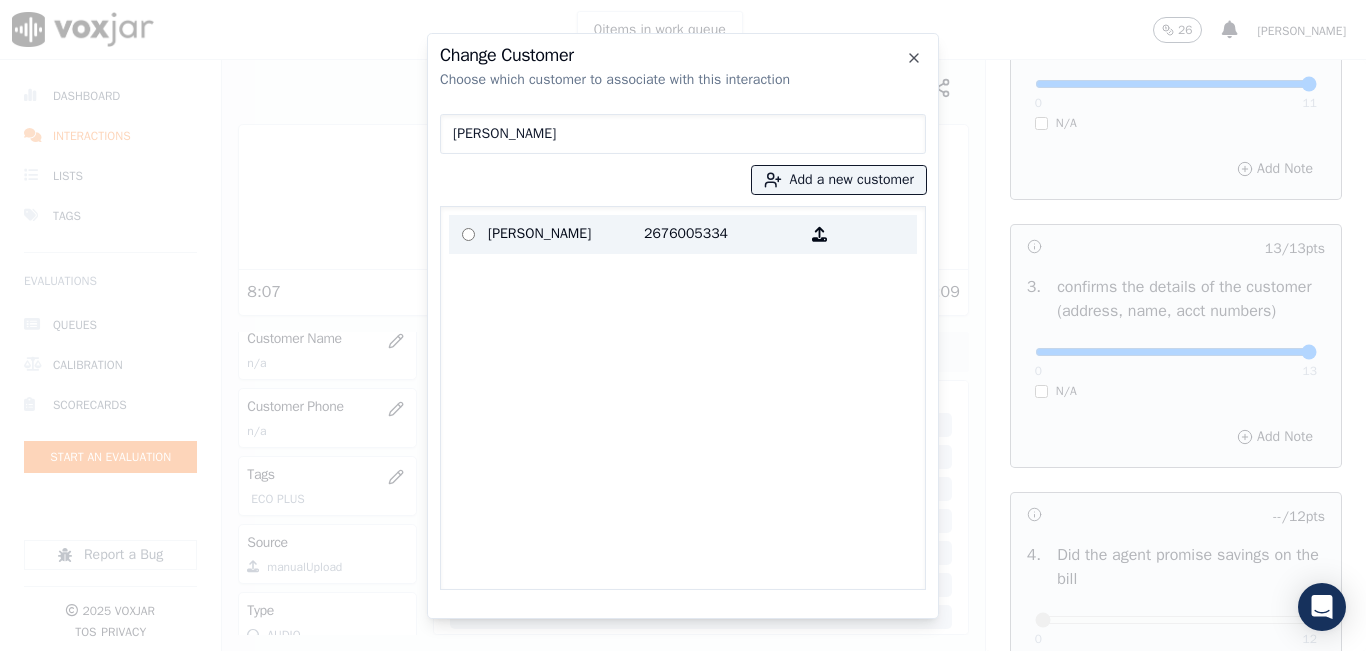 click on "[PERSON_NAME]" at bounding box center (566, 234) 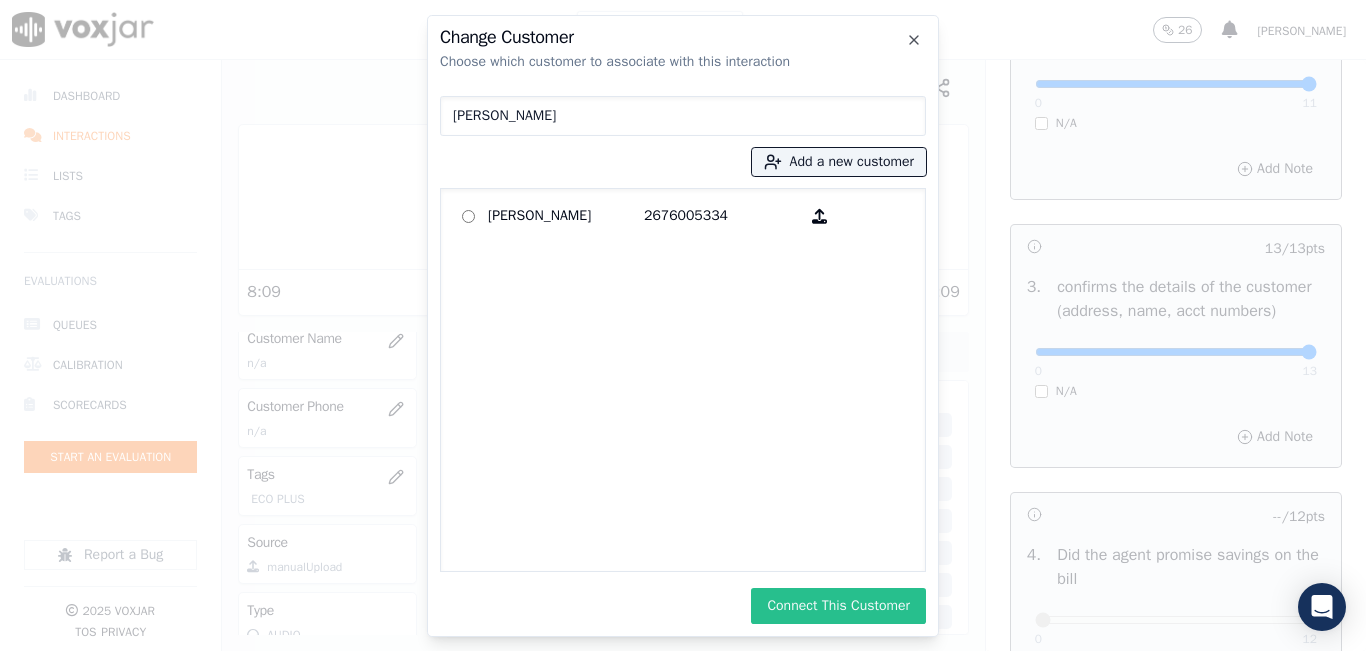 click on "Connect This Customer" at bounding box center [838, 606] 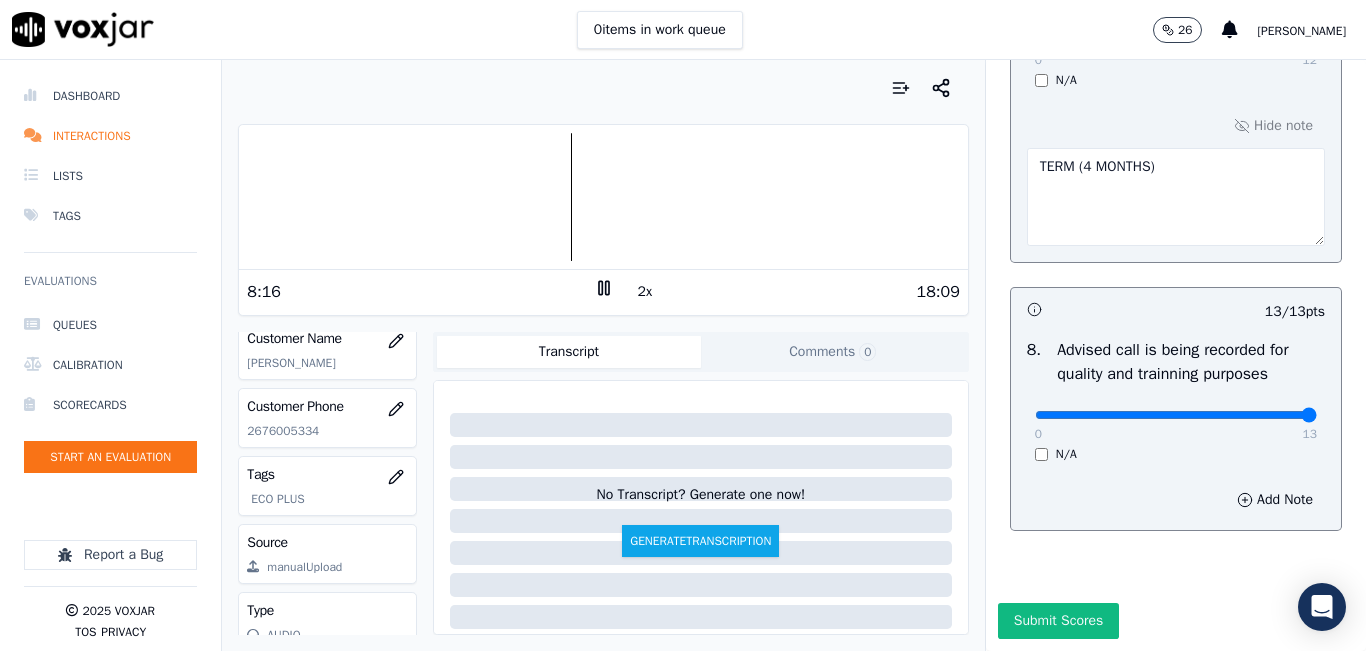 scroll, scrollTop: 1824, scrollLeft: 0, axis: vertical 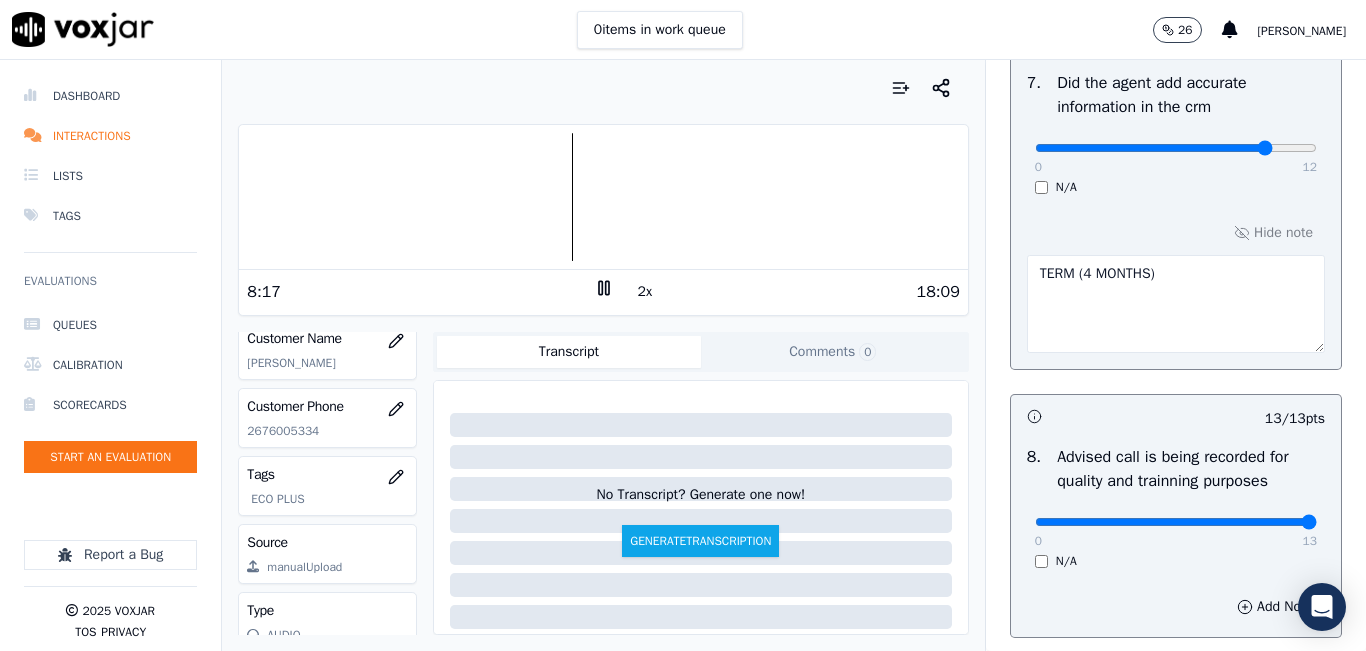 click on "TERM (4 MONTHS)" at bounding box center [1176, 304] 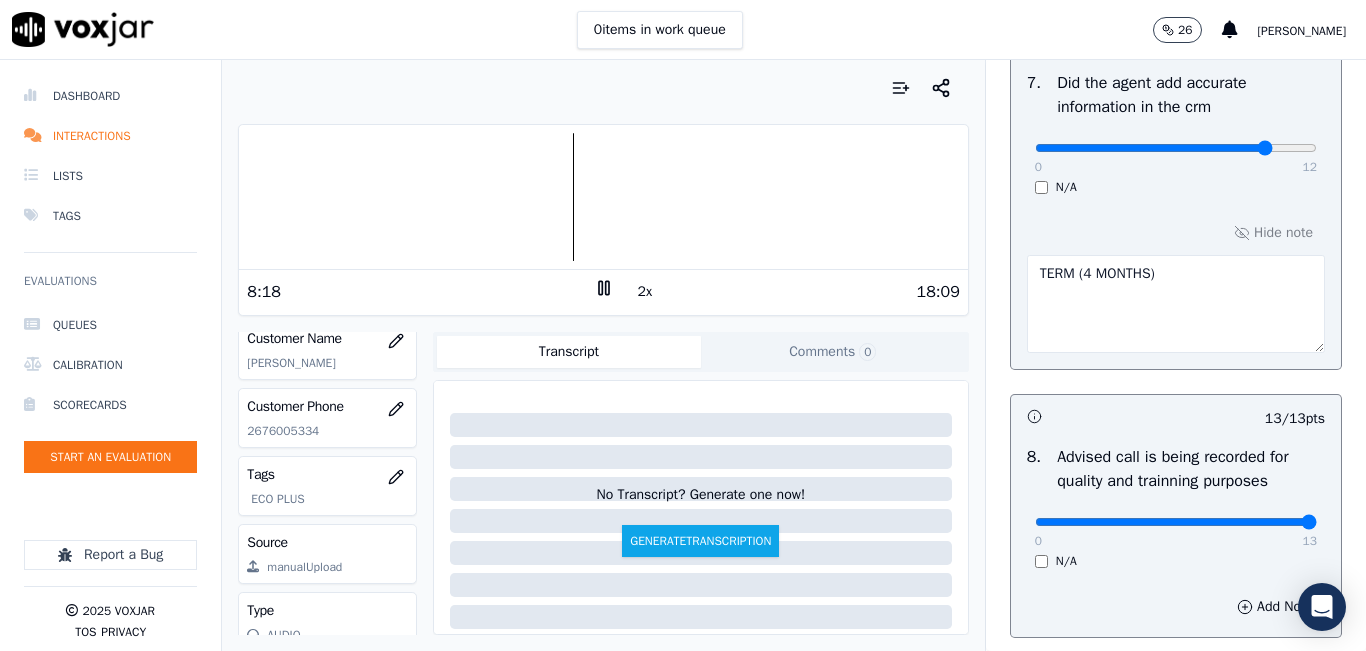 click on "TERM (4 MONTHS)" at bounding box center [1176, 304] 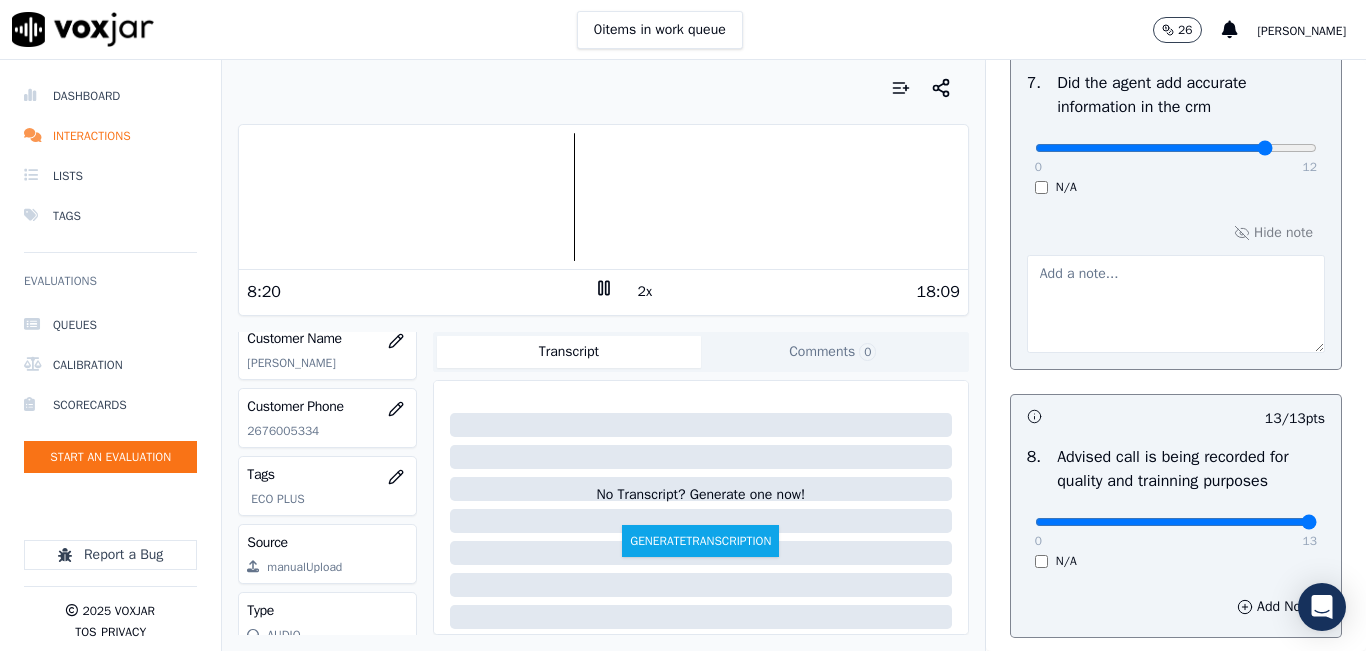 type 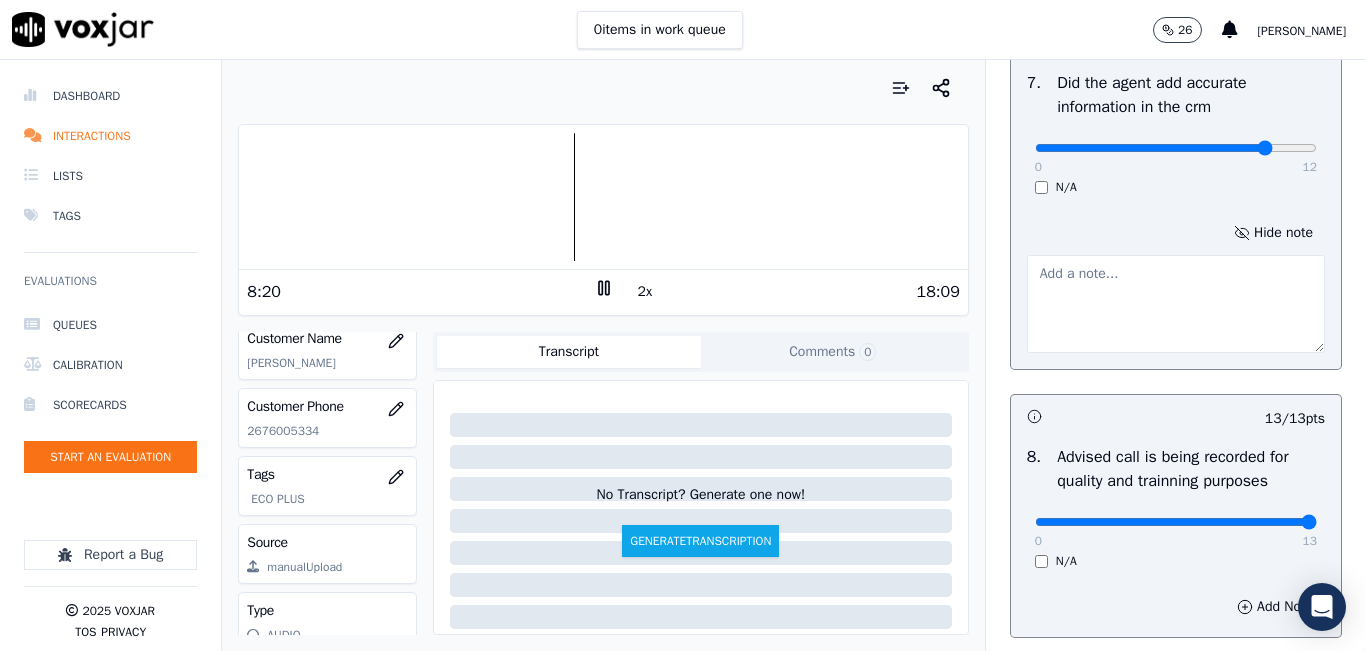 drag, startPoint x: 1237, startPoint y: 187, endPoint x: 1360, endPoint y: 190, distance: 123.03658 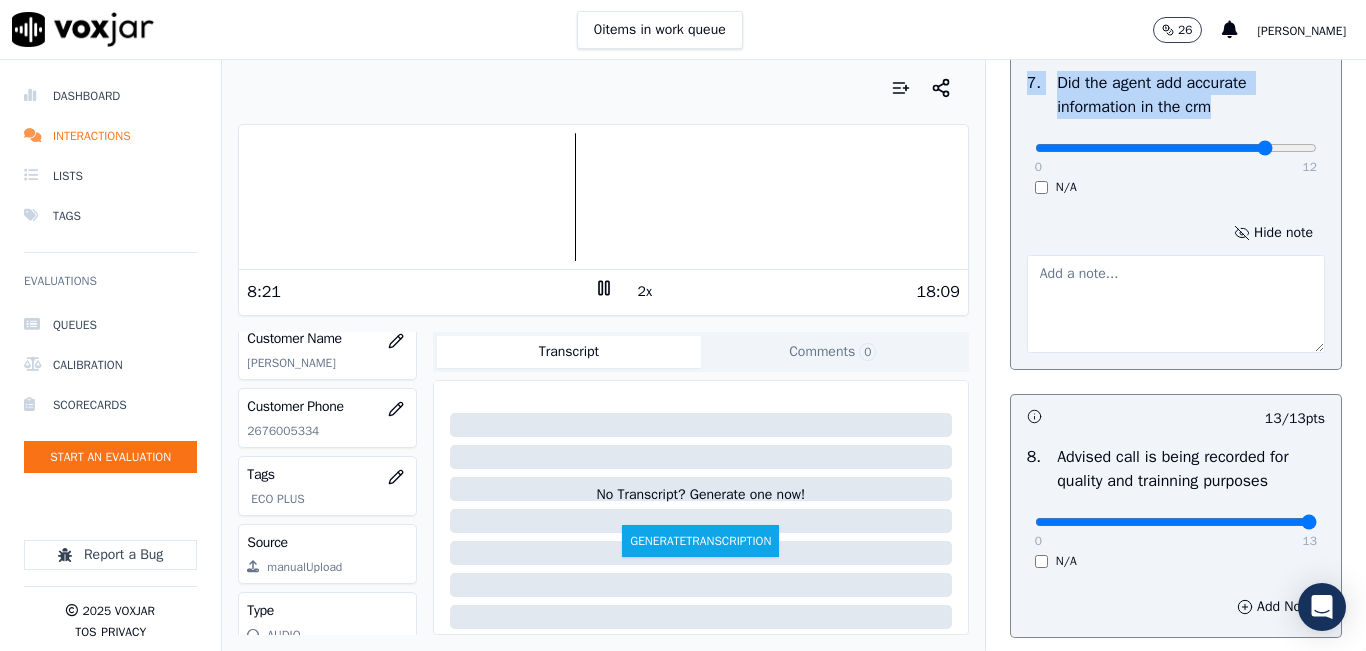 drag, startPoint x: 1260, startPoint y: 188, endPoint x: 1261, endPoint y: 199, distance: 11.045361 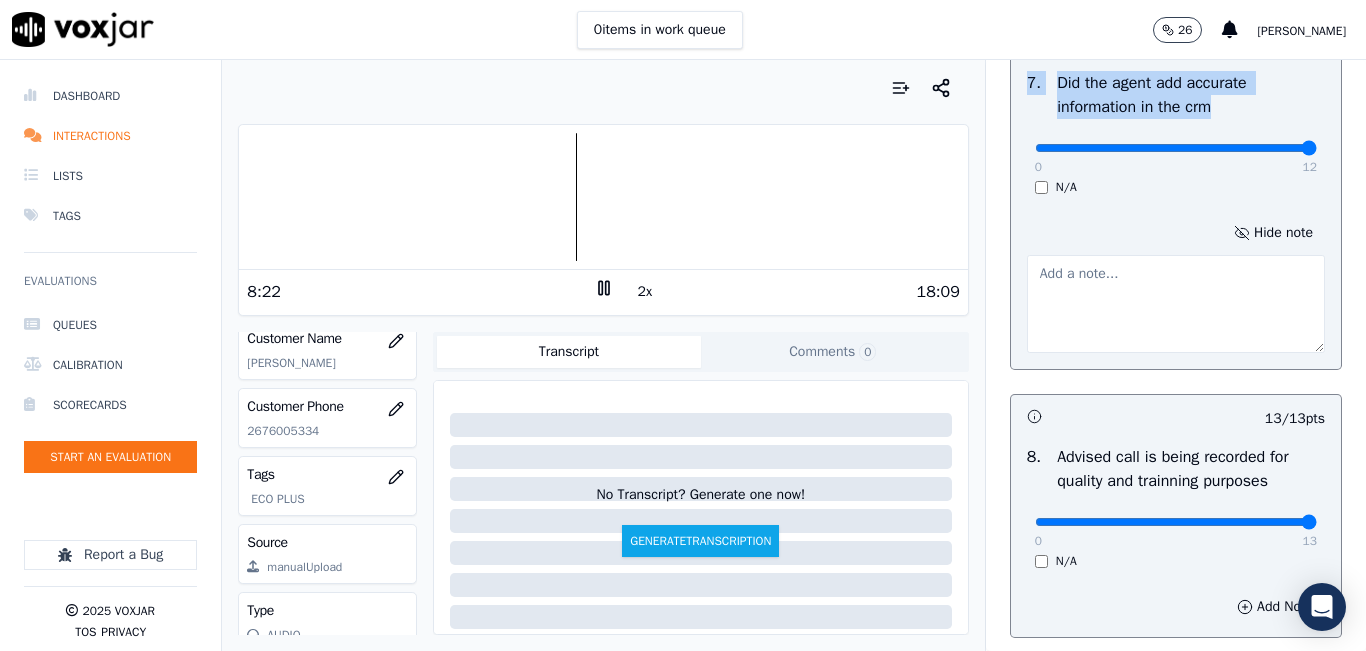 drag, startPoint x: 1262, startPoint y: 202, endPoint x: 1284, endPoint y: 203, distance: 22.022715 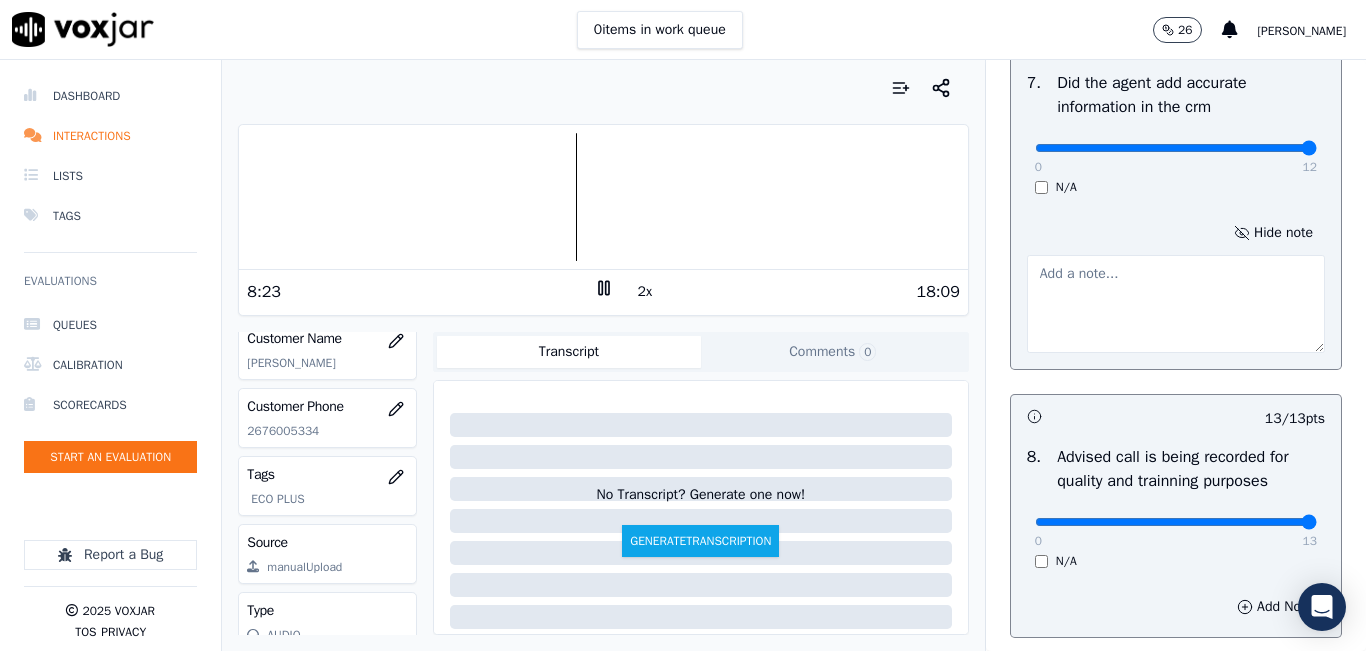 click on "Untitled Section   This is a new section   98  pts                 12 / 12  pts     1 .   Introduces themselves accordingly (cts & name)     0   12     N/A      Add Note                           11 / 11  pts     2 .   gives the reason for the call      0   11     N/A      Add Note                           13 / 13  pts     3 .   confirms the details of the customer (address, name, acct numbers)     0   13     N/A      Add Note                           -- / 12  pts     4 .   Did the agent promise savings on the bill     0   12     N/A      Add Note                           13 / 13  pts     5 .   Agent provides accurate information  (If any misleading information is provided is an automatic failure).     0   13     N/A      Add Note                           12 / 12  pts     6 .   Authorization to access the customers online account (did the agent discuss payment details )     0   12     N/A      Add Note                           12 / 12  pts     7 .   Did the agent add accurate information in the crm" at bounding box center [1176, -492] 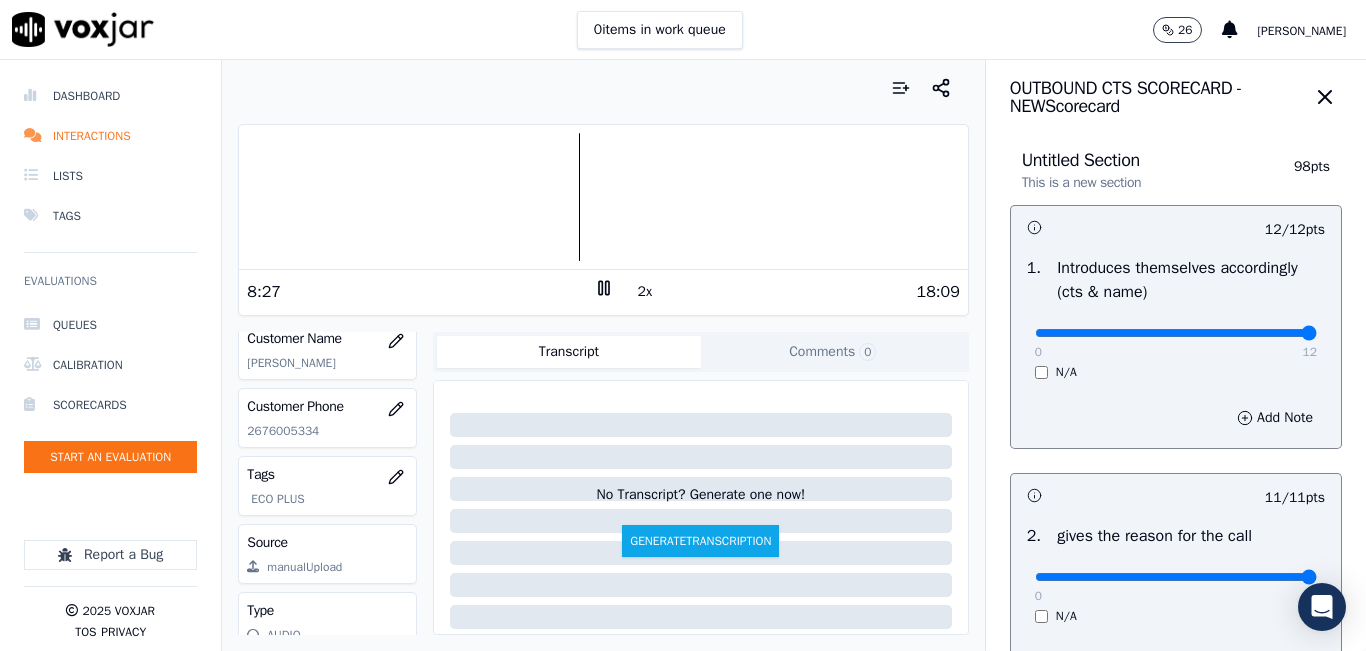 scroll, scrollTop: 0, scrollLeft: 0, axis: both 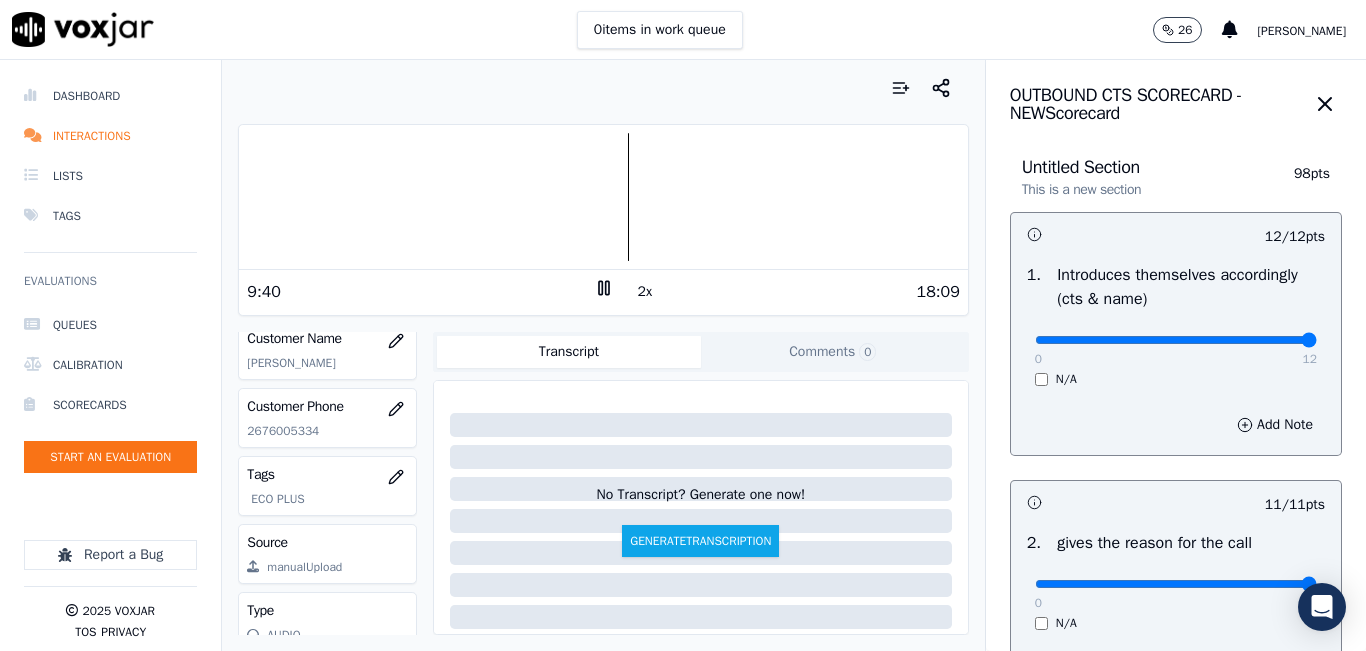 click at bounding box center (603, 197) 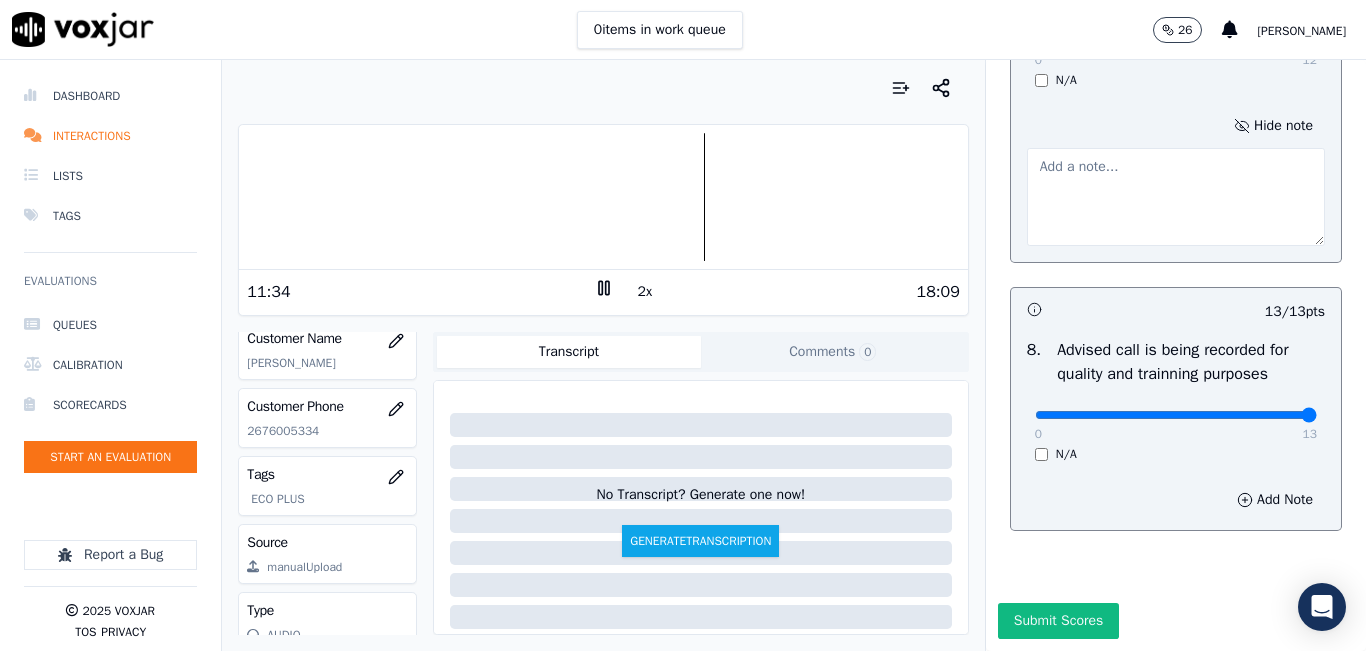 scroll, scrollTop: 2024, scrollLeft: 0, axis: vertical 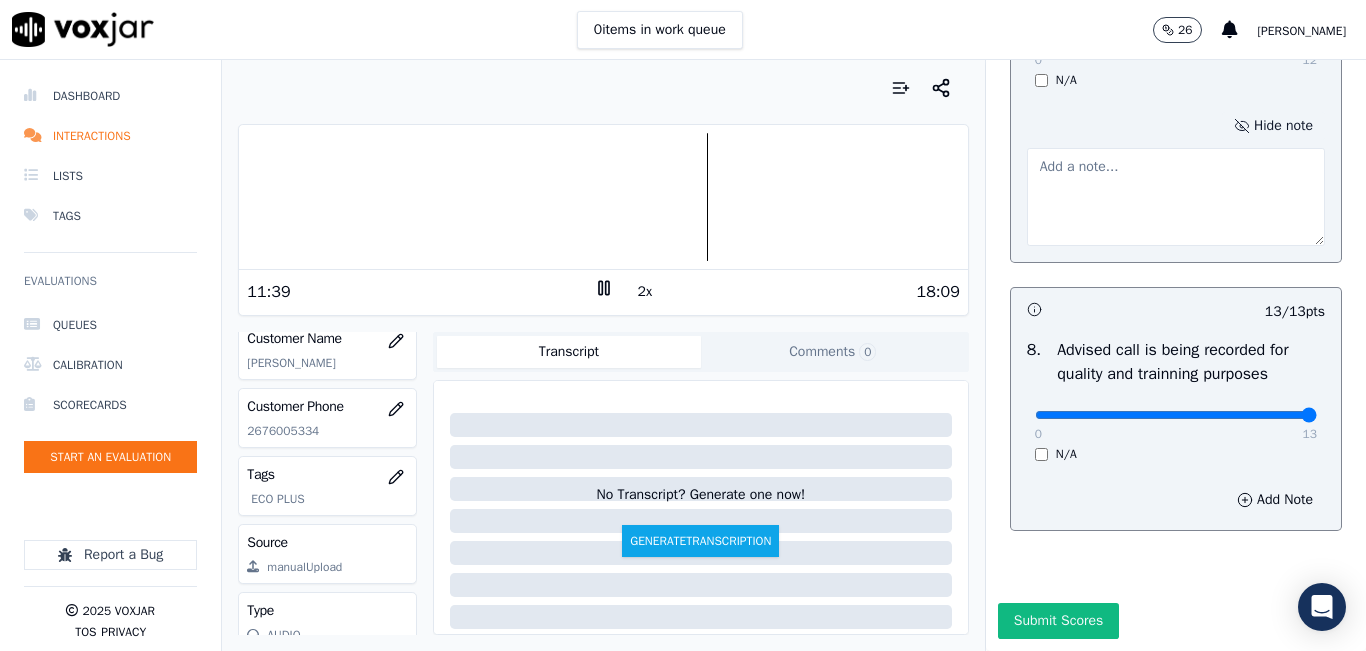 click on "Hide note" at bounding box center [1273, 126] 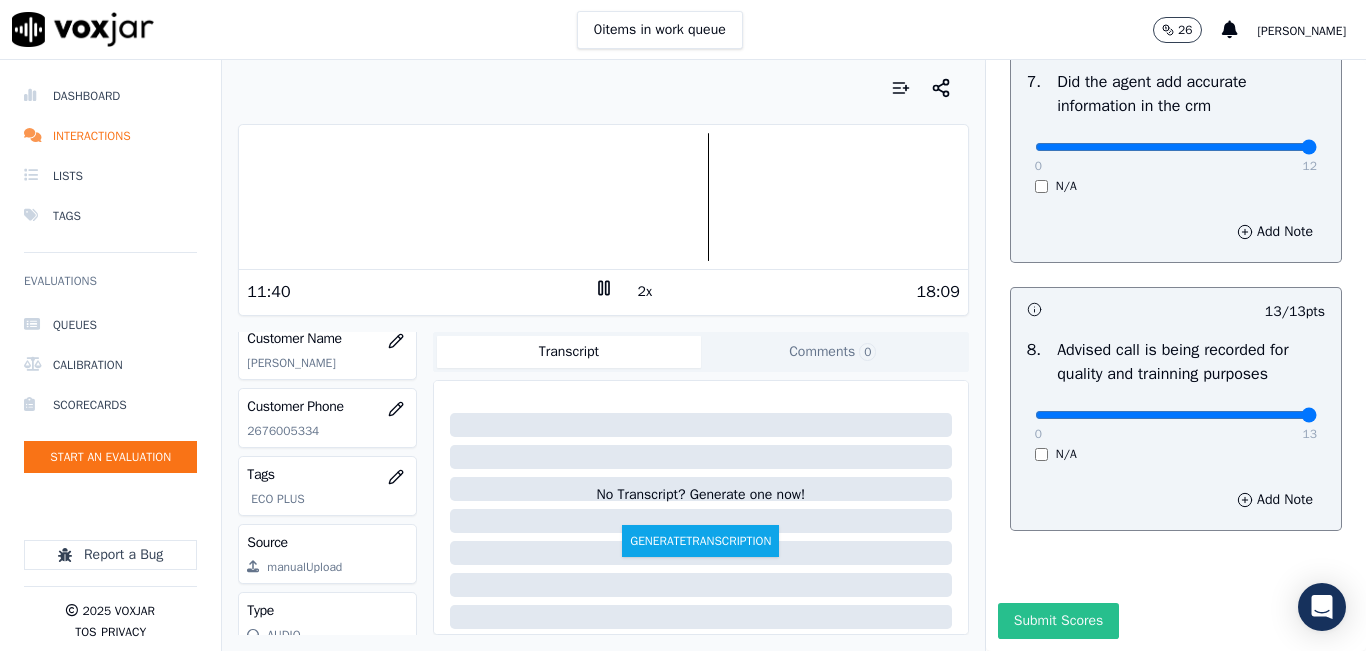 scroll, scrollTop: 1918, scrollLeft: 0, axis: vertical 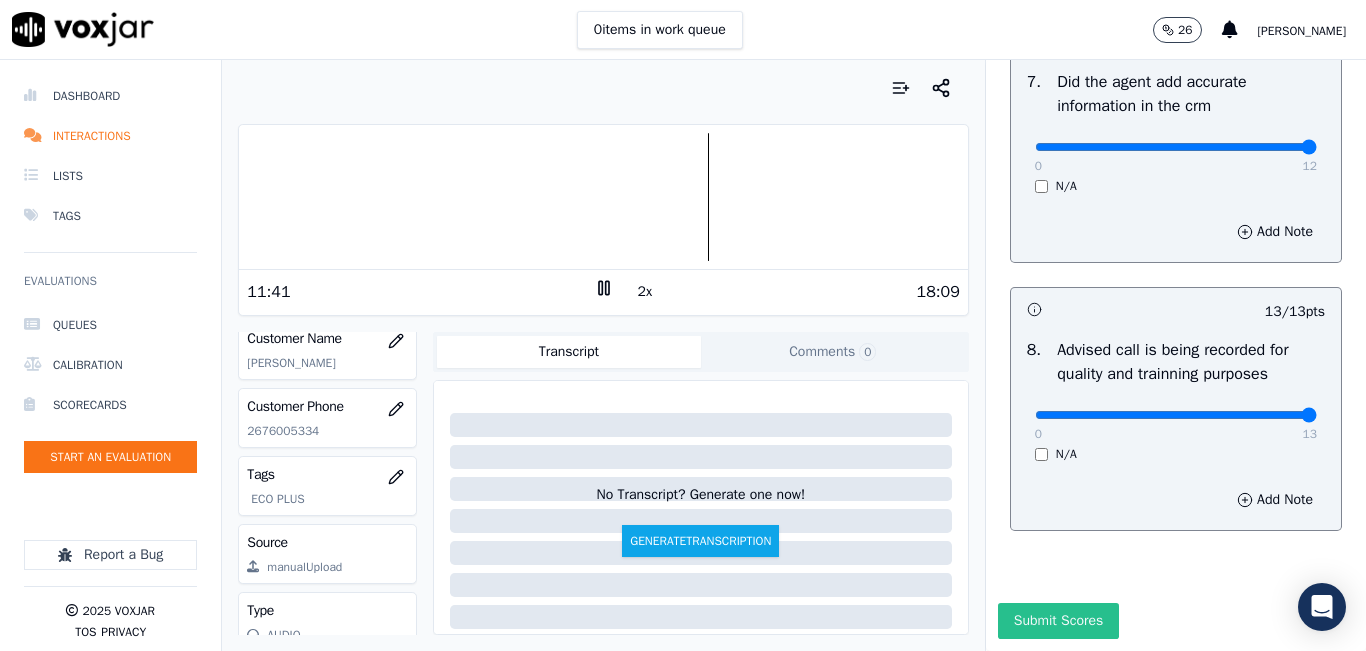 click on "Submit Scores" at bounding box center (1058, 621) 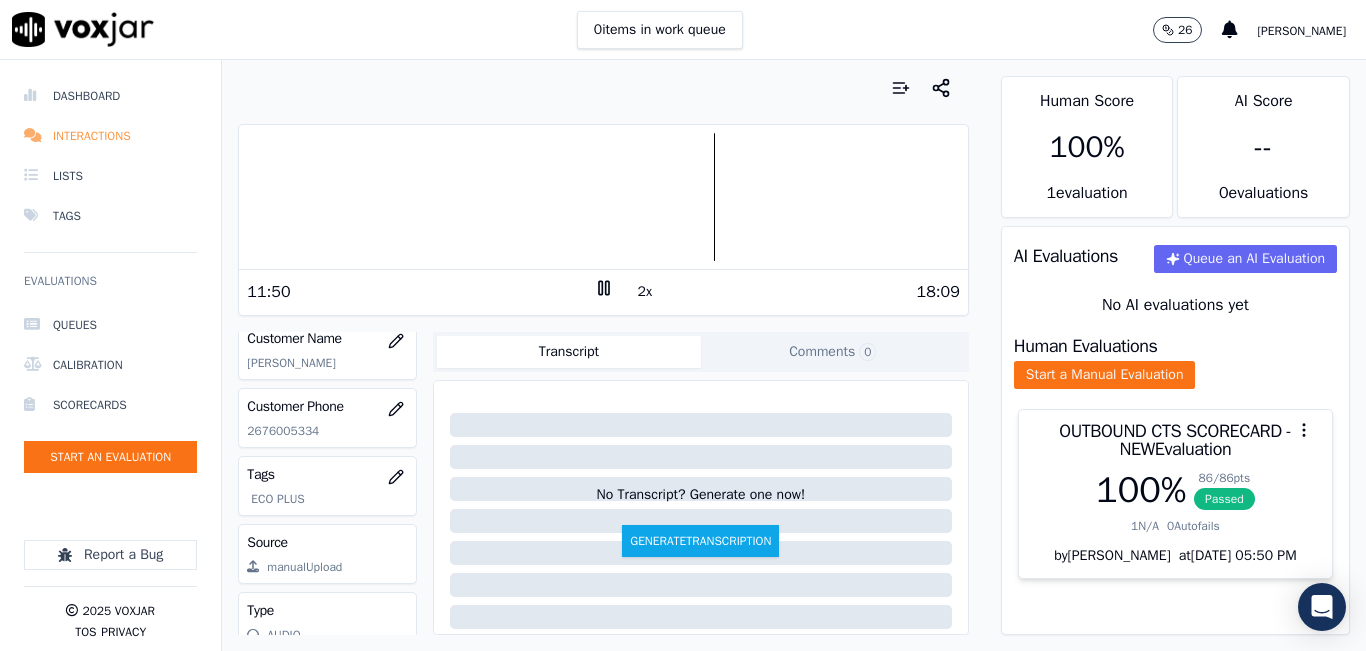 click on "Interactions" at bounding box center [110, 136] 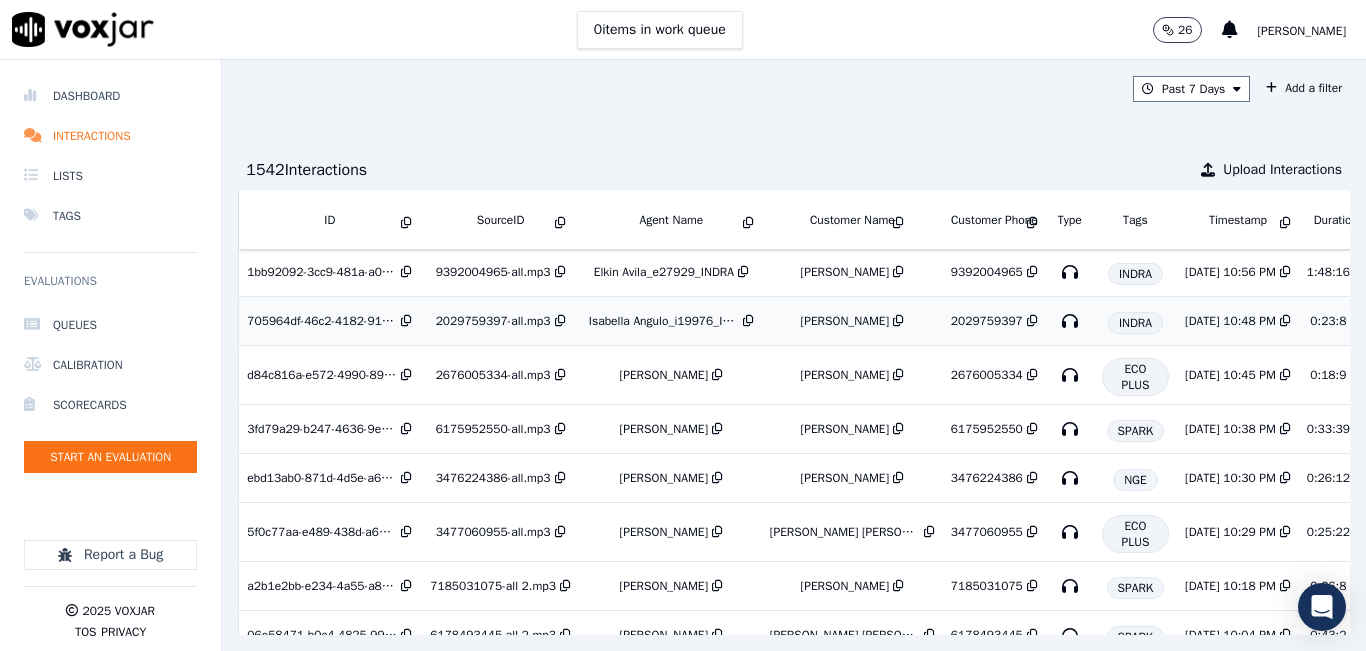 scroll, scrollTop: 0, scrollLeft: 0, axis: both 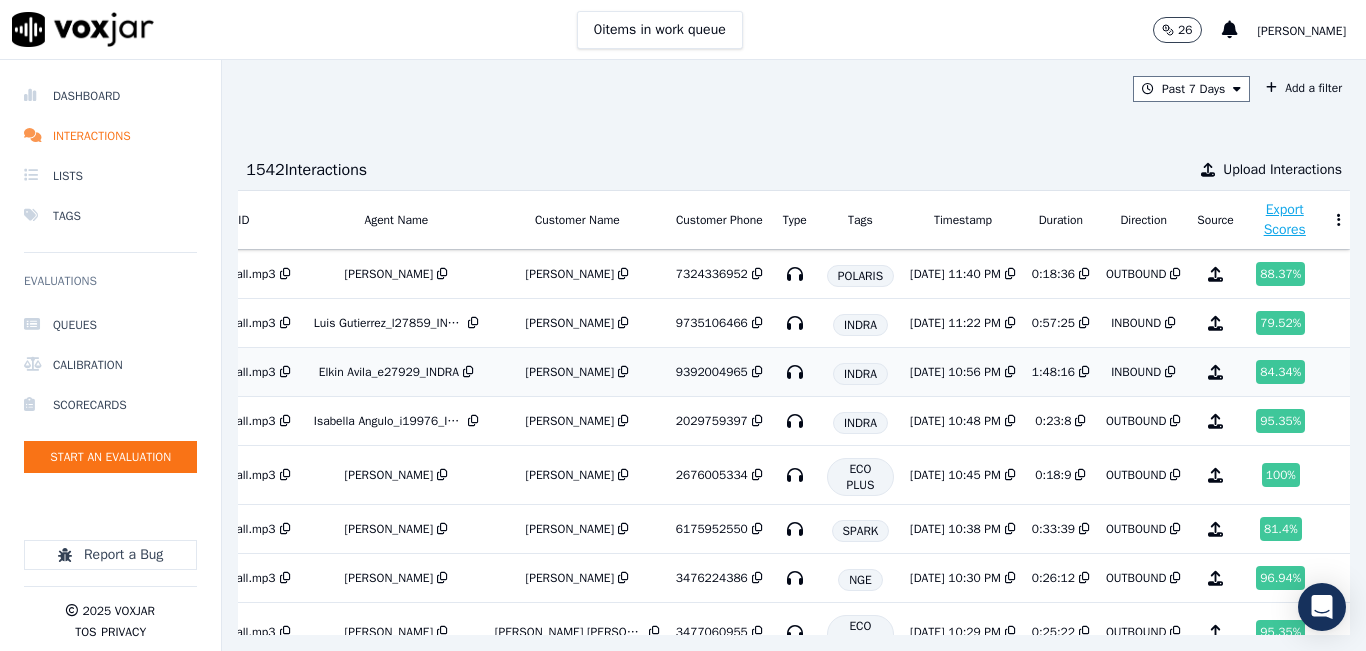 click on "9392004965" at bounding box center (712, 372) 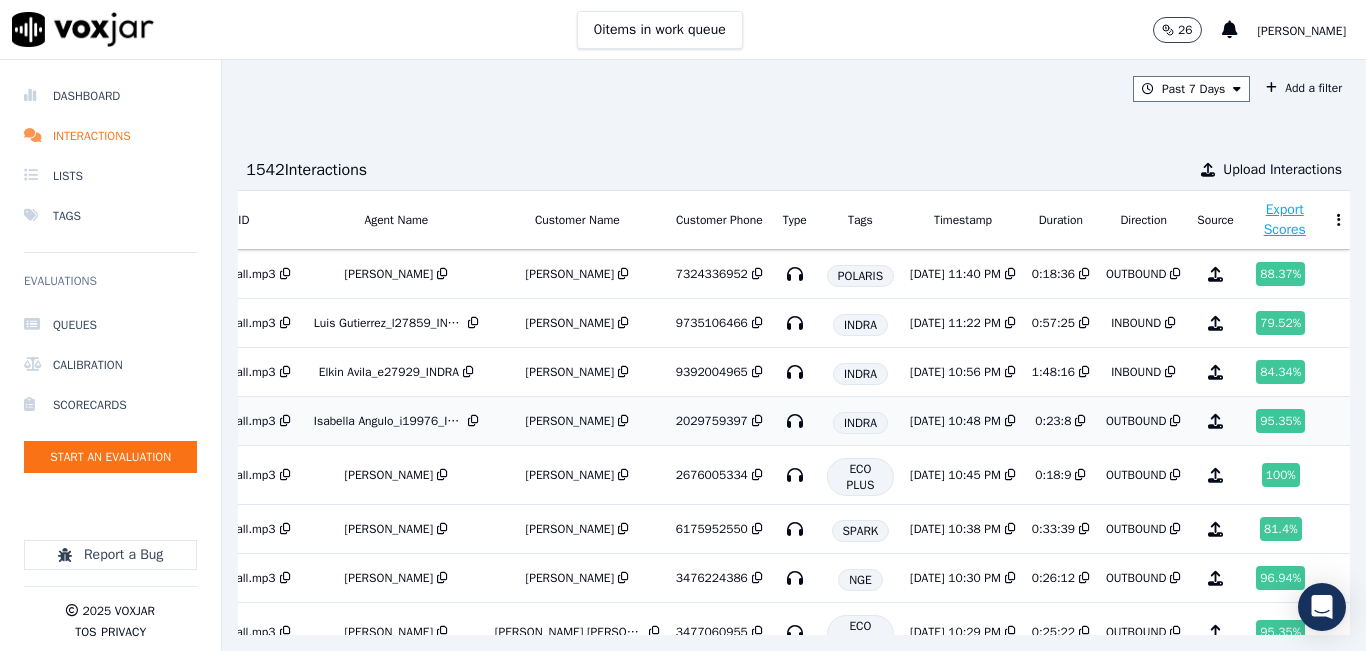 click on "Isabella Angulo_i19976_INDRA" at bounding box center (389, 421) 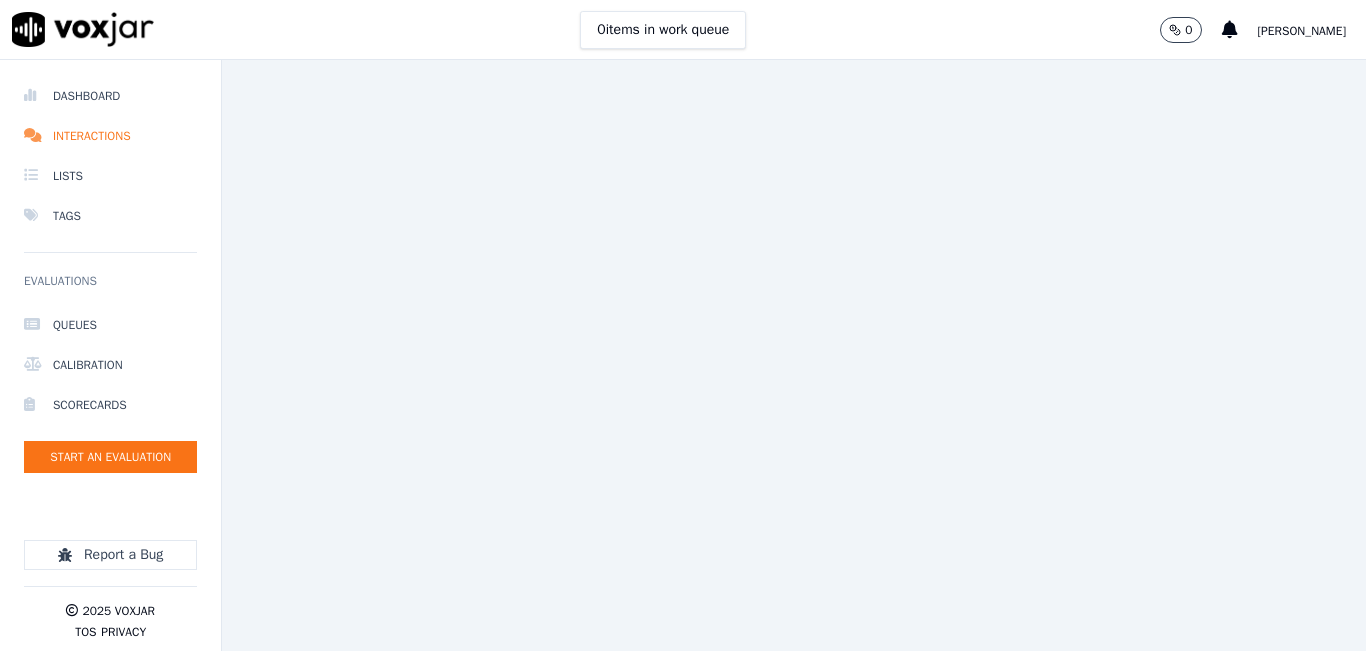 scroll, scrollTop: 0, scrollLeft: 0, axis: both 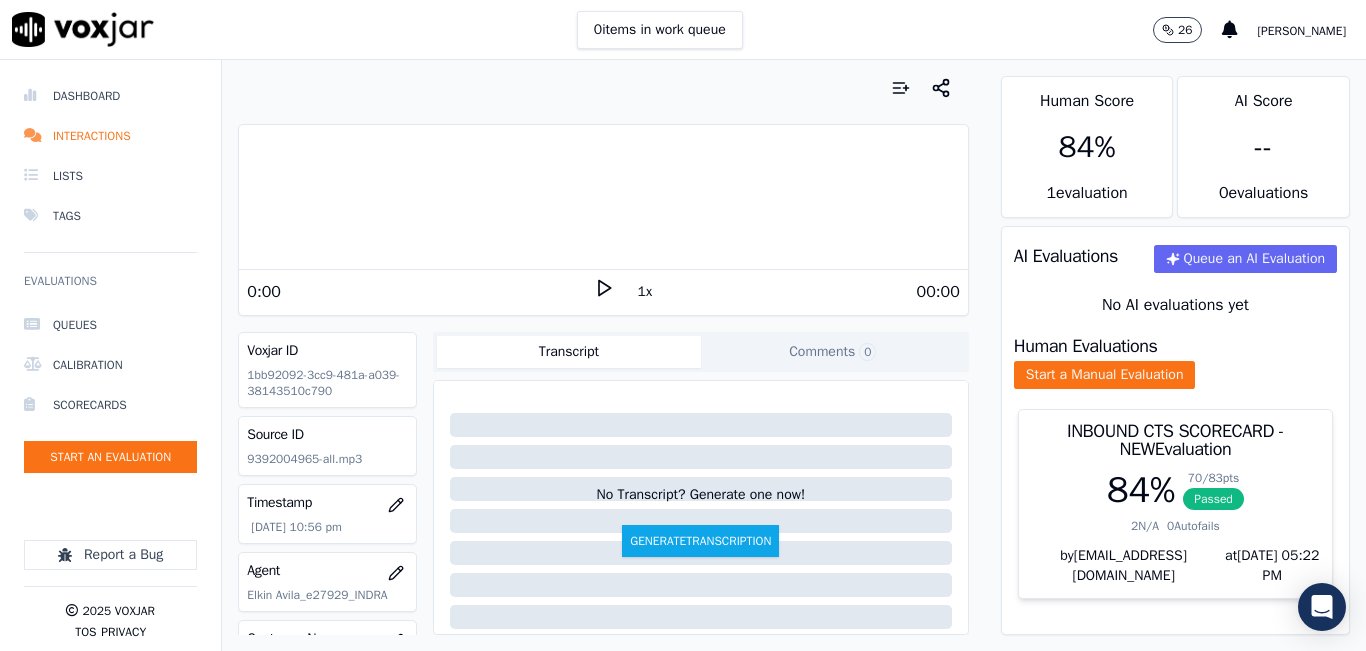 click 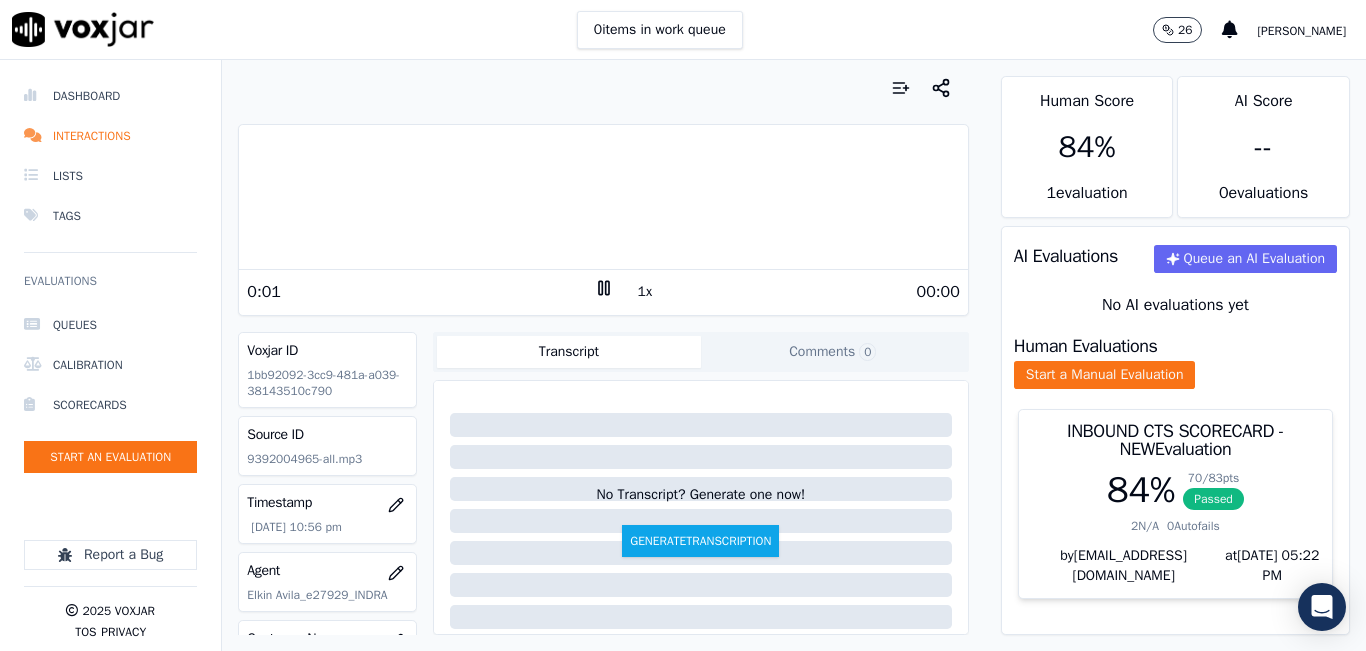 click at bounding box center [603, 197] 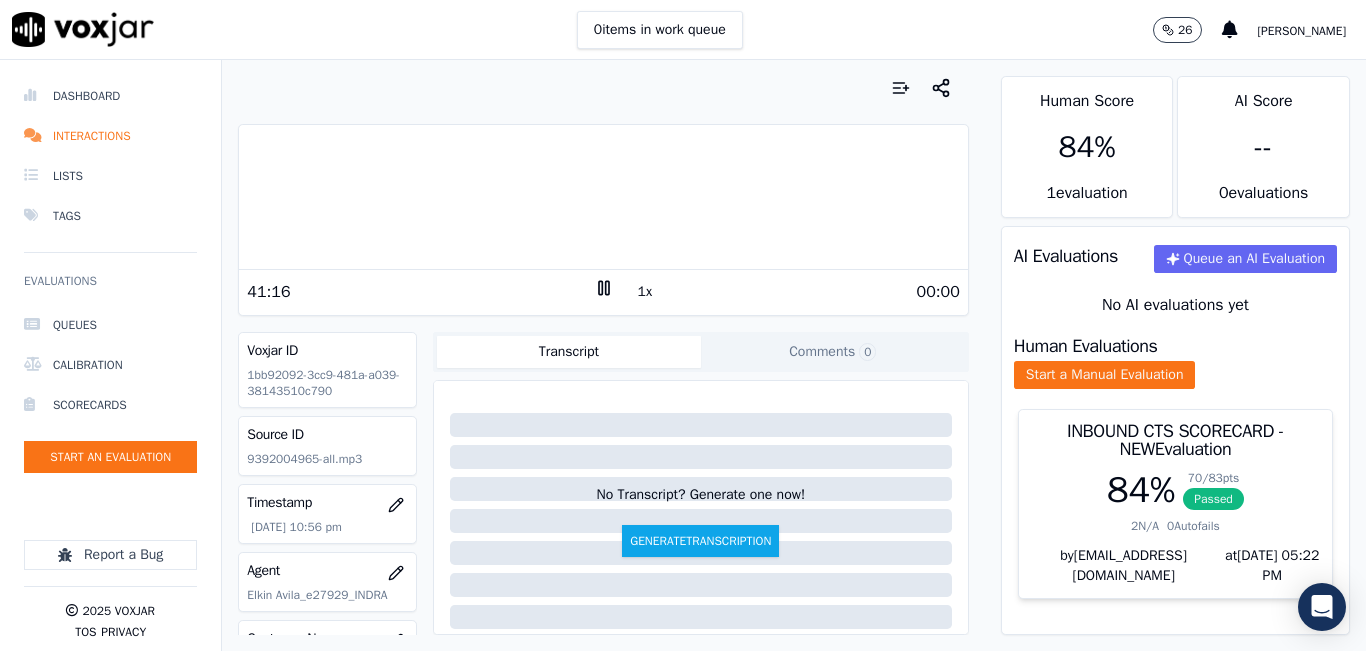 click at bounding box center (603, 197) 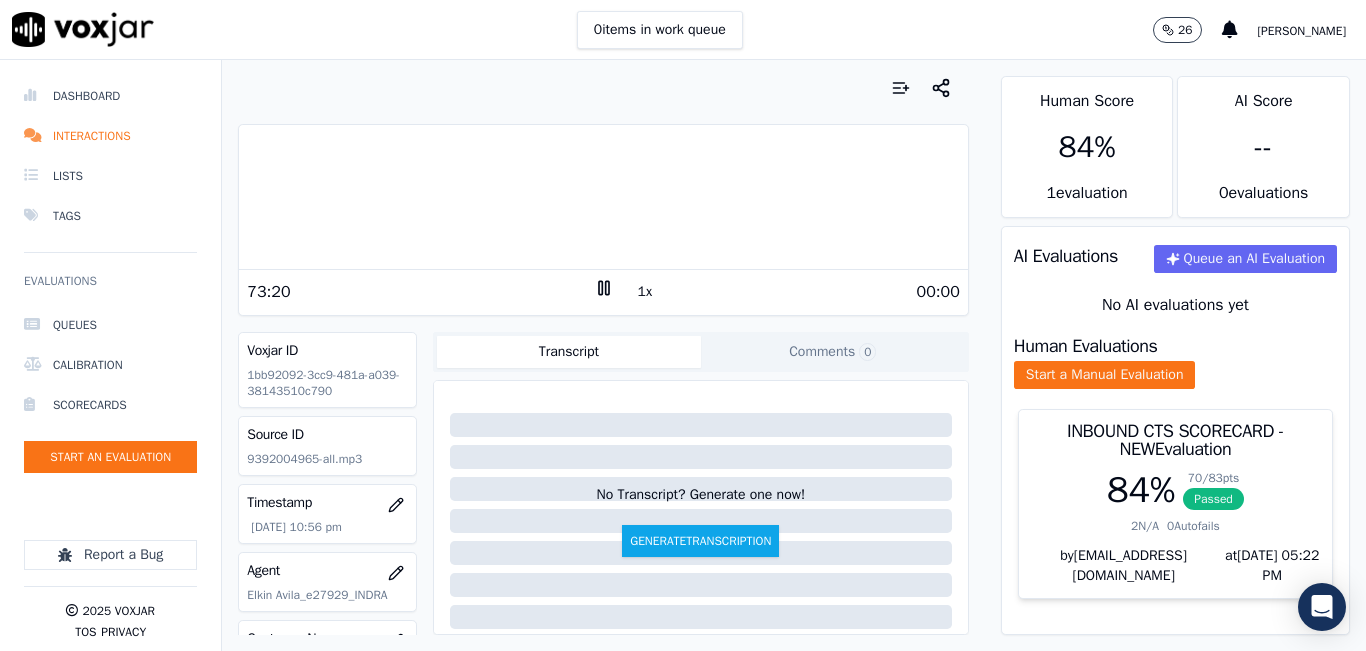 click at bounding box center (603, 197) 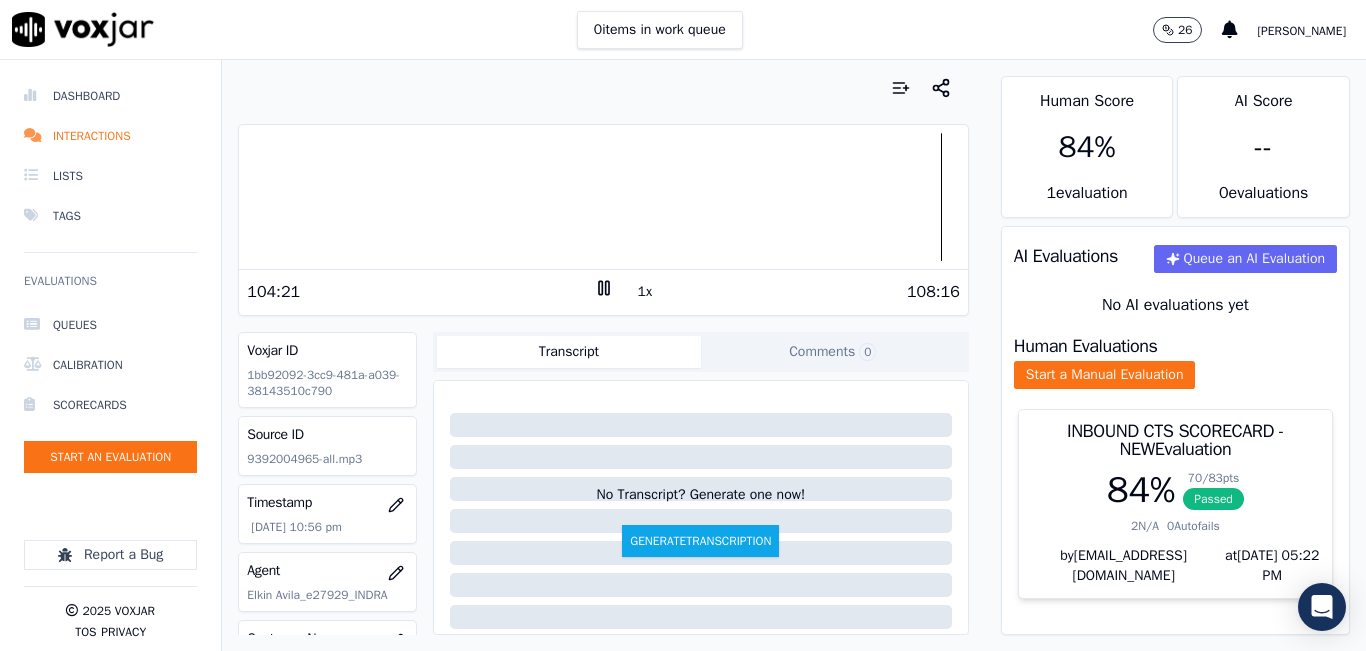 click at bounding box center [603, 197] 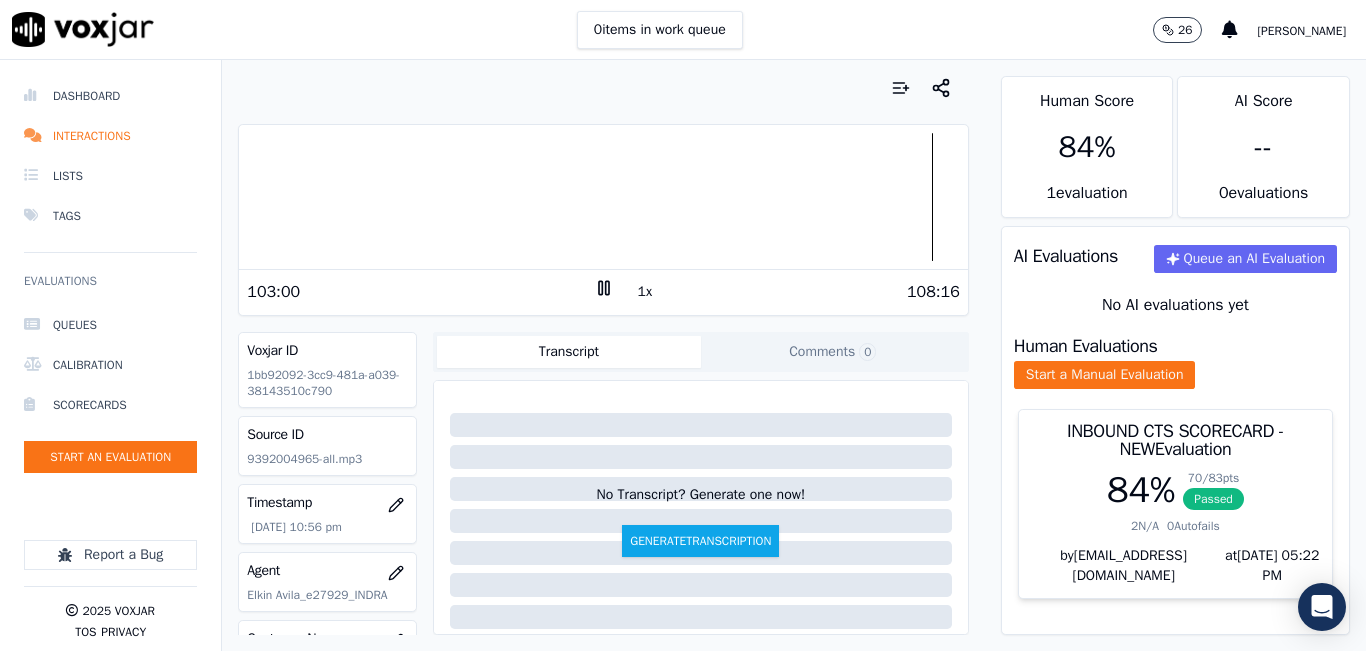 click at bounding box center (603, 197) 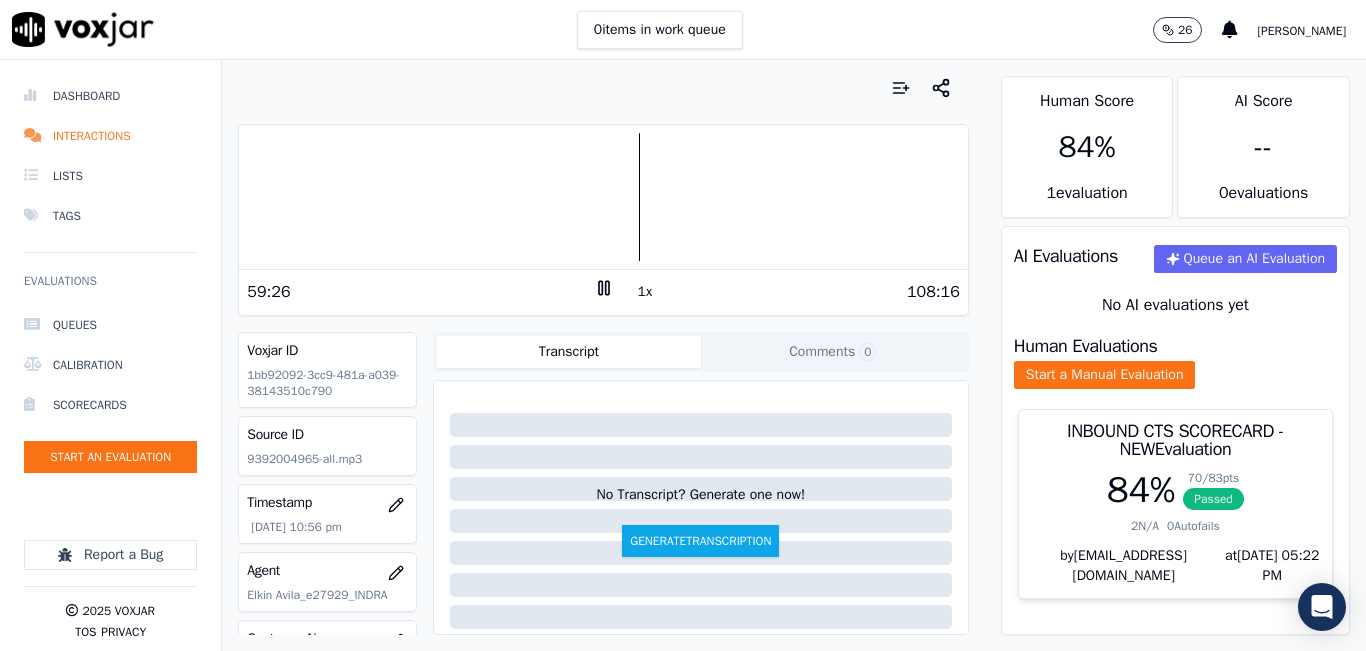 click at bounding box center [603, 197] 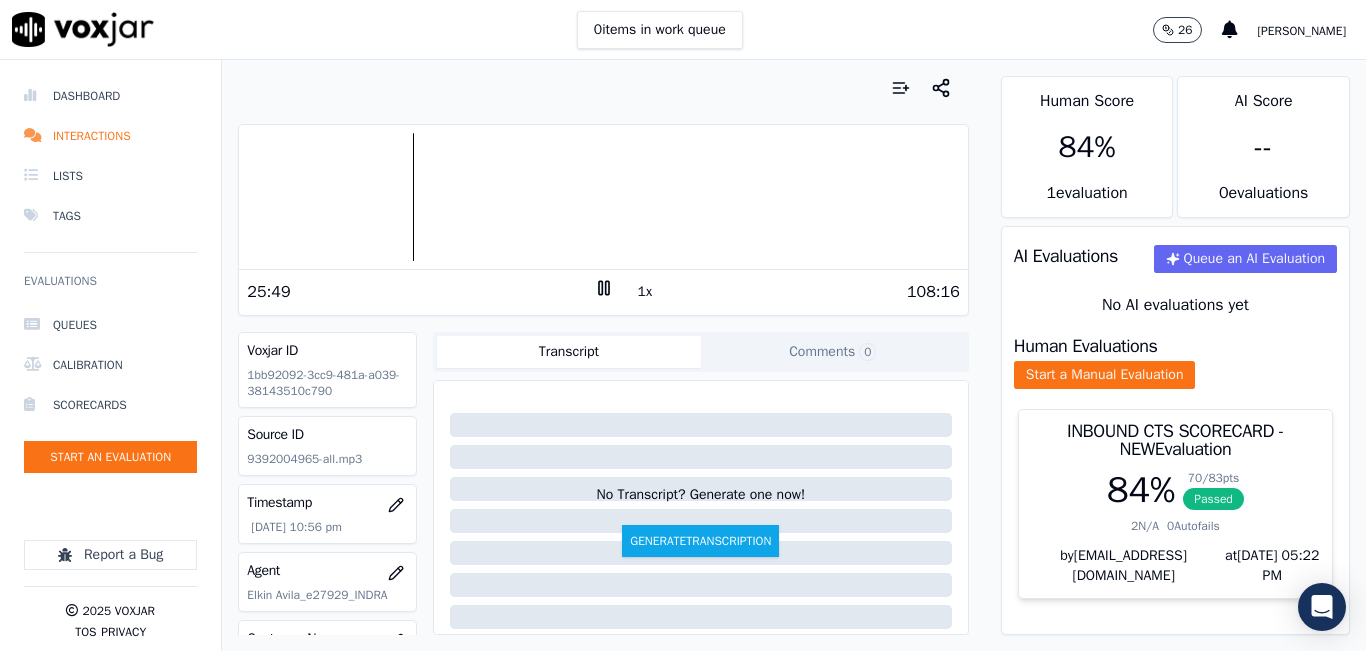 click at bounding box center [603, 197] 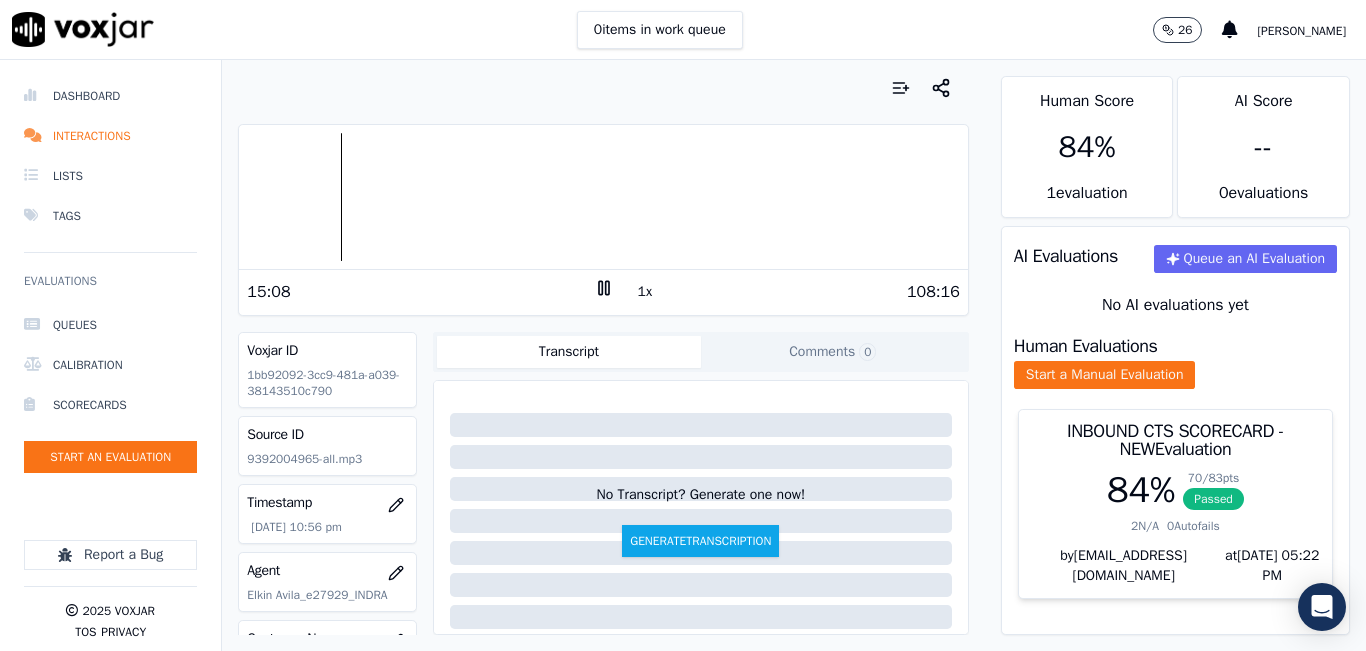 click at bounding box center [603, 197] 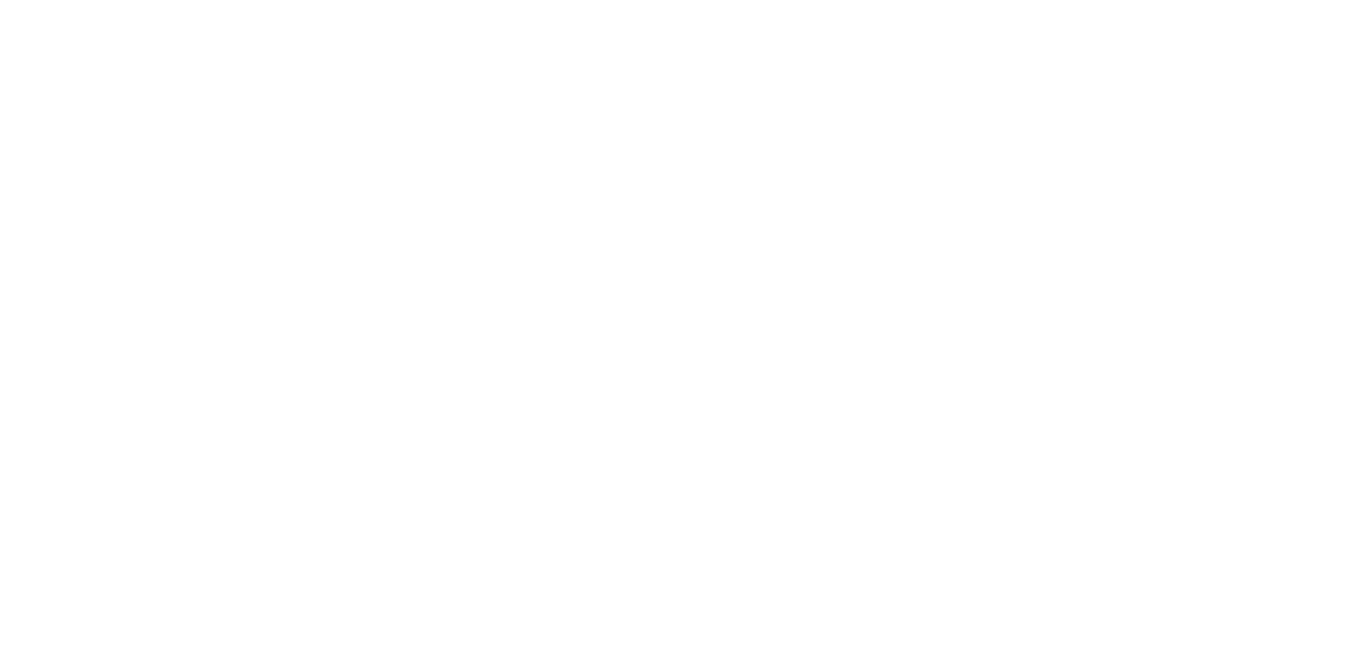 scroll, scrollTop: 0, scrollLeft: 0, axis: both 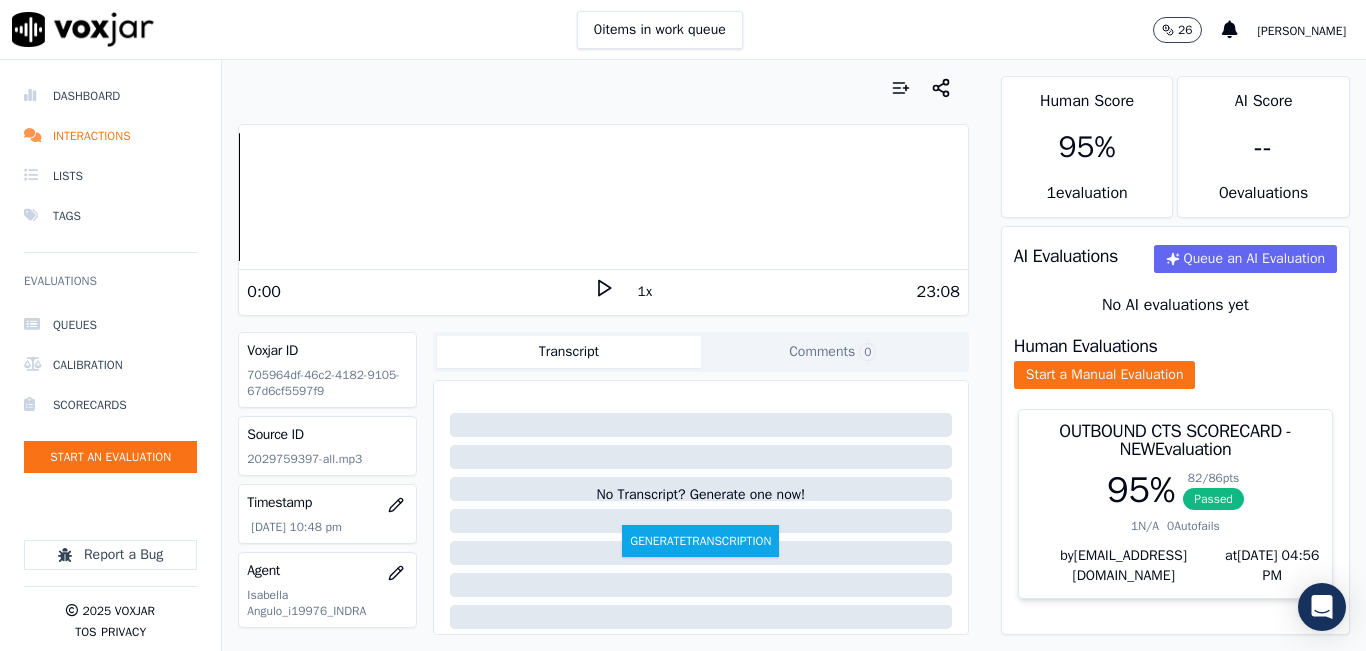 click 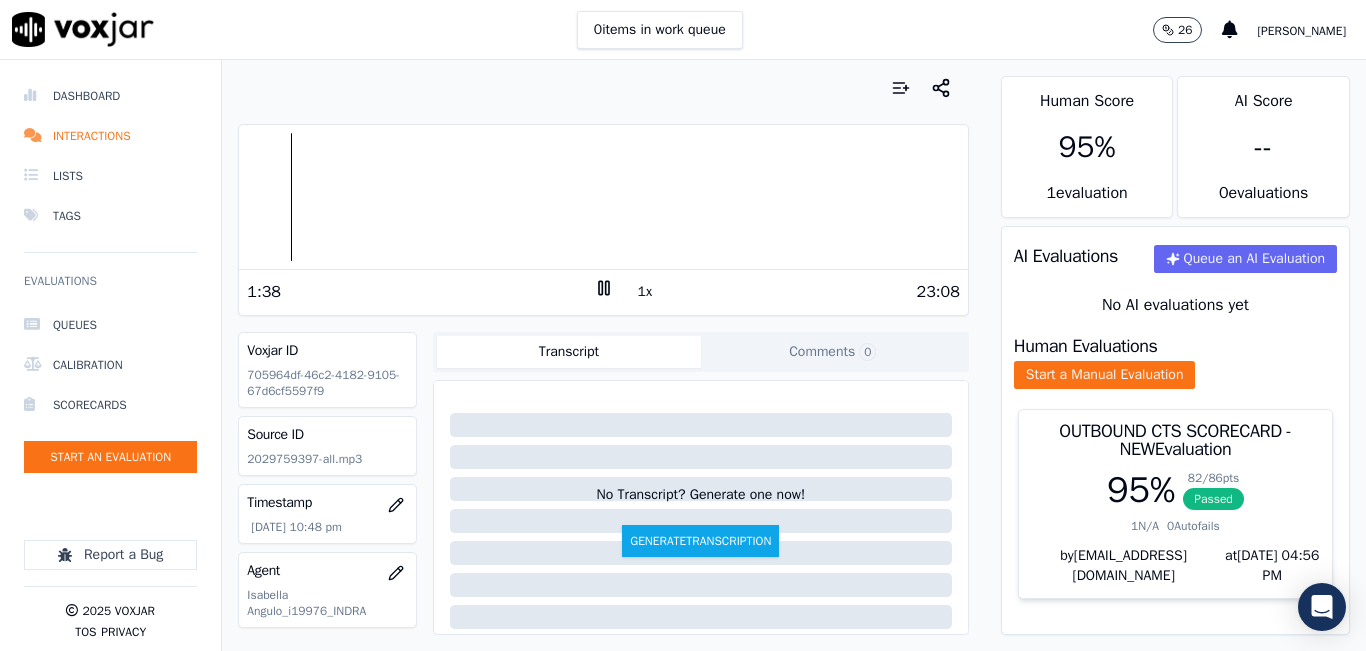 click at bounding box center [603, 197] 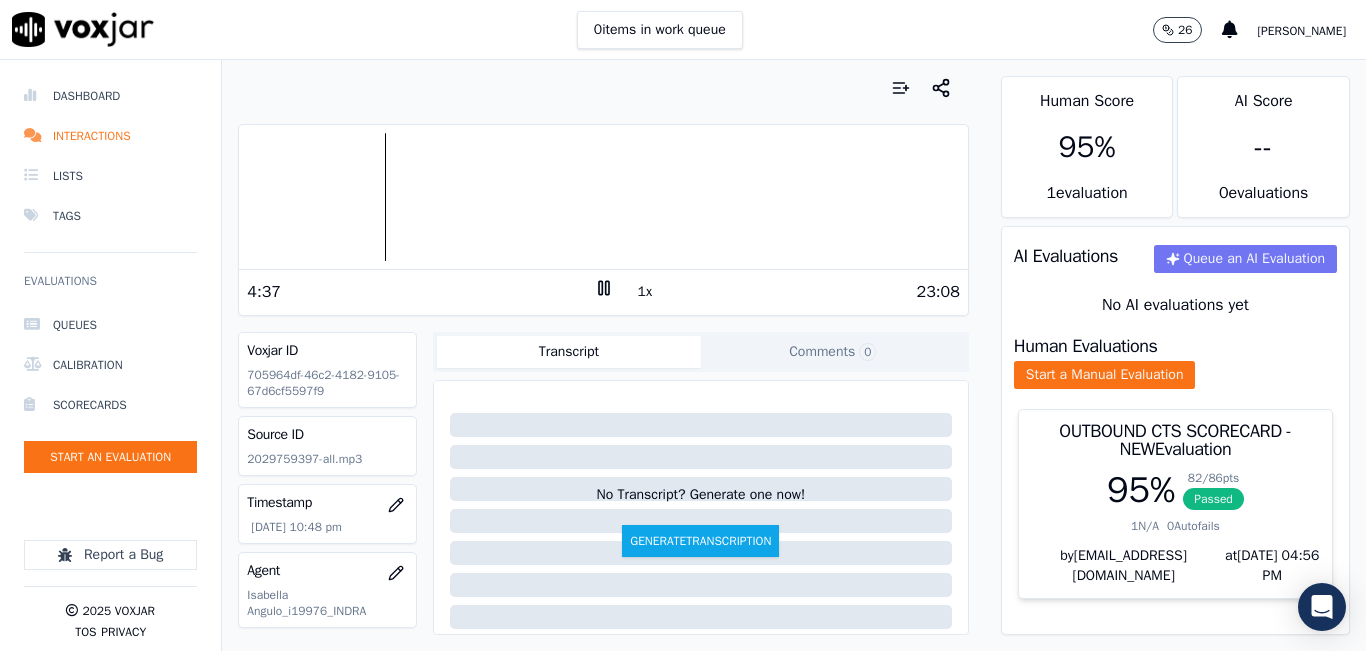 scroll, scrollTop: 0, scrollLeft: 0, axis: both 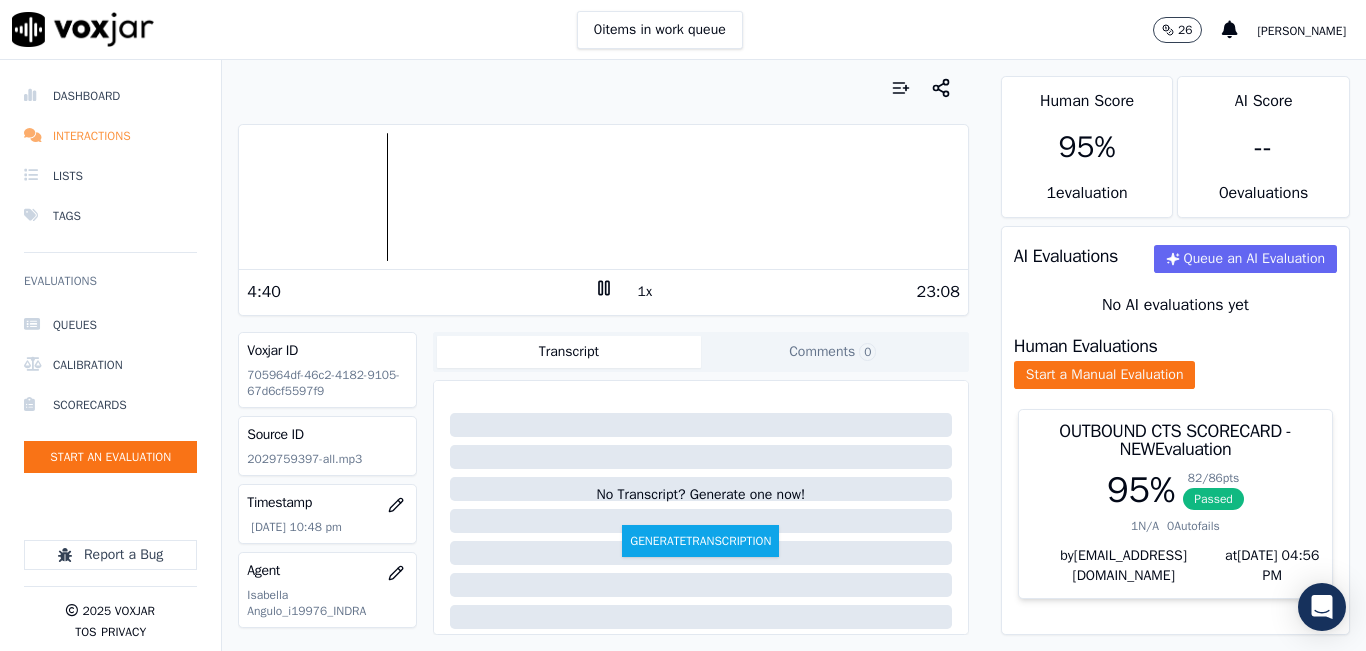 click on "Interactions" at bounding box center [110, 136] 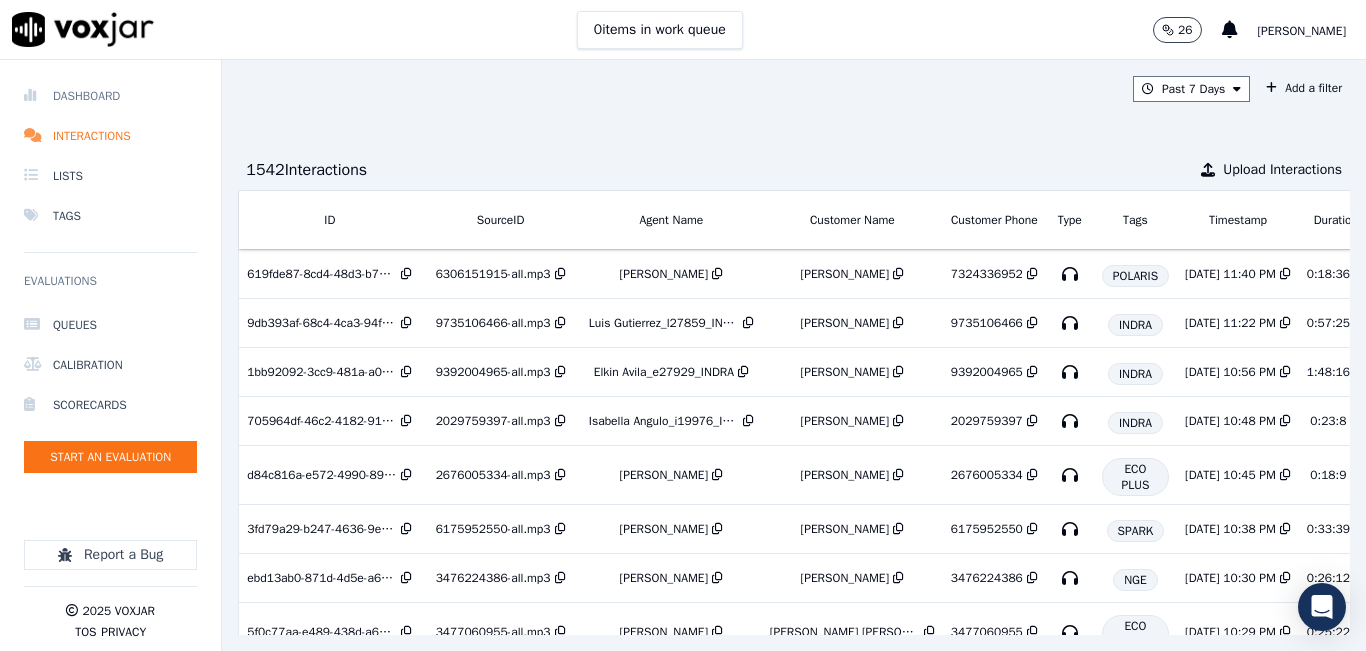 click on "Dashboard" at bounding box center [110, 96] 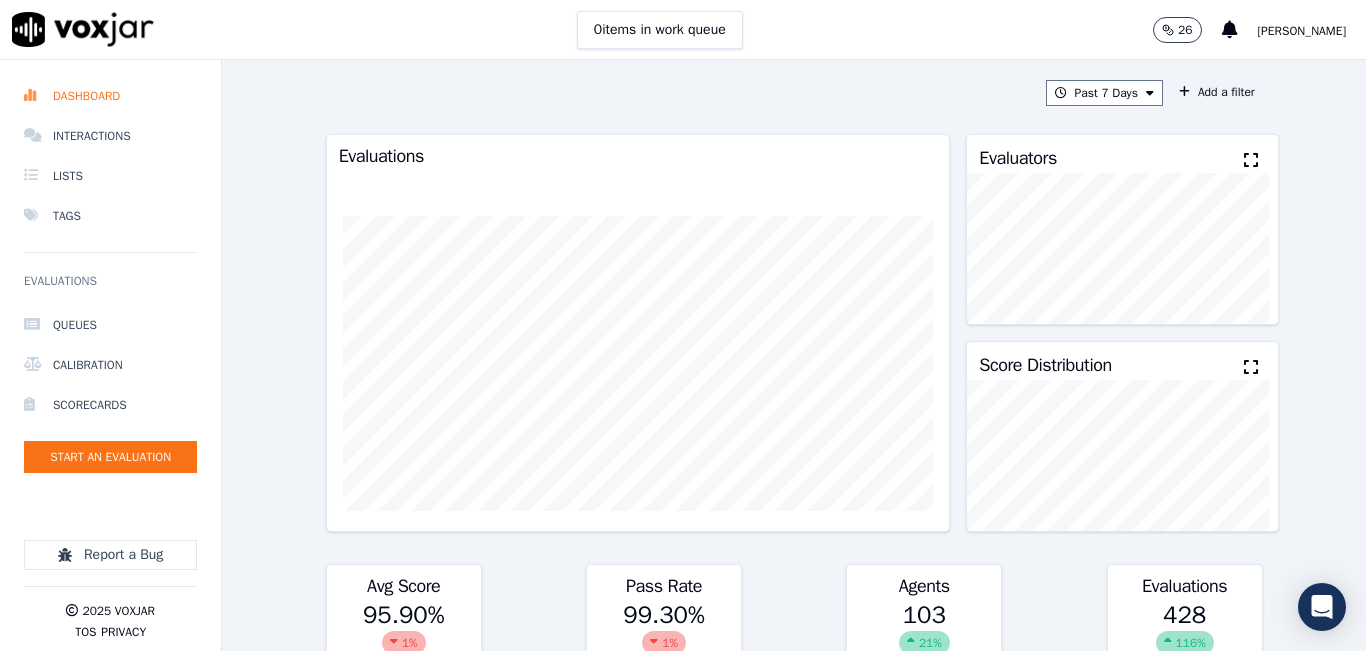 click 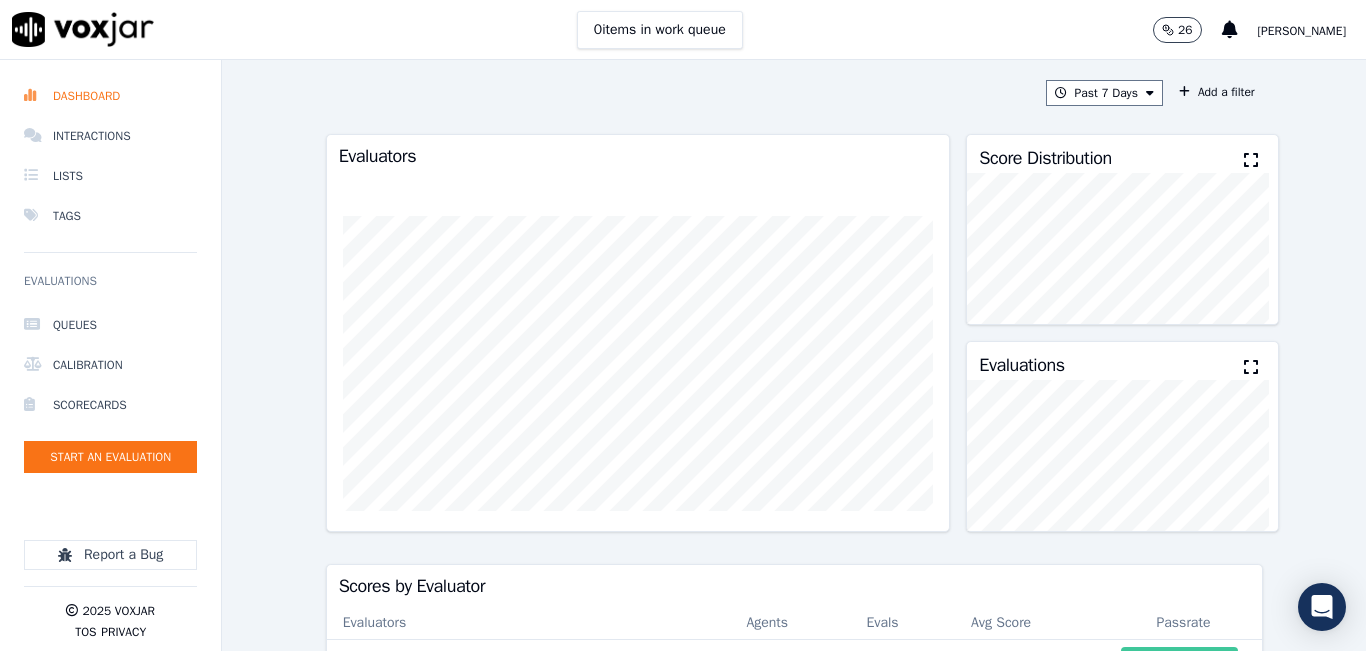 type 